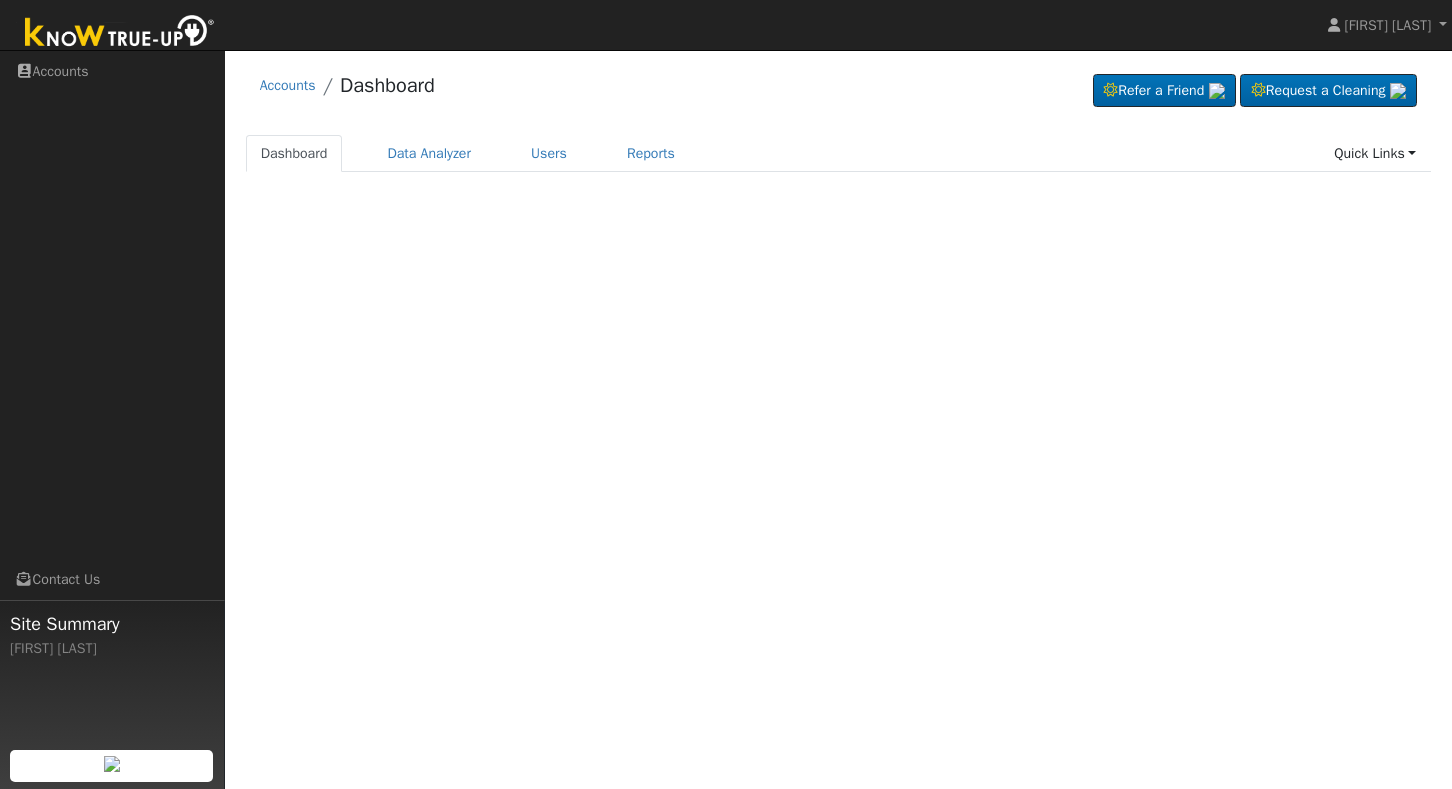 scroll, scrollTop: 0, scrollLeft: 0, axis: both 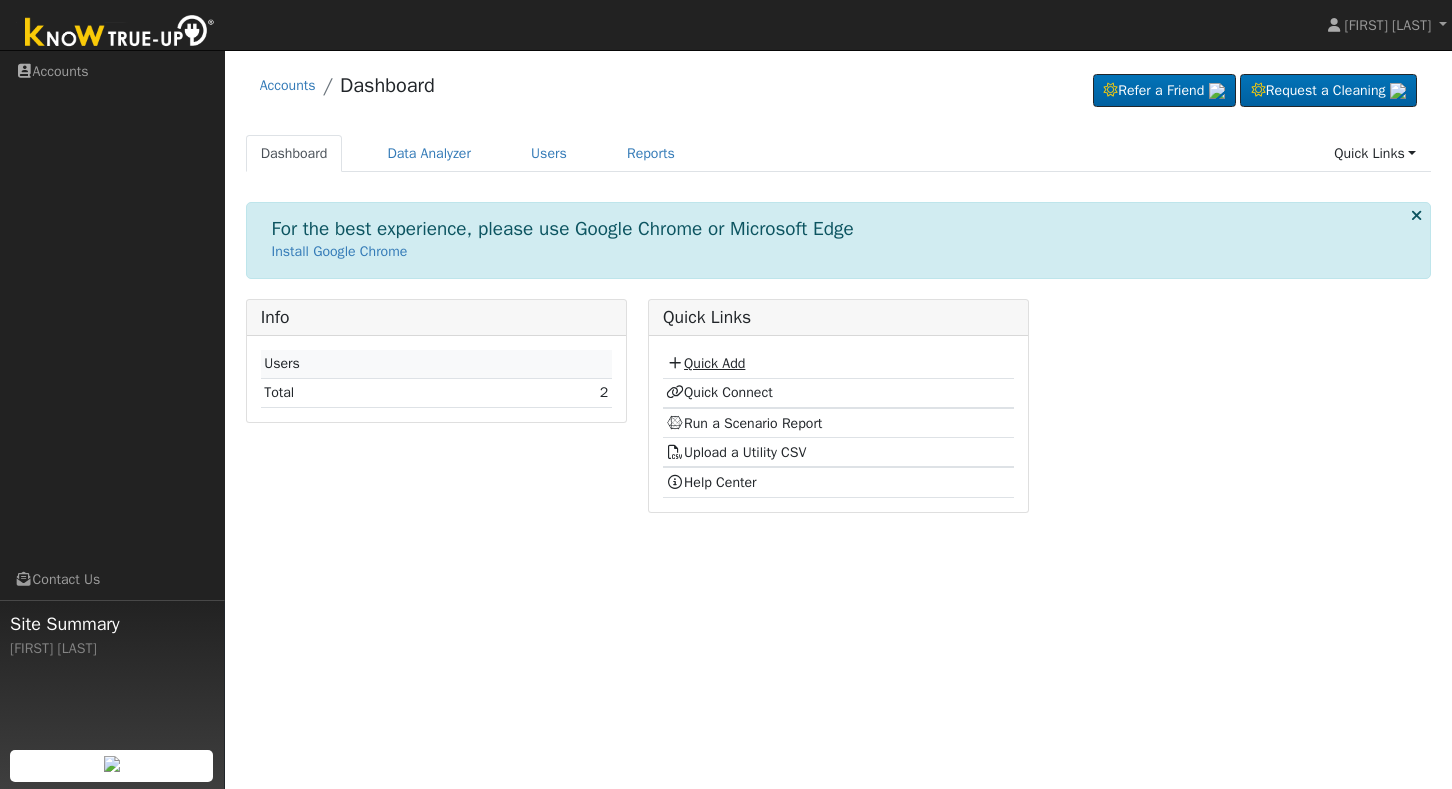 click on "Quick Add" at bounding box center (705, 363) 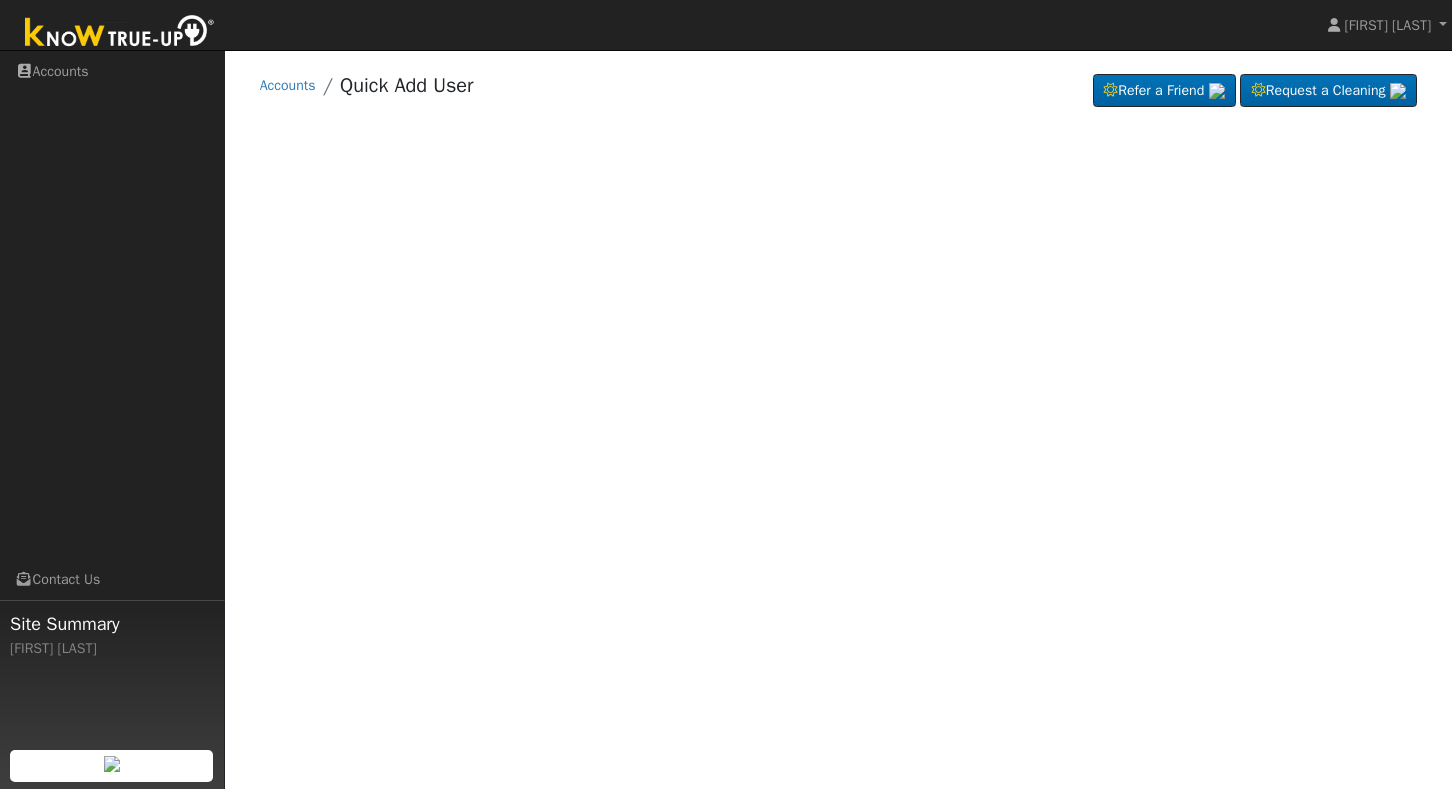 scroll, scrollTop: 0, scrollLeft: 0, axis: both 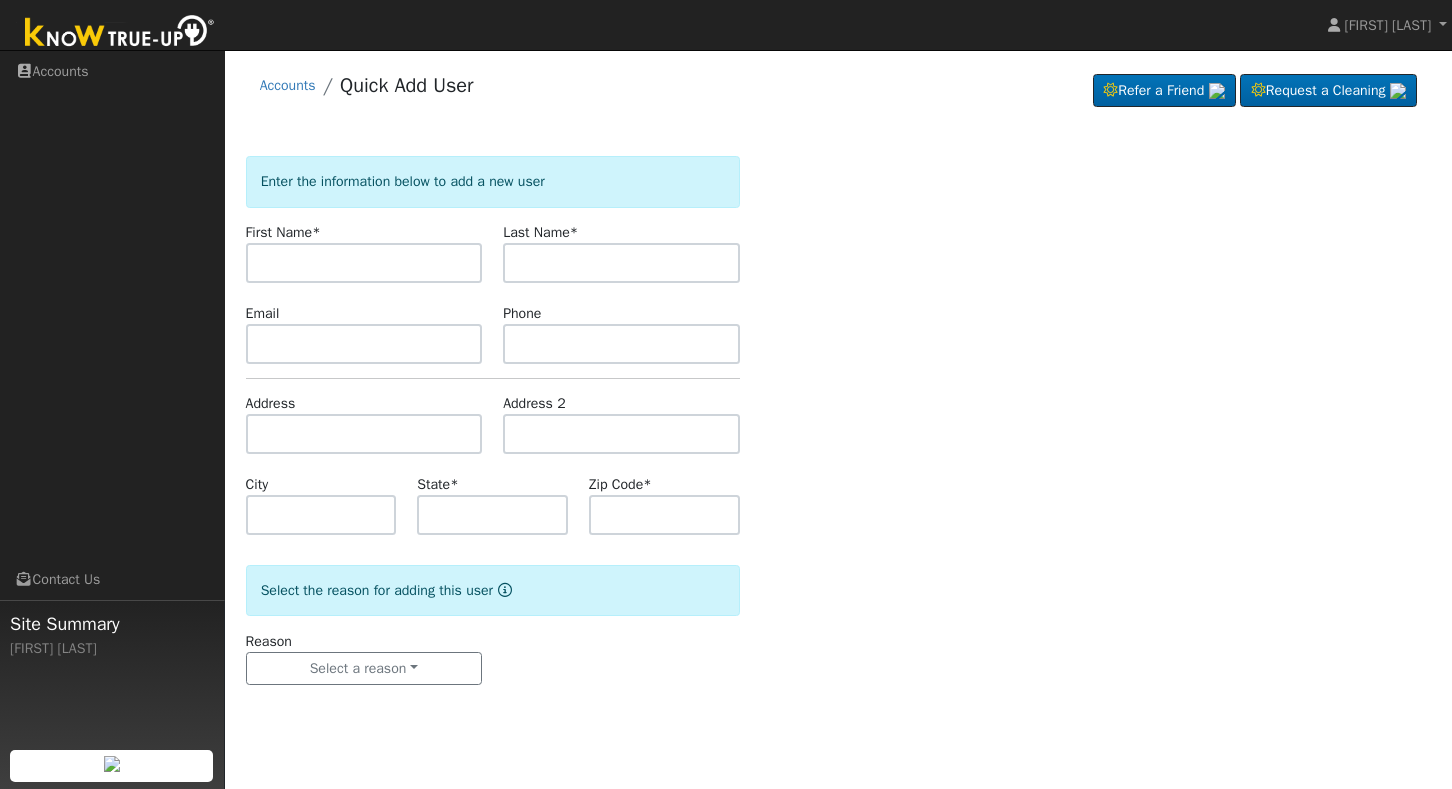 type on "l" 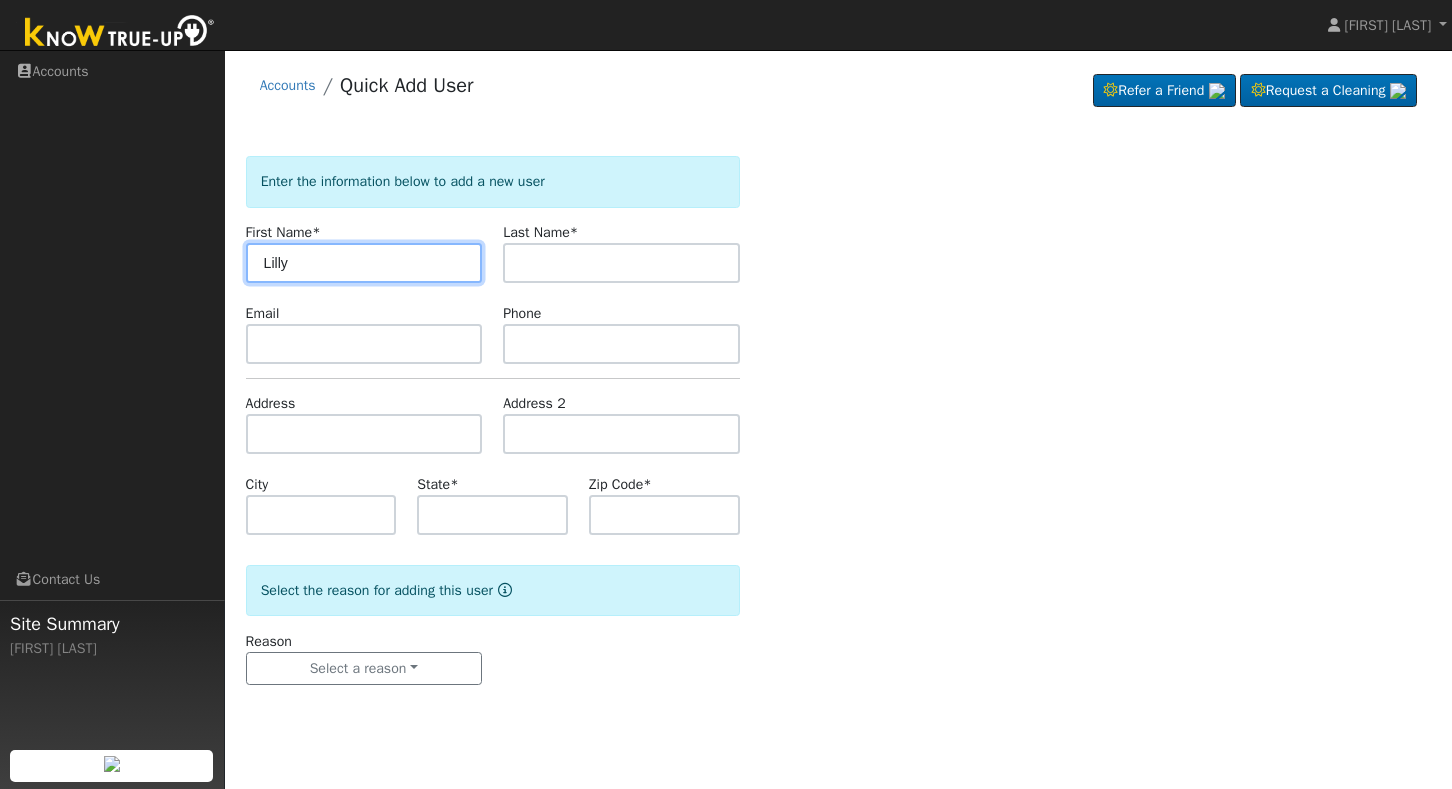 click on "Lilly" at bounding box center [364, 263] 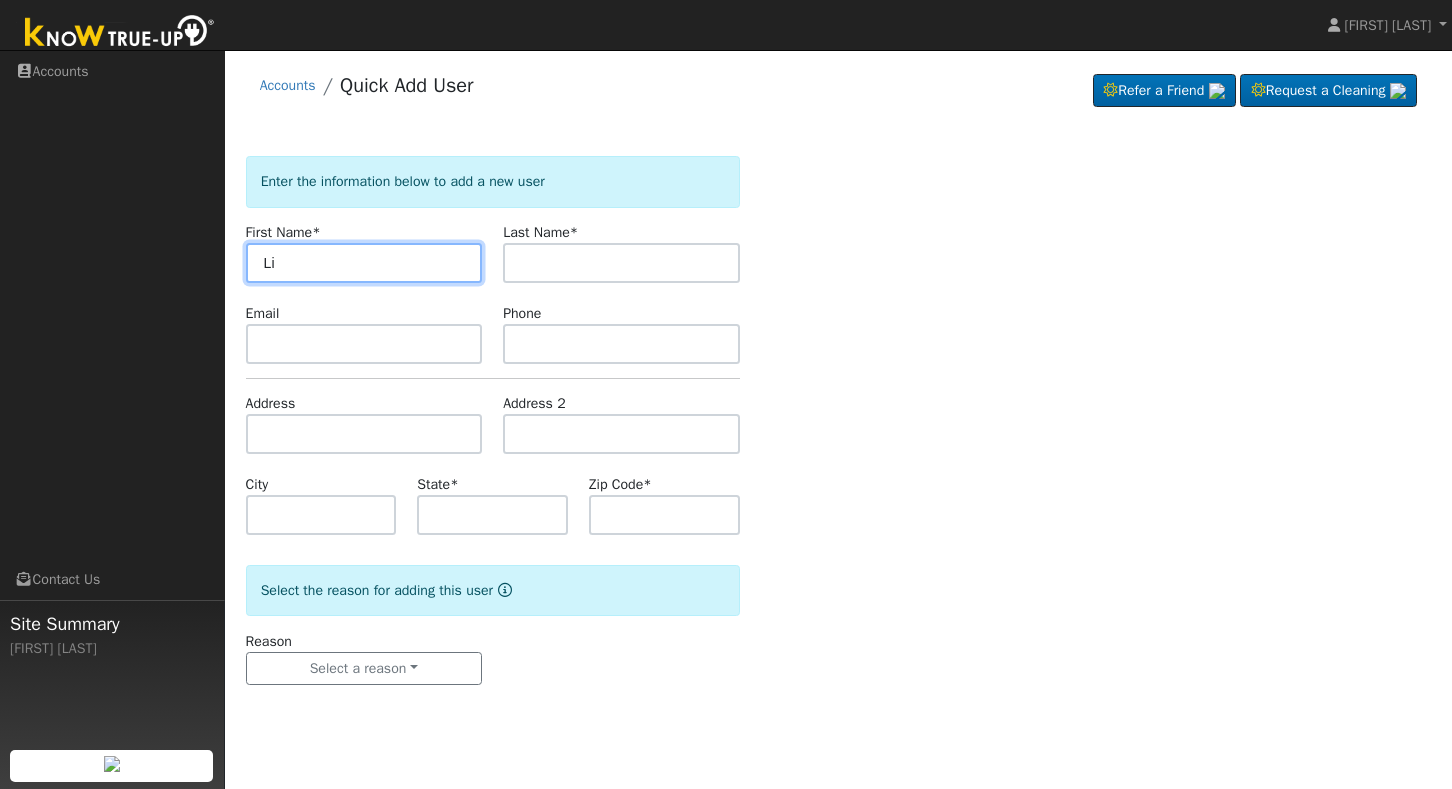 type on "L" 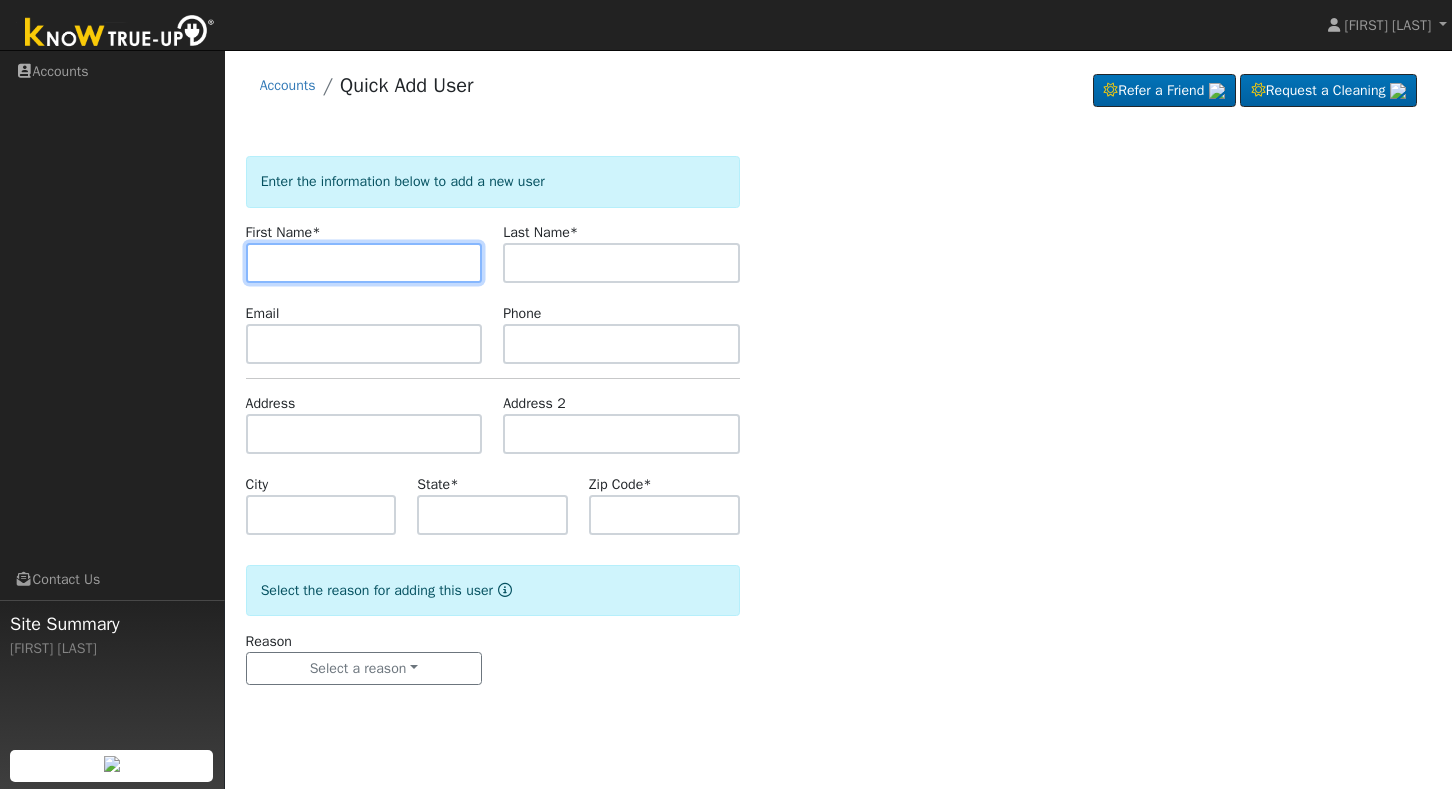 scroll, scrollTop: 0, scrollLeft: 0, axis: both 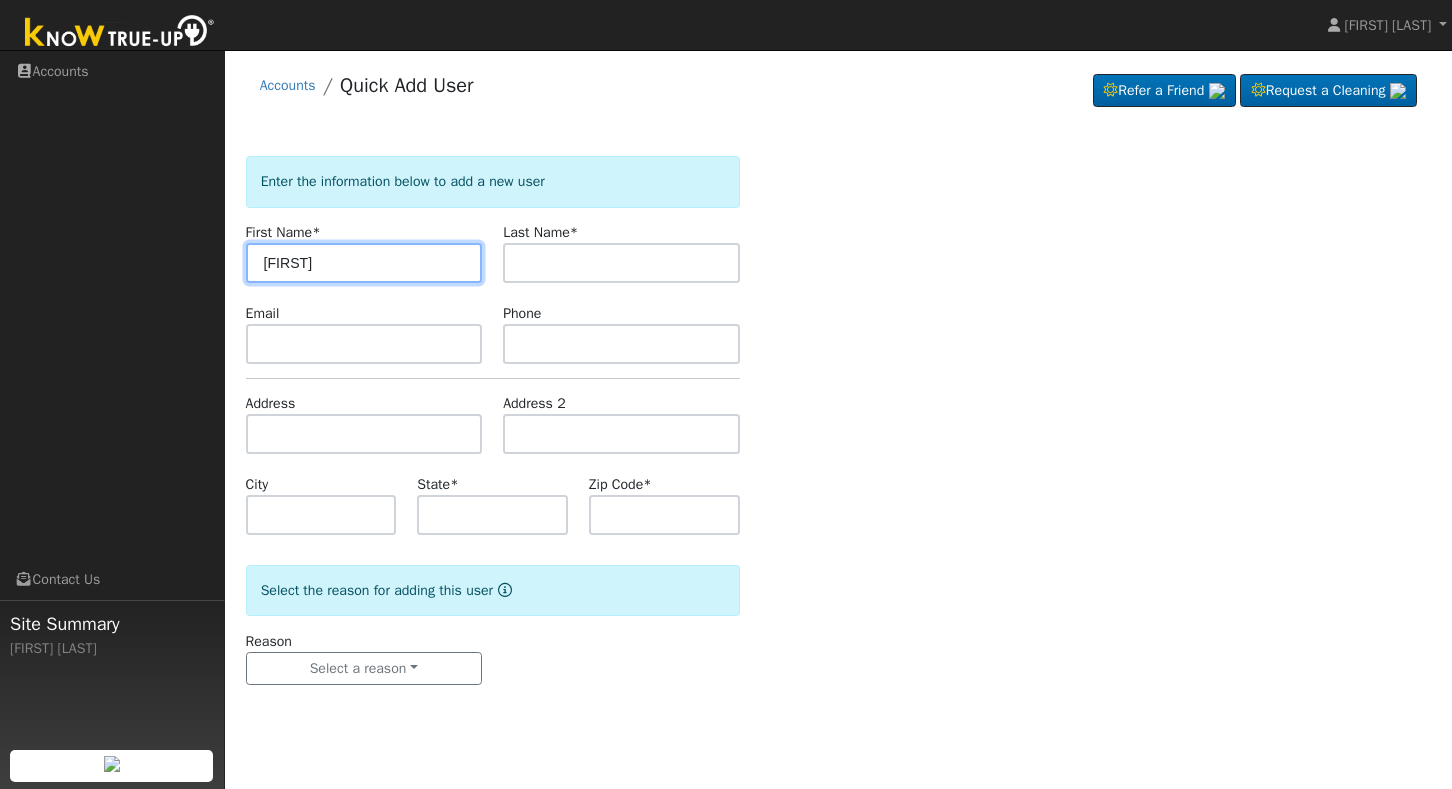 type on "[FIRST]" 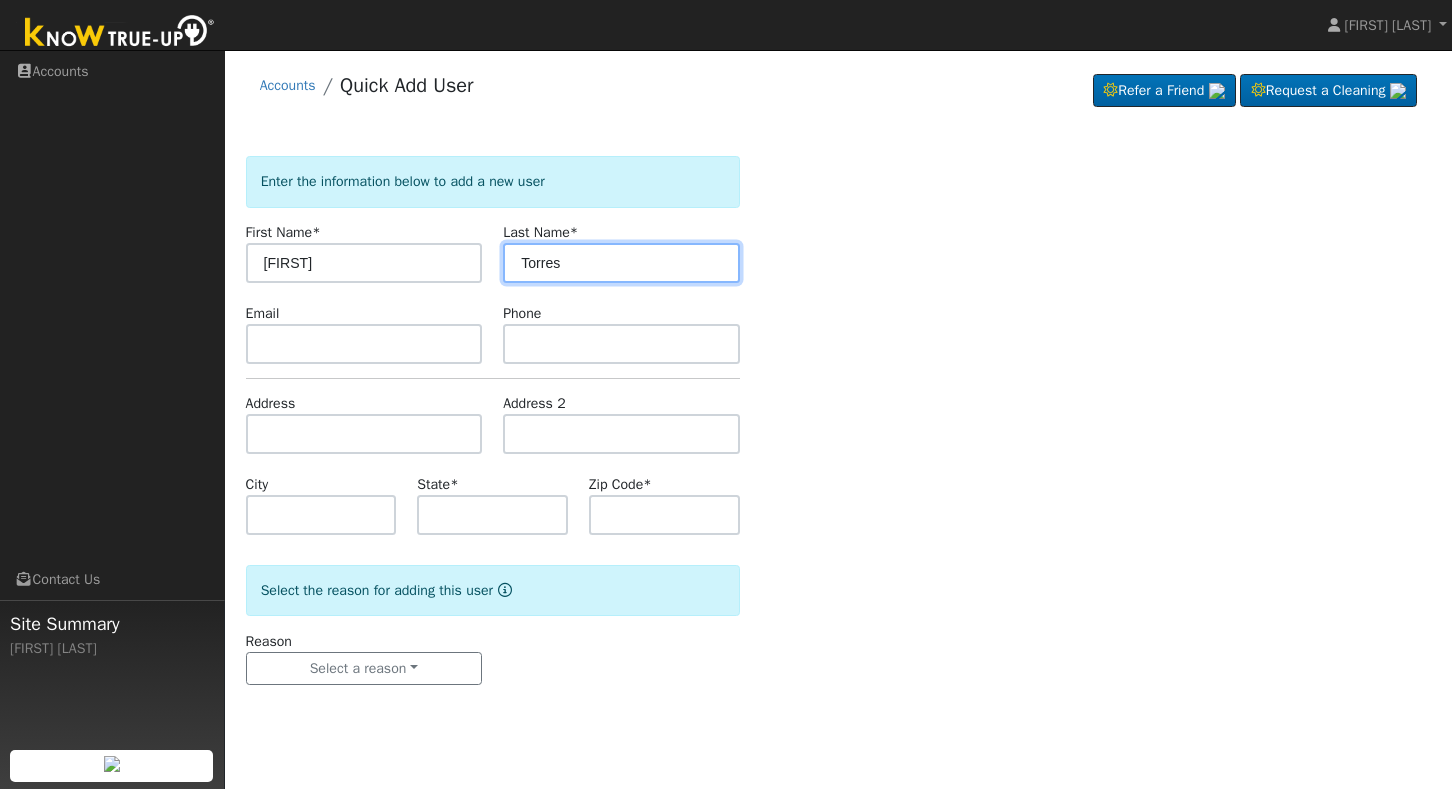type on "Torres" 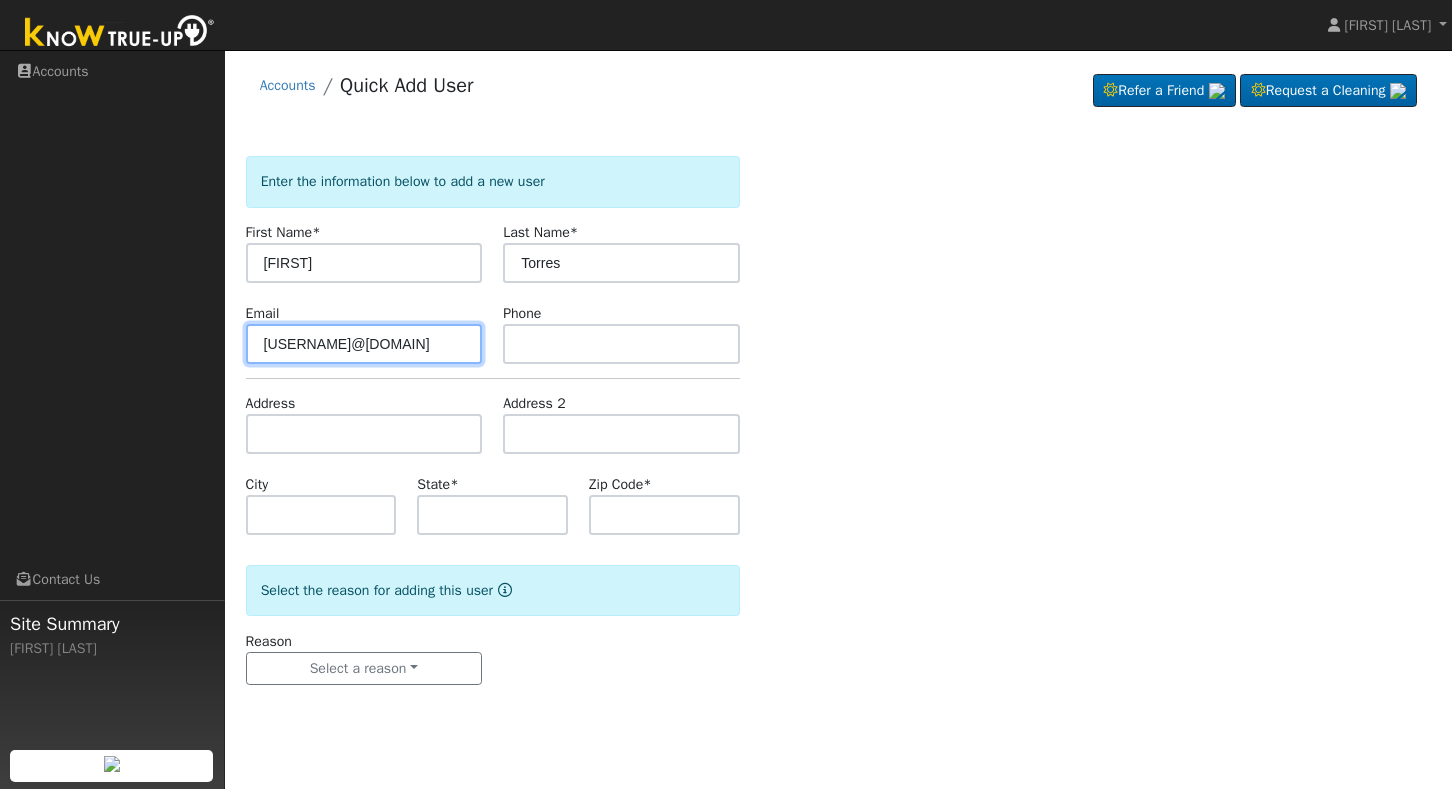 type on "[USERNAME]@[DOMAIN]" 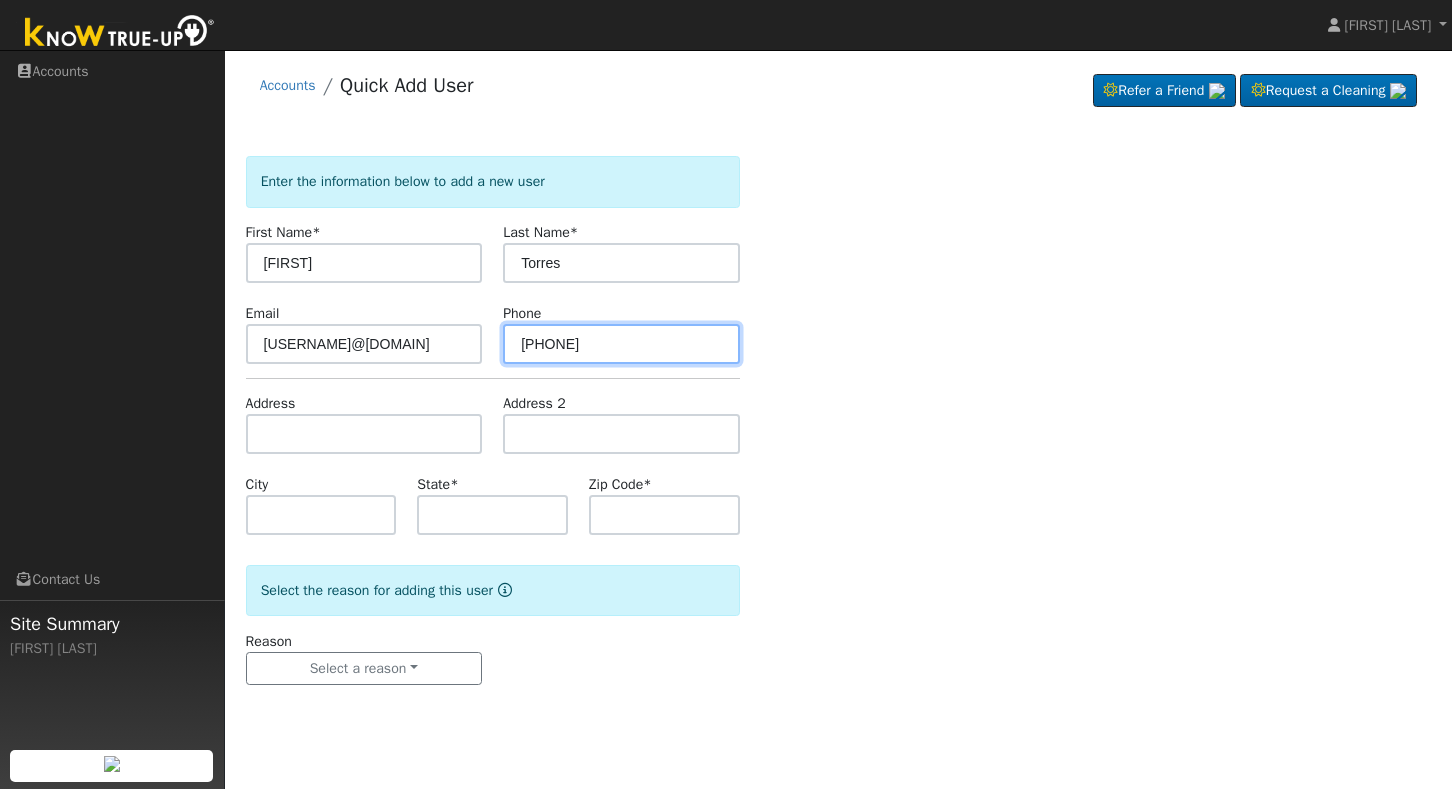 scroll, scrollTop: 0, scrollLeft: 0, axis: both 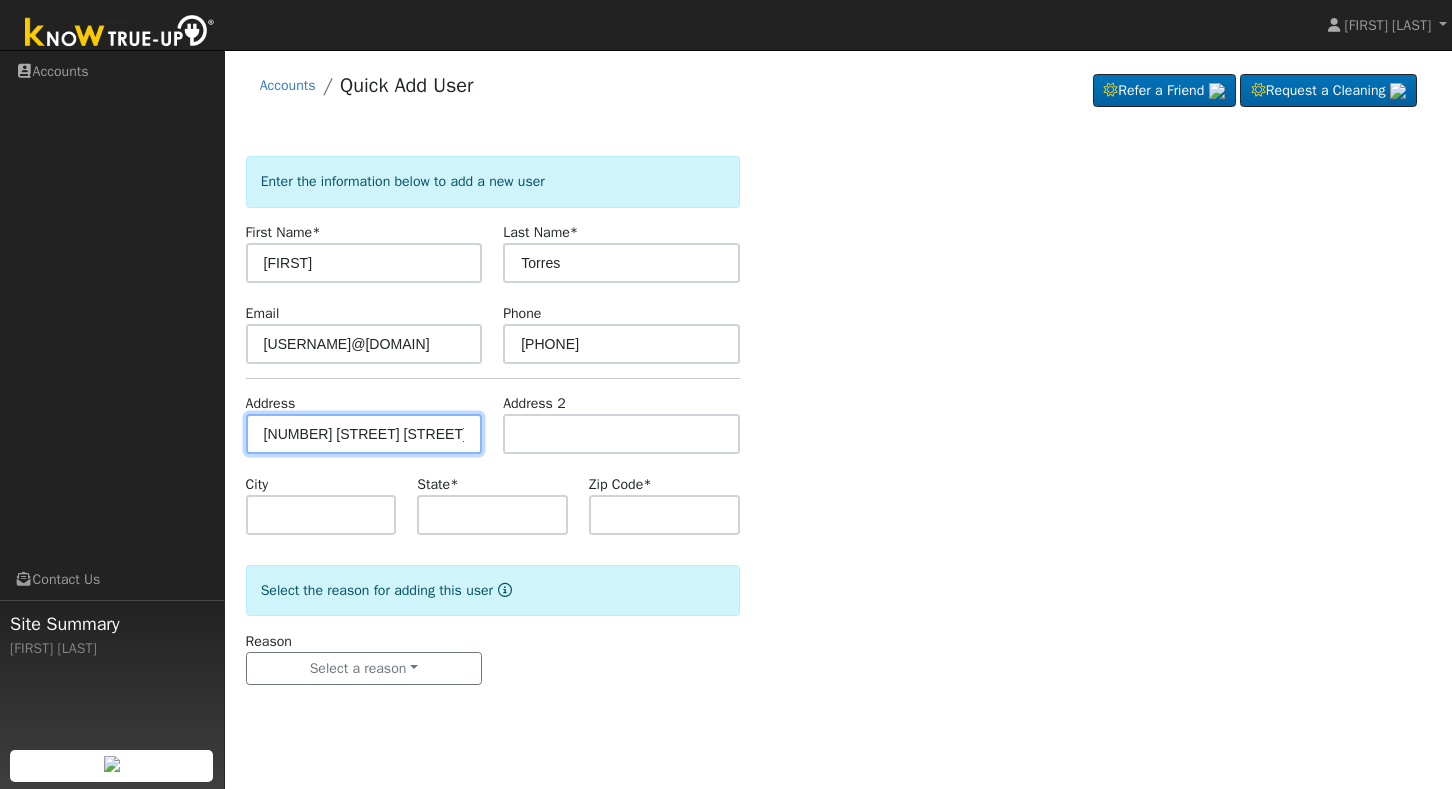 type on "4171 East Iowa Avenue" 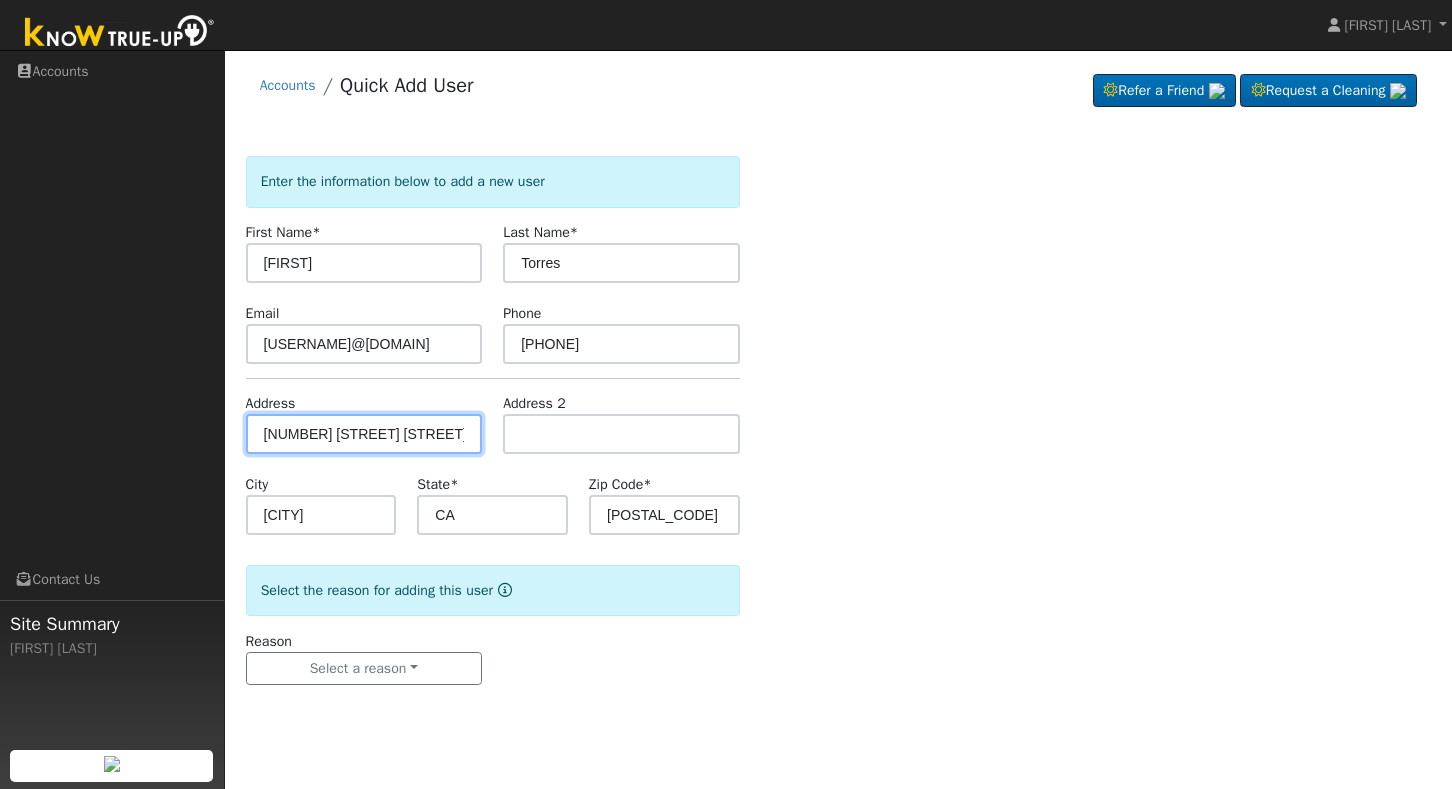 scroll, scrollTop: 0, scrollLeft: 0, axis: both 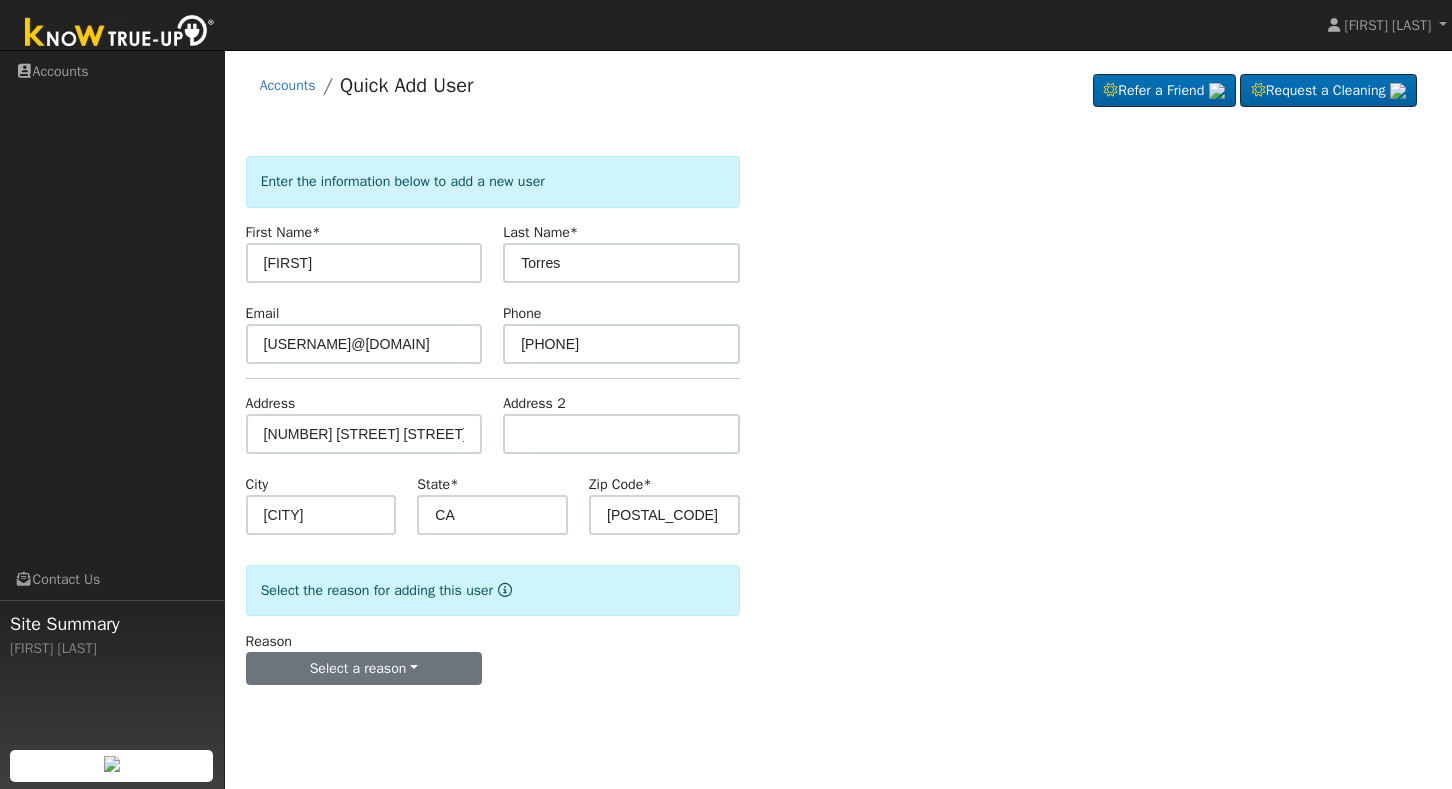 click on "Select a reason" at bounding box center (364, 669) 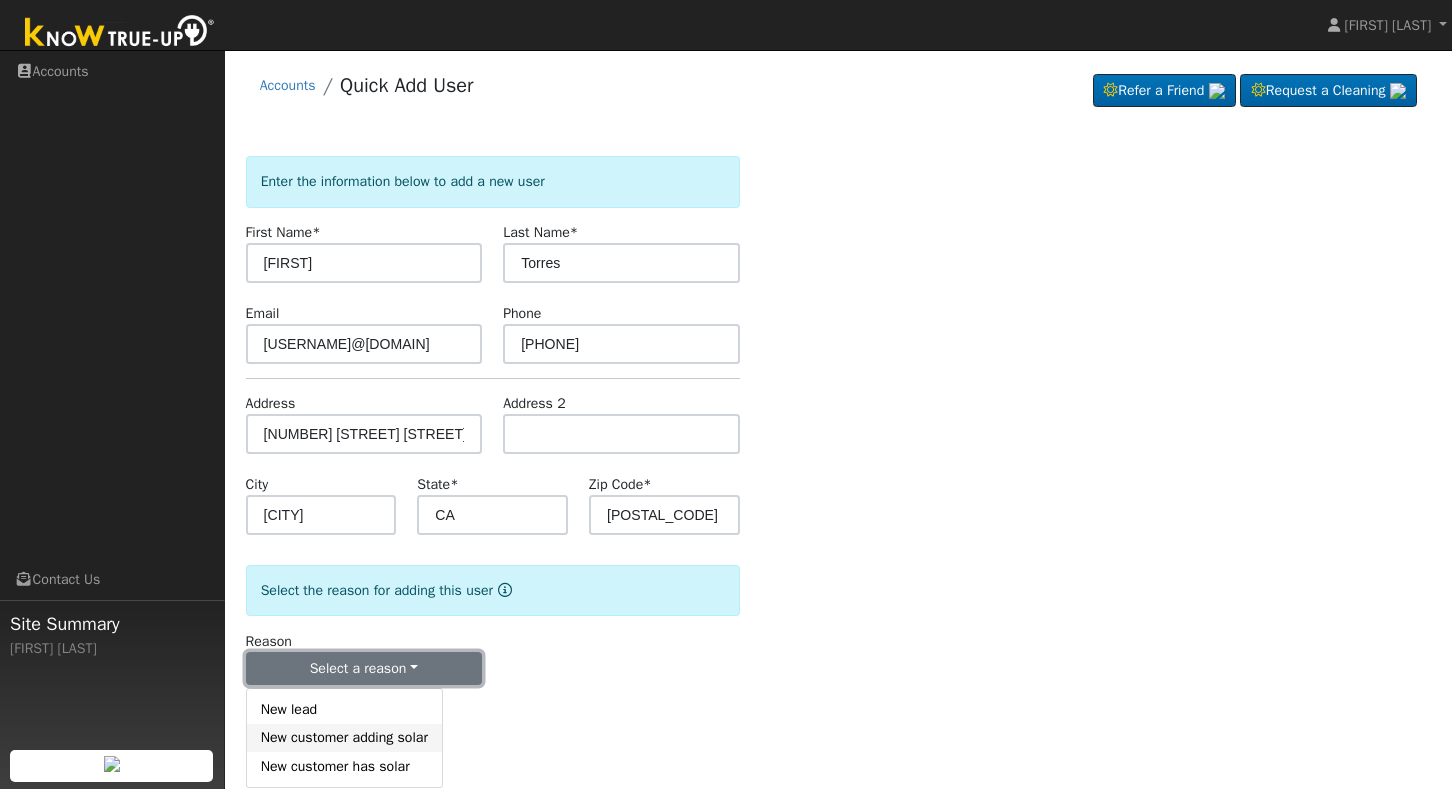 scroll, scrollTop: 0, scrollLeft: 0, axis: both 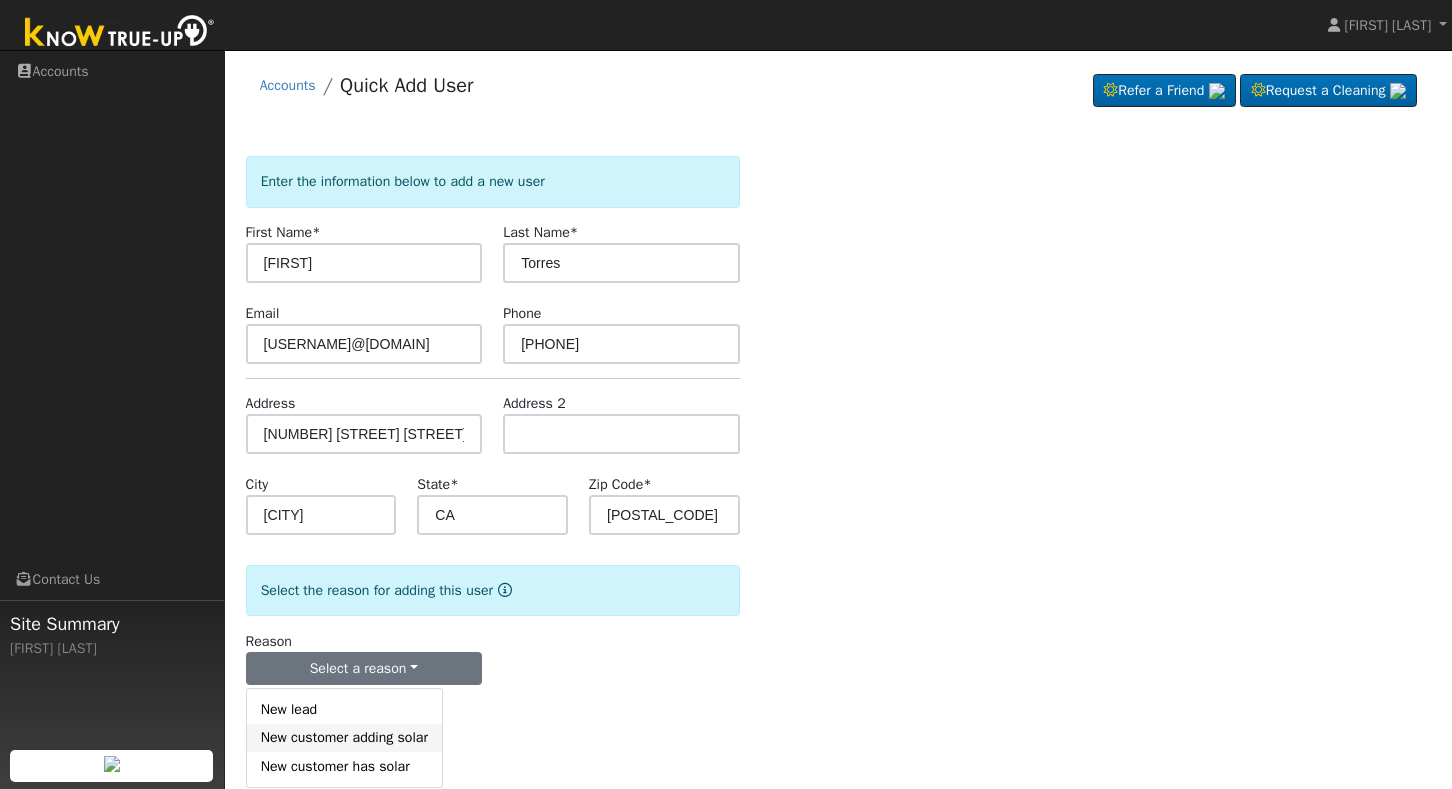 click on "New customer adding solar" at bounding box center (344, 738) 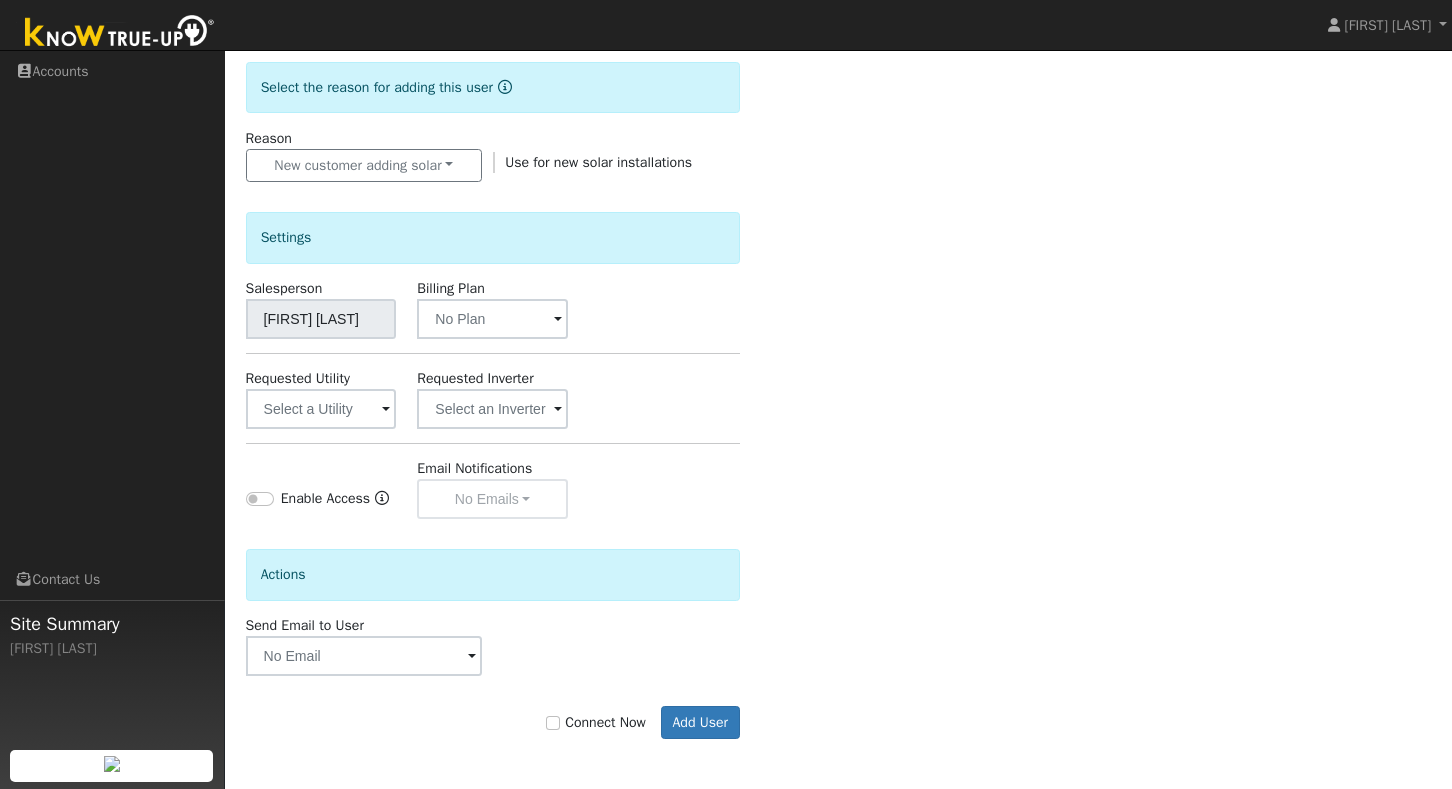 scroll, scrollTop: 503, scrollLeft: 0, axis: vertical 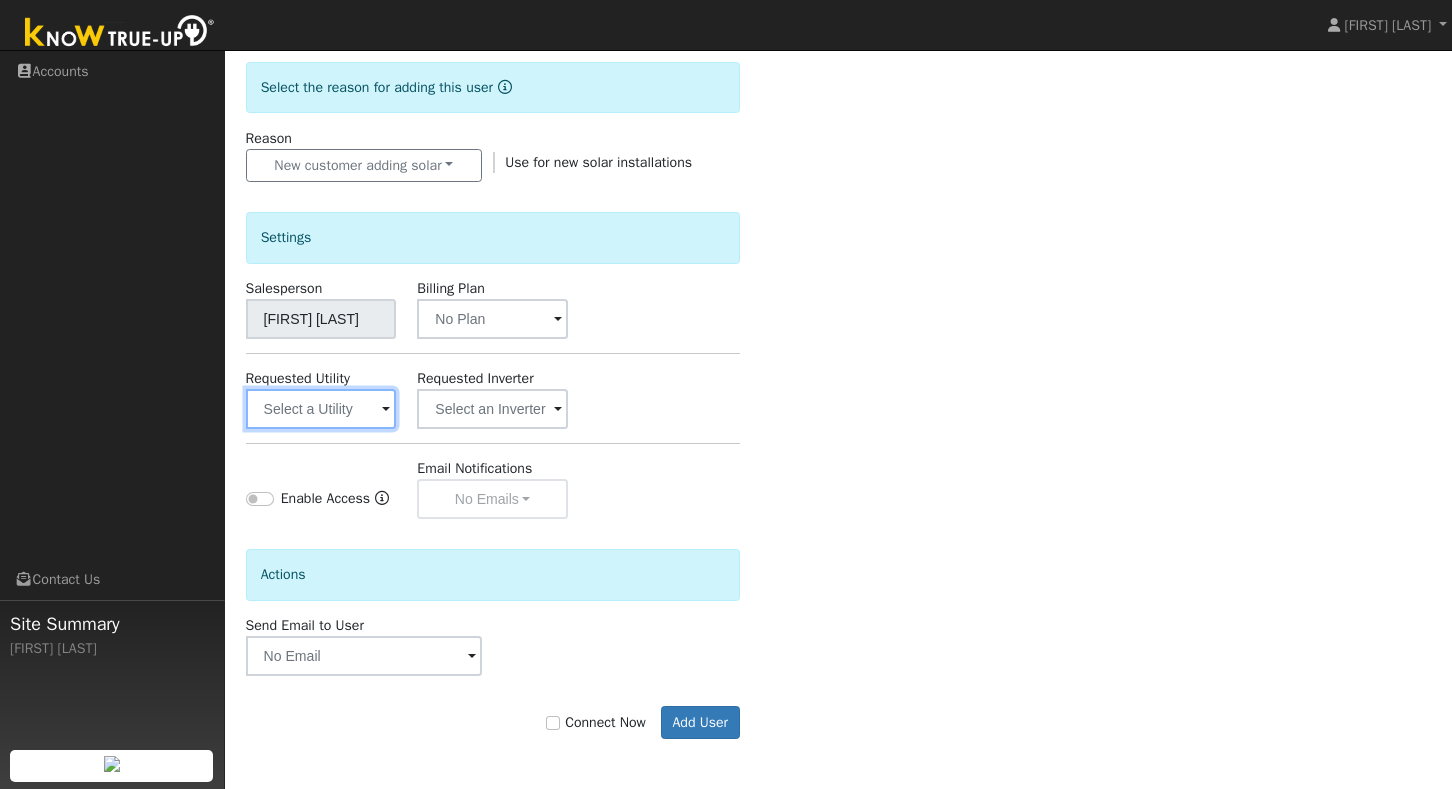click at bounding box center [321, 409] 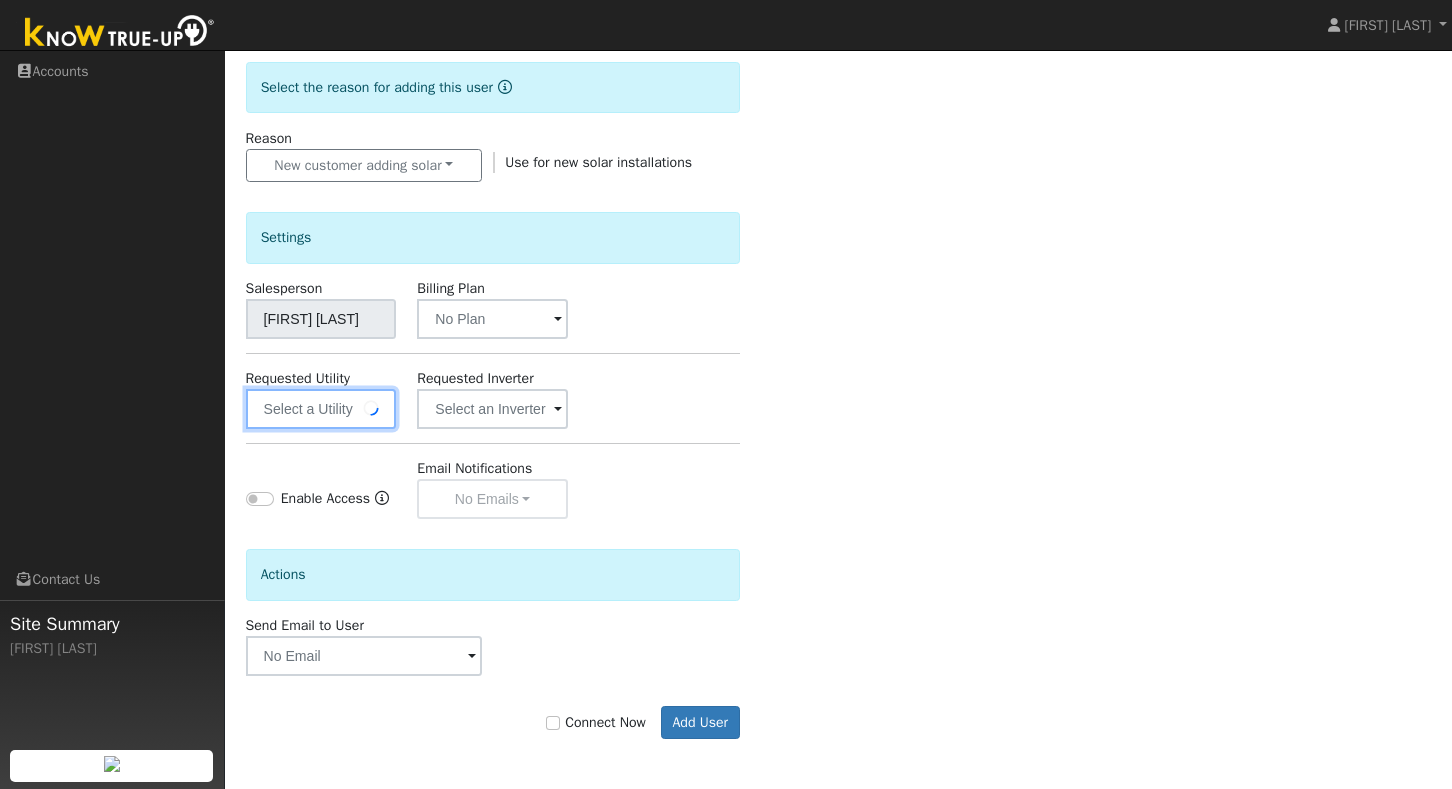 click at bounding box center [321, 409] 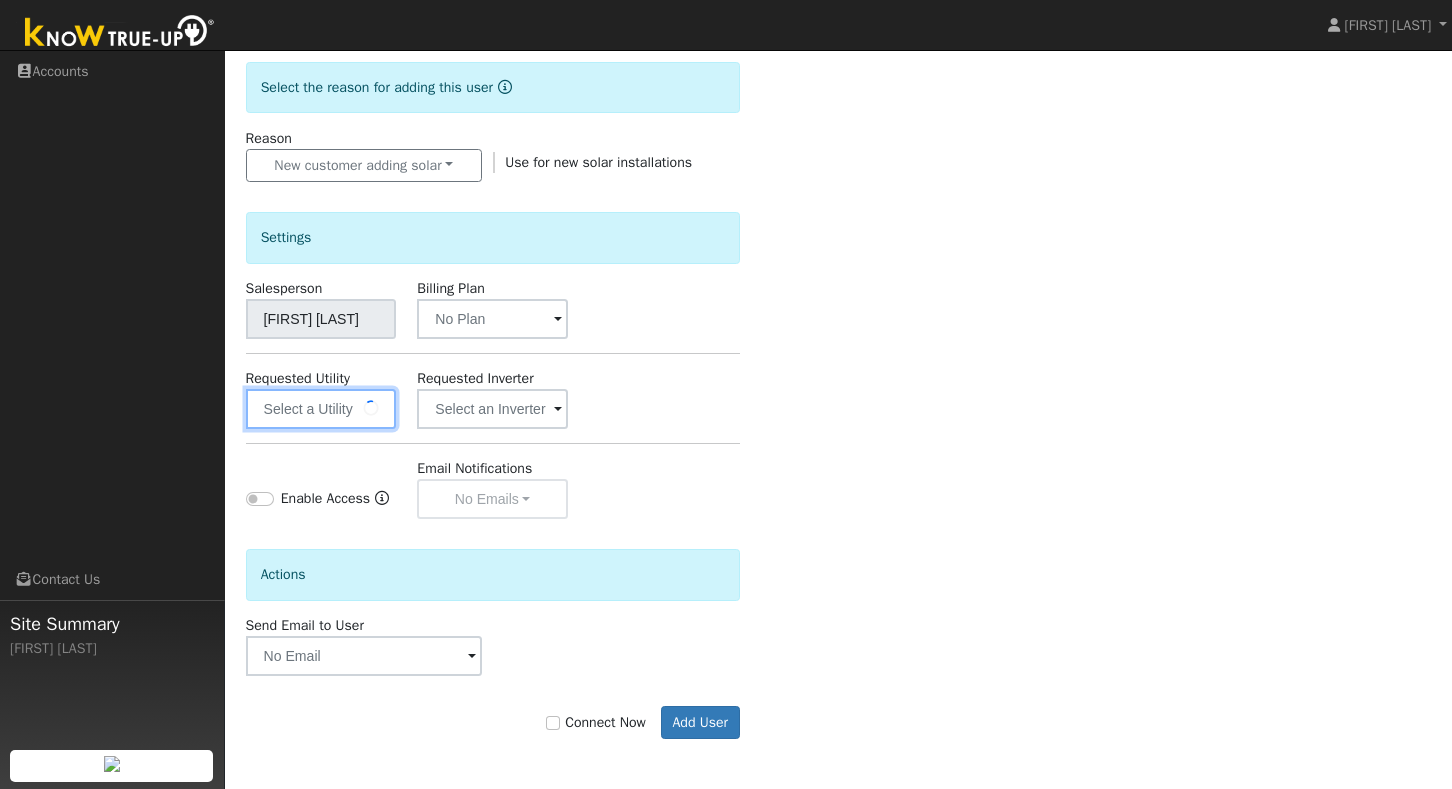 type on "p" 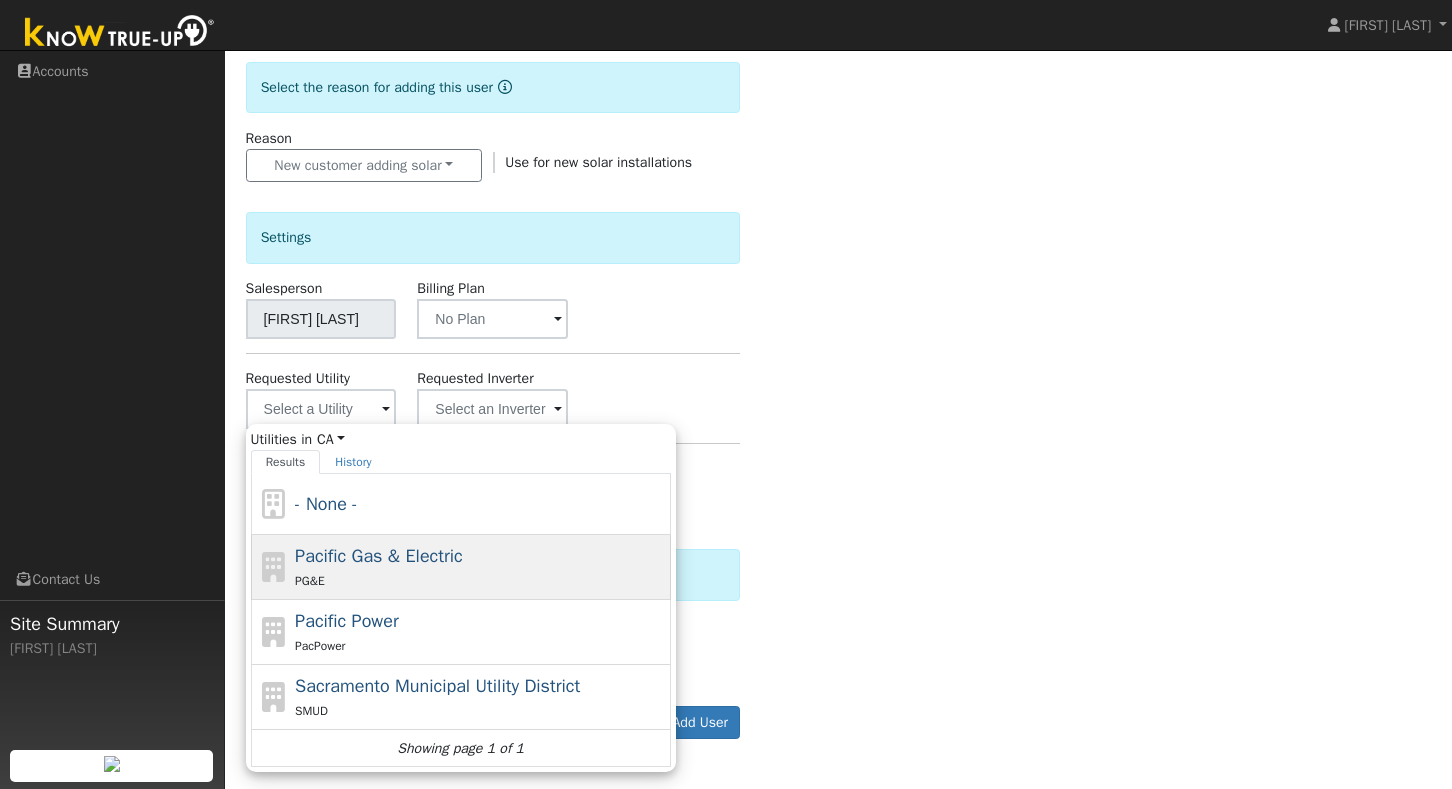 click on "PG&E" at bounding box center (480, 580) 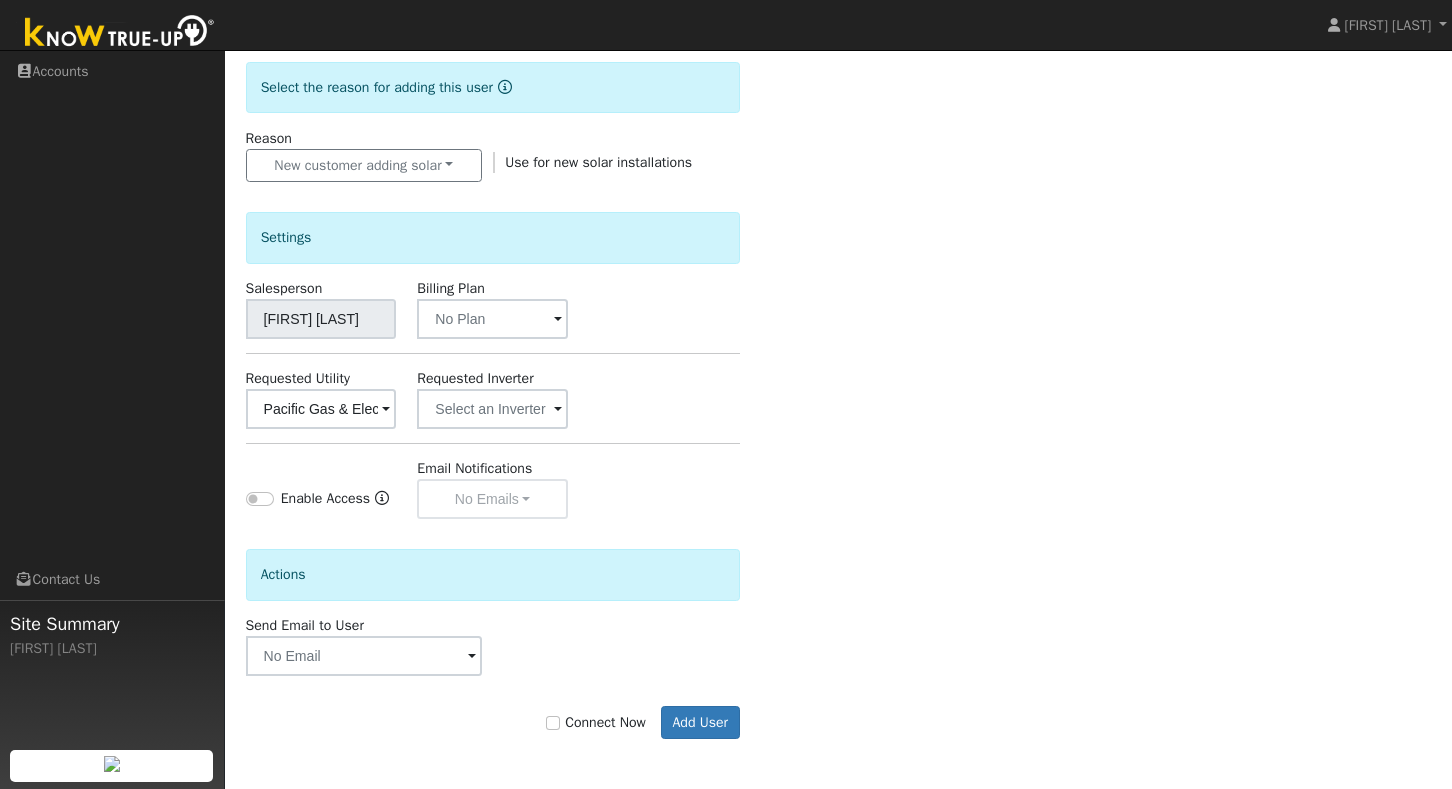 scroll, scrollTop: 503, scrollLeft: 0, axis: vertical 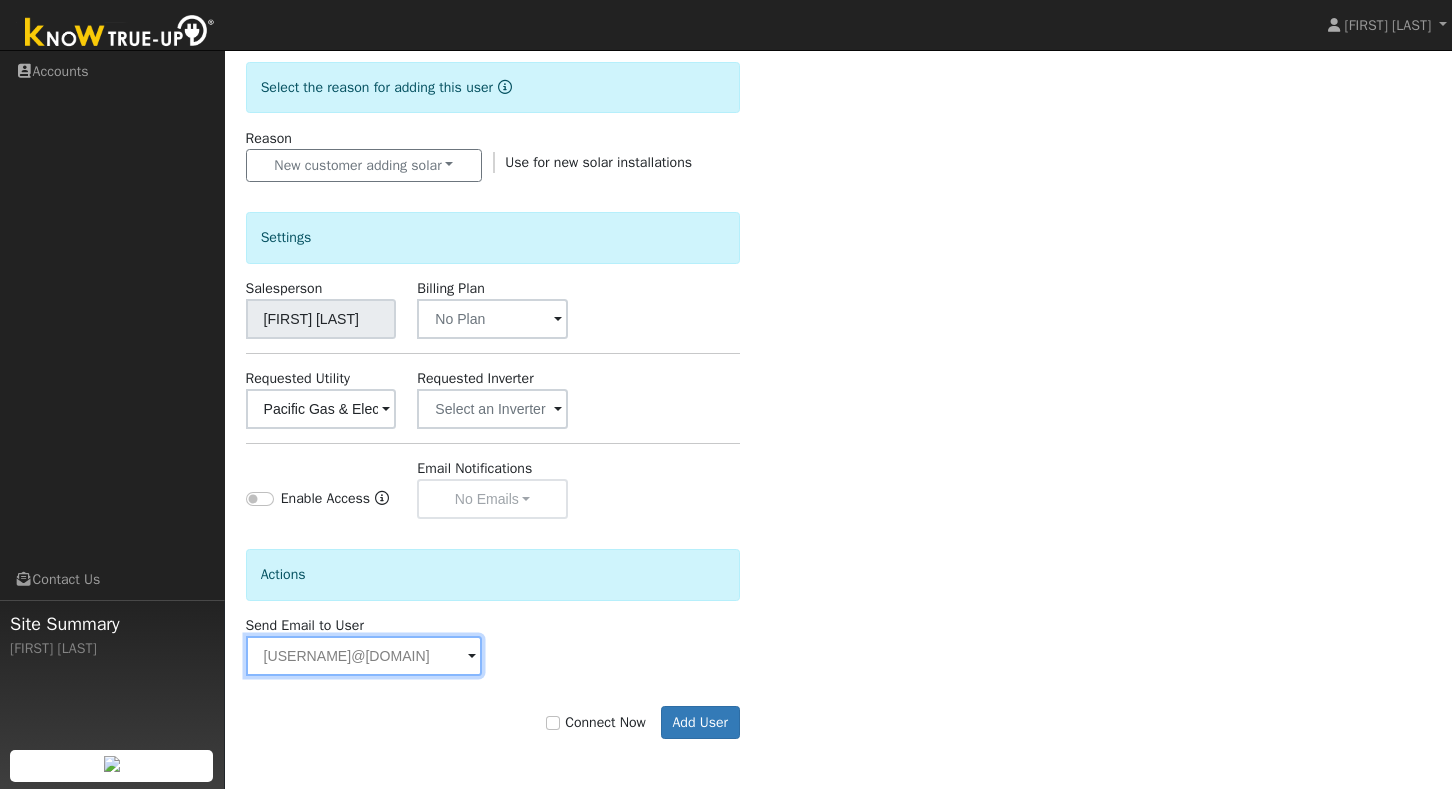 type on "Royalsolar10x@gmail.com" 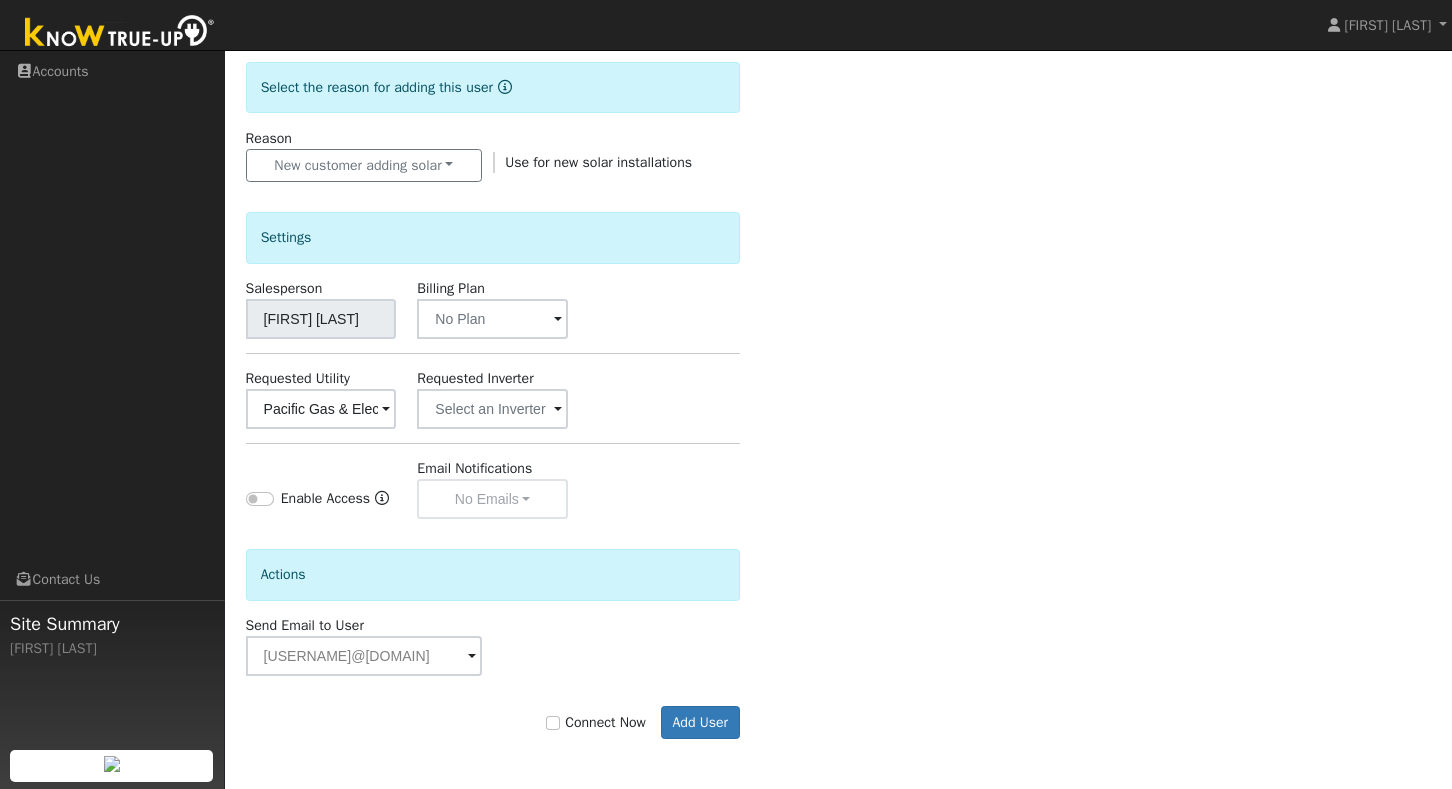 click on "Connect Now" at bounding box center [553, 723] 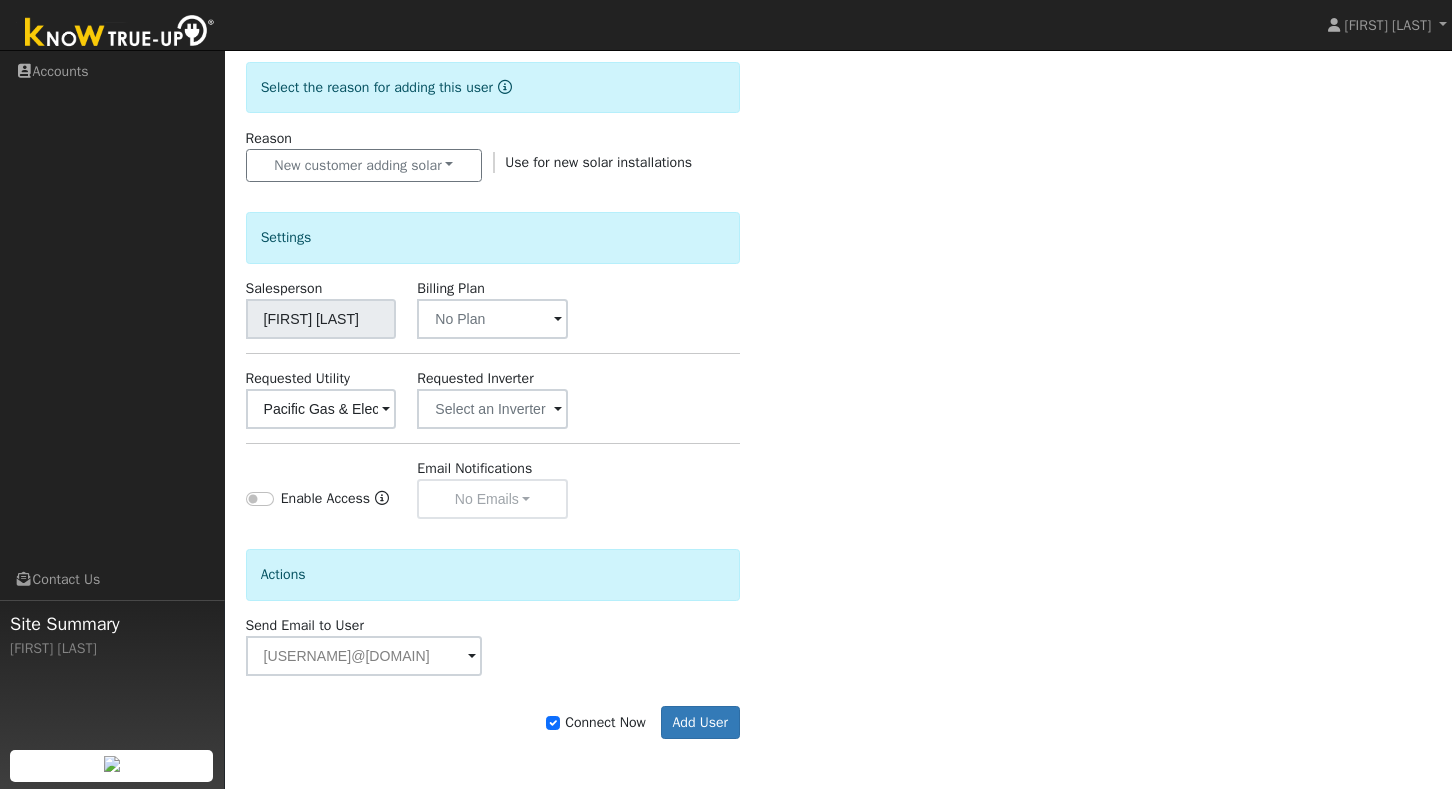type 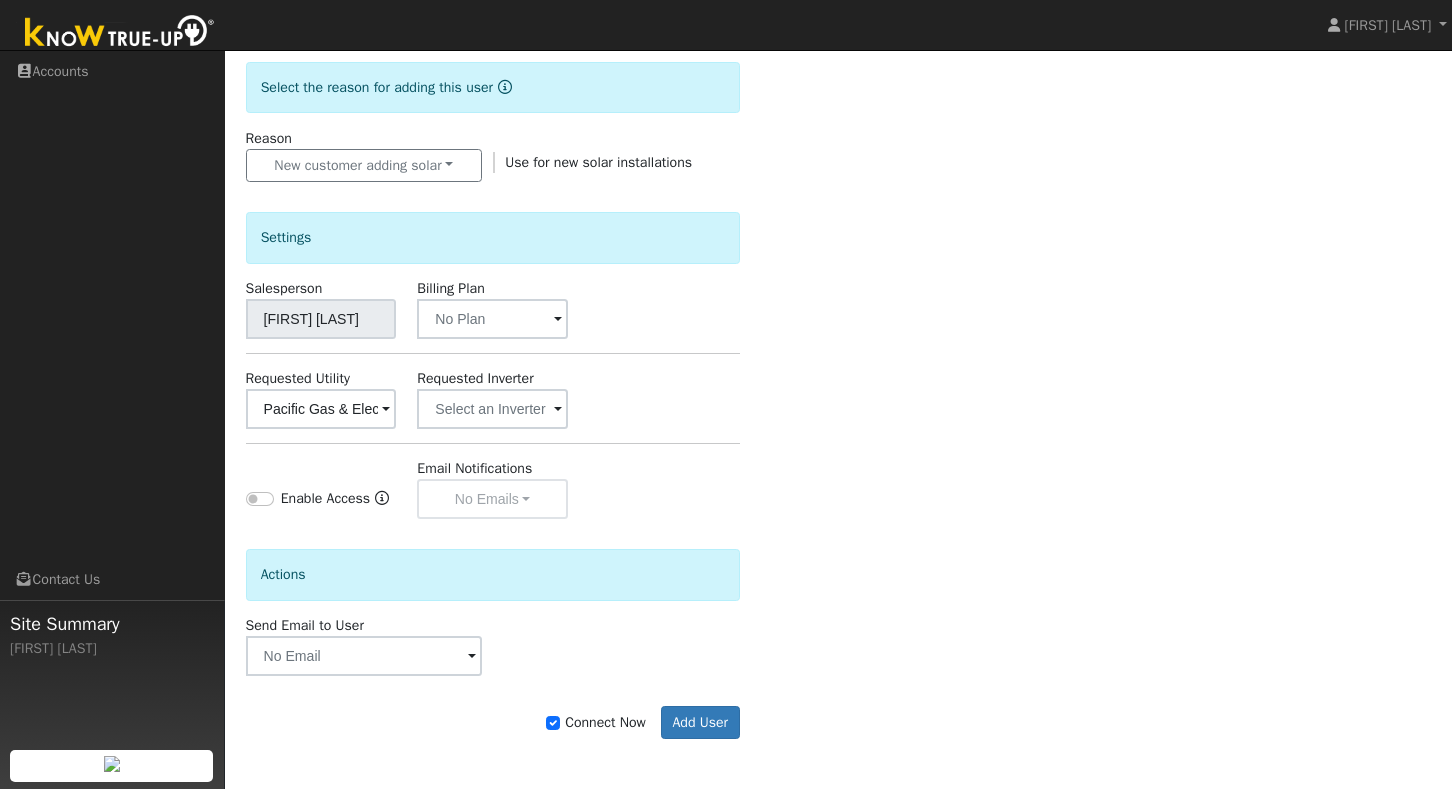 click on "Connect Now" at bounding box center (553, 723) 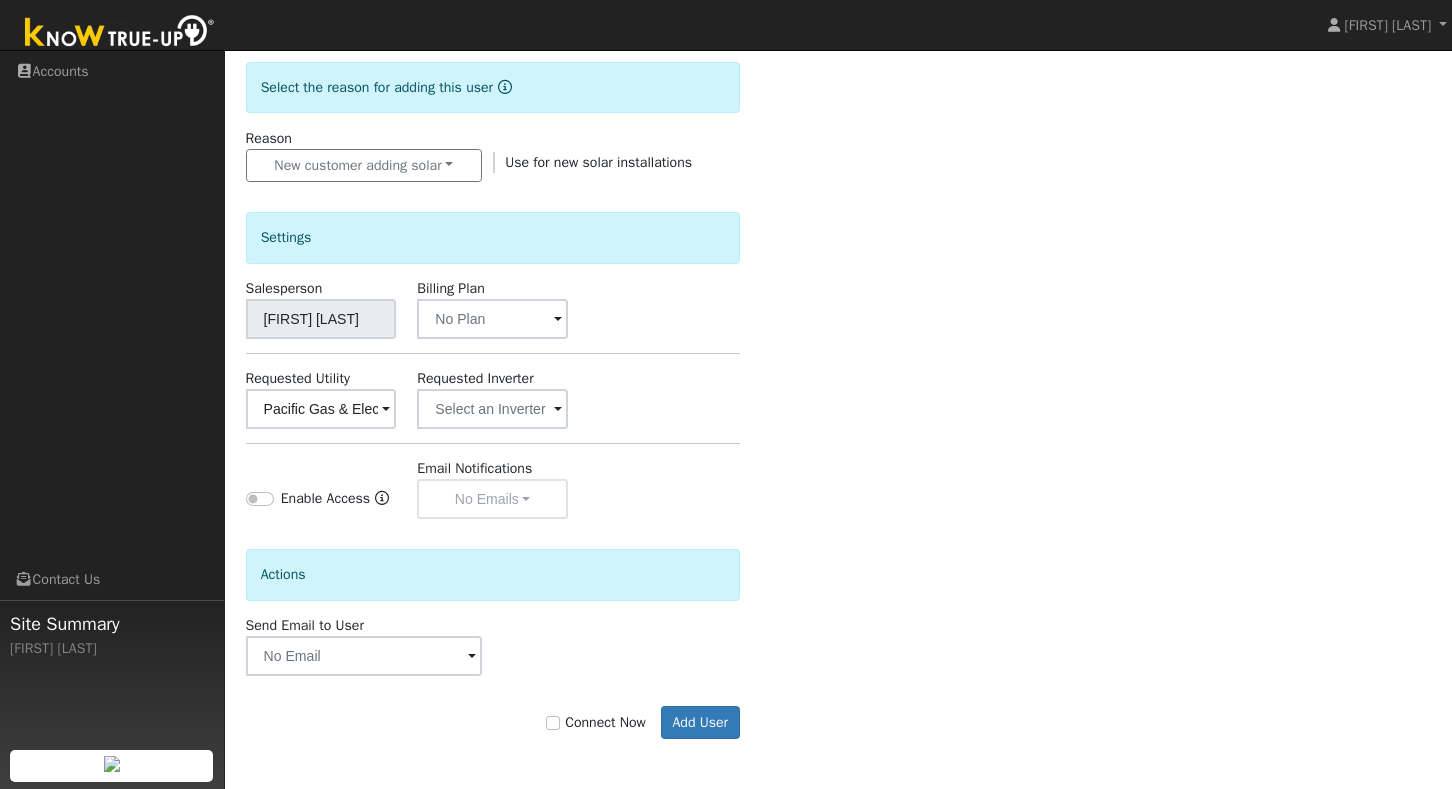 click on "Connect Now" at bounding box center [553, 723] 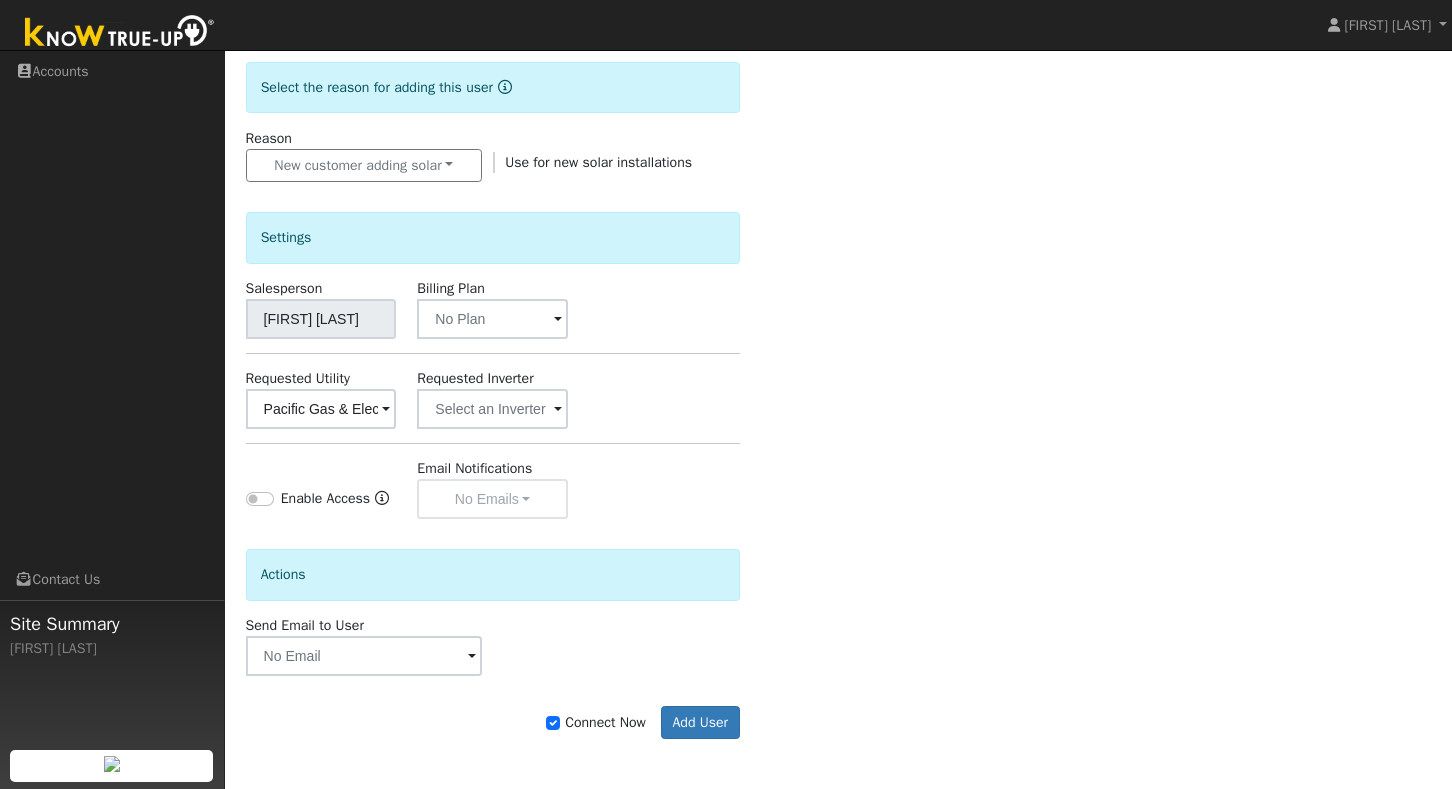 scroll, scrollTop: 503, scrollLeft: 0, axis: vertical 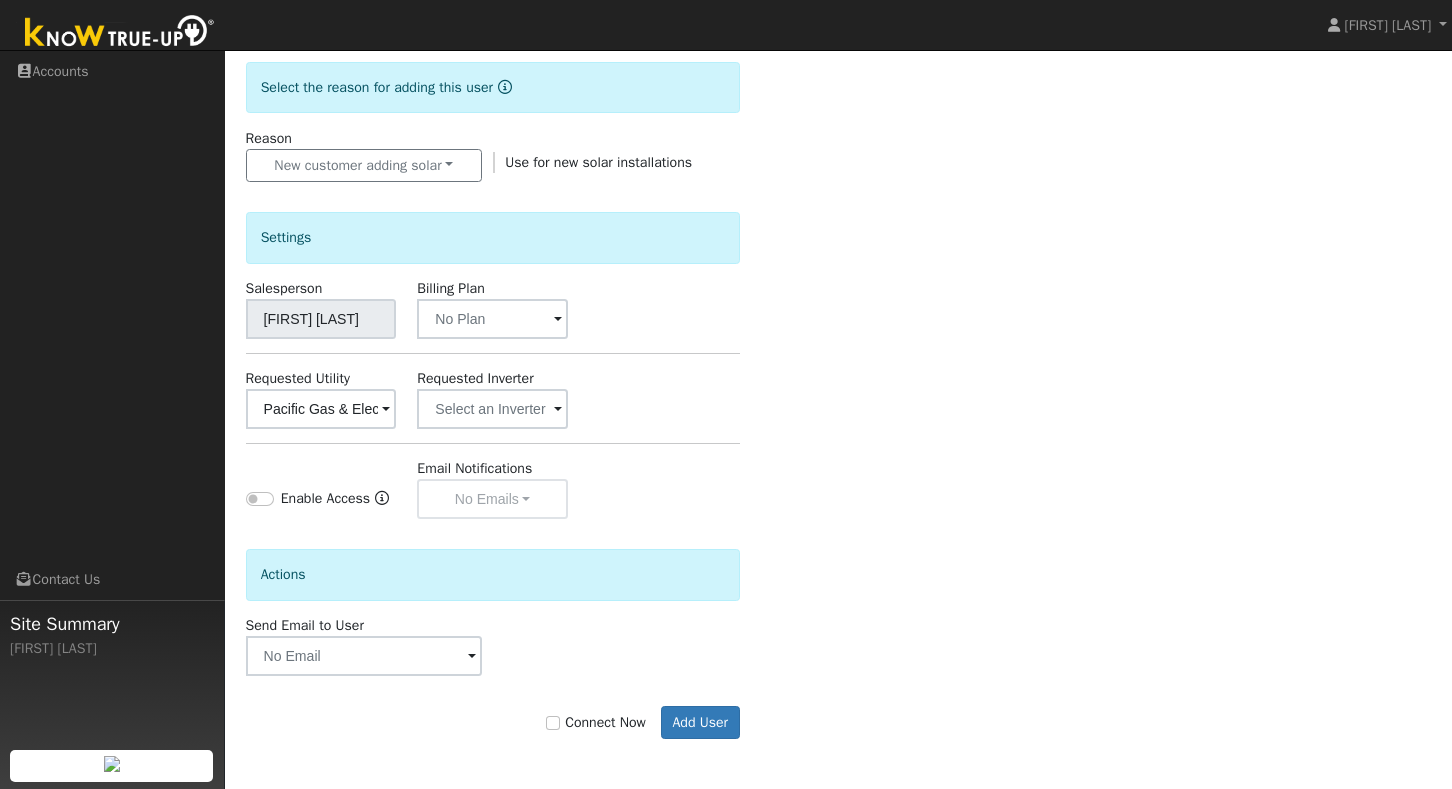 click on "Connect Now" at bounding box center (553, 723) 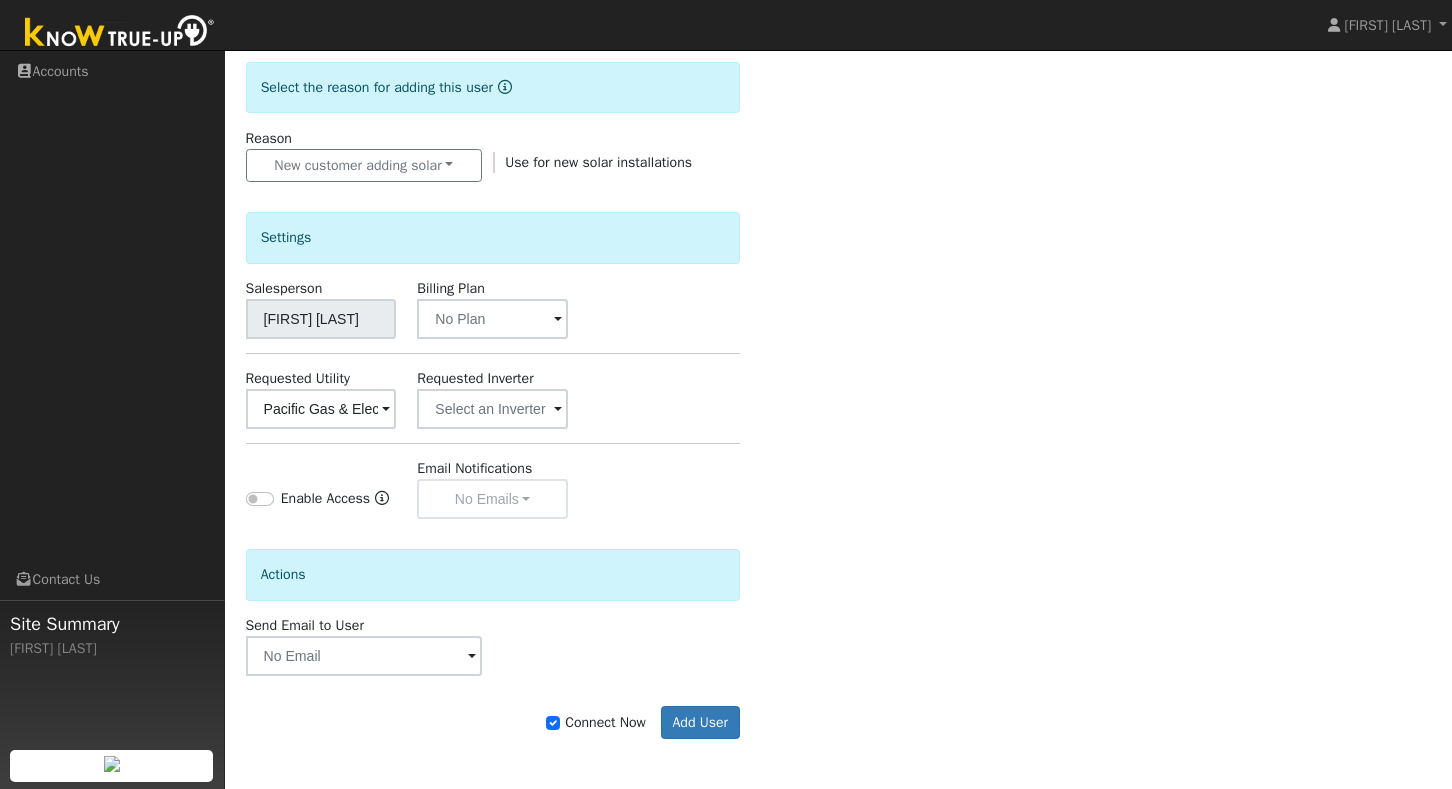 scroll, scrollTop: 503, scrollLeft: 0, axis: vertical 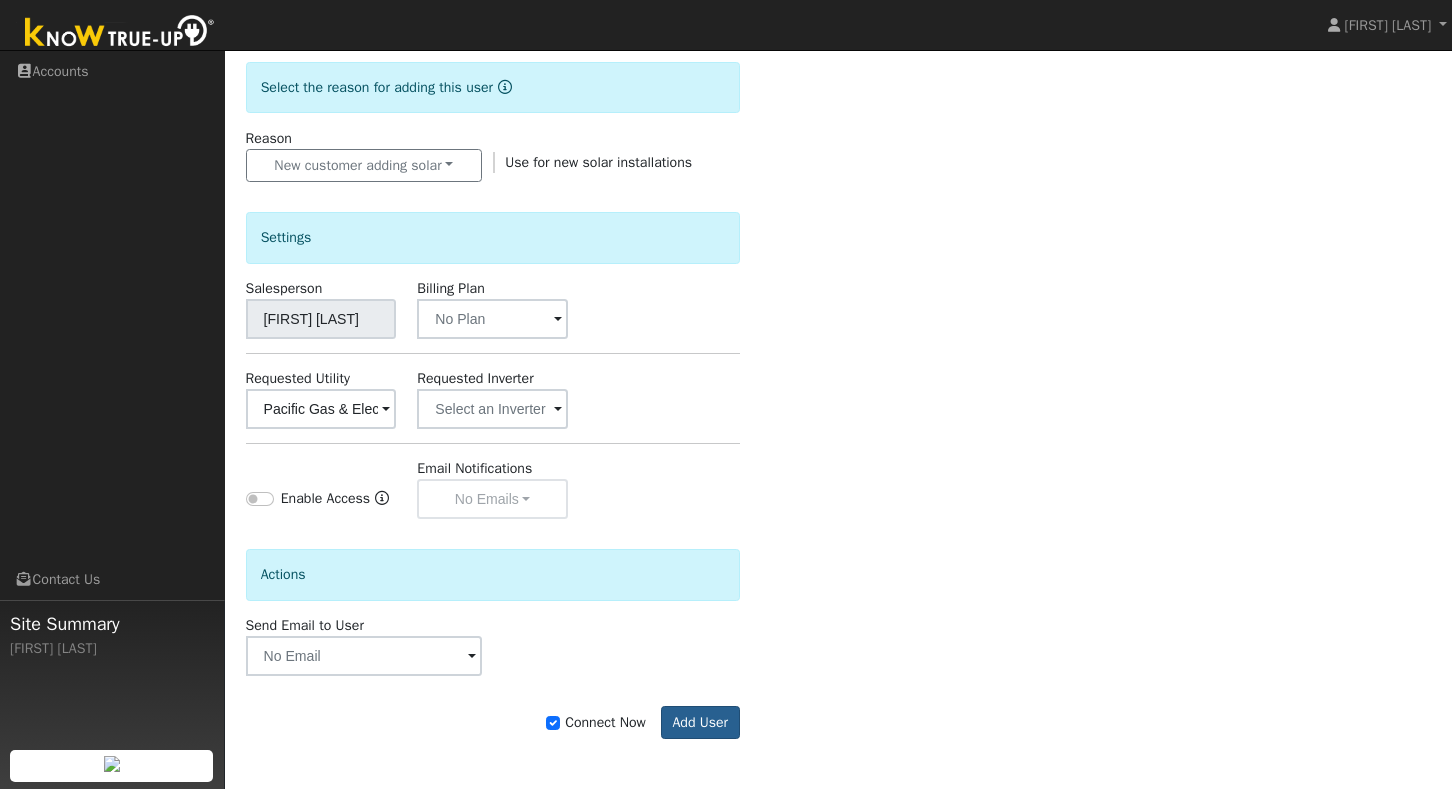 click on "Add User" at bounding box center (700, 723) 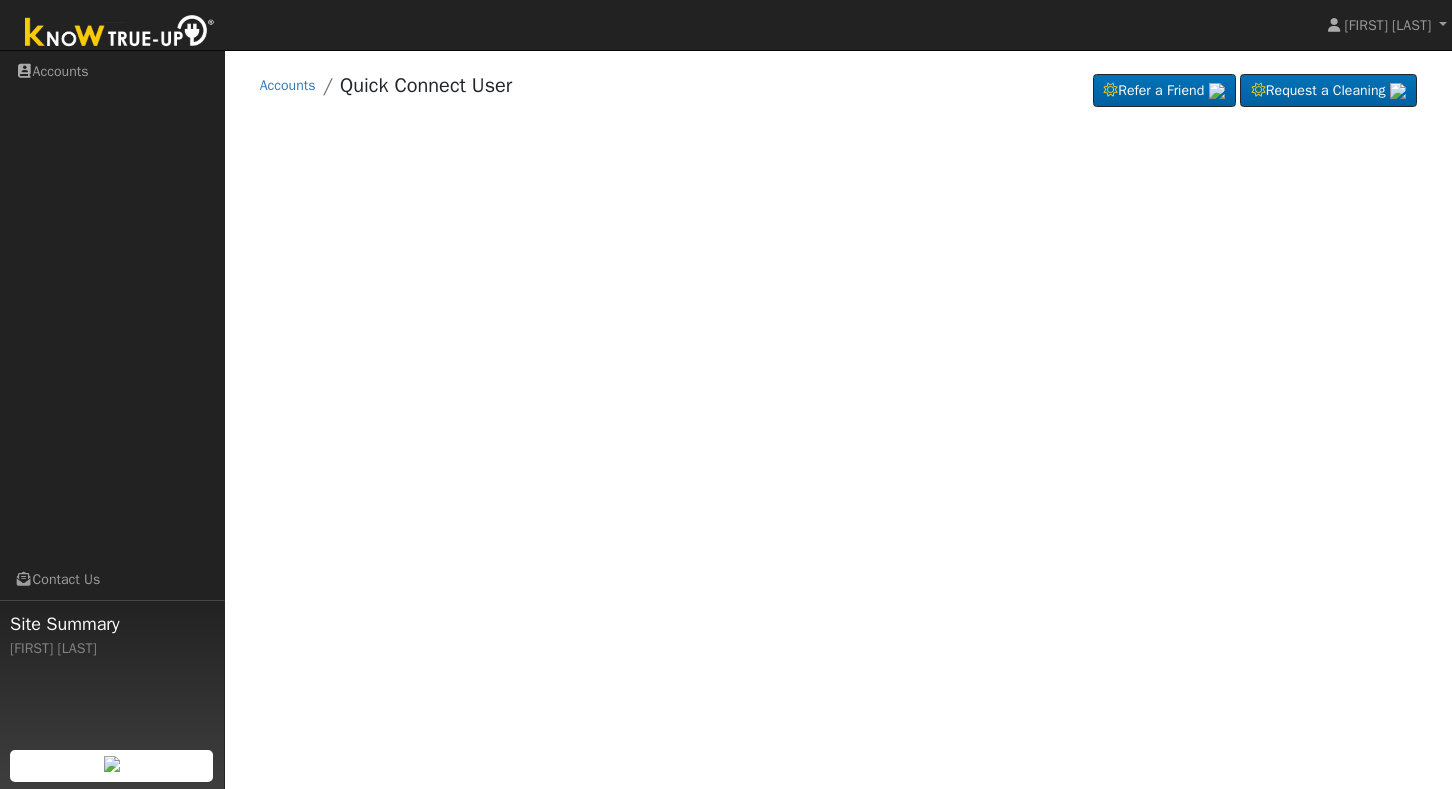 scroll, scrollTop: 0, scrollLeft: 0, axis: both 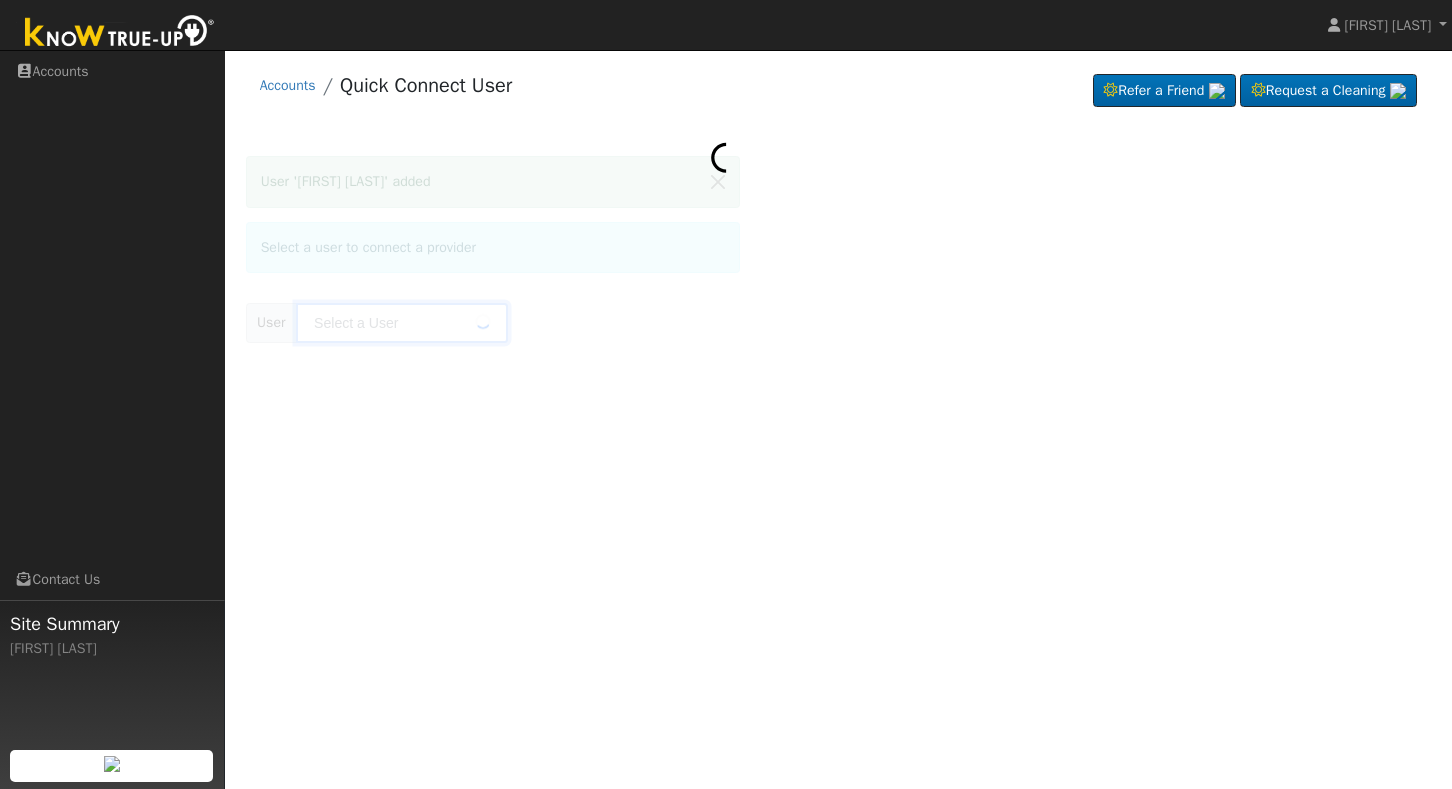 type on "[FIRST] [LAST]" 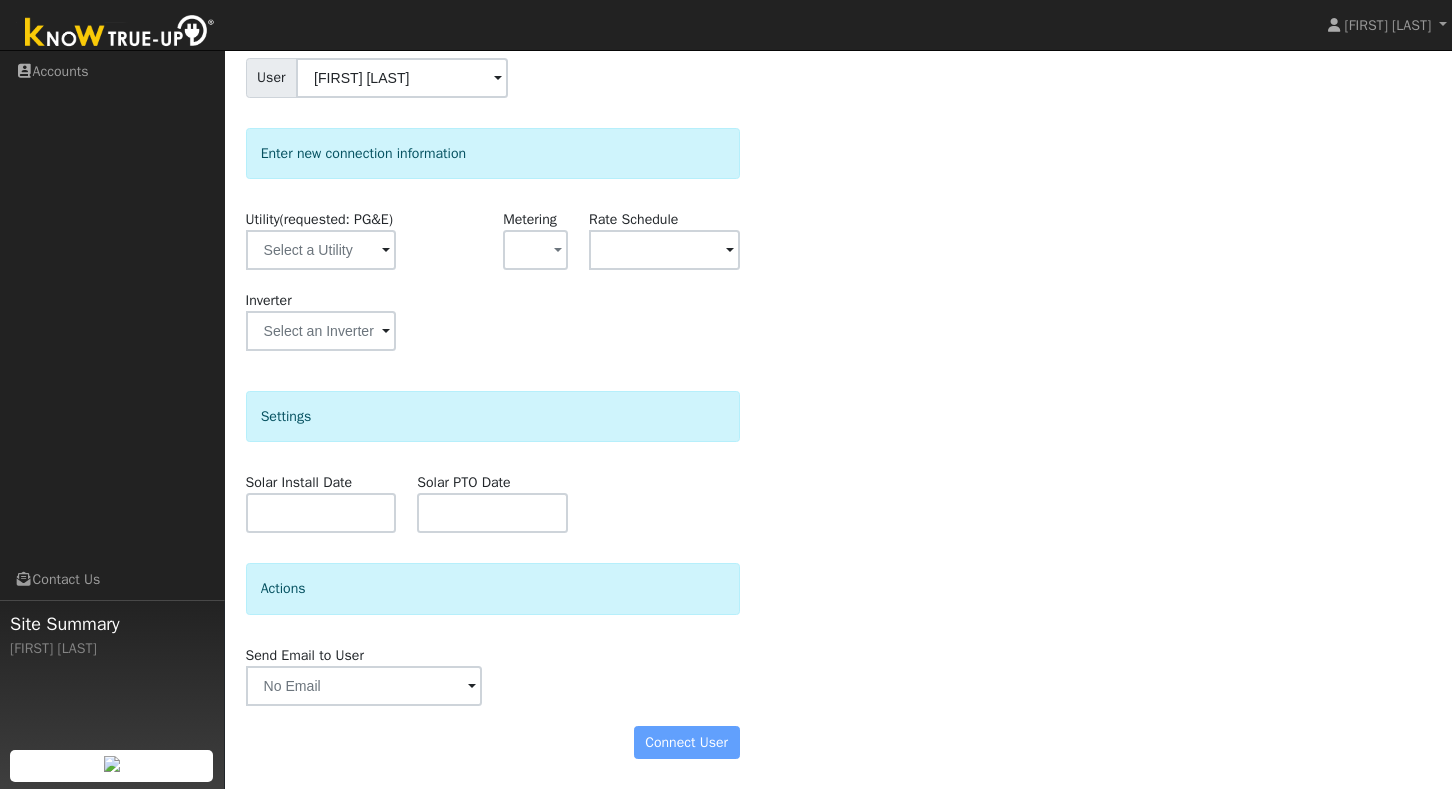 scroll, scrollTop: 186, scrollLeft: 0, axis: vertical 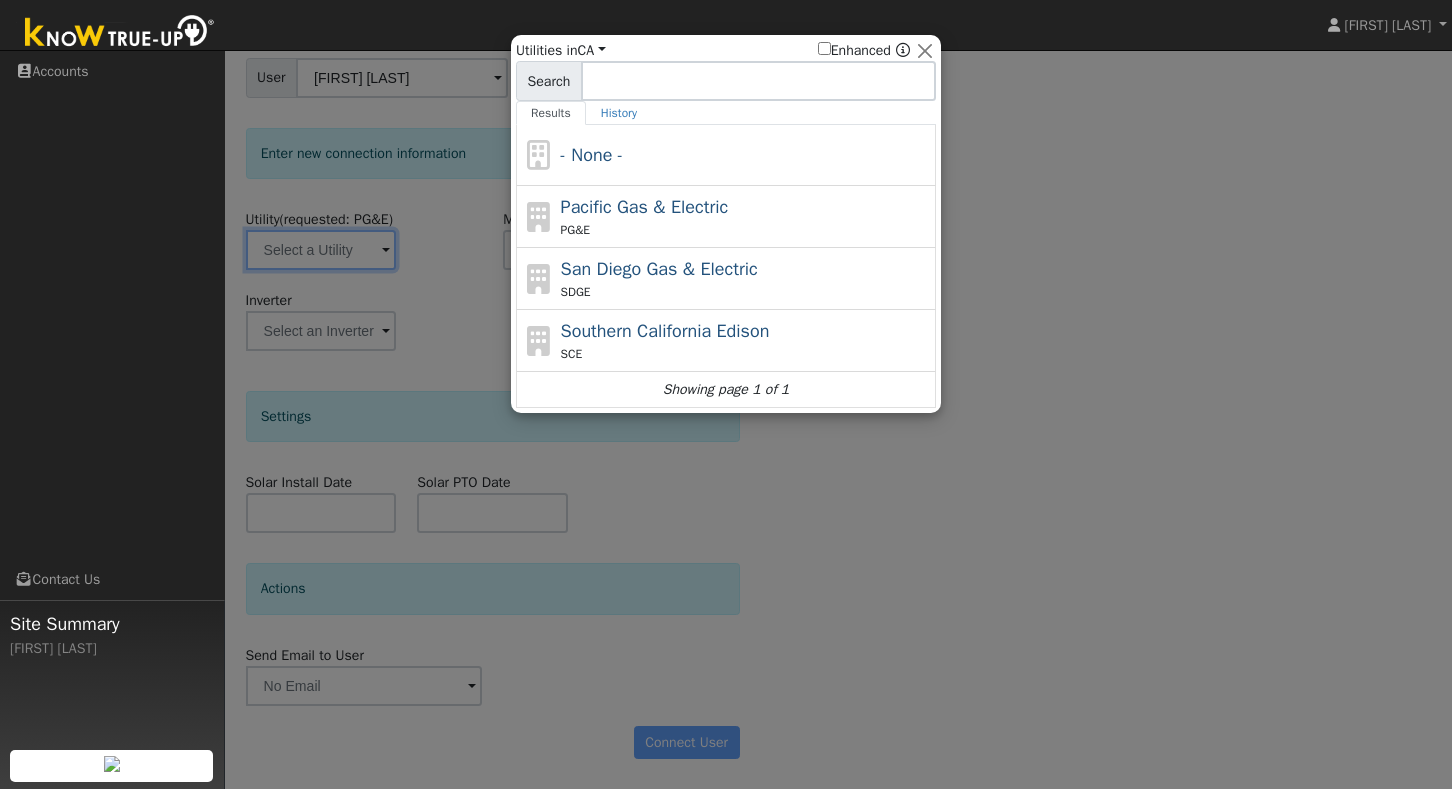 click on "Utilities in   All Utilities CA All States AL AK AZ AR CA CO CT DE FL GA HI ID IL IN IA KS KY LA ME MD MA MI MN MS MO MT NE NV NH NJ NM NY NC ND OH OK OR PA RI SC SD TN TX UT VT VA WA WV WI WY  Enhanced Search Results History - None - Pacific Gas & Electric PG&E San Diego Gas & Electric SDGE Southern California Edison SCE Showing page 1 of 1  Enter text to search   No history" at bounding box center (321, 250) 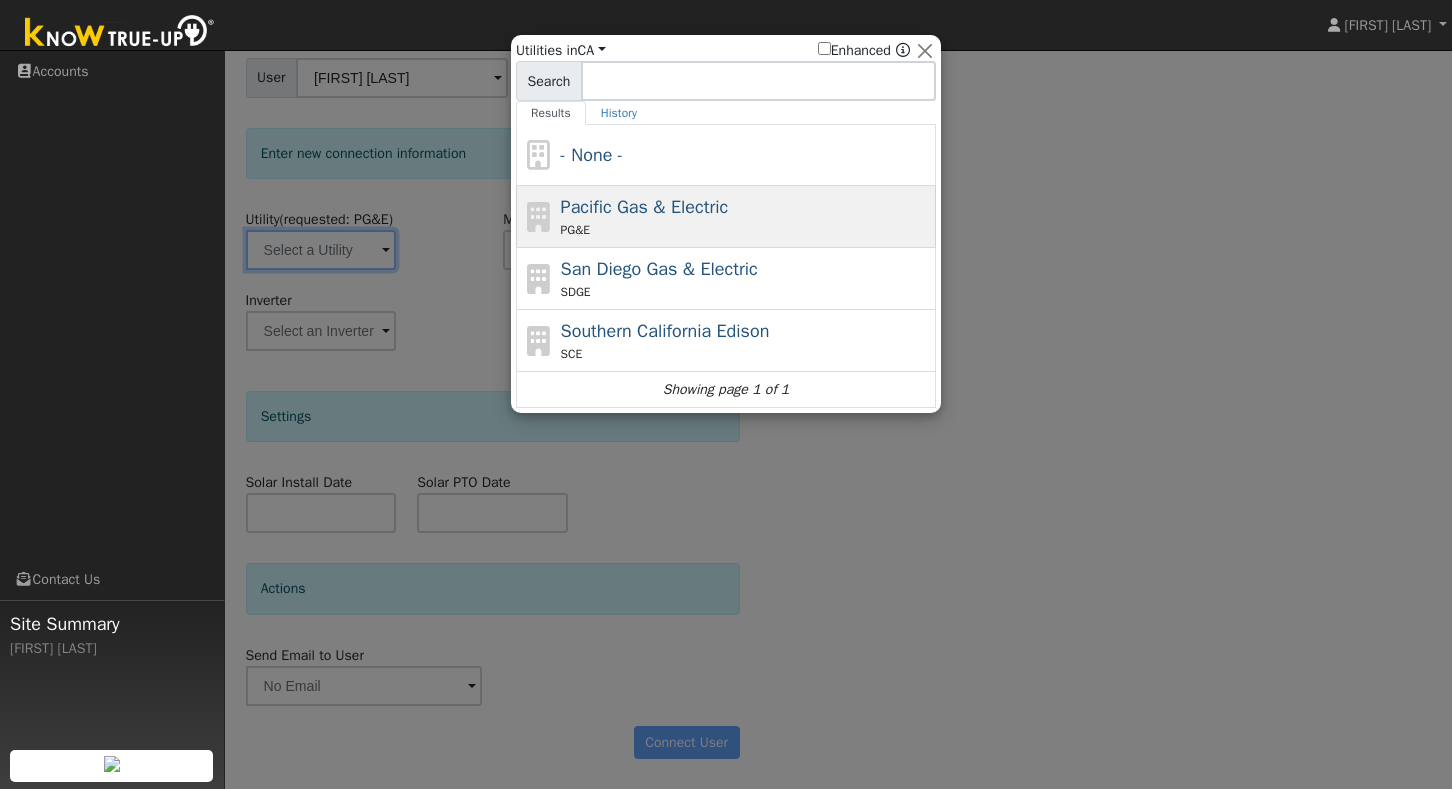 click on "Pacific Gas & Electric" at bounding box center (645, 207) 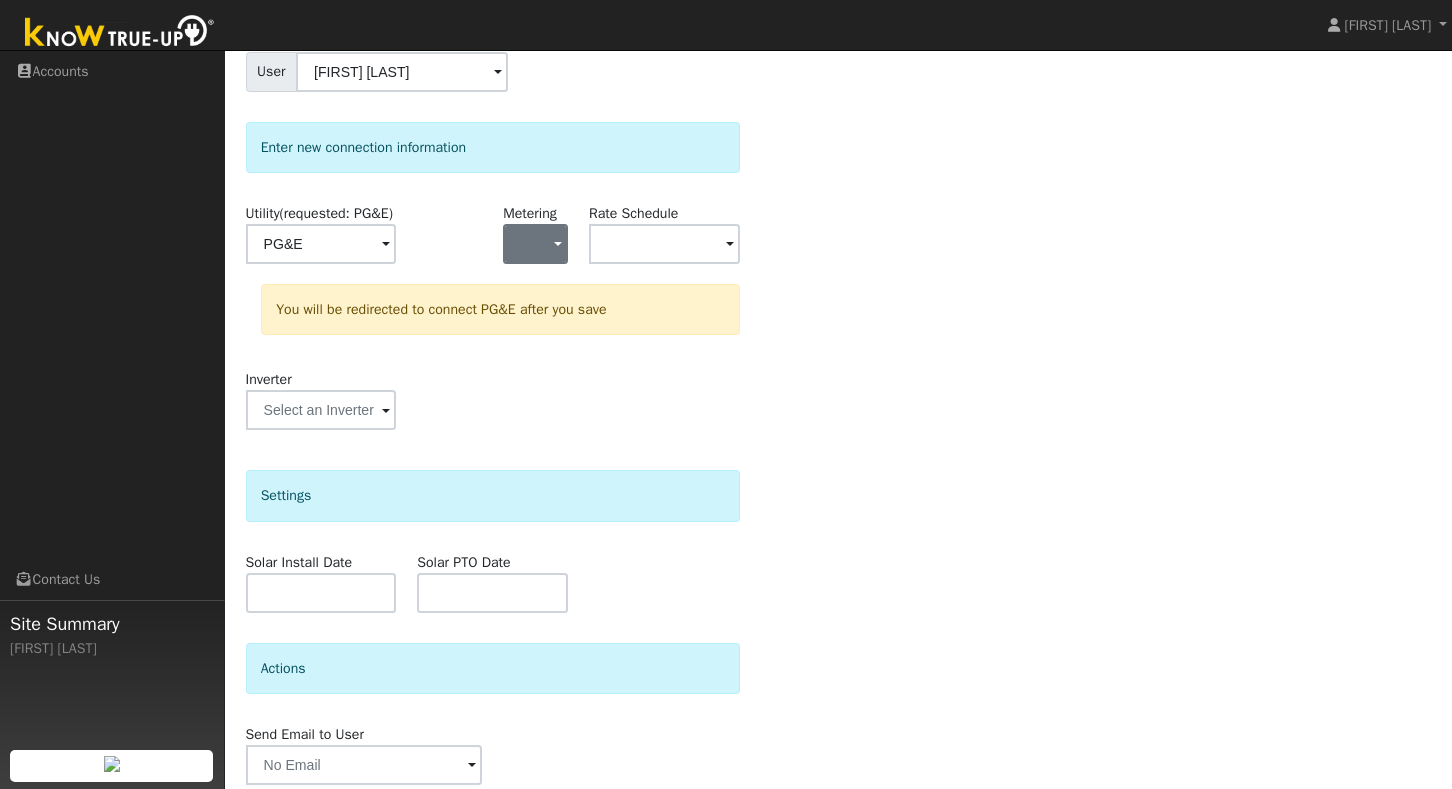 click at bounding box center [535, 244] 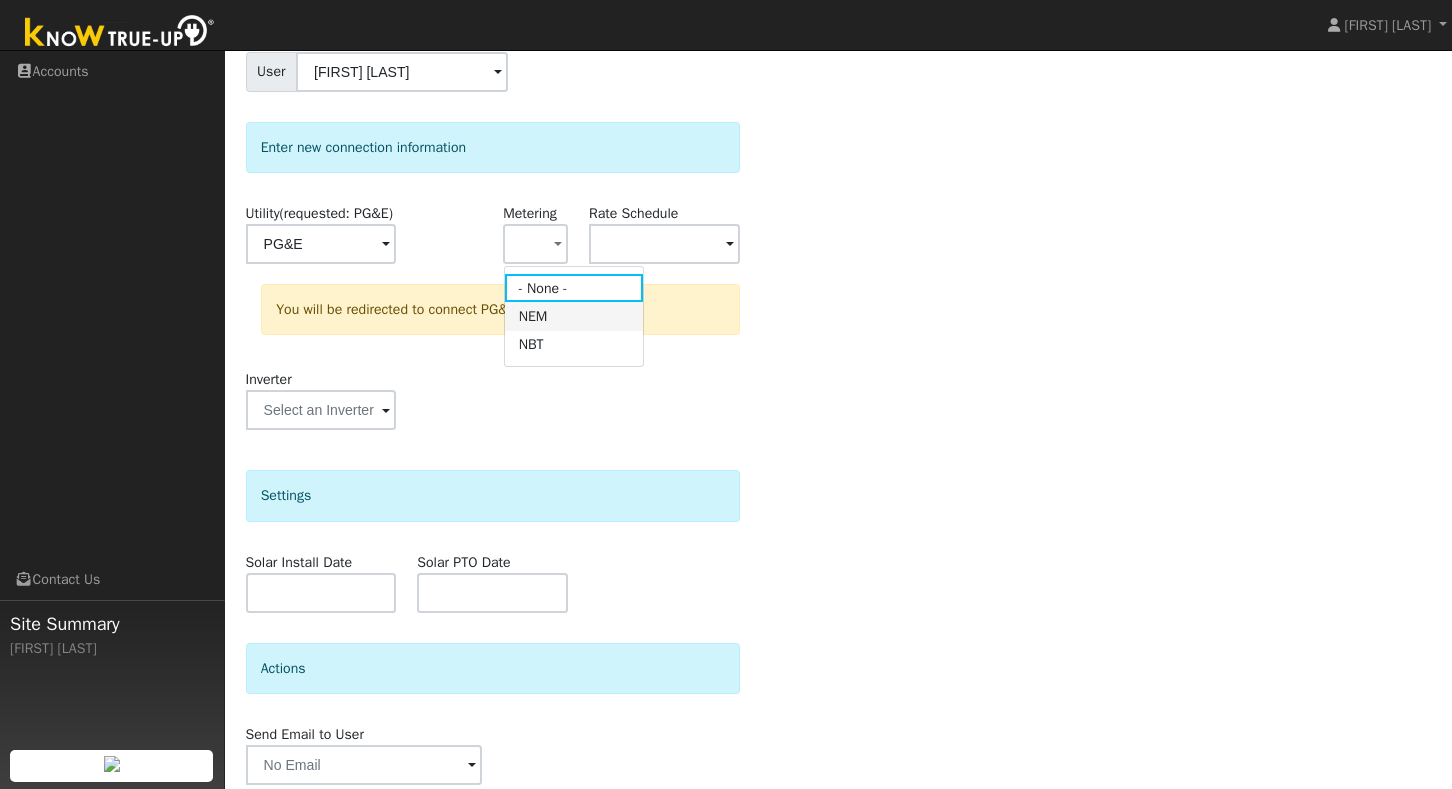 click on "NEM" at bounding box center (574, 316) 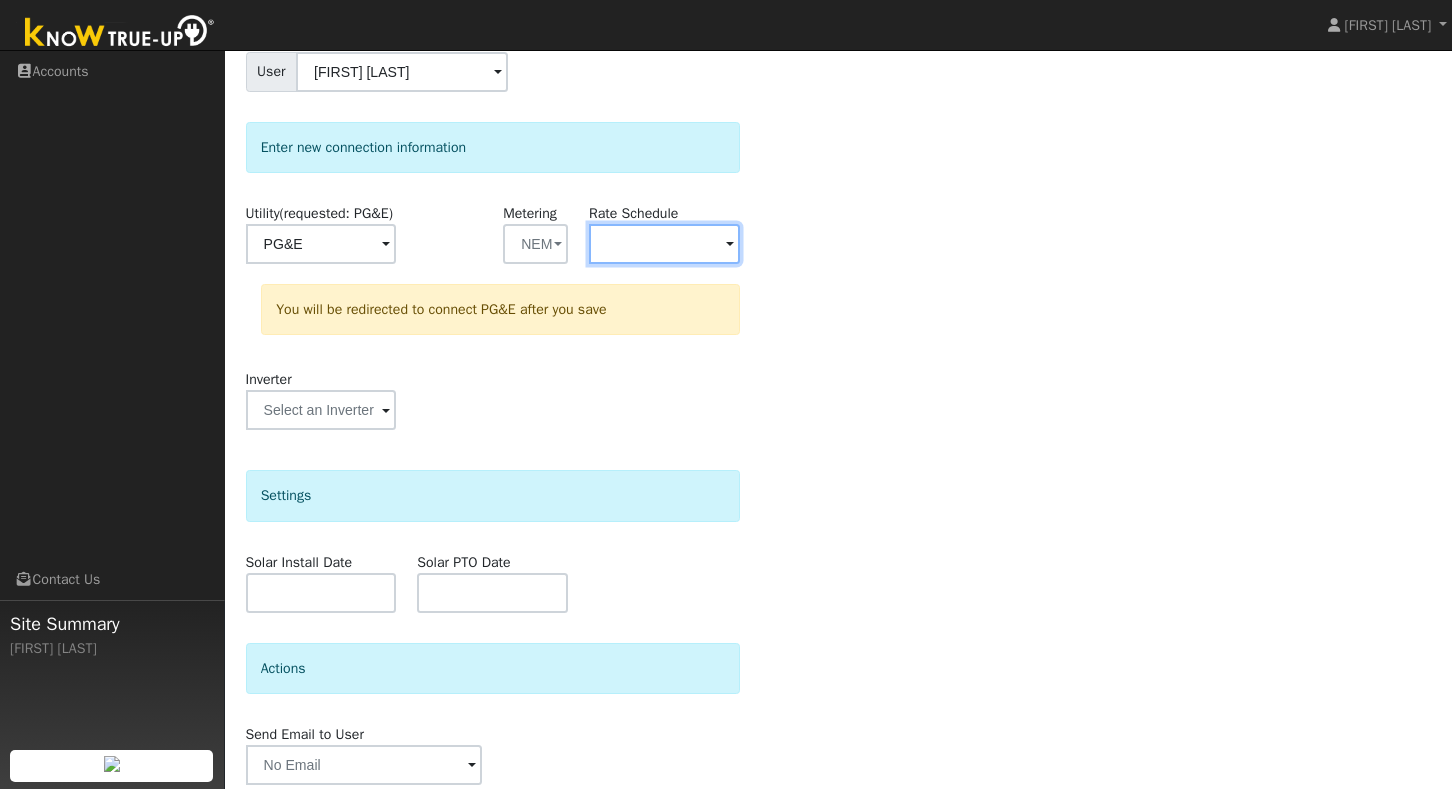 click at bounding box center (321, 244) 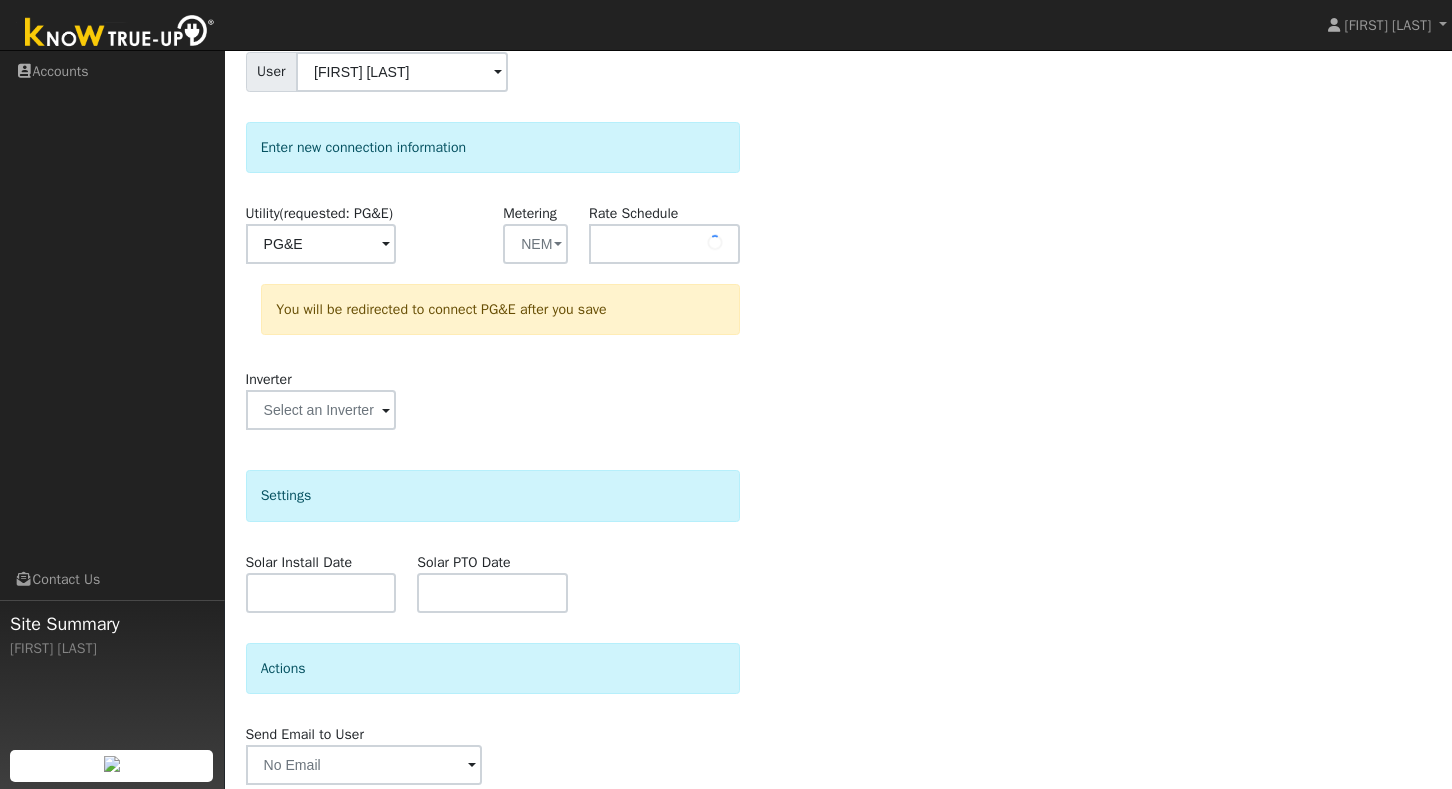 click on "Select a user to connect a provider User Joe Torres Account   Default Account Default Account 4171 East Iowa Avenue, Fresno, CA 93702 Primary Account Enter new connection information Utility  (requested: PG&E) PG&E Metering NEM - None - NEM NBT  Rate Schedule  You will be redirected to connect PG&E after you save Inverter Disconnecting . Do you also want to delete all of the  data?  - Delete data if disconnecting or connecting to different data.  - Keep data if reconnecting to same data.  Be careful: this cannot be undone.  Cancel  No  Yes Settings Solar Install Date Solar PTO Date Actions Send Email to User Delete Email Template Are you sure you want to delete ? Cancel Delete Connect User No Yes" at bounding box center (839, 414) 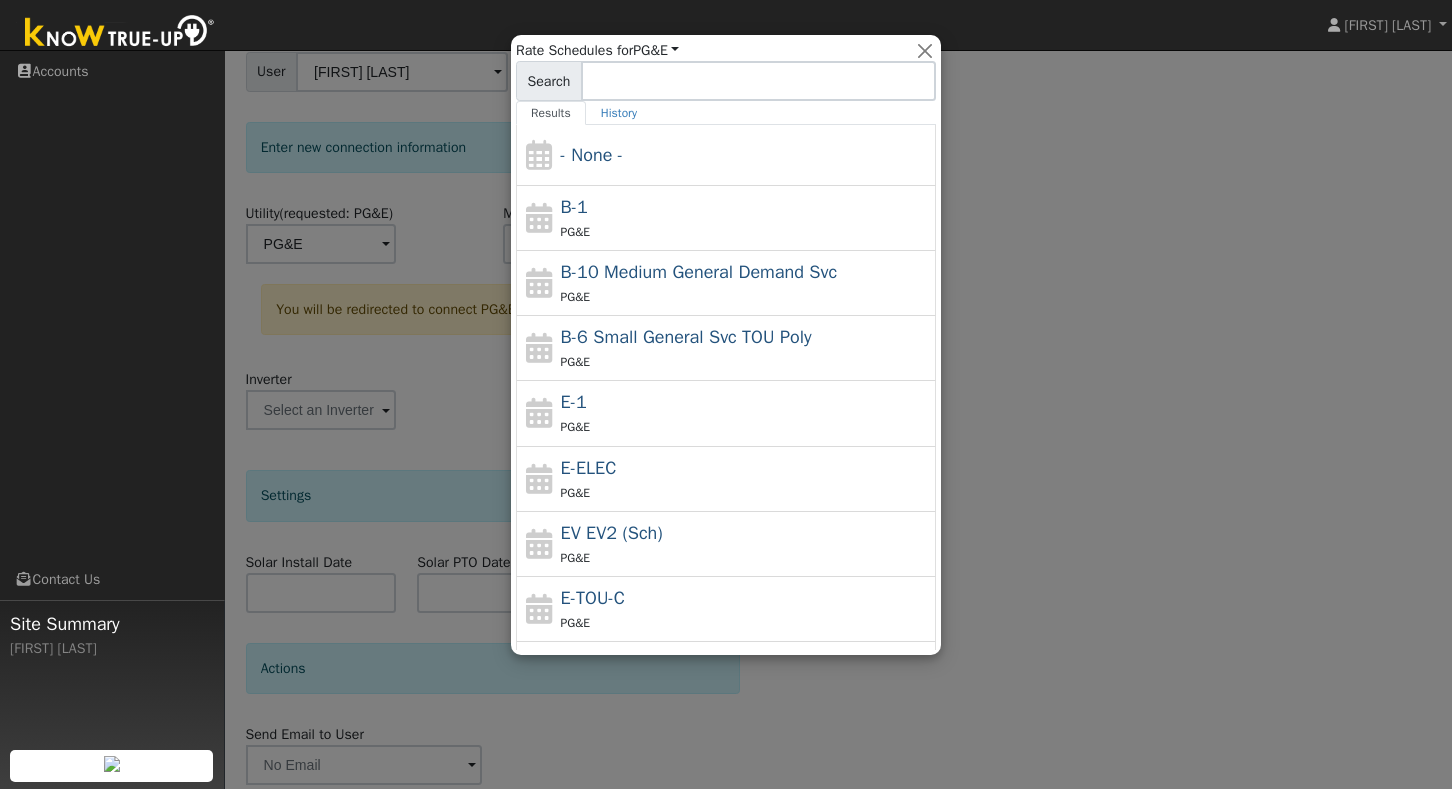 click at bounding box center (726, 394) 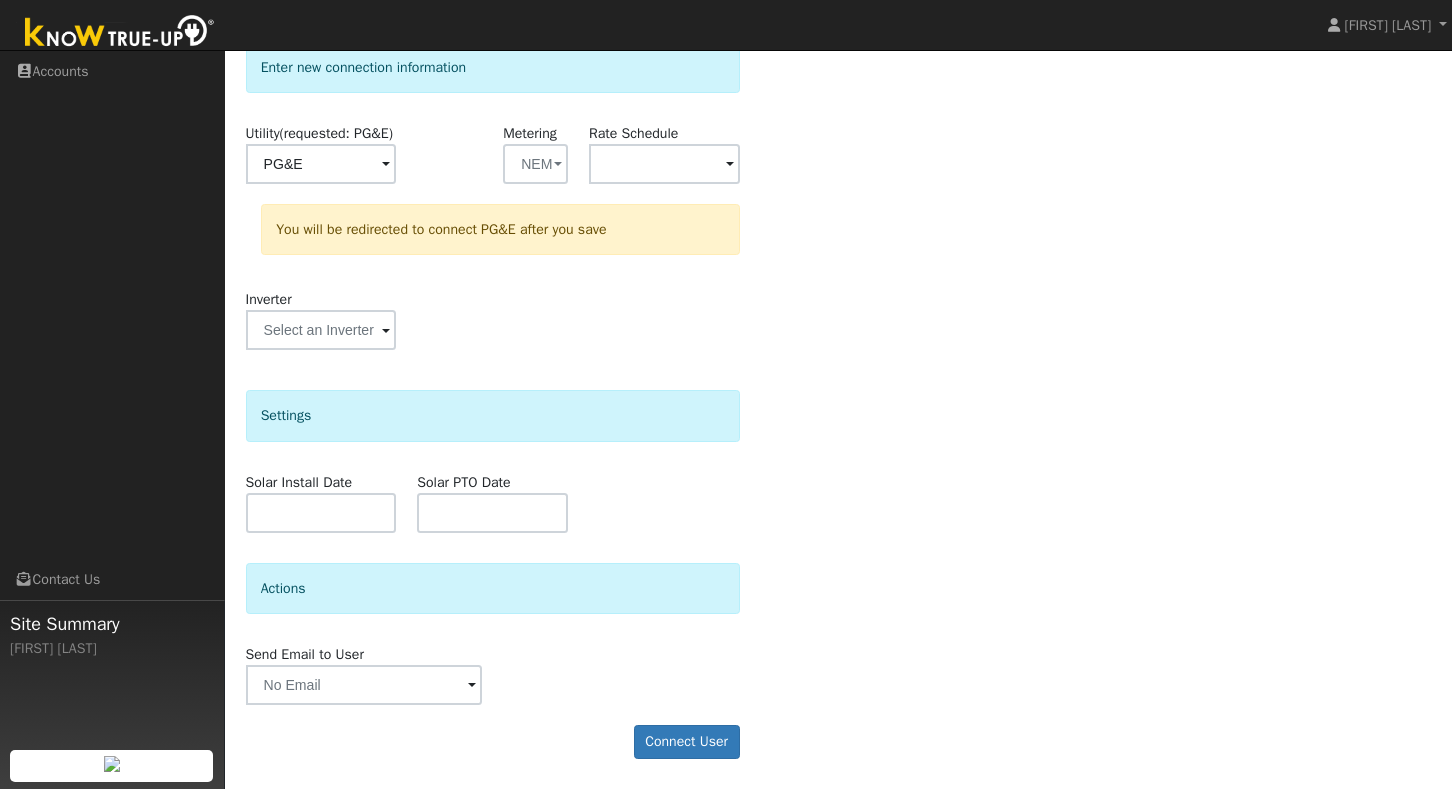 scroll, scrollTop: 286, scrollLeft: 0, axis: vertical 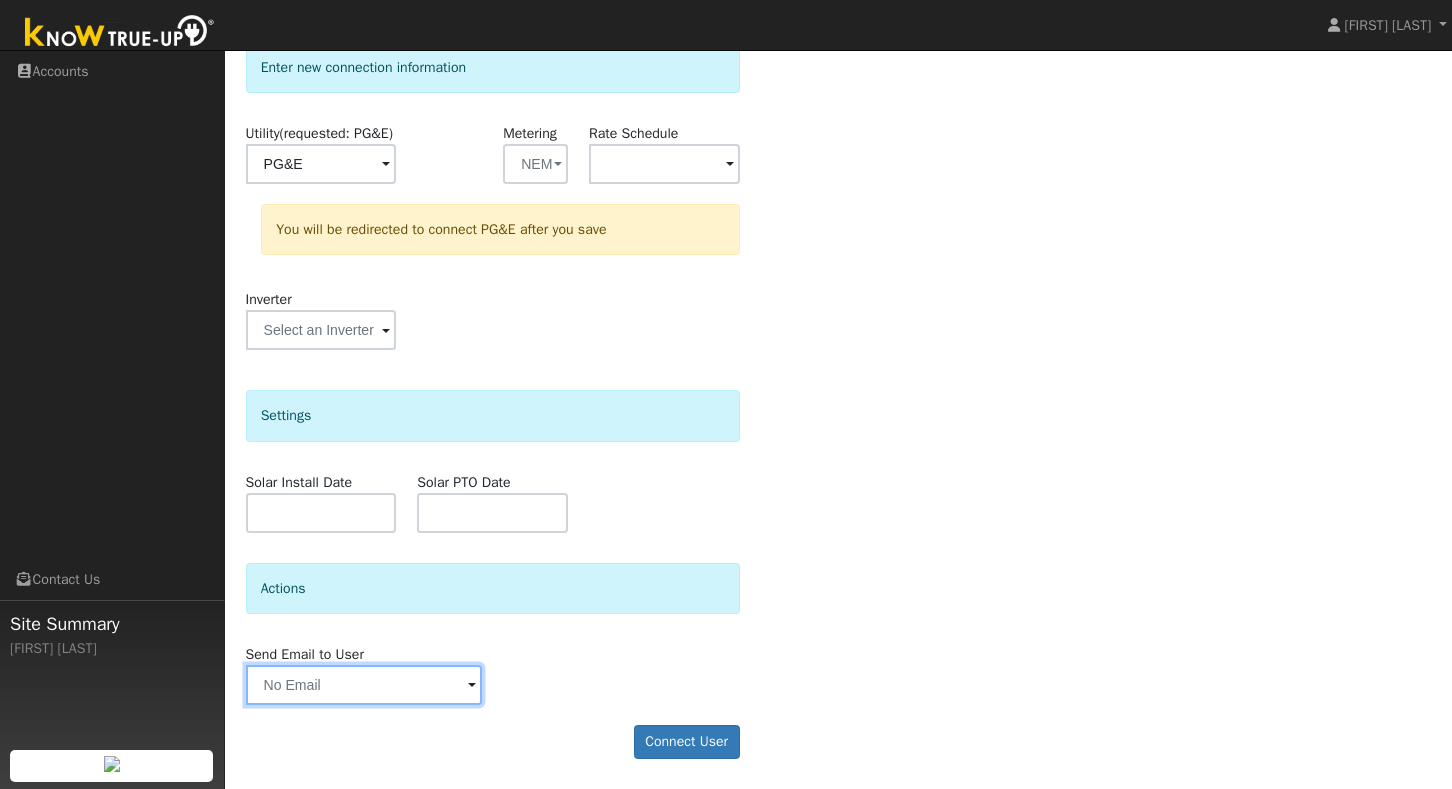 click at bounding box center (364, 685) 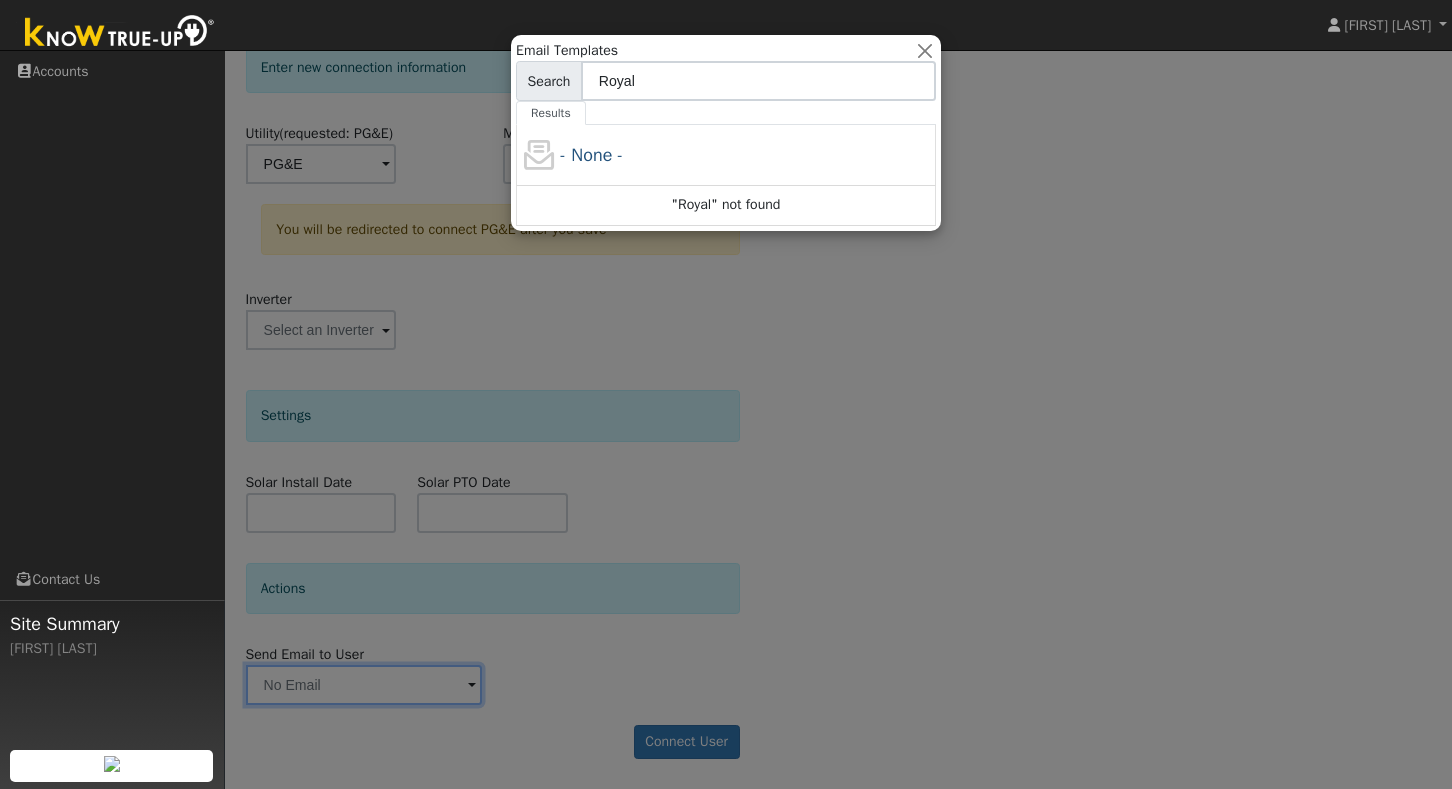 type on "Royal" 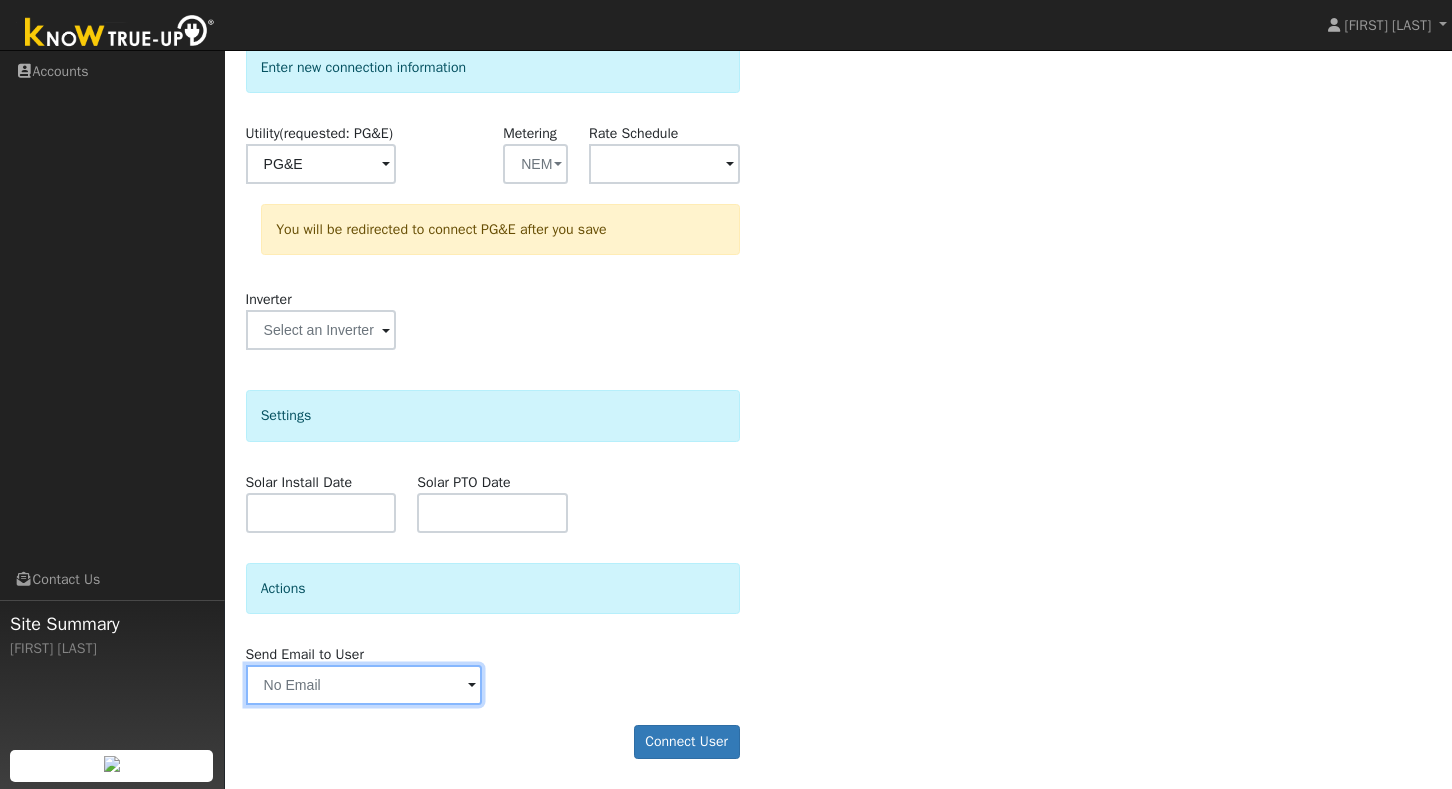 click at bounding box center (364, 685) 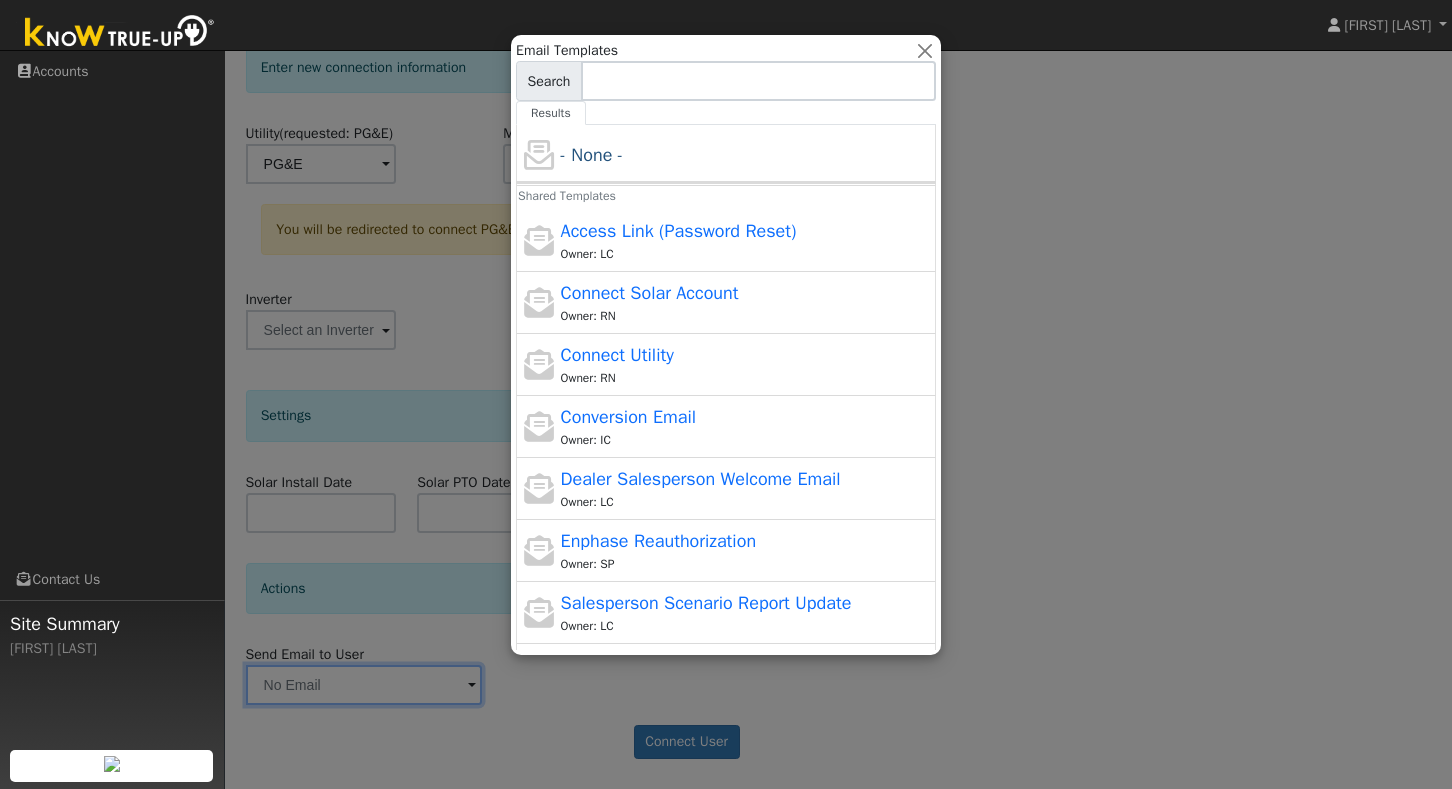 click at bounding box center (726, 394) 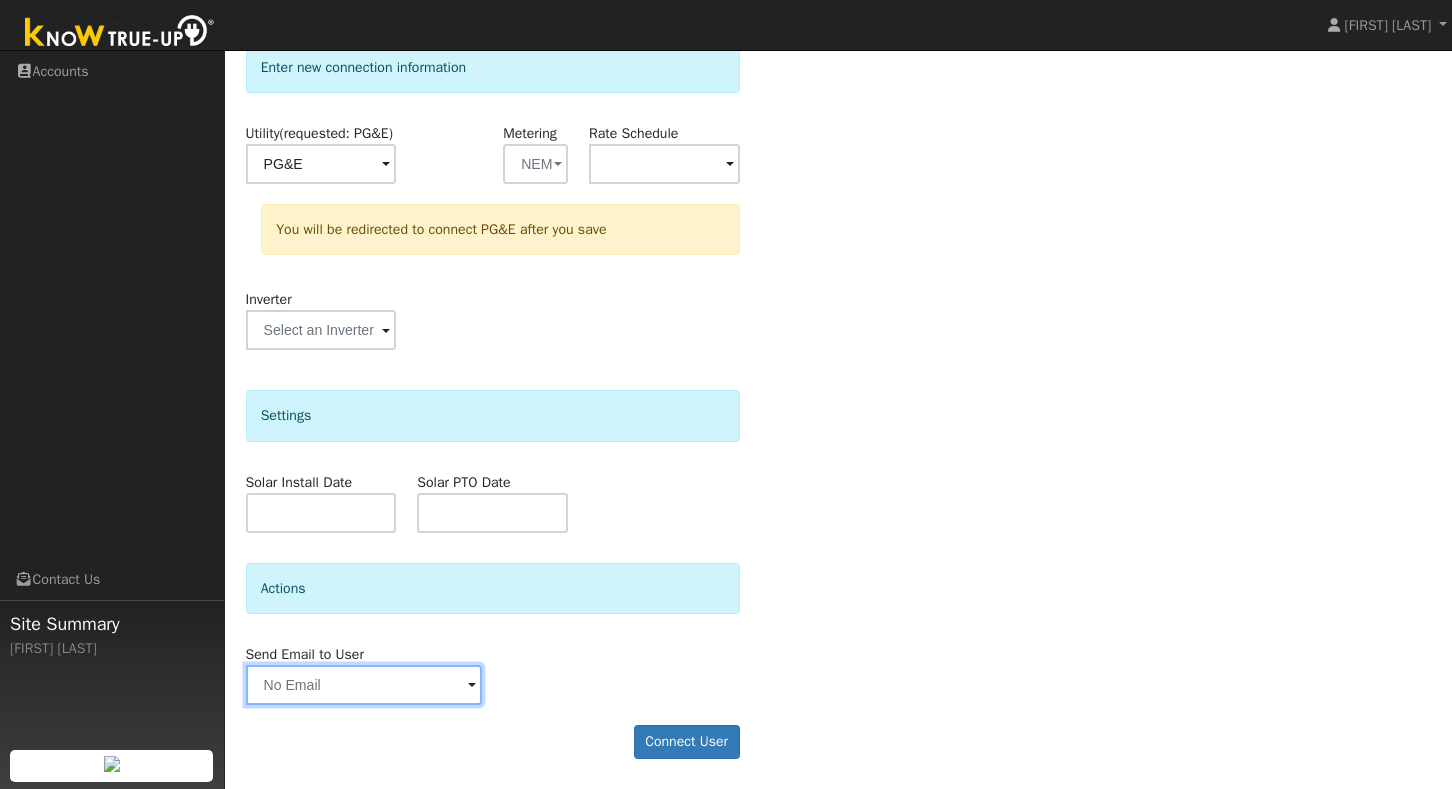click at bounding box center (364, 685) 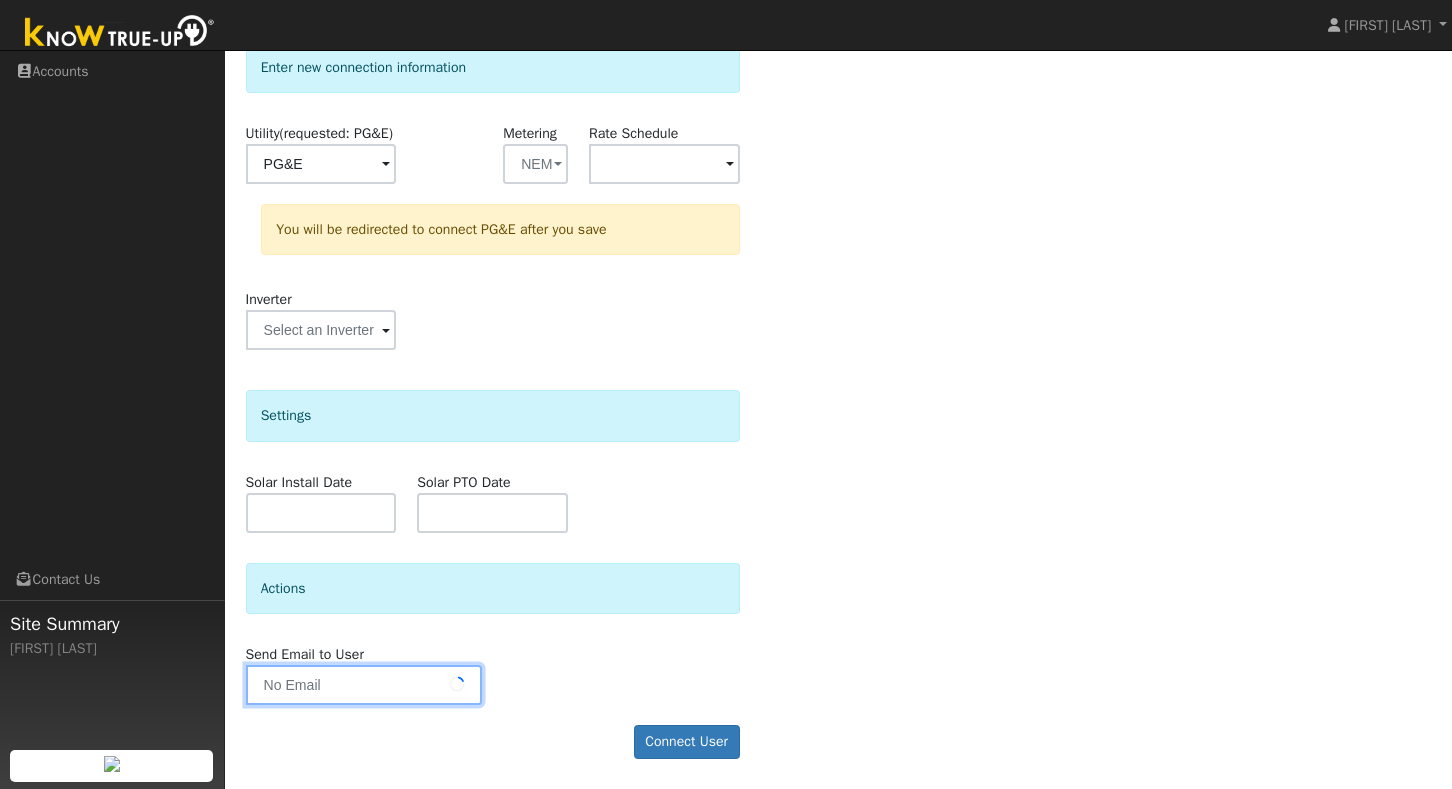 type on "r" 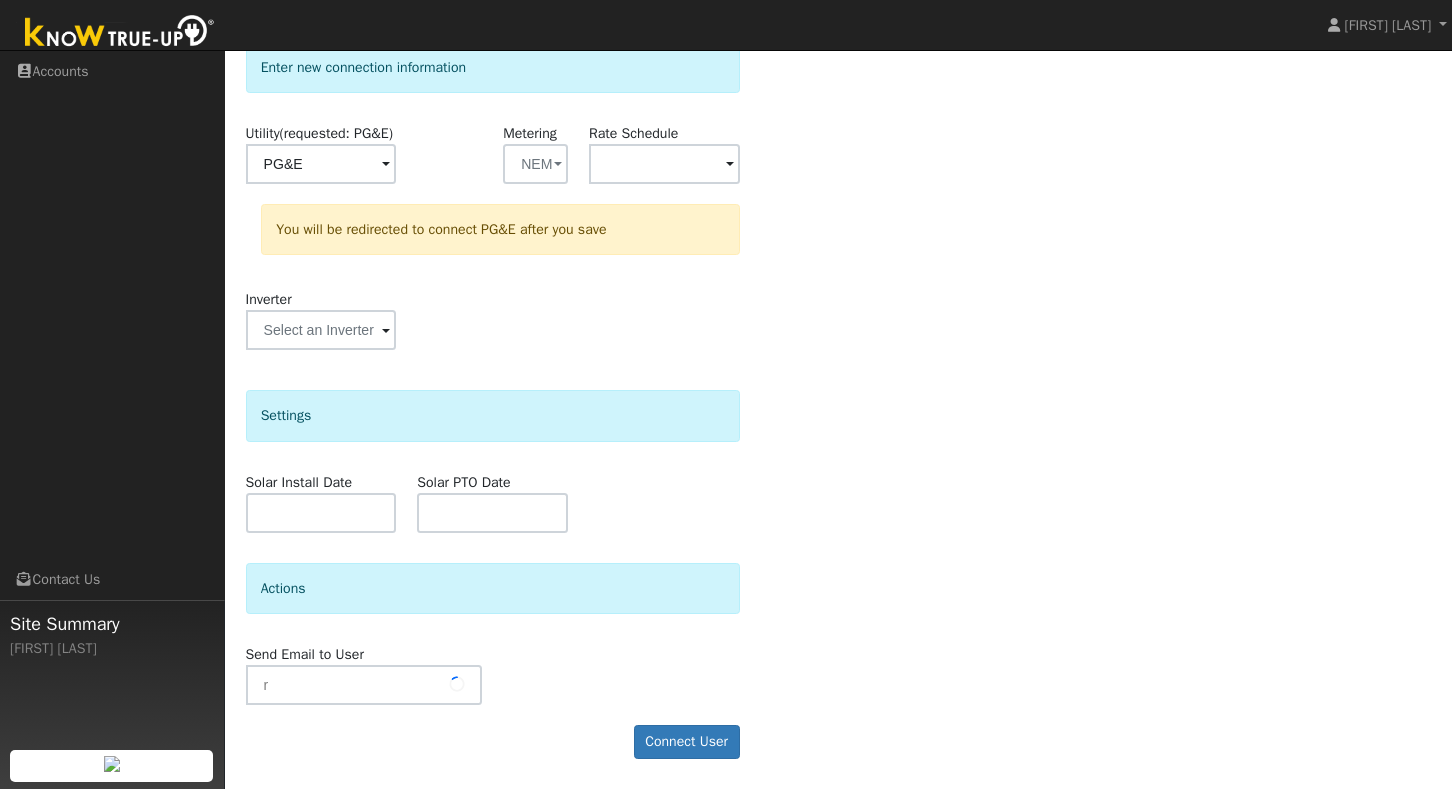 type 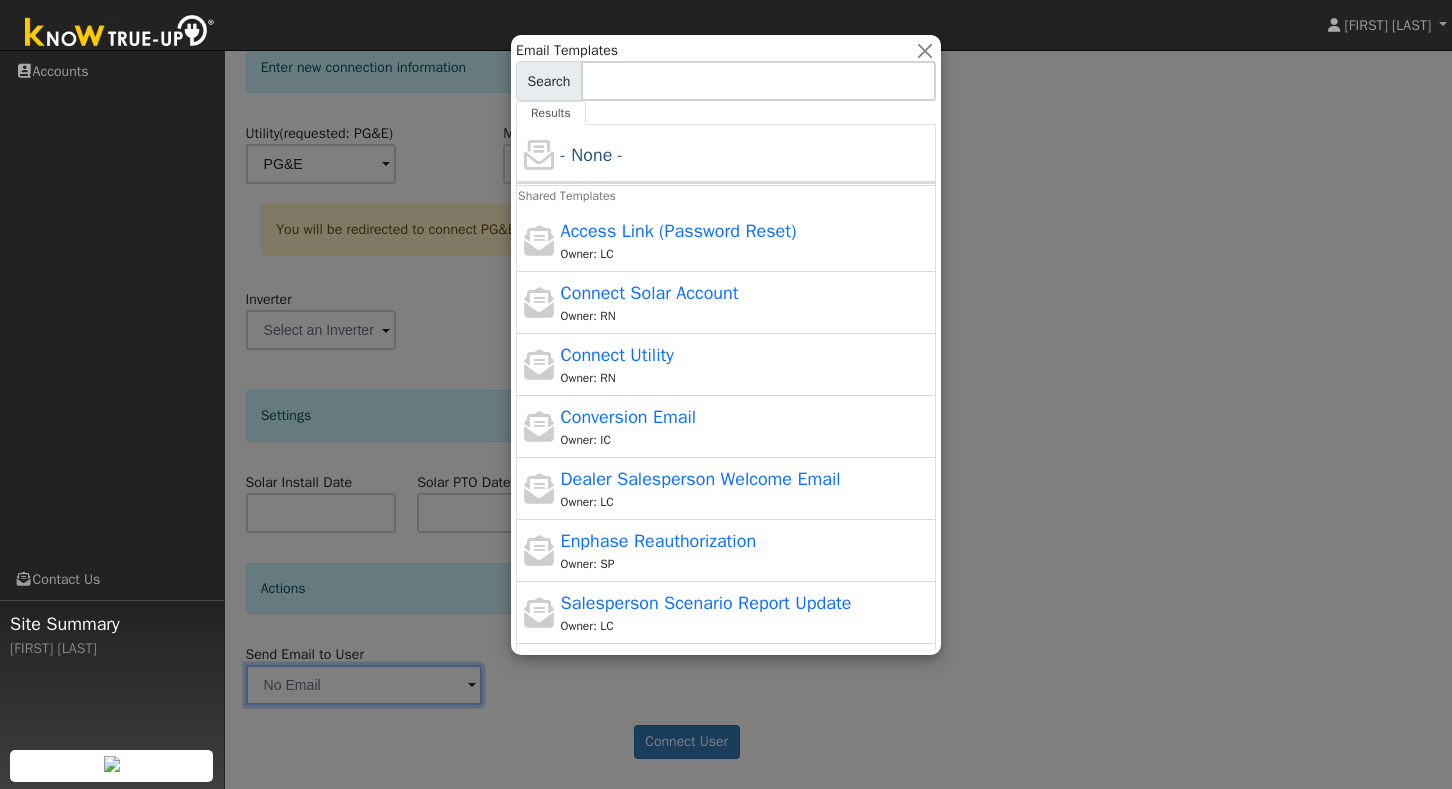 scroll, scrollTop: 0, scrollLeft: 0, axis: both 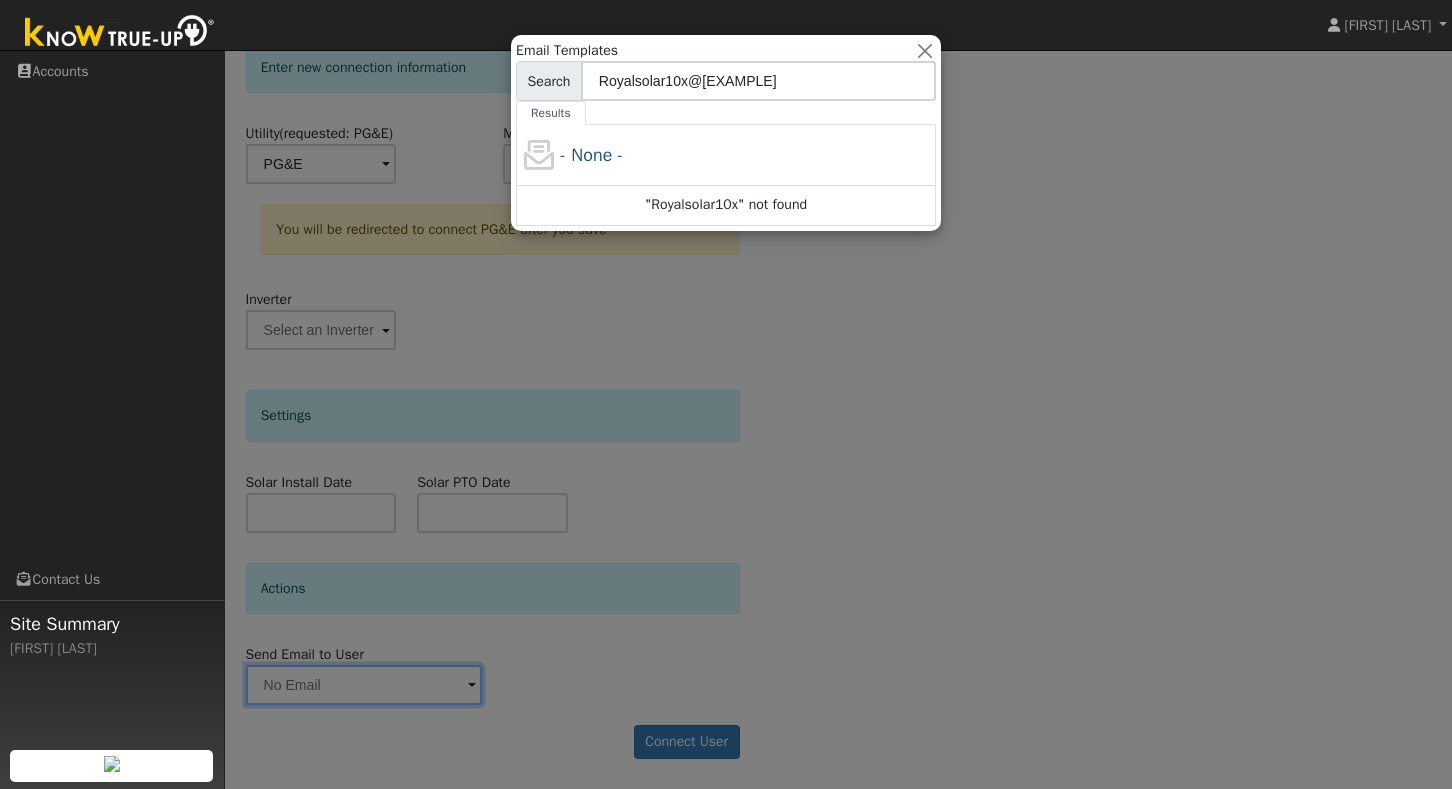 type on "Royalsolar10x@gmail.com" 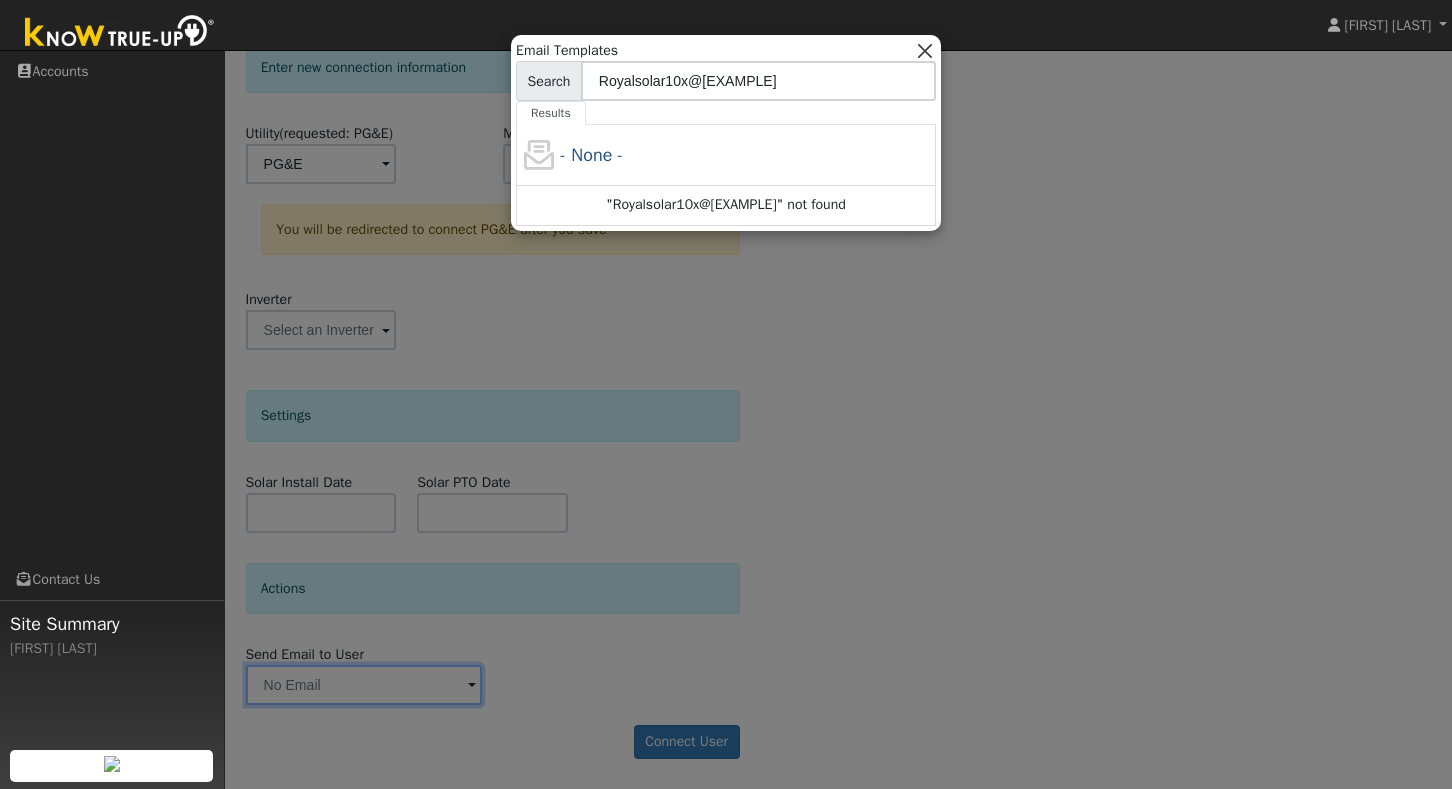 click at bounding box center (925, 50) 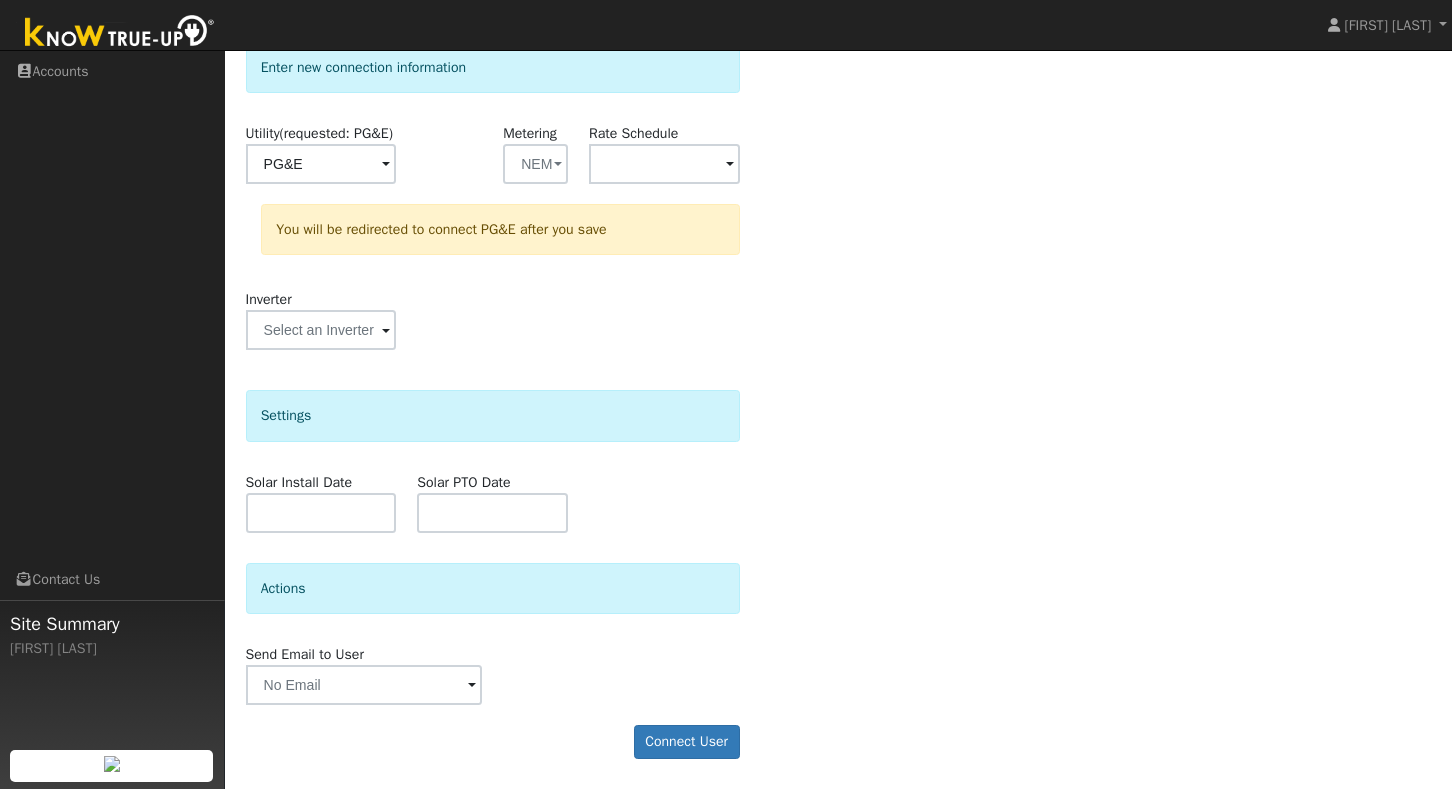 scroll, scrollTop: 286, scrollLeft: 0, axis: vertical 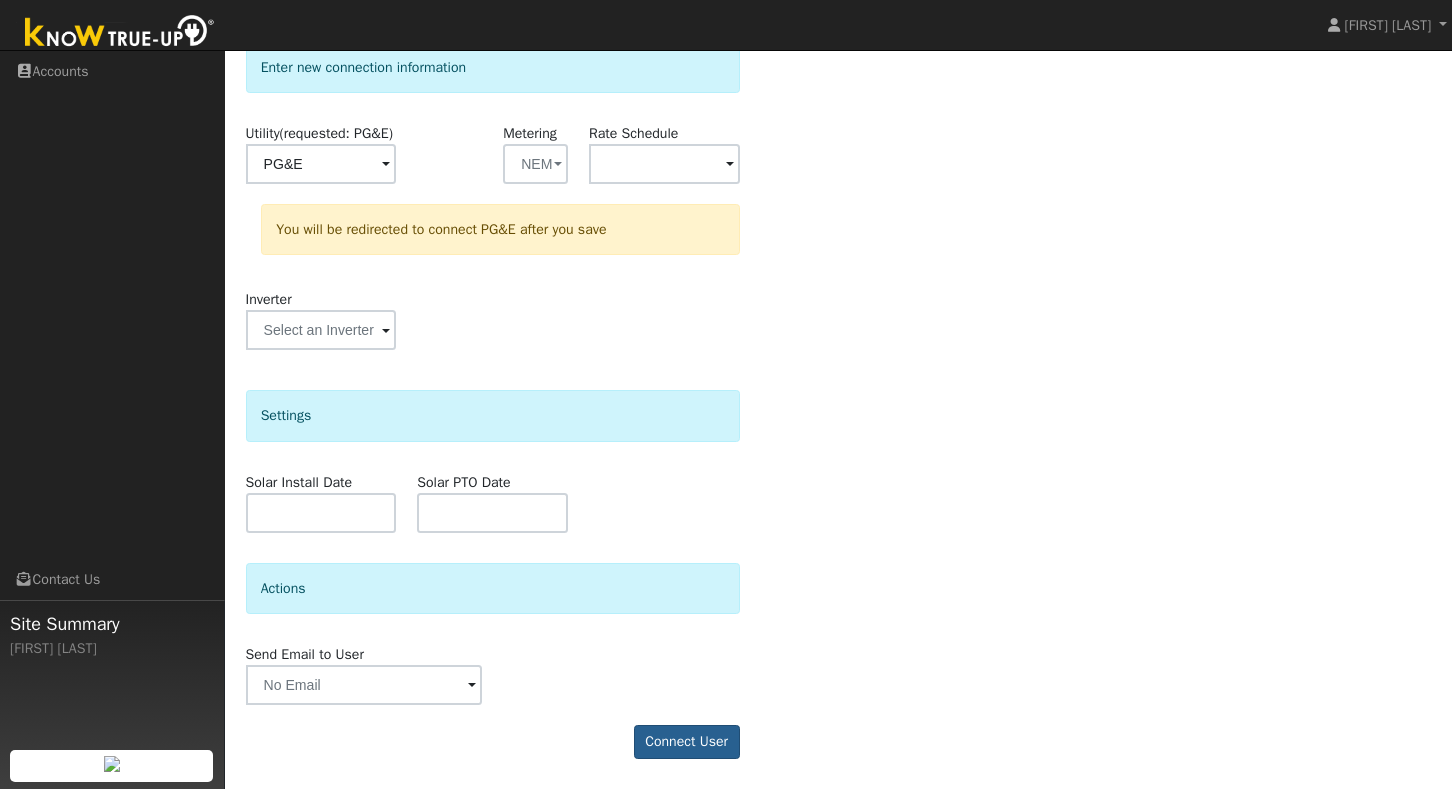 click on "Connect User" at bounding box center [687, 742] 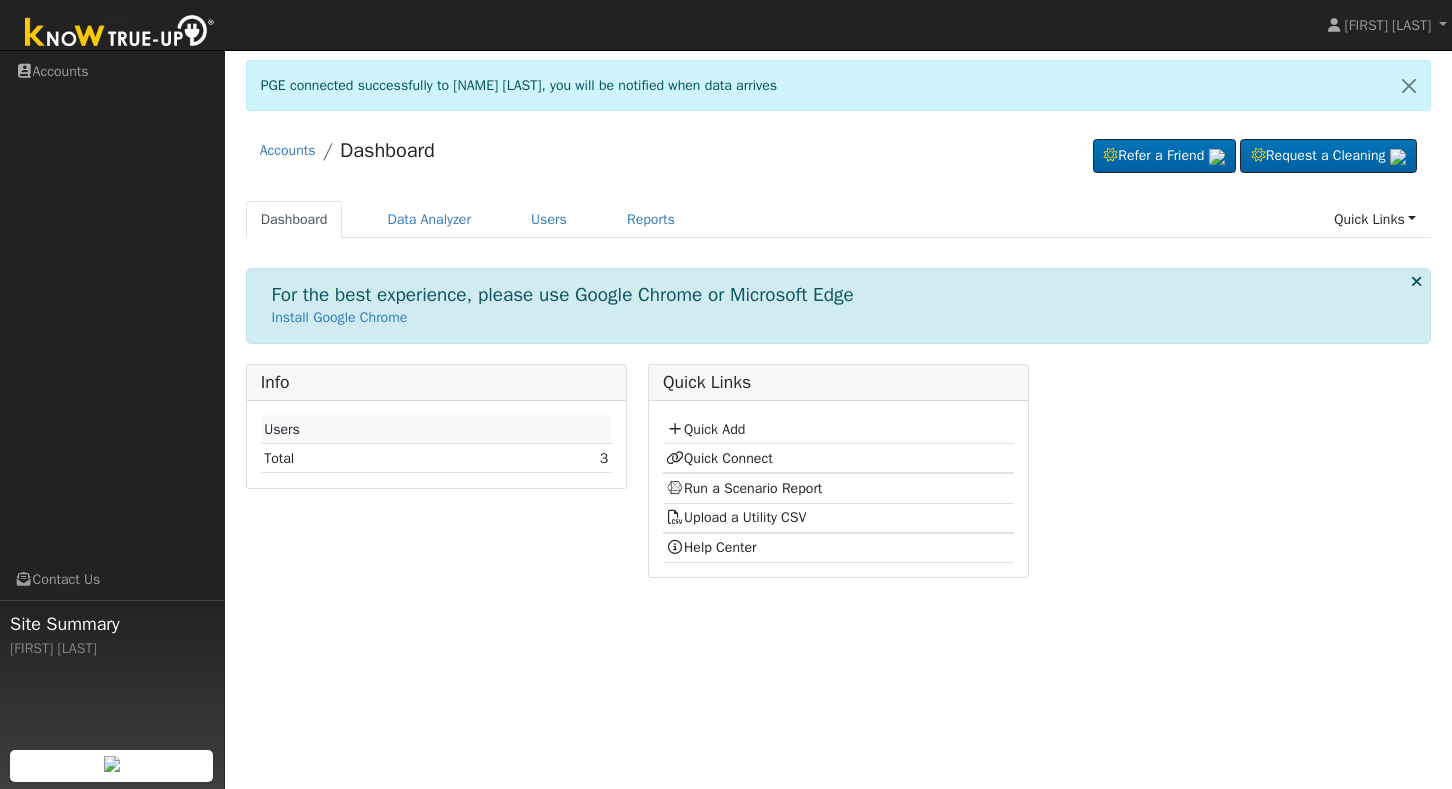 scroll, scrollTop: 0, scrollLeft: 0, axis: both 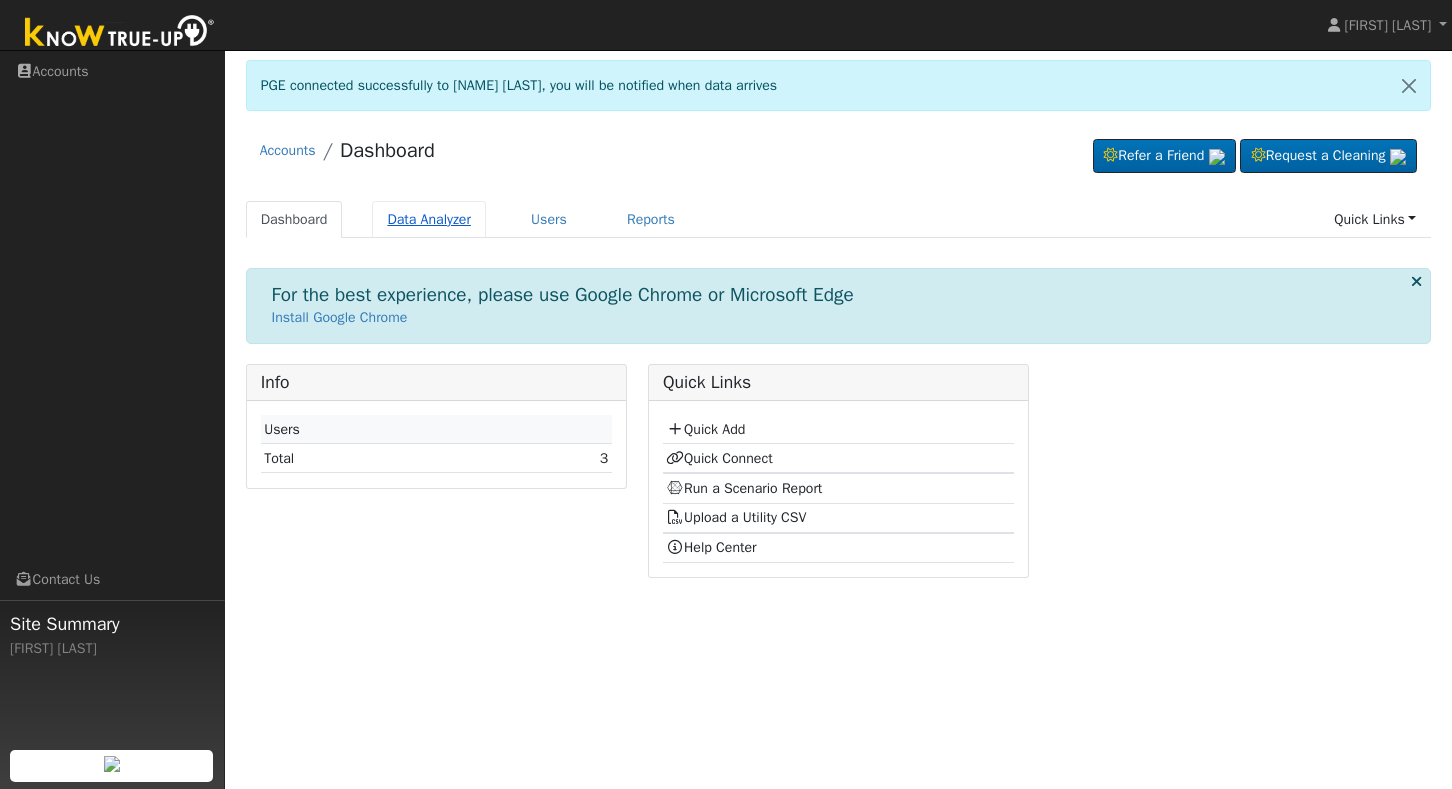 click on "Data Analyzer" at bounding box center (429, 219) 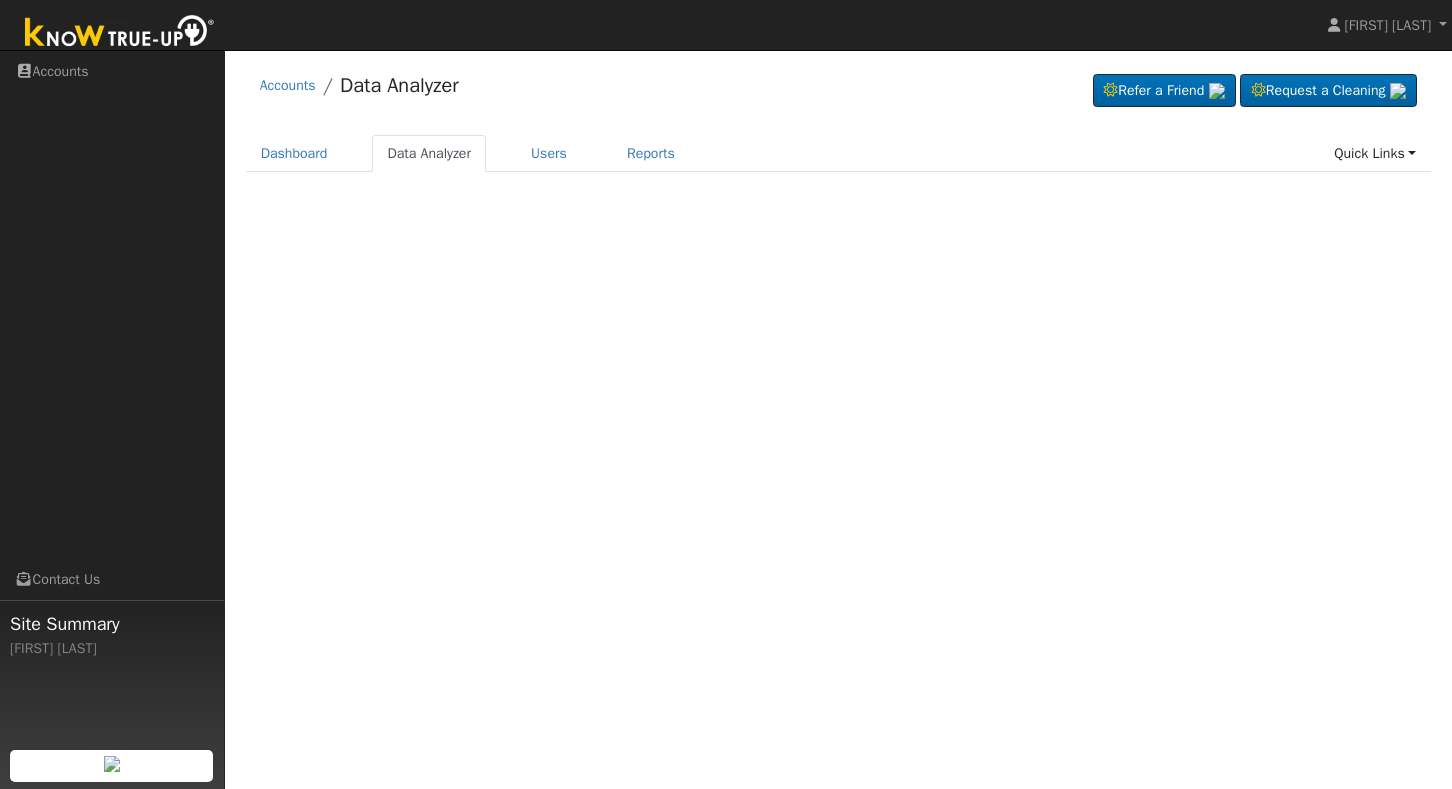 scroll, scrollTop: 0, scrollLeft: 0, axis: both 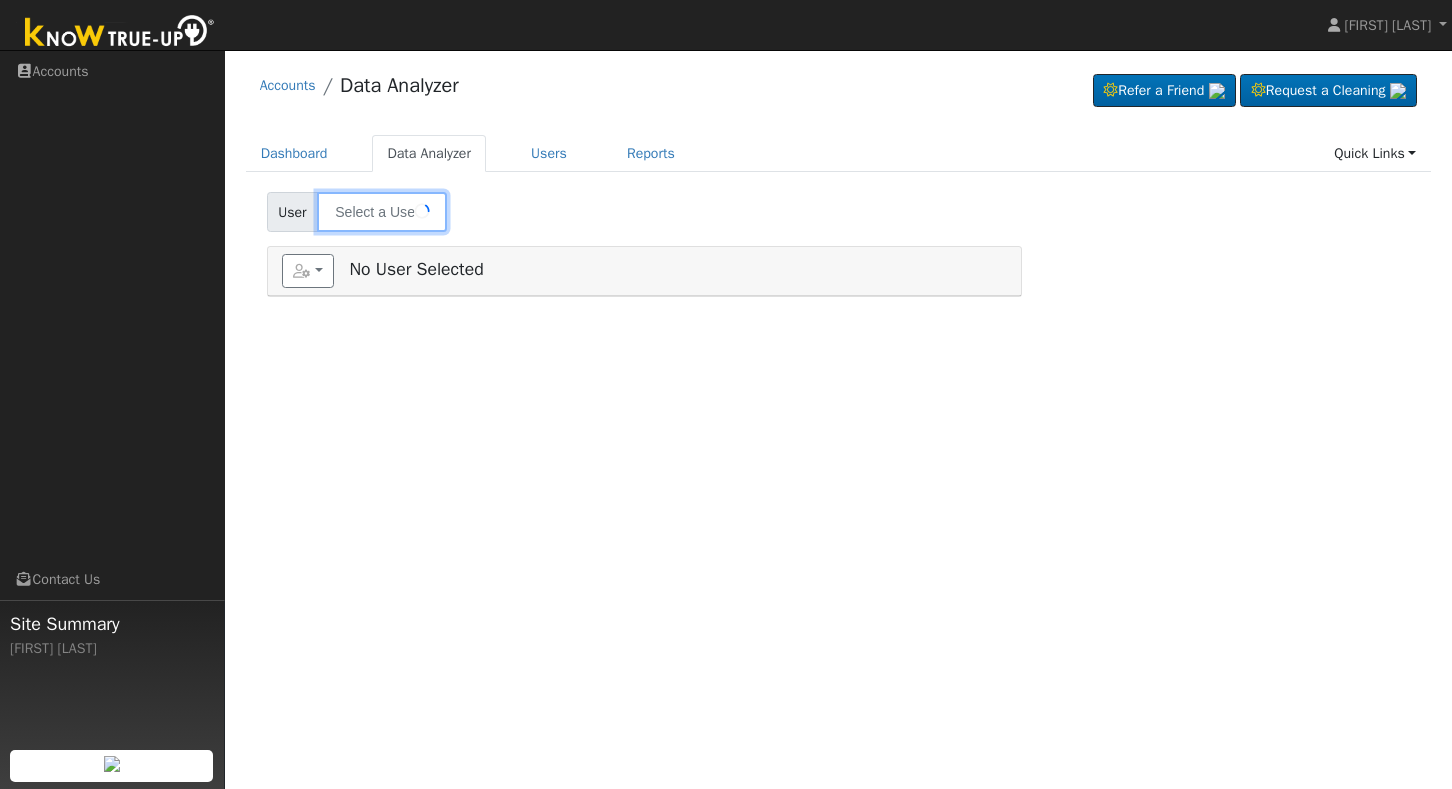 type on "[LAST]" 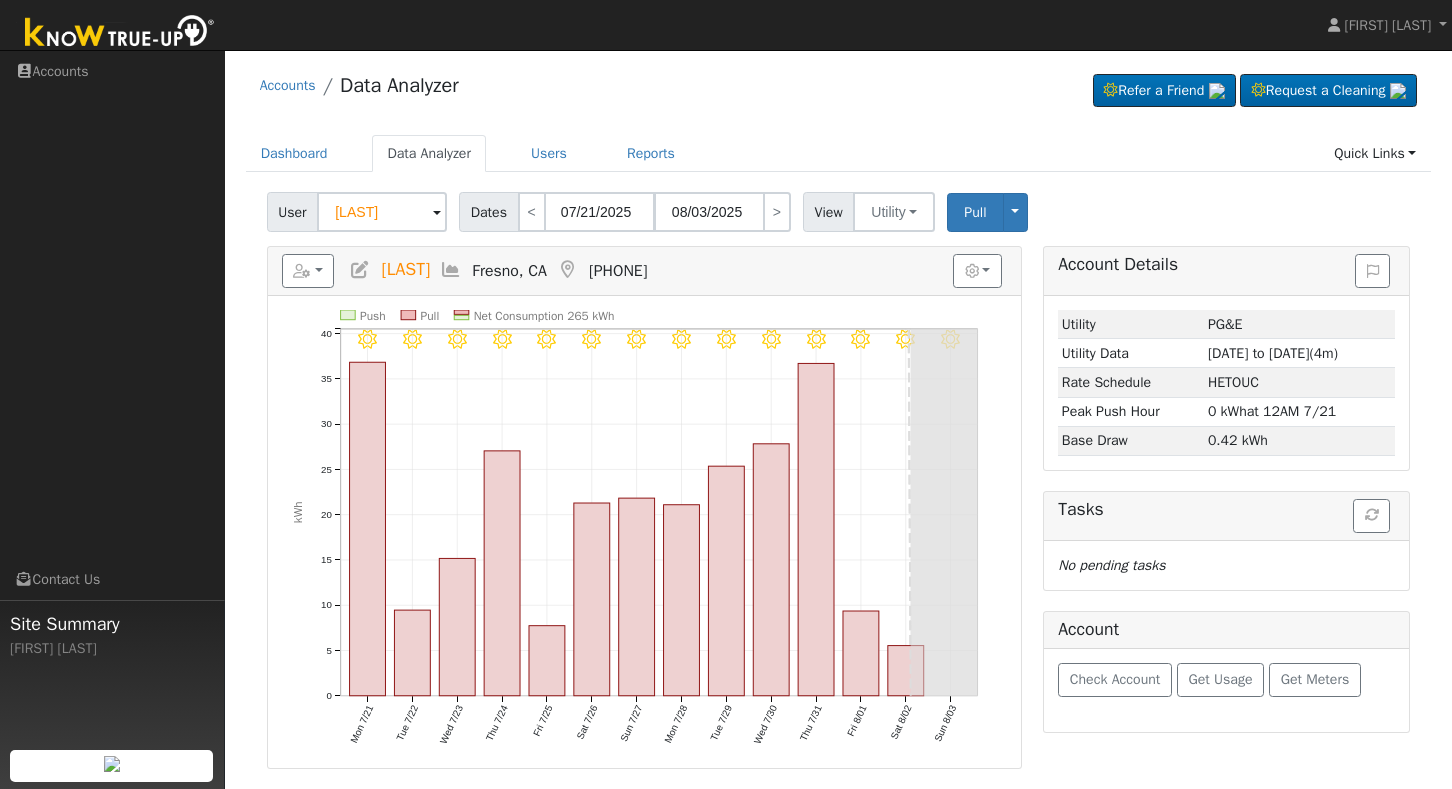 click at bounding box center [437, 213] 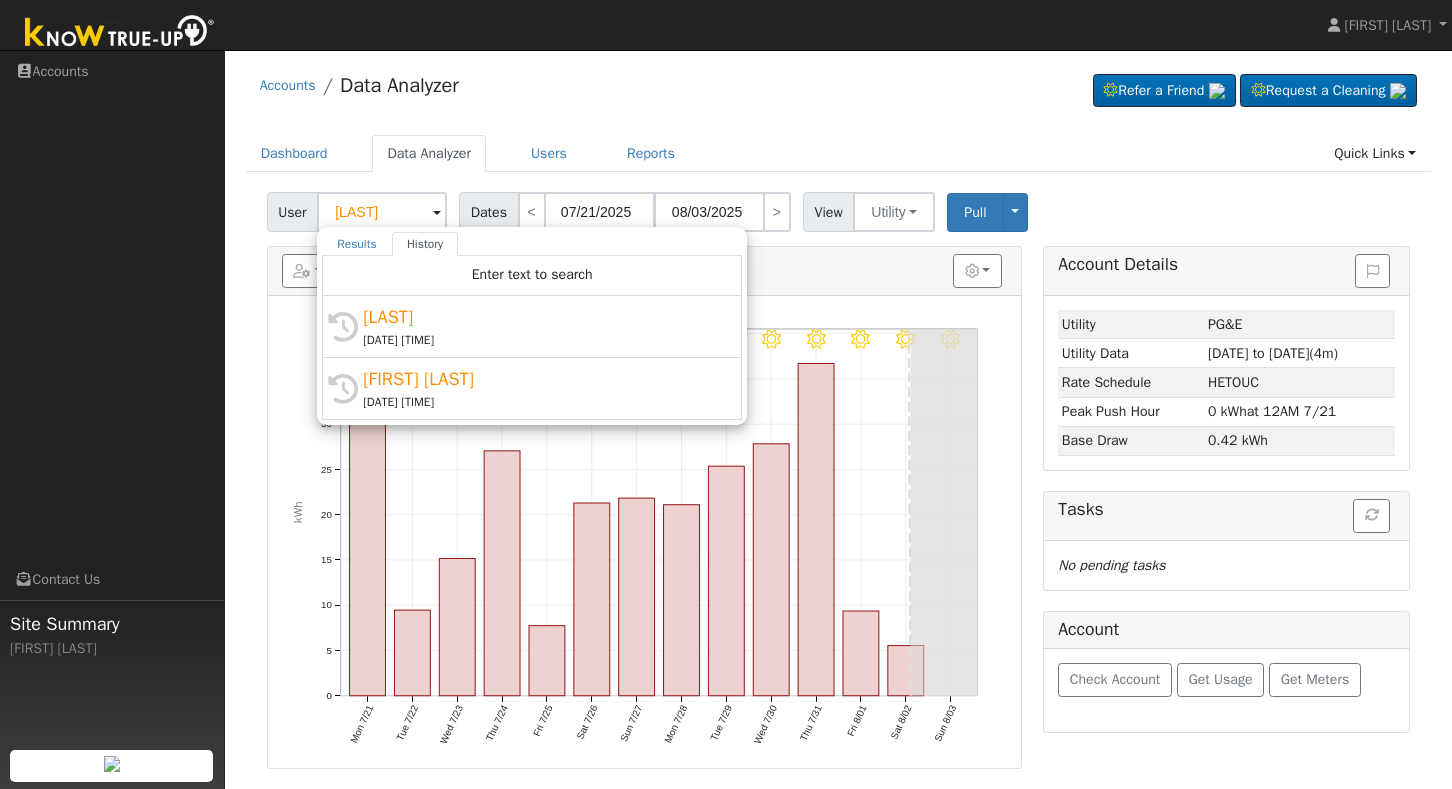 click at bounding box center [437, 213] 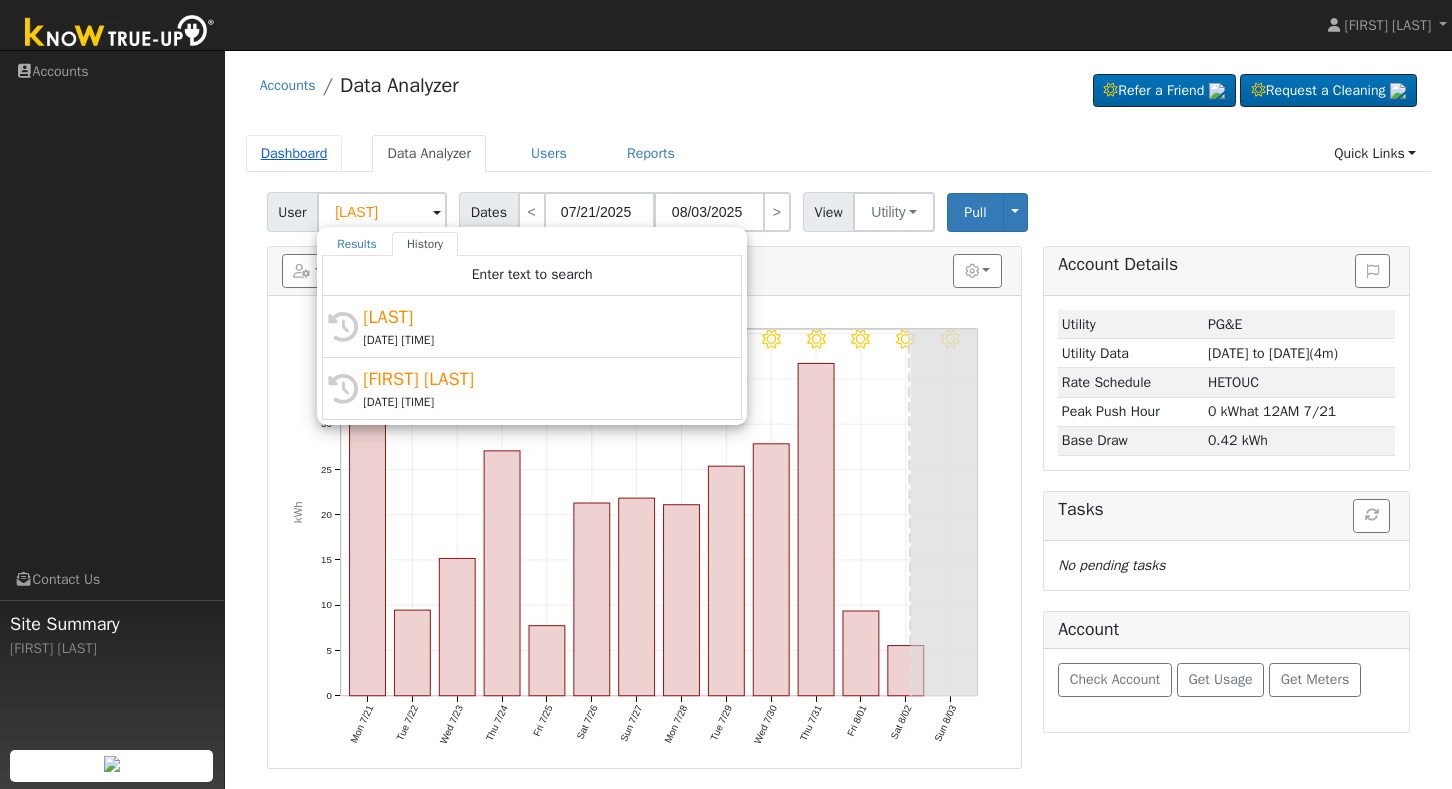 click on "Dashboard" at bounding box center (294, 153) 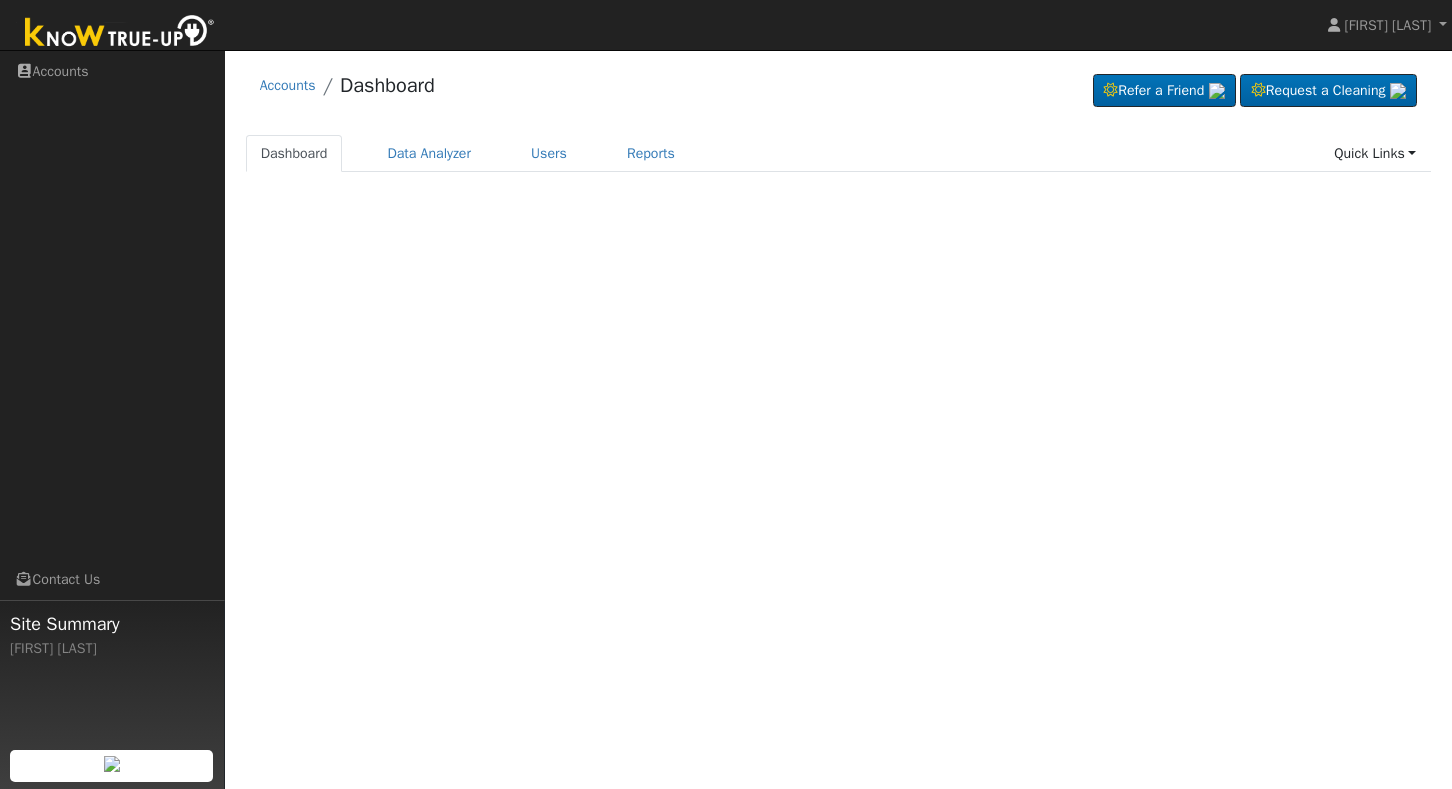 scroll, scrollTop: 0, scrollLeft: 0, axis: both 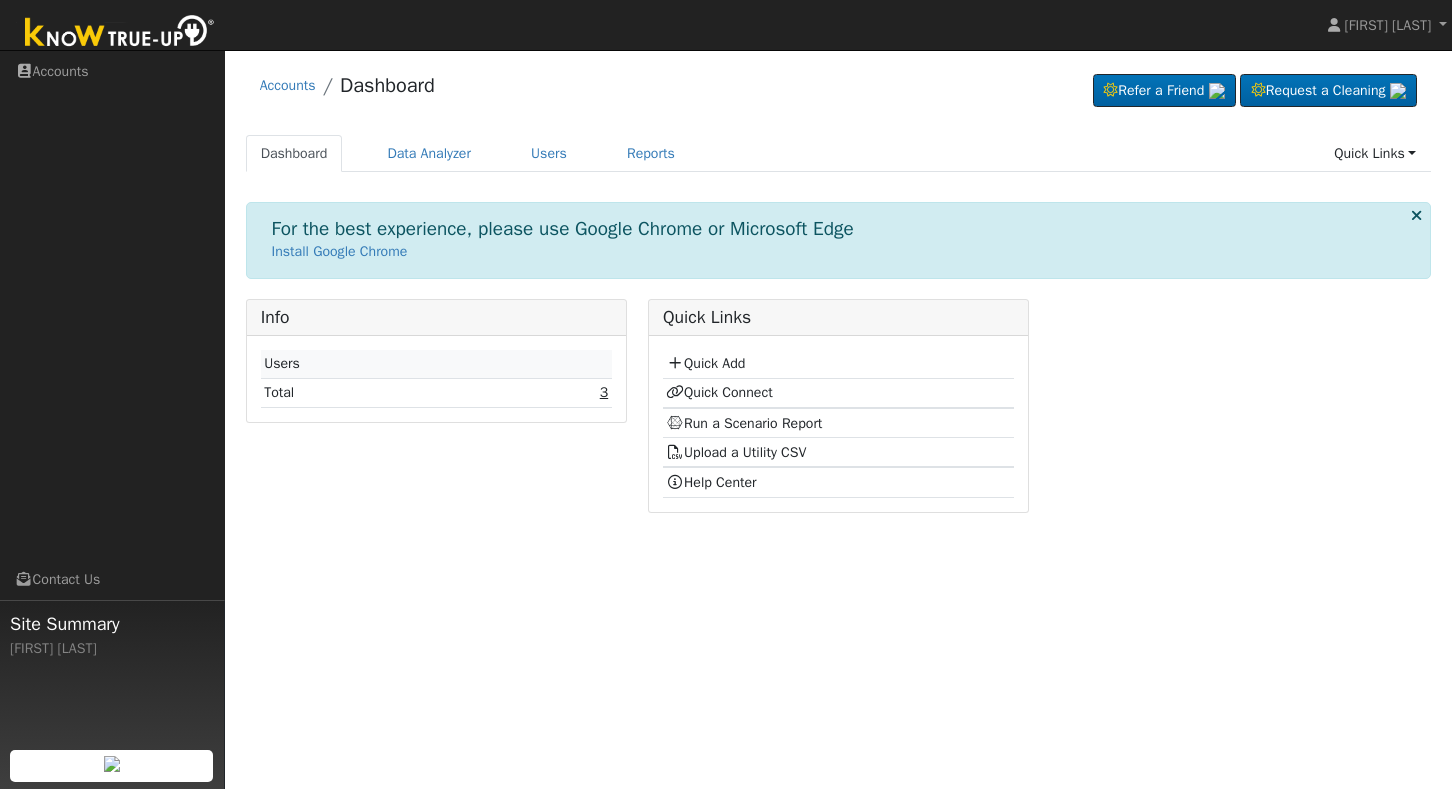 click on "3" at bounding box center (604, 392) 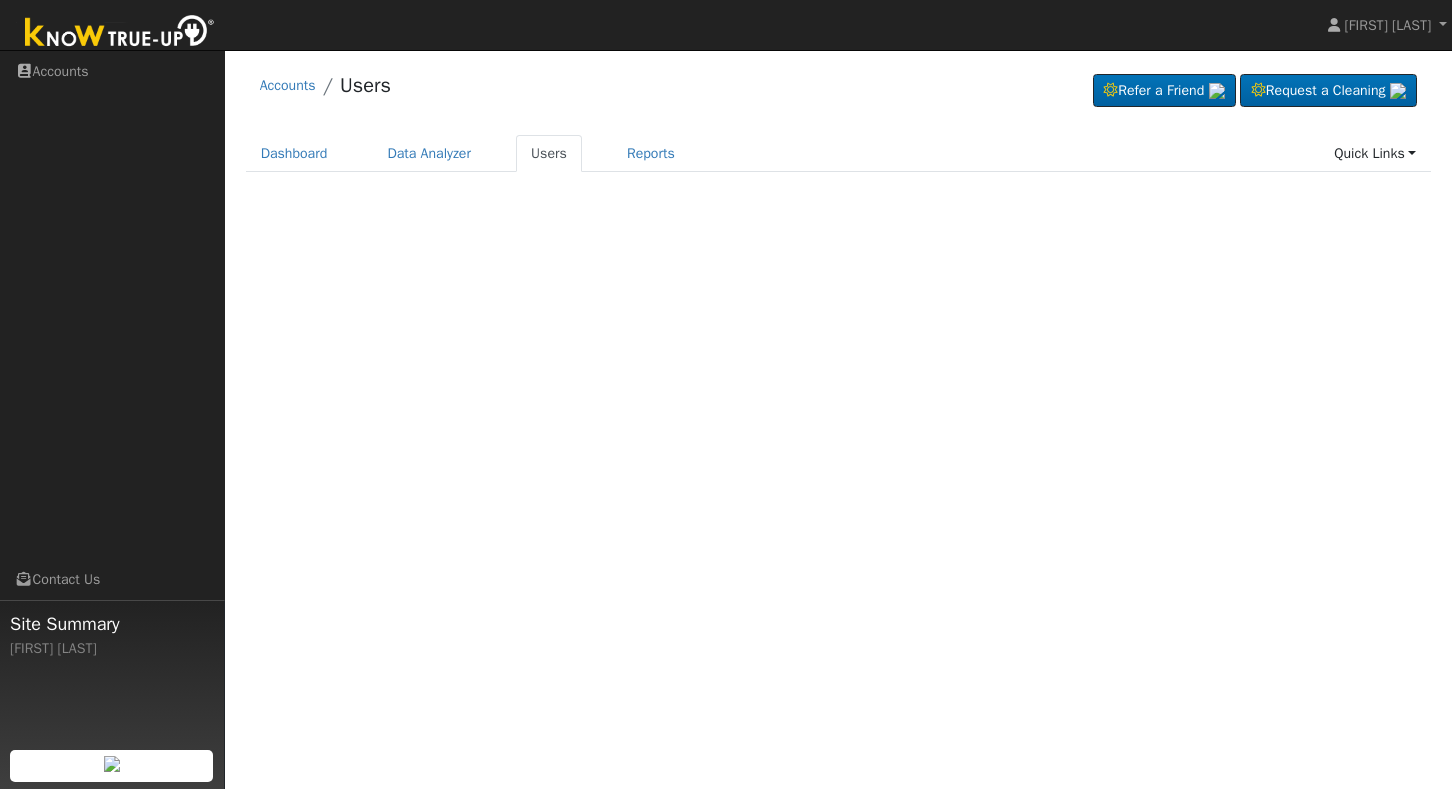 scroll, scrollTop: 0, scrollLeft: 0, axis: both 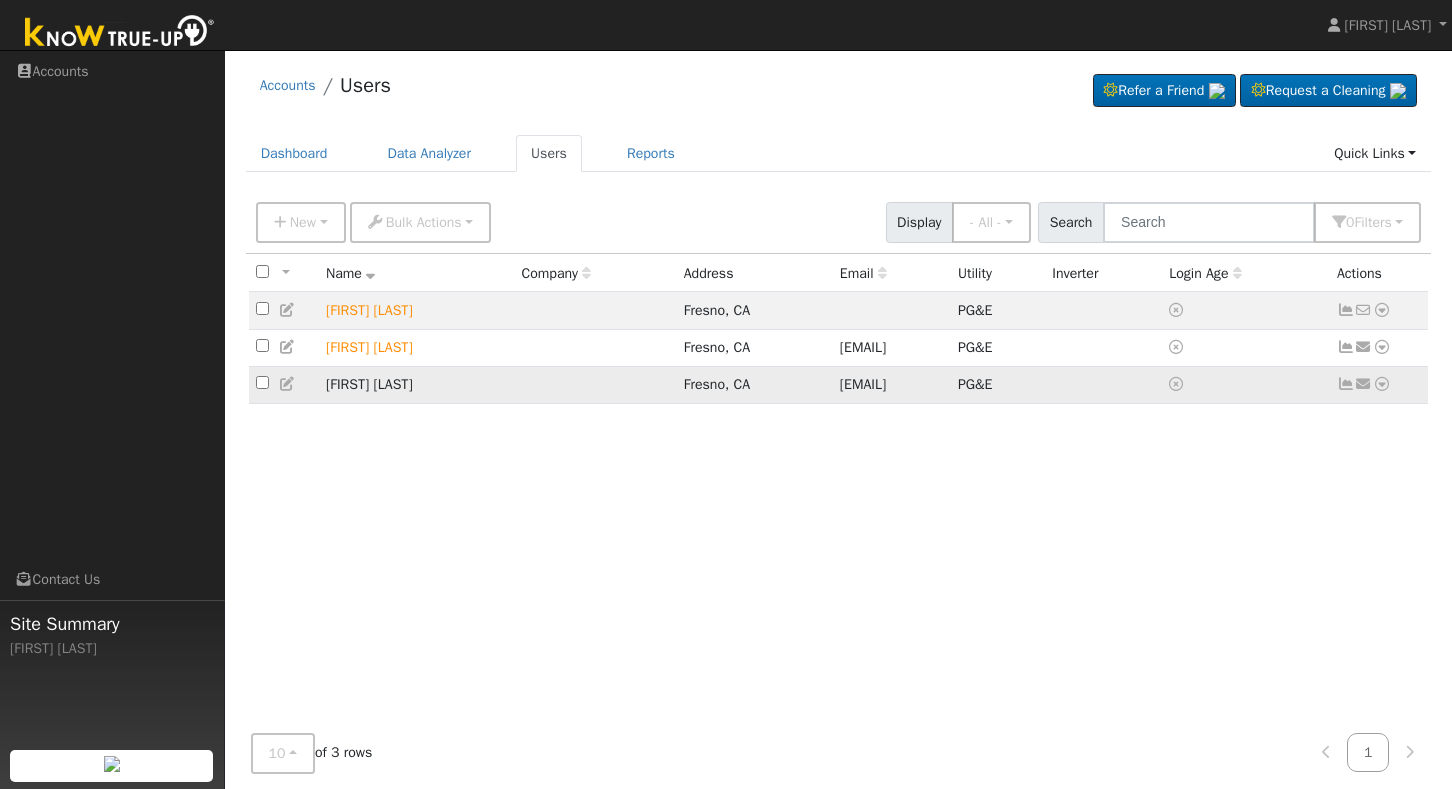 click at bounding box center (595, 384) 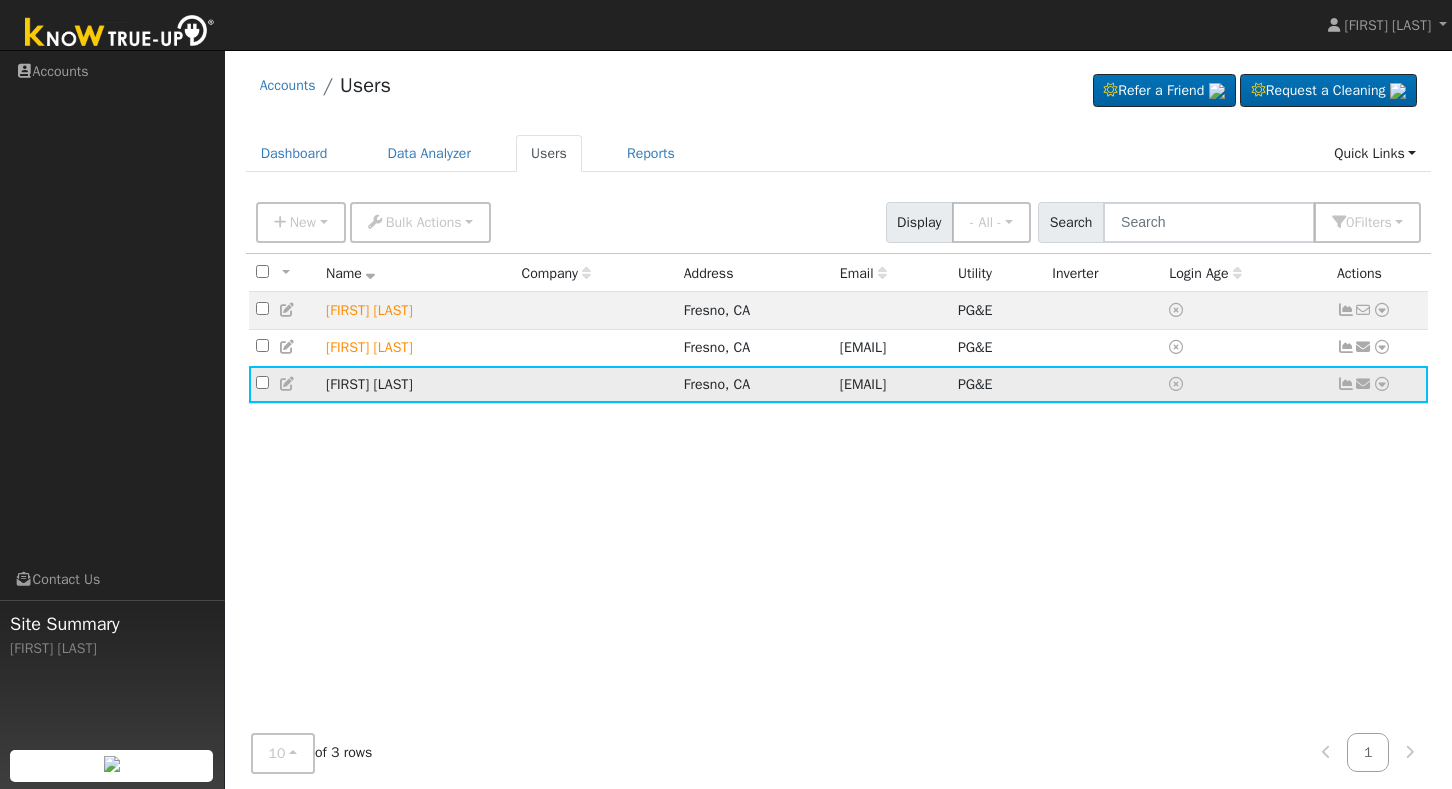 click at bounding box center [595, 384] 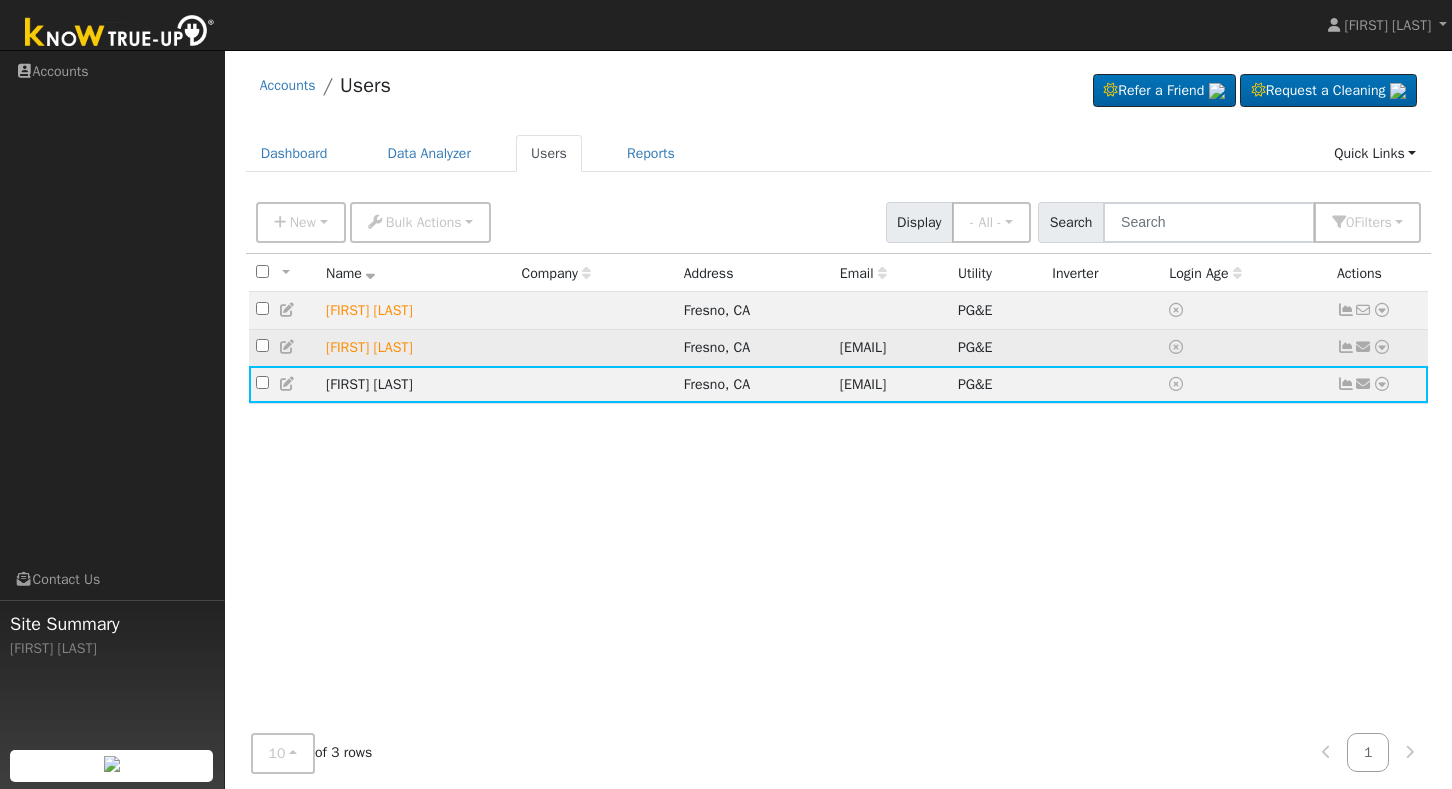 click at bounding box center (595, 347) 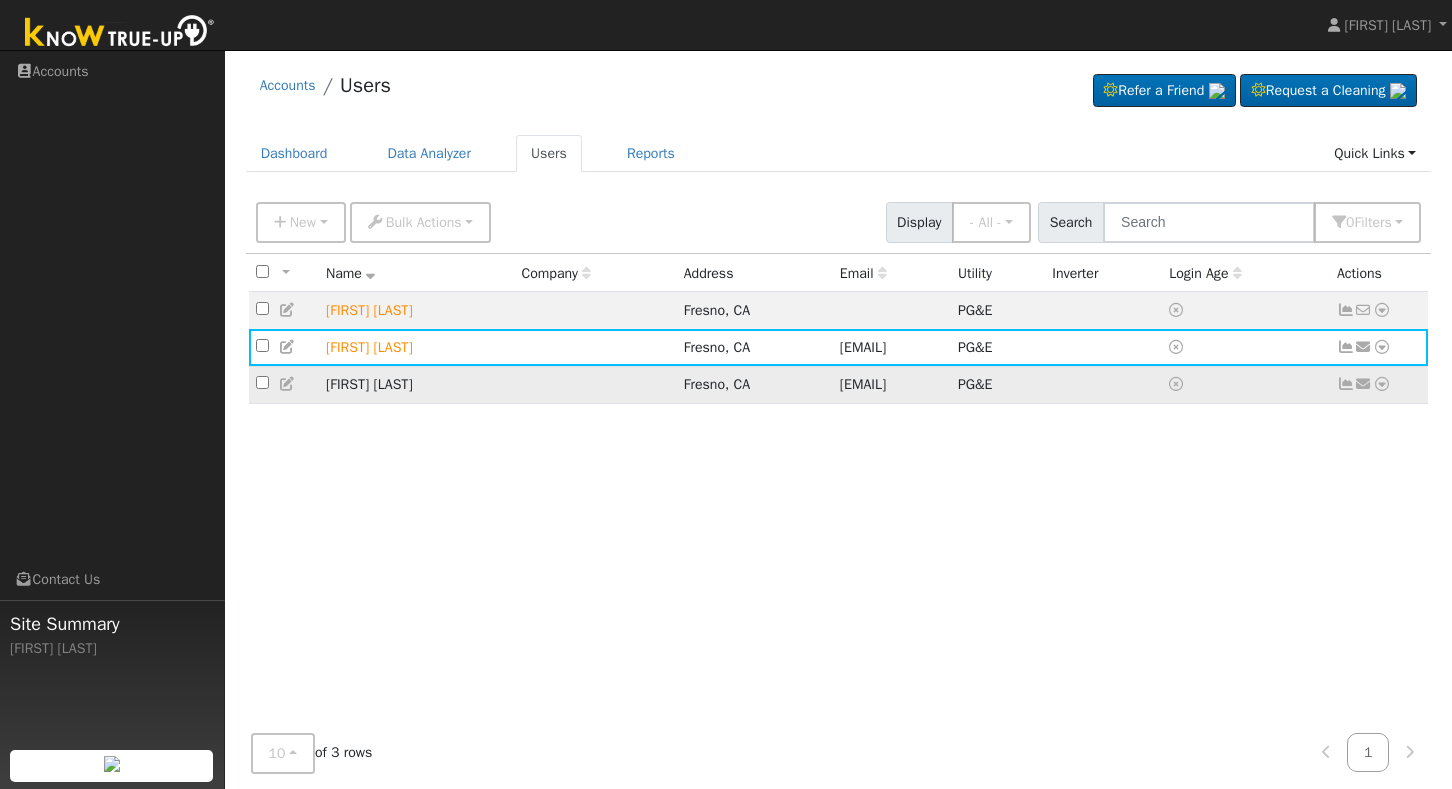 click at bounding box center [595, 384] 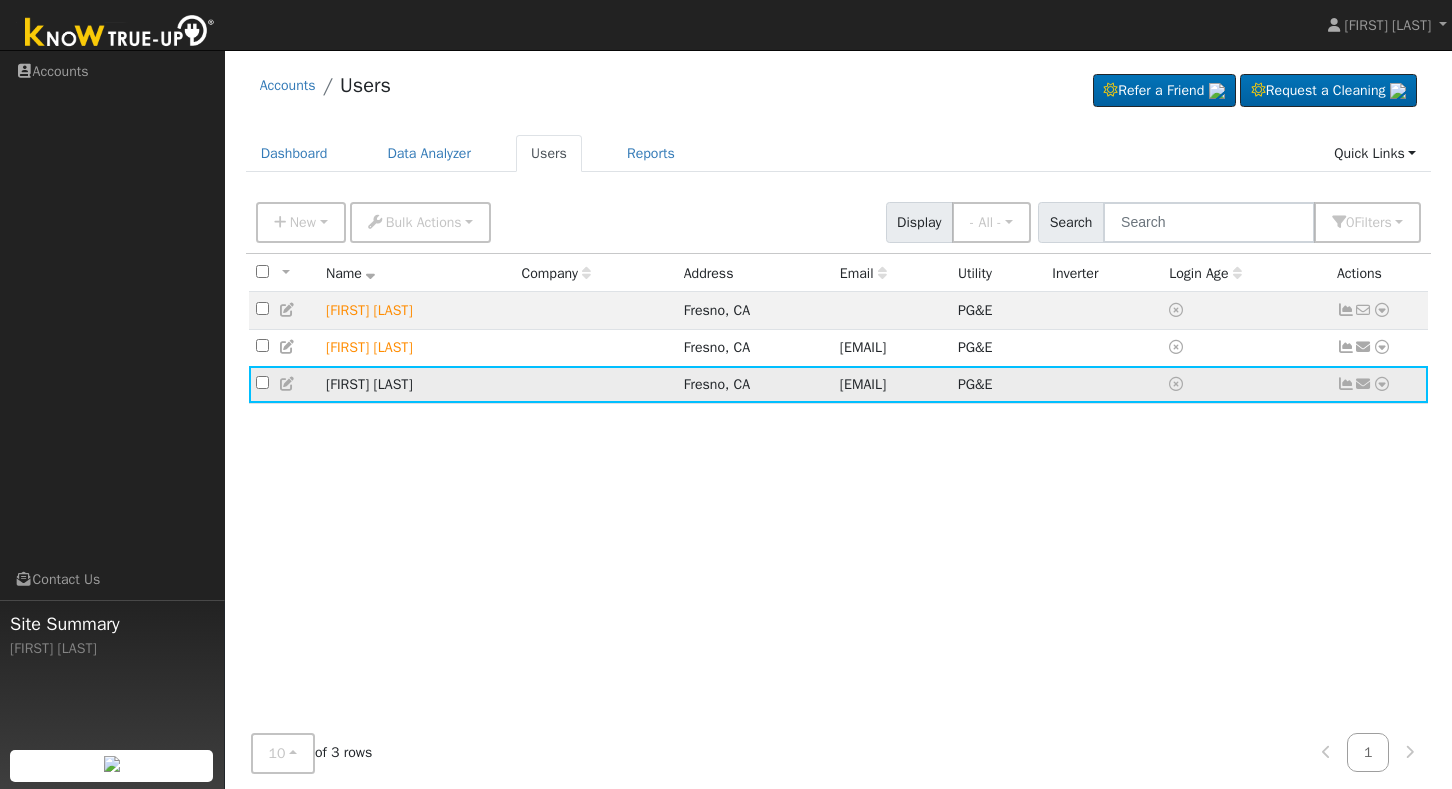 click at bounding box center [595, 384] 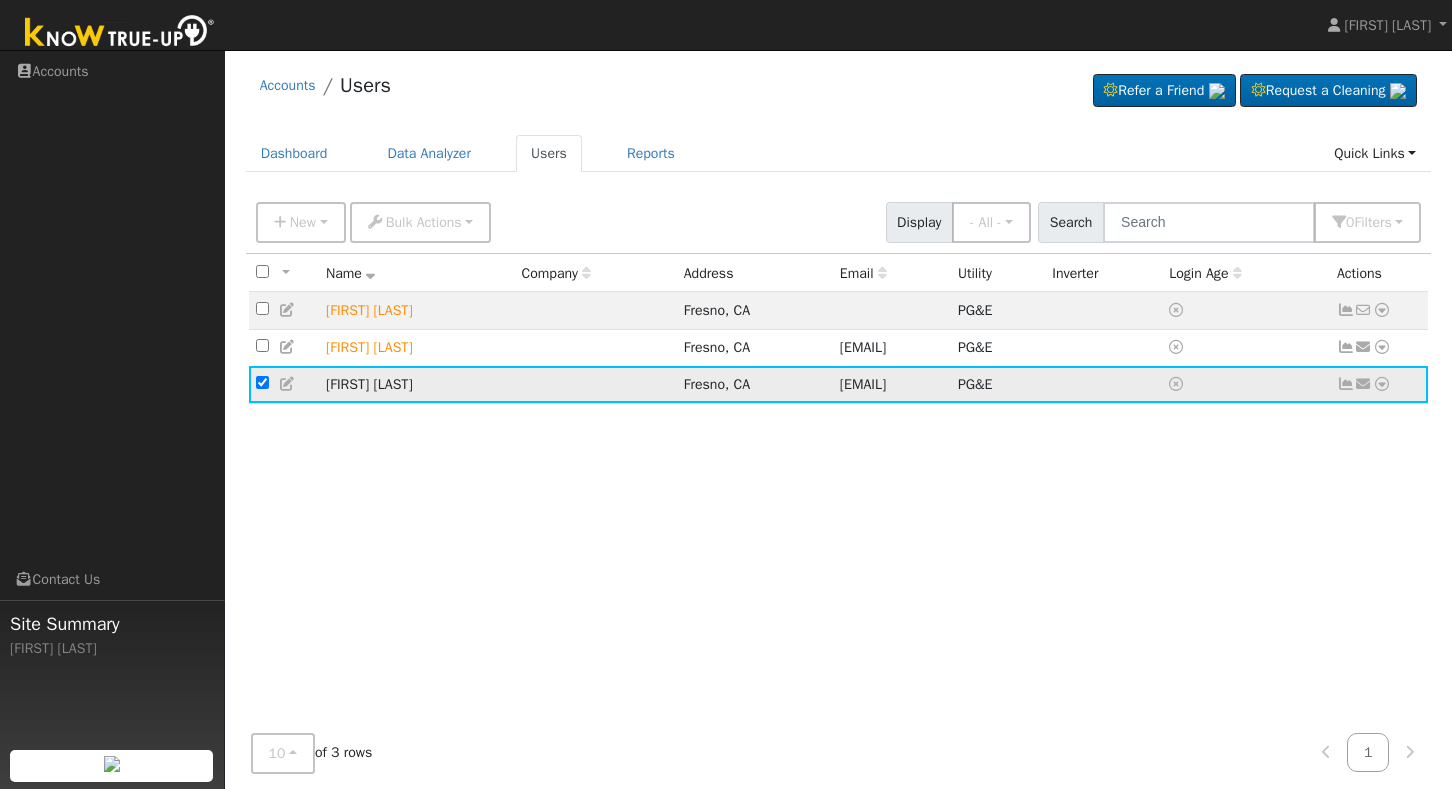 checkbox on "true" 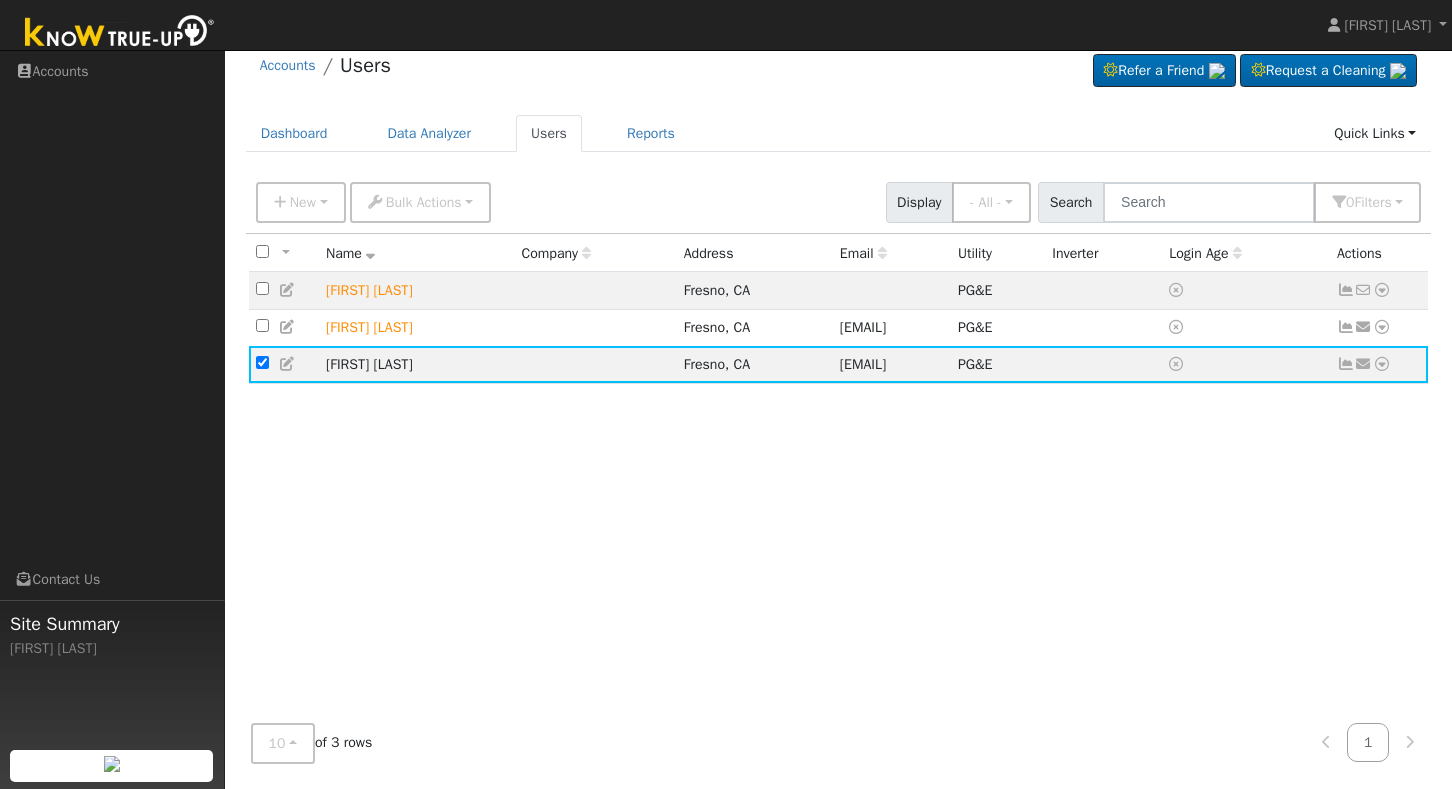 scroll, scrollTop: 20, scrollLeft: 0, axis: vertical 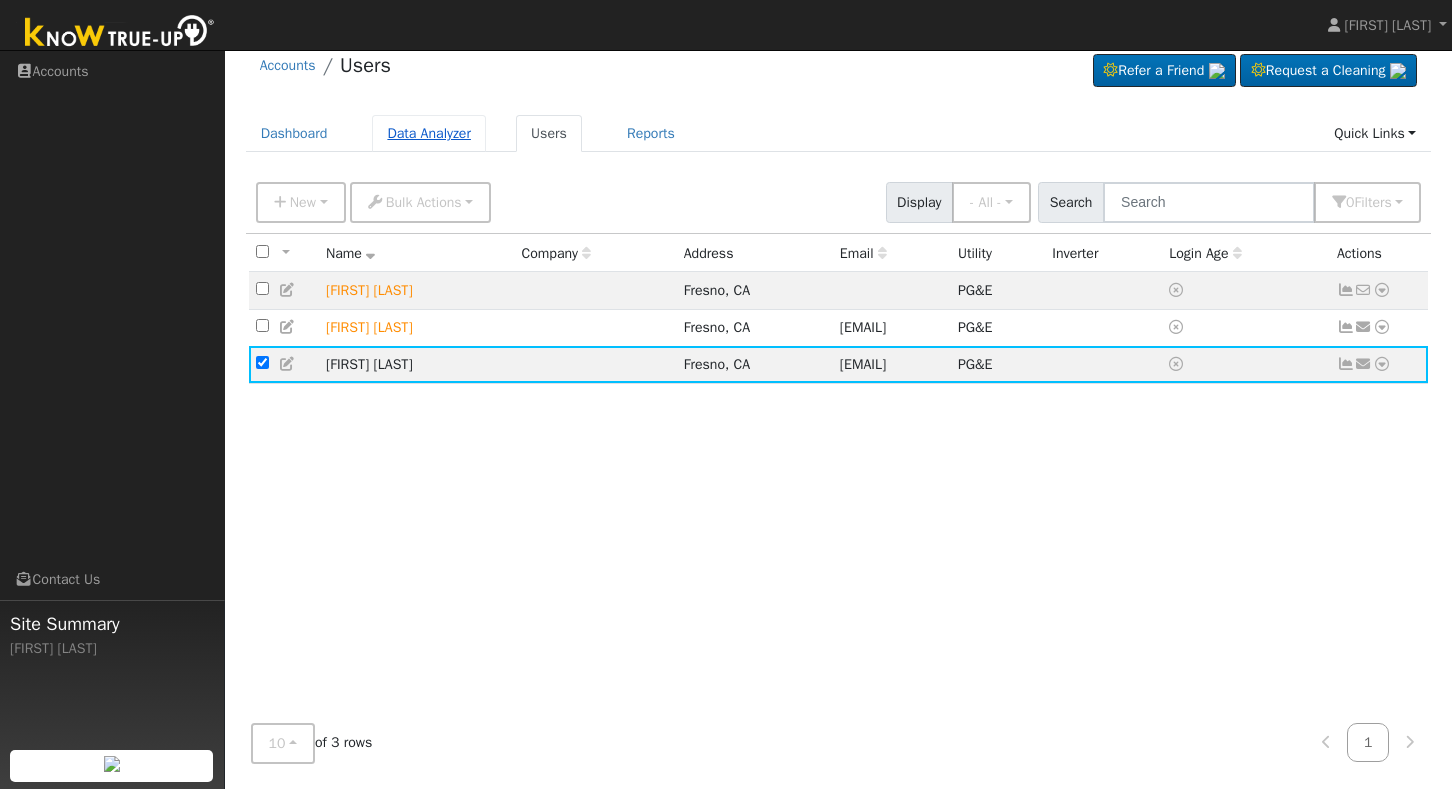 click on "Data Analyzer" at bounding box center [429, 133] 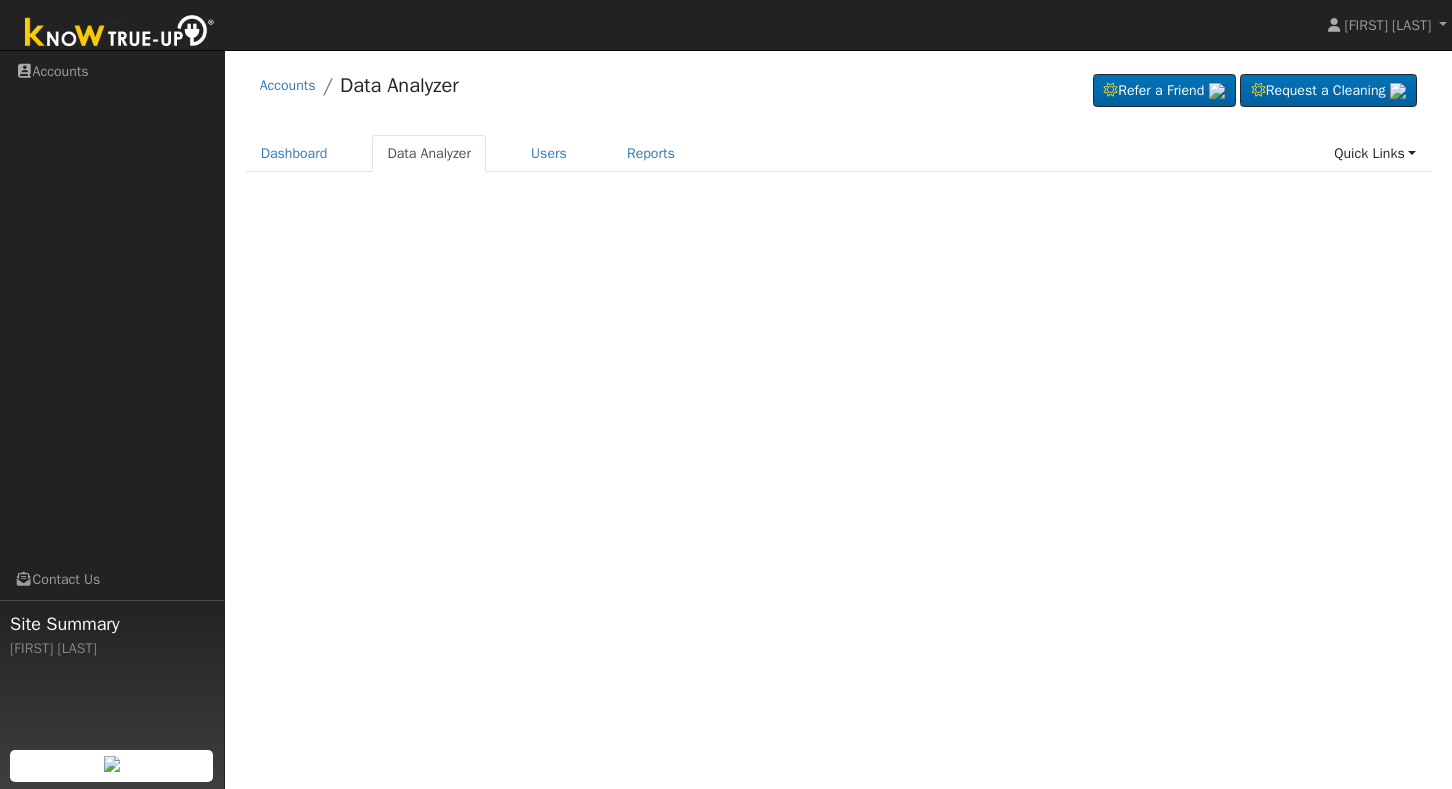 scroll, scrollTop: 0, scrollLeft: 0, axis: both 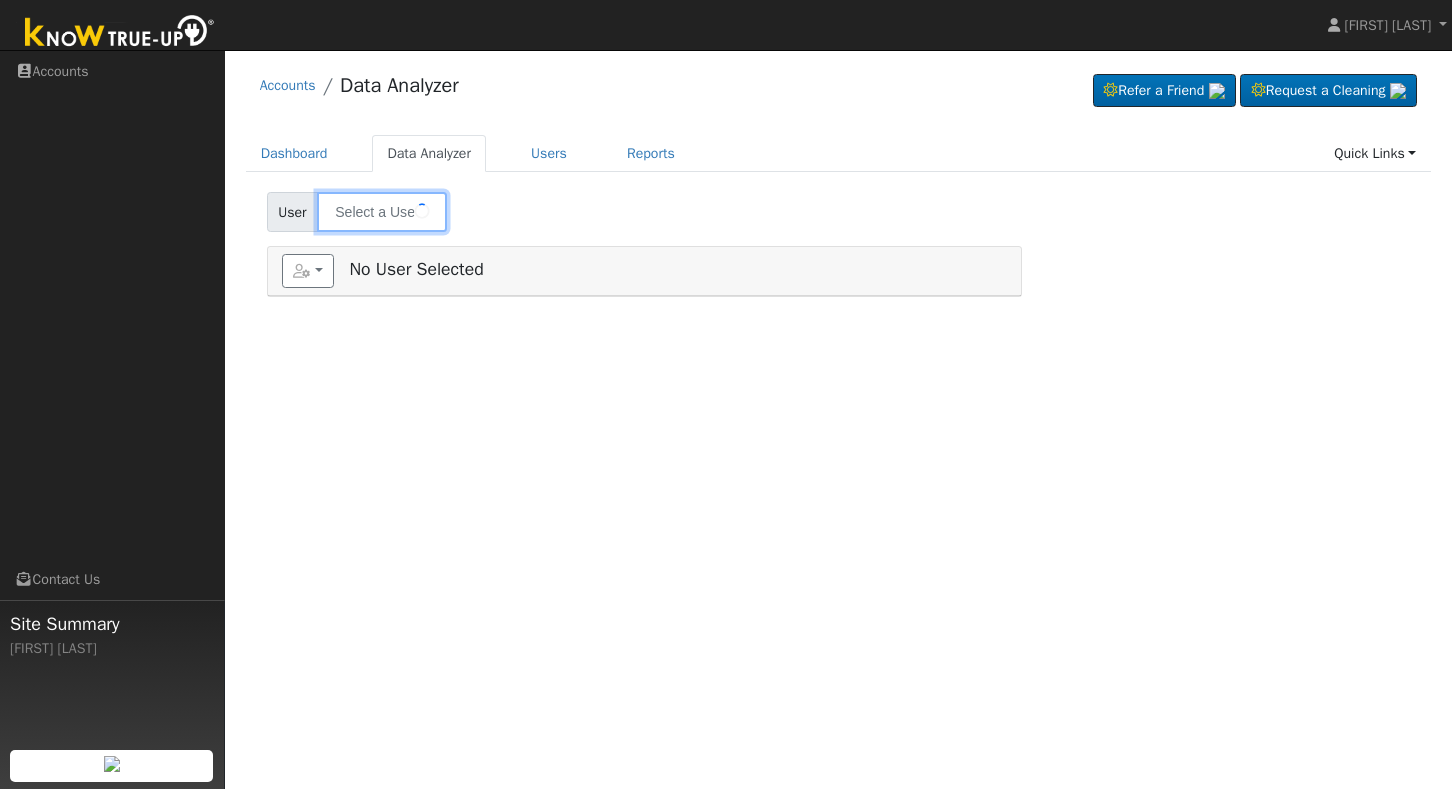 type on "jesus Navarro" 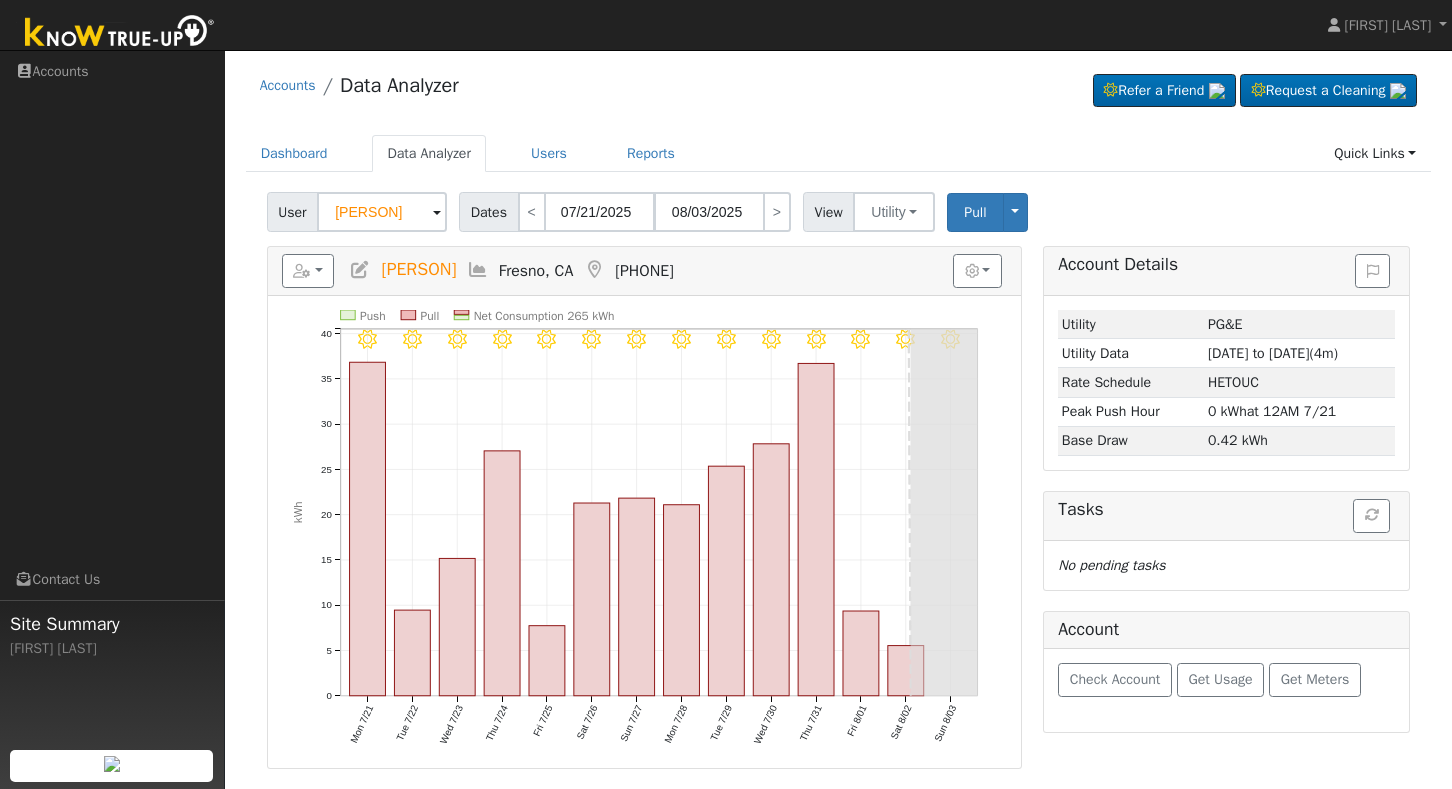 click at bounding box center (437, 213) 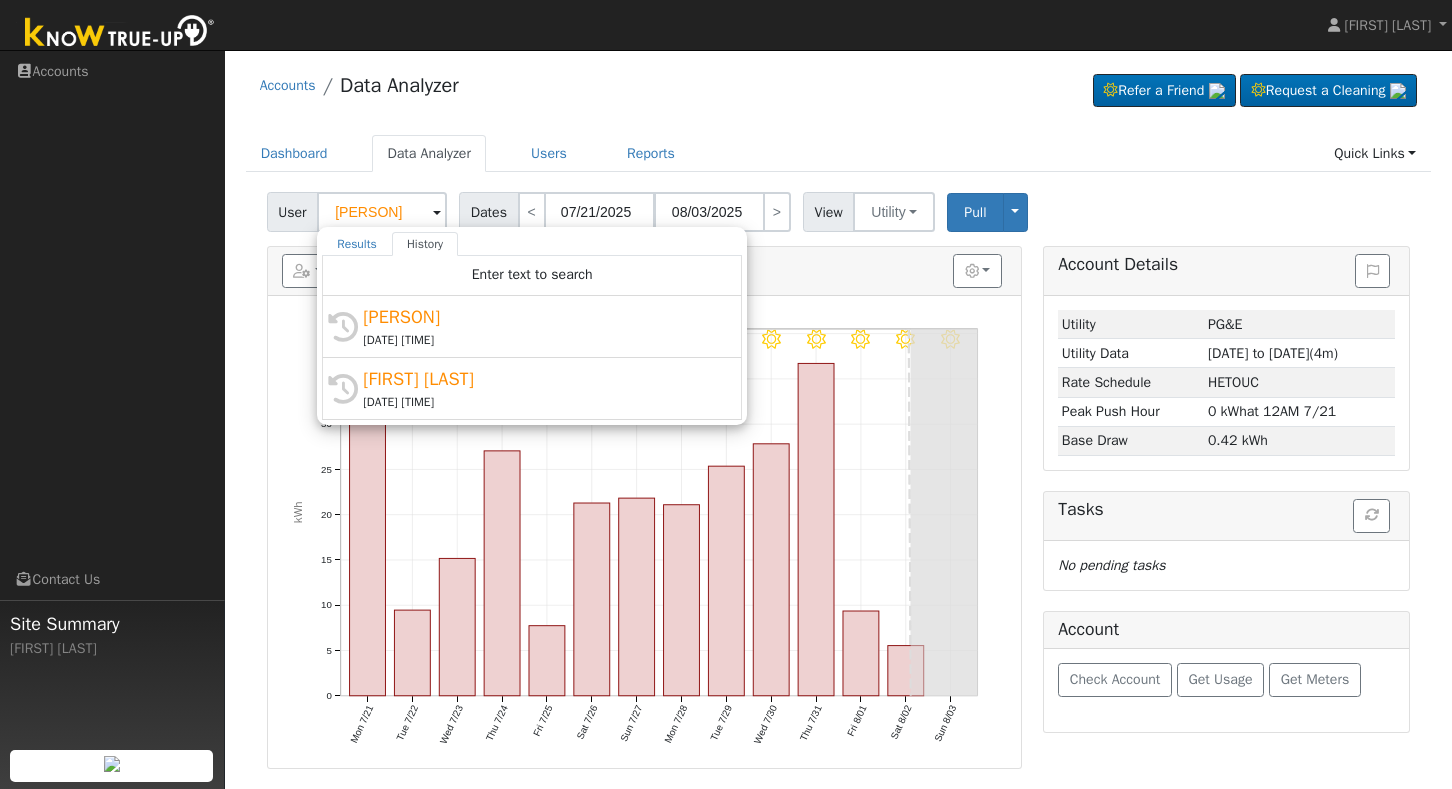 click at bounding box center (437, 213) 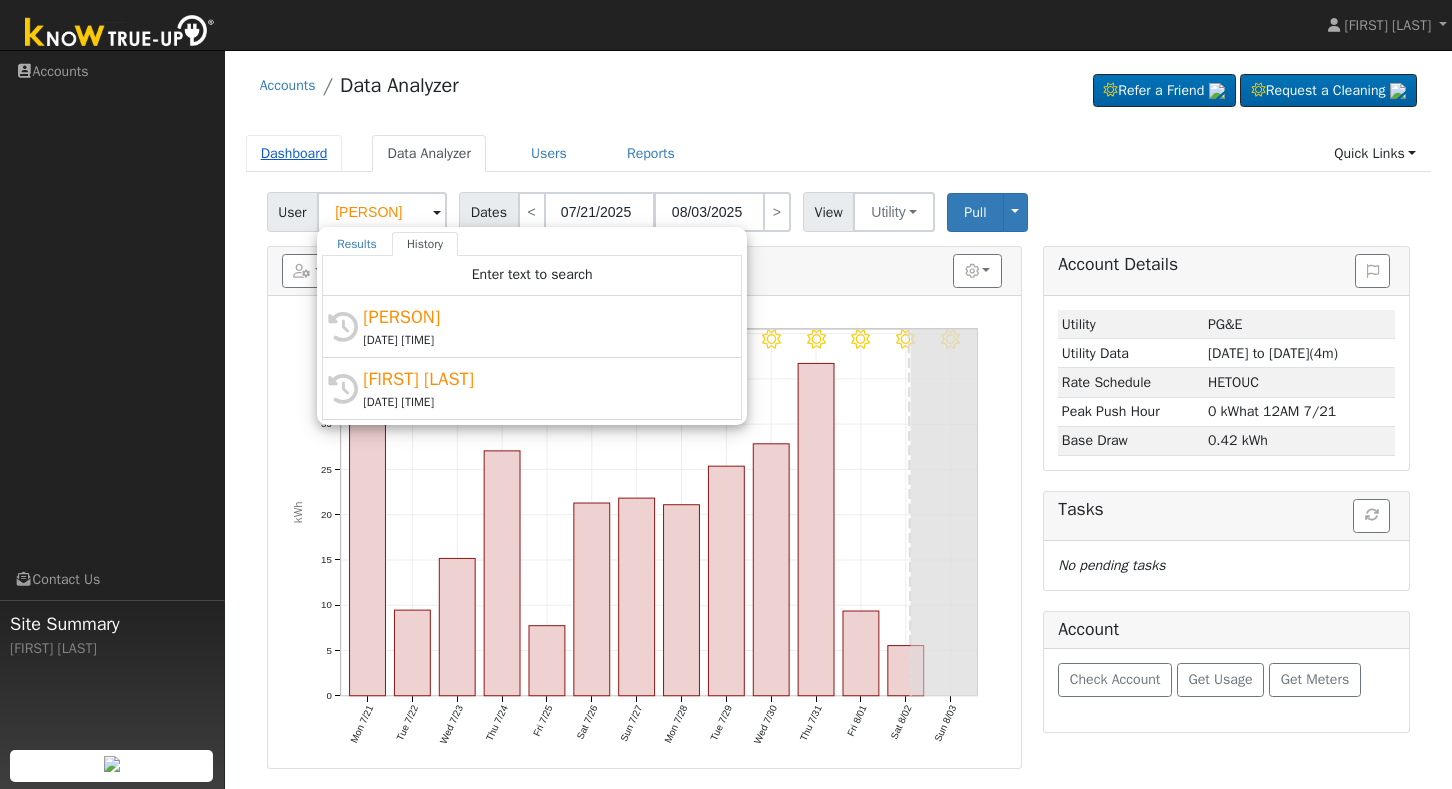 click on "Dashboard" at bounding box center [294, 153] 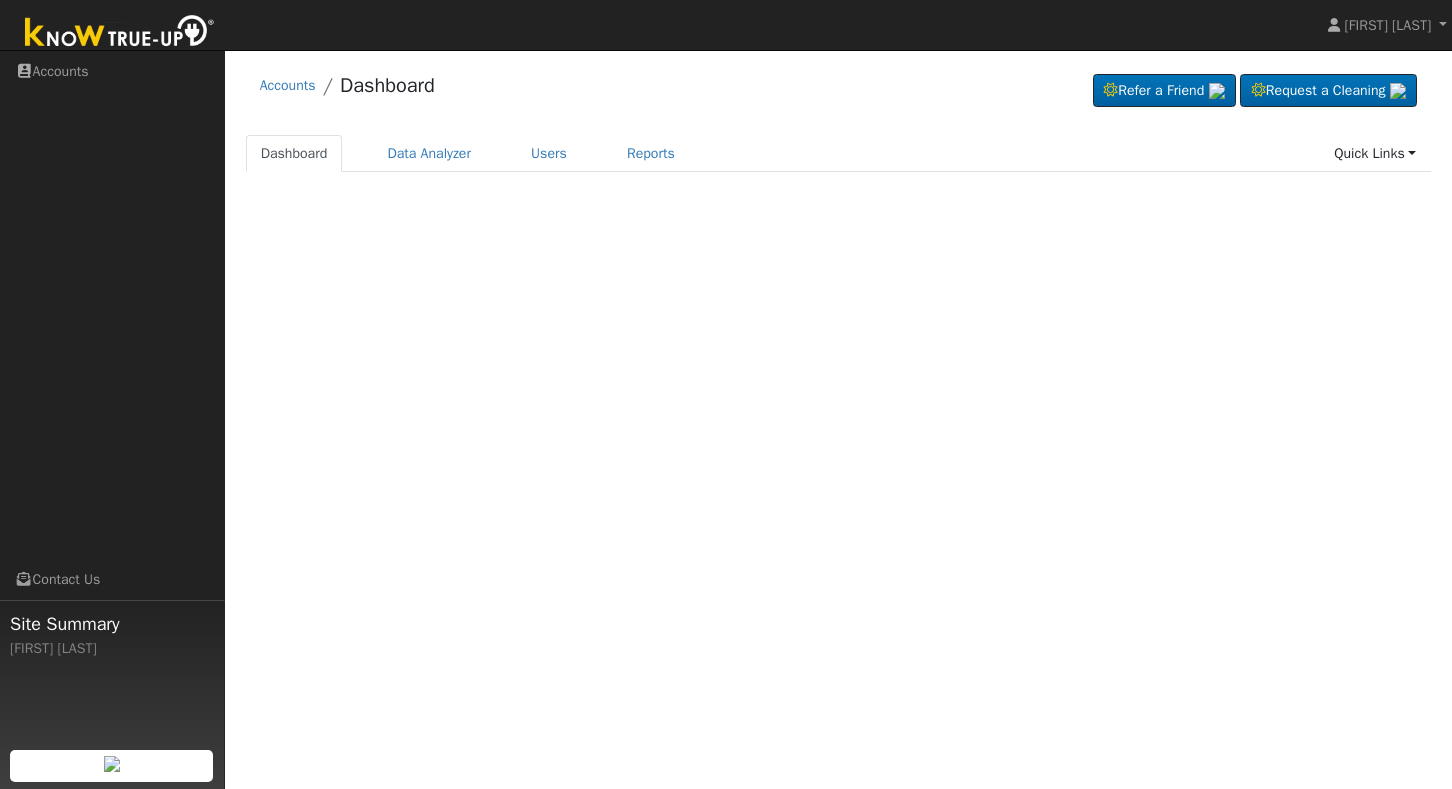 scroll, scrollTop: 0, scrollLeft: 0, axis: both 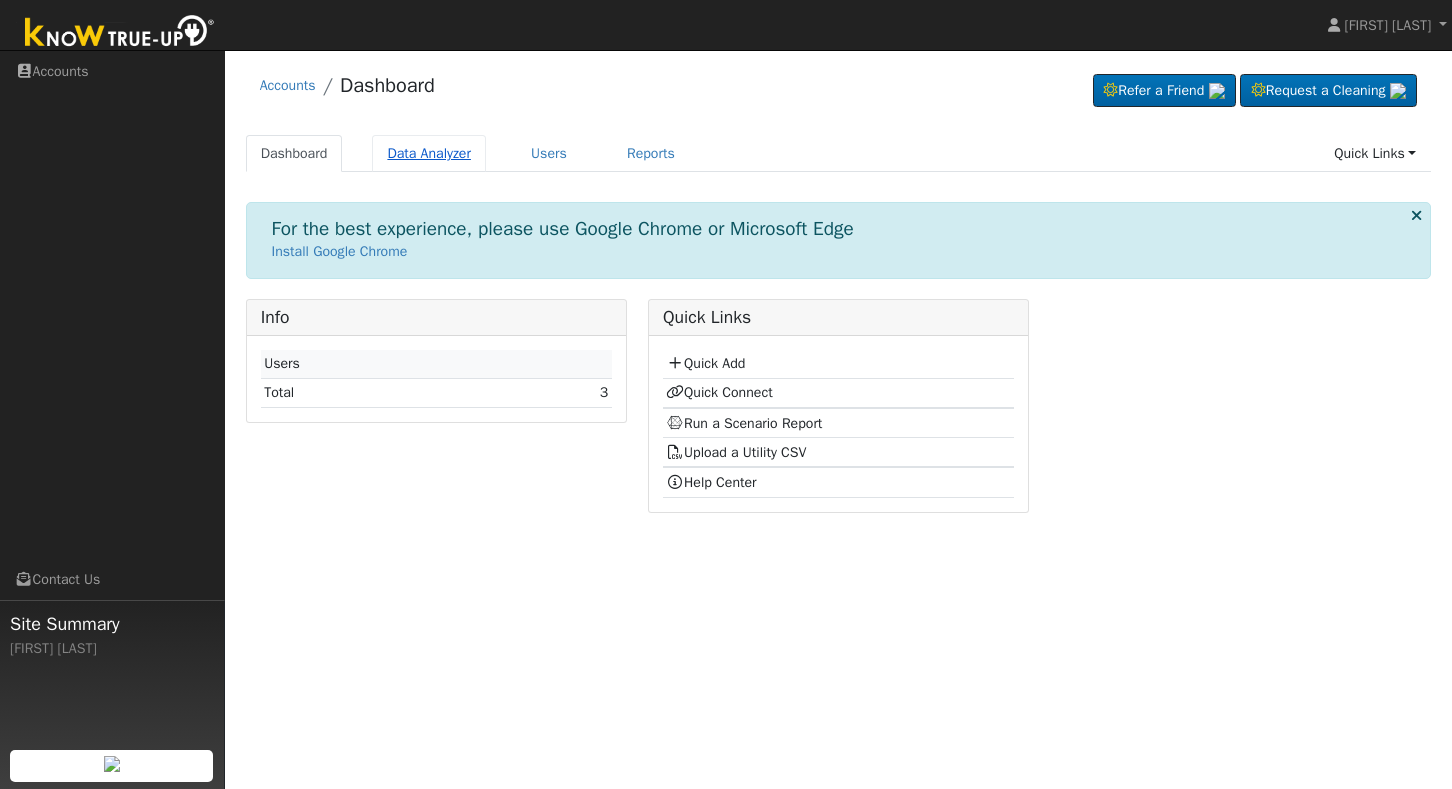 click on "Data Analyzer" at bounding box center (429, 153) 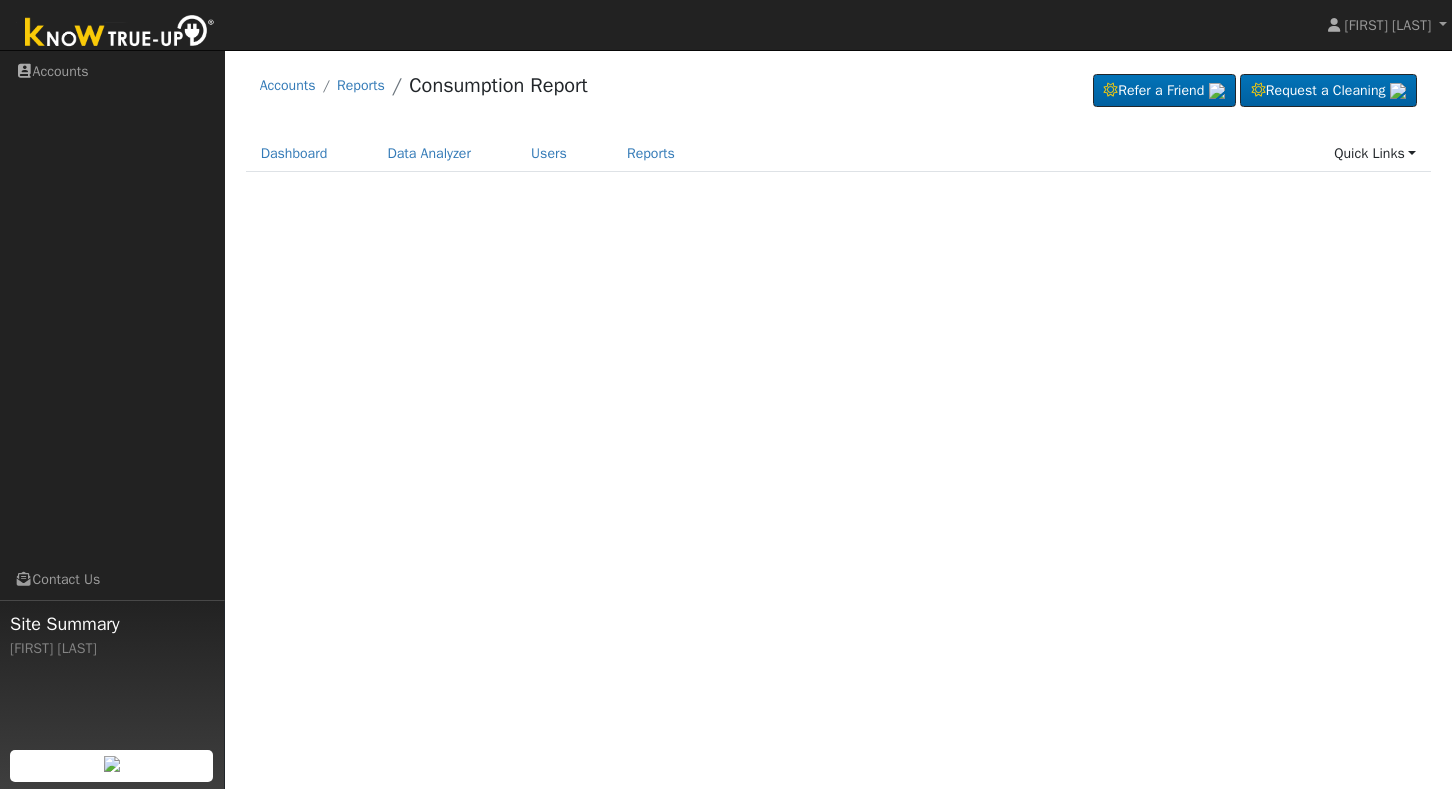 scroll, scrollTop: 0, scrollLeft: 0, axis: both 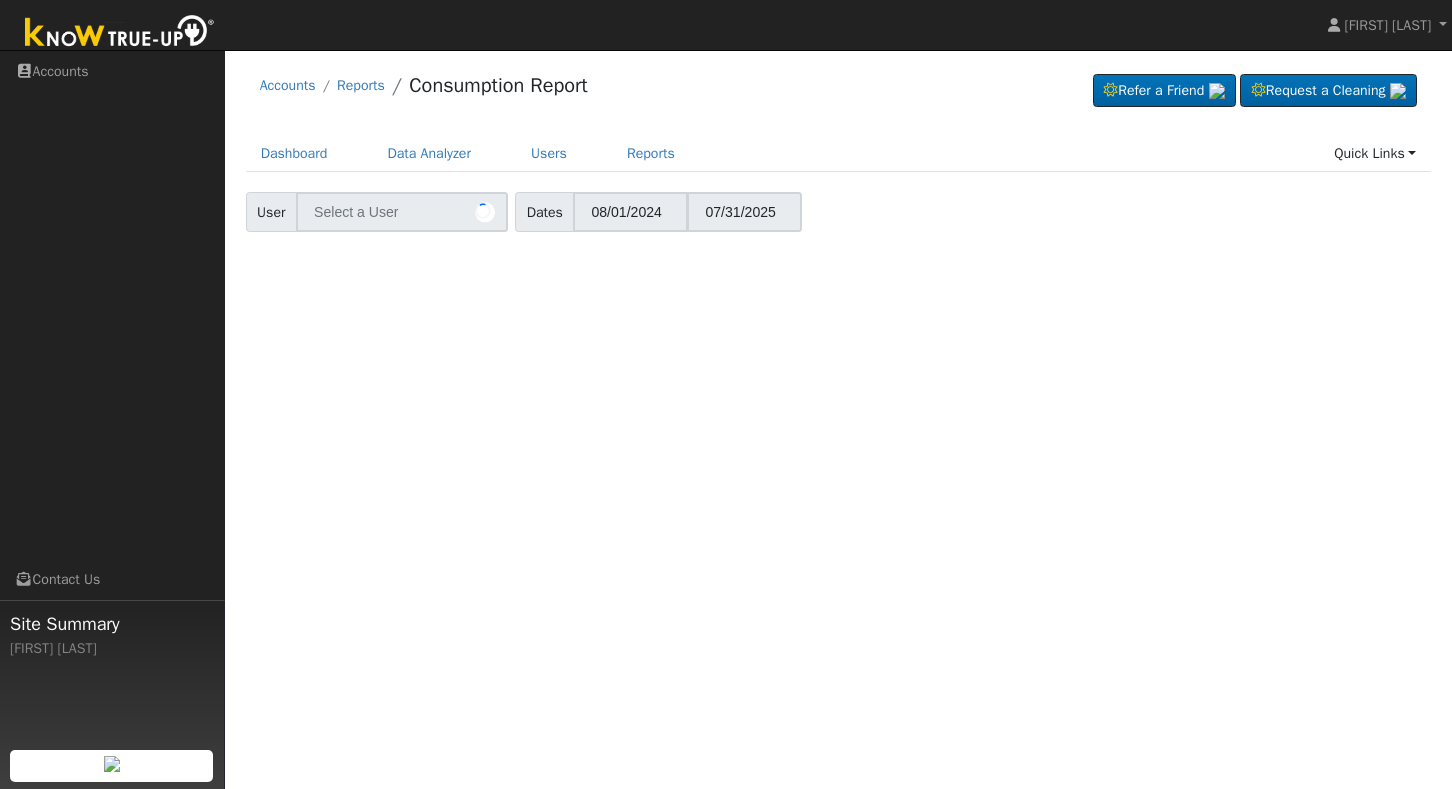 type on "Joe Torres" 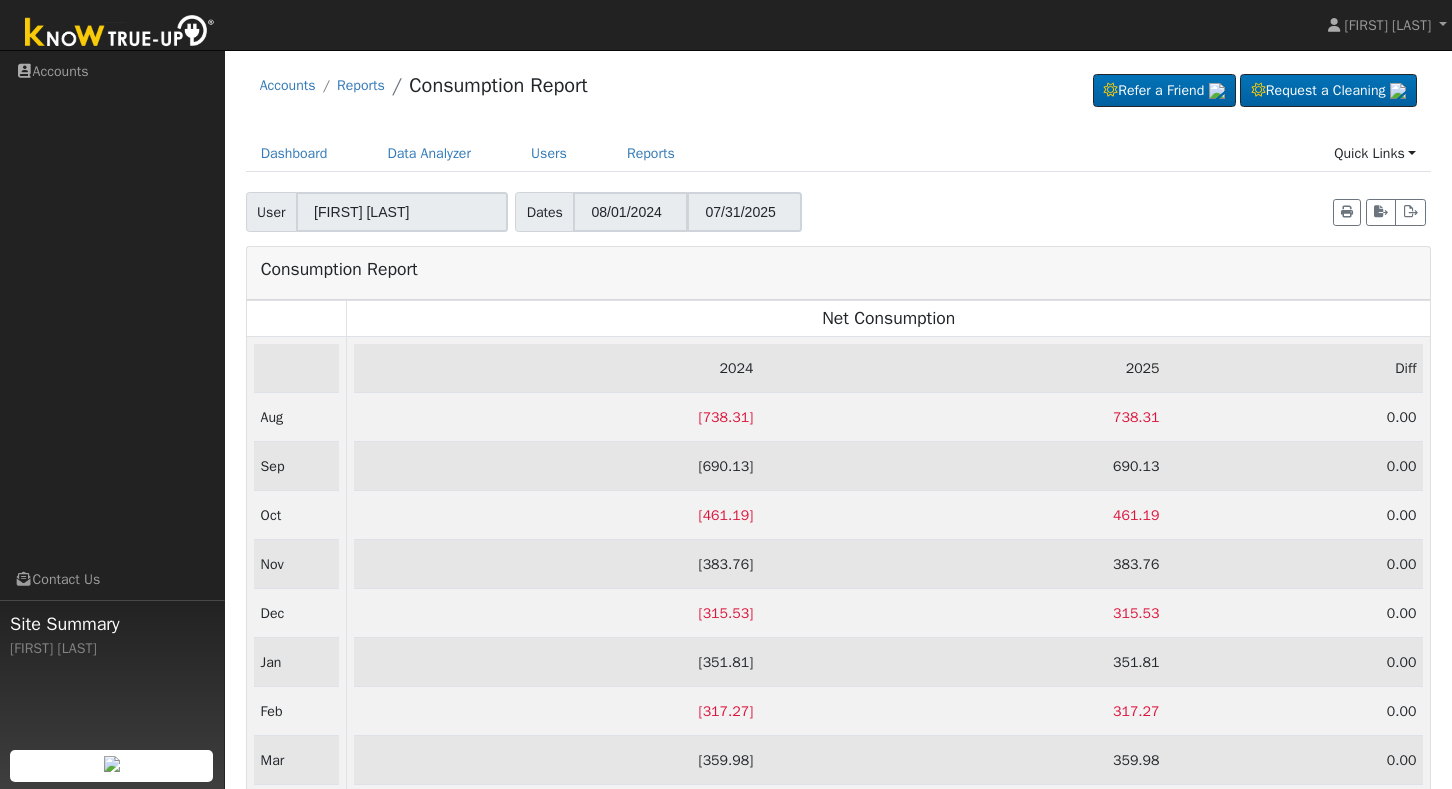 scroll, scrollTop: 0, scrollLeft: 0, axis: both 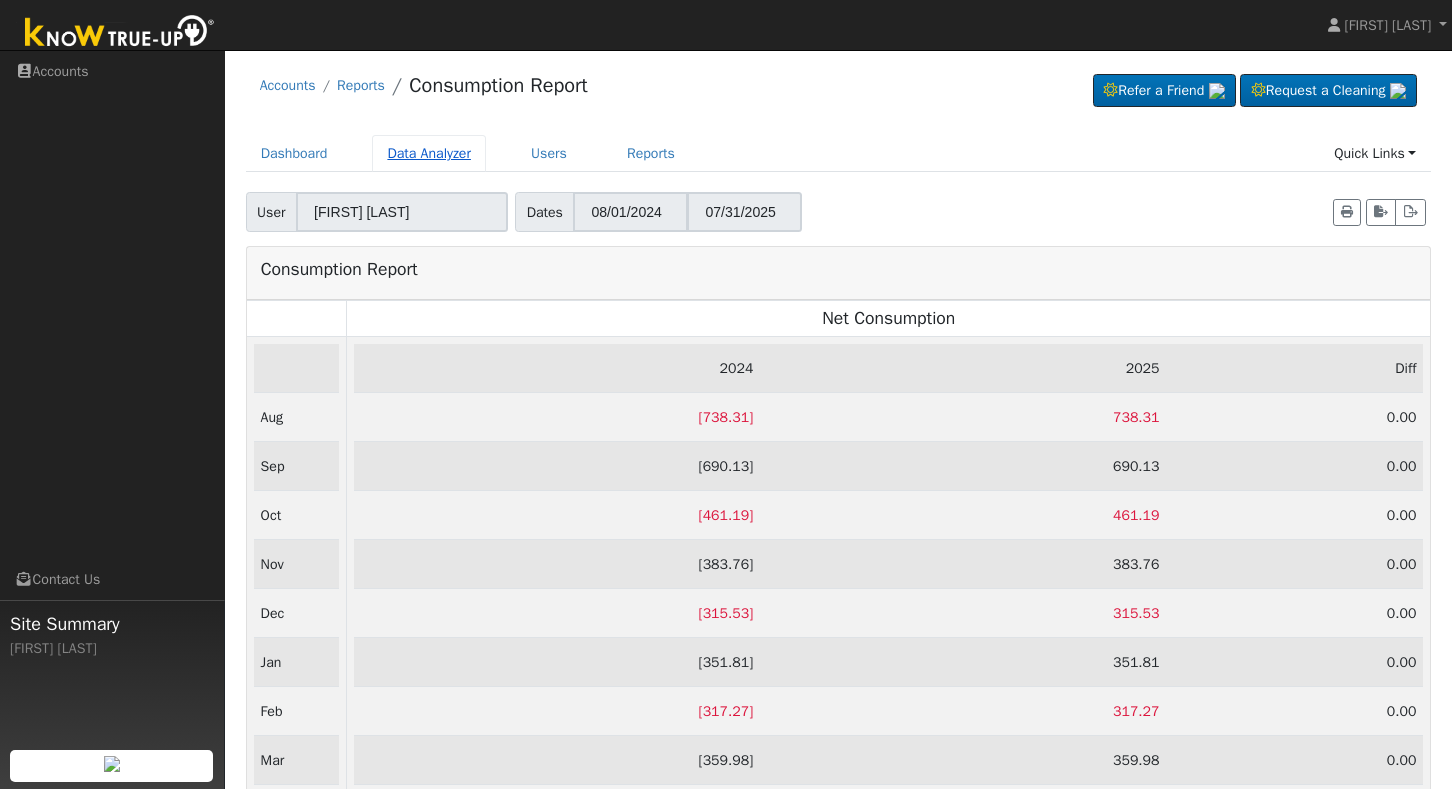 click on "Data Analyzer" at bounding box center (429, 153) 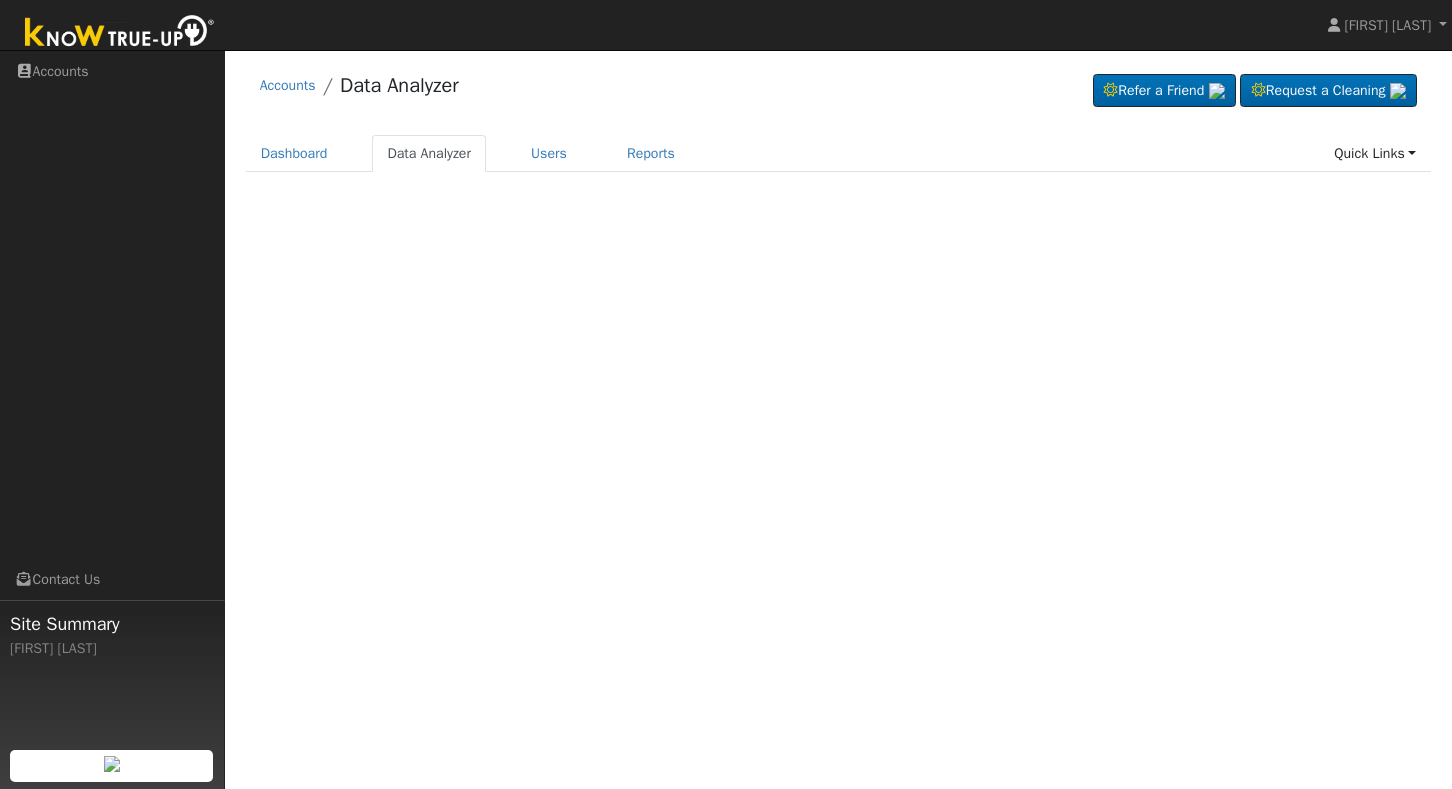 scroll, scrollTop: 0, scrollLeft: 0, axis: both 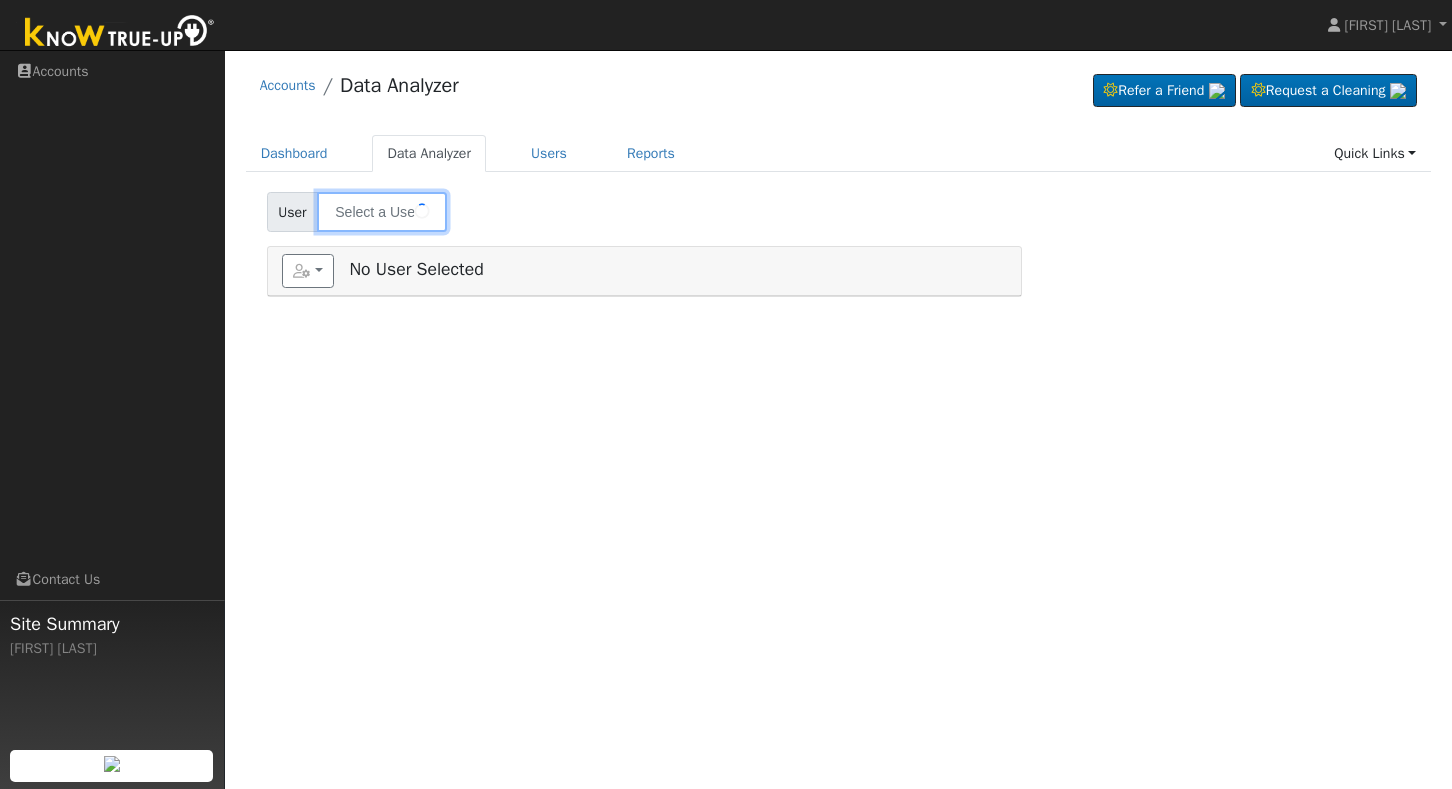 type on "[FIRST] [LAST]" 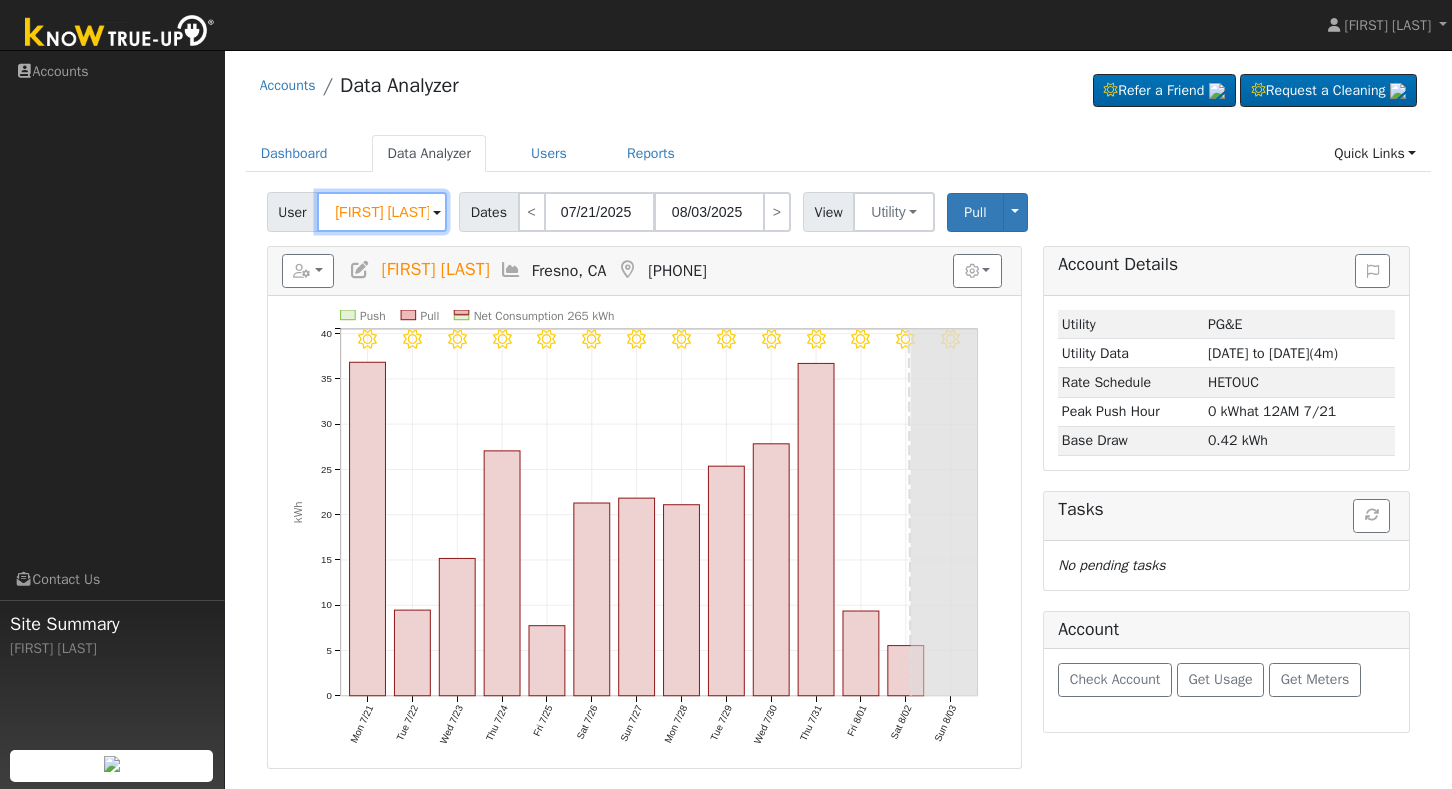 click on "[FIRST] [LAST]" at bounding box center (382, 212) 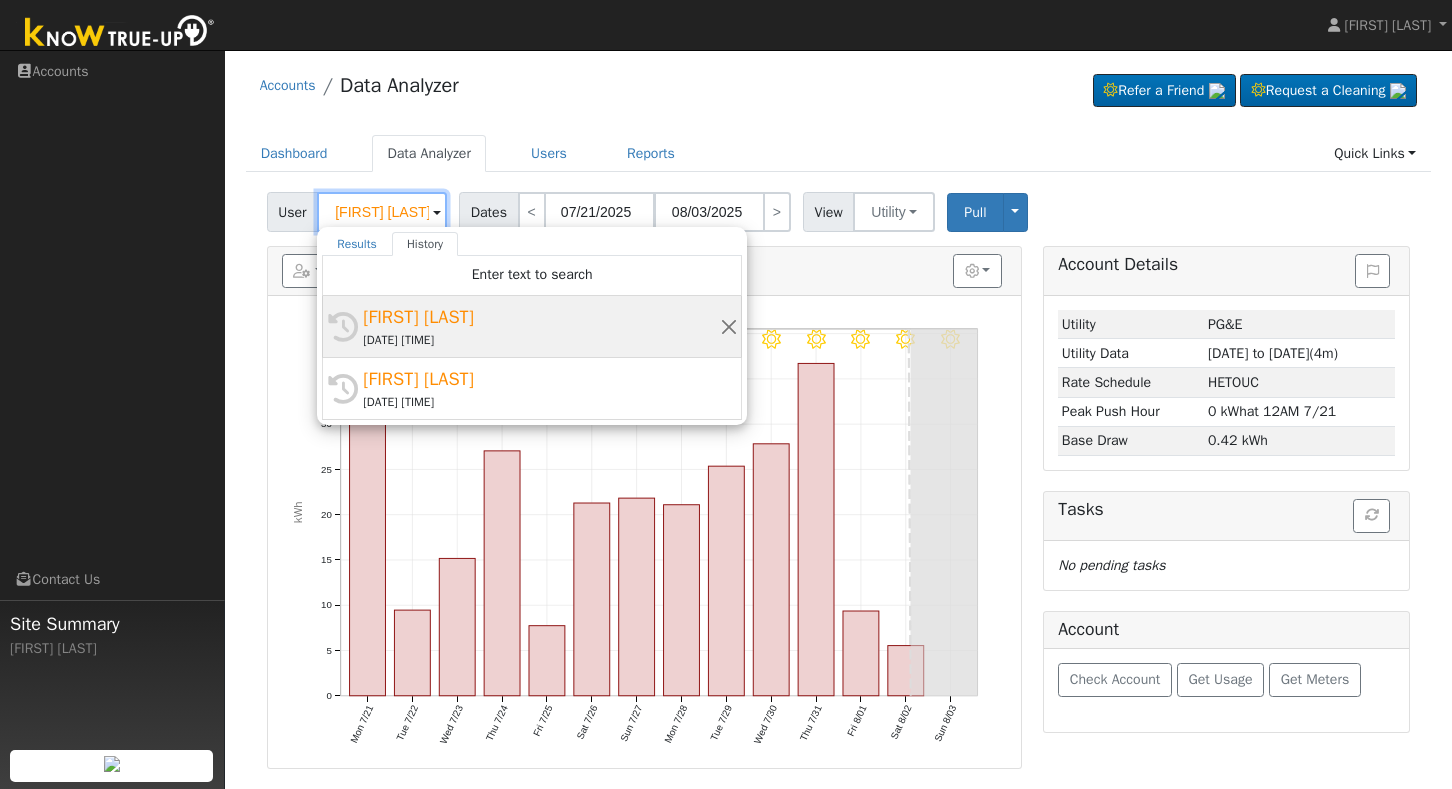scroll, scrollTop: 0, scrollLeft: 0, axis: both 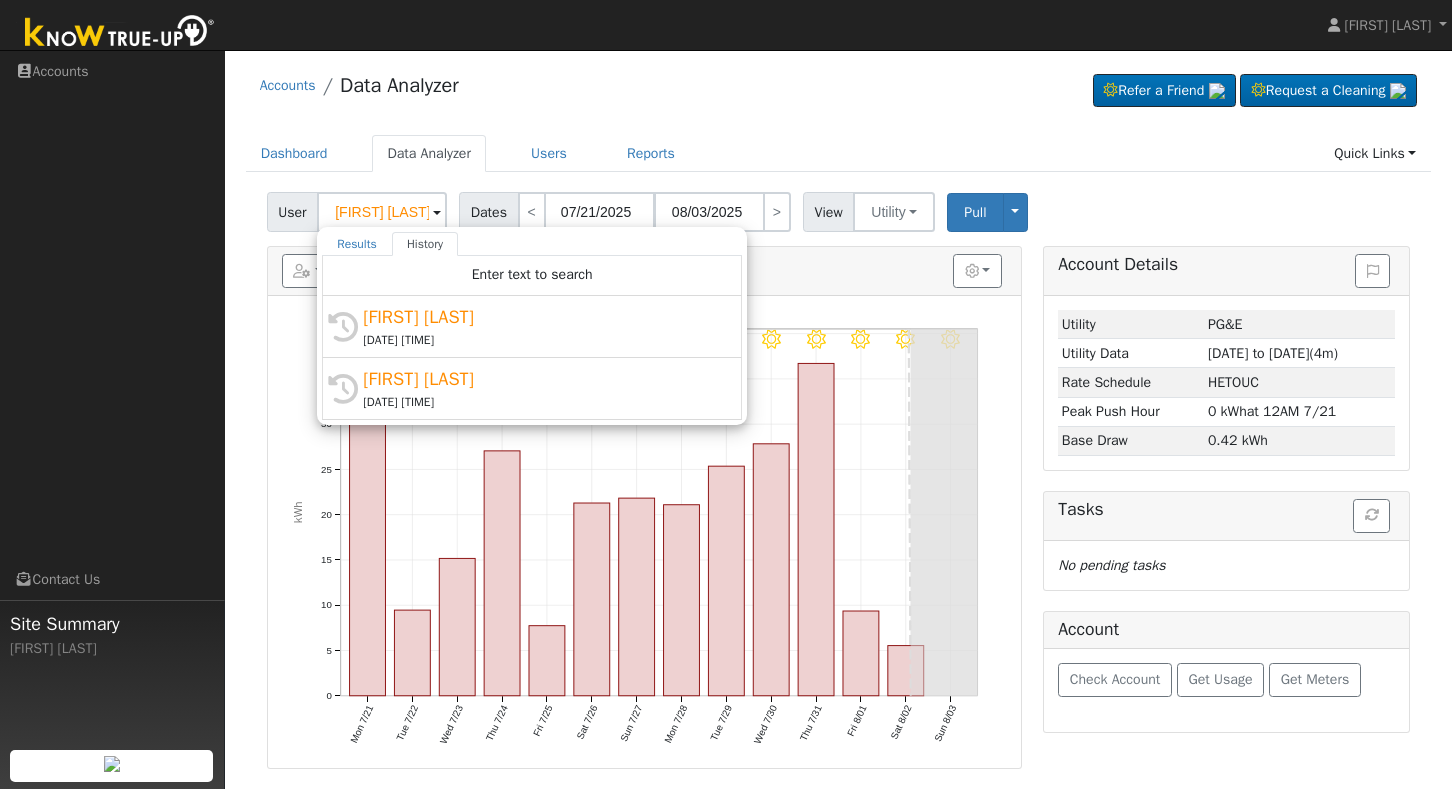 click on "Accounts
Data Analyzer
Refer a Friend
Request a Cleaning" at bounding box center [839, 90] 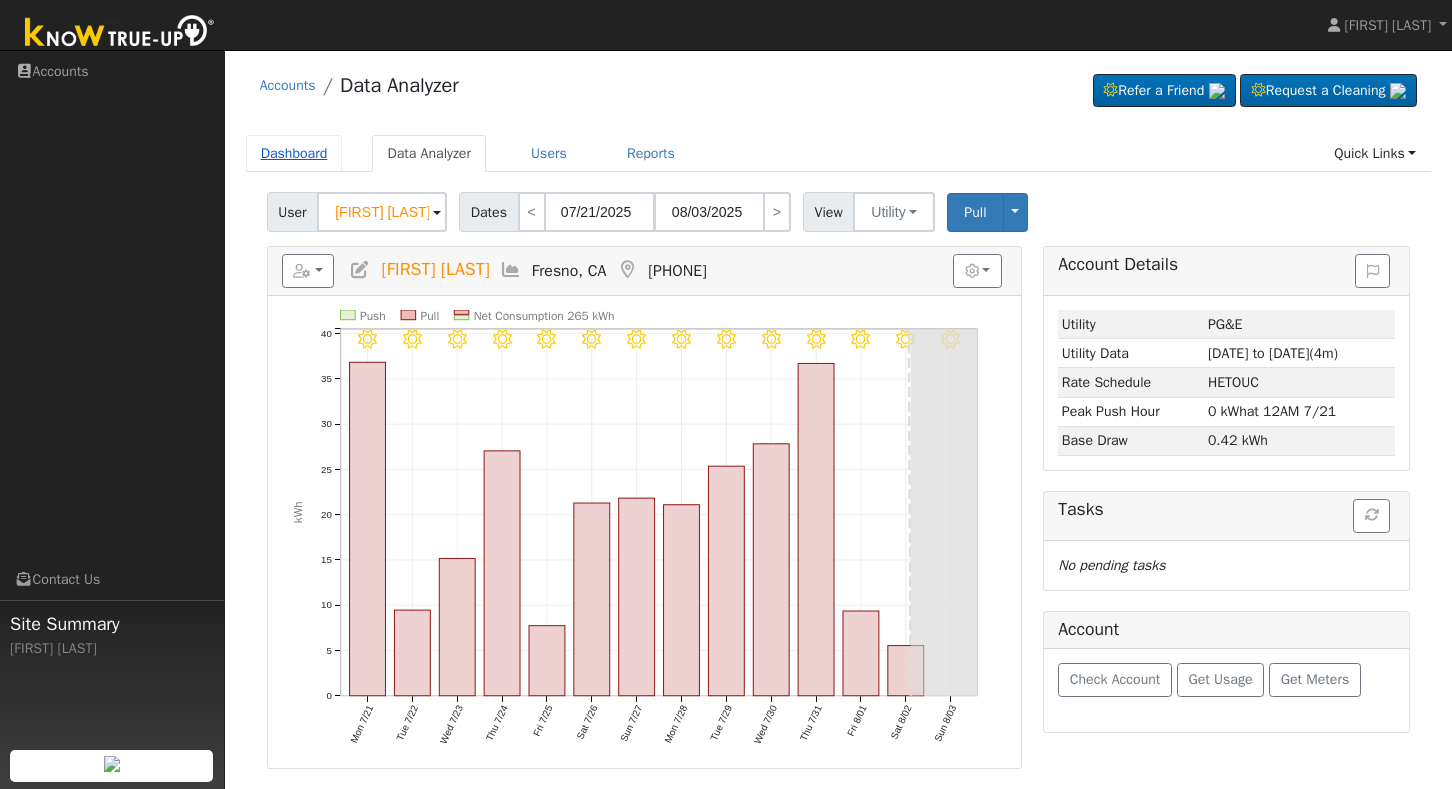 click on "Dashboard" at bounding box center (294, 153) 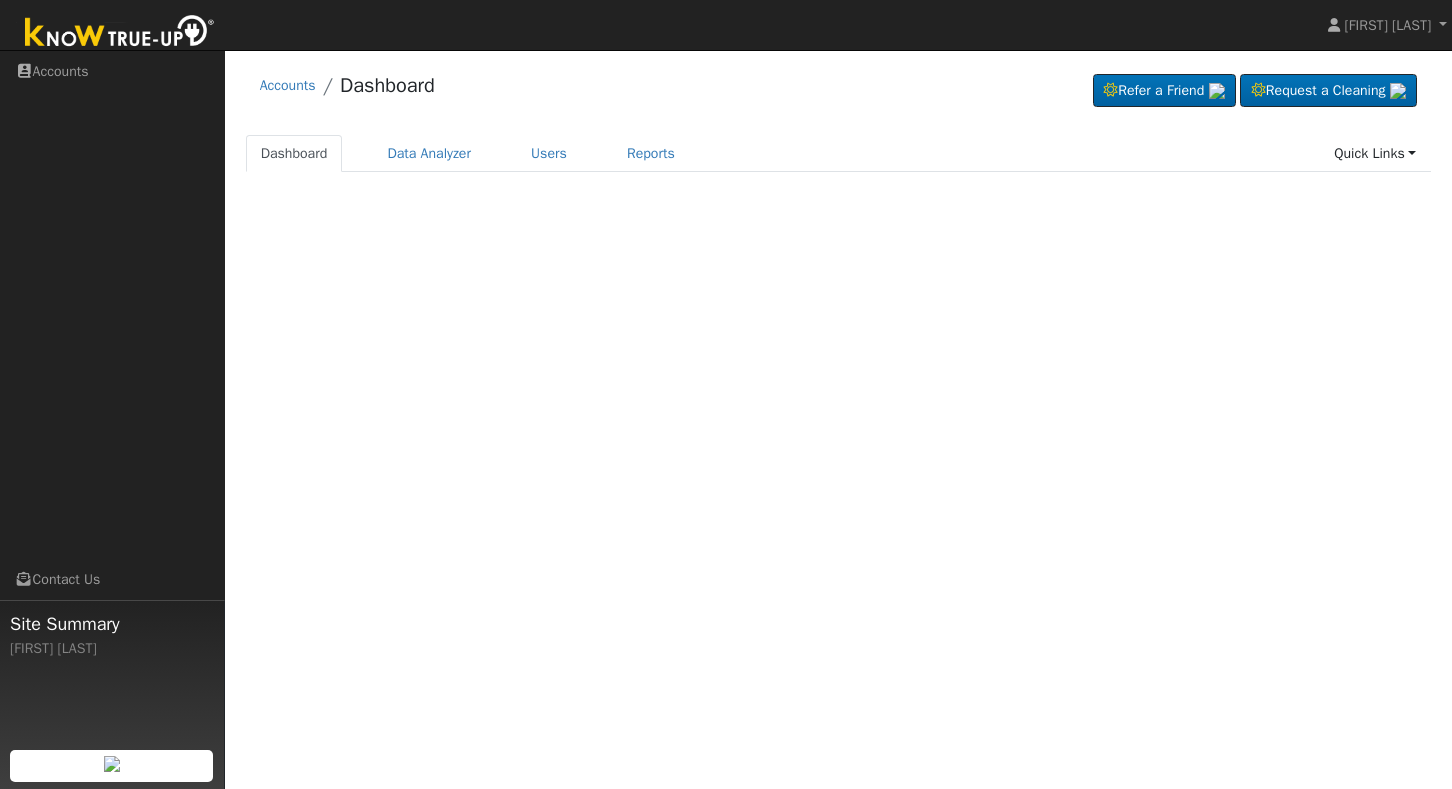 scroll, scrollTop: 0, scrollLeft: 0, axis: both 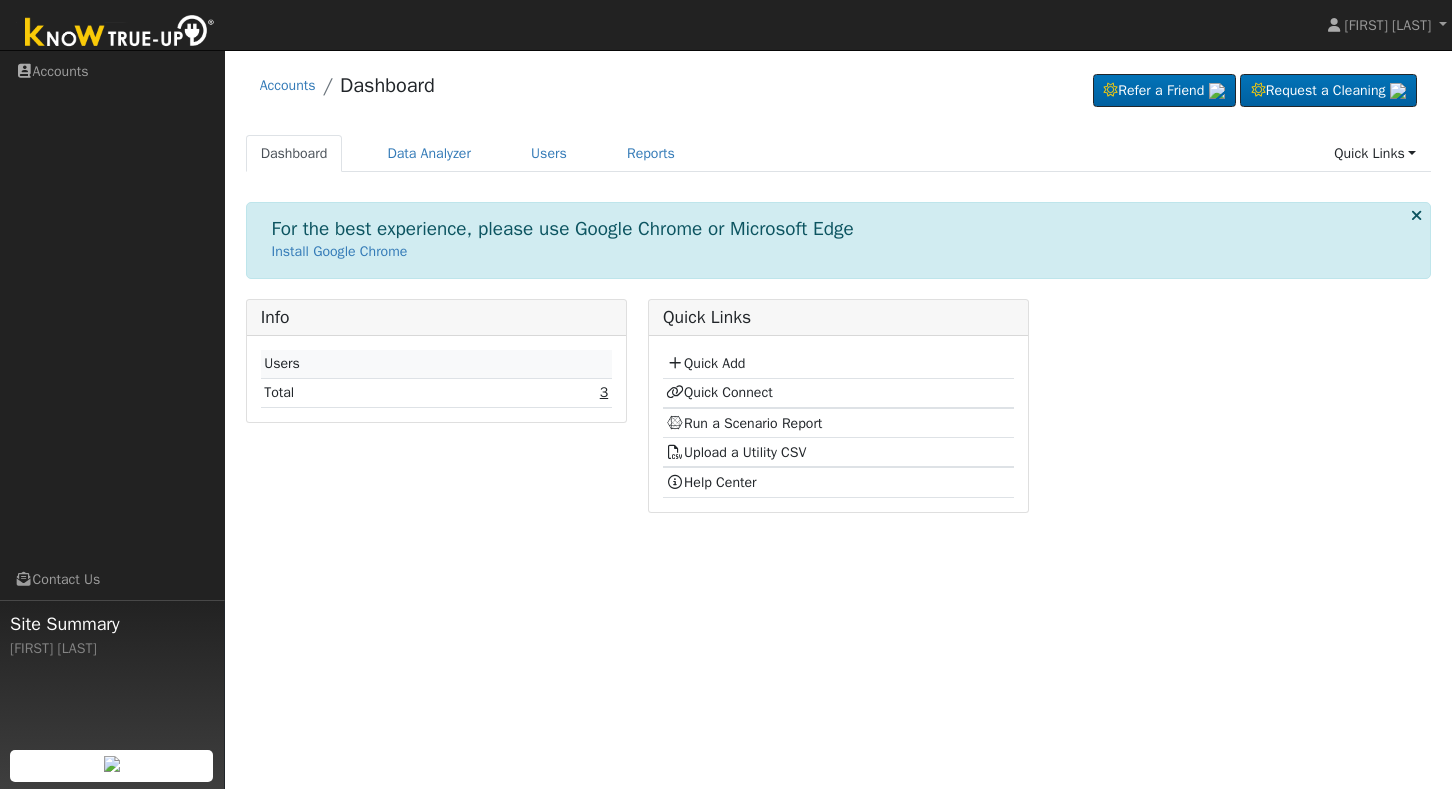 click on "3" at bounding box center [604, 392] 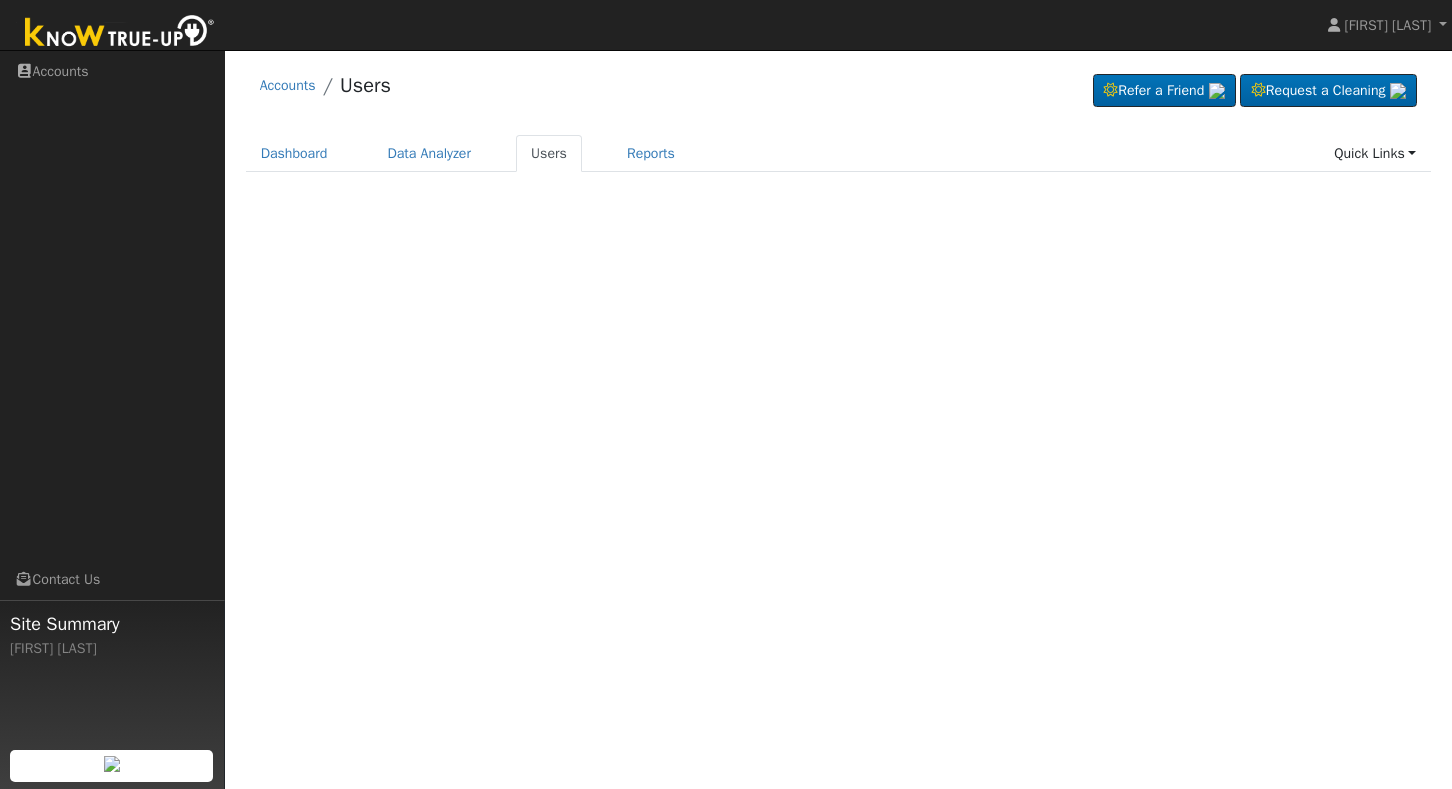 scroll, scrollTop: 0, scrollLeft: 0, axis: both 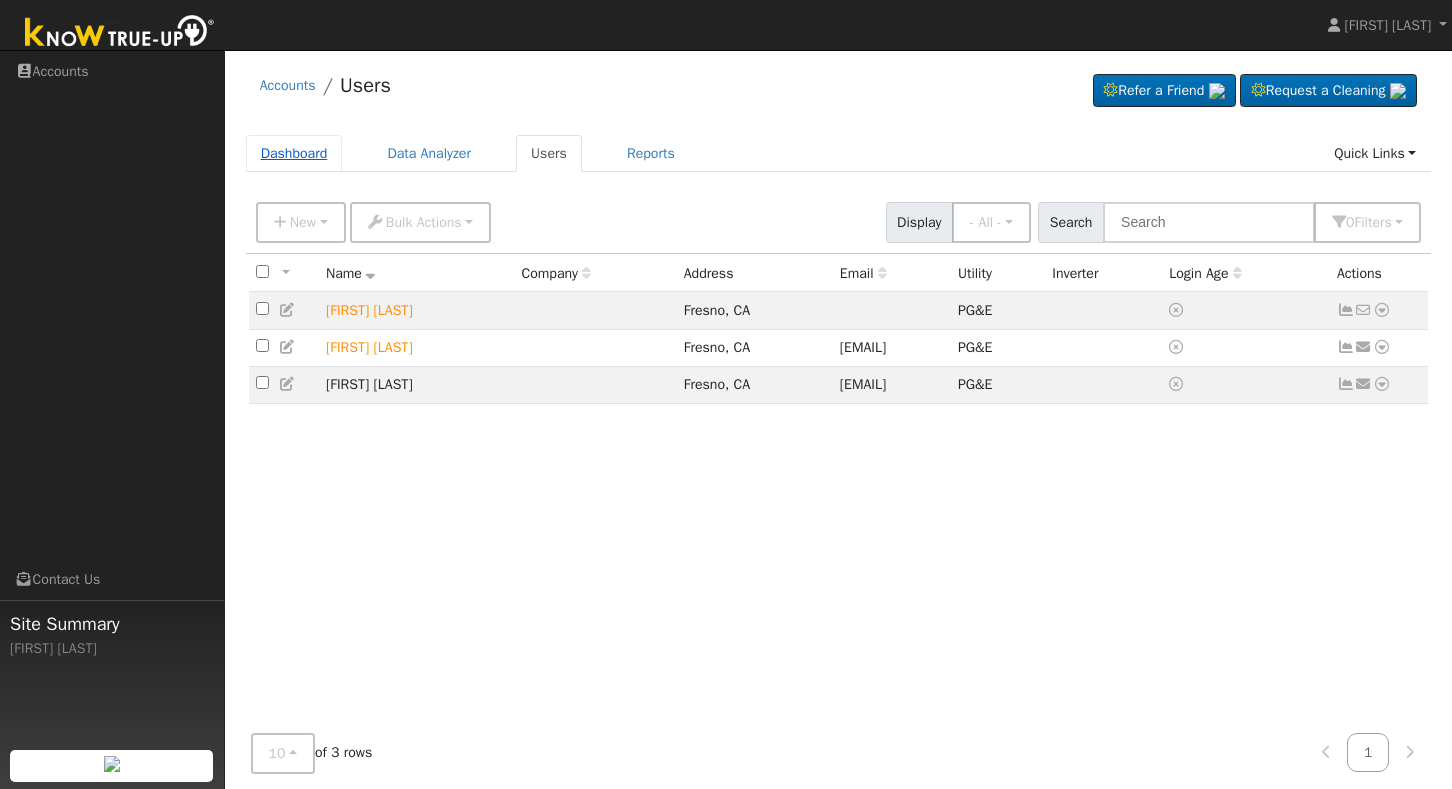 click on "Dashboard" at bounding box center (294, 153) 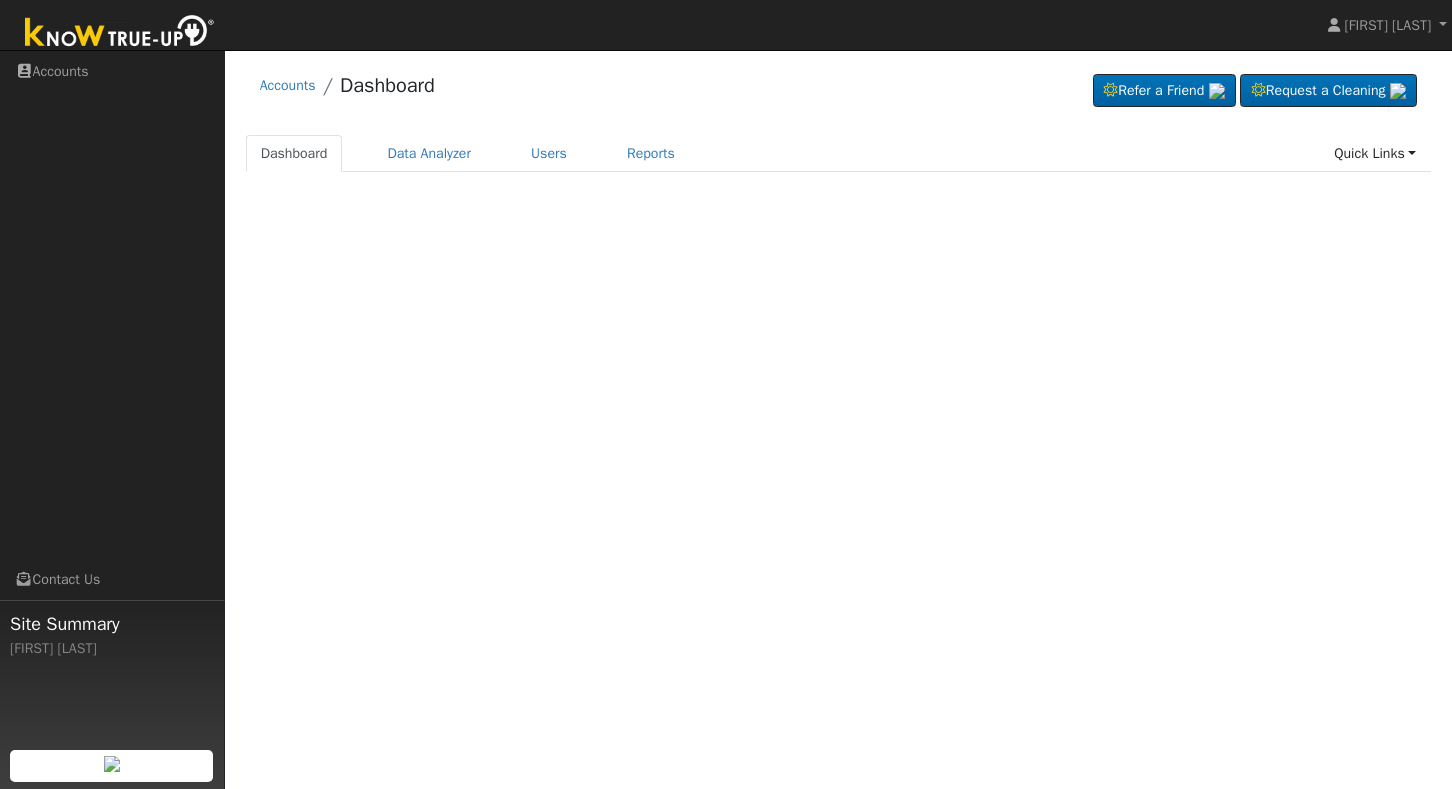 scroll, scrollTop: 0, scrollLeft: 0, axis: both 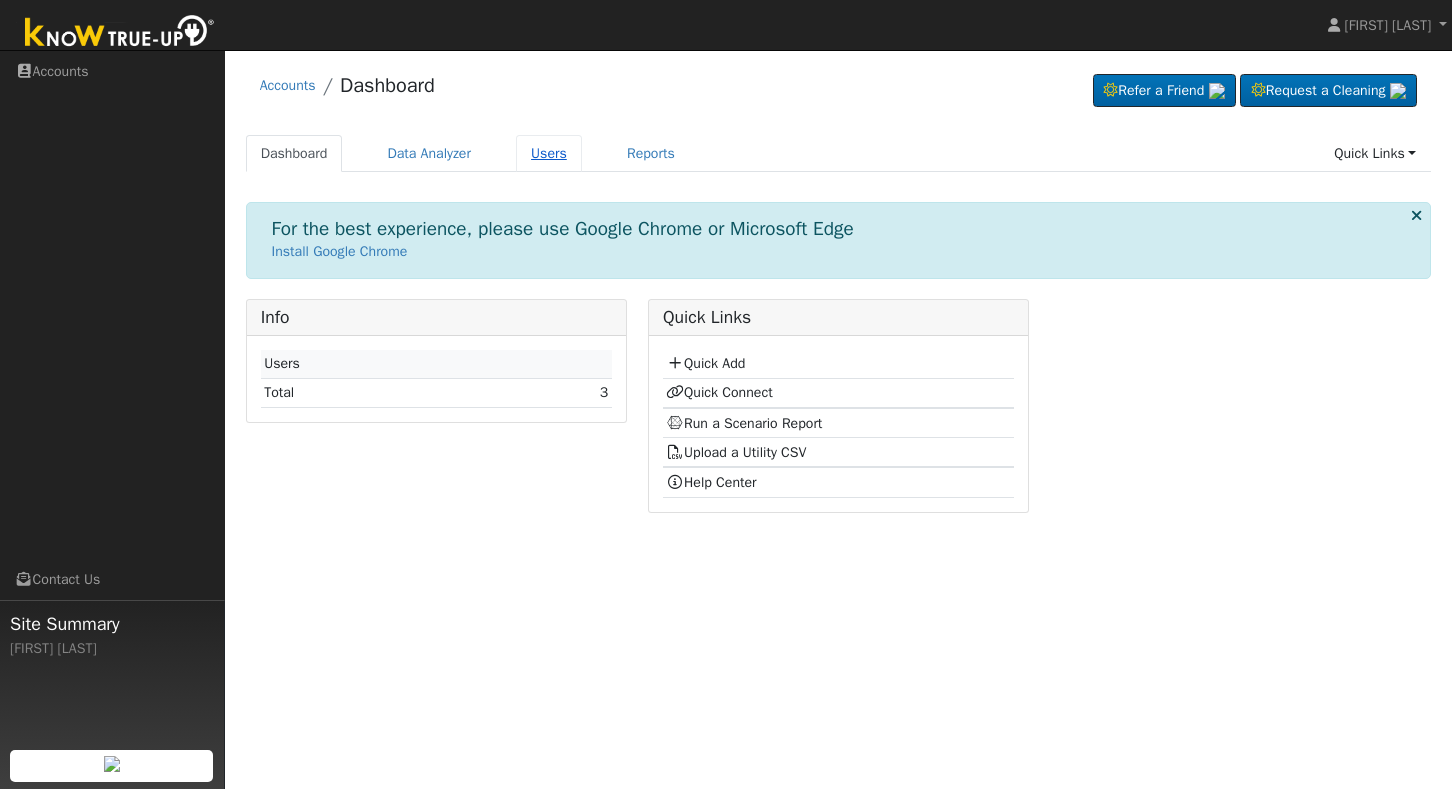 click on "Users" at bounding box center [549, 153] 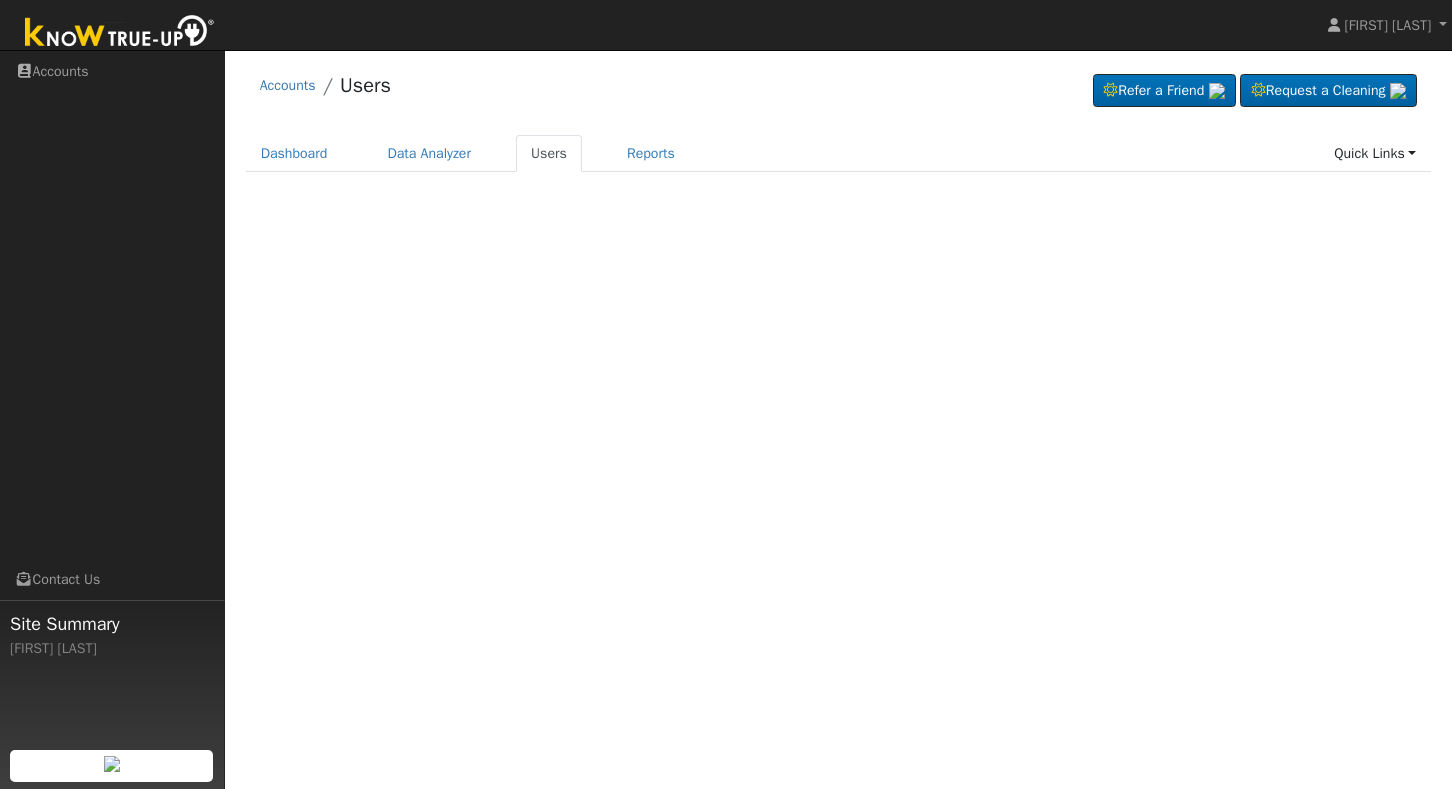scroll, scrollTop: 0, scrollLeft: 0, axis: both 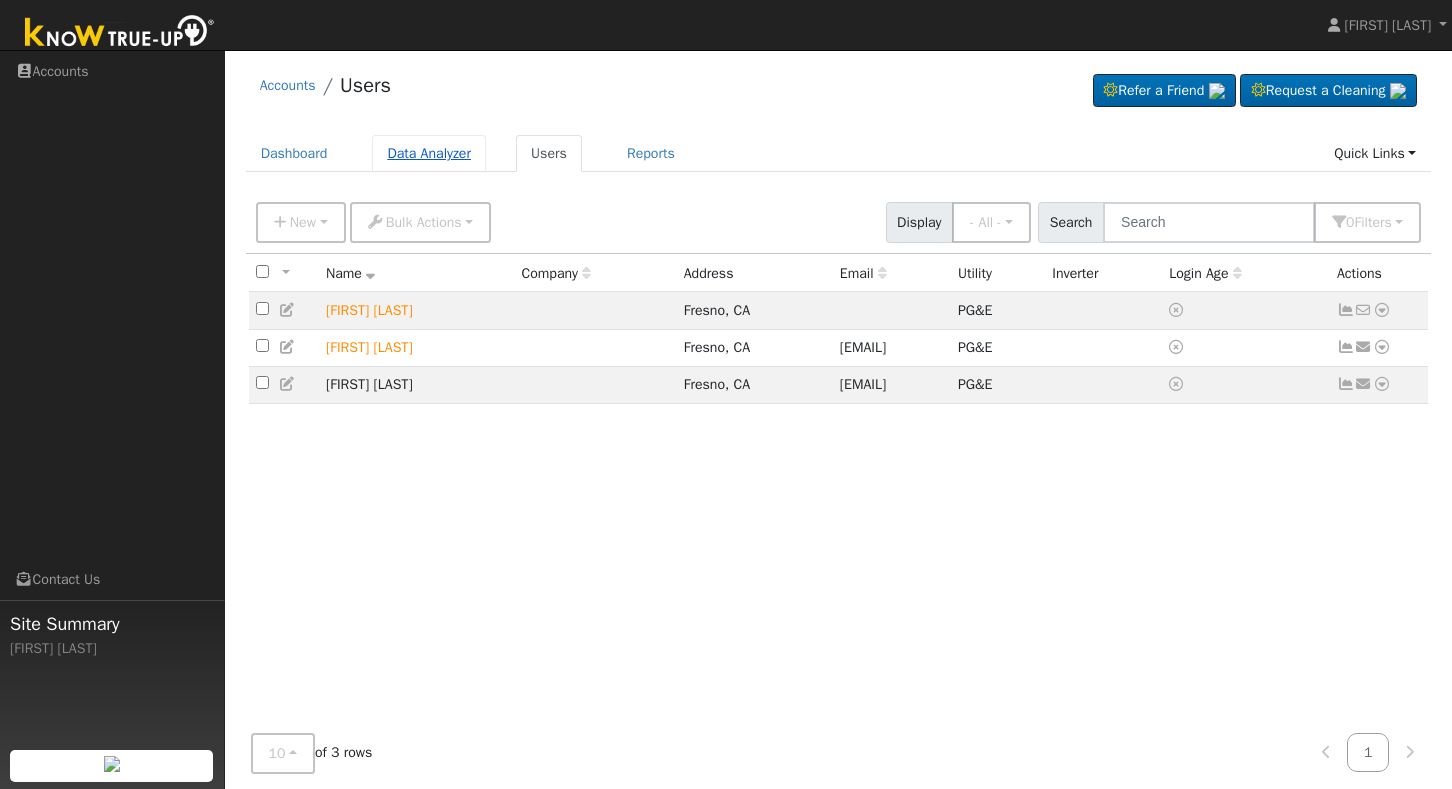 click on "Data Analyzer" at bounding box center [429, 153] 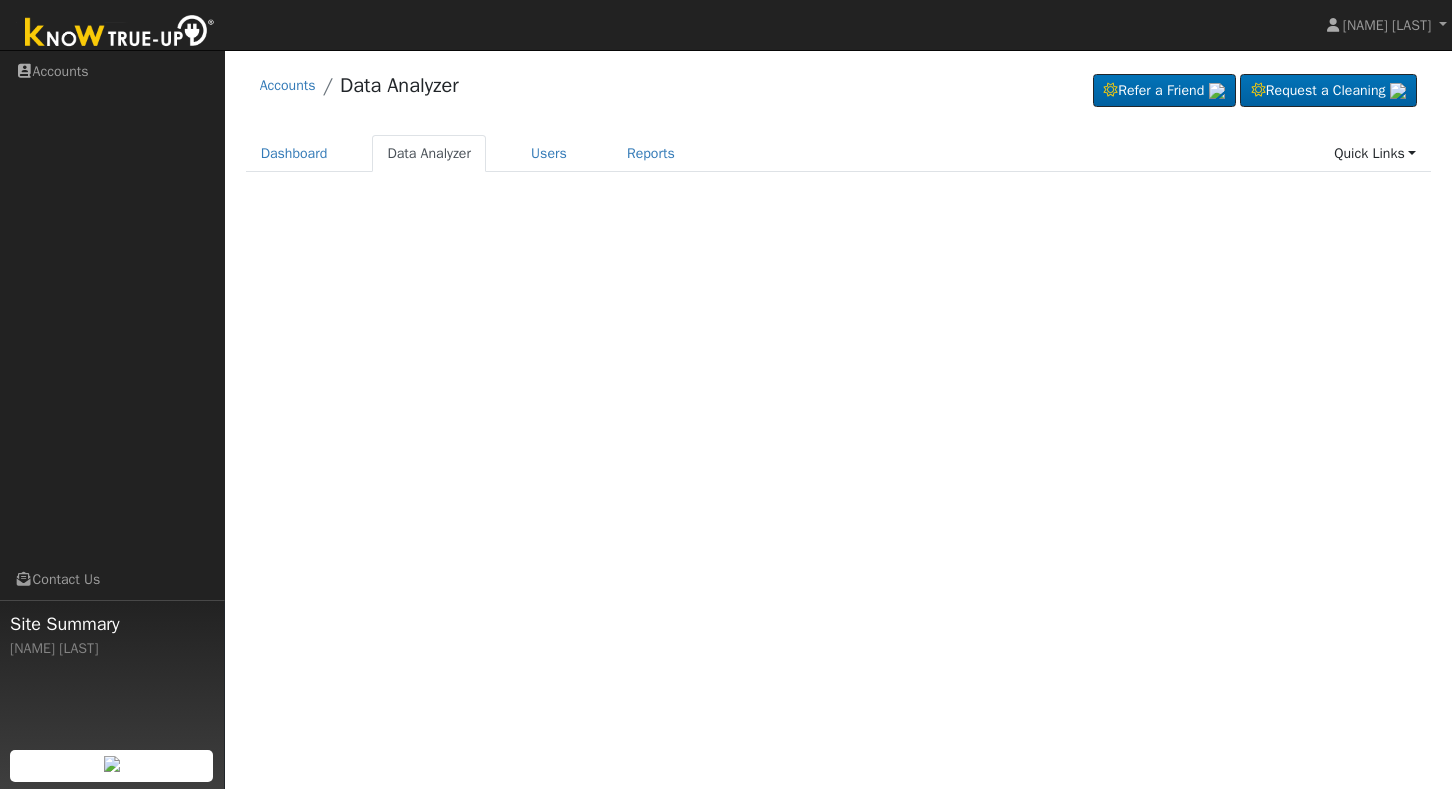 scroll, scrollTop: 0, scrollLeft: 0, axis: both 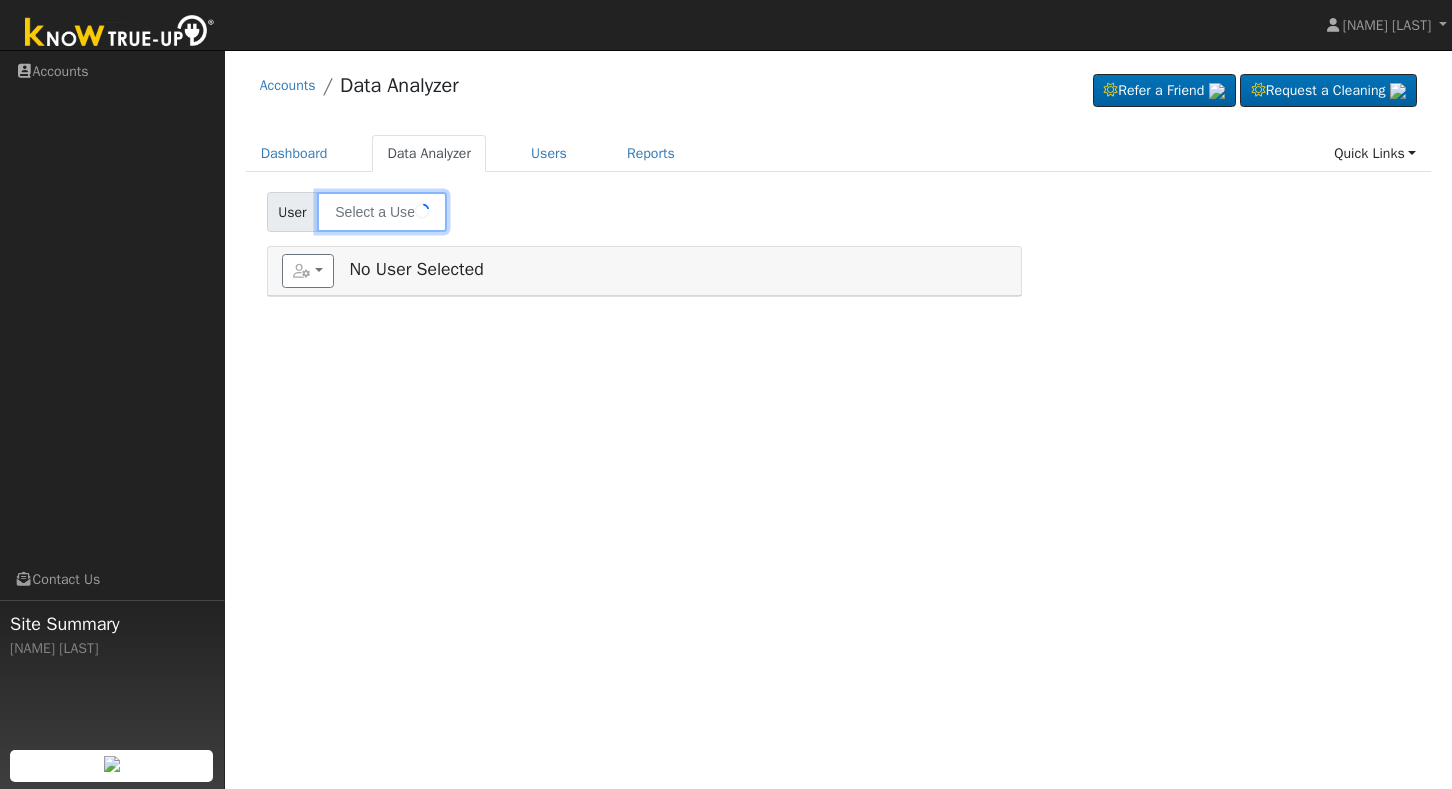 type on "[NAME] [LAST]" 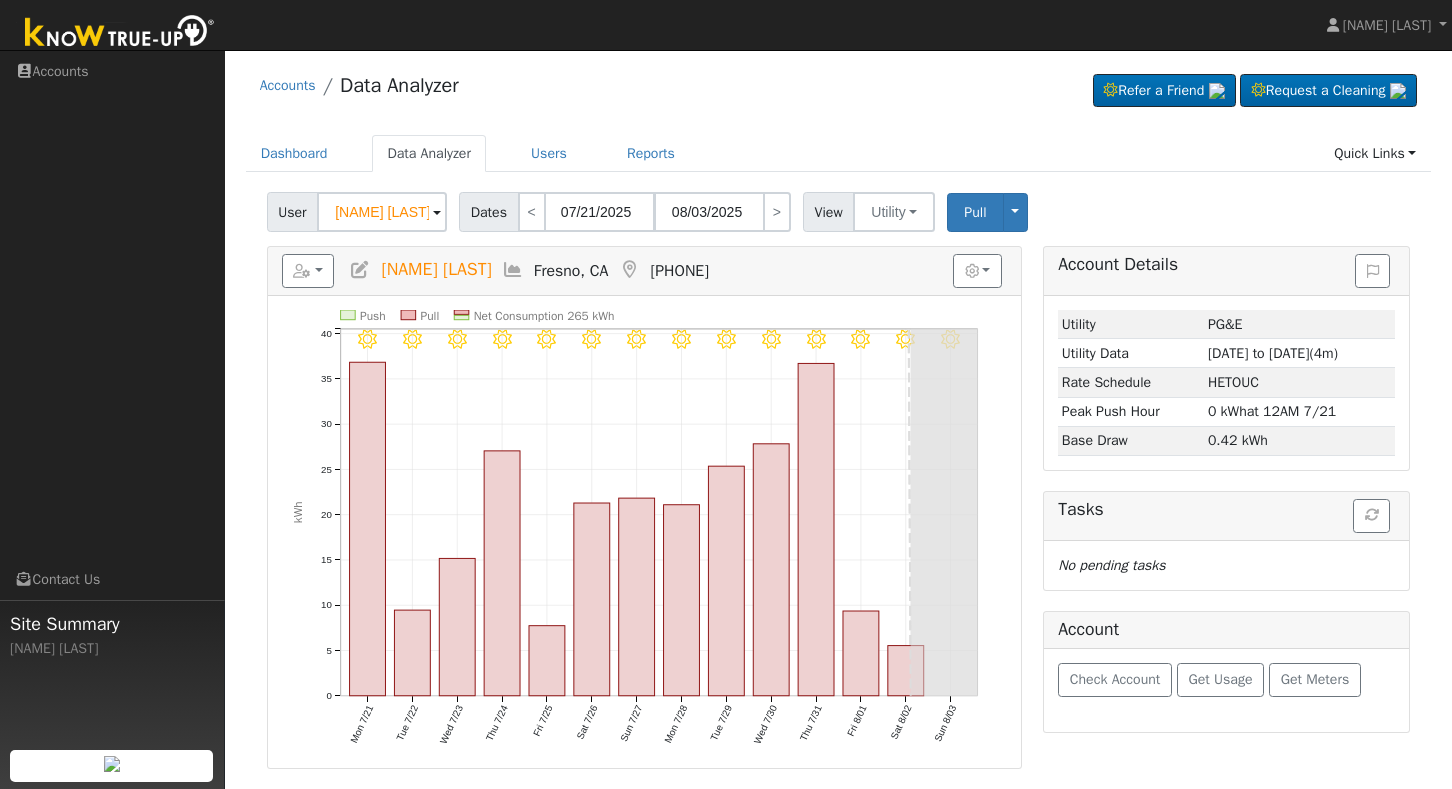 click at bounding box center [437, 213] 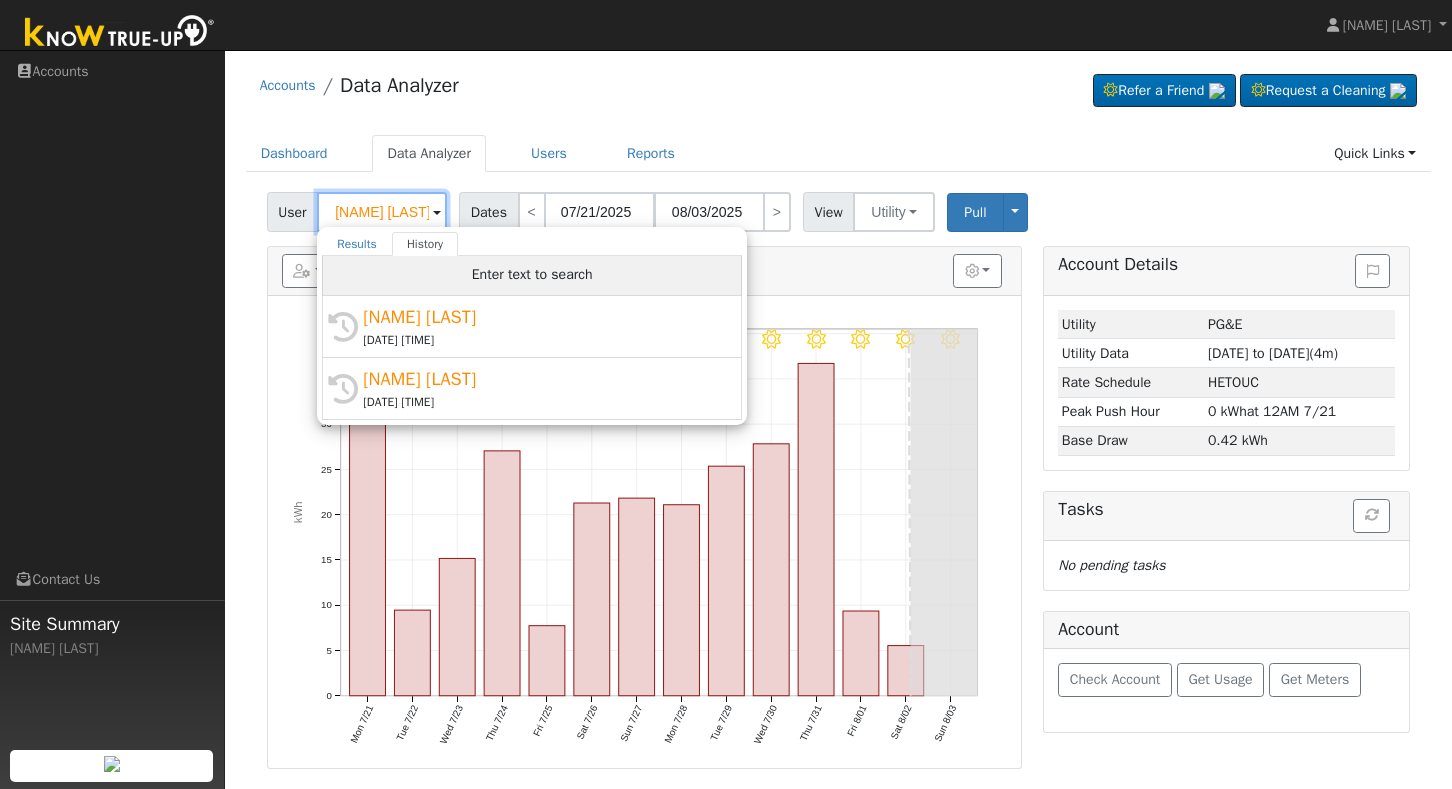 scroll, scrollTop: 0, scrollLeft: 0, axis: both 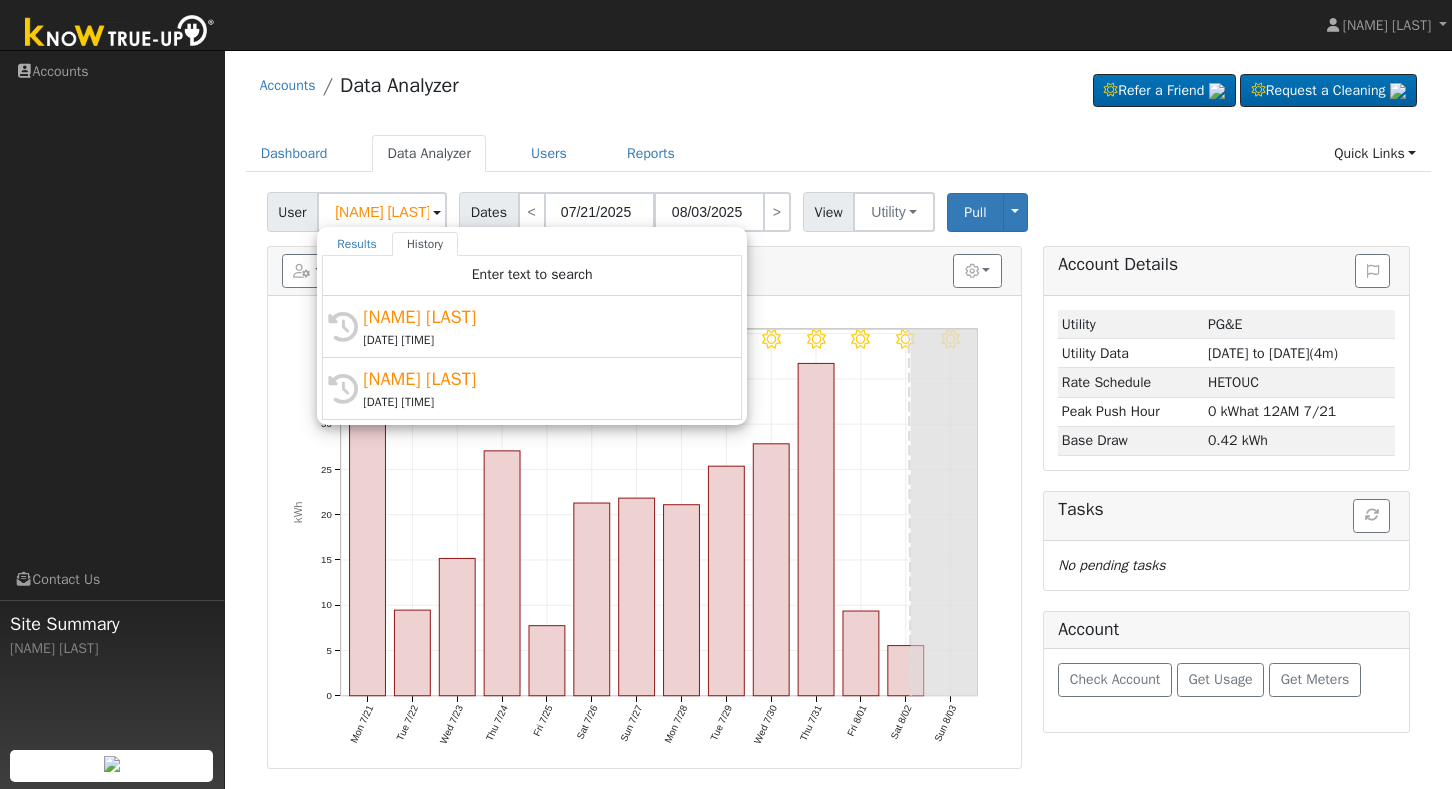 click on "Accounts
Data Analyzer
Refer a Friend
Request a Cleaning" at bounding box center (839, 90) 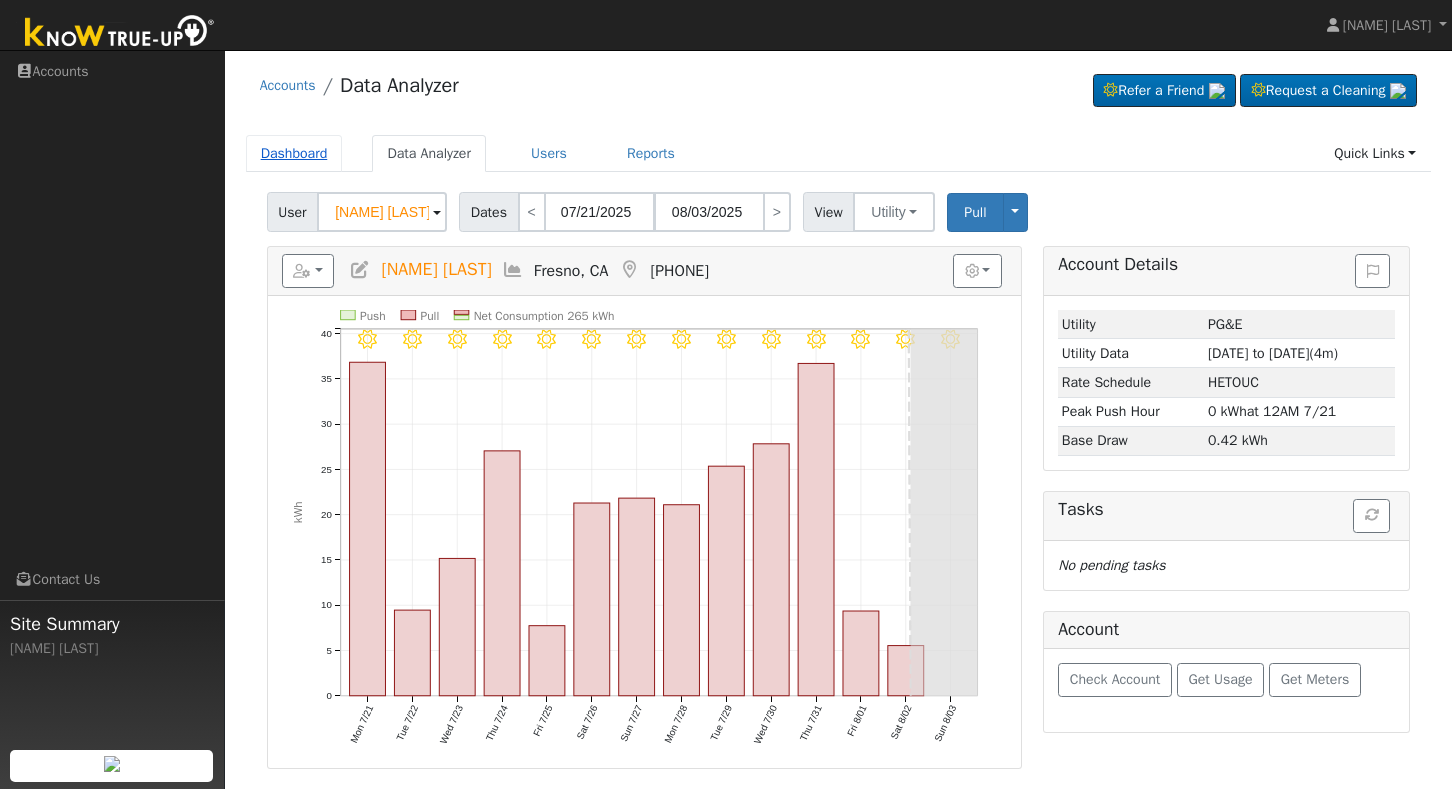 click on "Dashboard" at bounding box center (294, 153) 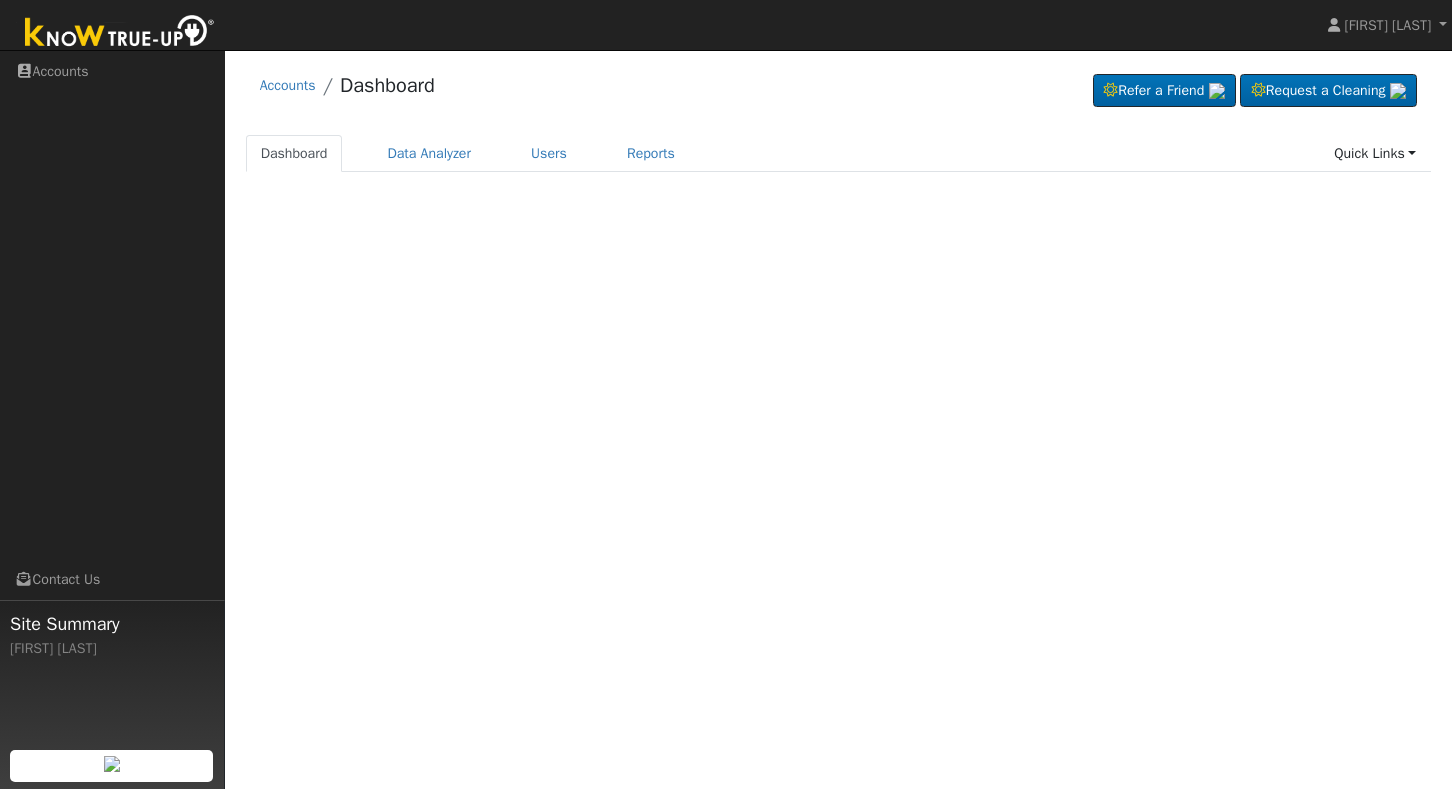 scroll, scrollTop: 0, scrollLeft: 0, axis: both 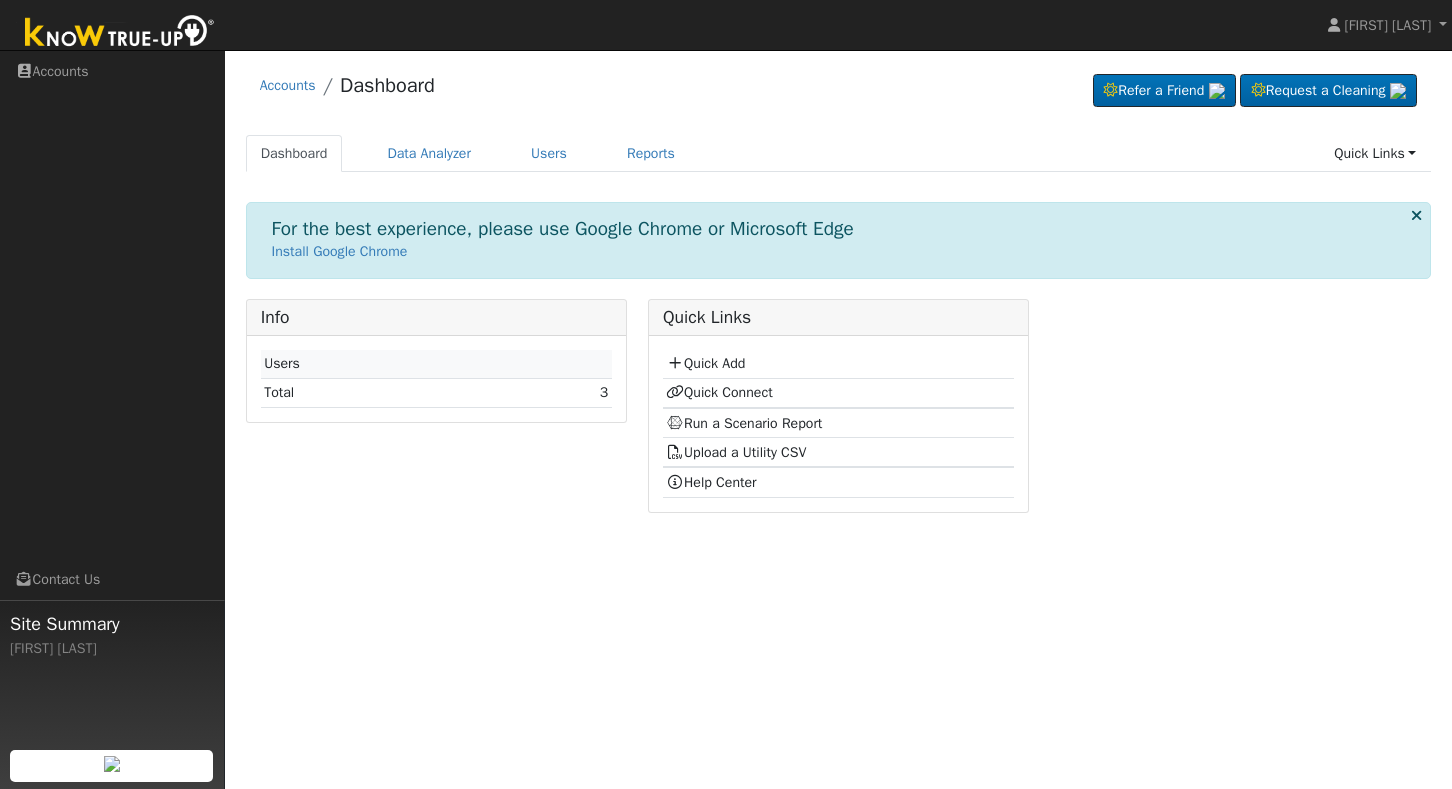 click at bounding box center (1416, 215) 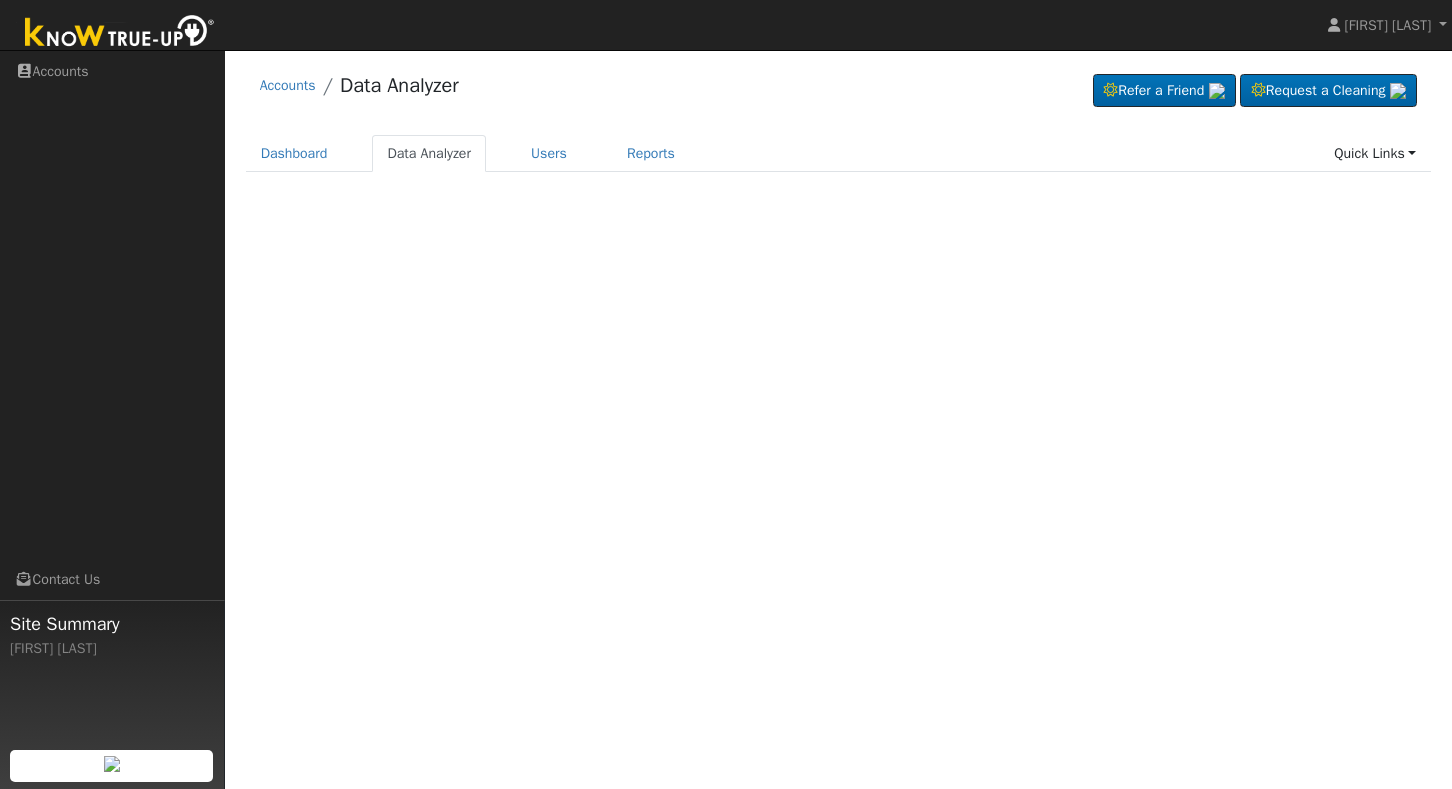scroll, scrollTop: 0, scrollLeft: 0, axis: both 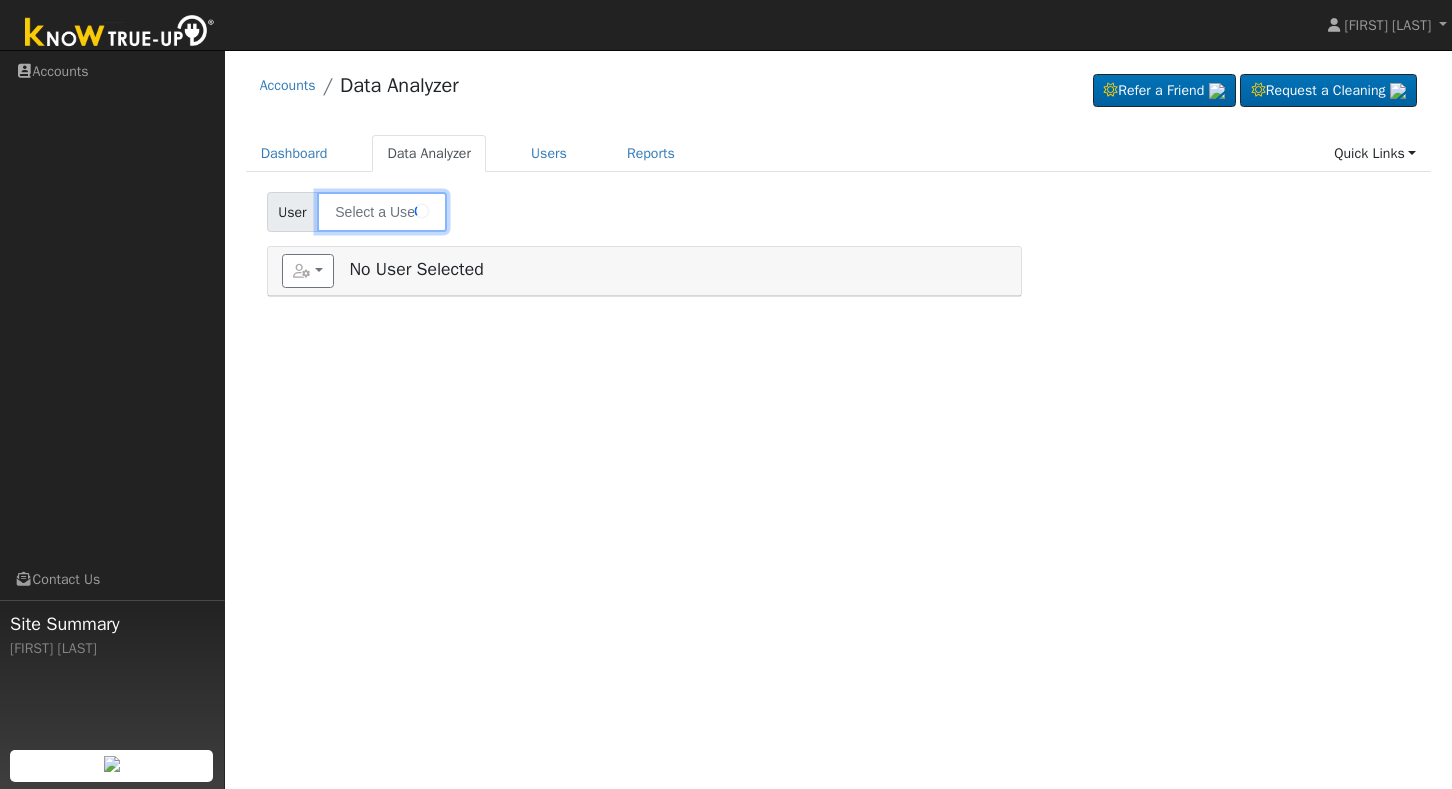 type on "Joe Torres" 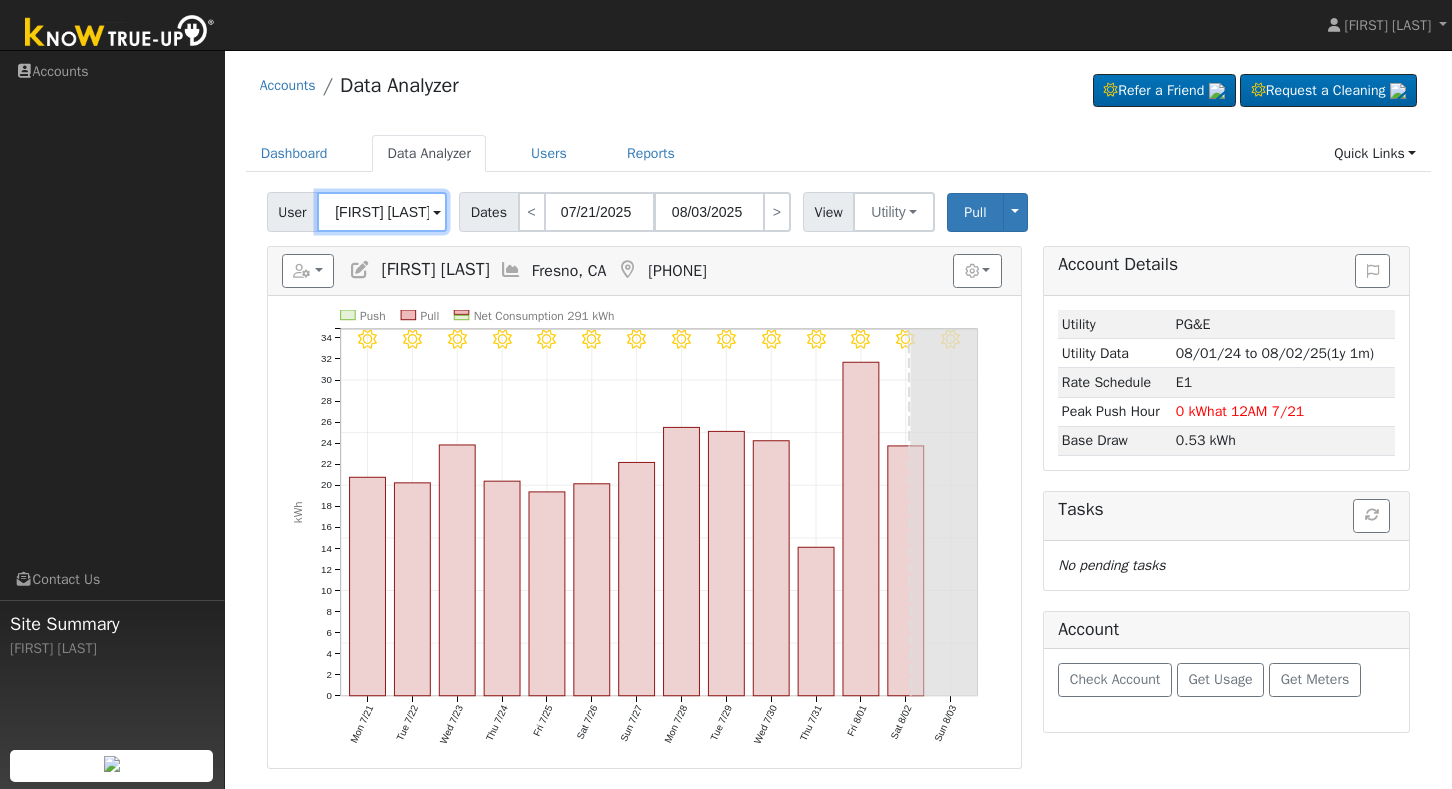 scroll, scrollTop: 0, scrollLeft: 0, axis: both 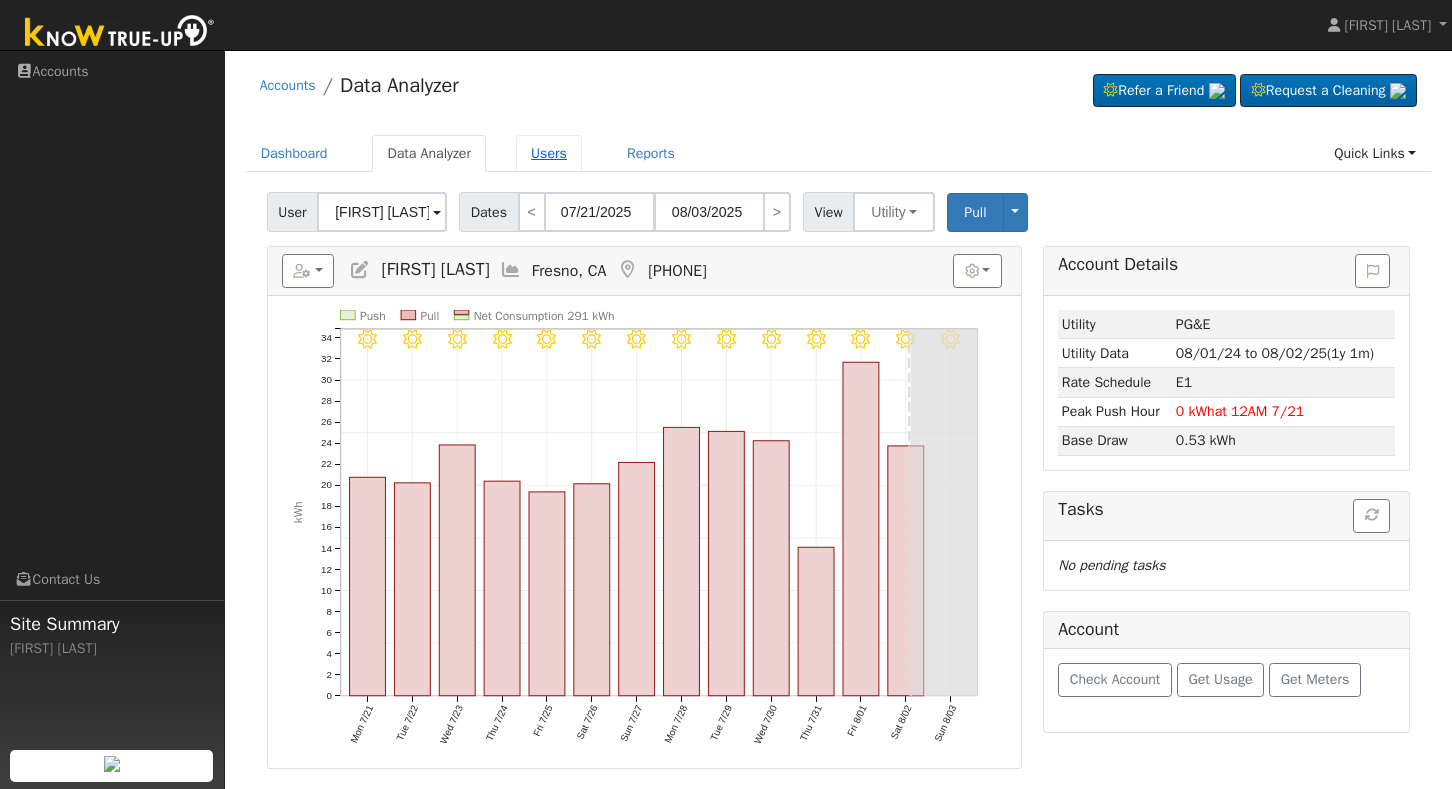 click on "Users" at bounding box center [549, 153] 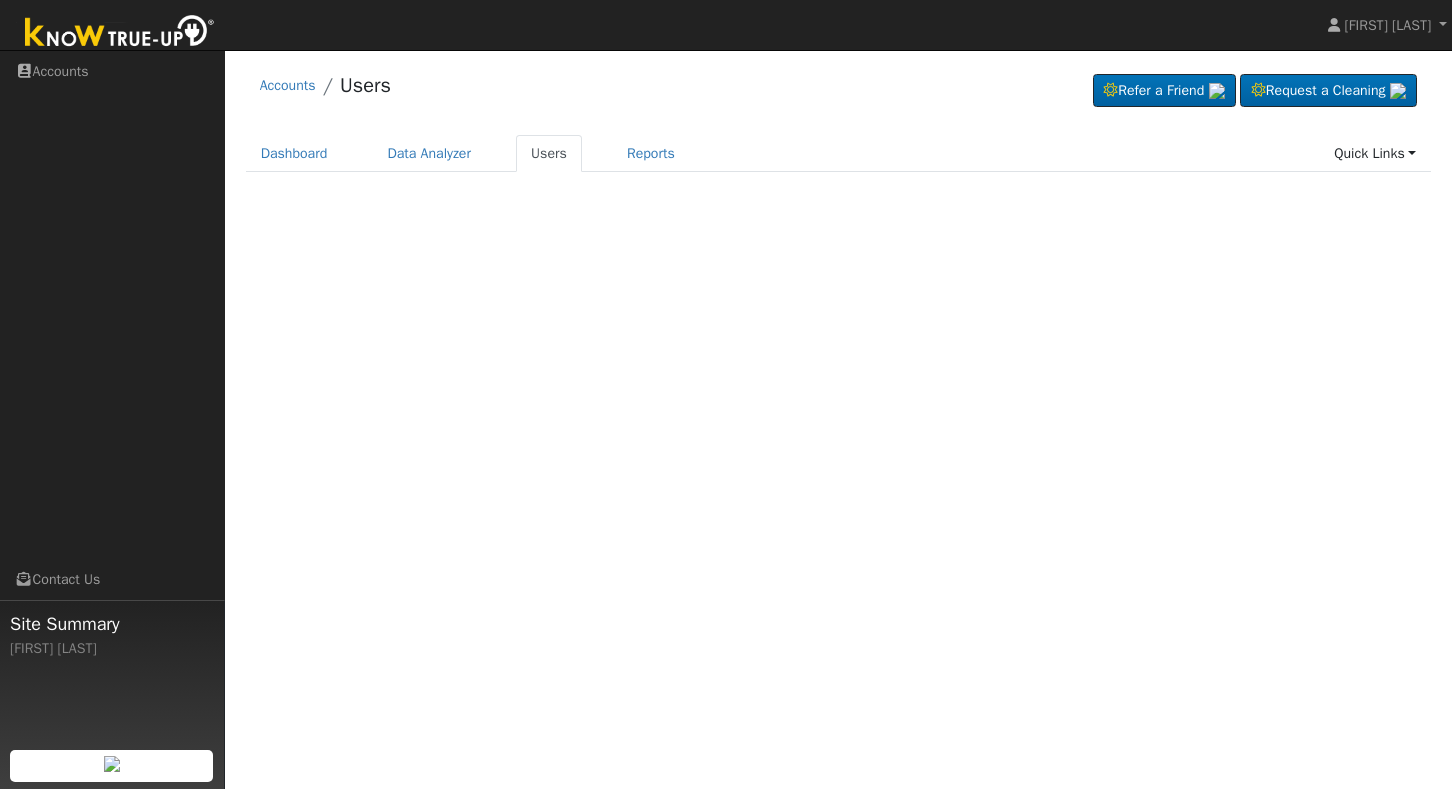 scroll, scrollTop: 0, scrollLeft: 0, axis: both 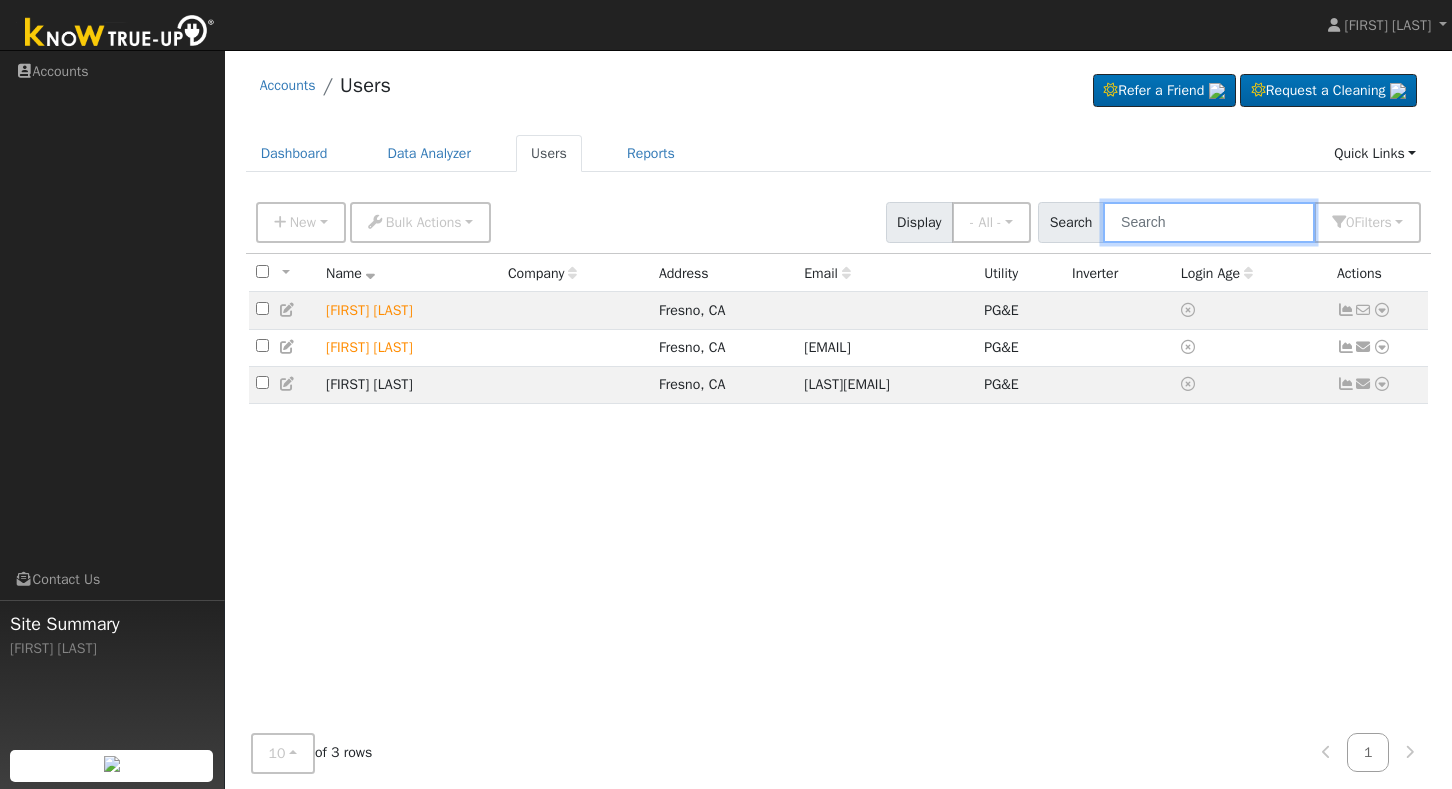 click at bounding box center (1209, 222) 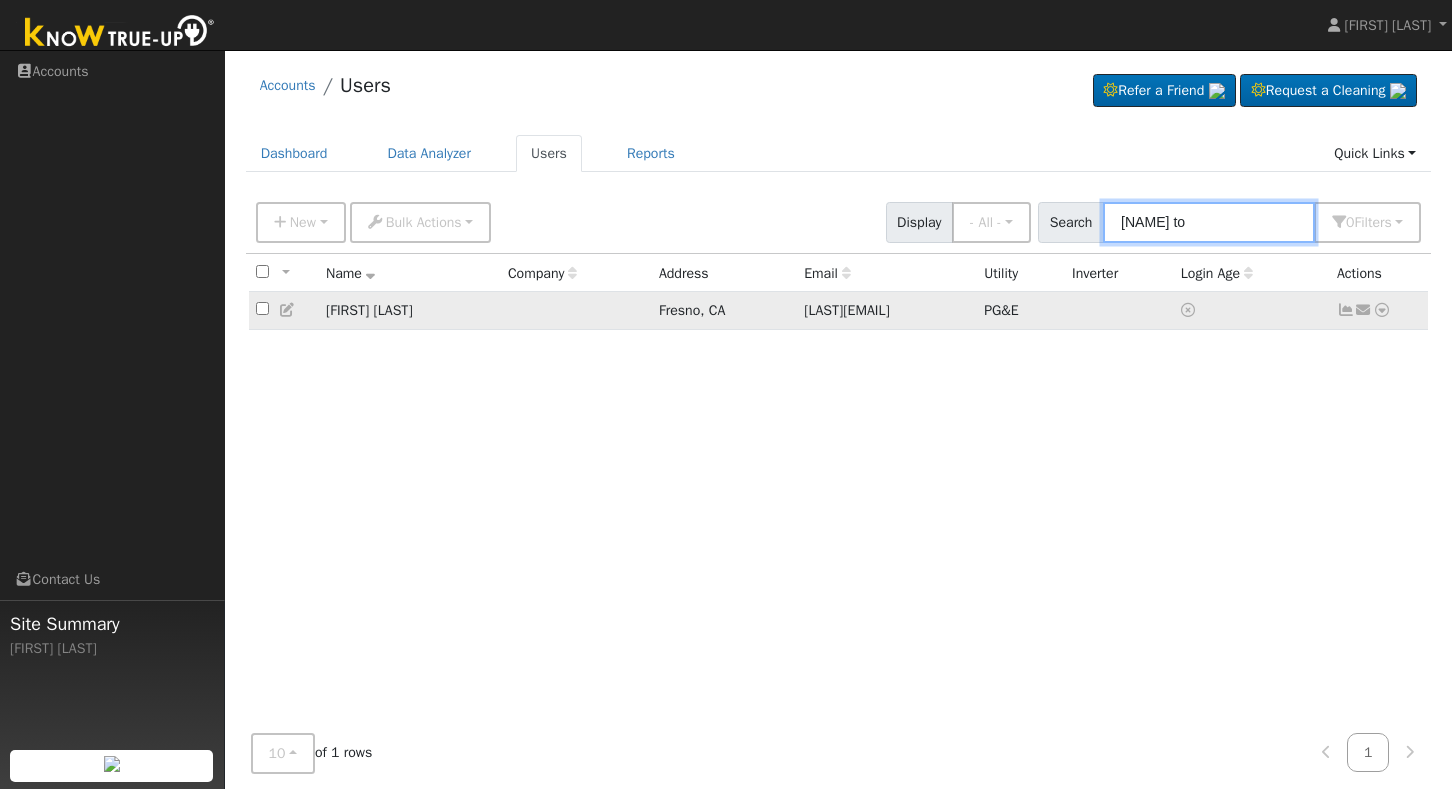 type on "Joe to" 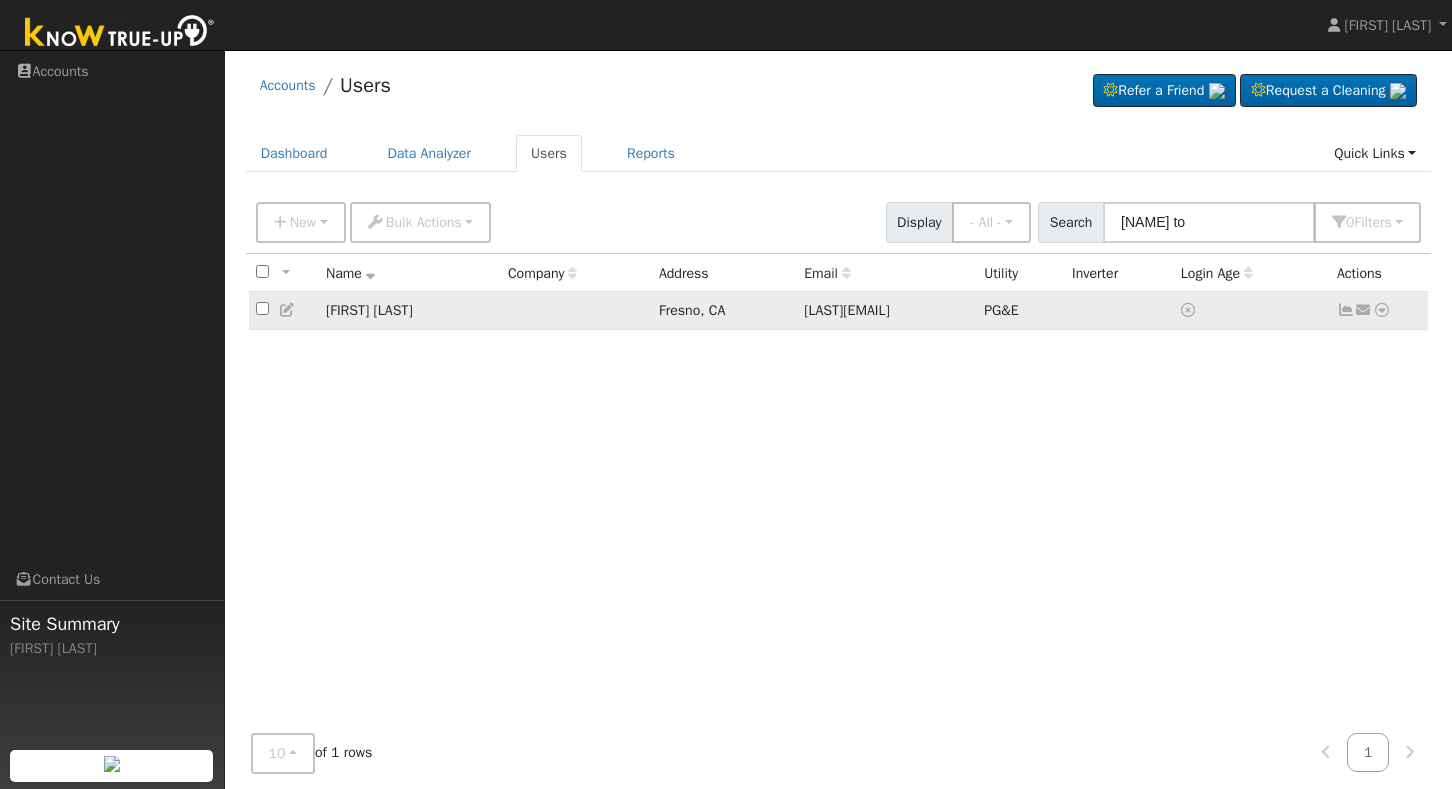 click on "[FIRST] [LAST]" at bounding box center (410, 310) 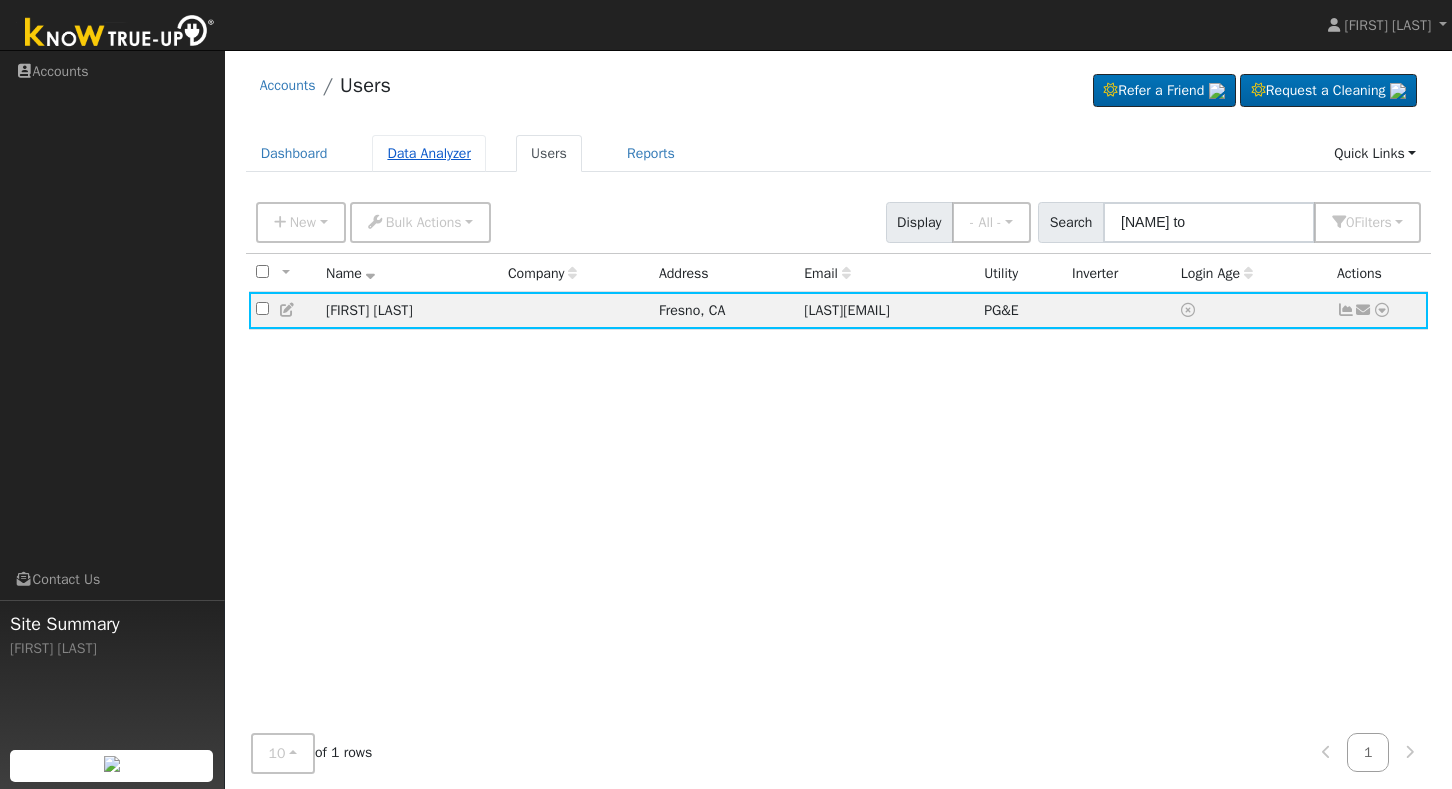 click on "Data Analyzer" at bounding box center (429, 153) 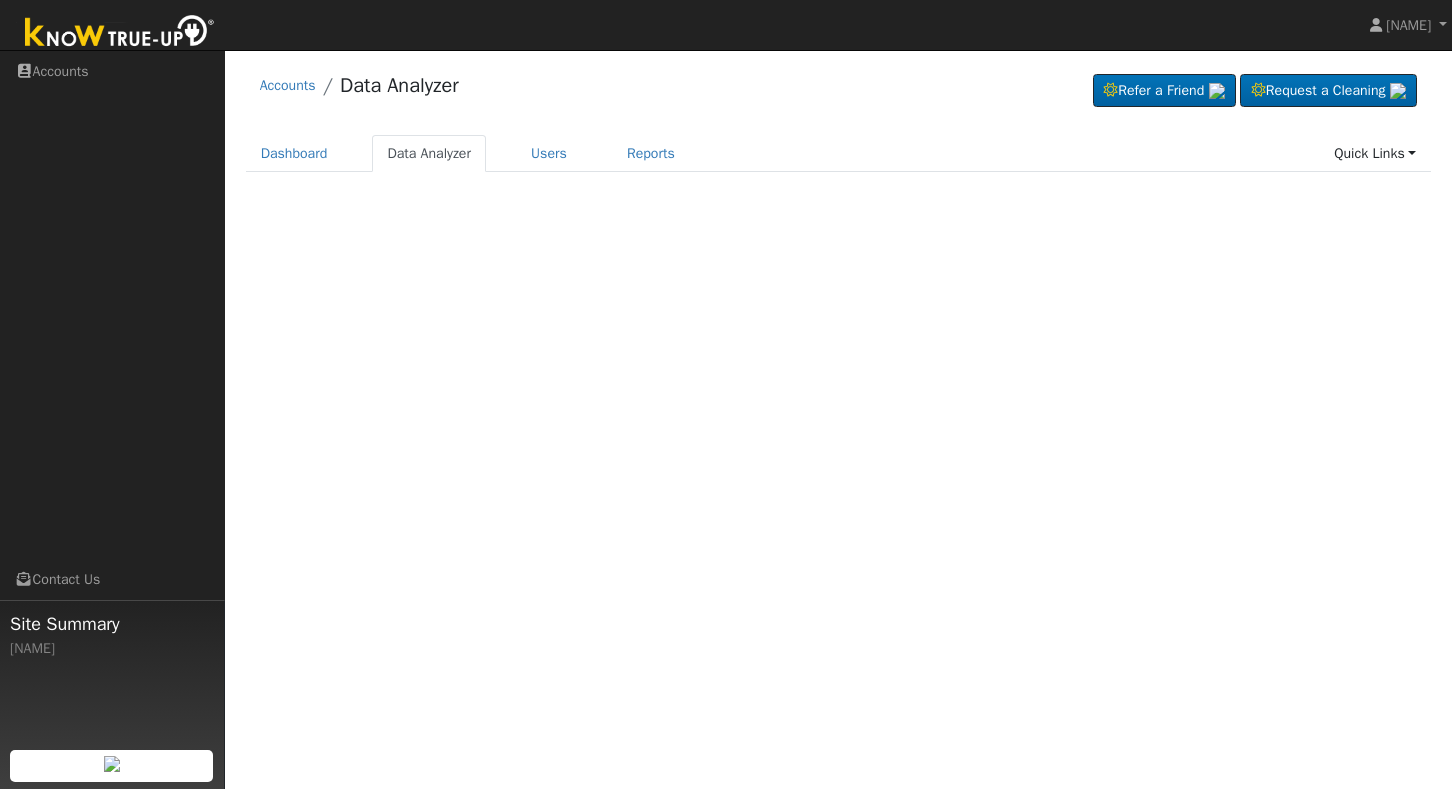 scroll, scrollTop: 0, scrollLeft: 0, axis: both 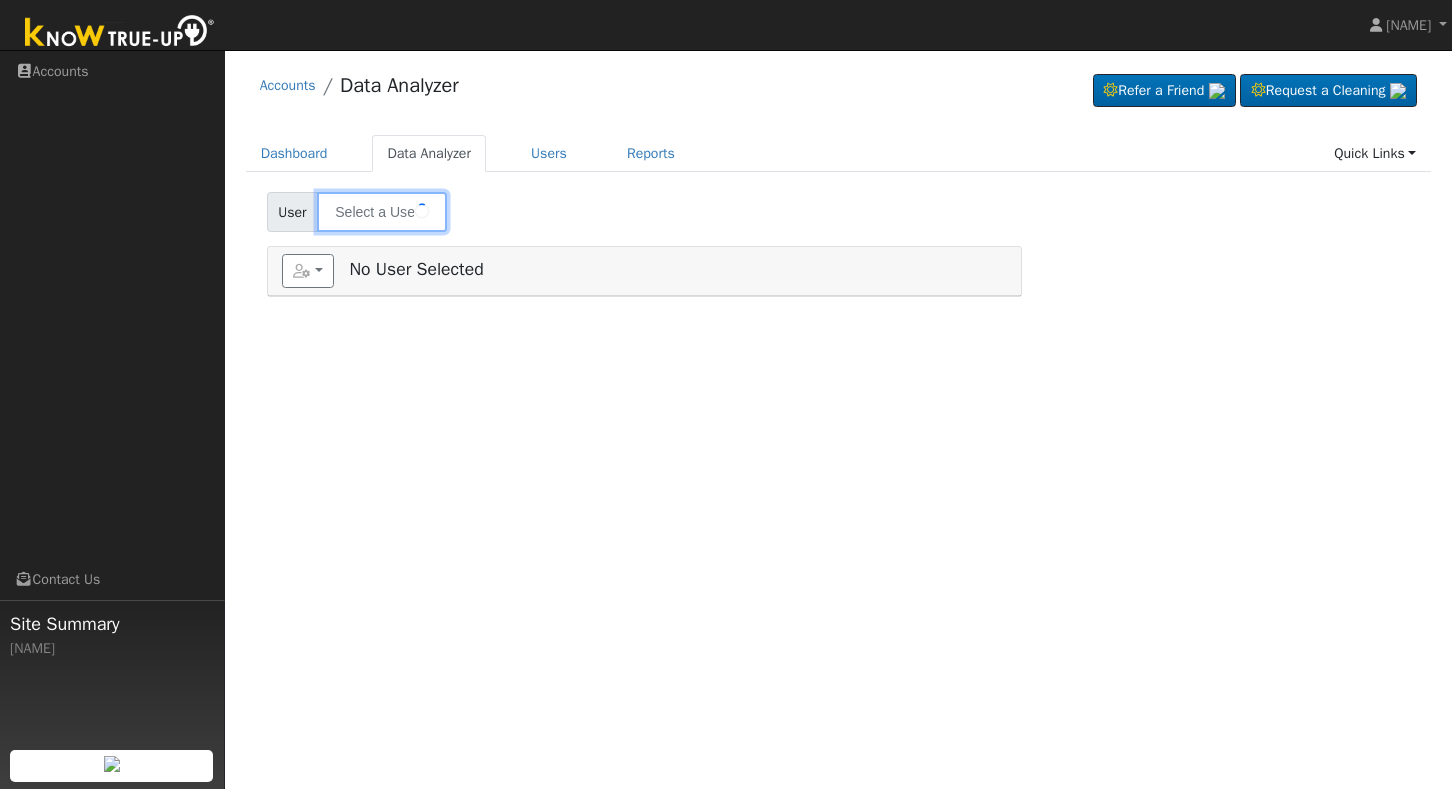 type on "[FIRST] [LAST]" 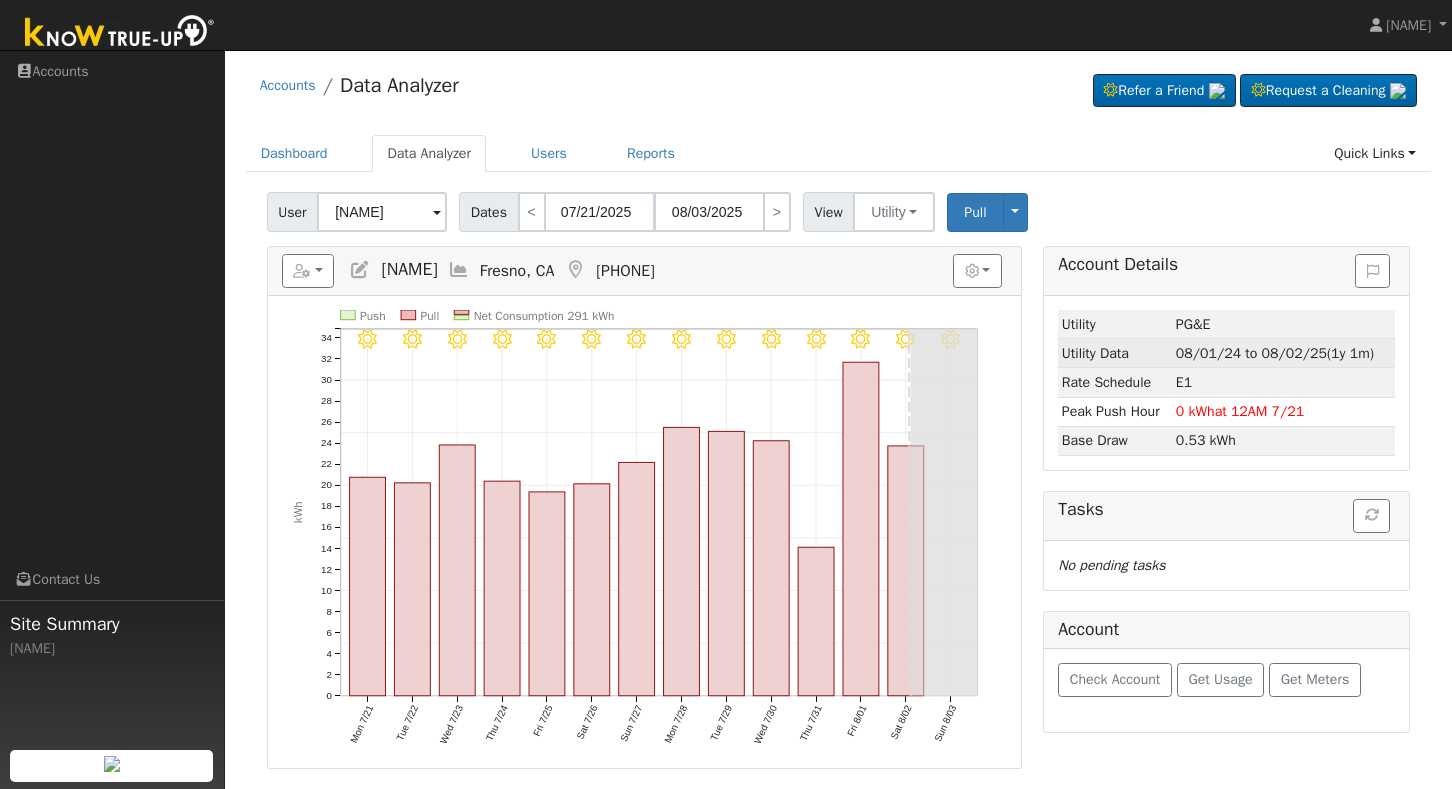 click on "08/01/24 to 08/02/25" at bounding box center (1251, 353) 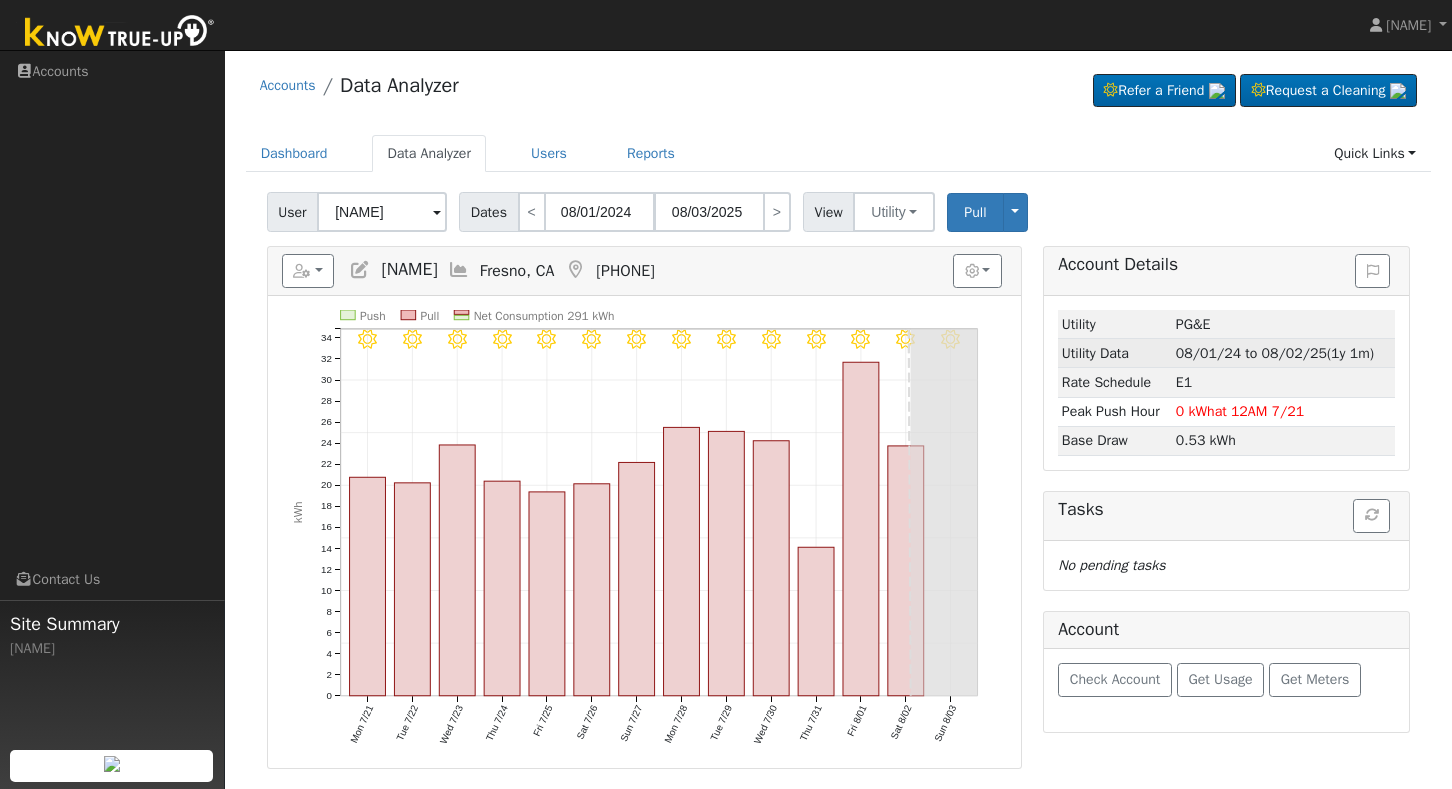 type on "08/02/2025" 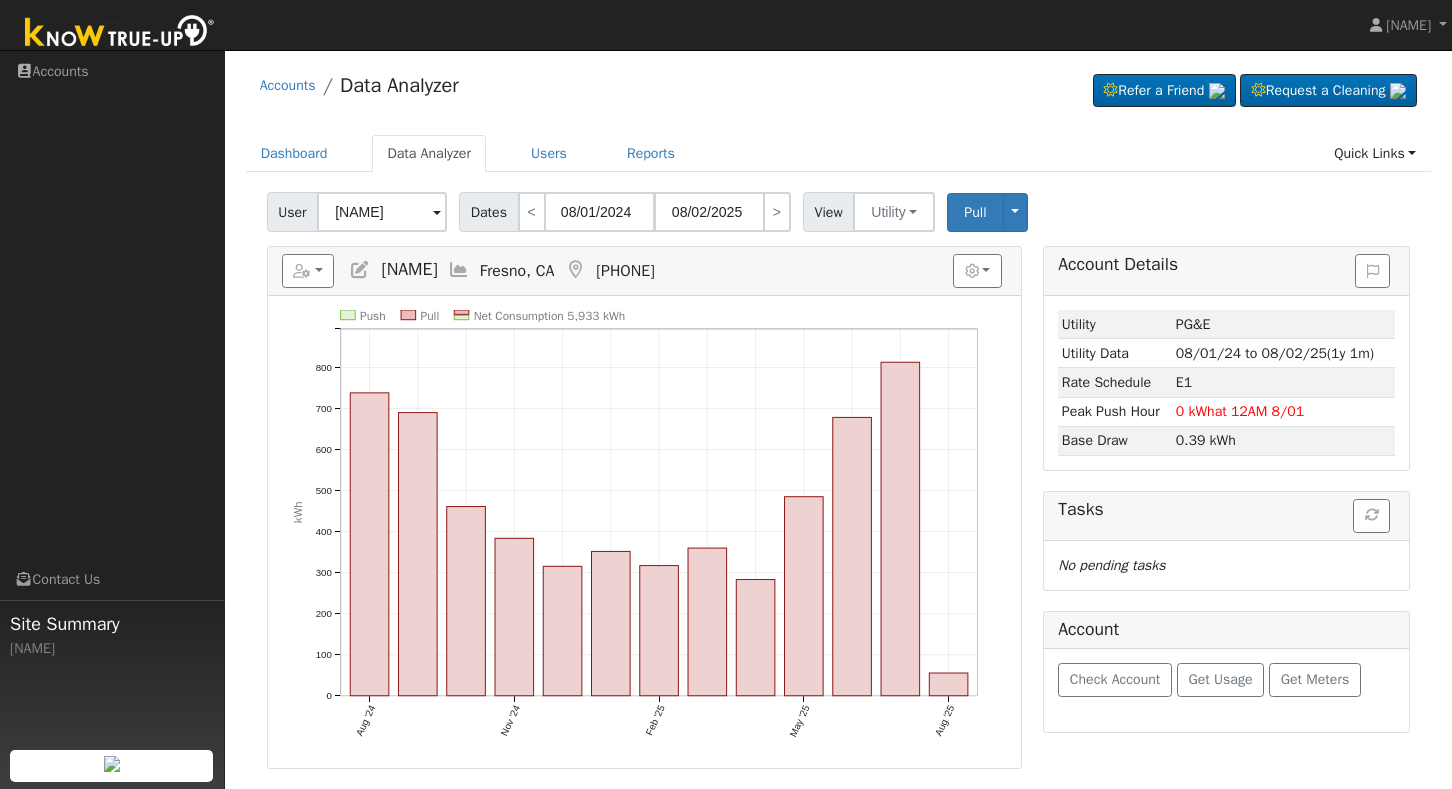 scroll, scrollTop: 0, scrollLeft: 0, axis: both 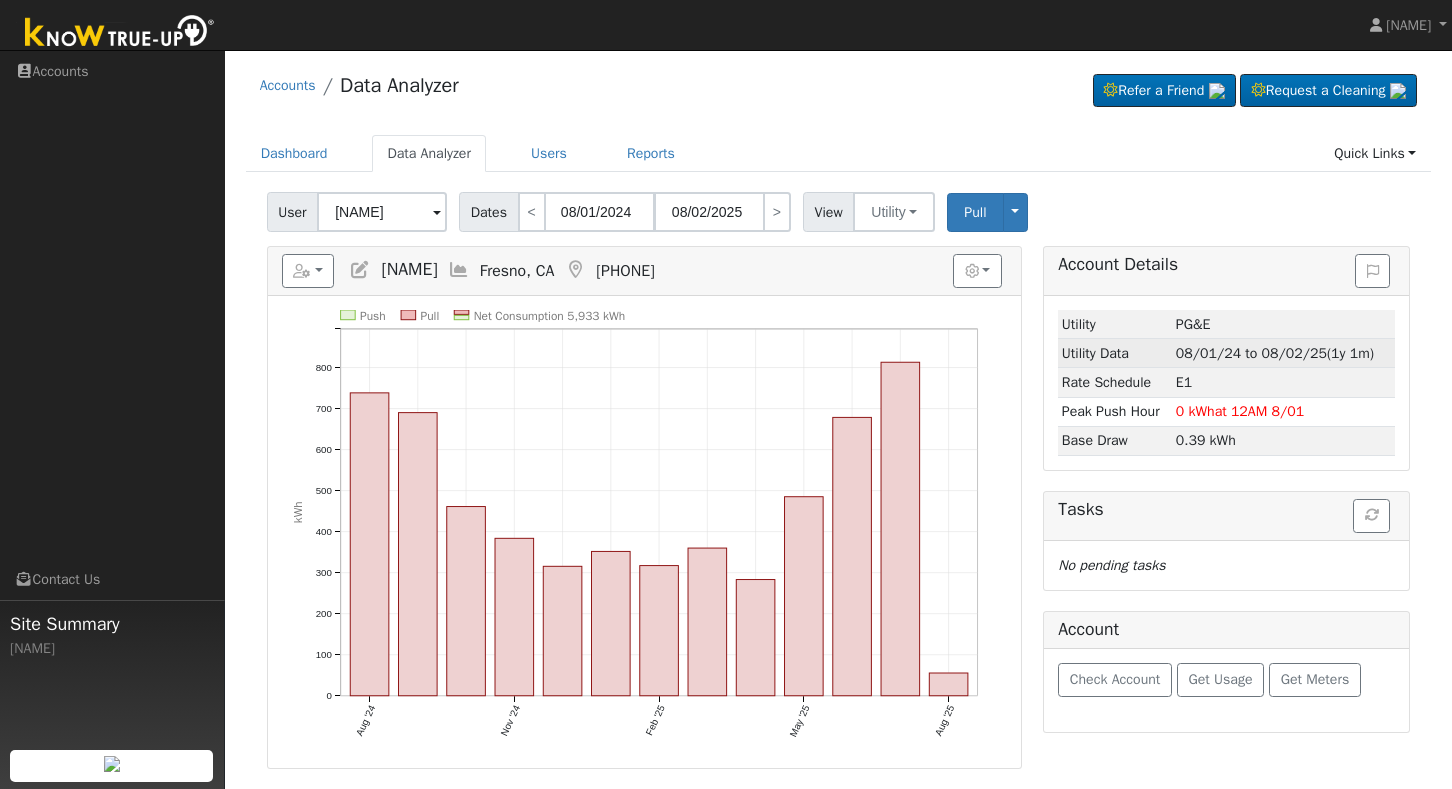 click on "08/01/24 to 08/02/25" at bounding box center [1251, 353] 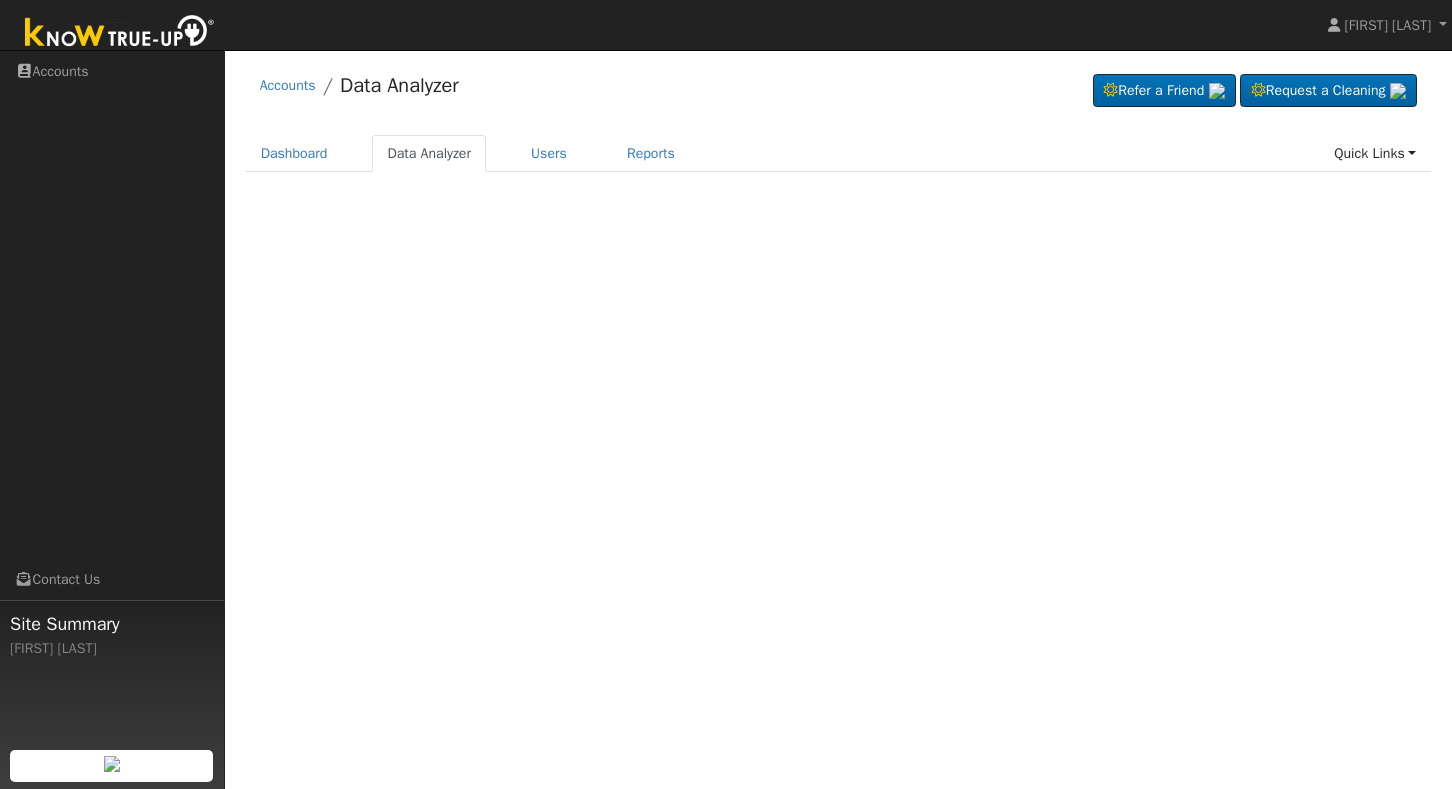 scroll, scrollTop: 0, scrollLeft: 0, axis: both 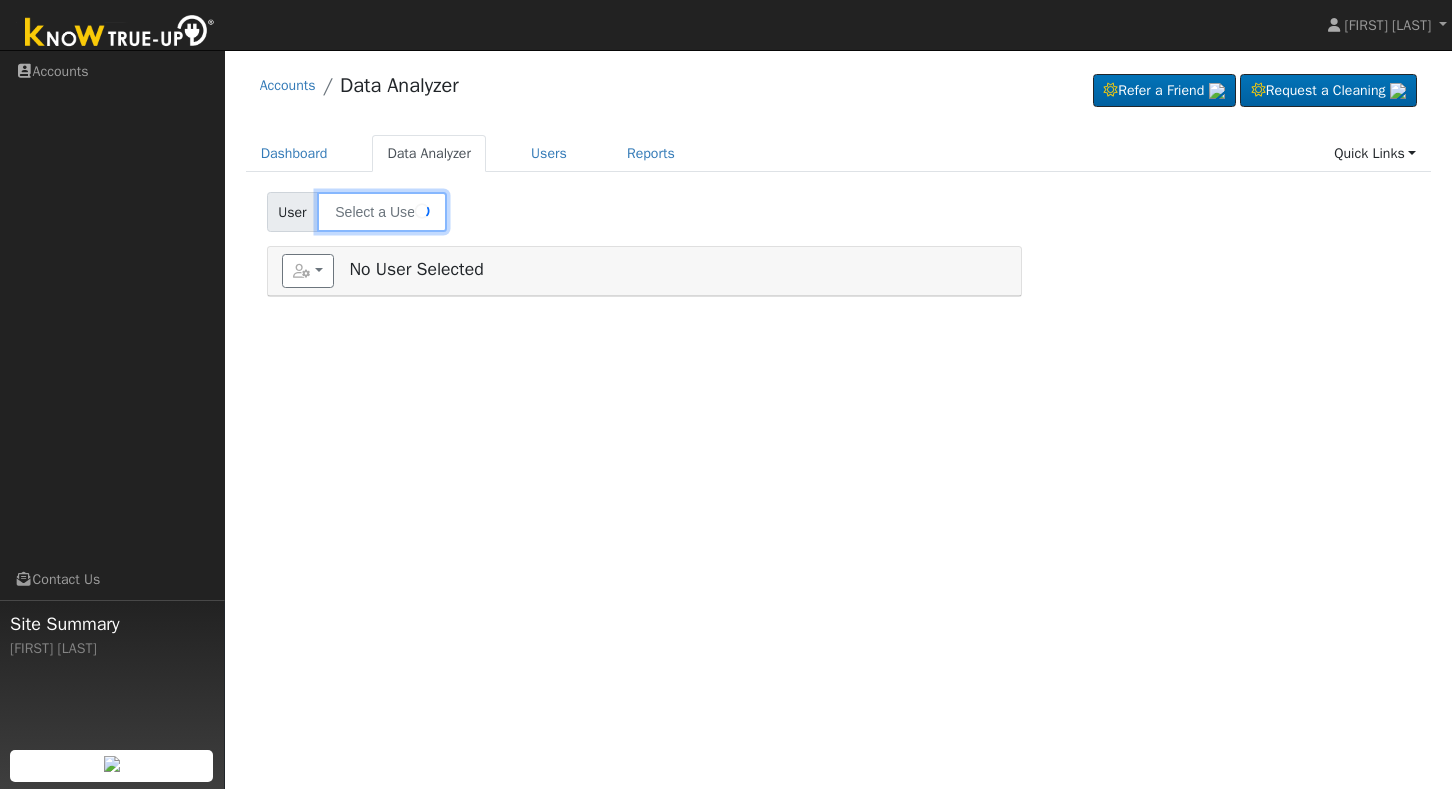 type on "[FIRST] [LAST]" 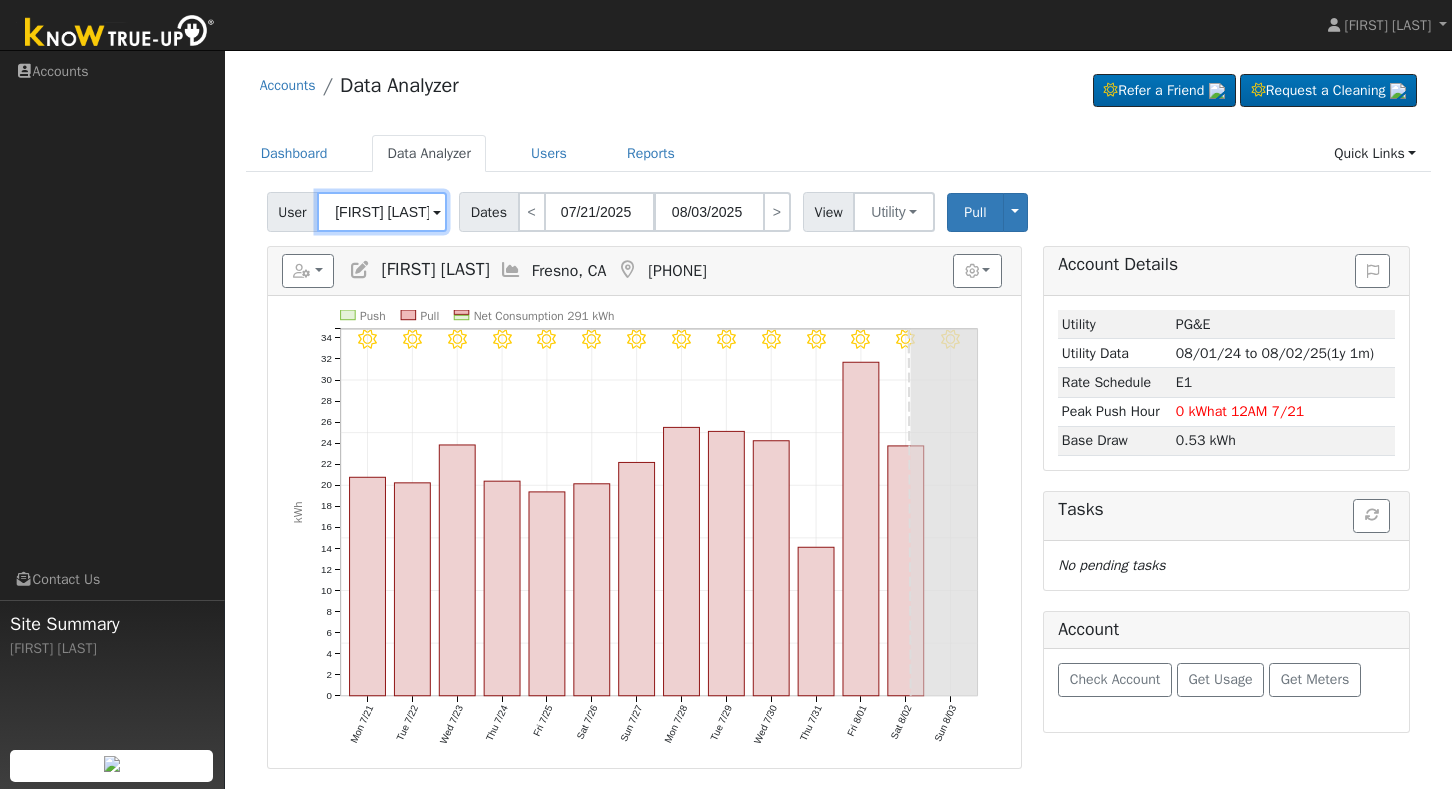 scroll, scrollTop: 0, scrollLeft: 0, axis: both 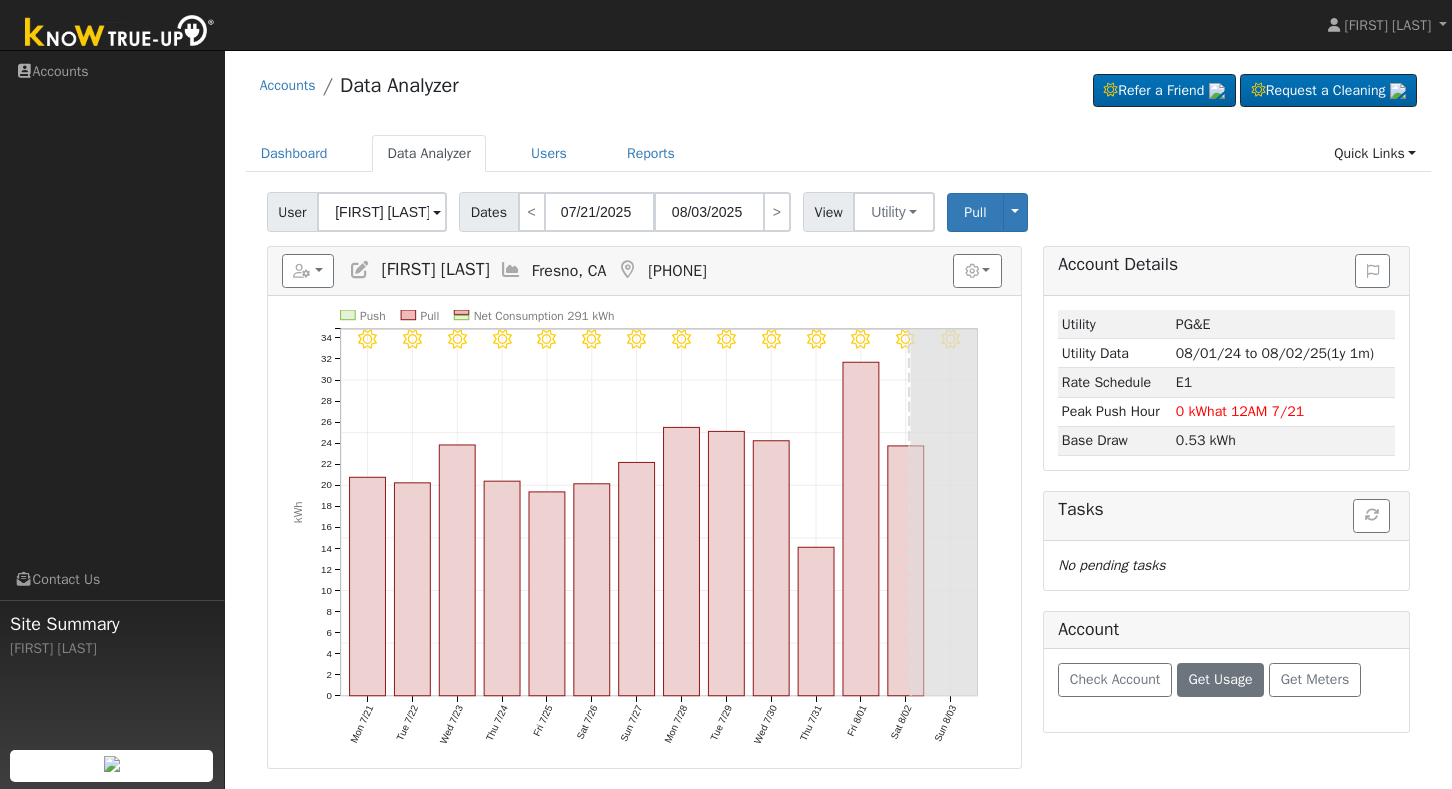 click on "Get Usage" at bounding box center (1220, 679) 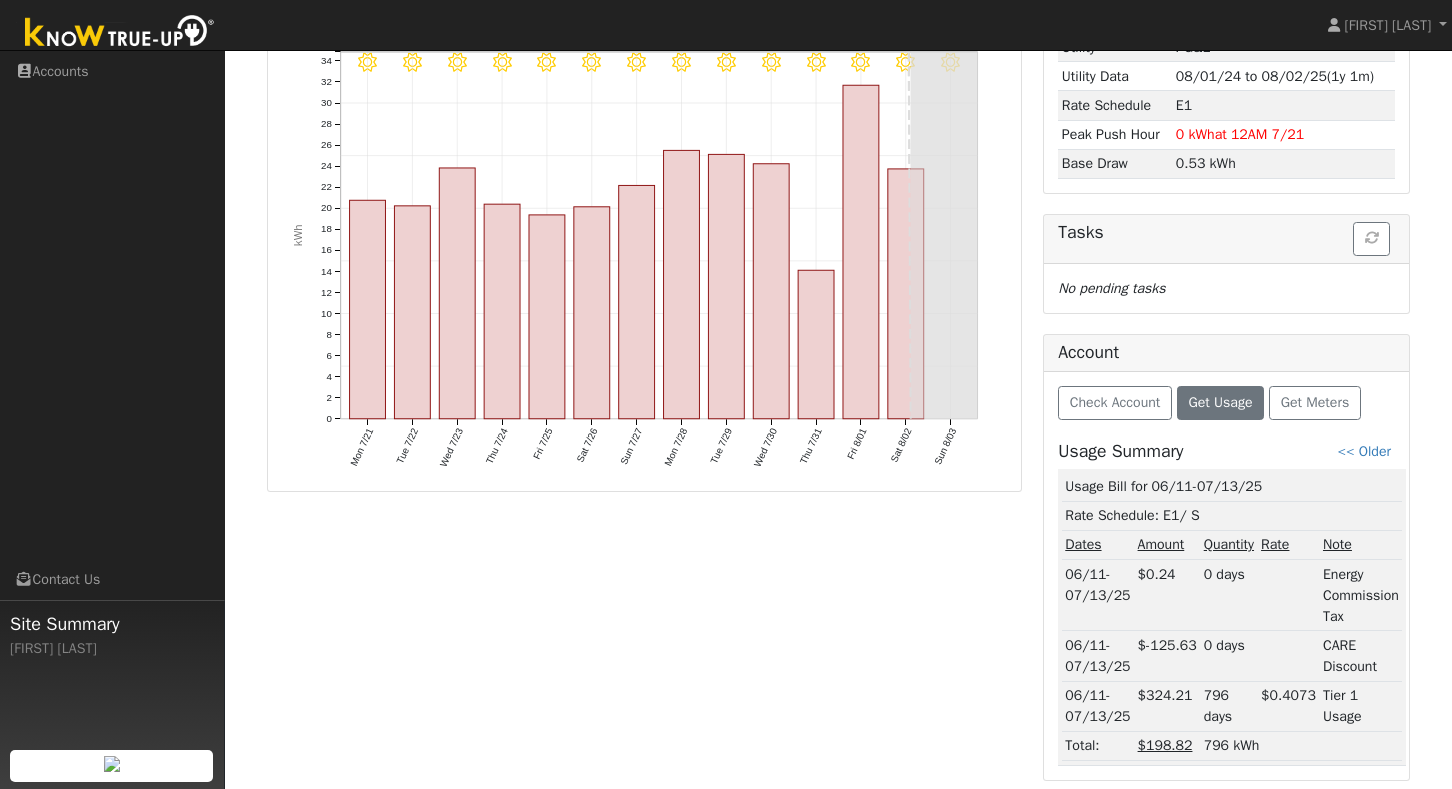 scroll, scrollTop: 276, scrollLeft: 0, axis: vertical 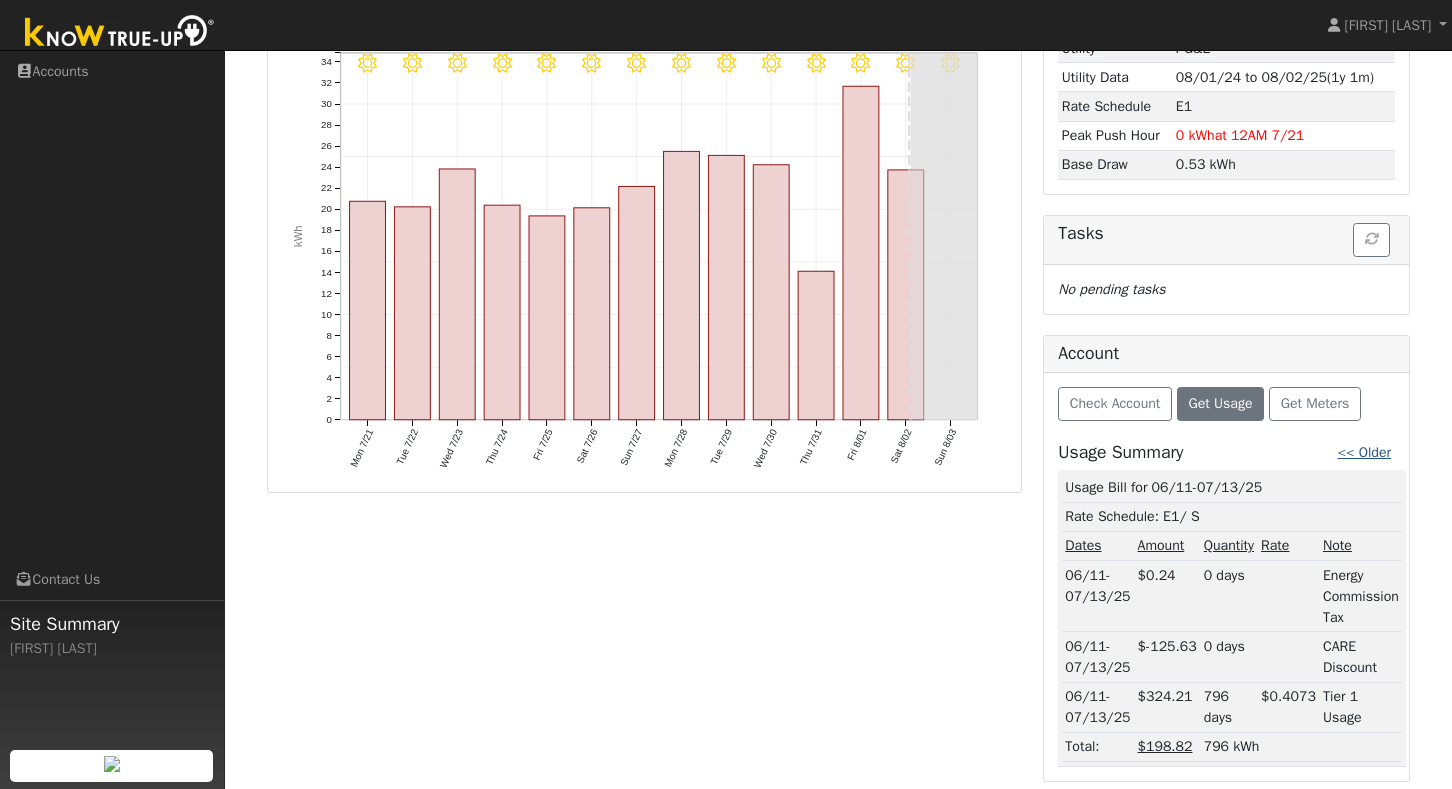 click on "<< Older" at bounding box center [1364, 452] 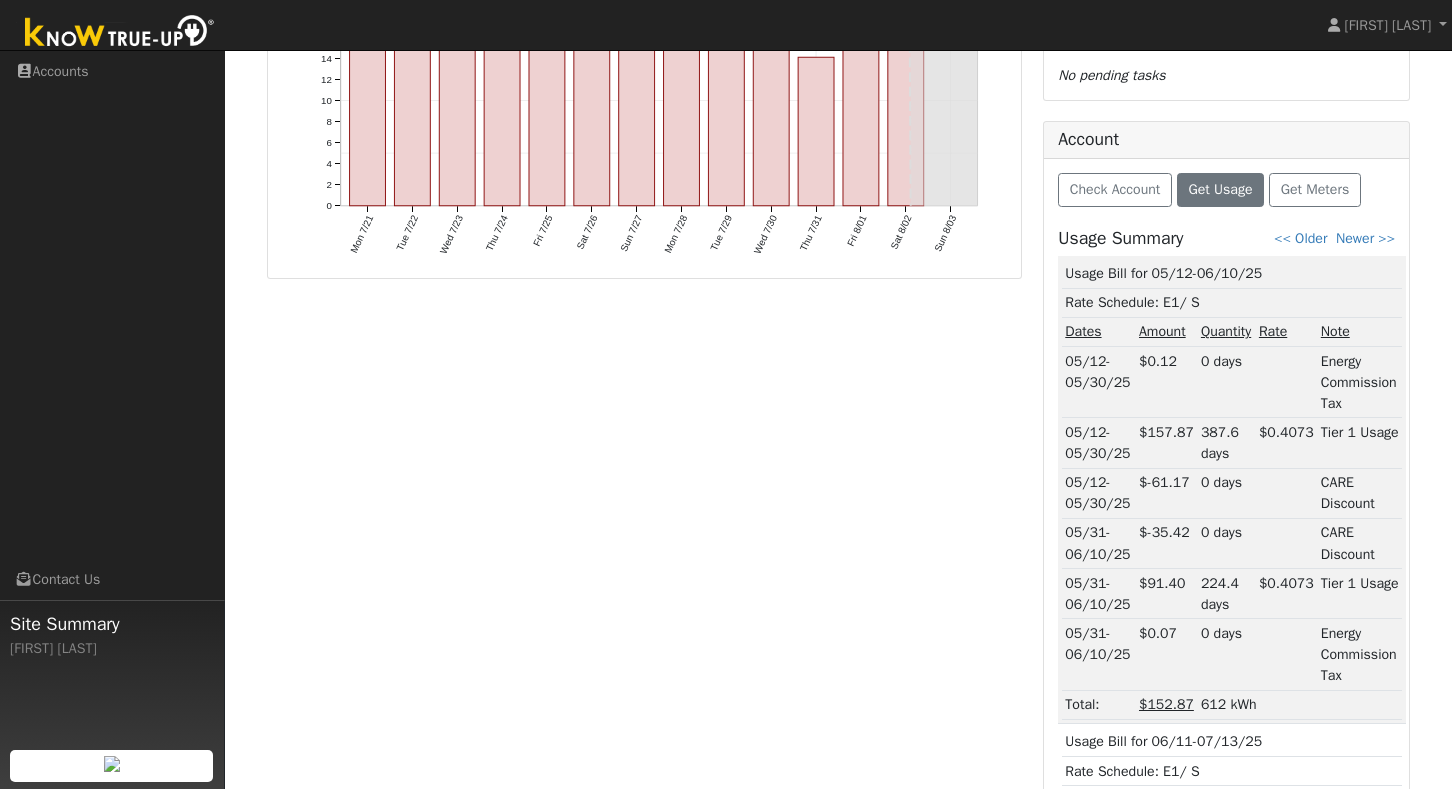 scroll, scrollTop: 490, scrollLeft: 0, axis: vertical 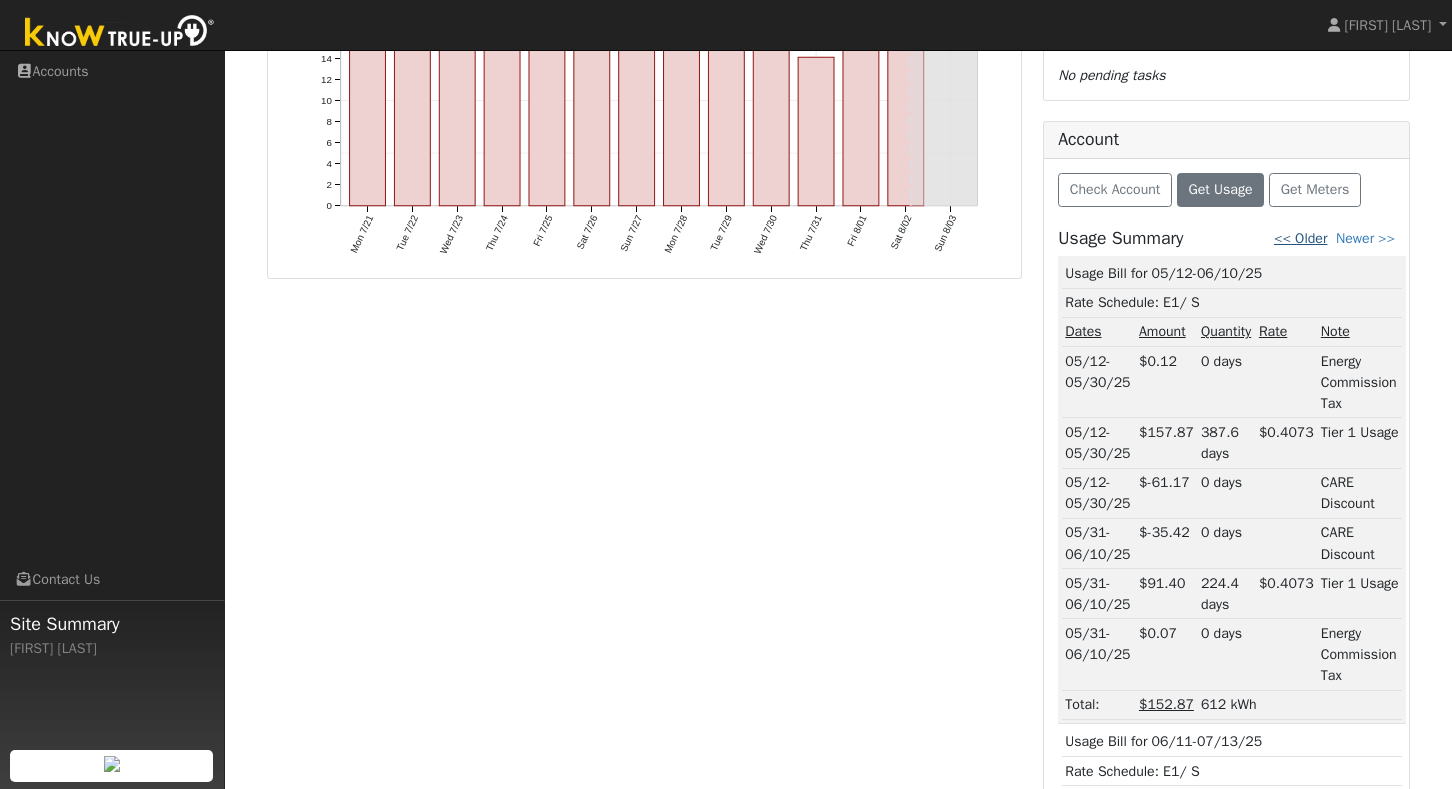 click on "<< Older" at bounding box center [1300, 238] 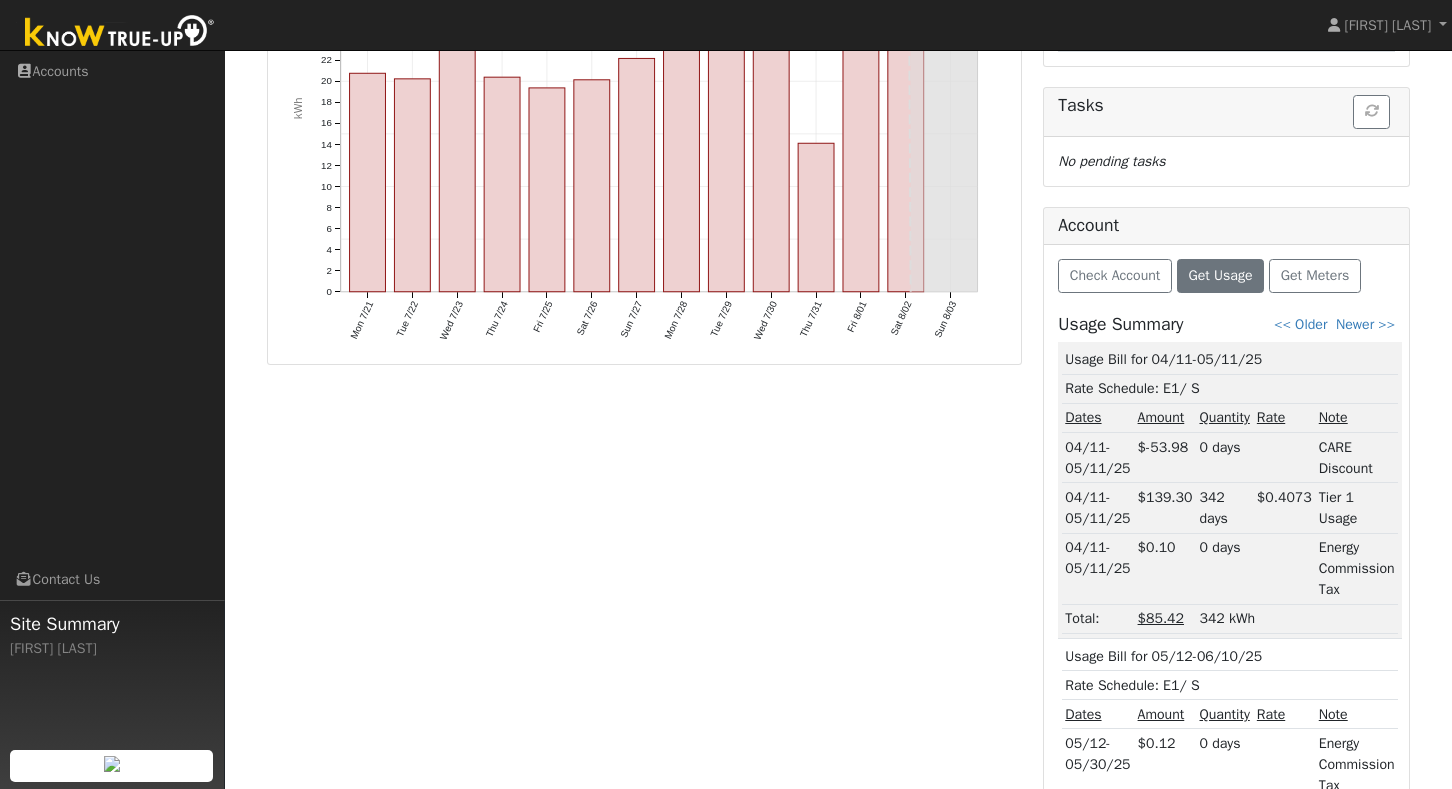 scroll, scrollTop: 402, scrollLeft: 0, axis: vertical 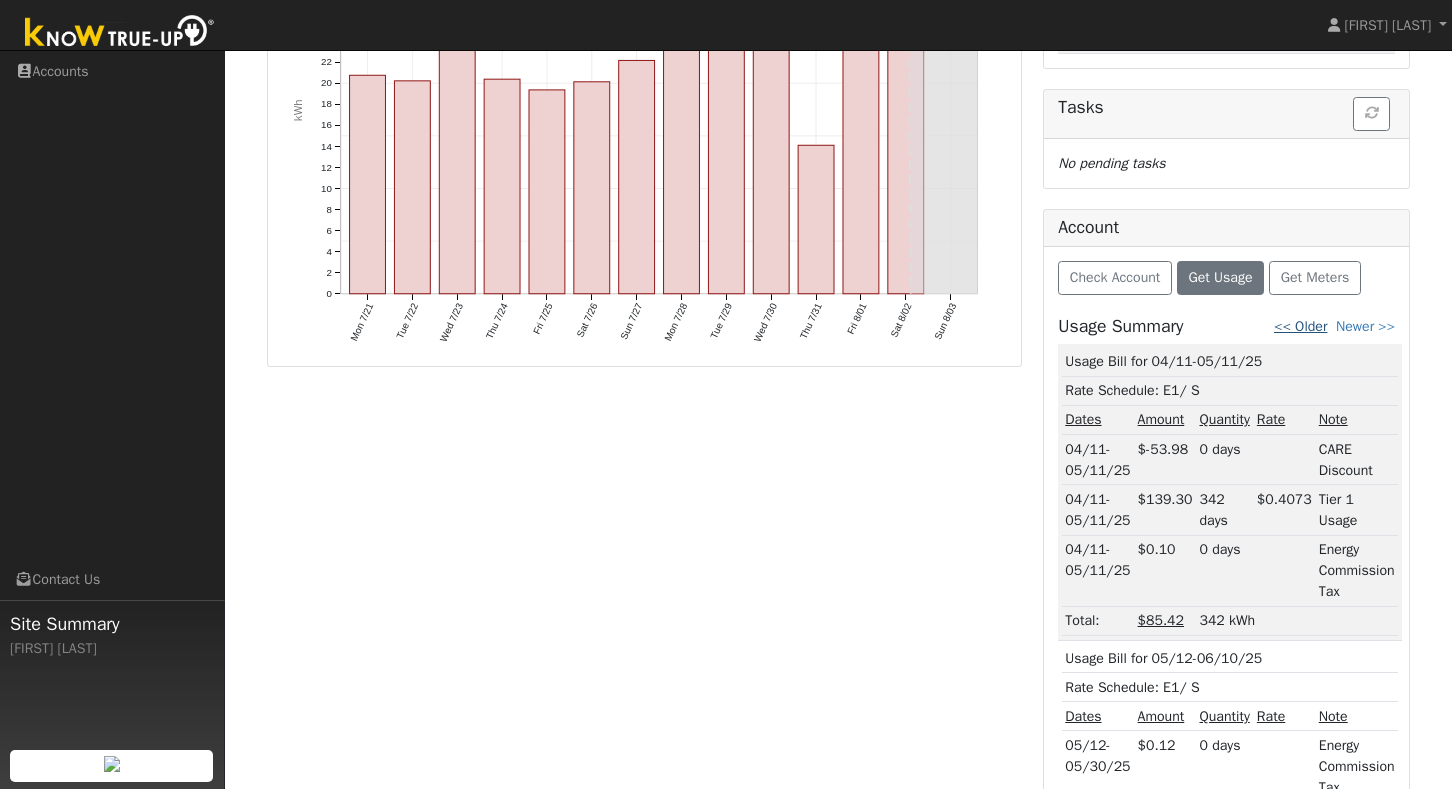 click on "<< Older" at bounding box center (1300, 326) 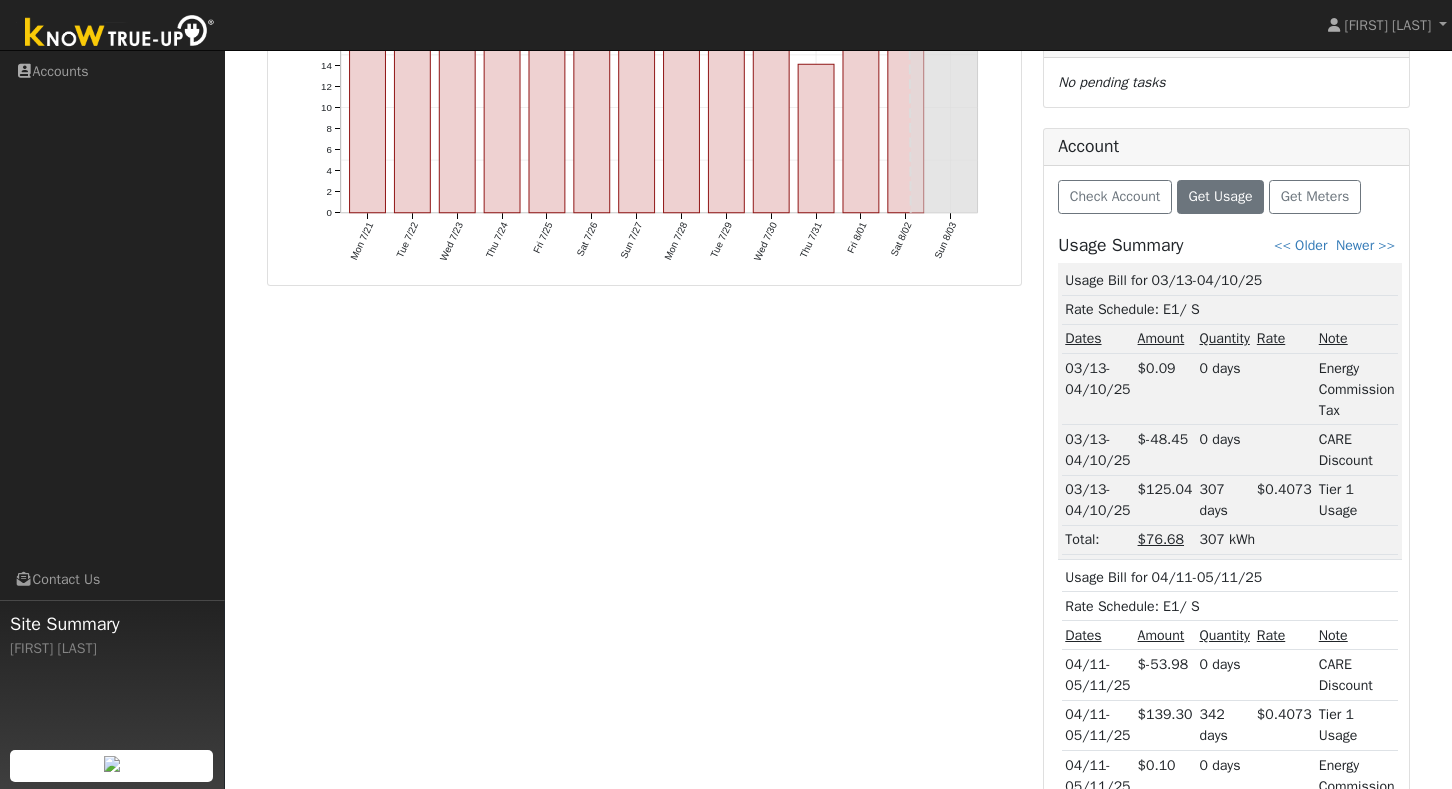 scroll, scrollTop: 483, scrollLeft: 0, axis: vertical 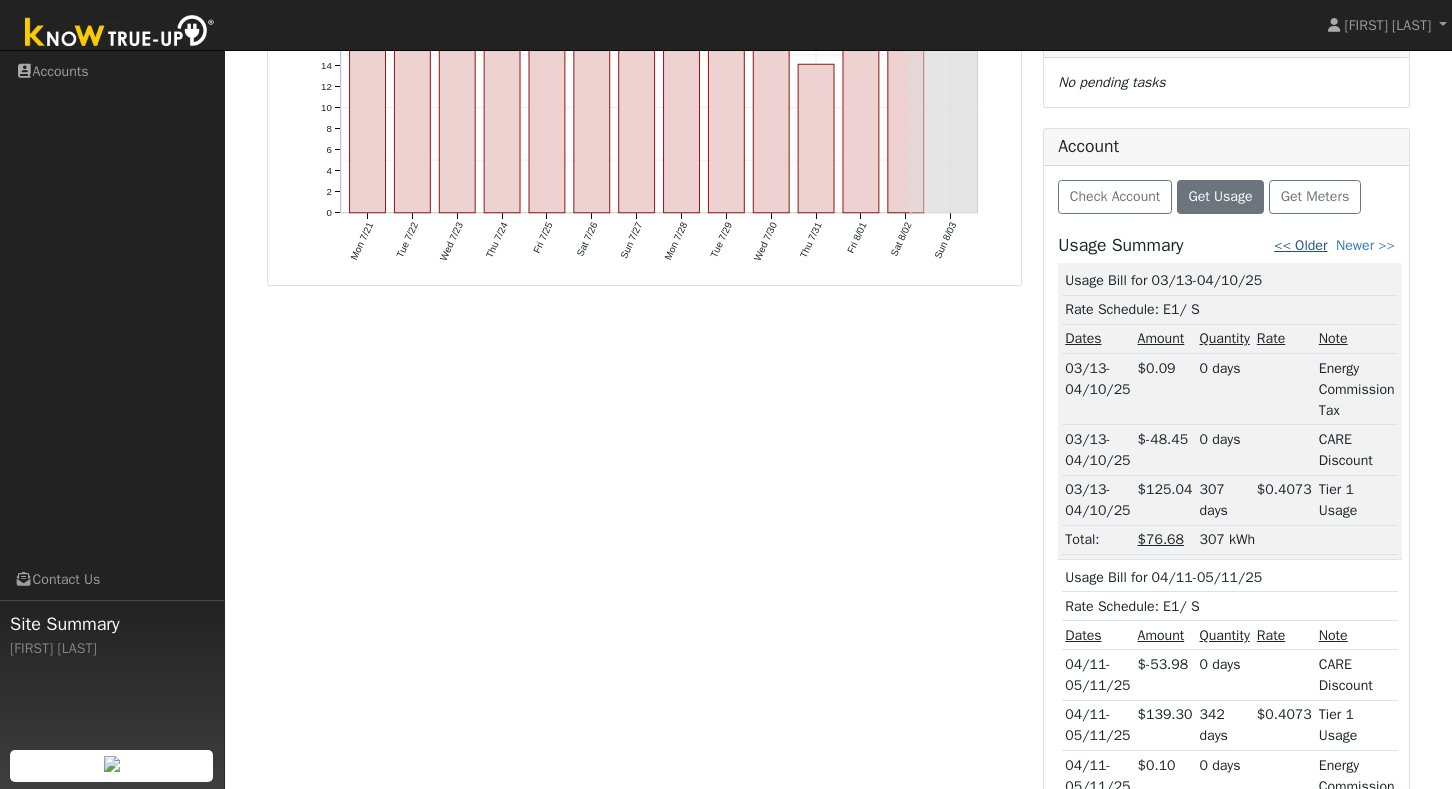 click on "<< Older" at bounding box center (1300, 245) 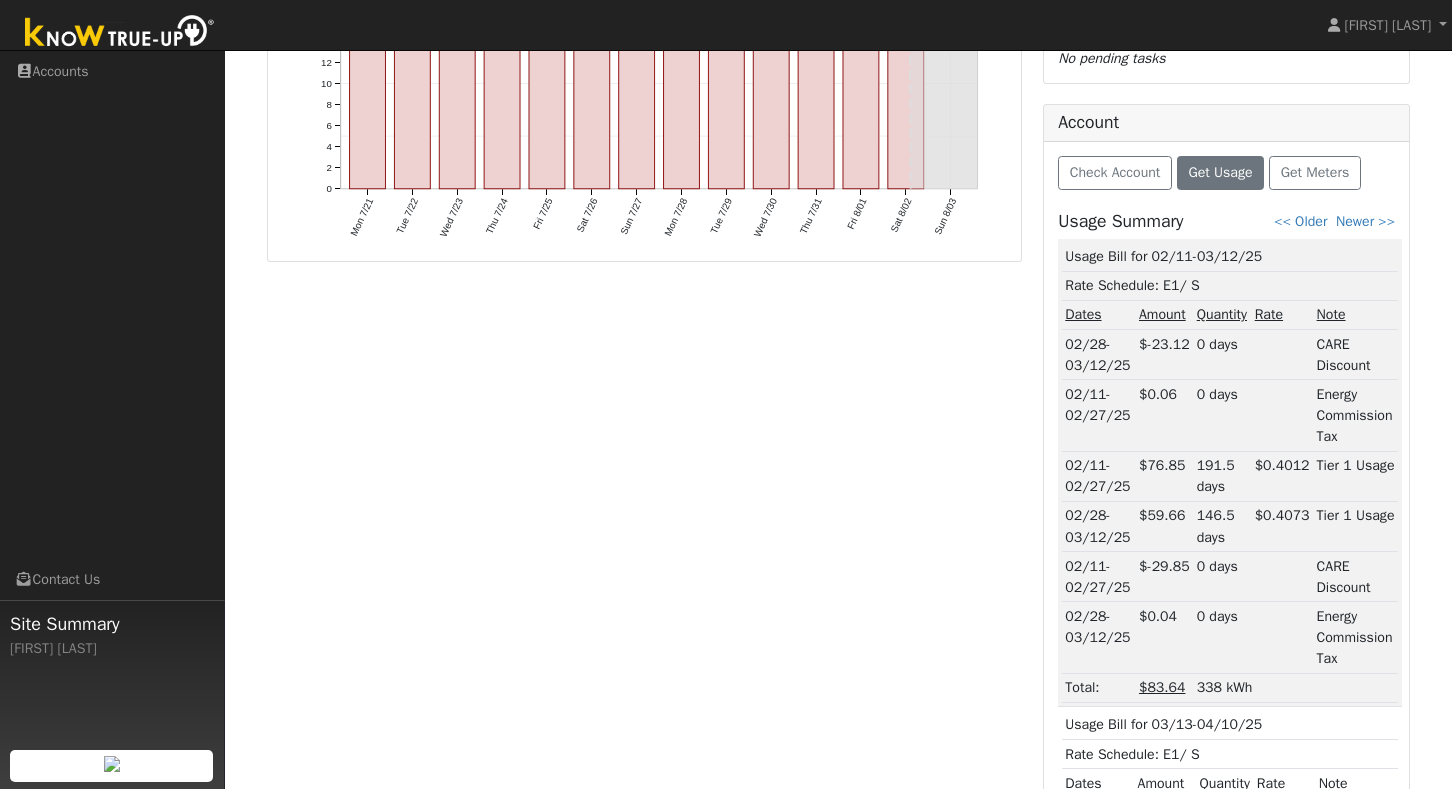 scroll, scrollTop: 575, scrollLeft: 0, axis: vertical 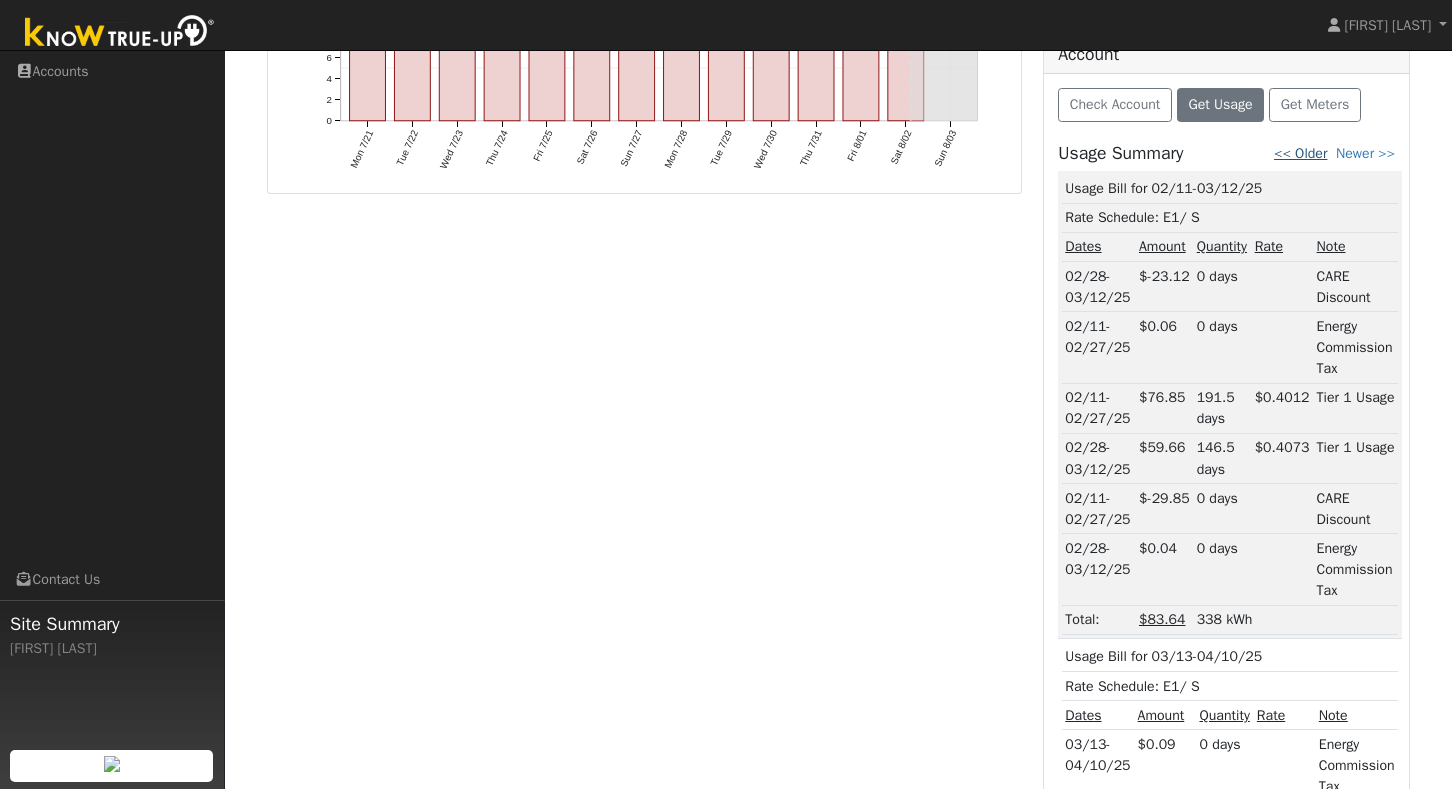click on "<< Older" at bounding box center [1300, 153] 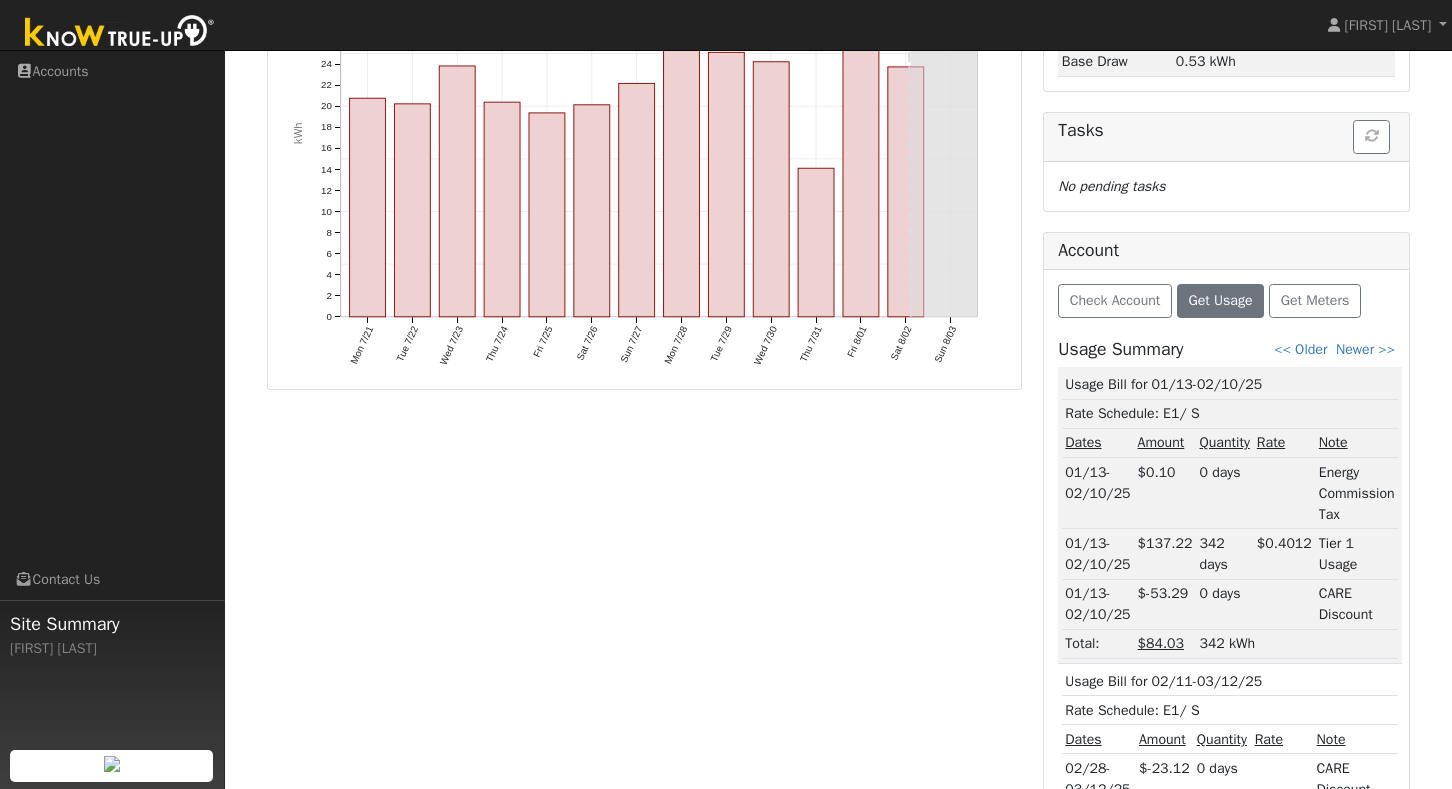 scroll, scrollTop: 378, scrollLeft: 0, axis: vertical 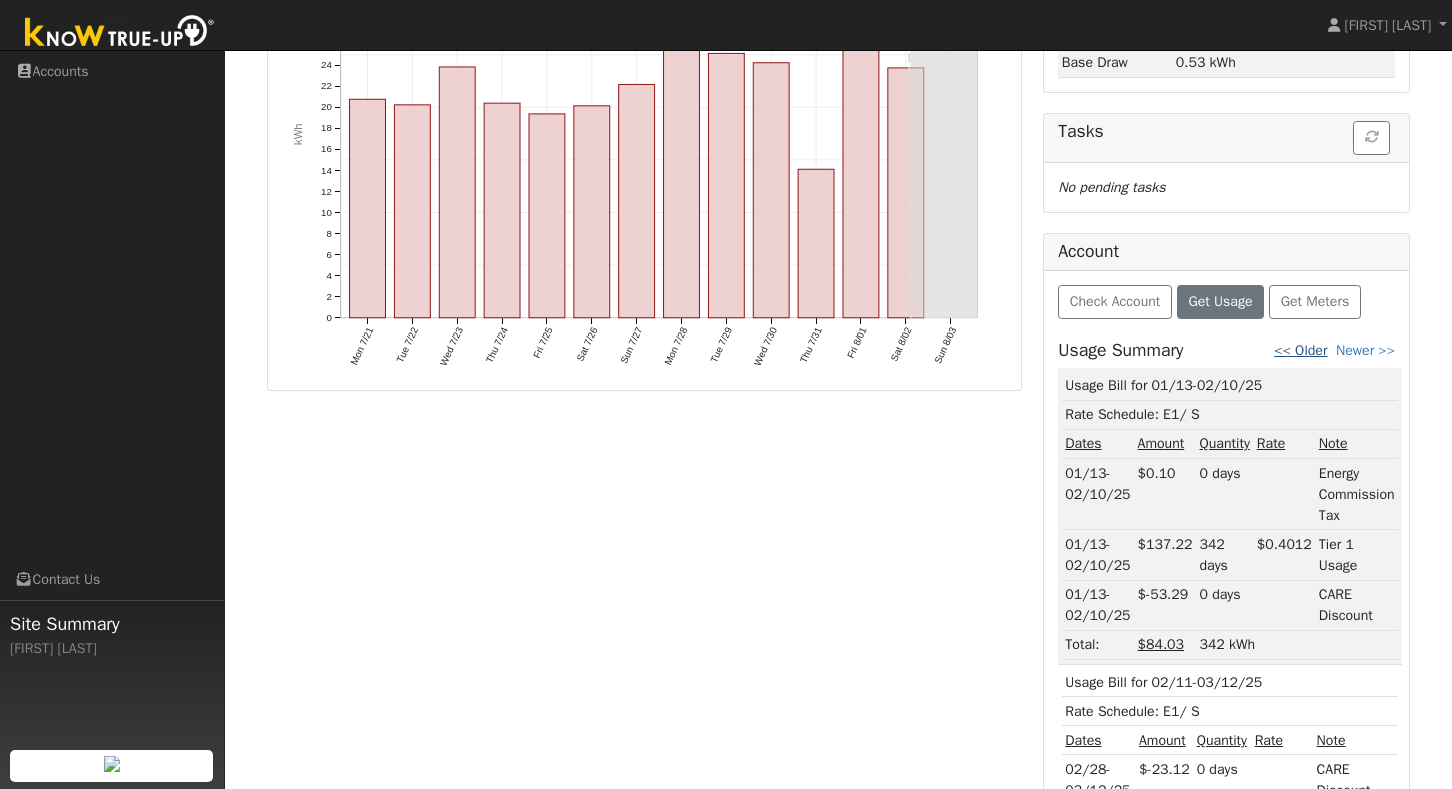 click on "<< Older" at bounding box center [1300, 350] 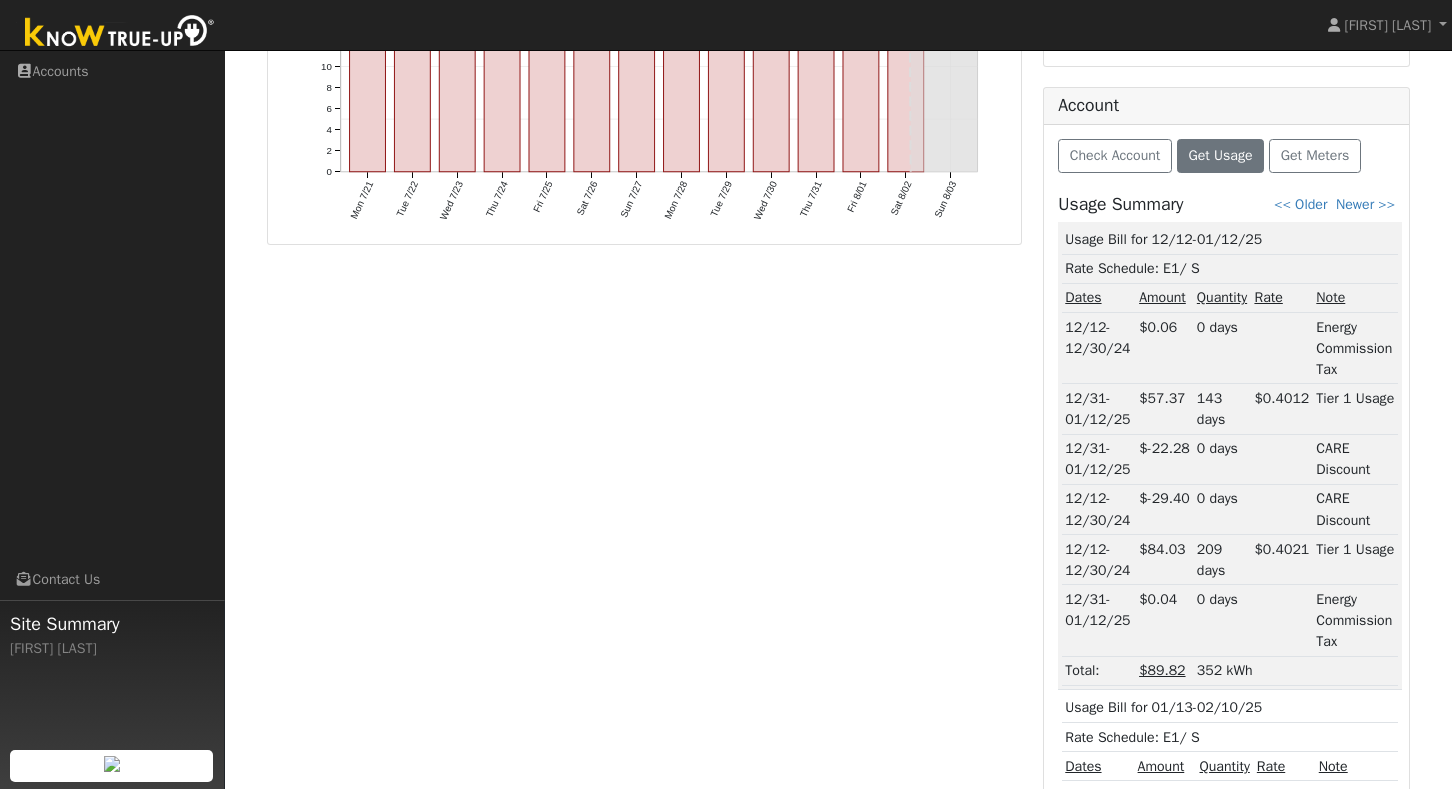 scroll, scrollTop: 524, scrollLeft: 0, axis: vertical 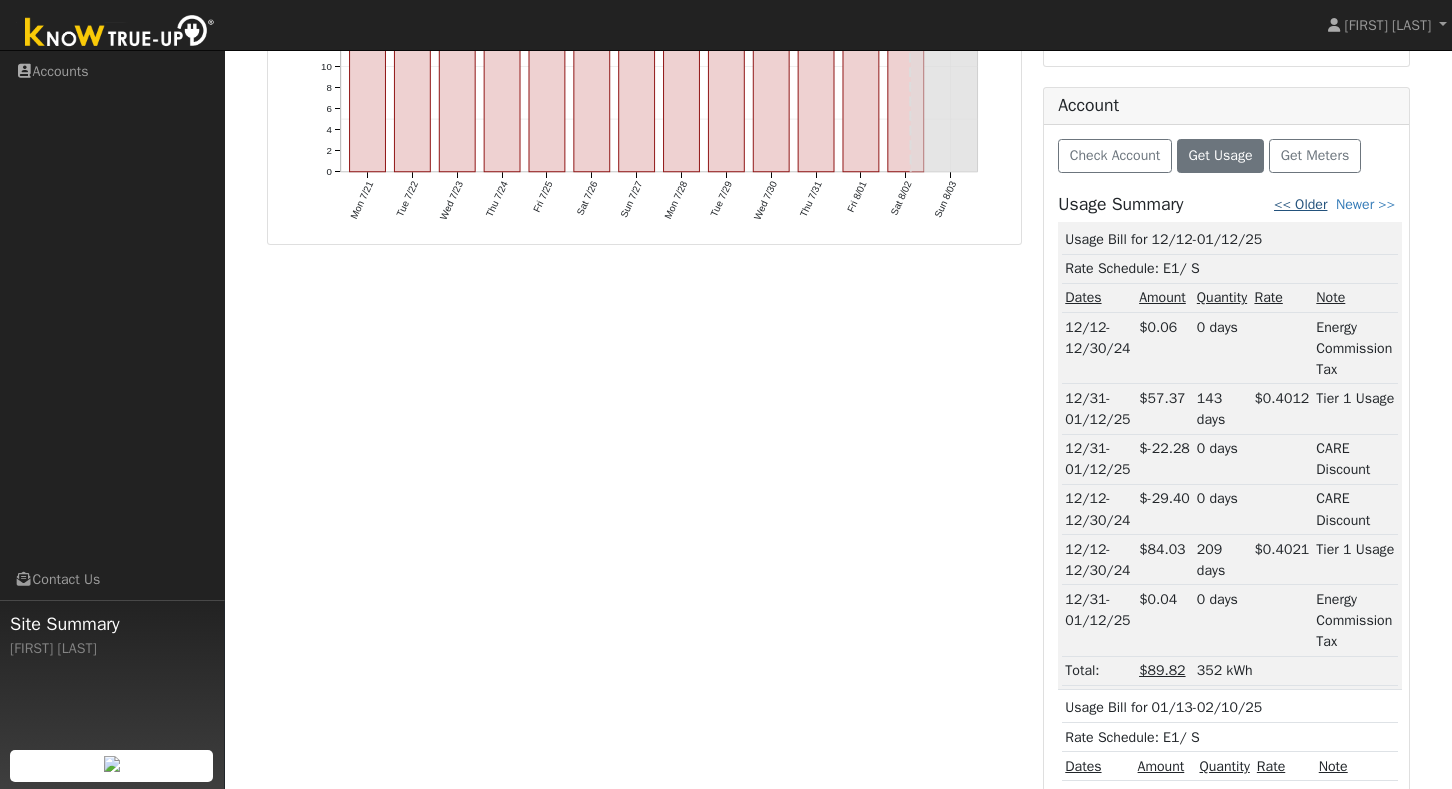 click on "<< Older" at bounding box center [1300, 204] 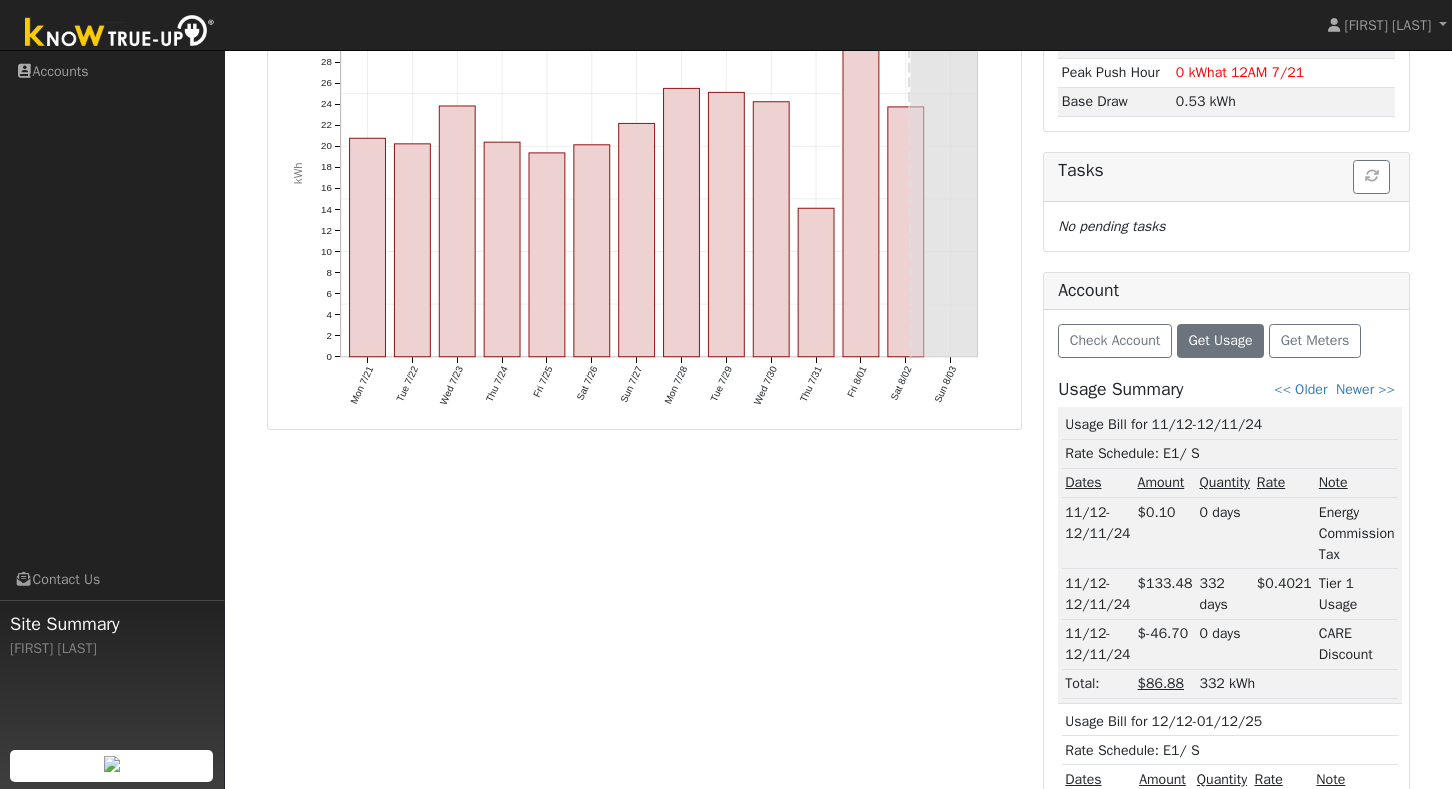 scroll, scrollTop: 394, scrollLeft: 0, axis: vertical 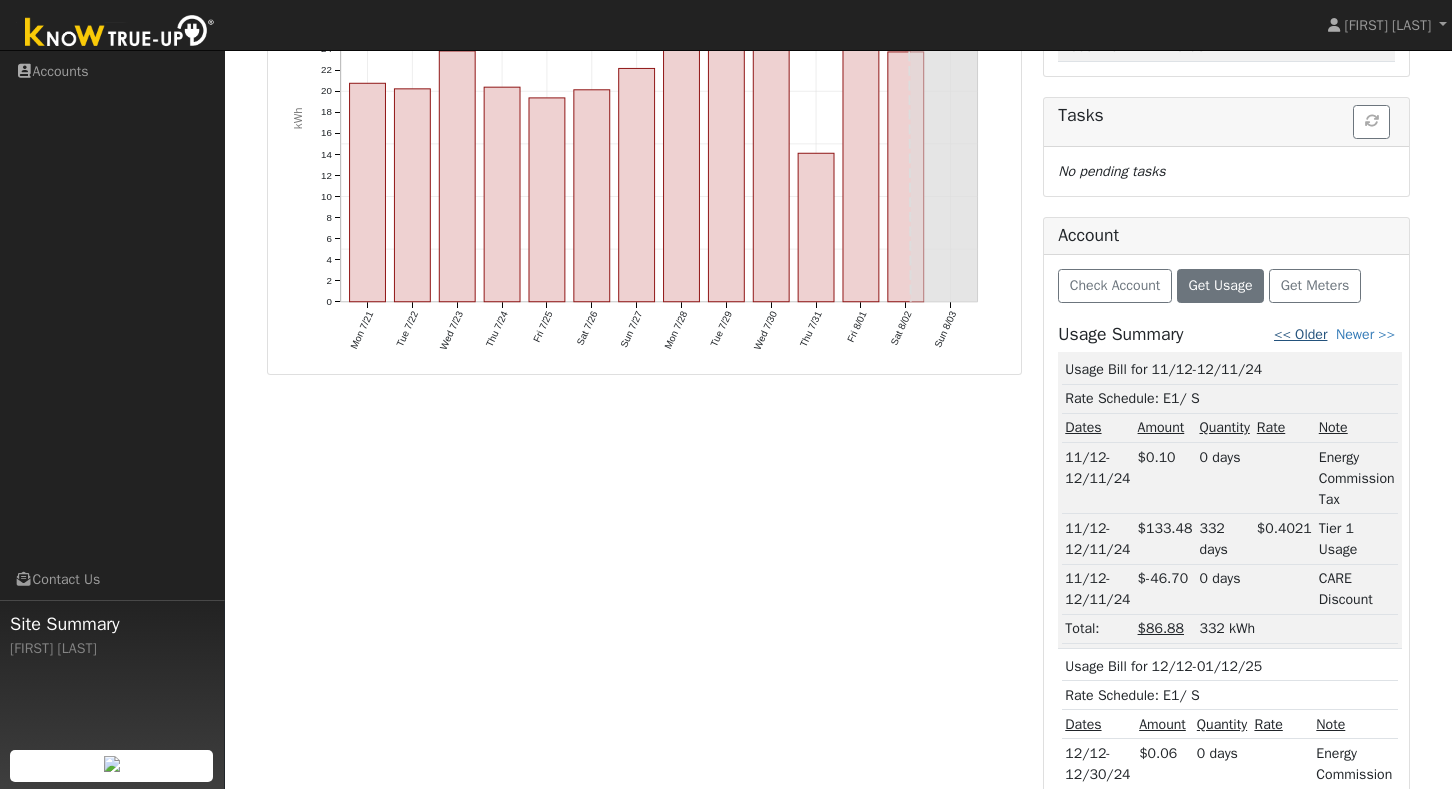 click on "<< Older" at bounding box center [1300, 334] 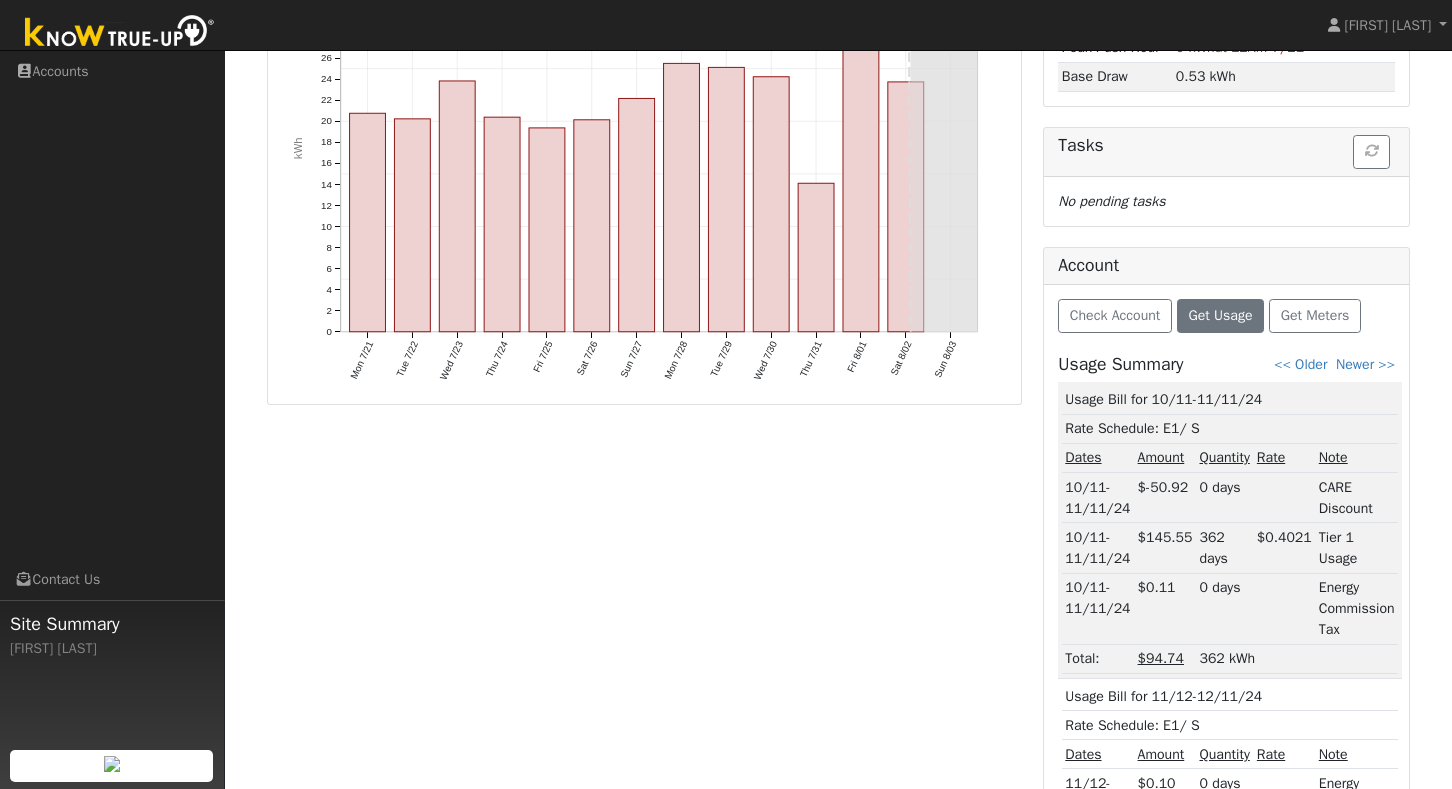 scroll, scrollTop: 373, scrollLeft: 0, axis: vertical 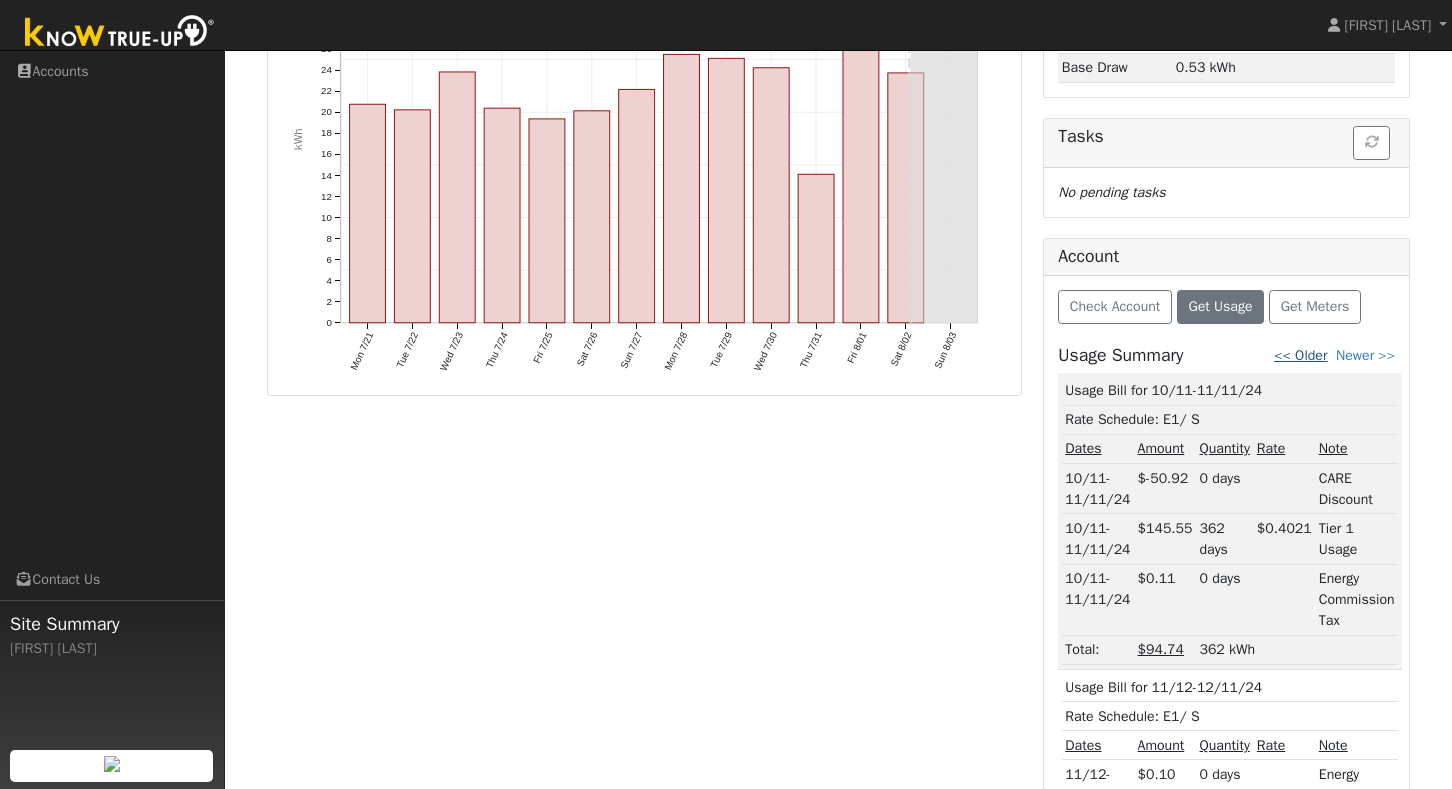 click on "<< Older" at bounding box center [1300, 355] 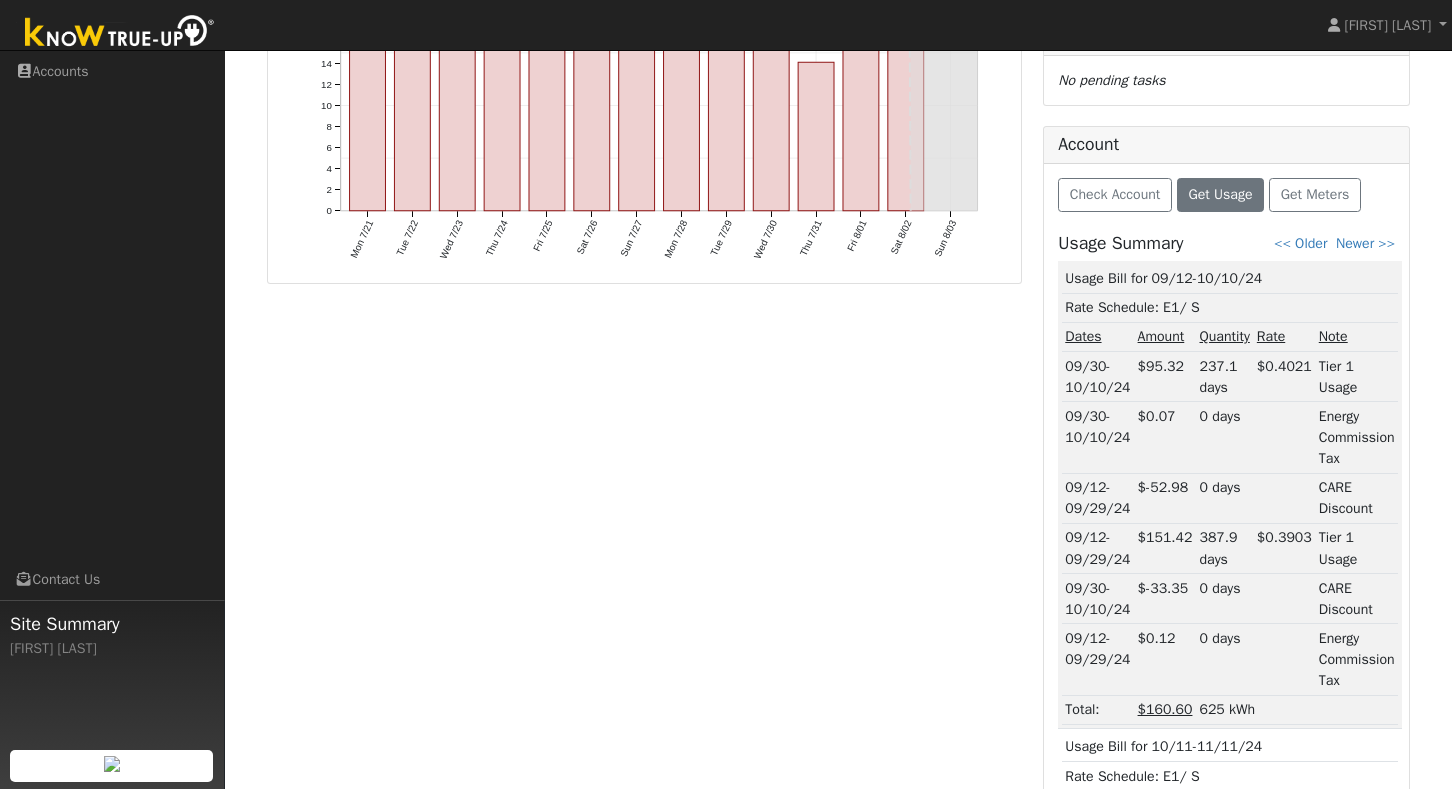 scroll, scrollTop: 502, scrollLeft: 0, axis: vertical 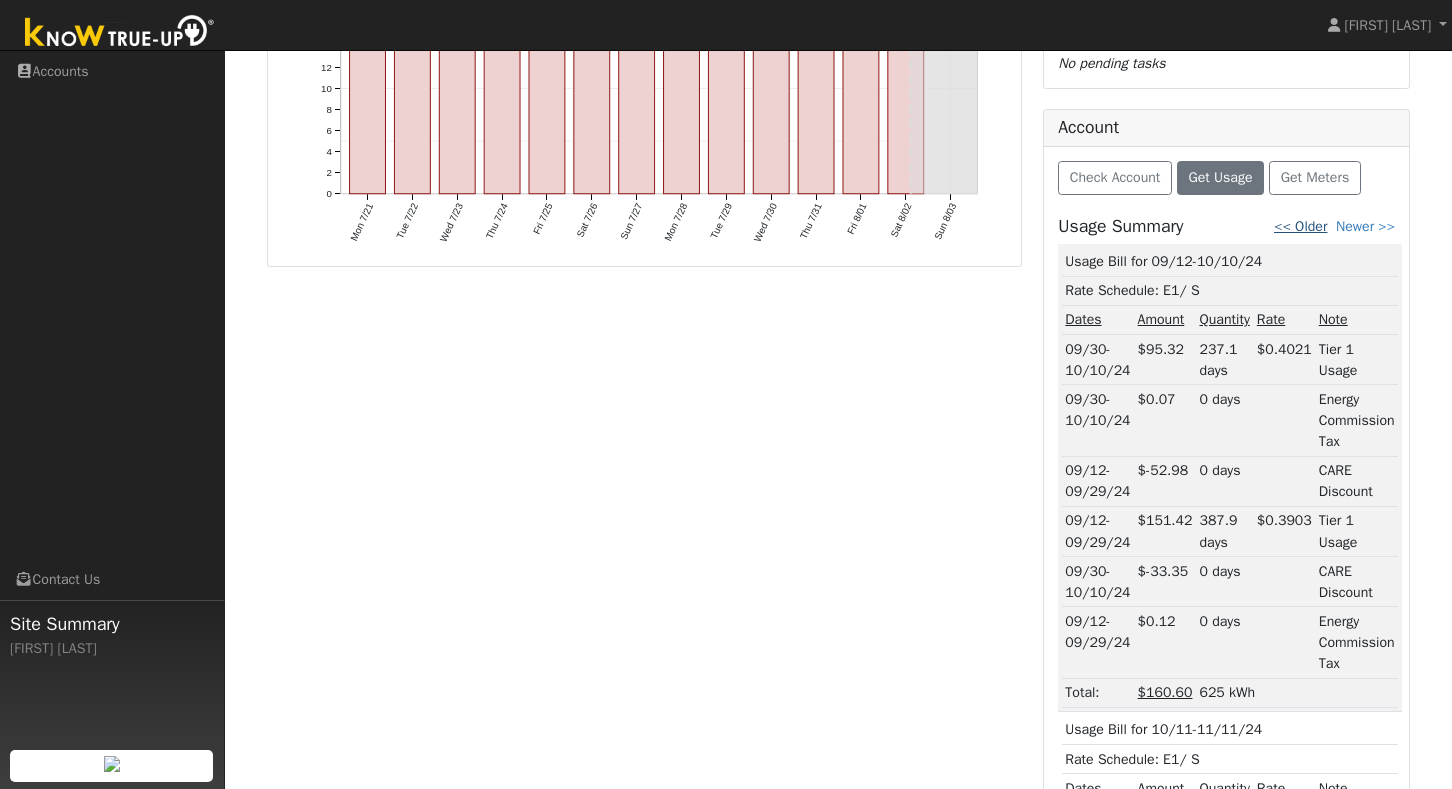 click on "<< Older" at bounding box center [1300, 226] 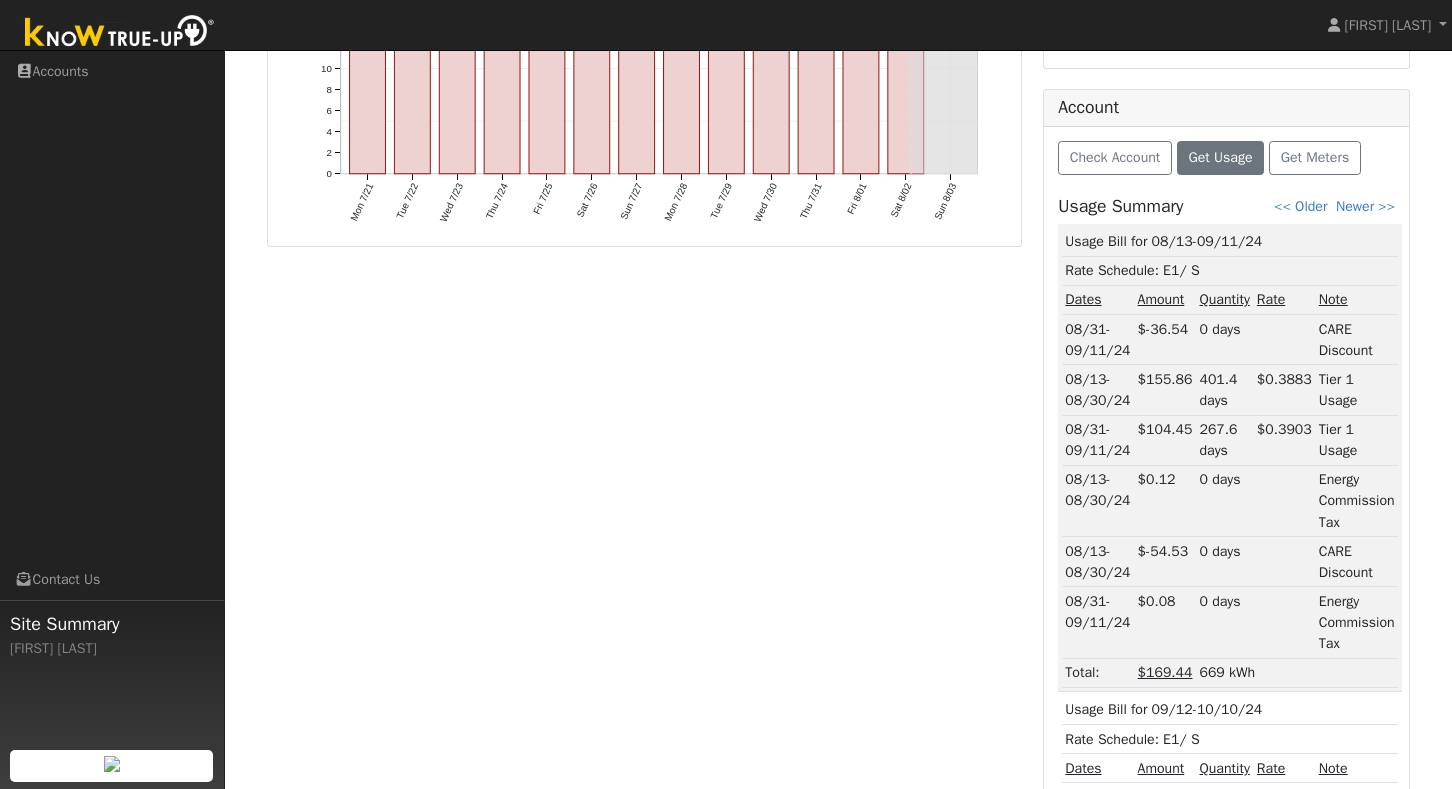 scroll, scrollTop: 526, scrollLeft: 0, axis: vertical 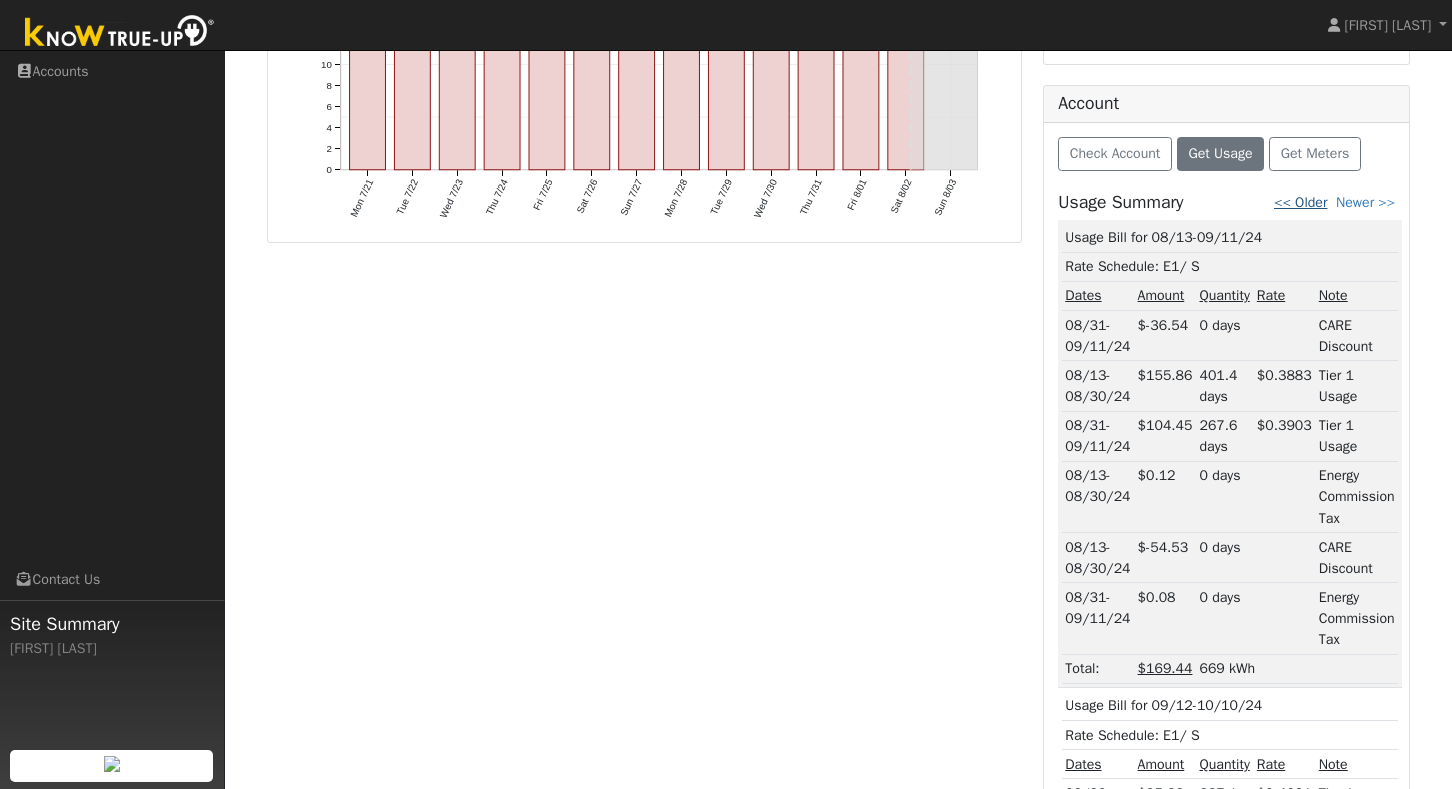 click on "<< Older" at bounding box center [1300, 202] 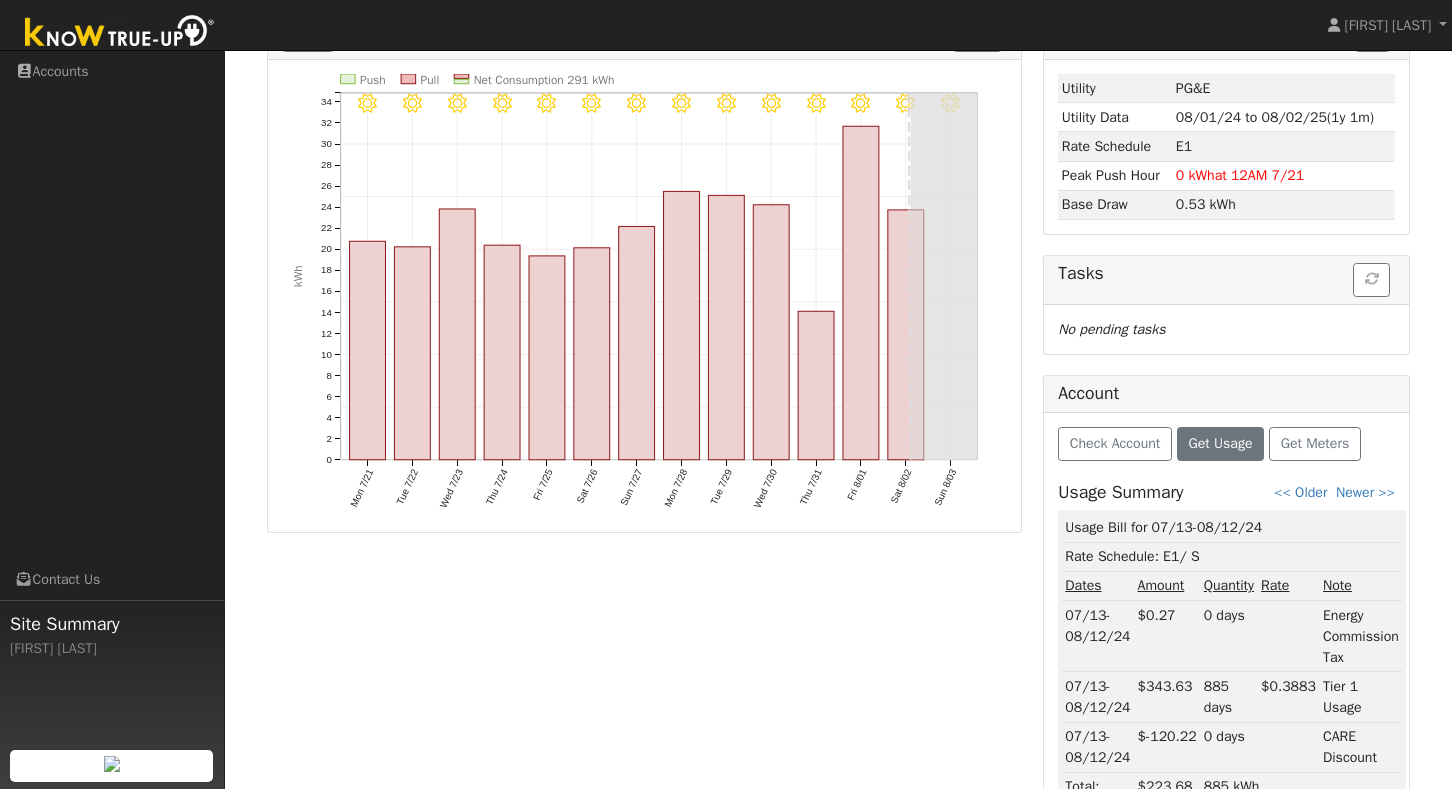 scroll, scrollTop: 333, scrollLeft: 0, axis: vertical 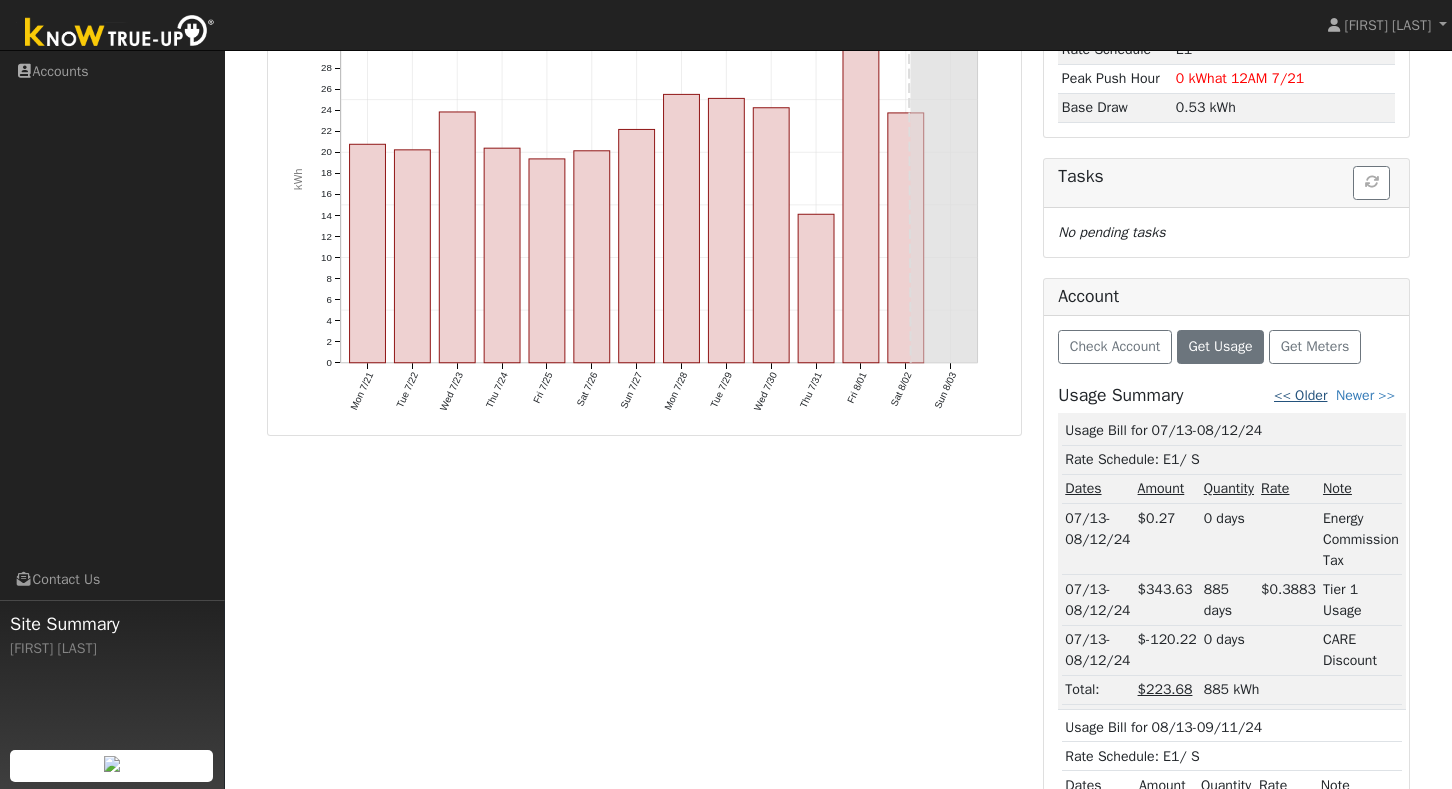 click on "<< Older" at bounding box center (1300, 395) 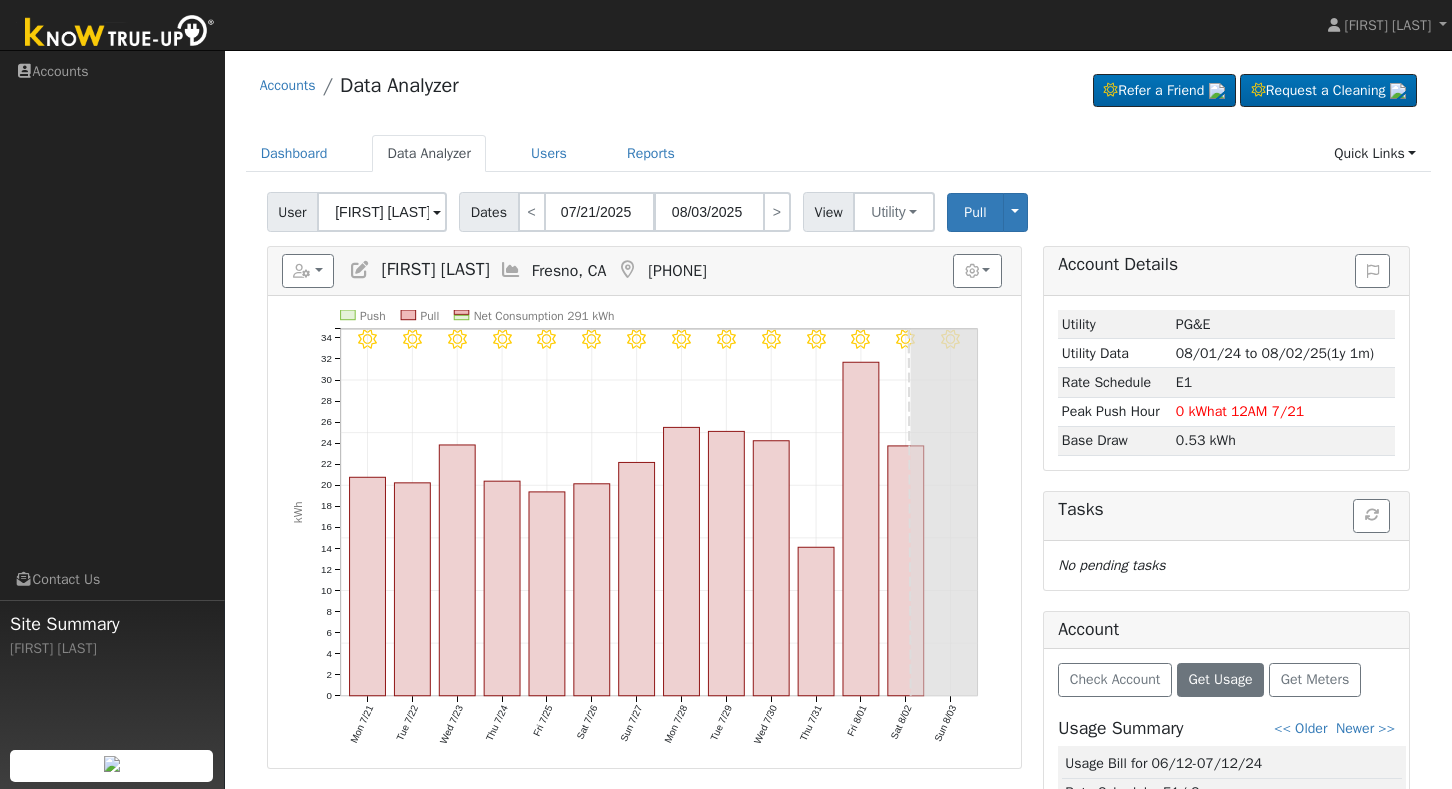 scroll, scrollTop: 0, scrollLeft: 0, axis: both 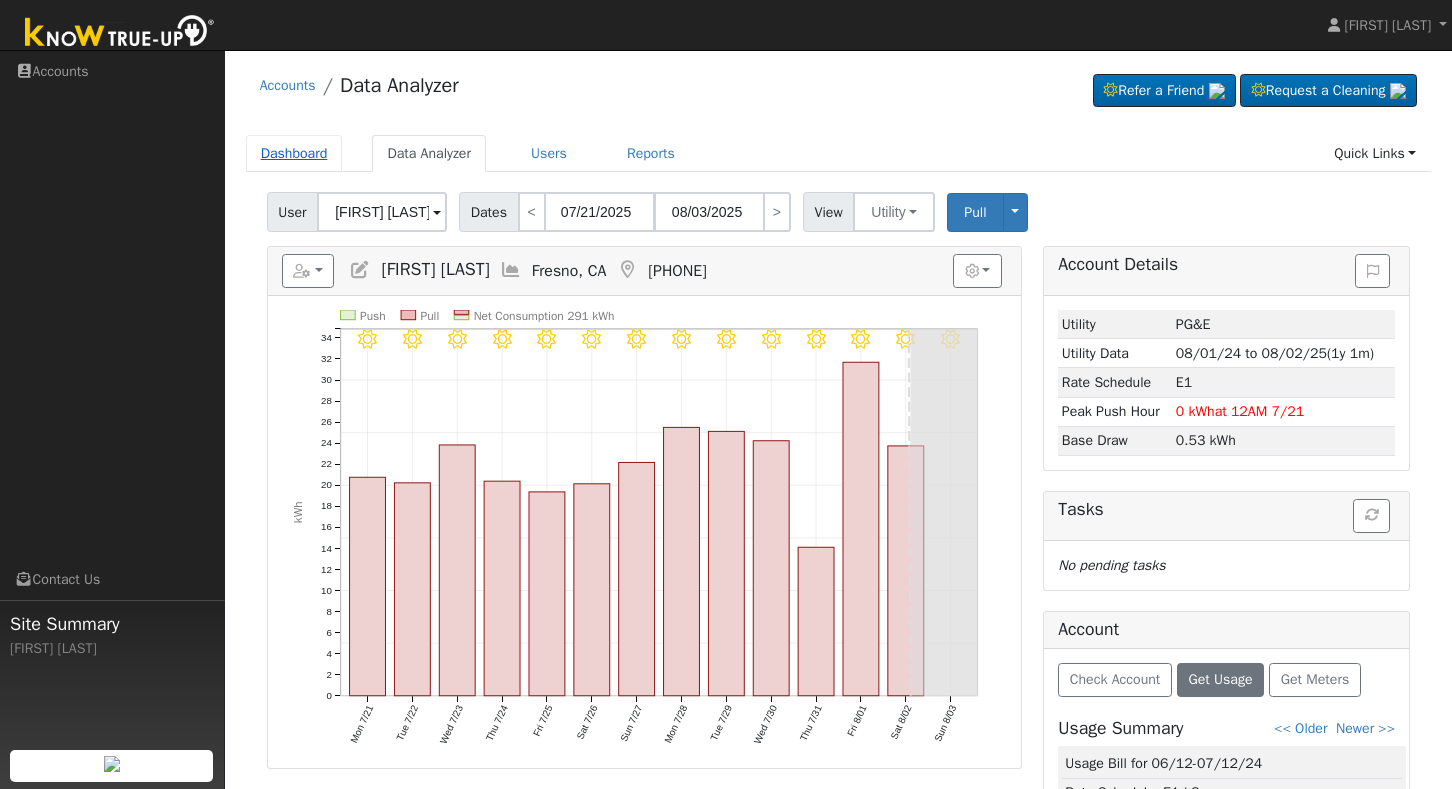 click on "Dashboard" at bounding box center [294, 153] 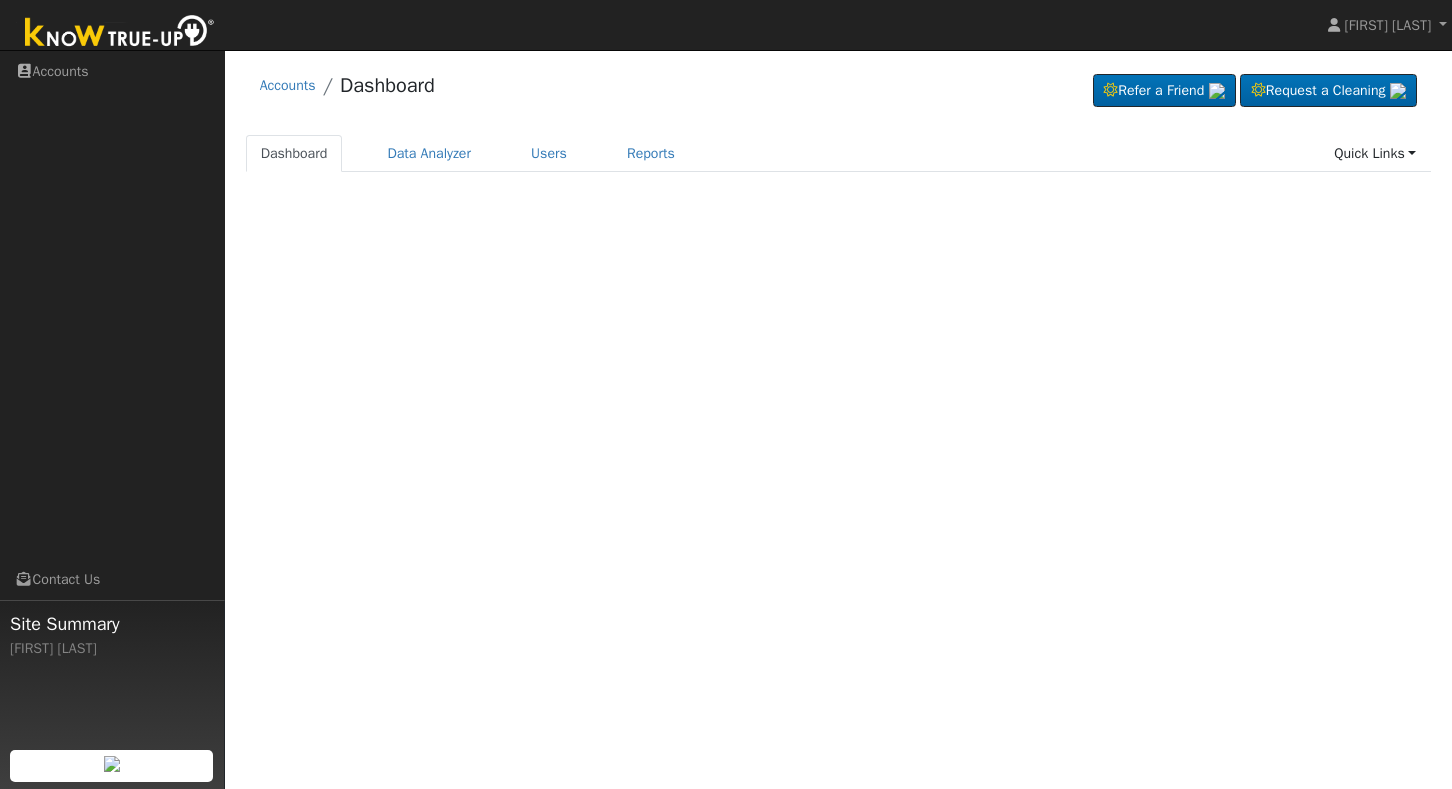 scroll, scrollTop: 0, scrollLeft: 0, axis: both 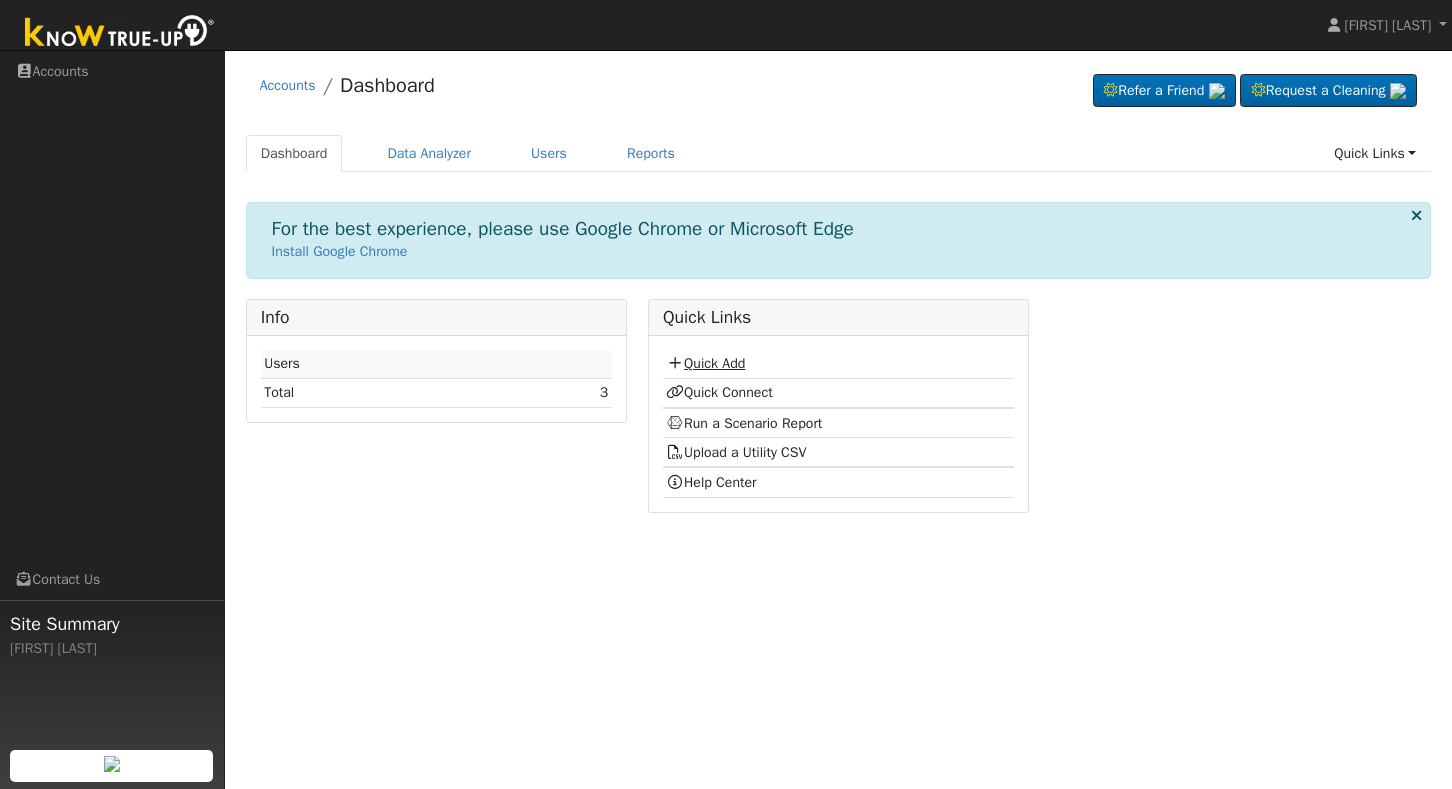 click on "Quick Add" at bounding box center [705, 363] 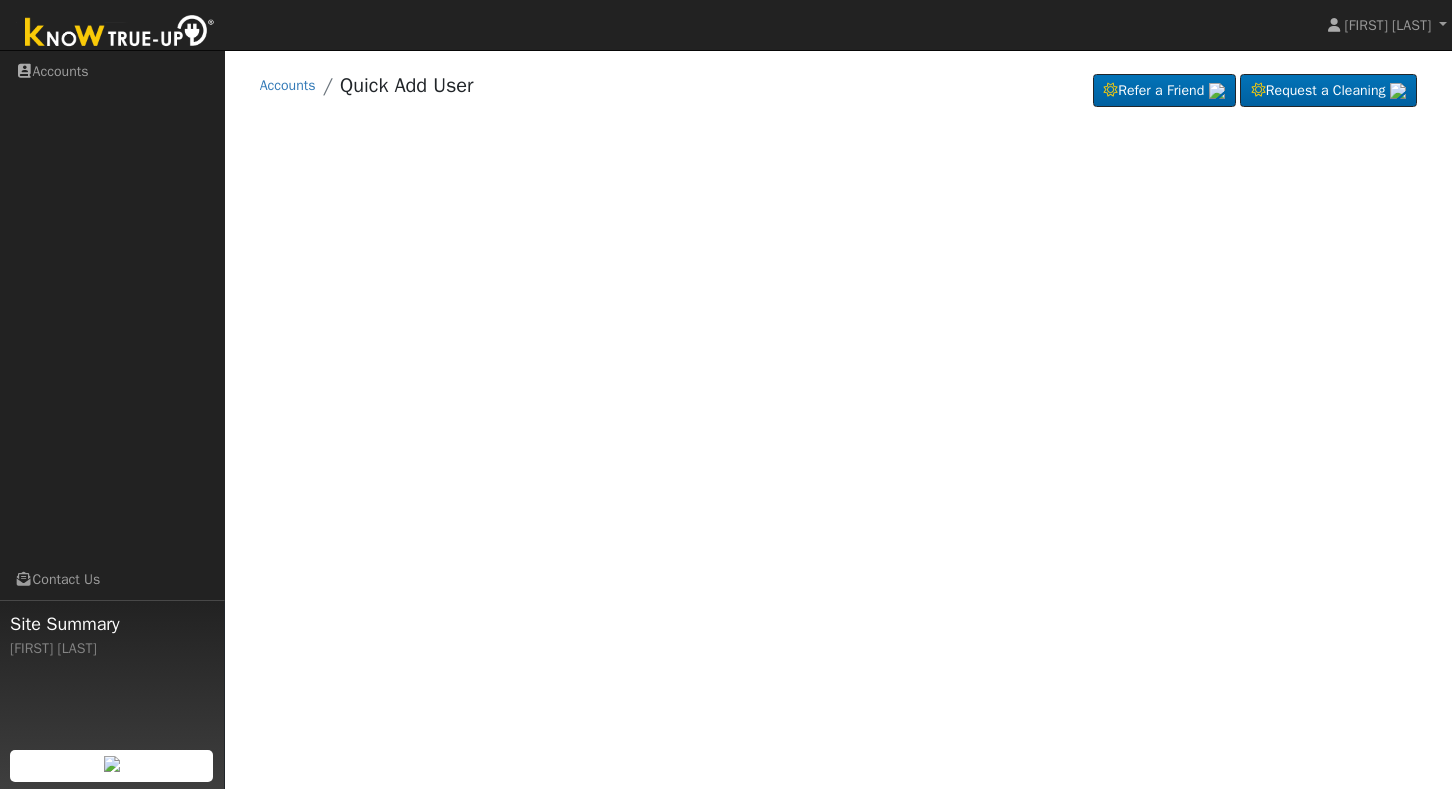 scroll, scrollTop: 0, scrollLeft: 0, axis: both 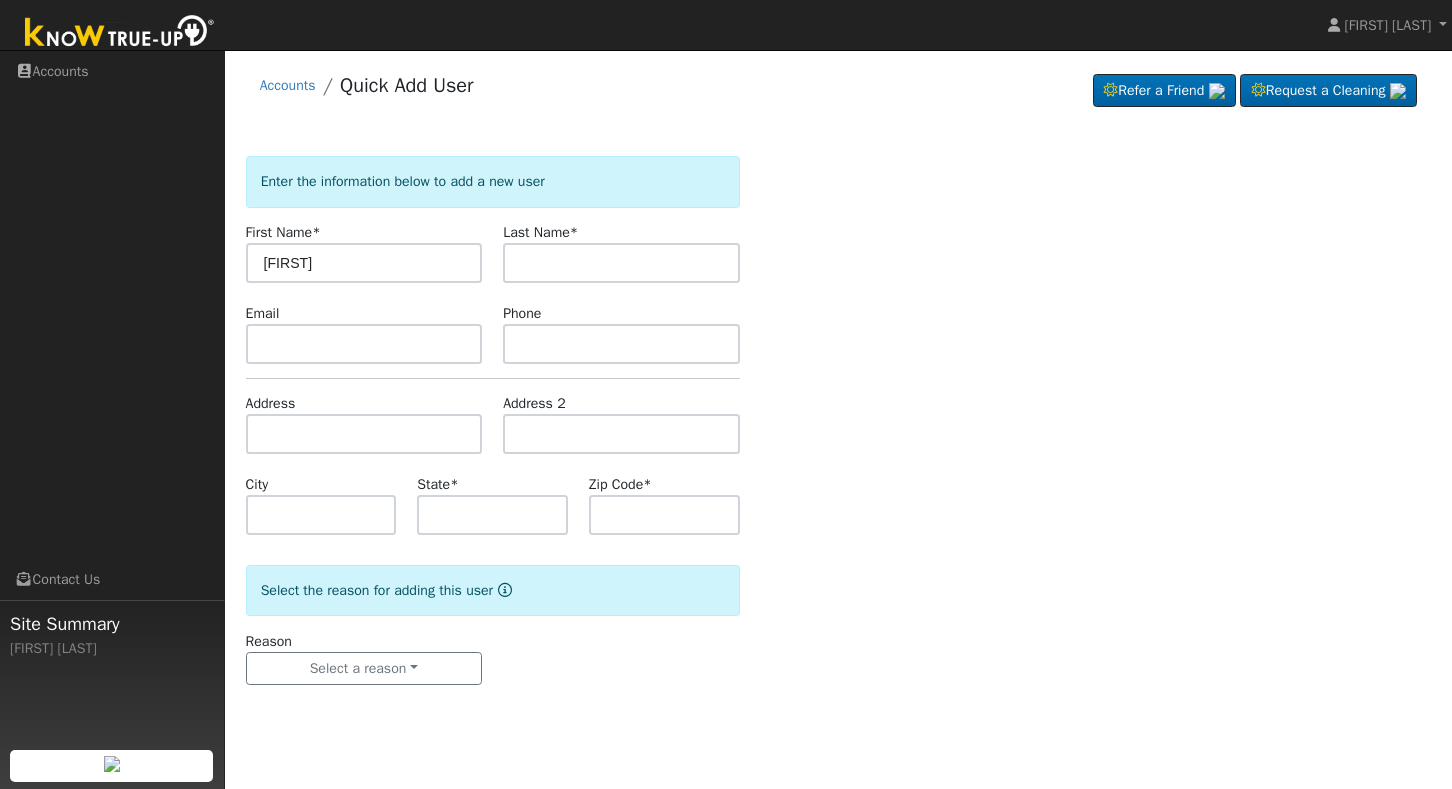 type on "[FIRST]" 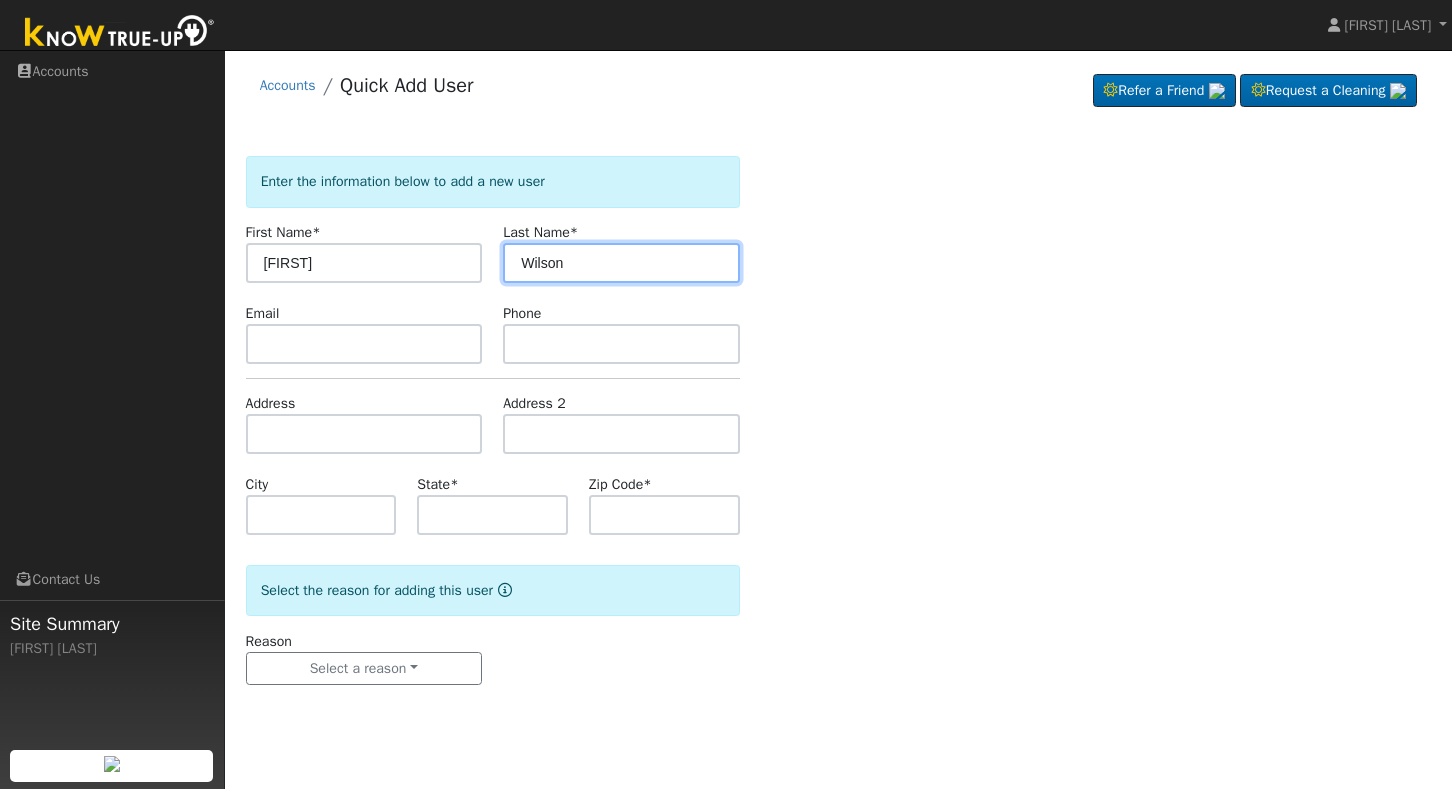 type on "Wilson" 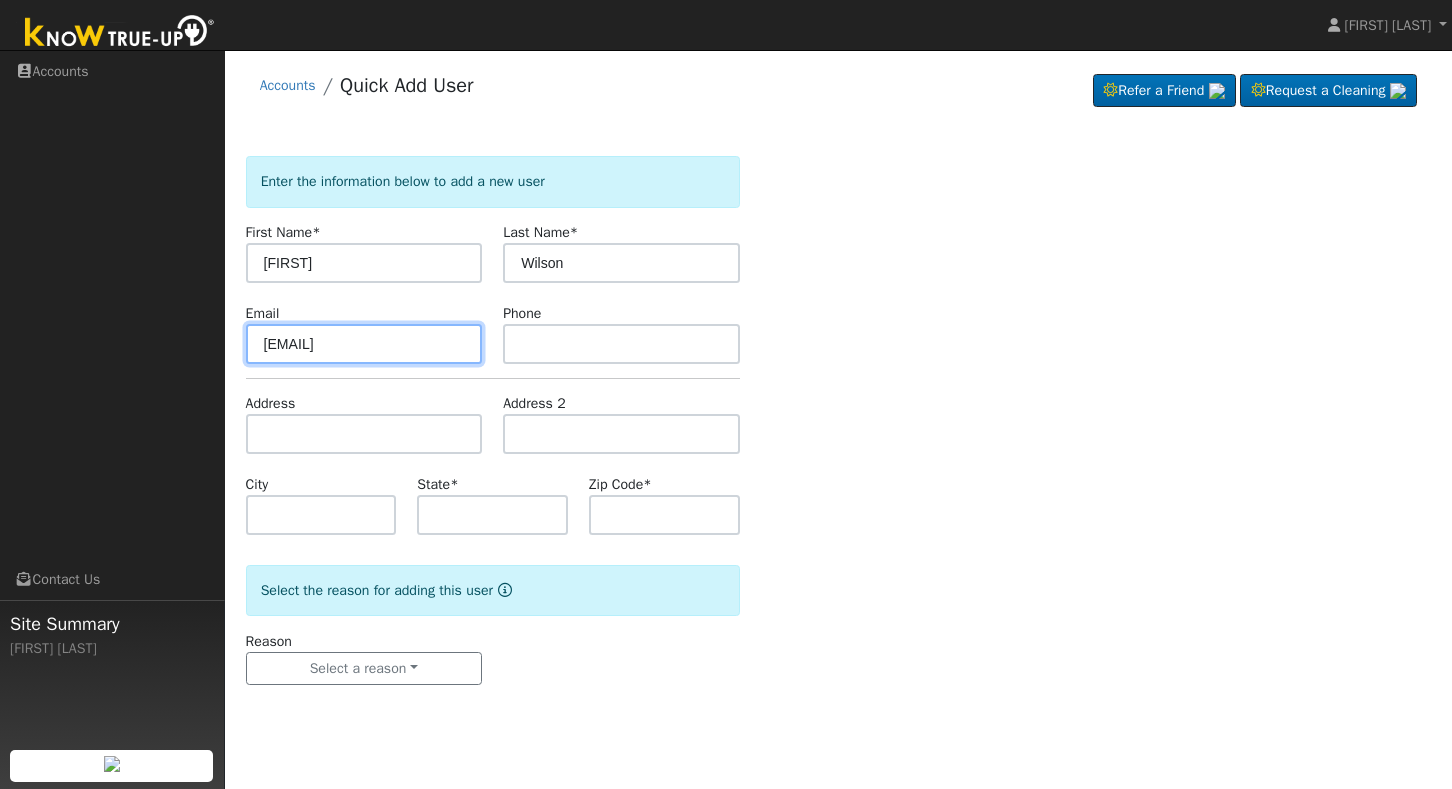 type on "[EMAIL]" 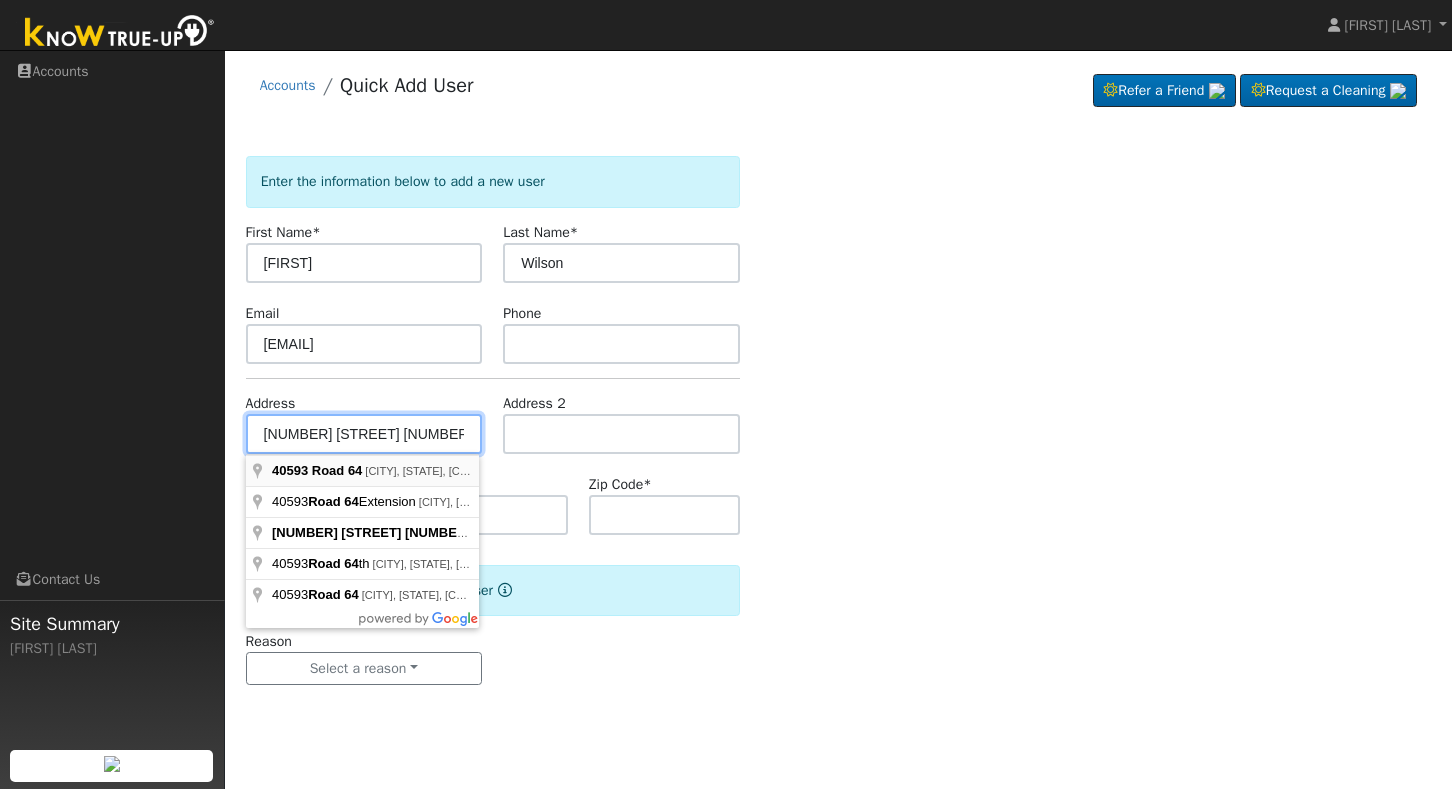 type on "[NUMBER] [STREET] [NUMBER]" 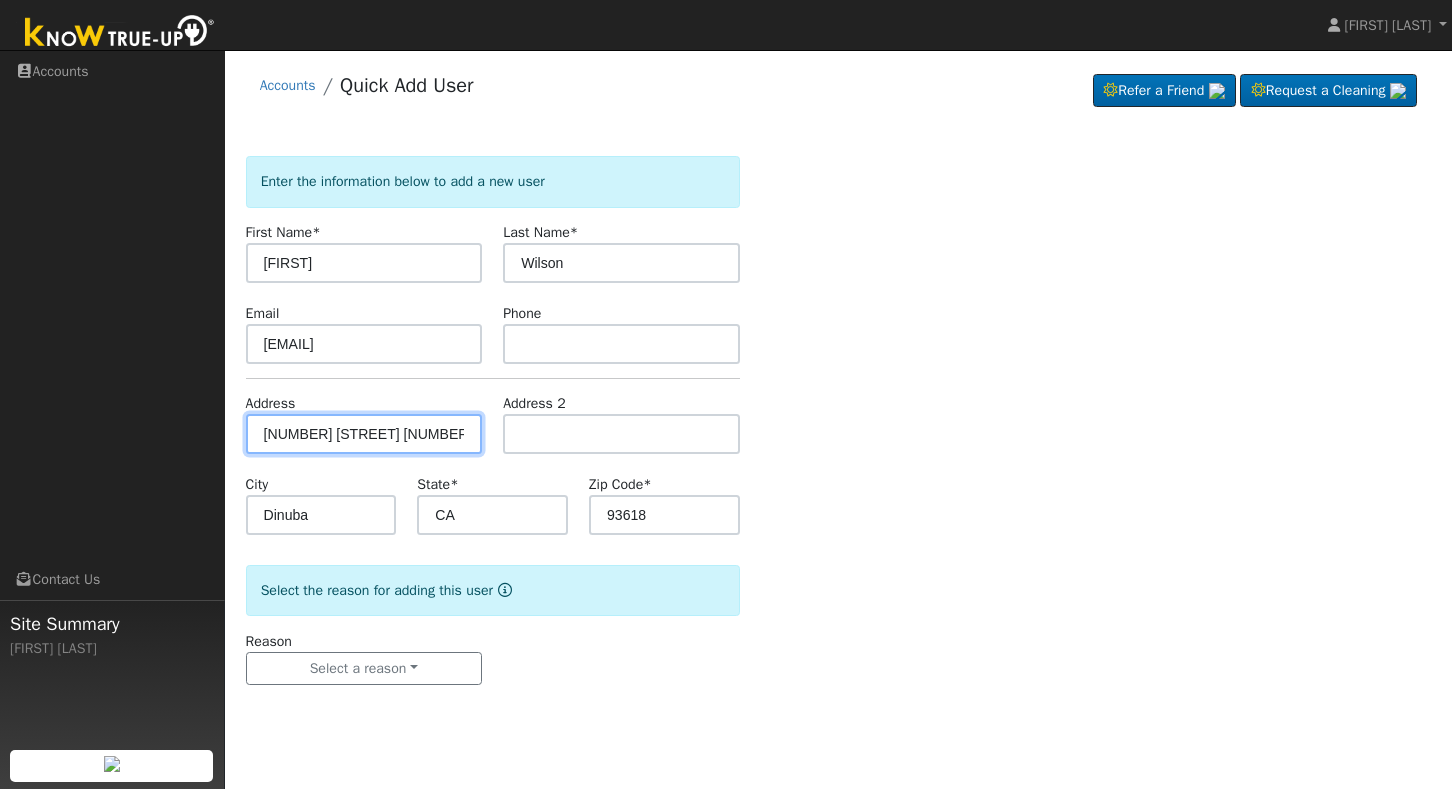 scroll, scrollTop: 0, scrollLeft: 0, axis: both 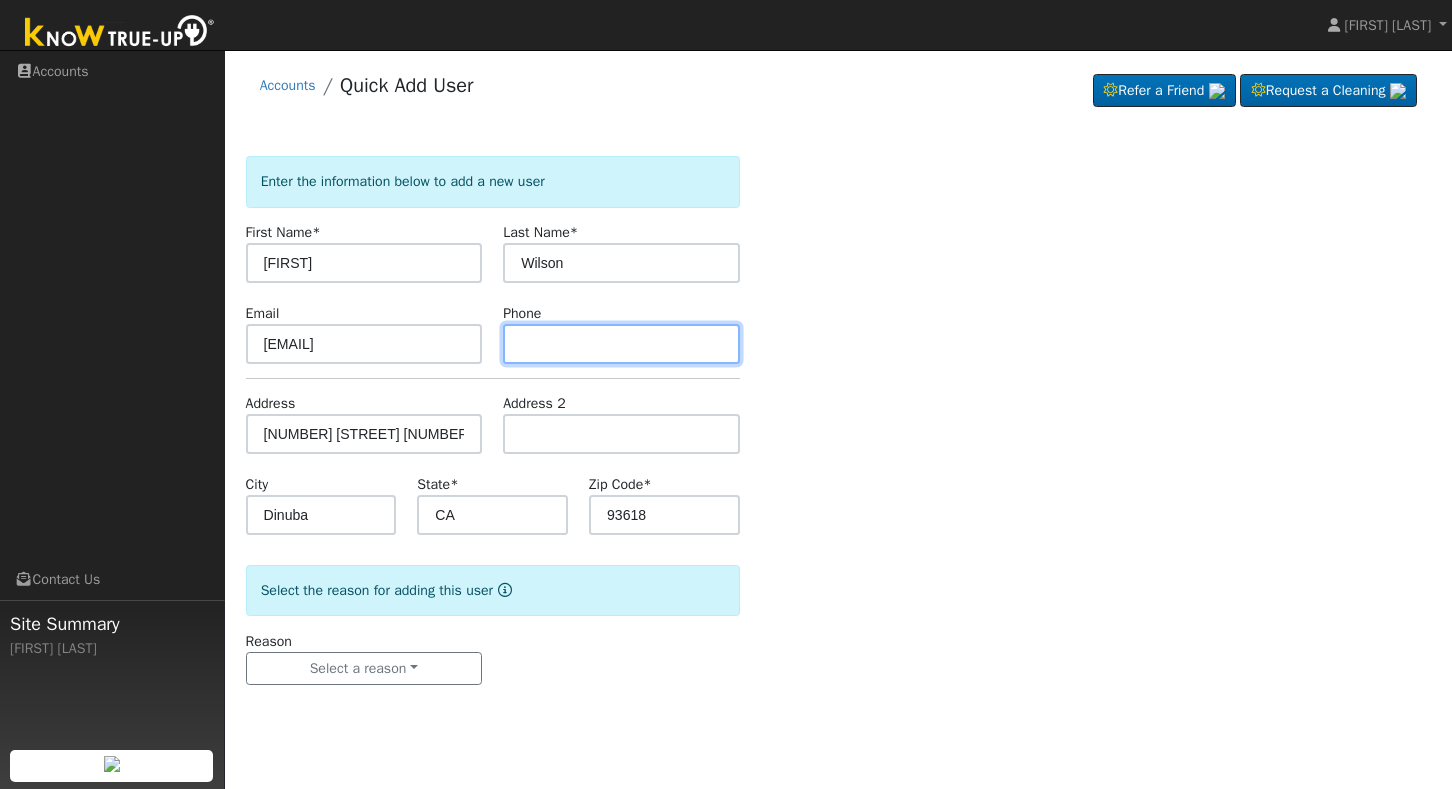 click at bounding box center [621, 344] 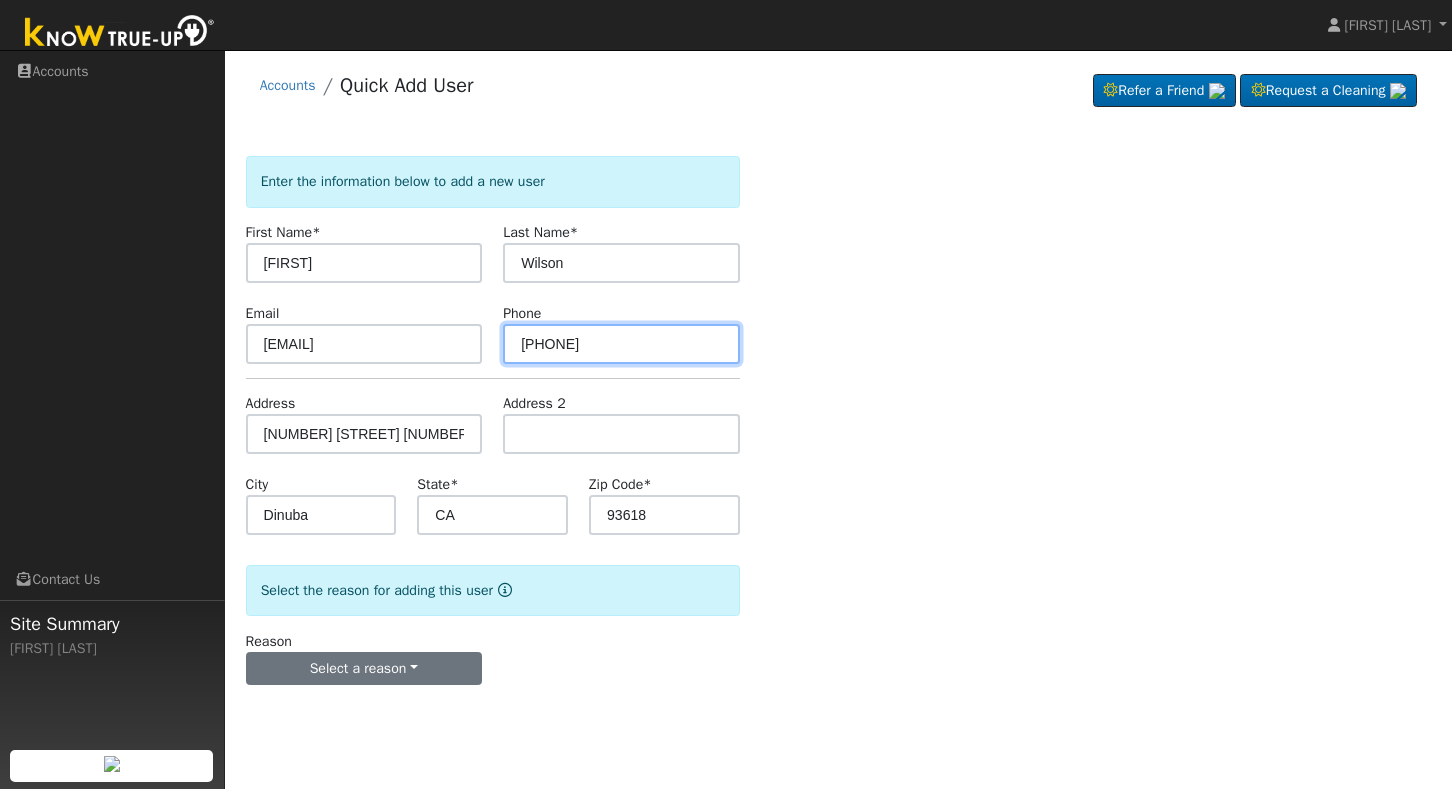 type on "[PHONE]" 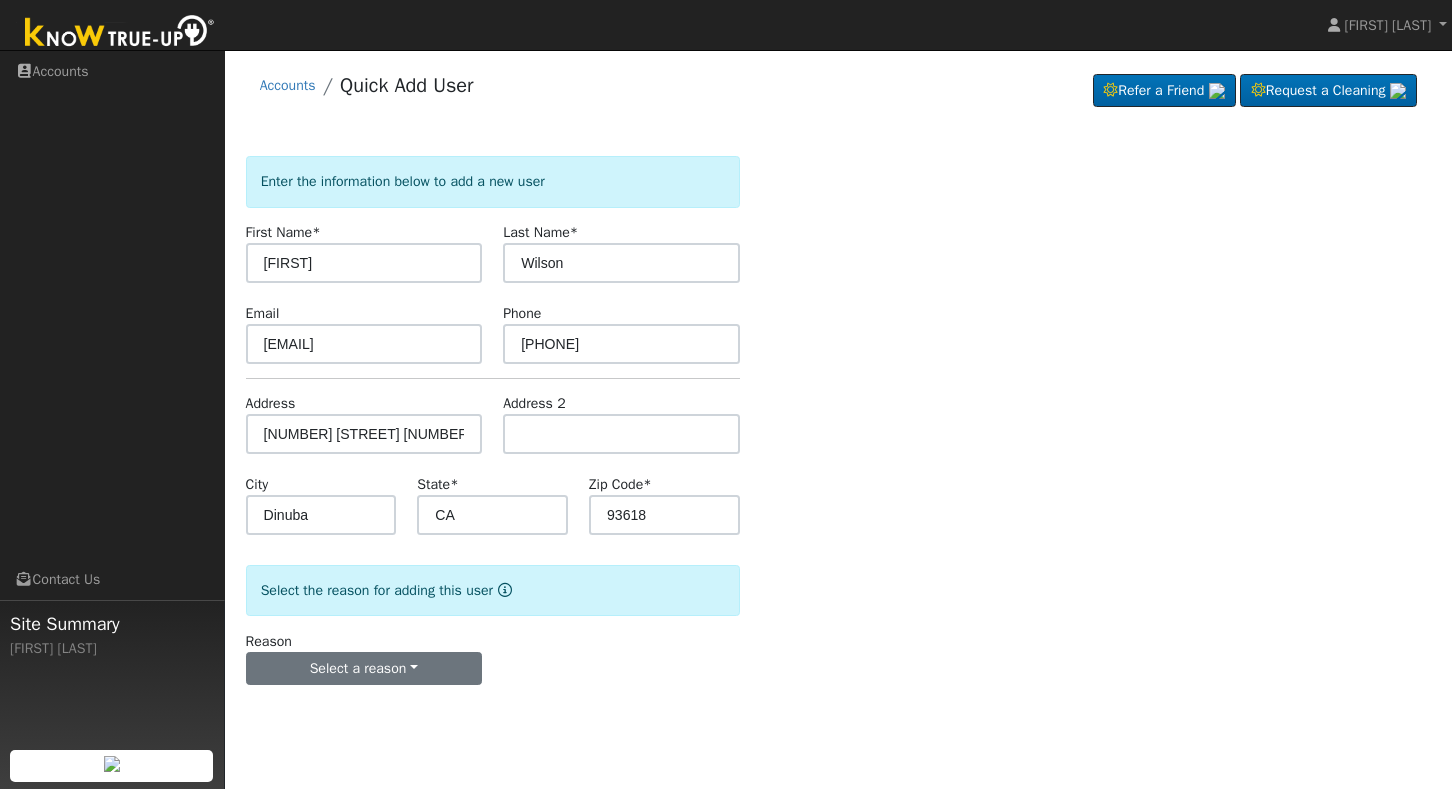 click on "Select a reason" at bounding box center [364, 669] 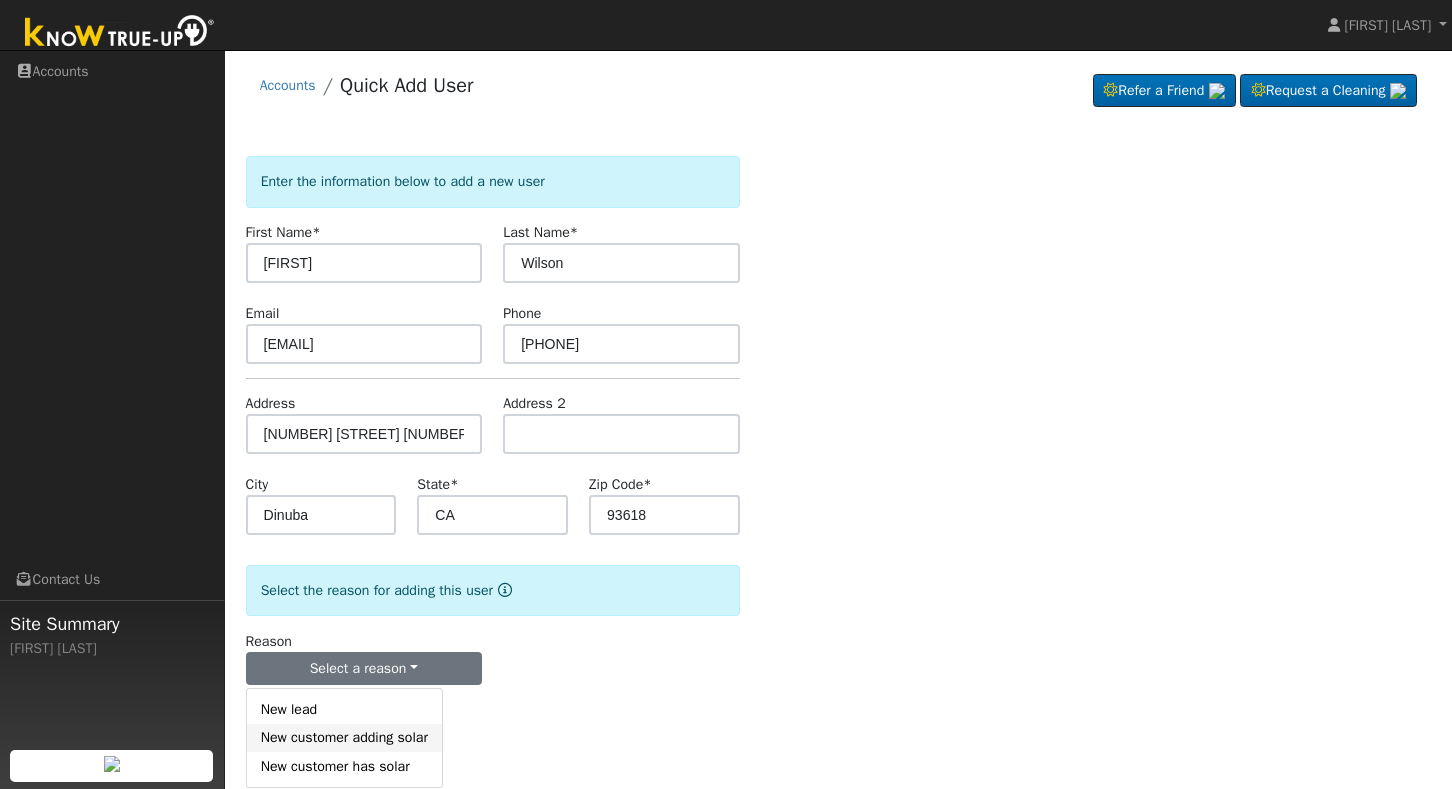 click on "New customer adding solar" at bounding box center [344, 738] 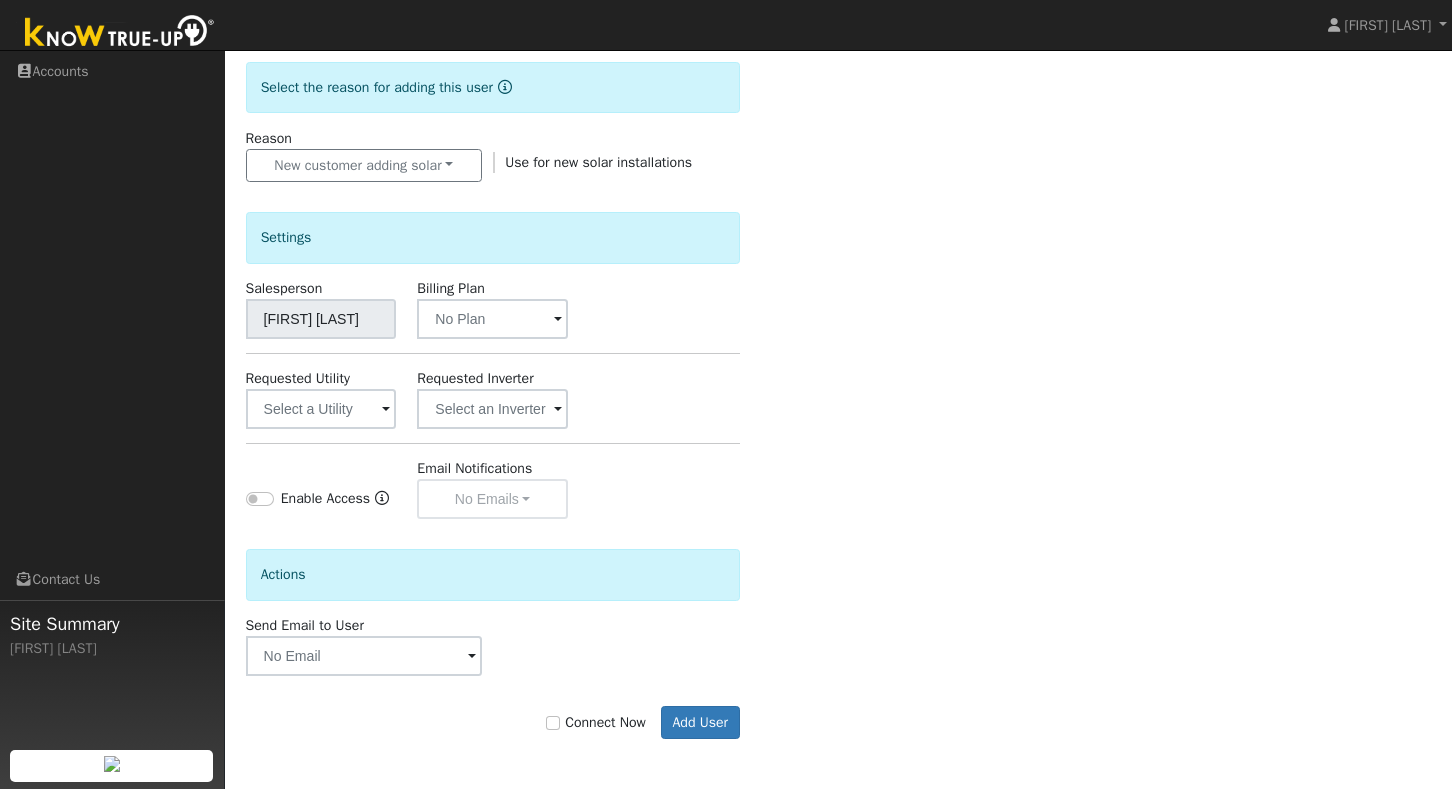 scroll, scrollTop: 503, scrollLeft: 0, axis: vertical 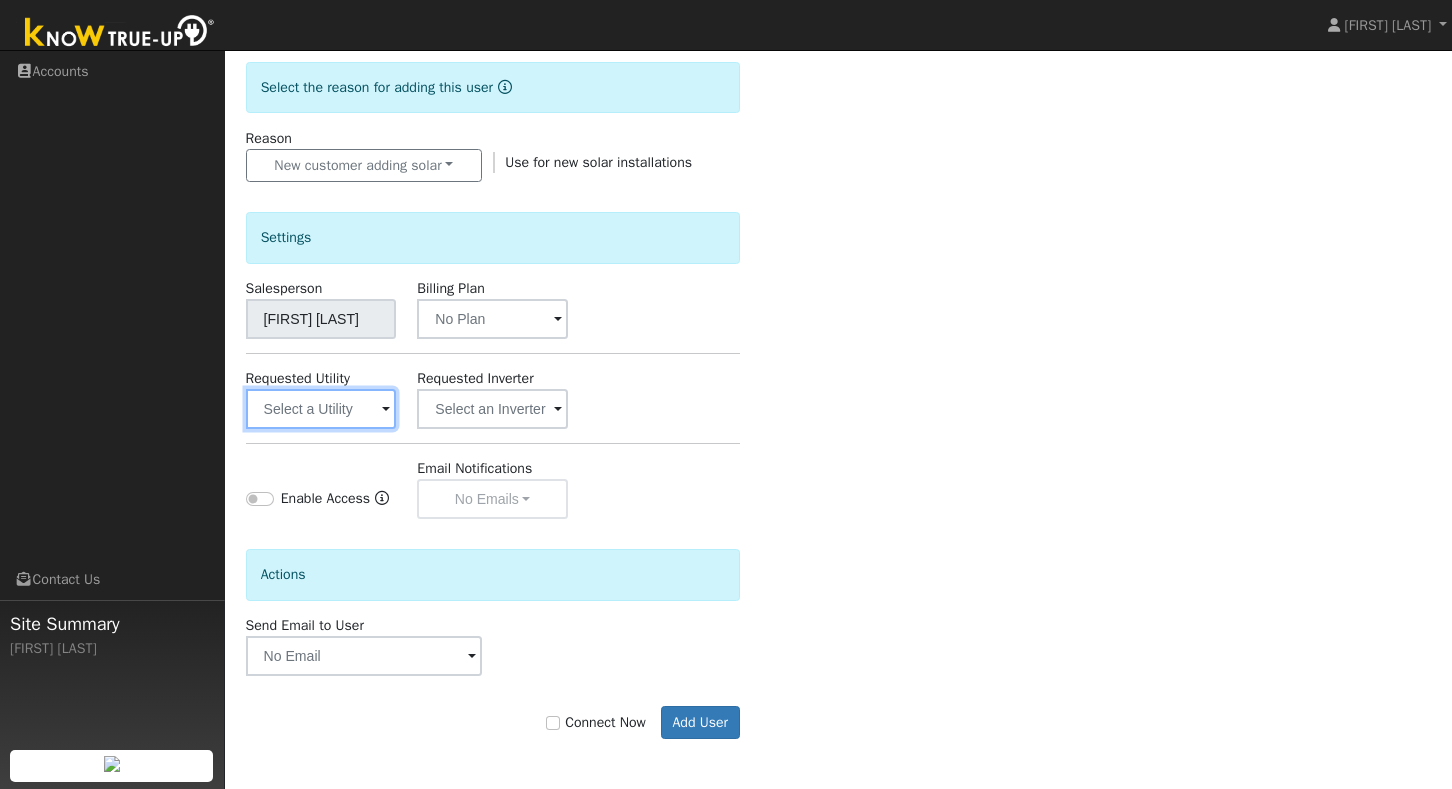 click at bounding box center (321, 409) 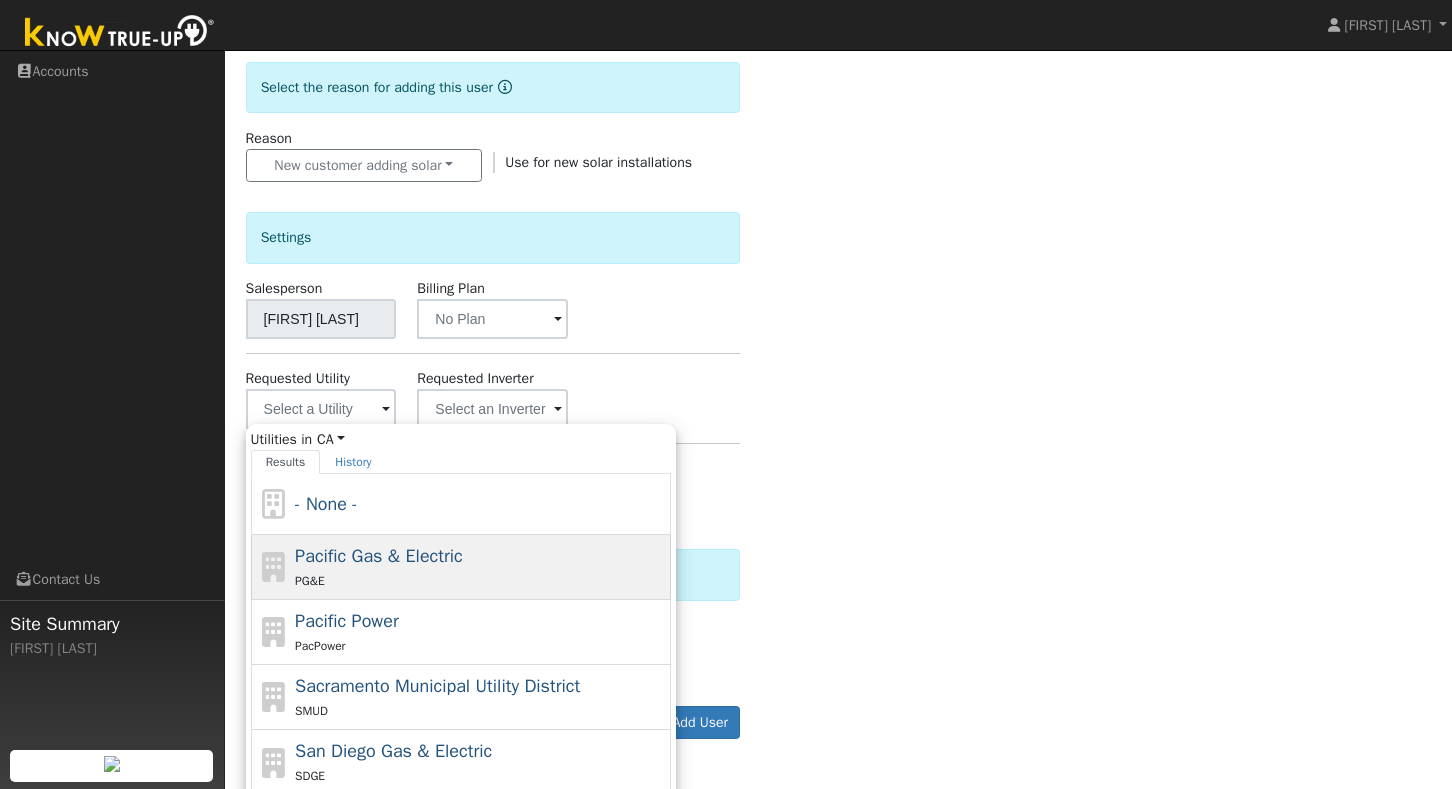 click on "Pacific Gas & Electric" at bounding box center (379, 556) 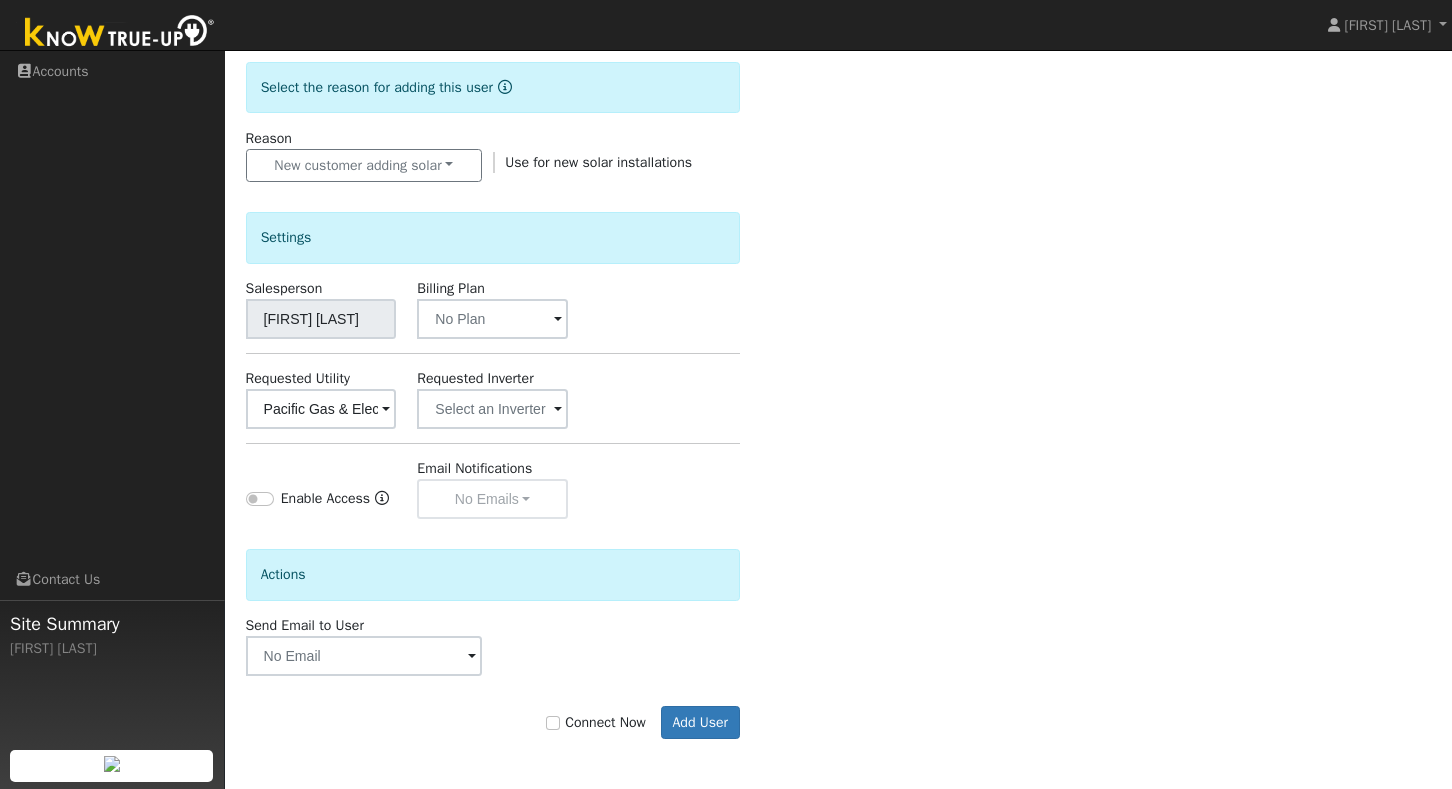 scroll, scrollTop: 503, scrollLeft: 0, axis: vertical 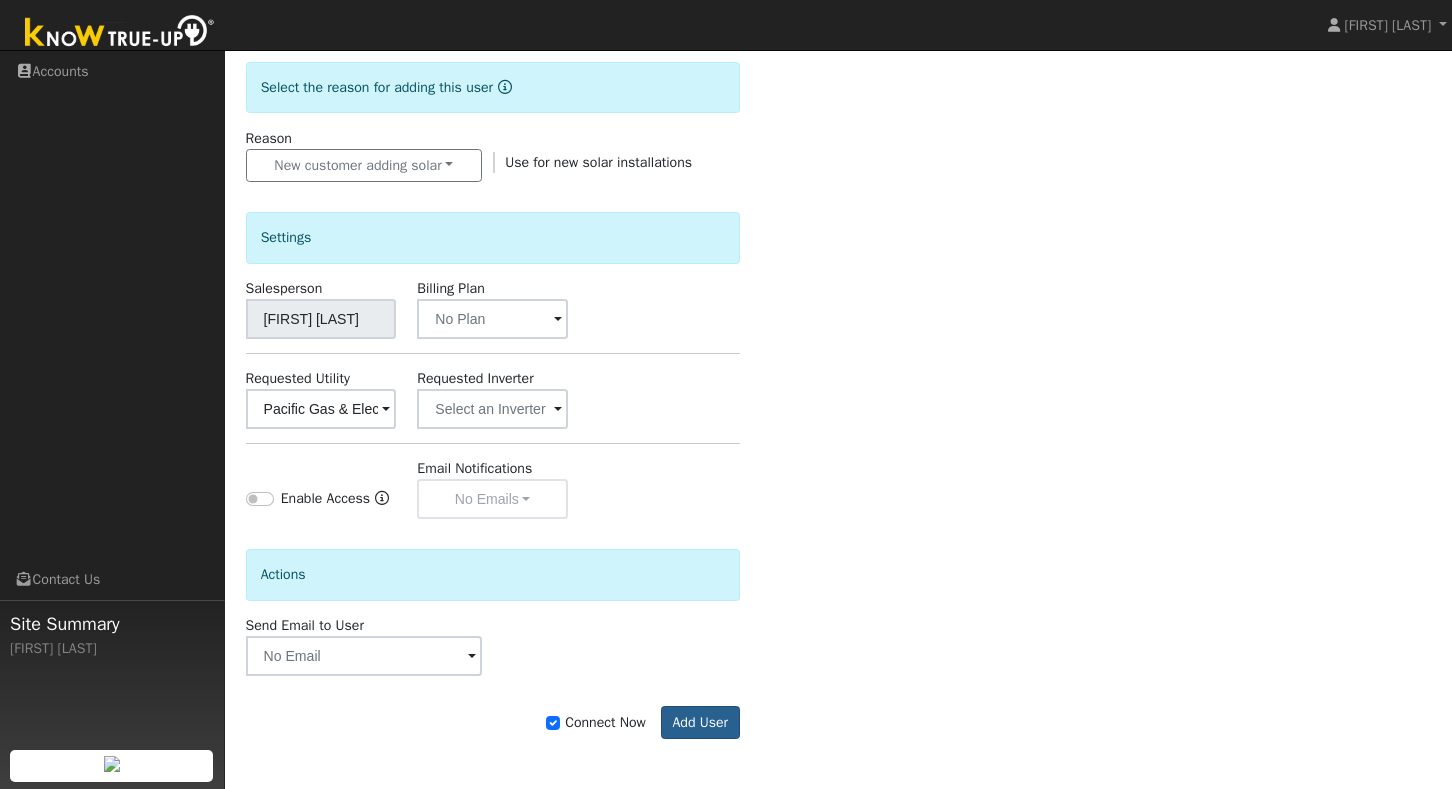 click on "Add User" at bounding box center [700, 723] 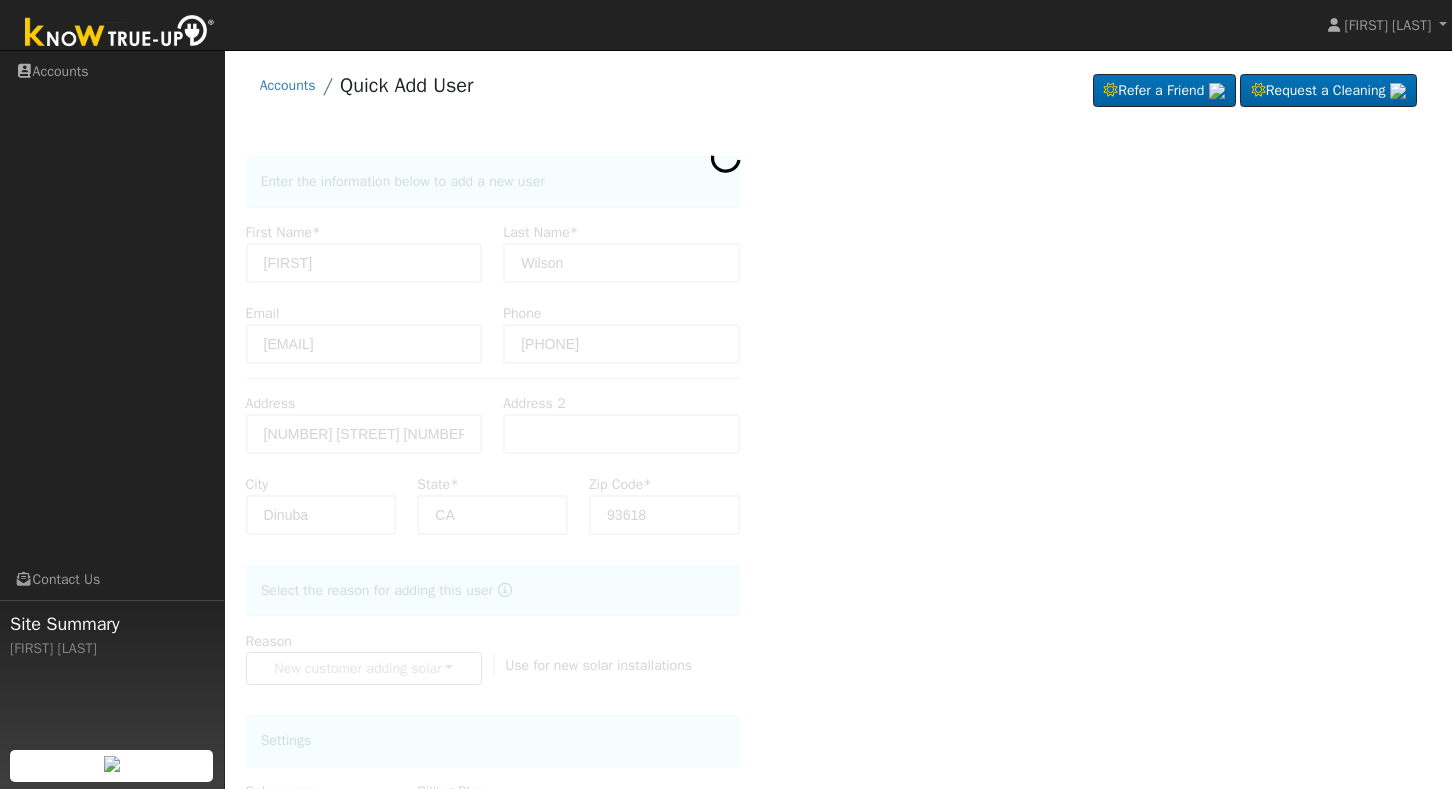 scroll, scrollTop: 0, scrollLeft: 0, axis: both 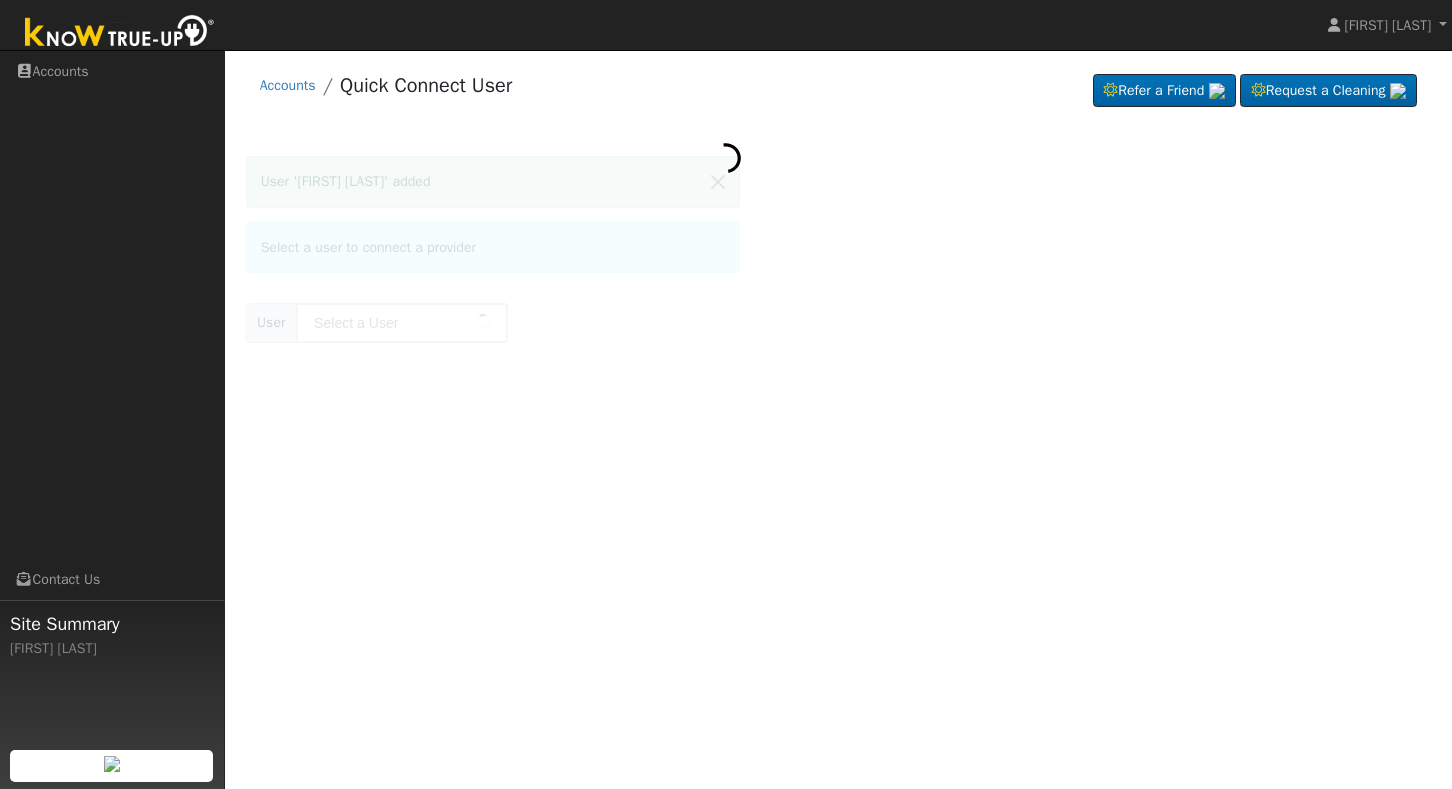 type on "[FIRST] [LAST]" 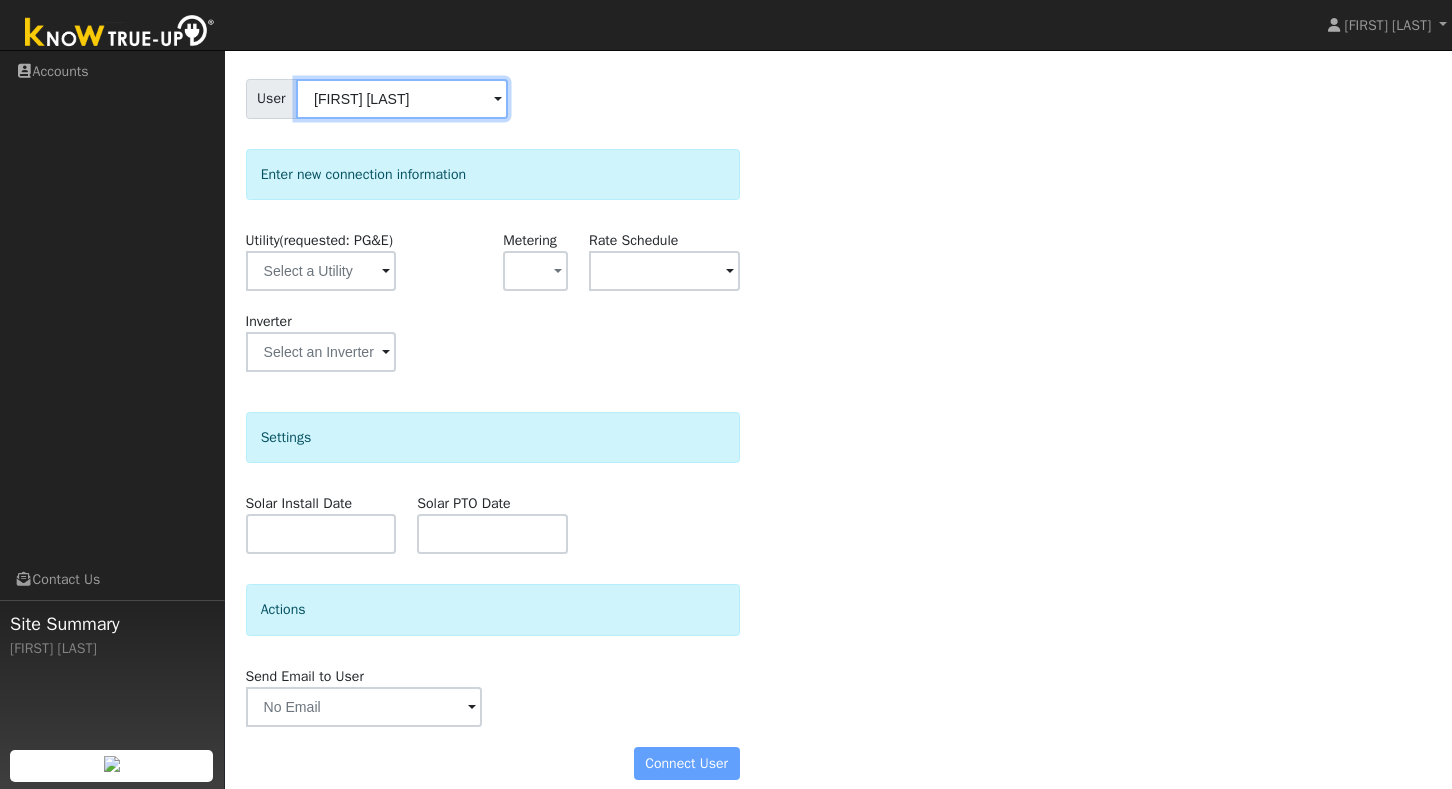 scroll, scrollTop: 166, scrollLeft: 0, axis: vertical 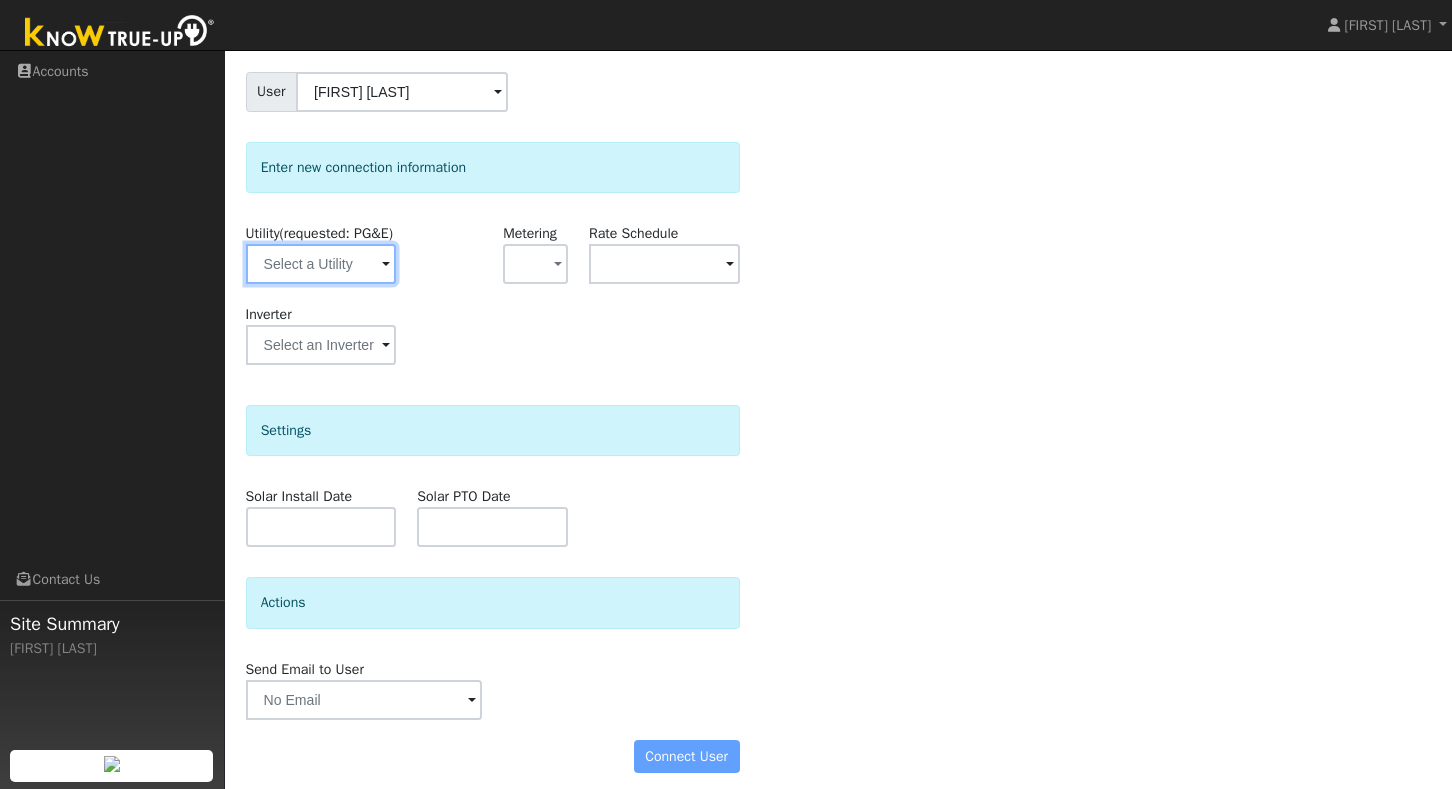 click at bounding box center [321, 264] 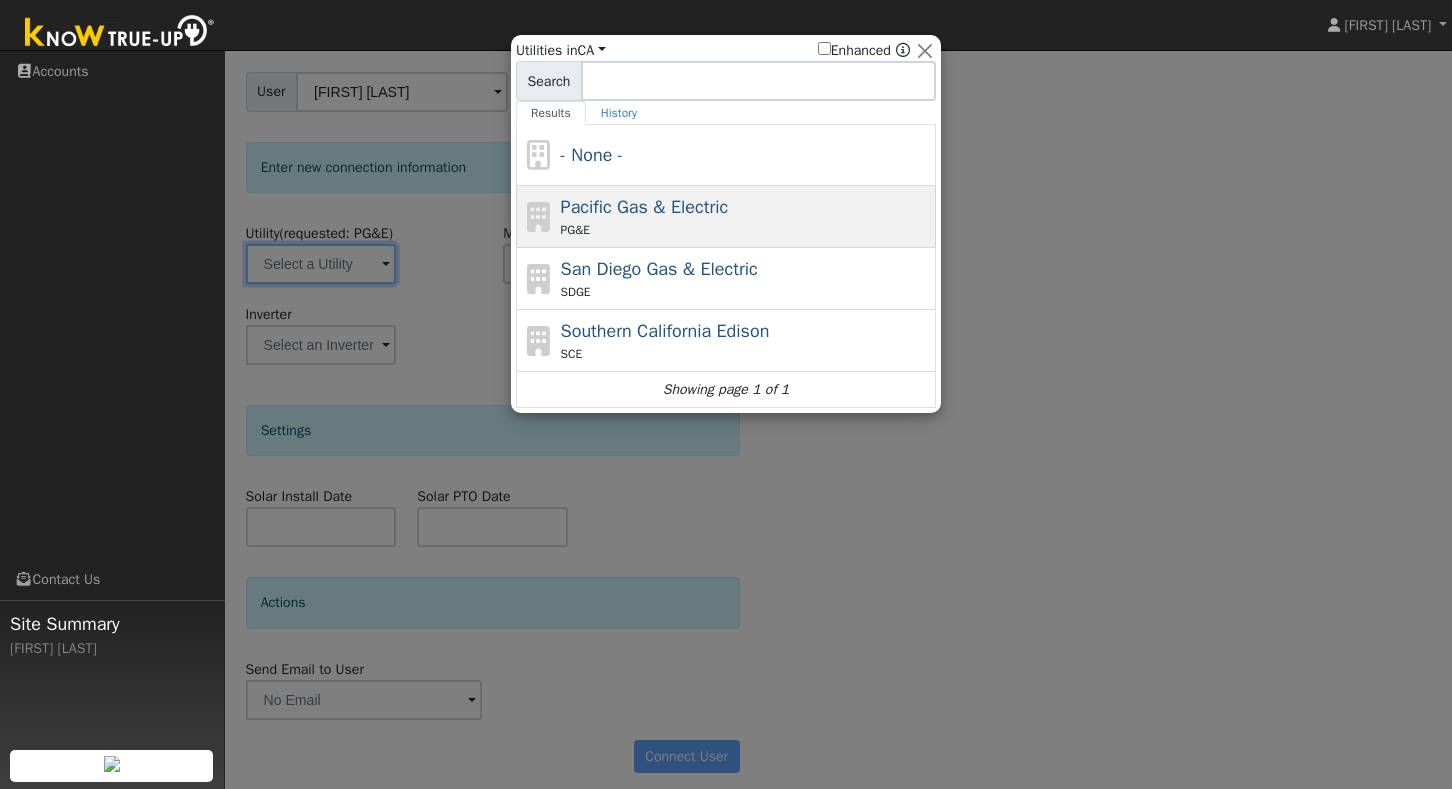 click on "Pacific Gas & Electric" at bounding box center [645, 207] 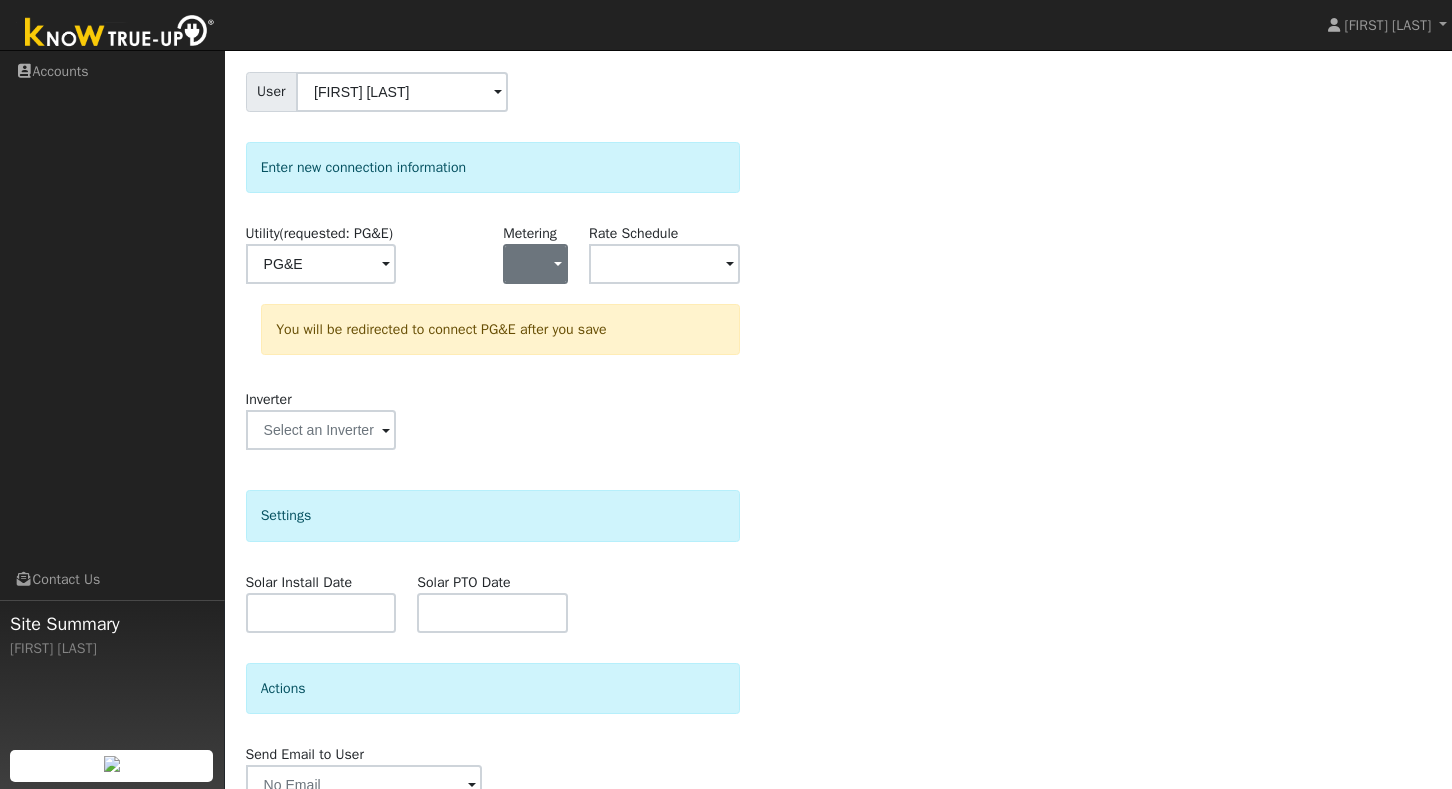 click at bounding box center [535, 264] 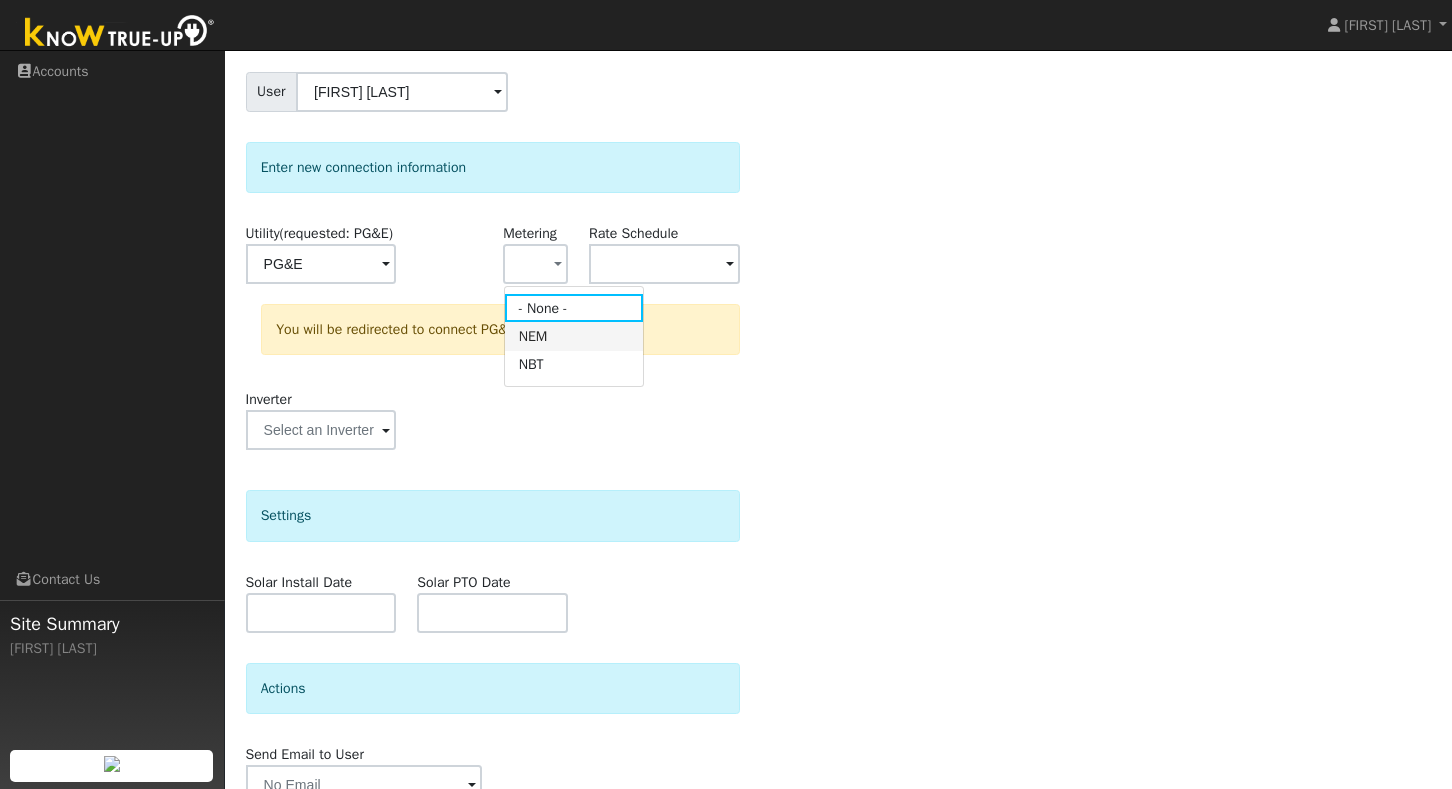 click on "NEM" at bounding box center (574, 336) 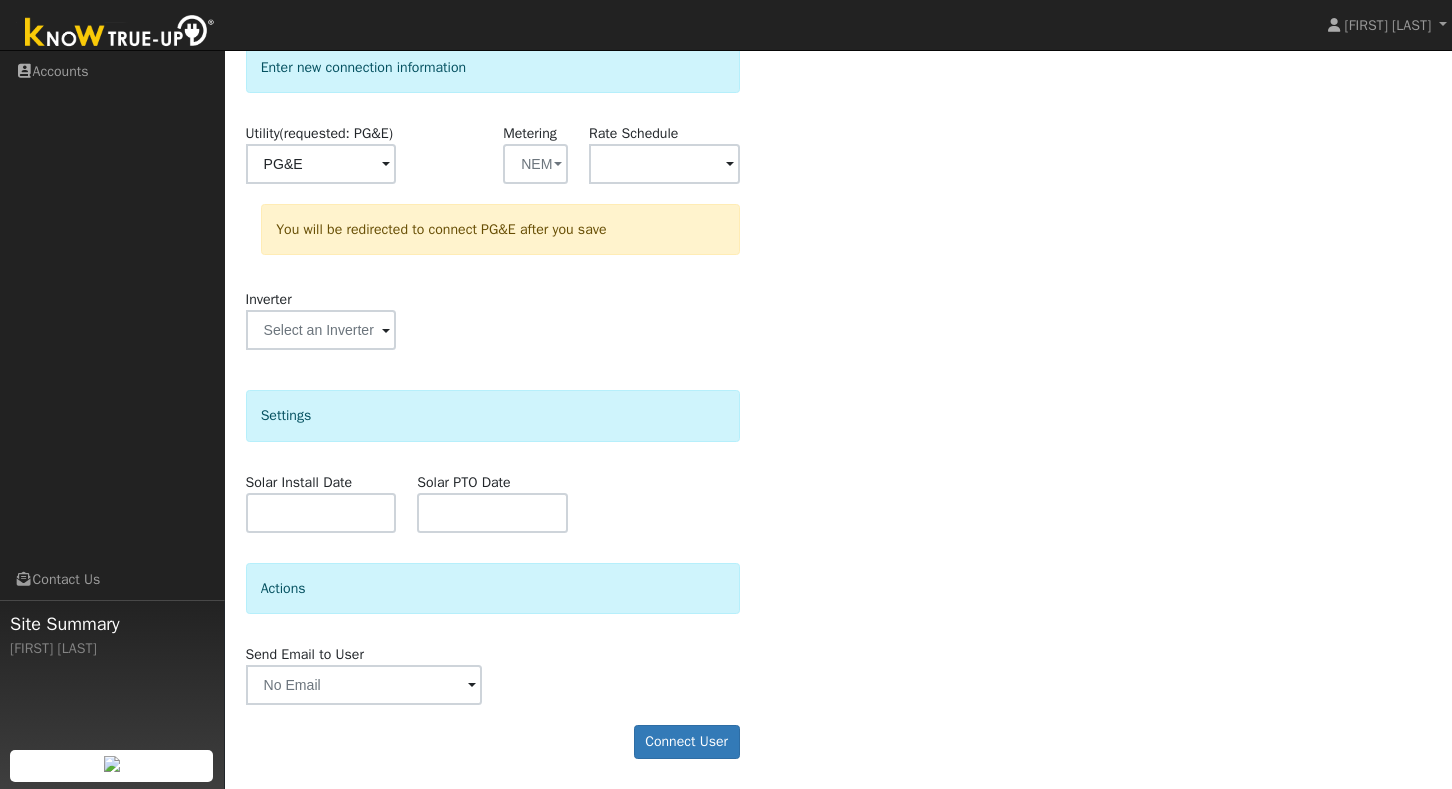 scroll, scrollTop: 286, scrollLeft: 0, axis: vertical 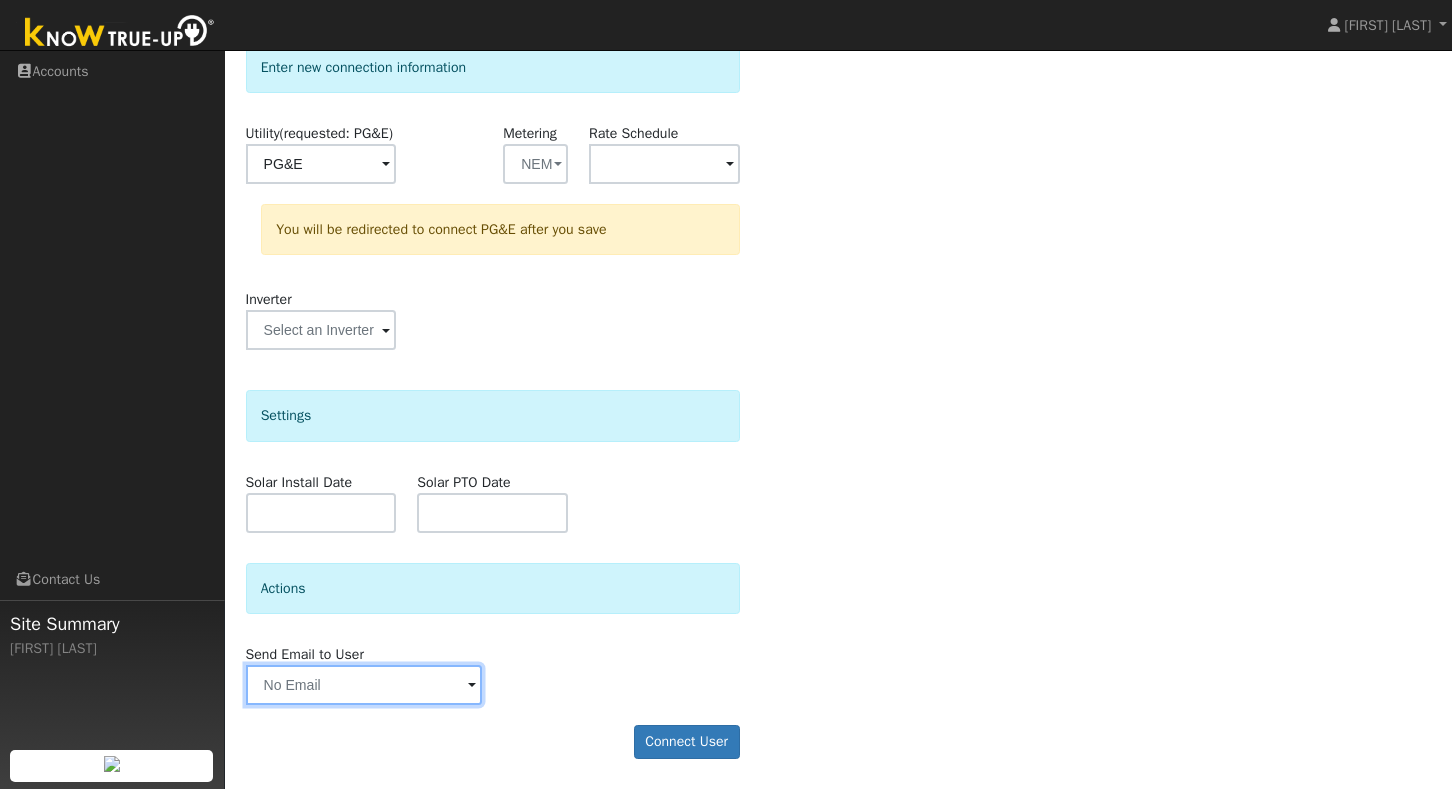 click at bounding box center [364, 685] 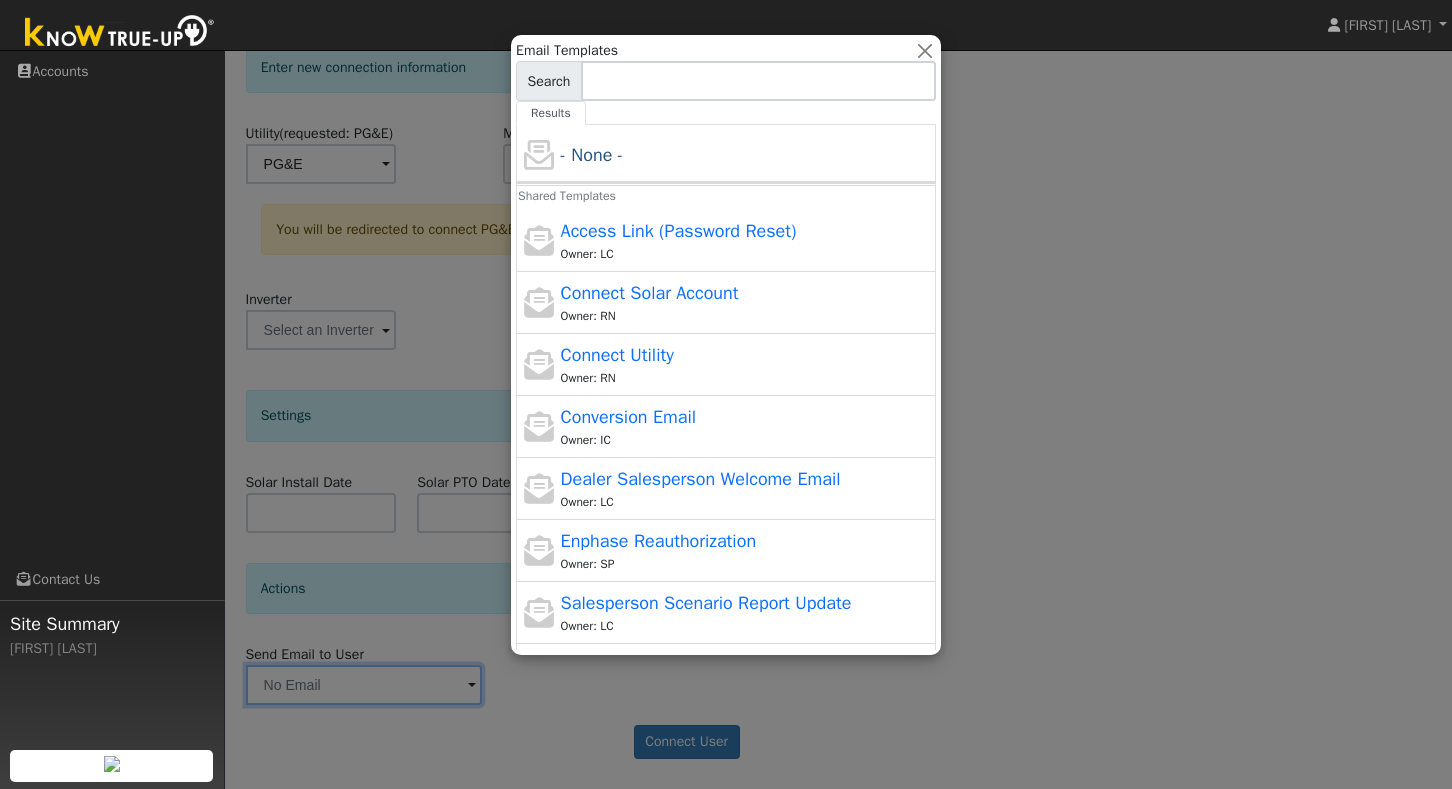 click on "Email Templates  All Utilities All States AL AK AZ AR CA CO CT DE FL GA HI ID IL IN IA KS KY LA ME MD MA MI MN MS MO MT NE NV NH NJ NM NY NC ND OH OK OR PA RI SC SD TN TX UT VT VA WA WV WI WY Search Results - None - Shared Templates Access Link (Password Reset) Owner: LC Connect Solar Account Owner: RN Connect Utility Owner: RN Conversion Email Owner: IC Dealer Salesperson Welcome Email Owner: LC Enphase Reauthorization Owner: SP Salesperson Scenario Report Update Owner: LC Sharing Data for Solar / Battery Proposal Owner: LC System Power Cycle Steps Owner: RN Training Video Update Owner: RN Utility and Solar Connection Needed Owner: RN Welcome Email Owner: LC Global Templates 30-Day Access Notification Owner: System Company User Welcome Email Owner: System Sharing Data for Solar / Battery Proposal Owner: System Showing page 1 of 1  Enter text to search   No history" at bounding box center (726, 345) 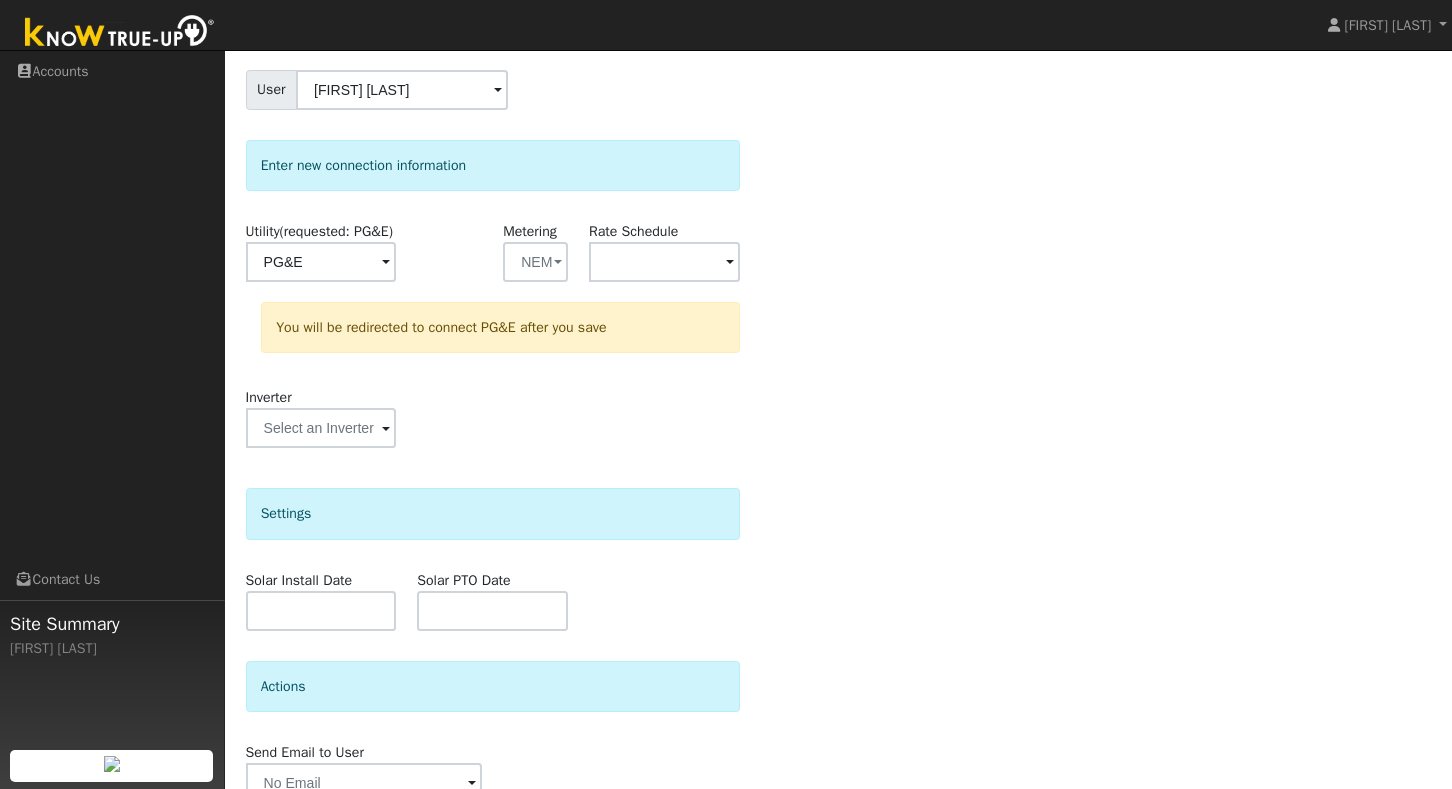 scroll, scrollTop: 126, scrollLeft: 0, axis: vertical 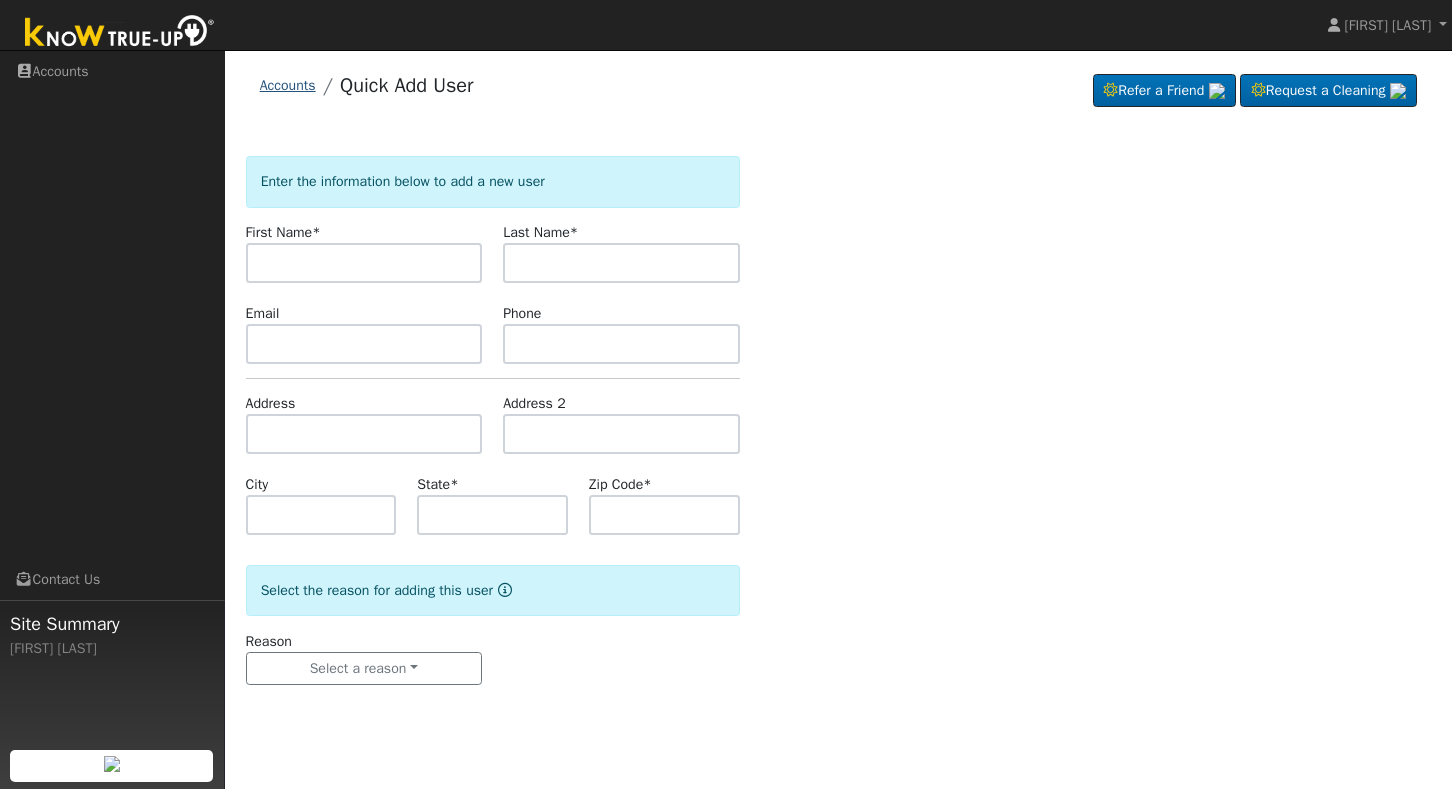 click on "Accounts" at bounding box center [288, 85] 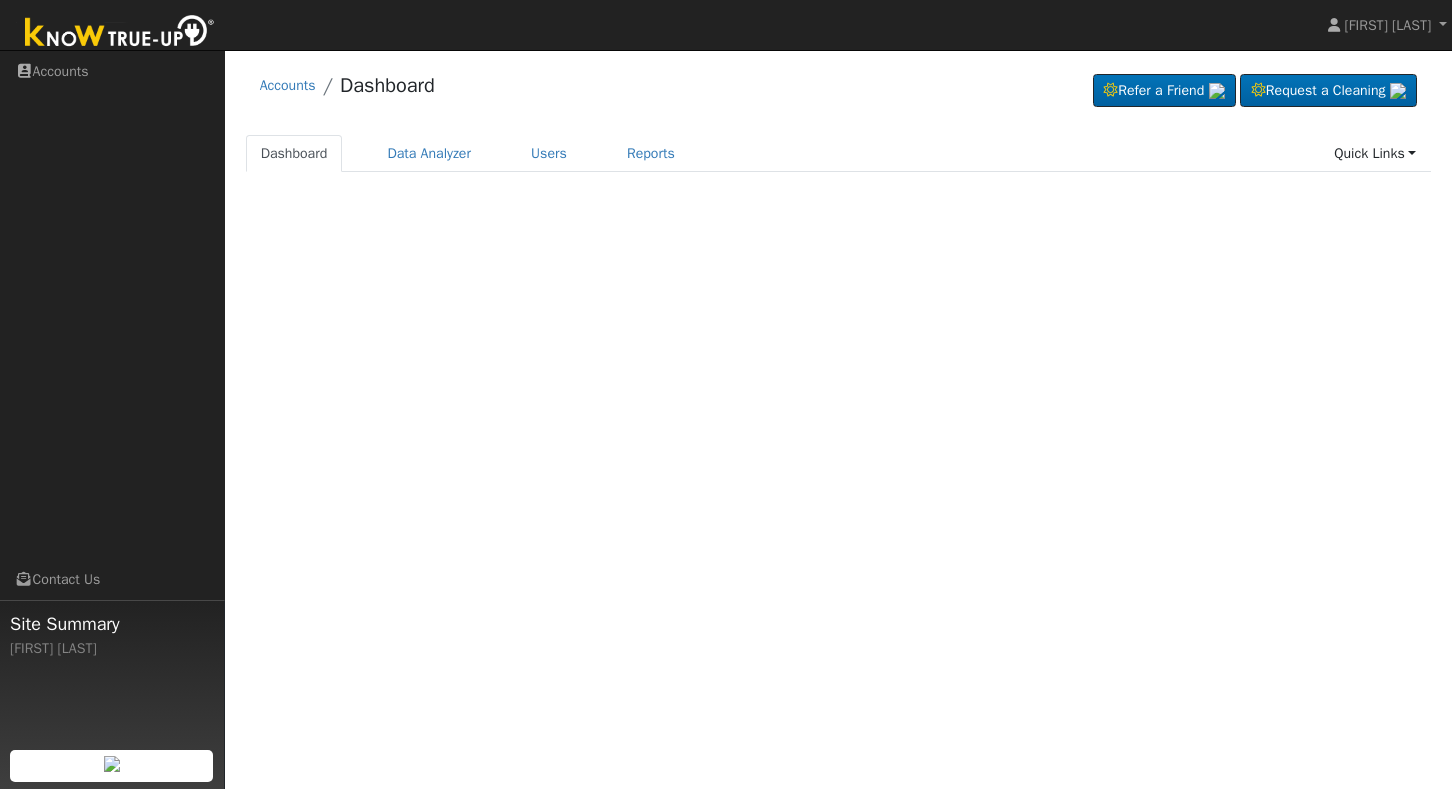 scroll, scrollTop: 0, scrollLeft: 0, axis: both 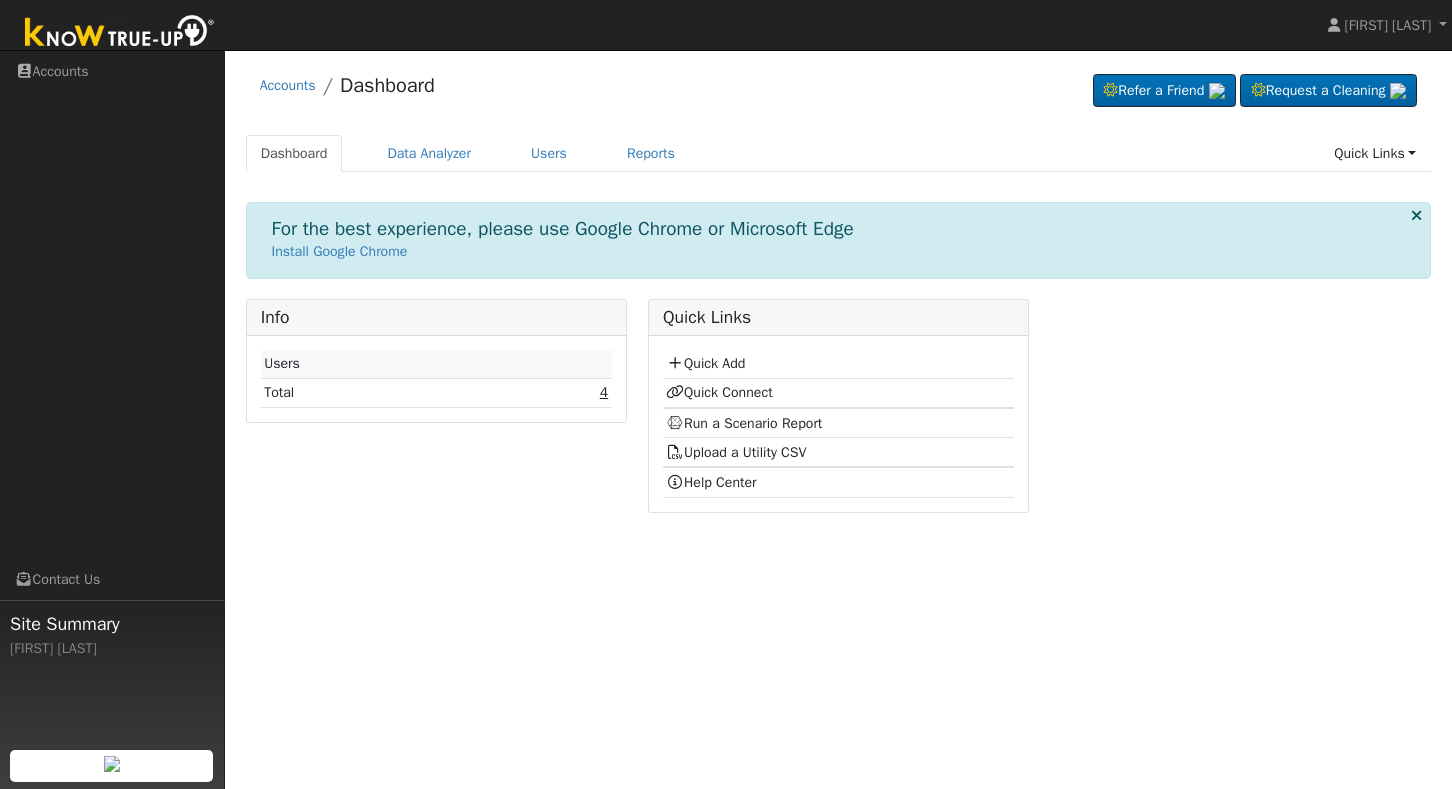 click on "4" at bounding box center (604, 392) 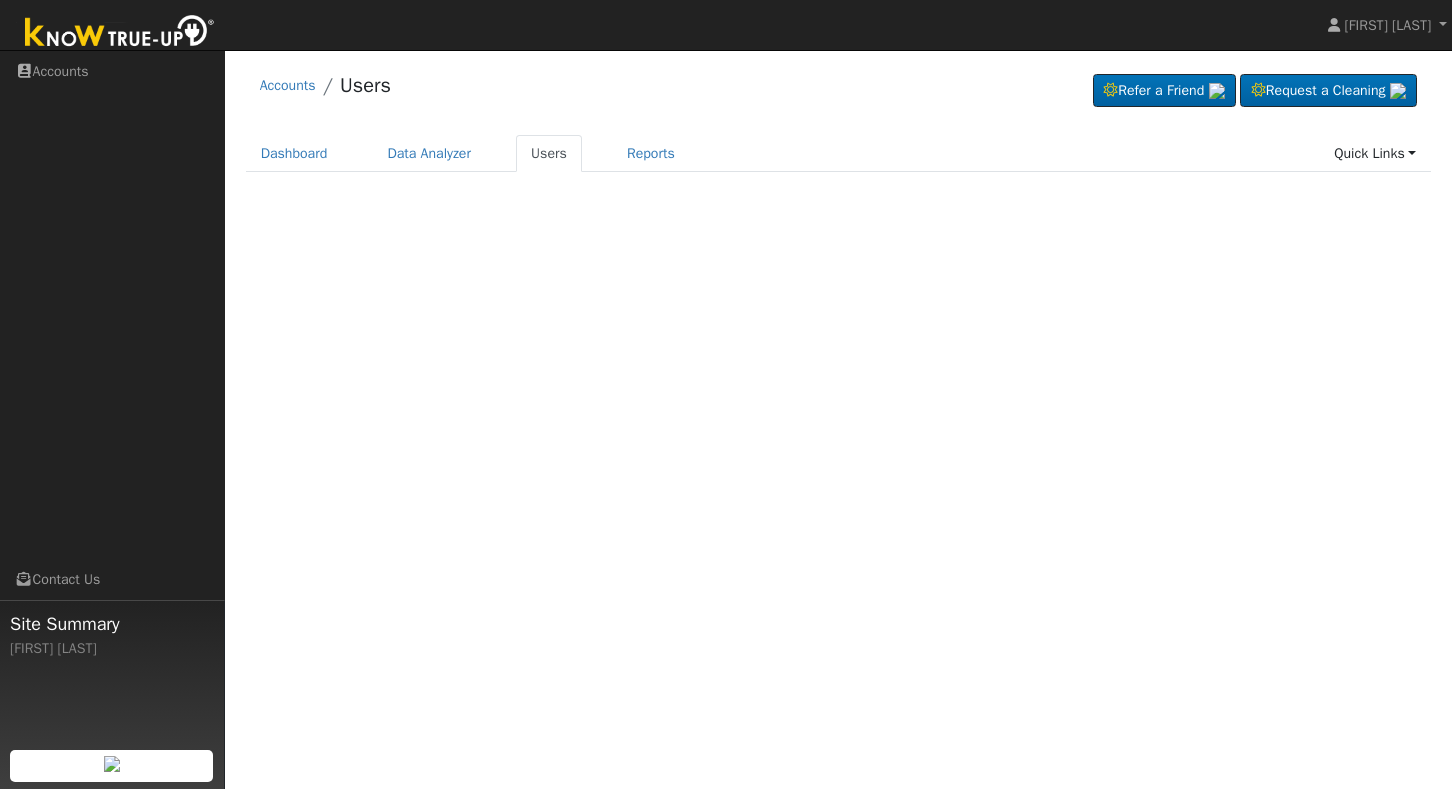 scroll, scrollTop: 0, scrollLeft: 0, axis: both 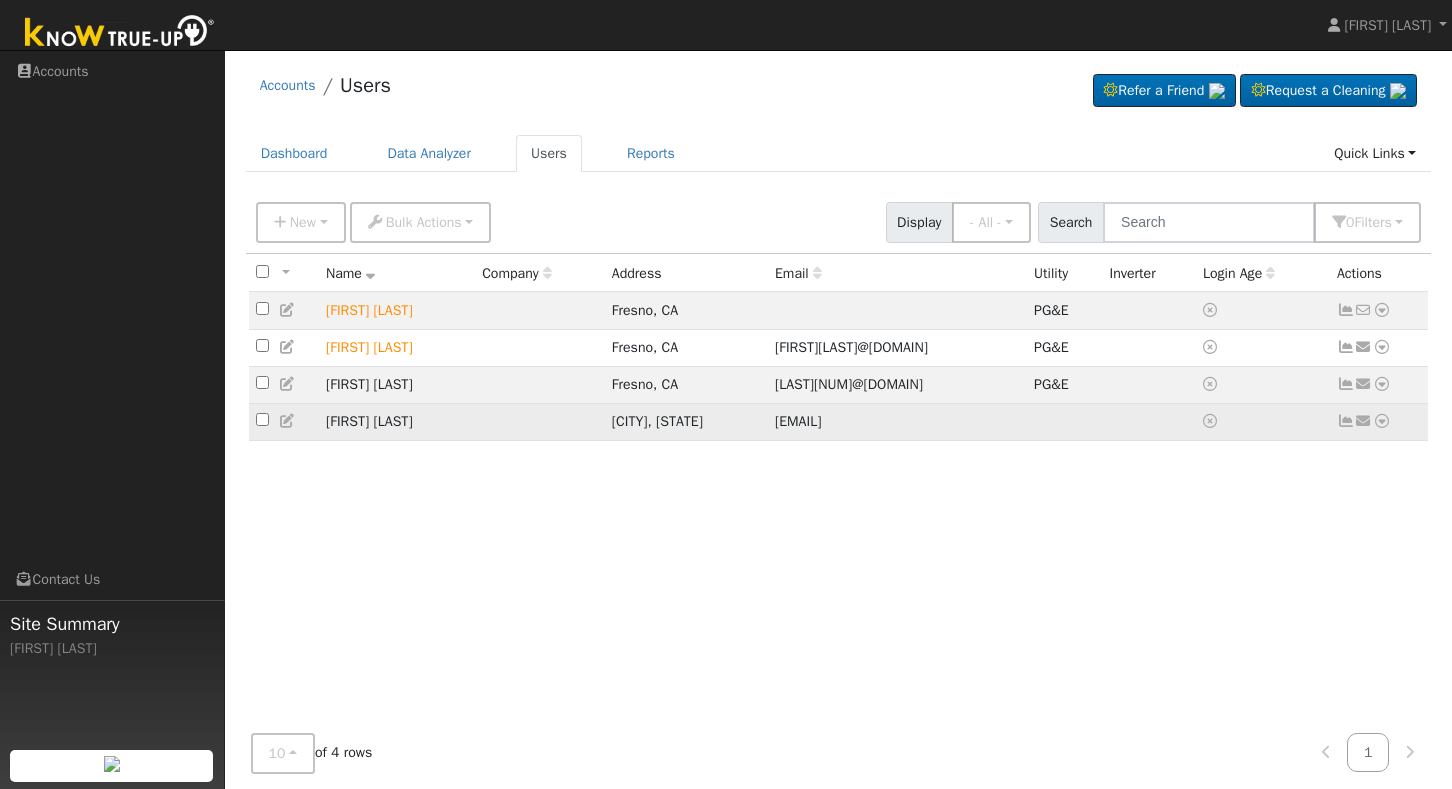 click at bounding box center [262, 419] 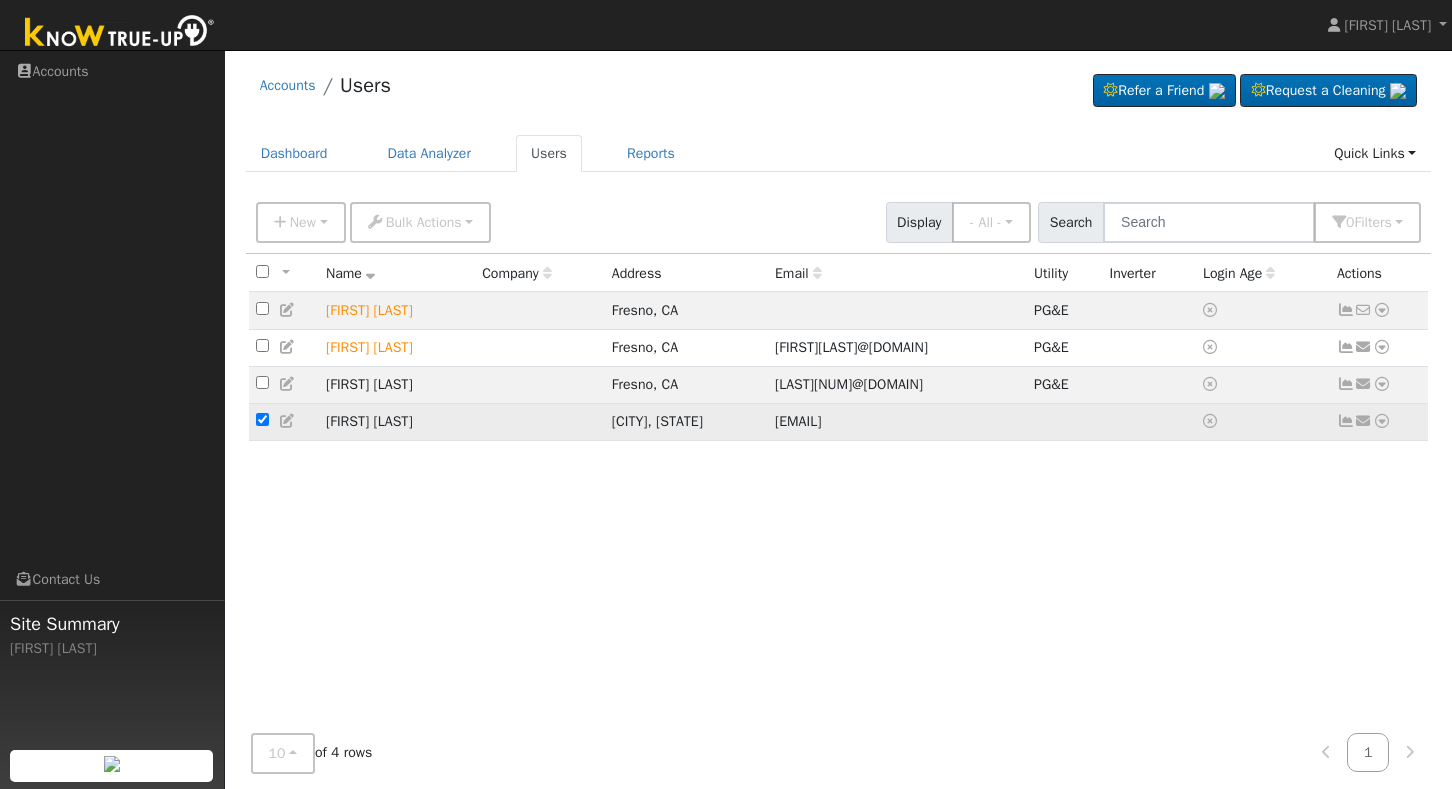 checkbox on "true" 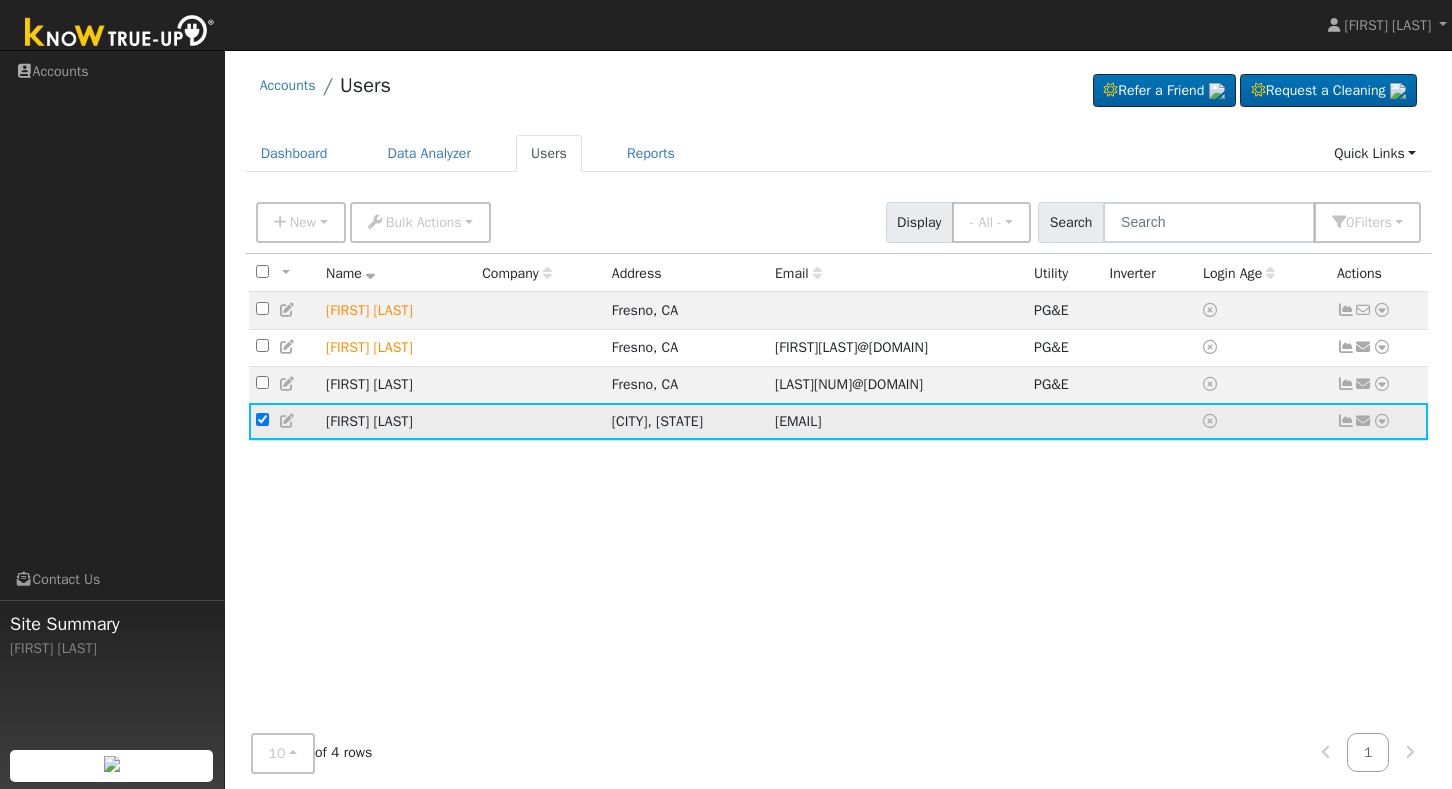 click at bounding box center [288, 421] 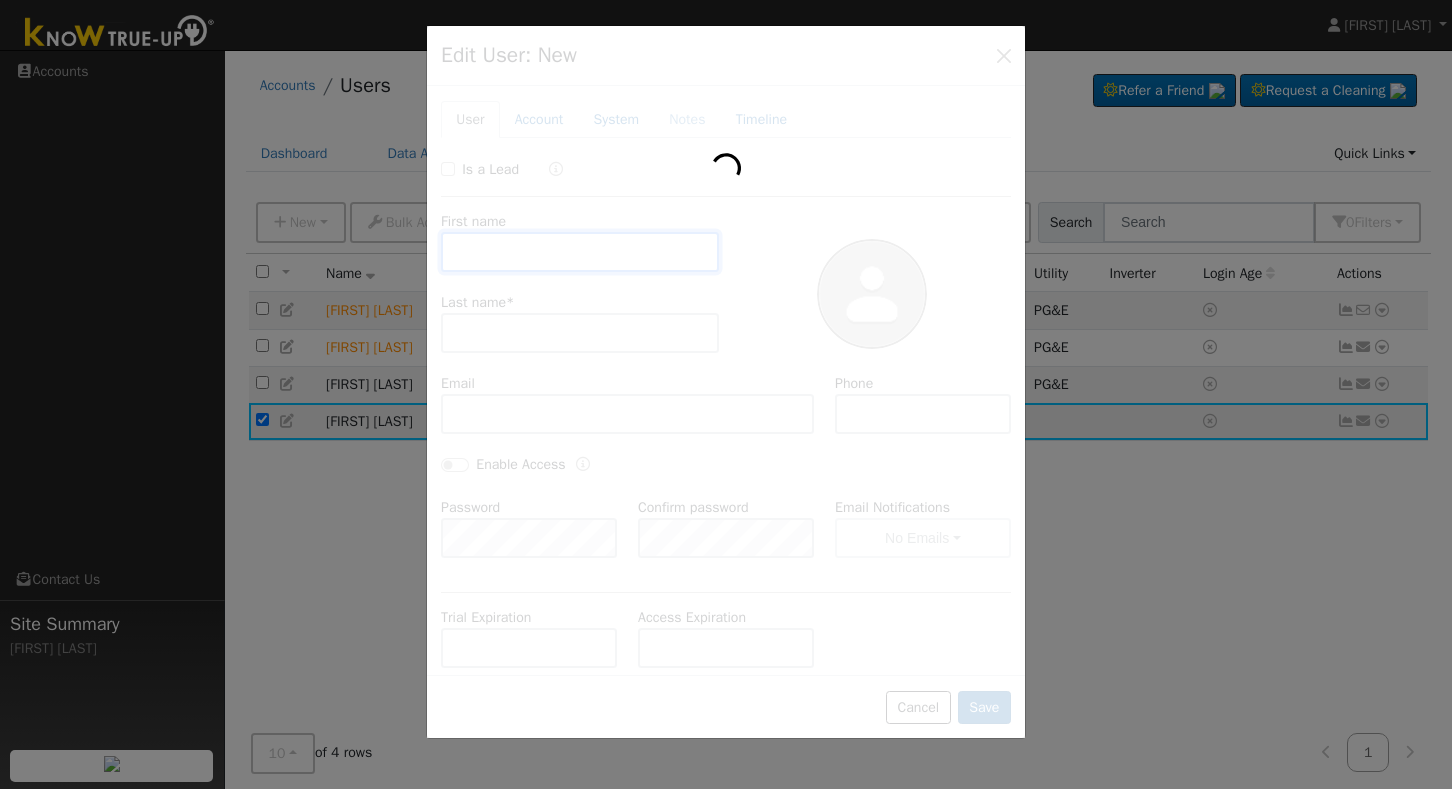type on "[NAME]" 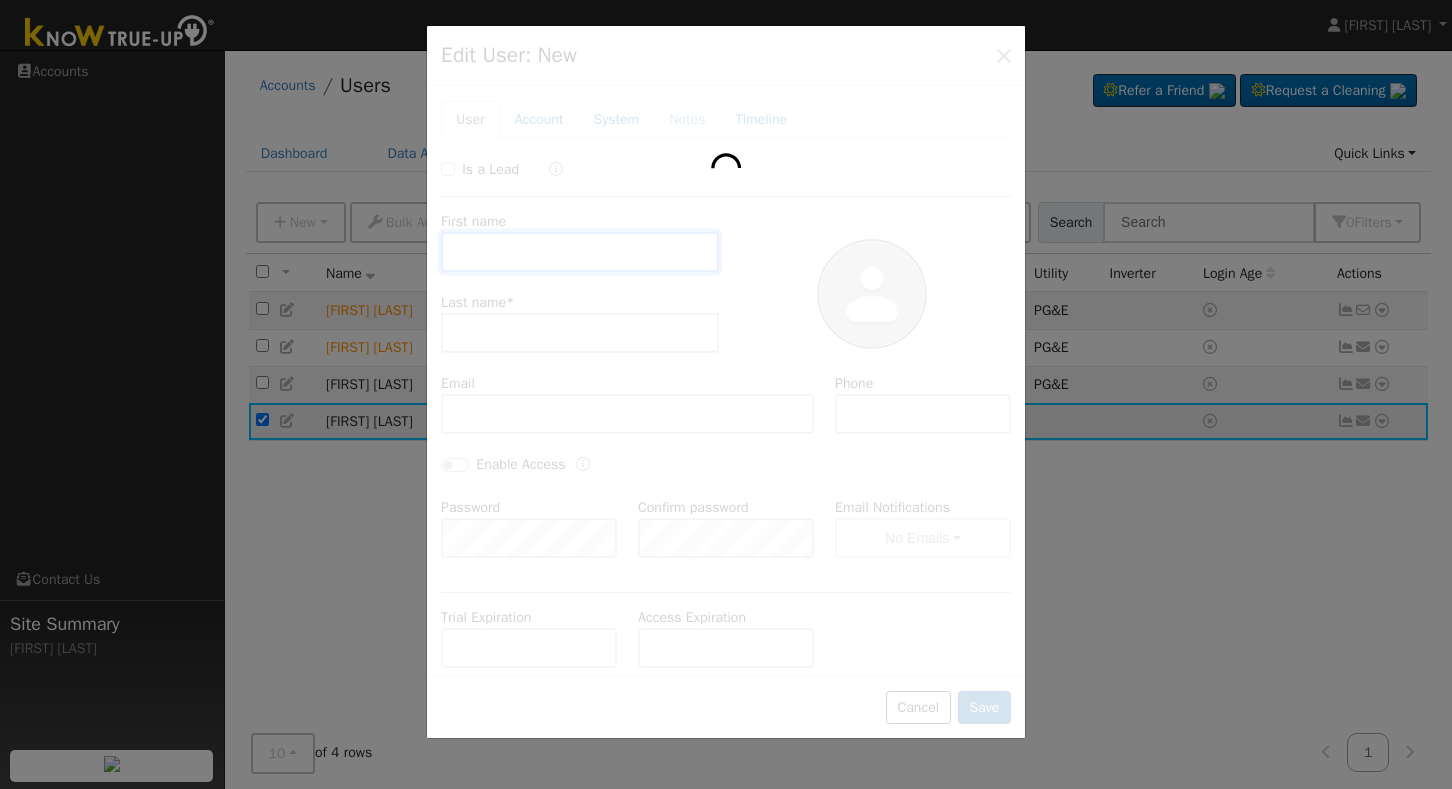 type on "Wilson" 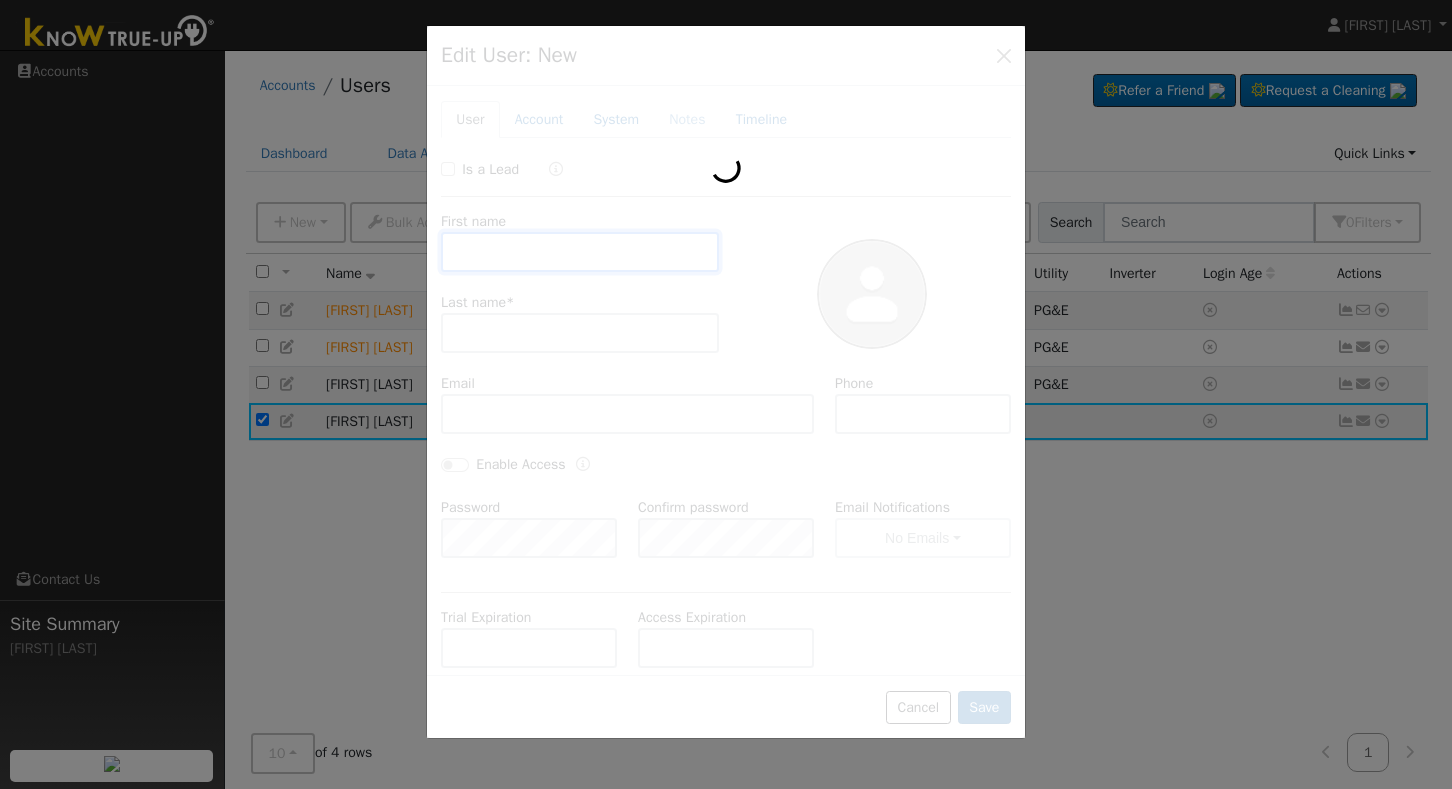type on "[EMAIL]" 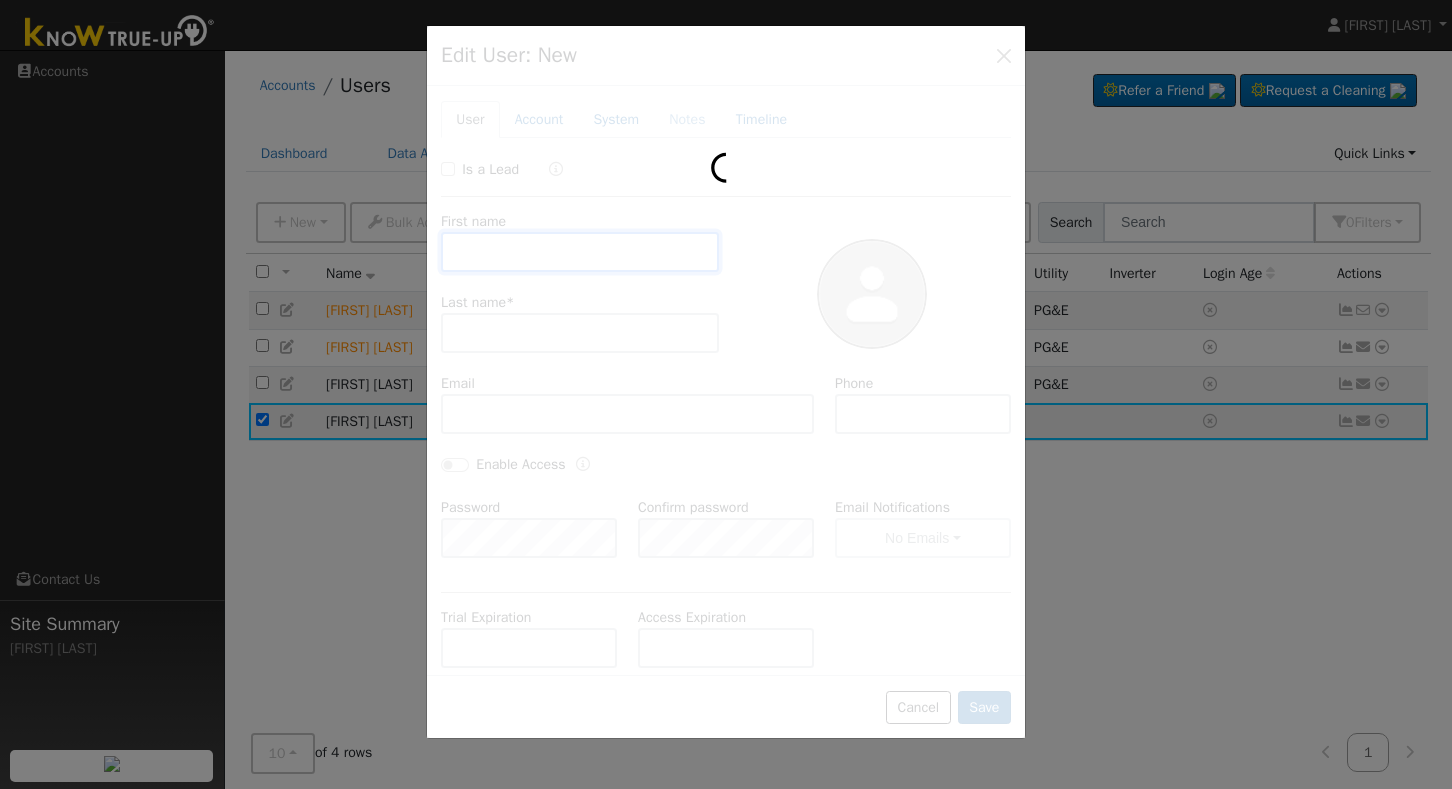 type on "[PHONE]" 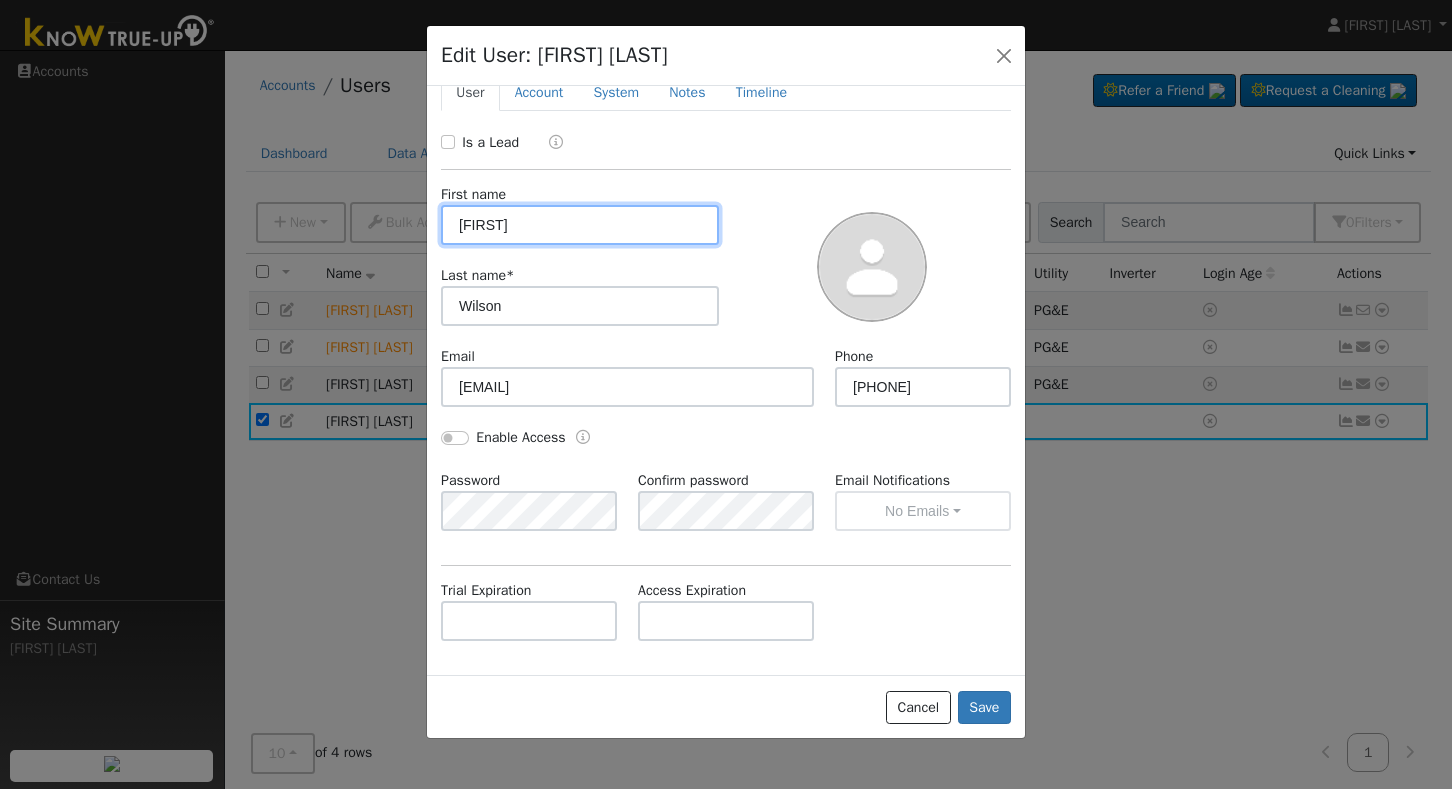 scroll, scrollTop: 26, scrollLeft: 0, axis: vertical 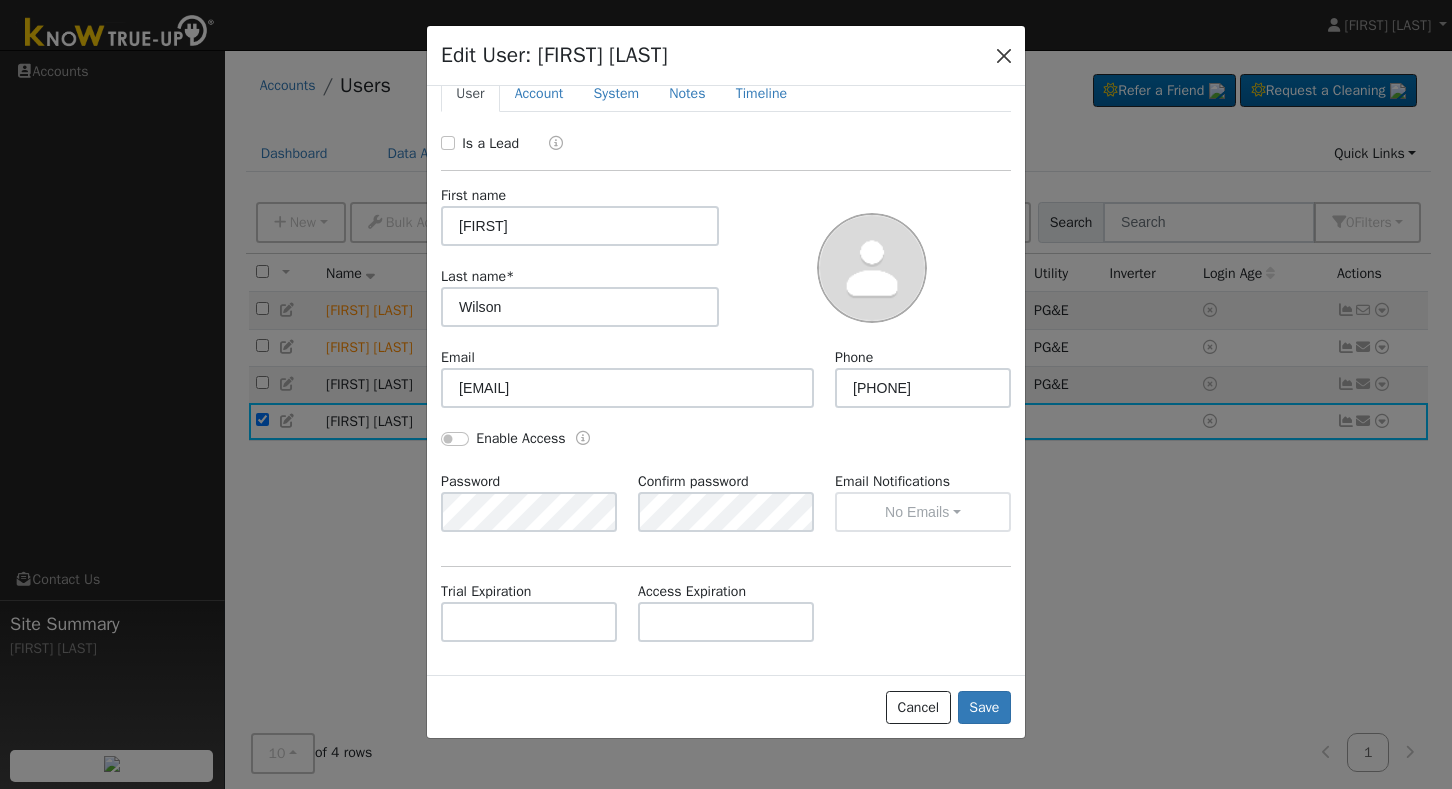 click at bounding box center (1004, 55) 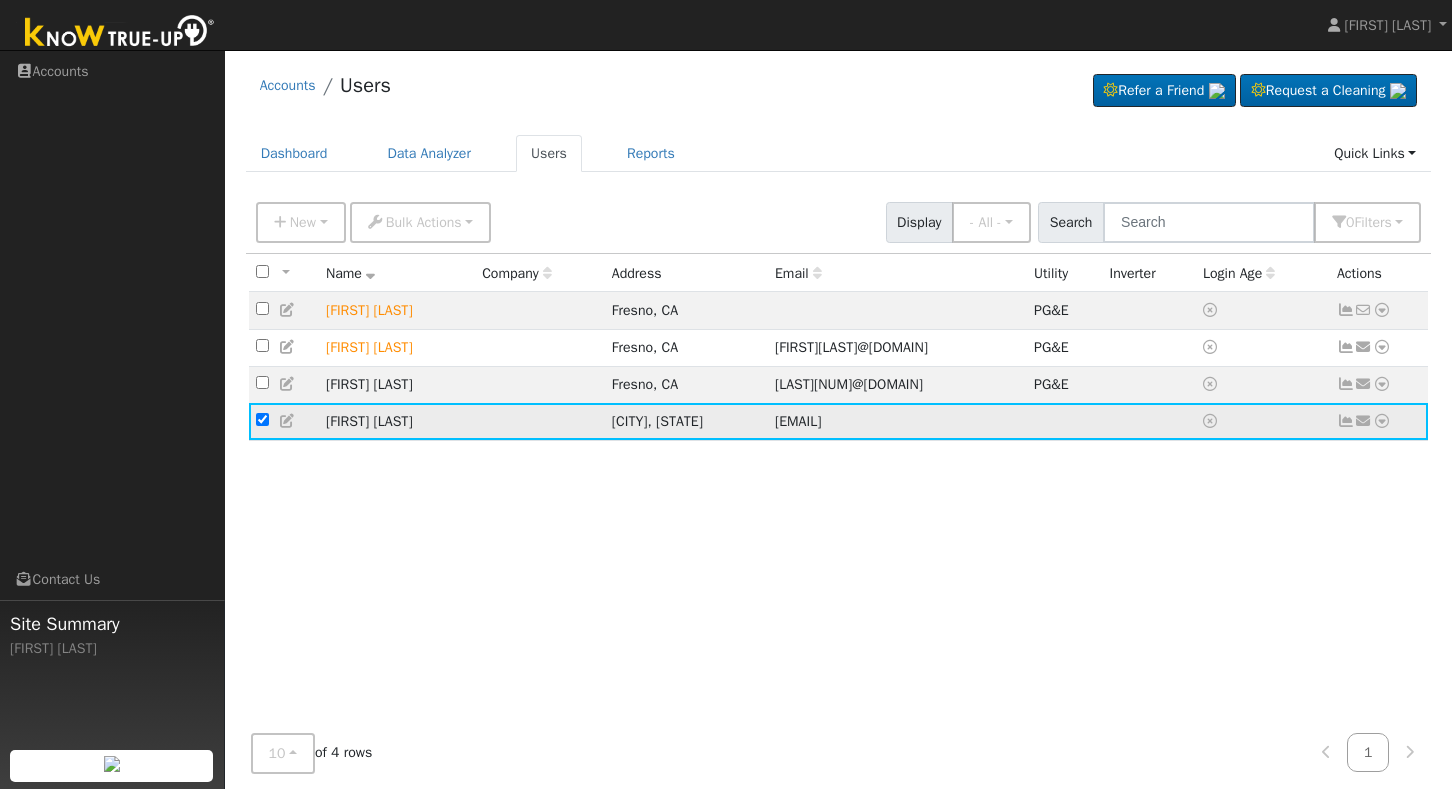 click on "Mike Wilson" at bounding box center (397, 421) 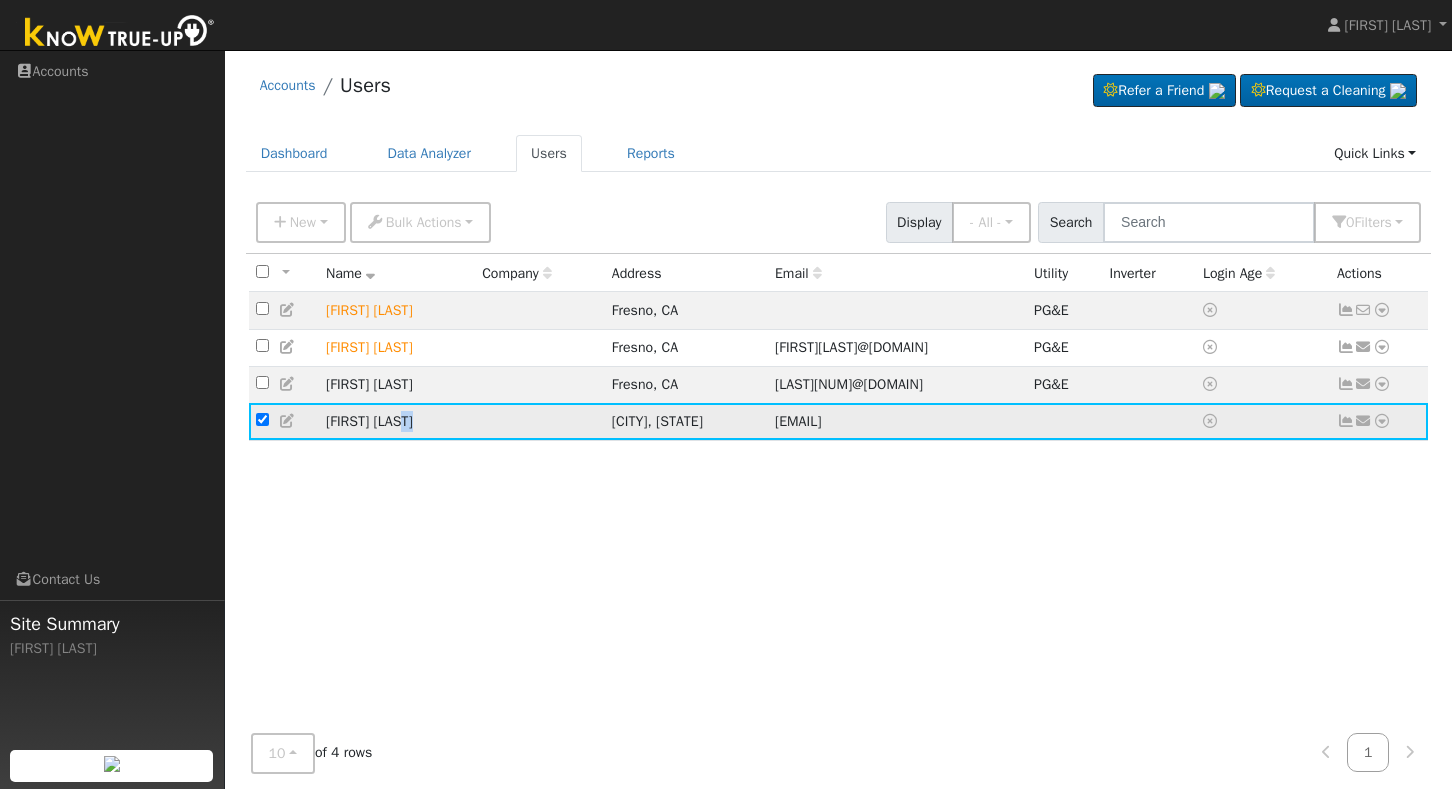 click on "Mike Wilson" at bounding box center (397, 421) 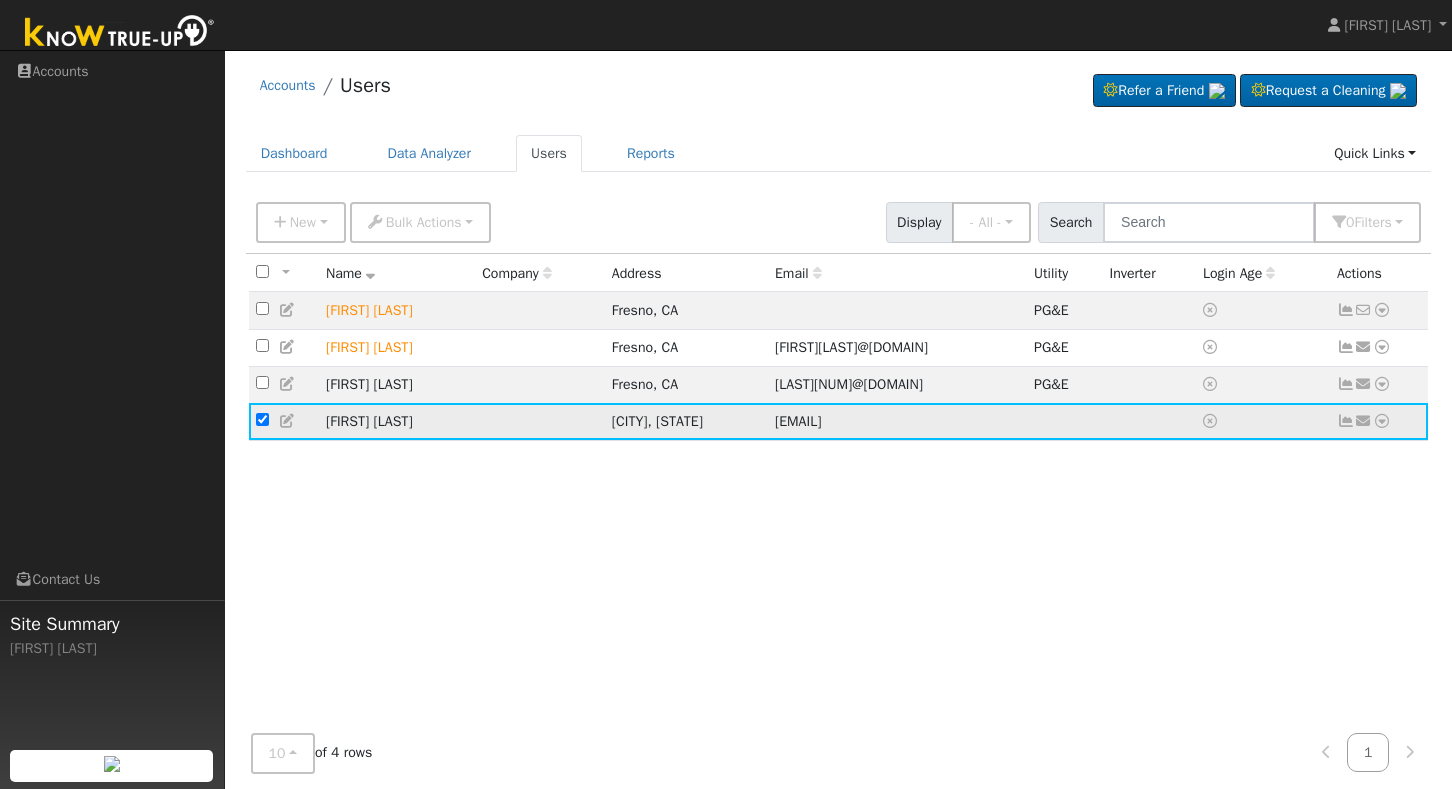 click at bounding box center [1346, 421] 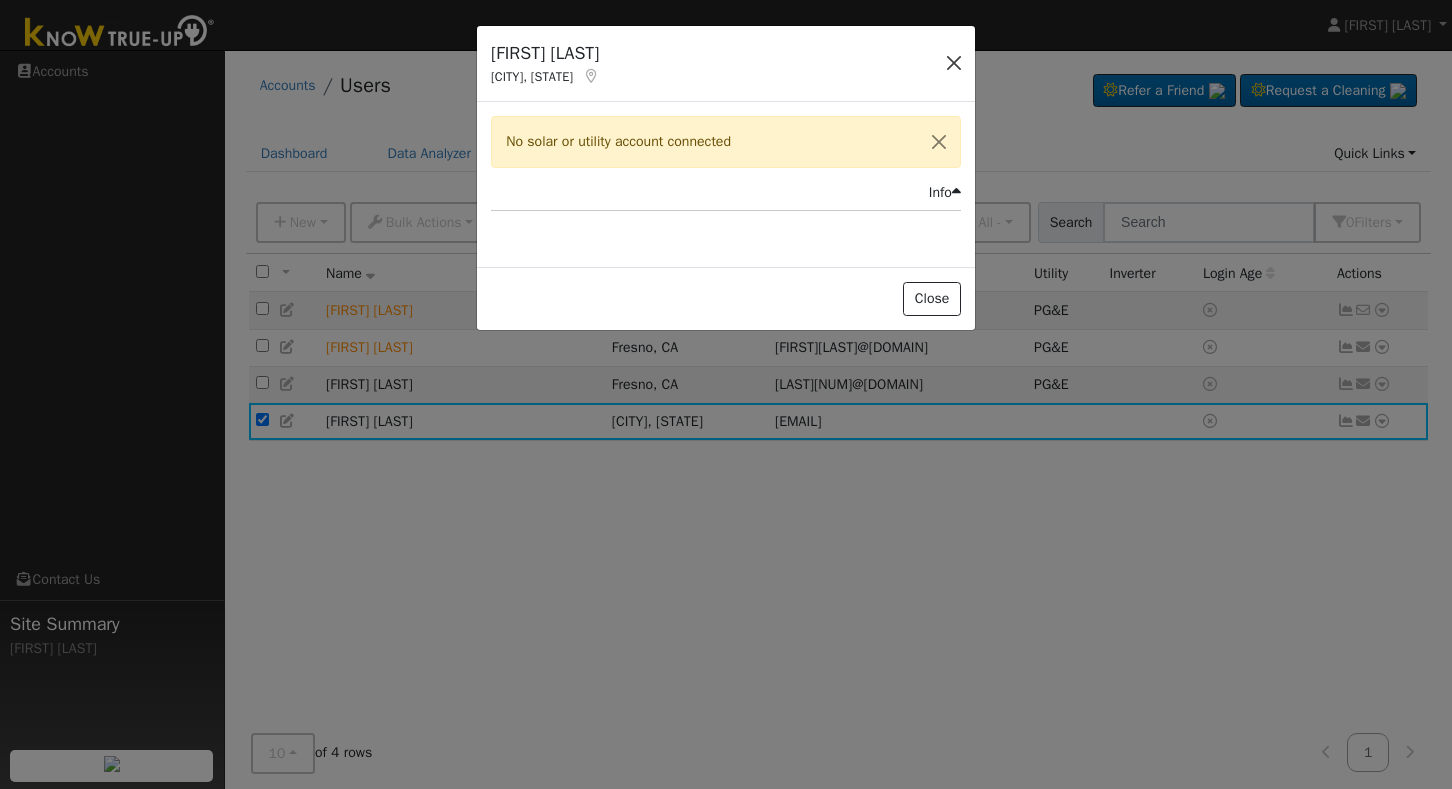 click at bounding box center (954, 63) 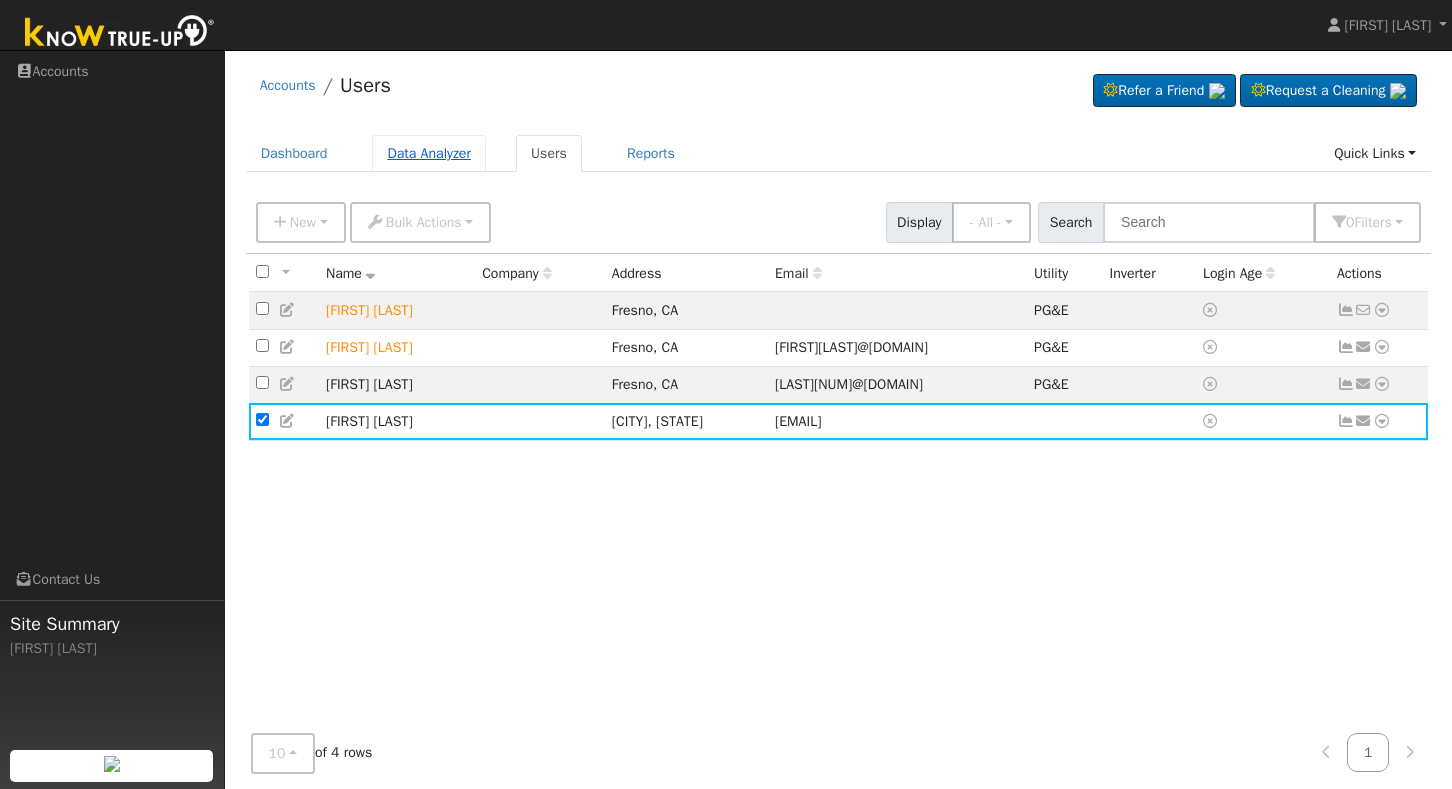 click on "Data Analyzer" at bounding box center (429, 153) 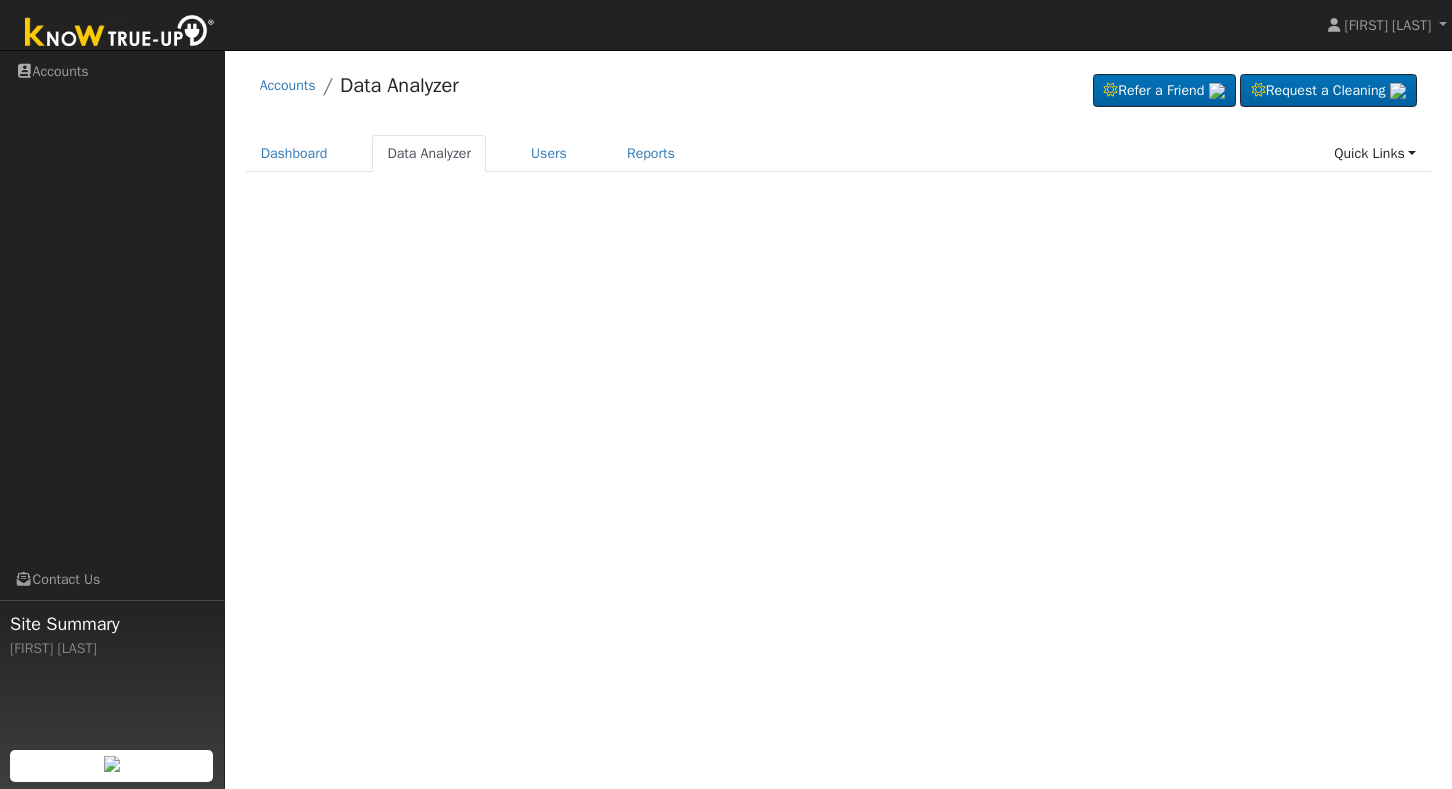 scroll, scrollTop: 0, scrollLeft: 0, axis: both 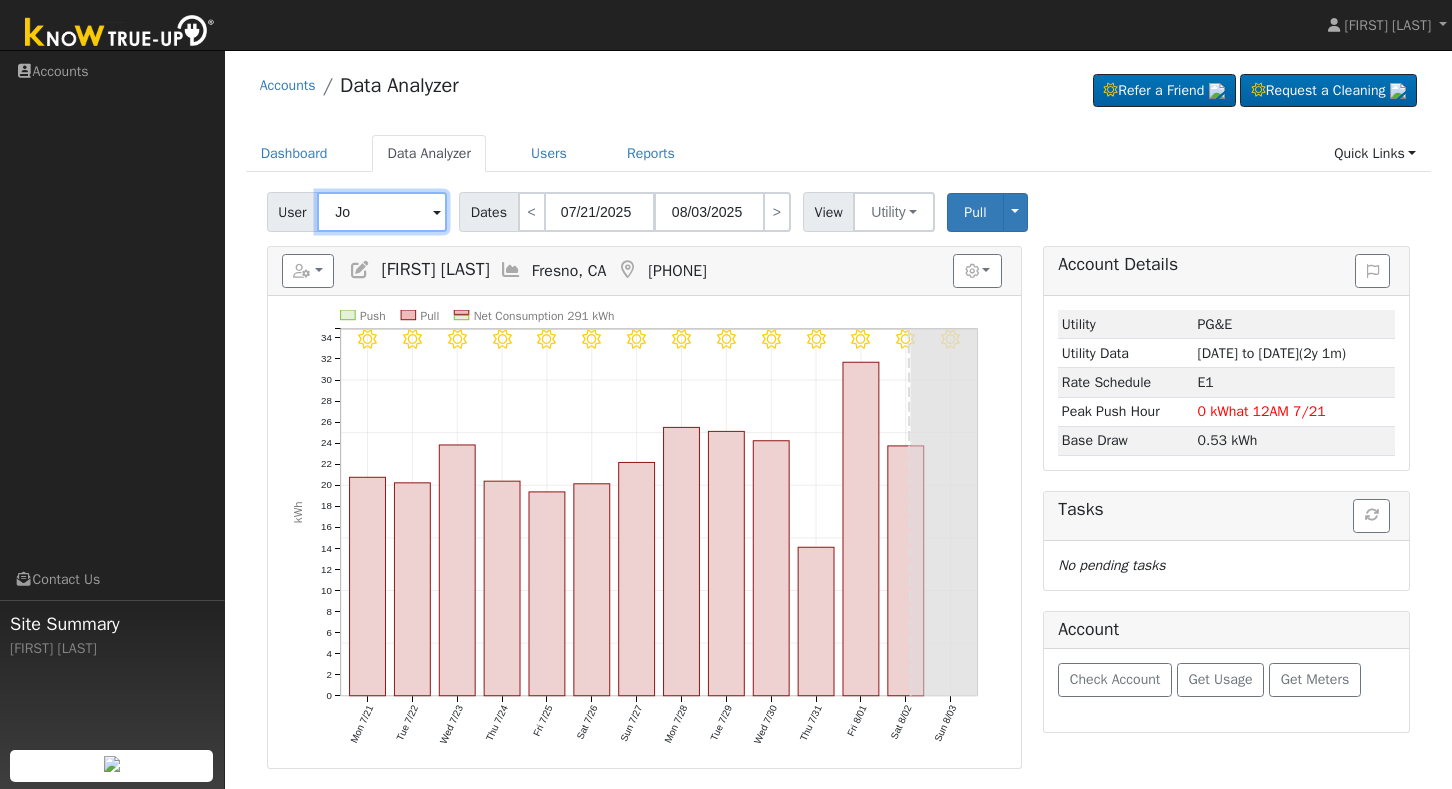 type on "J" 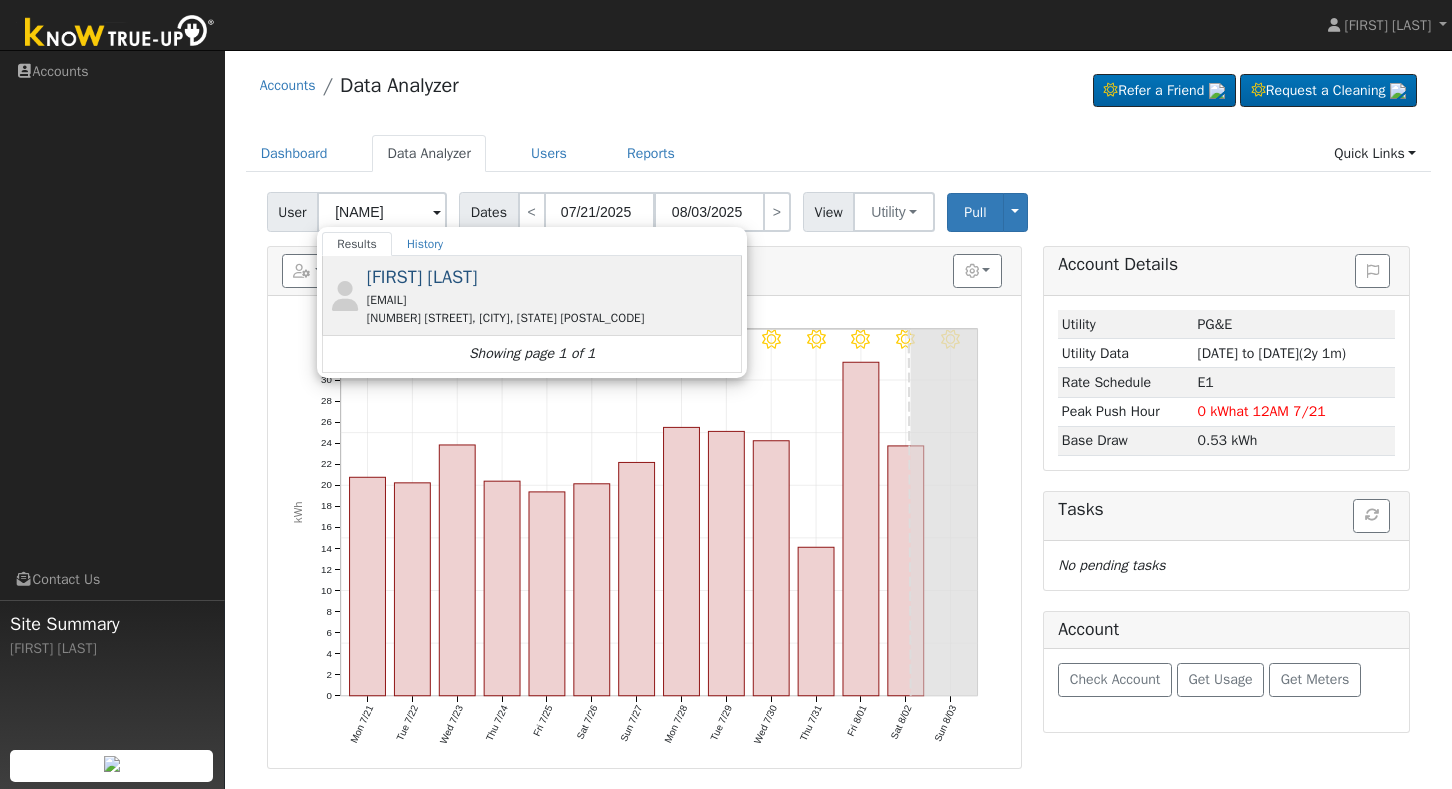 click on "Mike Wilson mi2396@aol.com 40593 Road 64, Dinuba, CA 93618" at bounding box center [552, 295] 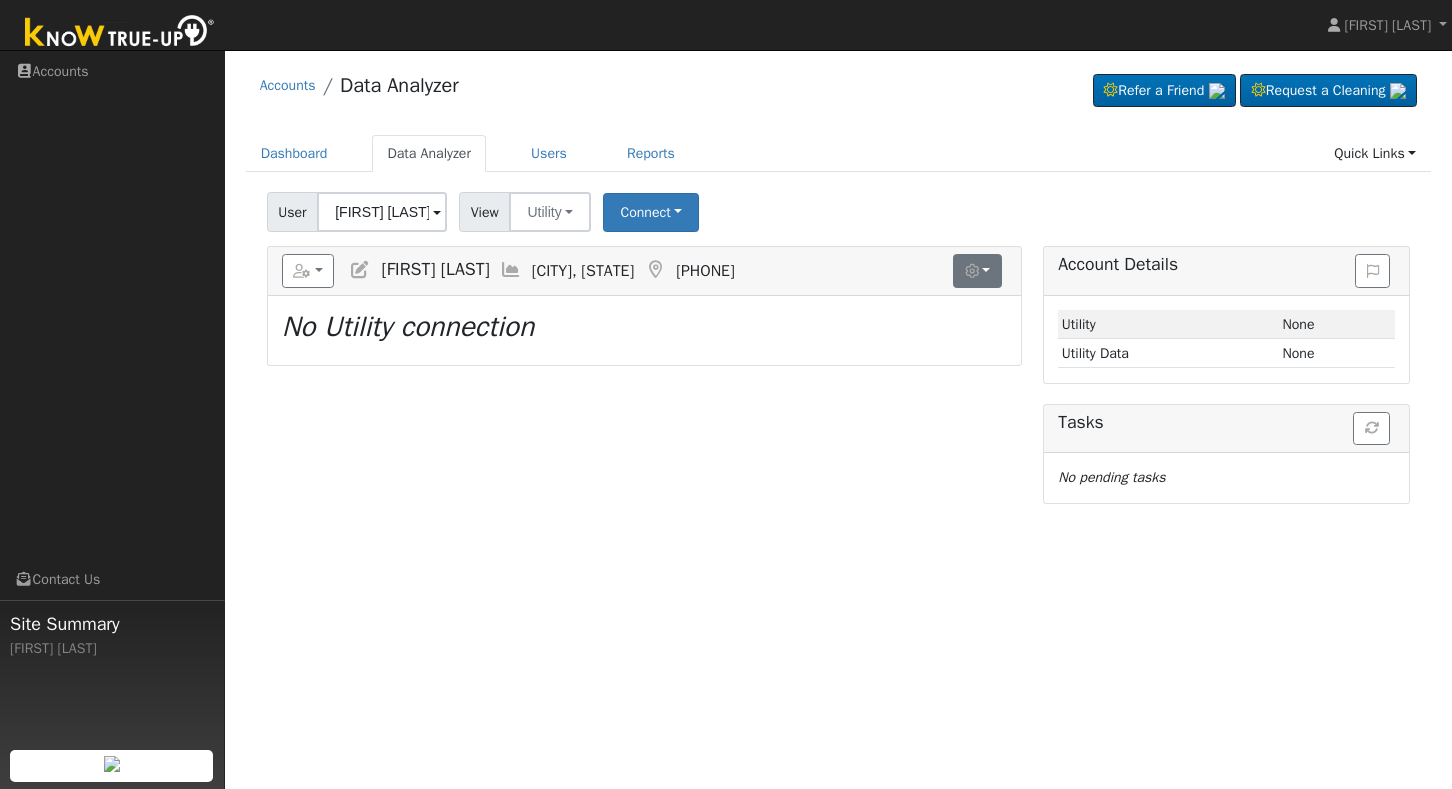 click at bounding box center [977, 271] 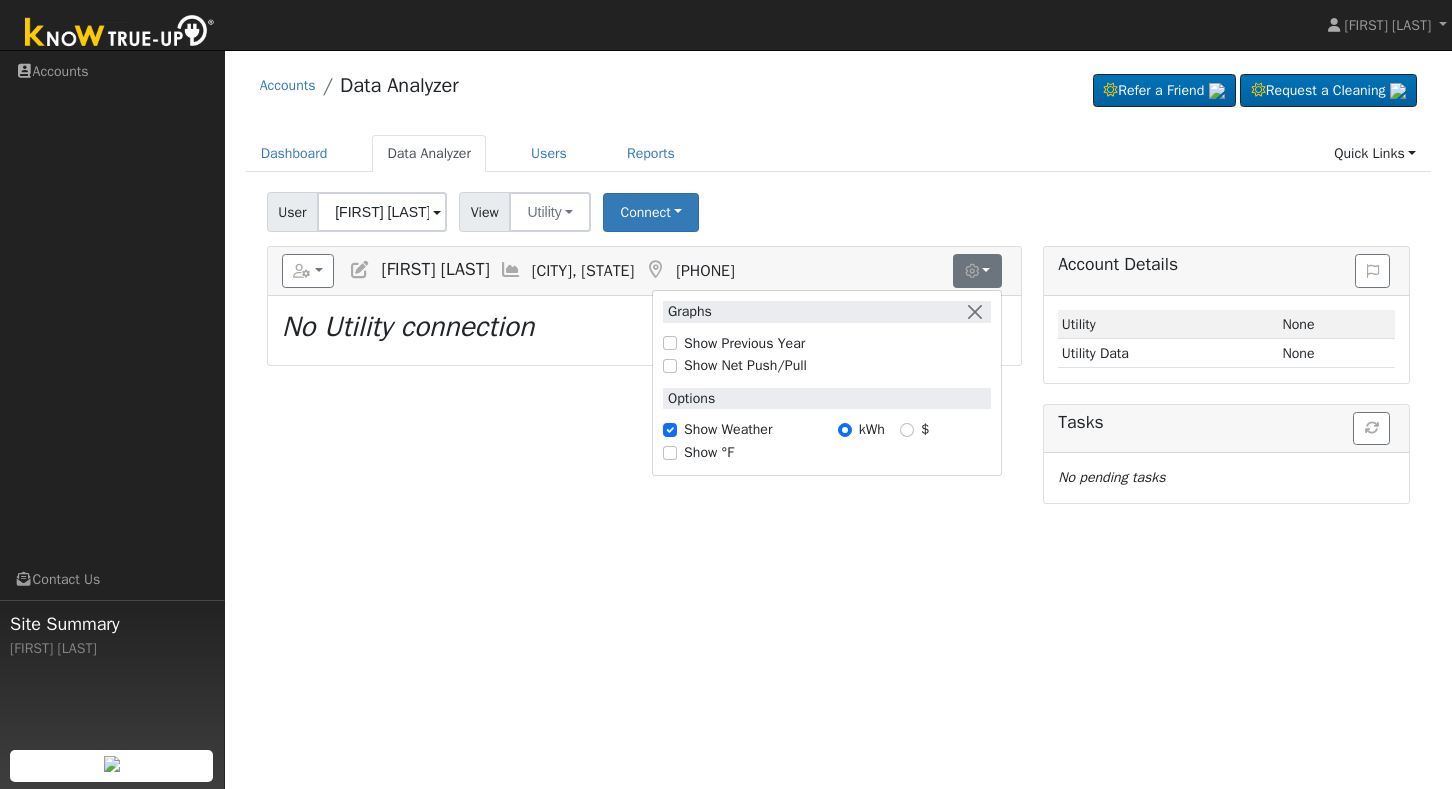 click on "Dashboard
Data Analyzer
Users
Reports
Quick Links
Quick Add
Quick Connect
Run a Scenario Report
Upload a Utility CSV
Help Center
Go to
Dashboard
Data Analyzer
Users
Reports
Quick Links
Quick Add
Quick Connect
Run a Scenario Report
Upload a Utility CSV
Help Center" at bounding box center (839, 163) 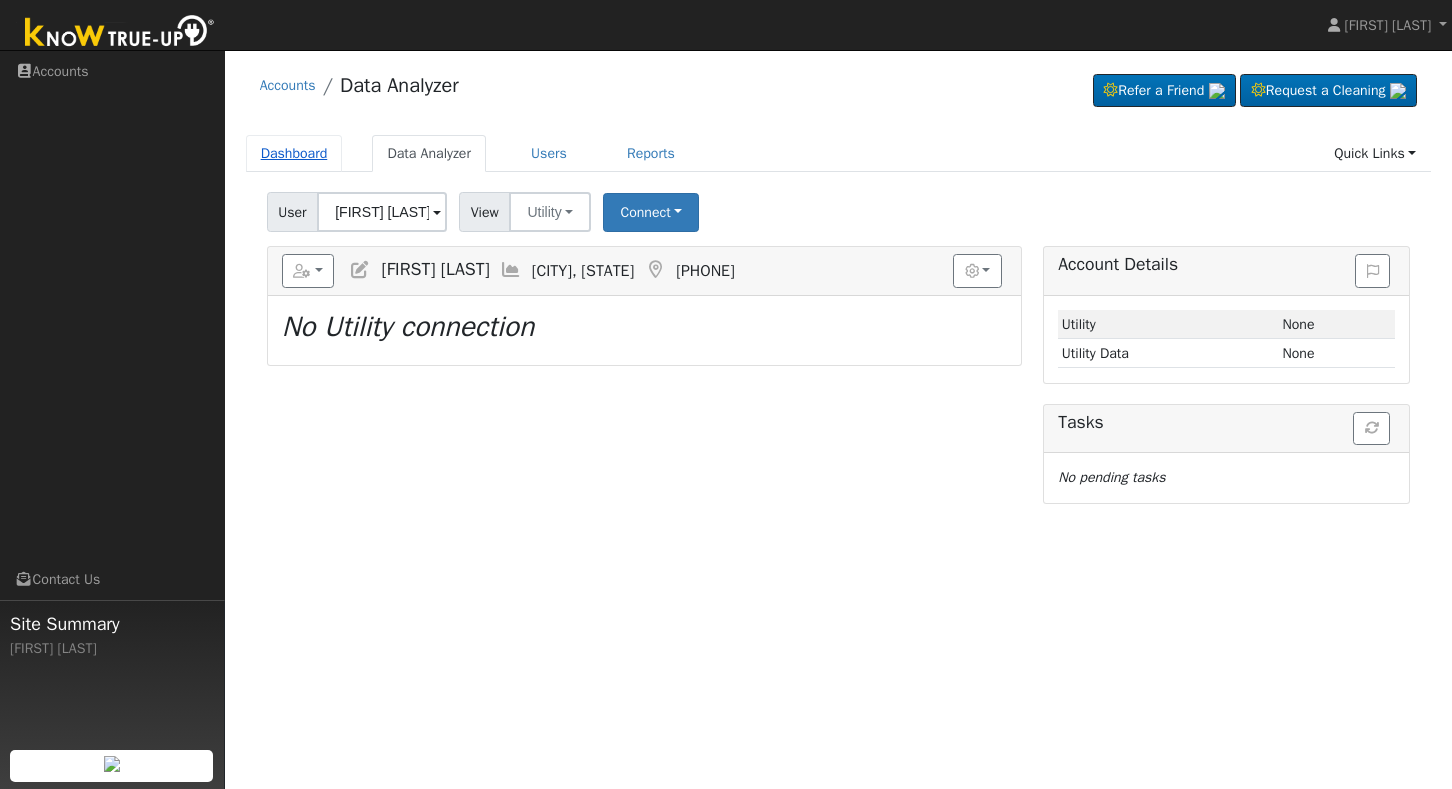 click on "Dashboard" at bounding box center [294, 153] 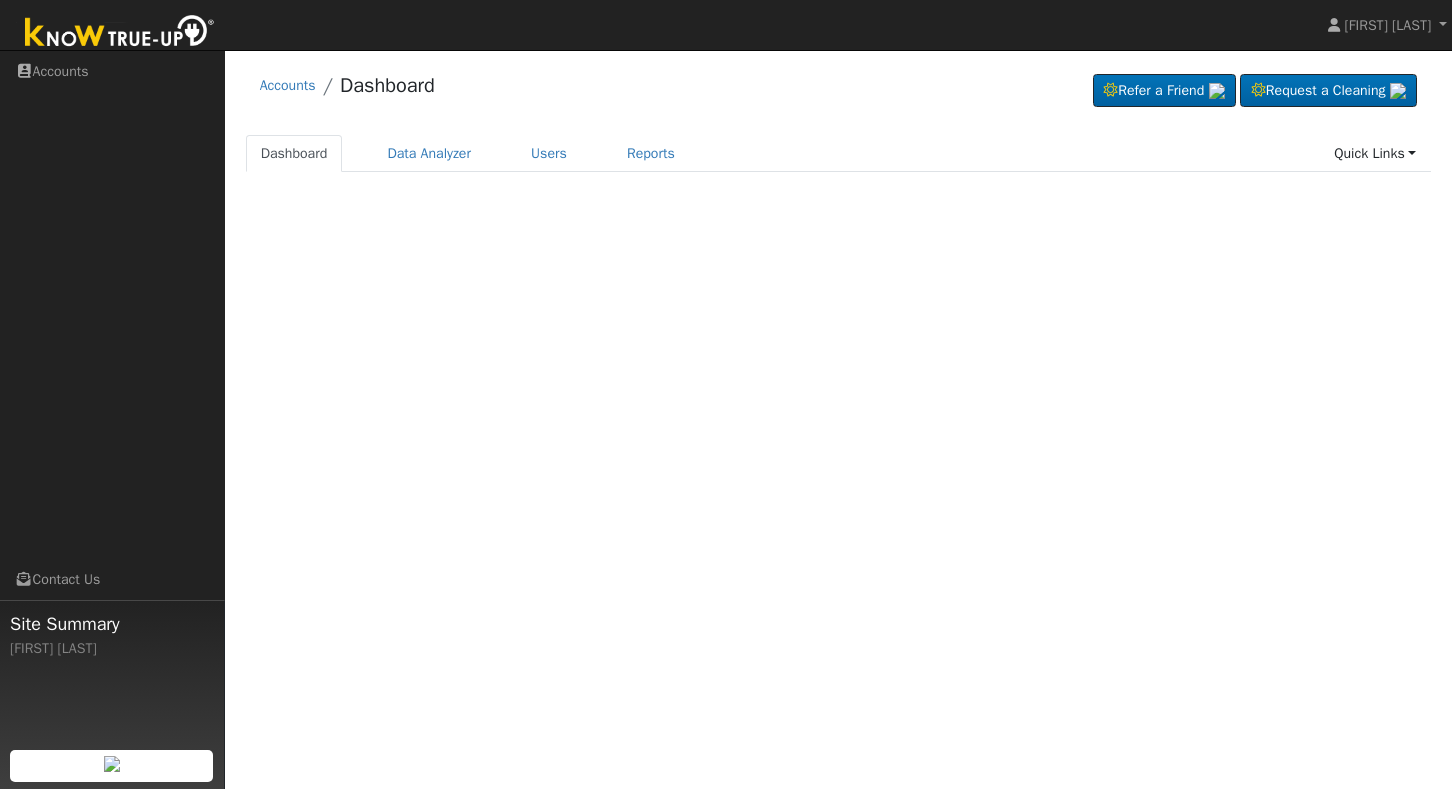 scroll, scrollTop: 0, scrollLeft: 0, axis: both 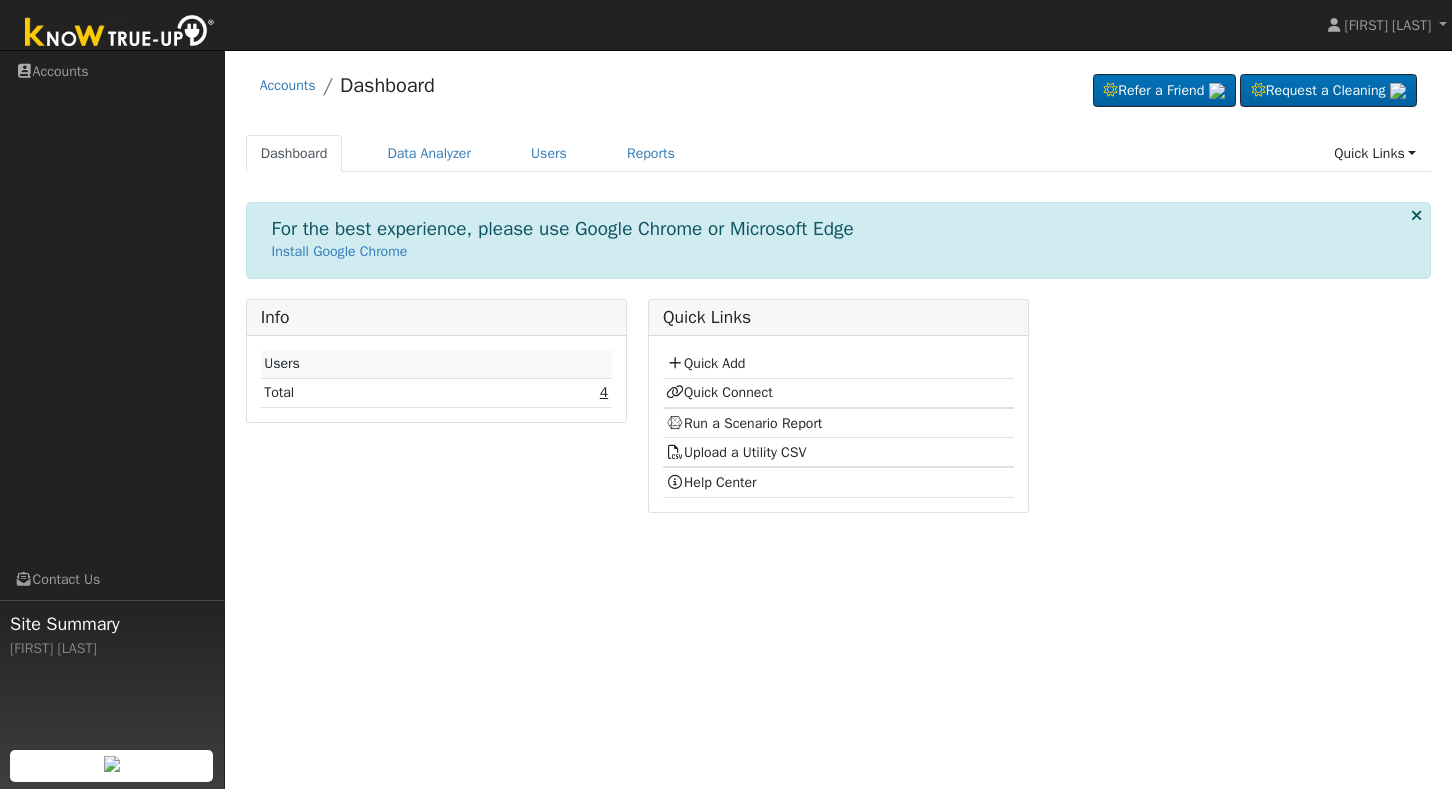 click on "4" at bounding box center [604, 392] 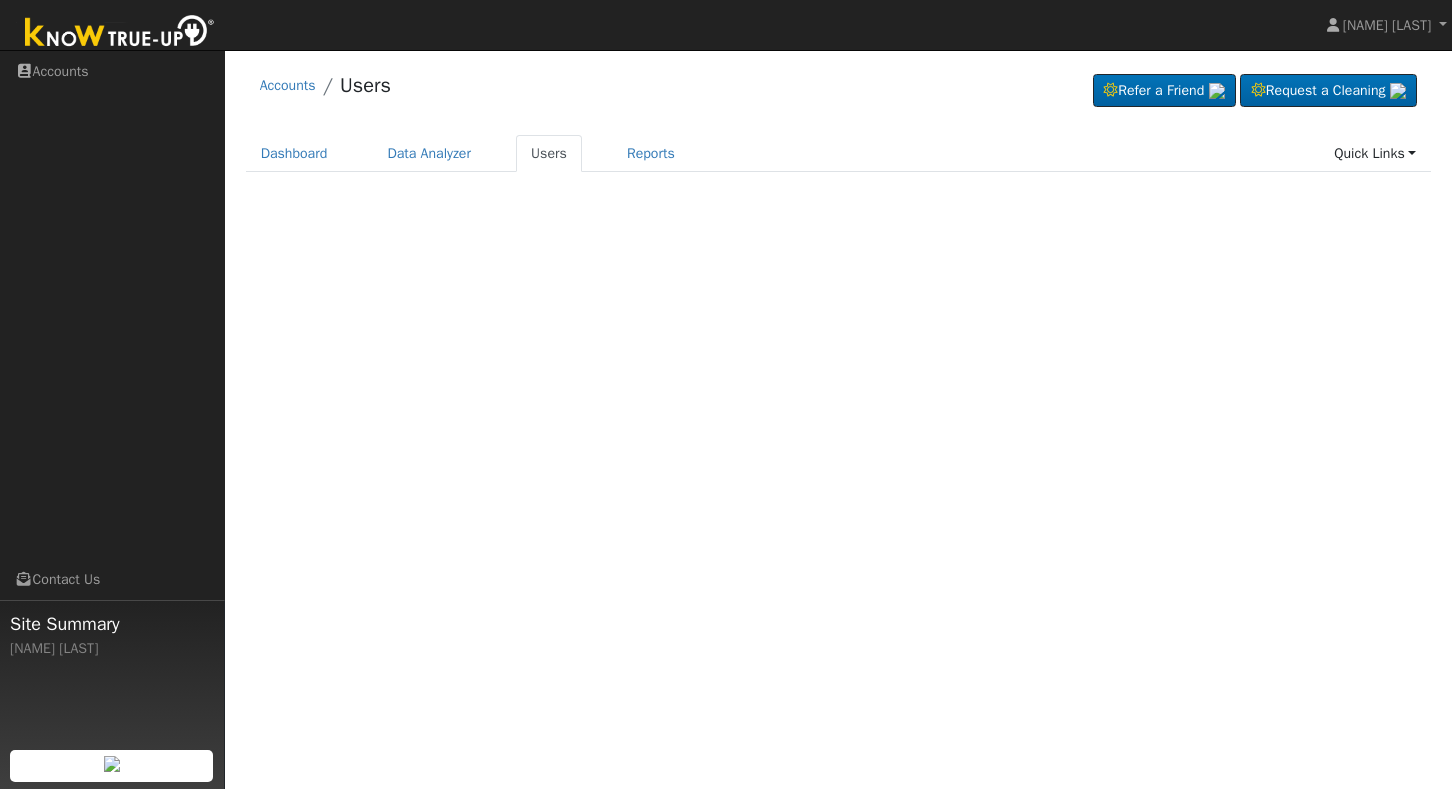 scroll, scrollTop: 0, scrollLeft: 0, axis: both 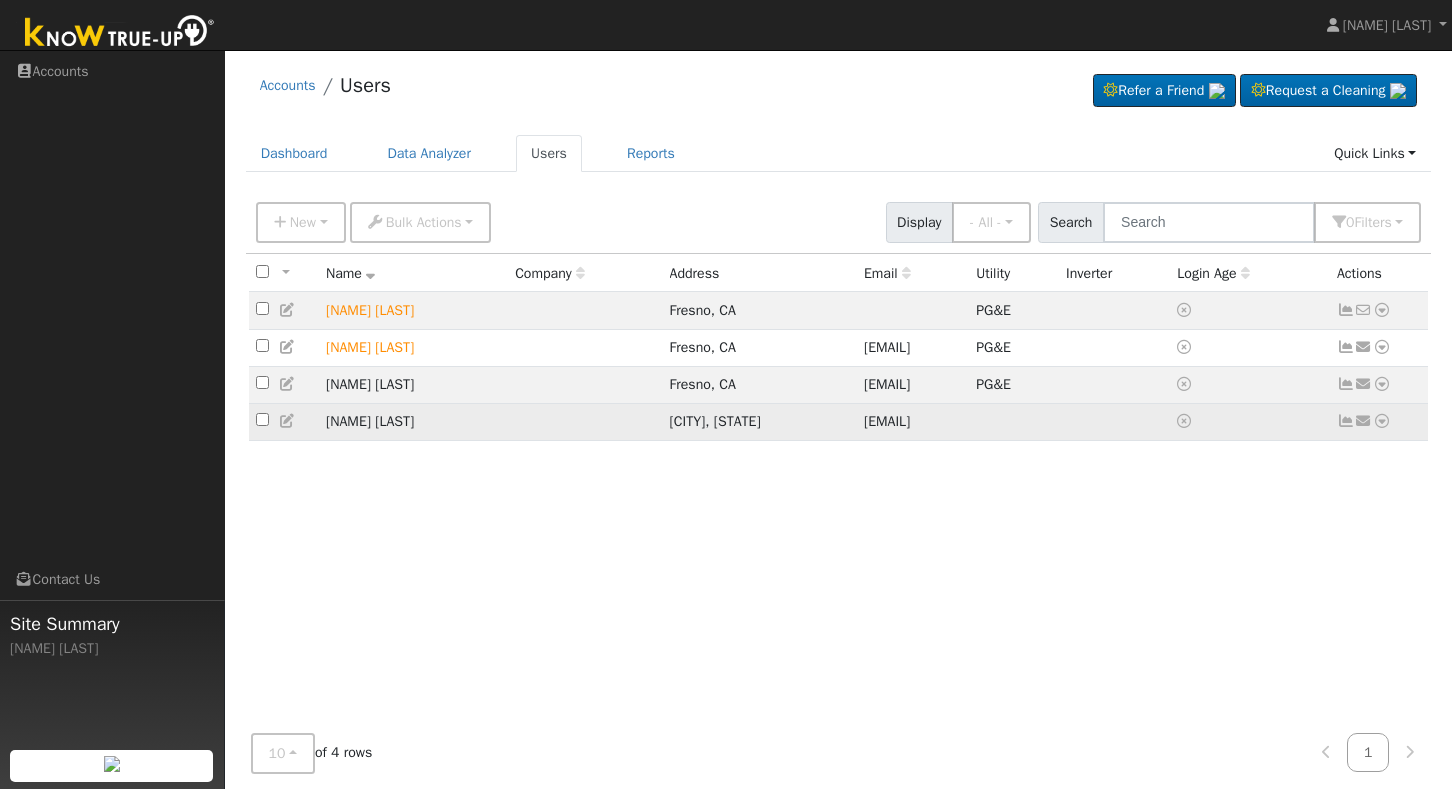 click at bounding box center [262, 419] 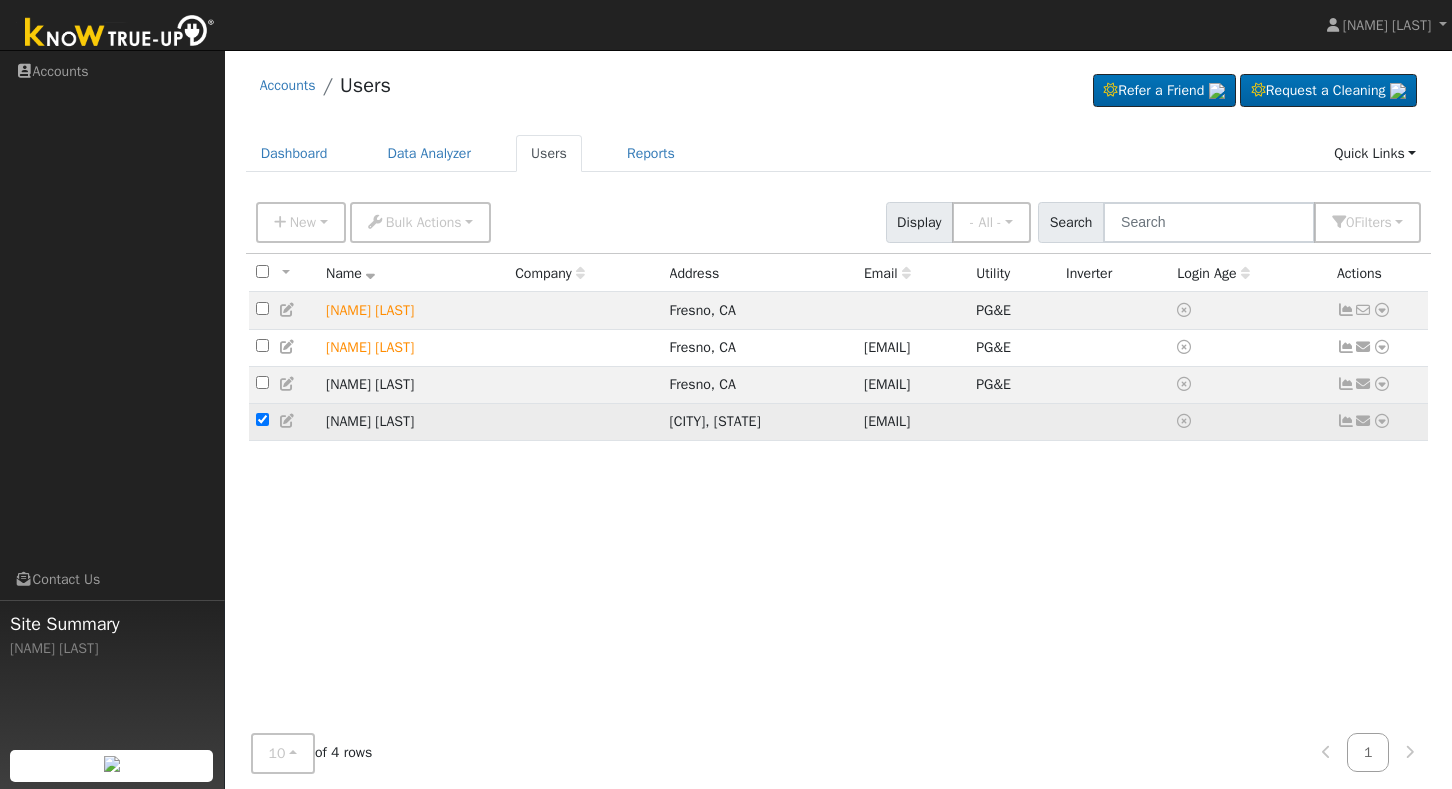 checkbox on "true" 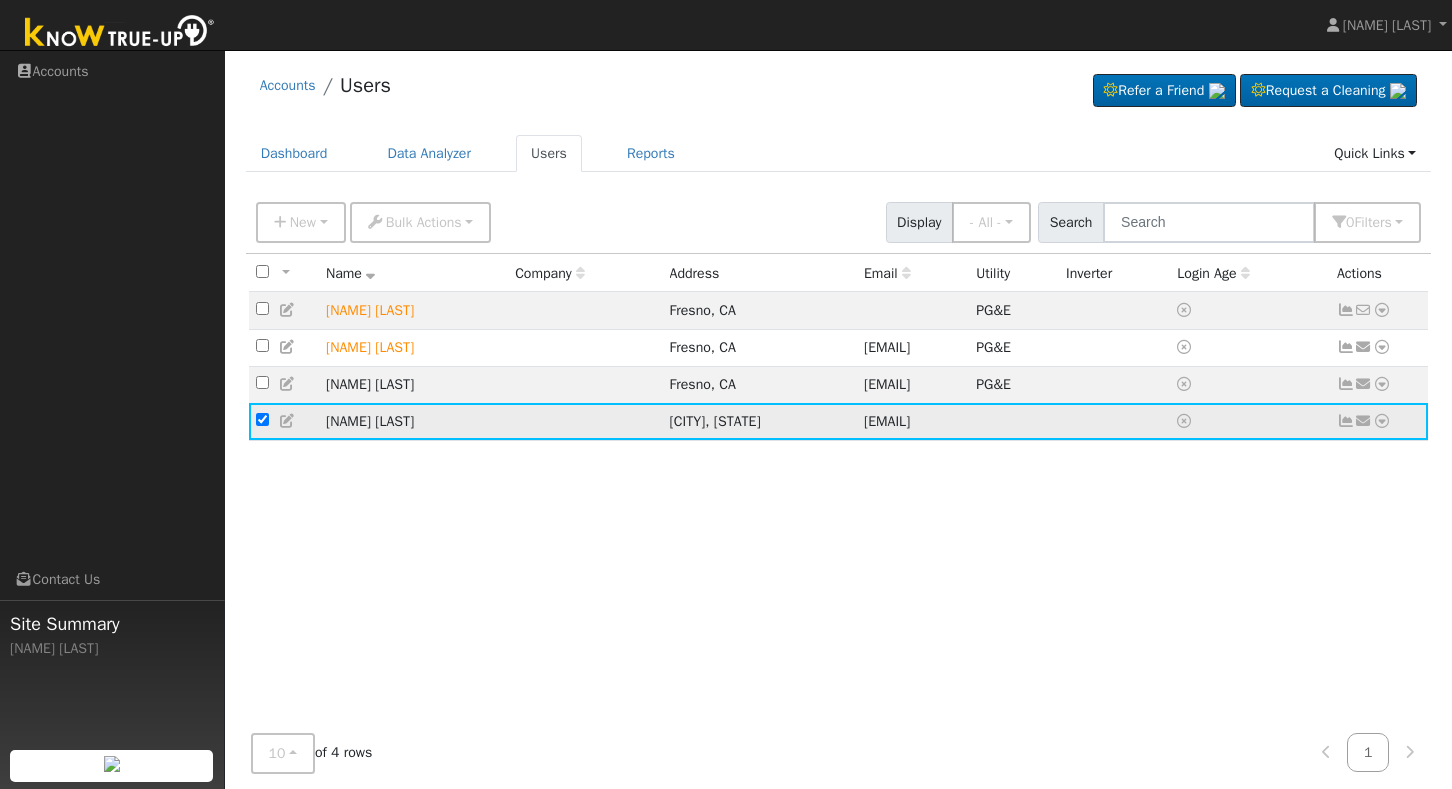 click at bounding box center (288, 421) 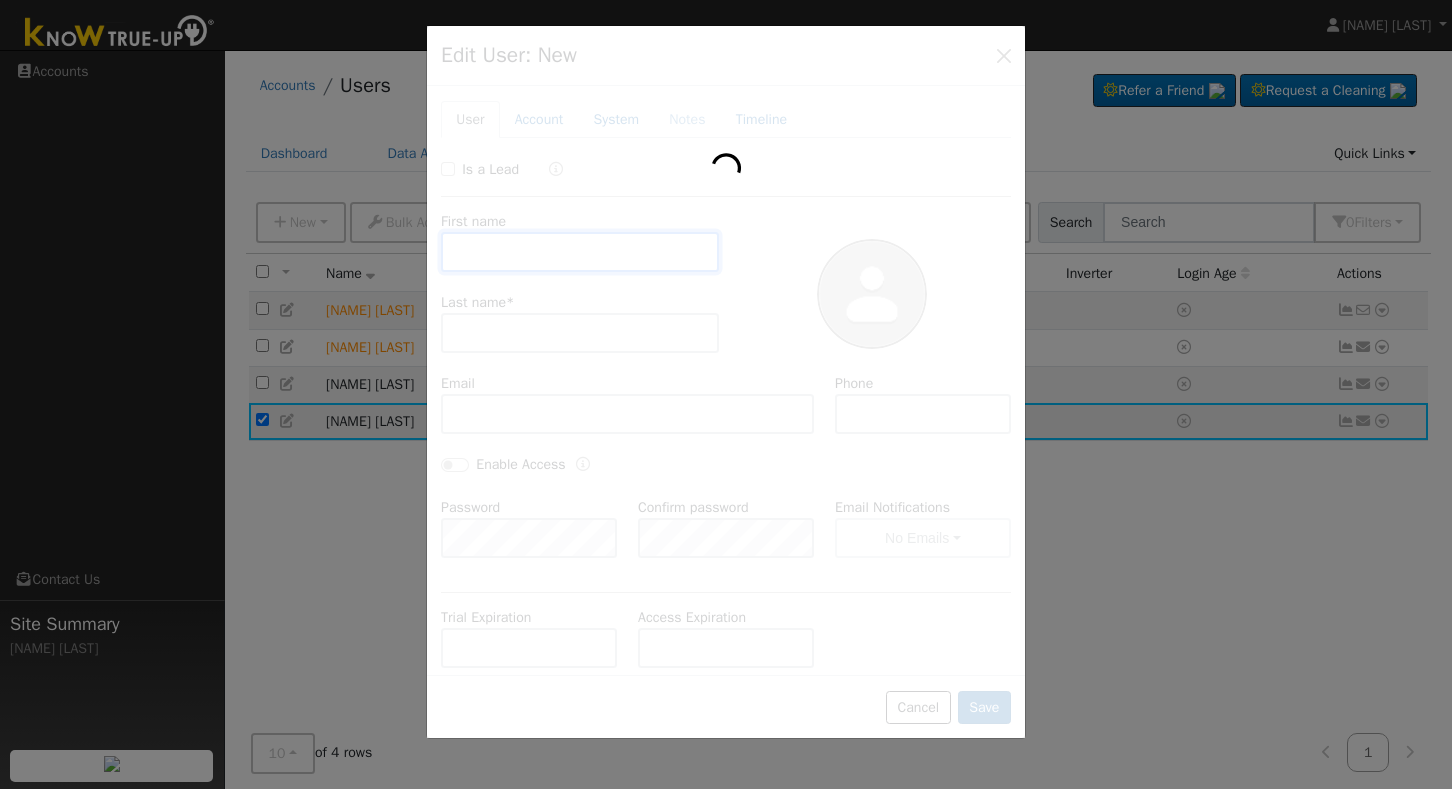 type on "[NAME]" 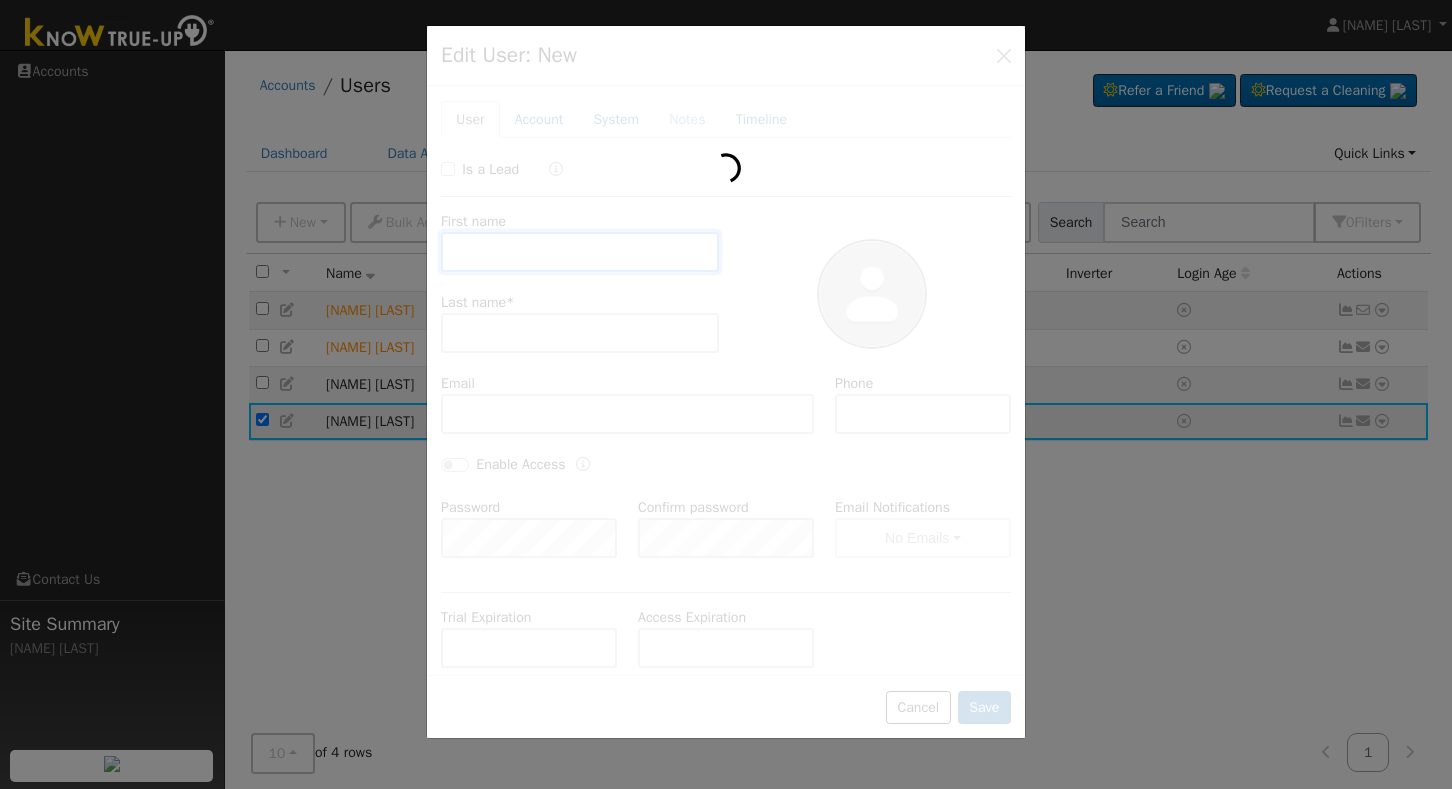 type on "Wilson" 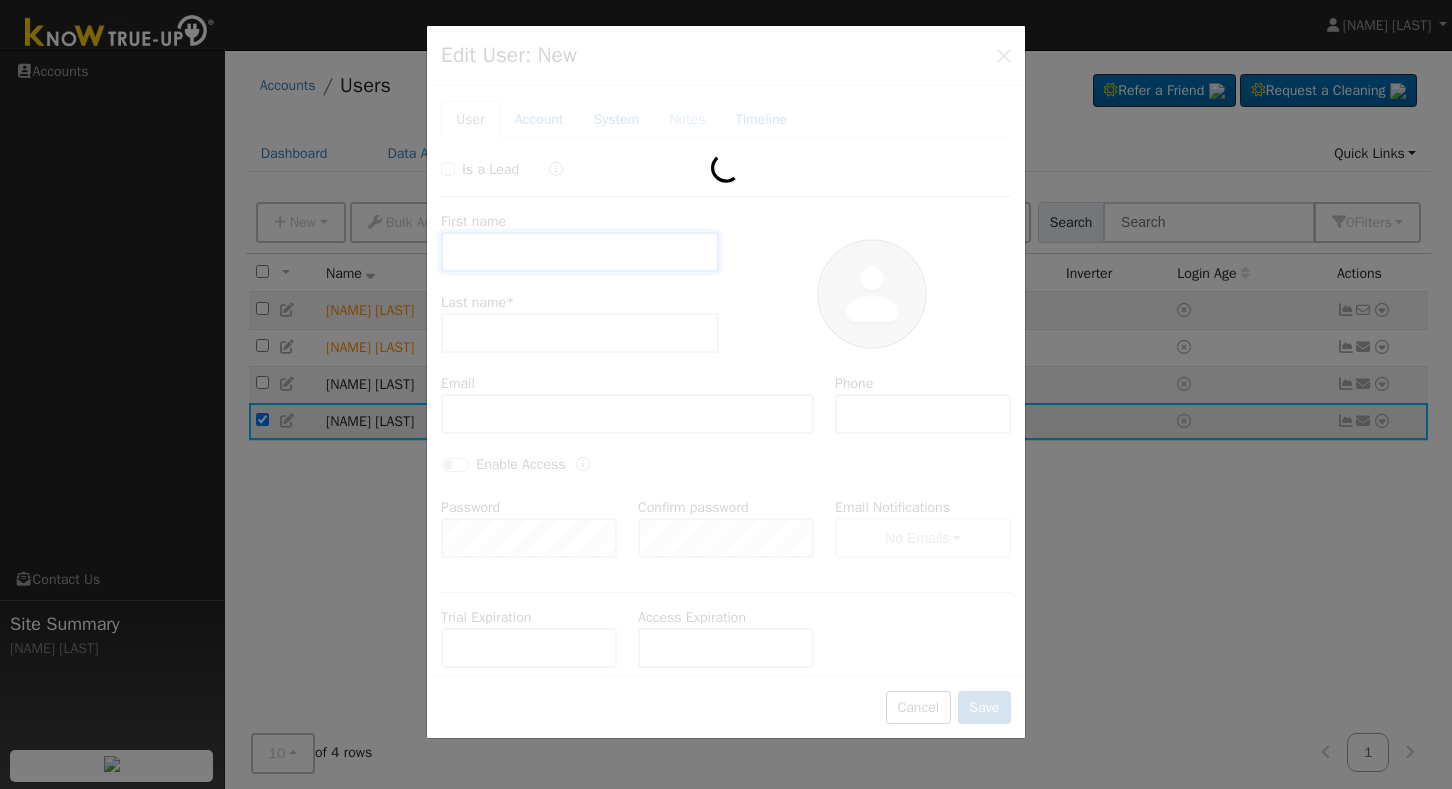 type on "[EMAIL]" 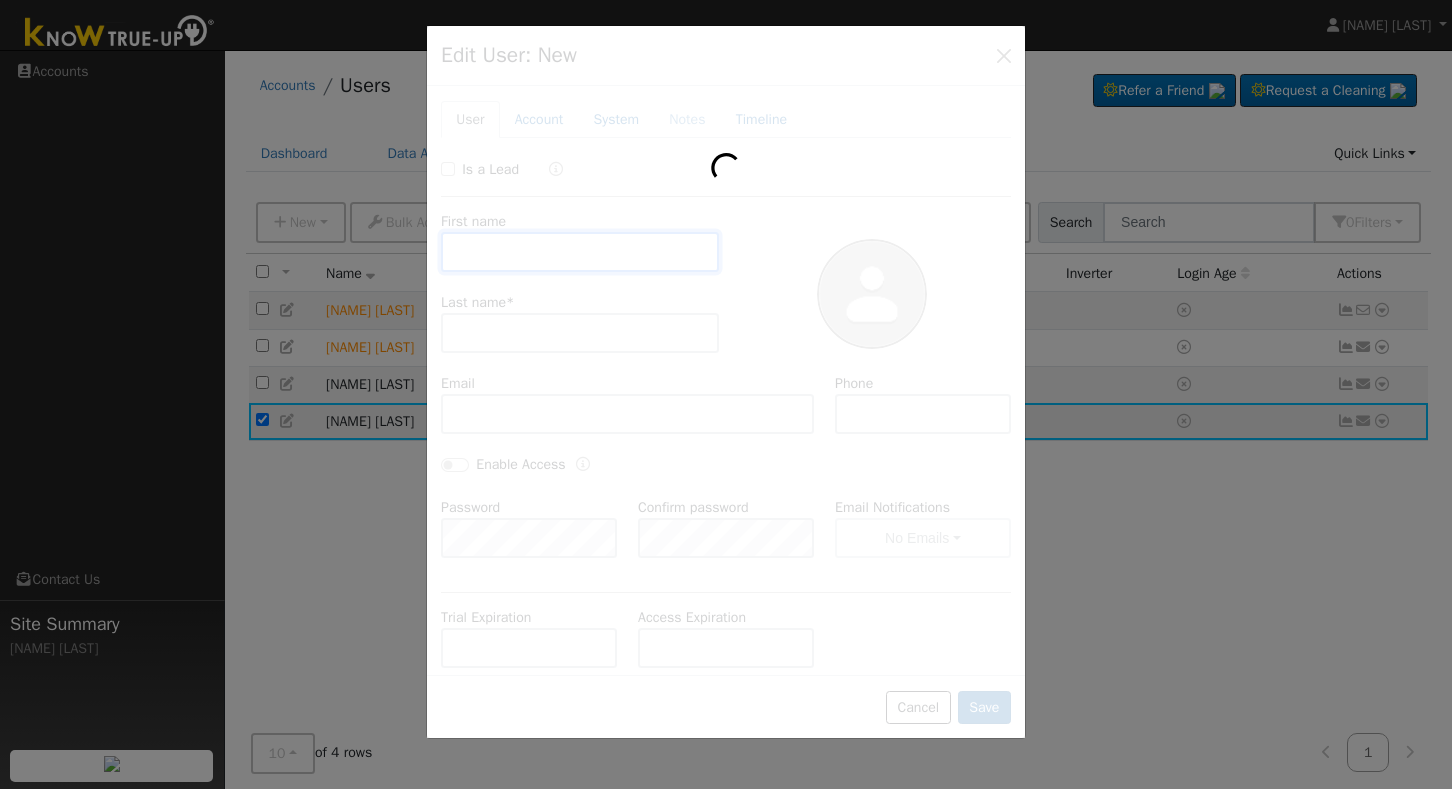 type on "[PHONE]" 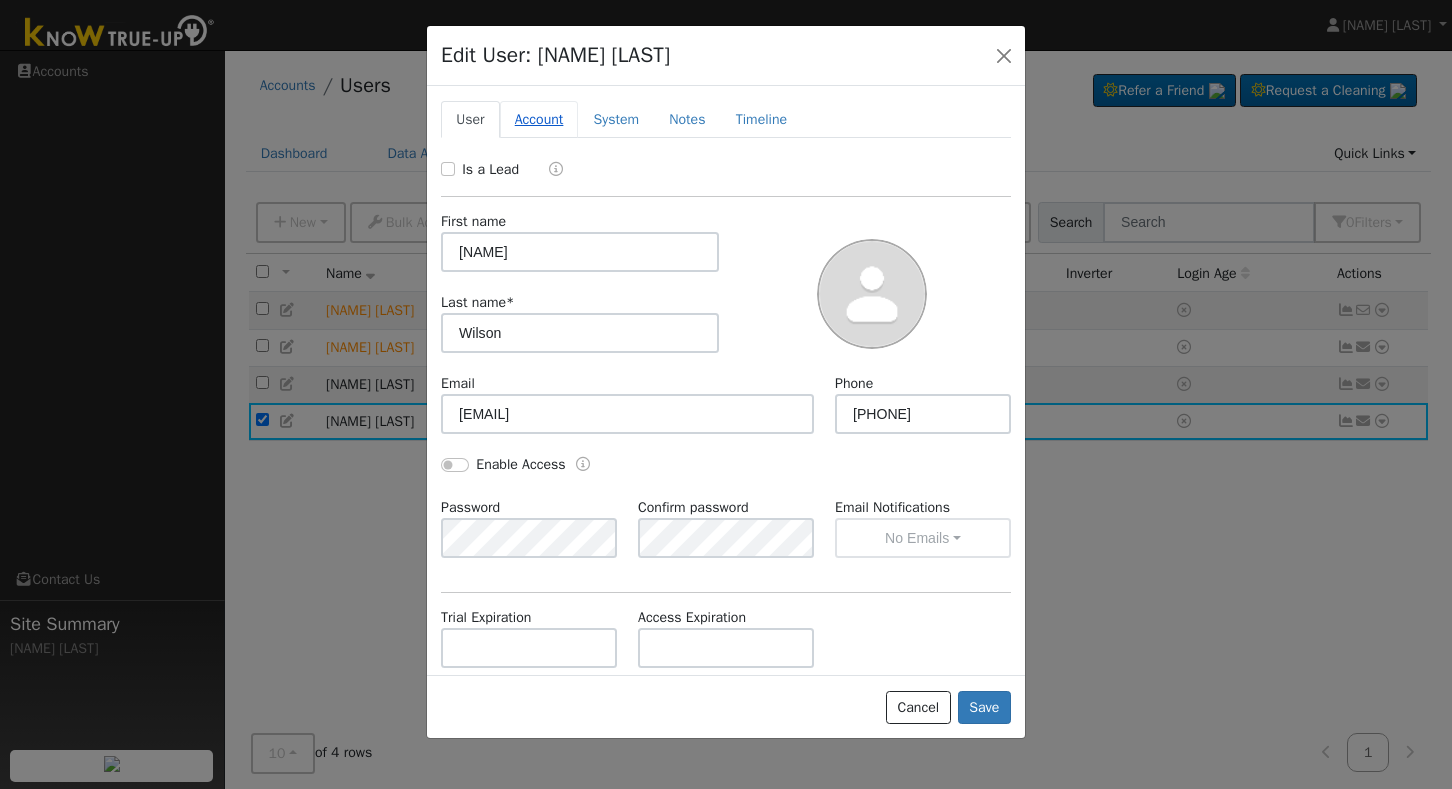 click on "Account" at bounding box center [539, 119] 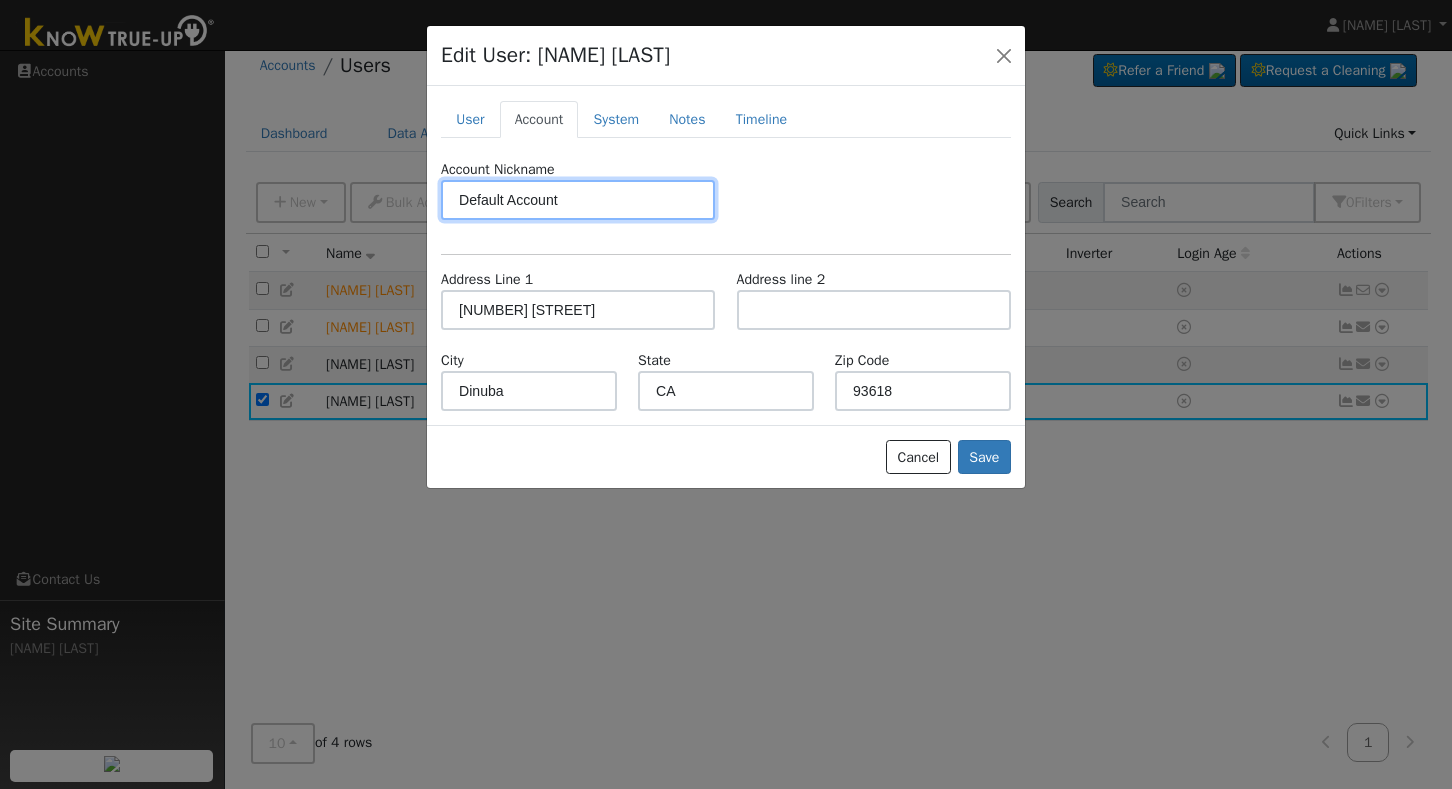 scroll, scrollTop: 20, scrollLeft: 0, axis: vertical 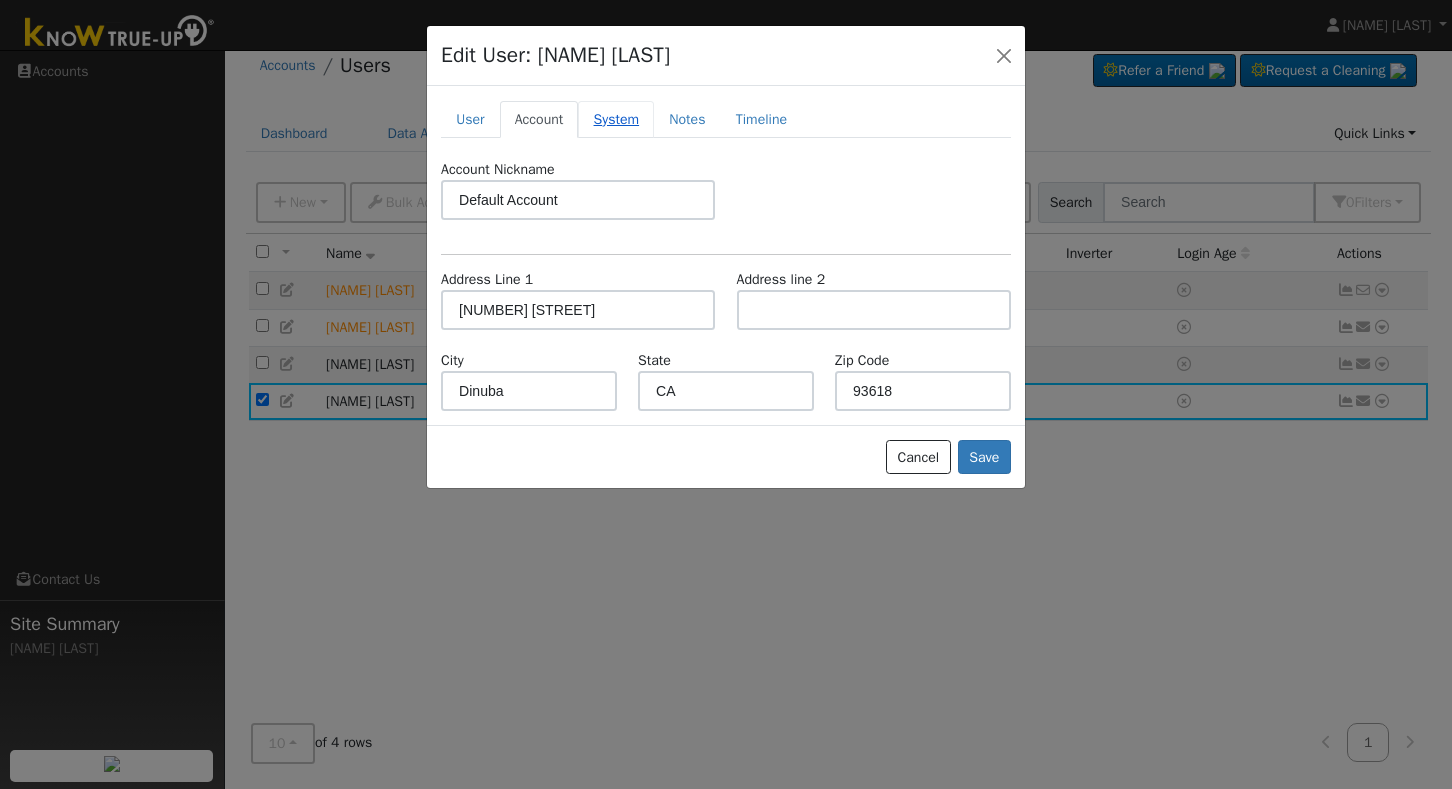 click on "System" at bounding box center [616, 119] 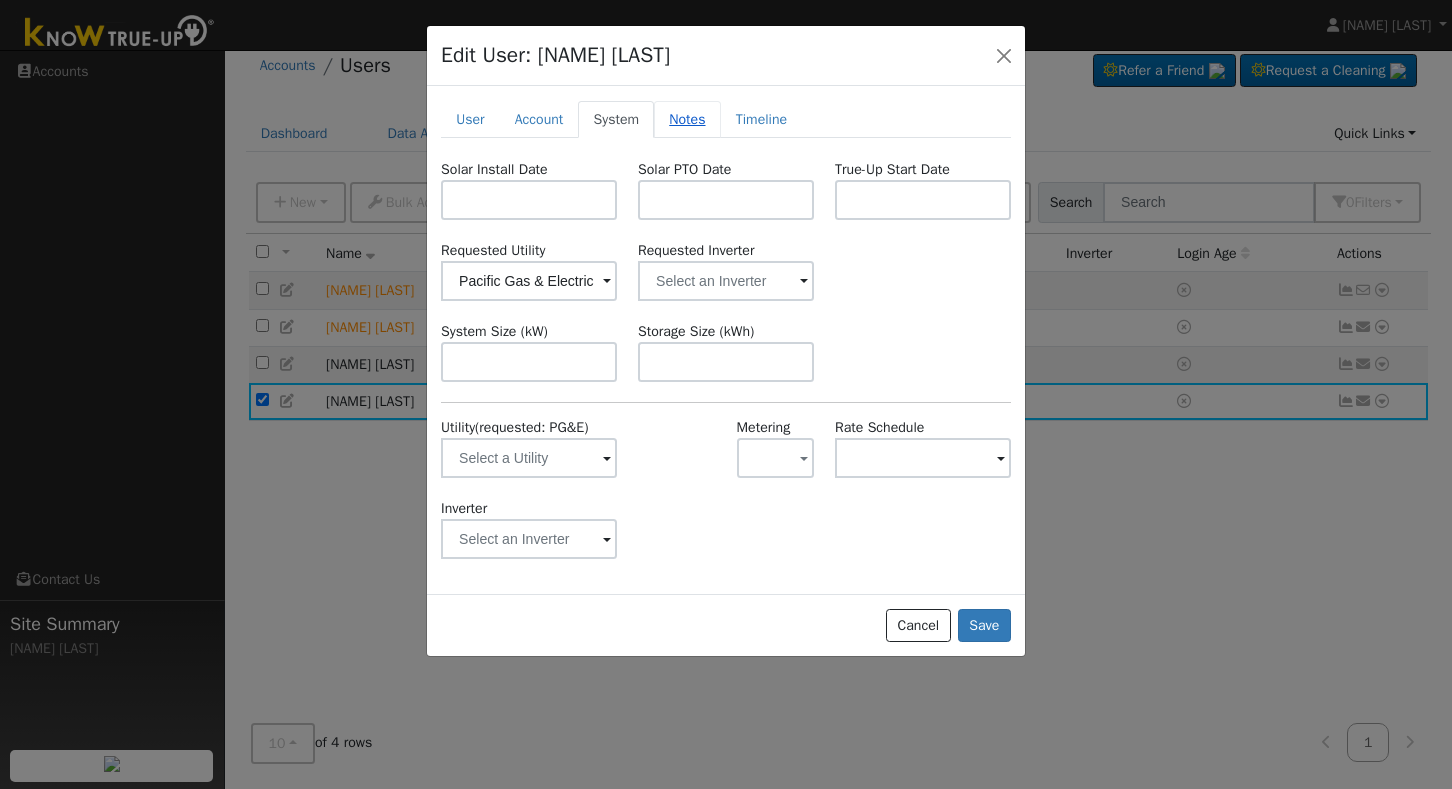 click on "Notes" at bounding box center [687, 119] 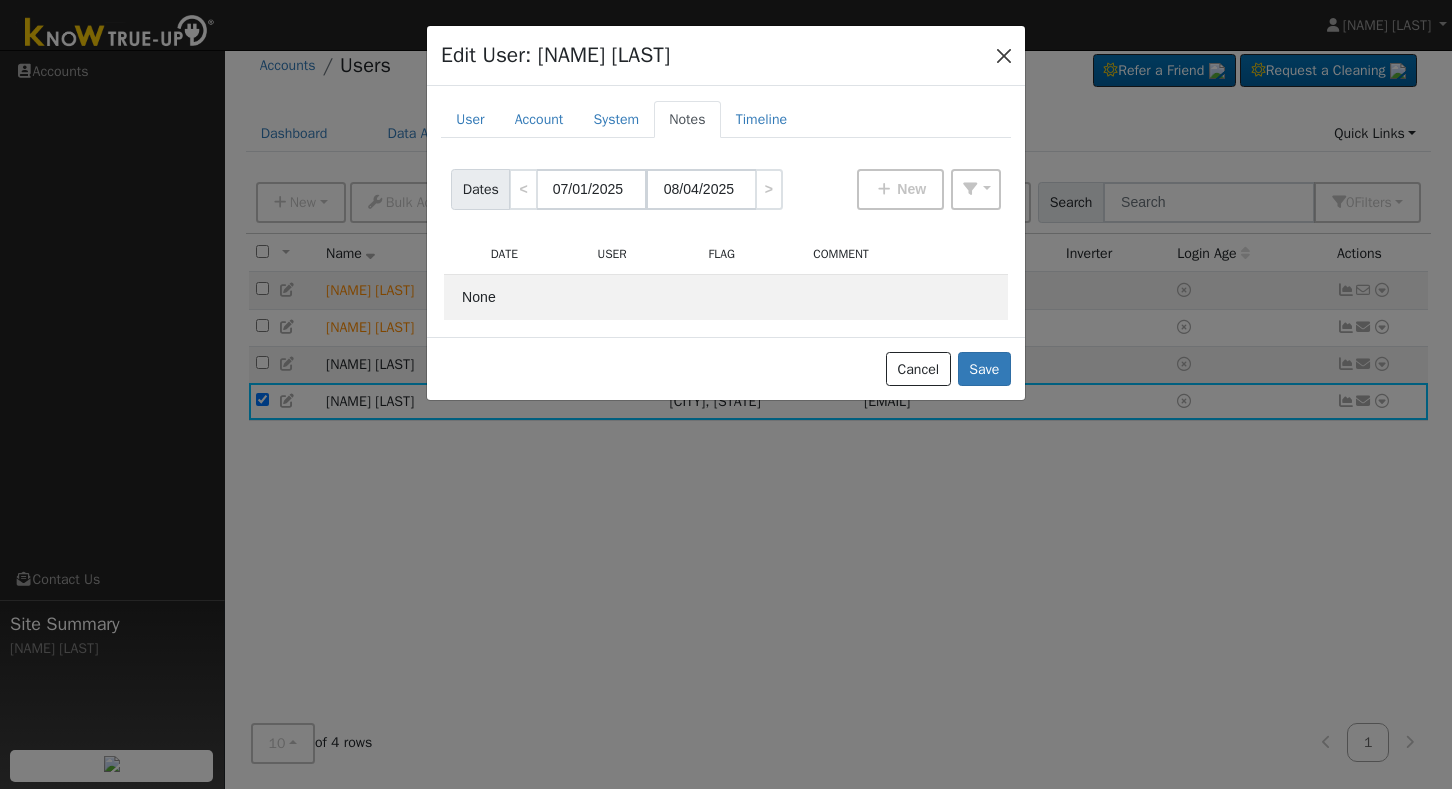 click at bounding box center (1004, 55) 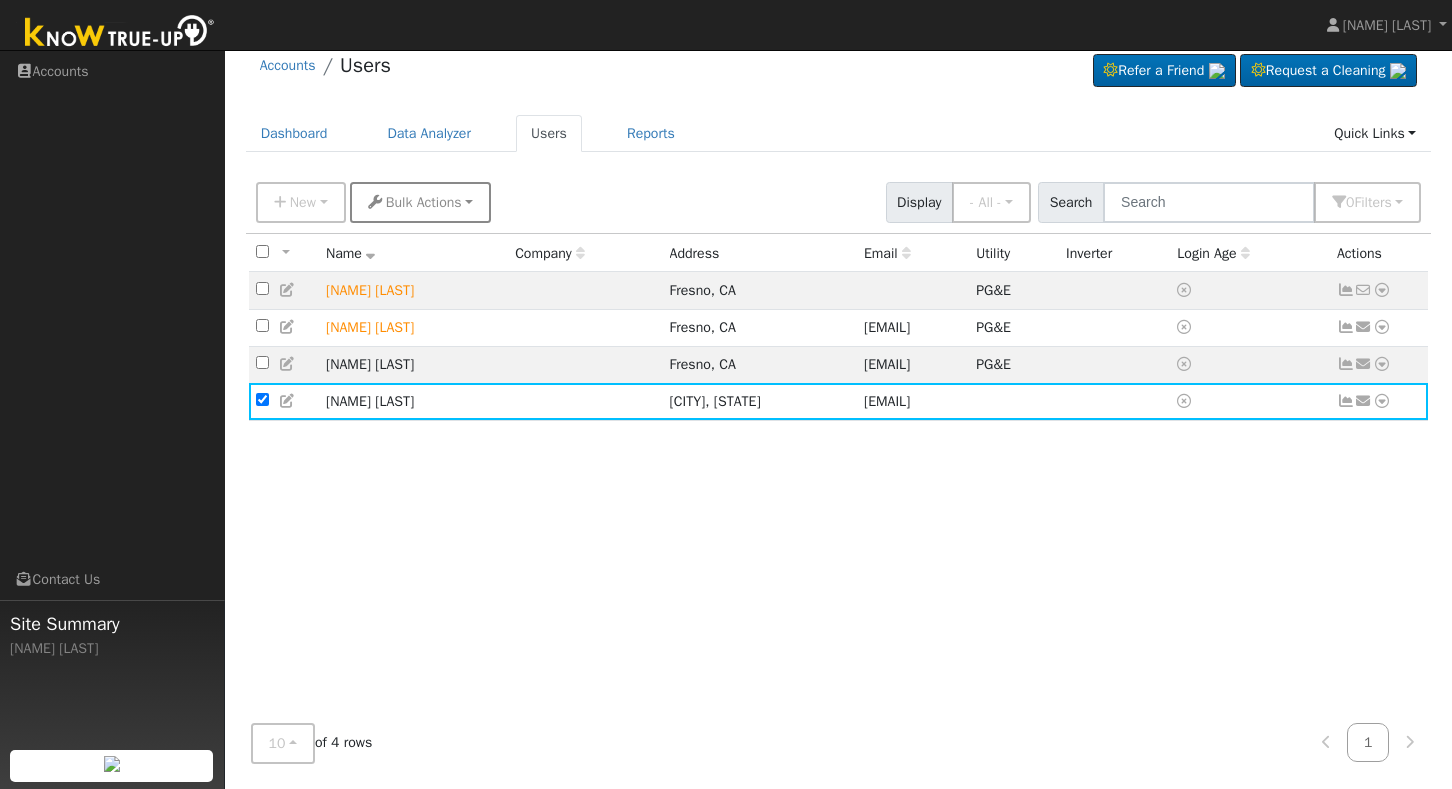 click on "Bulk Actions" at bounding box center (424, 202) 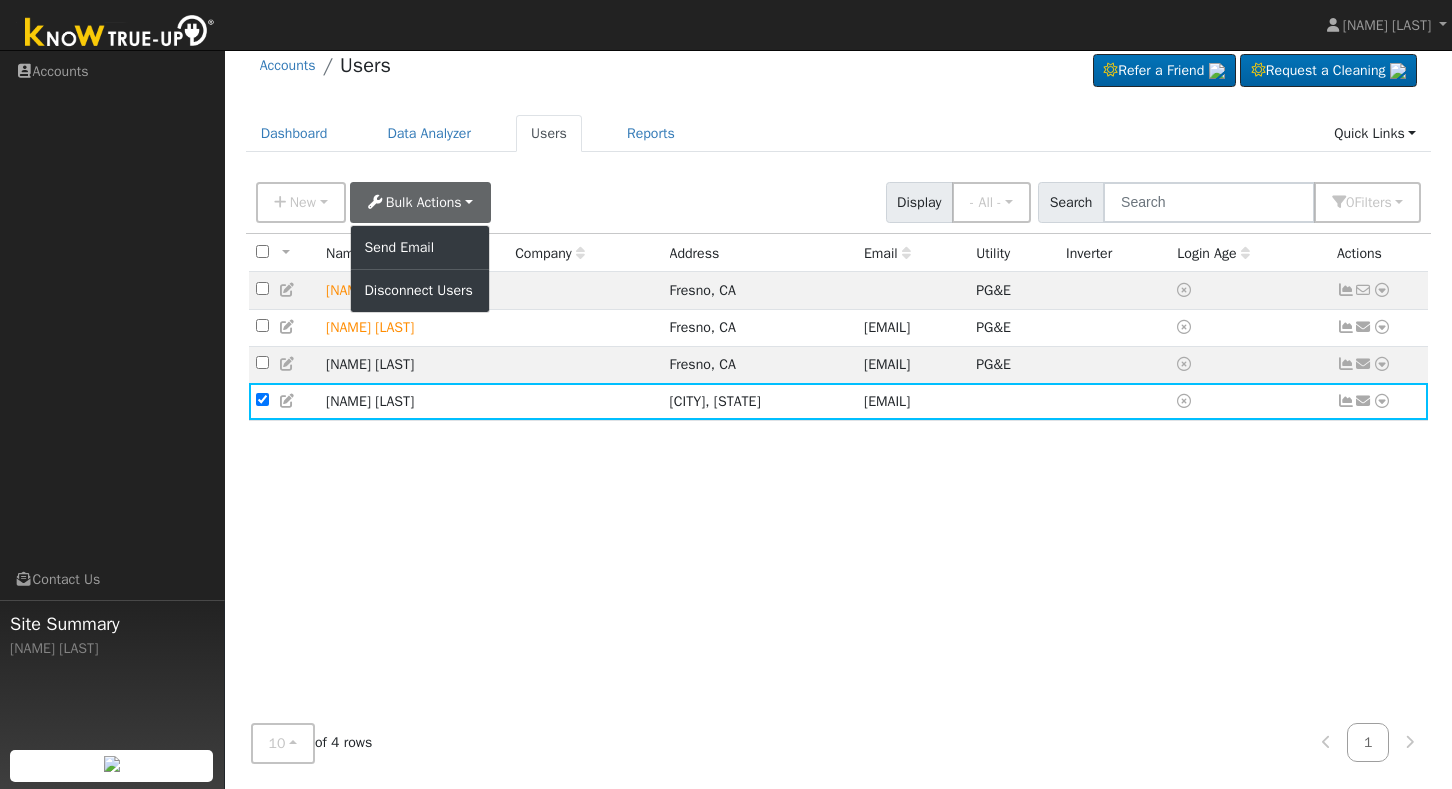 click on "New Quick Add Quick Connect Quick Convert Lead   Bulk Actions Send Email Disconnect Users Display - All - - All - Customers Leads Search  0  Filter s Role   Show - All -  Show Leads  Account Manager  Manager  Salesperson  Owner  None  Any Utility   None  Any  Any Connection Solar   None  Any Trial   Trials Only  Expired Trials Only  Active Trials Only Access   Access Only  Expired Access Only  Active Access Only Advanced Filter Clear All" at bounding box center [838, 199] 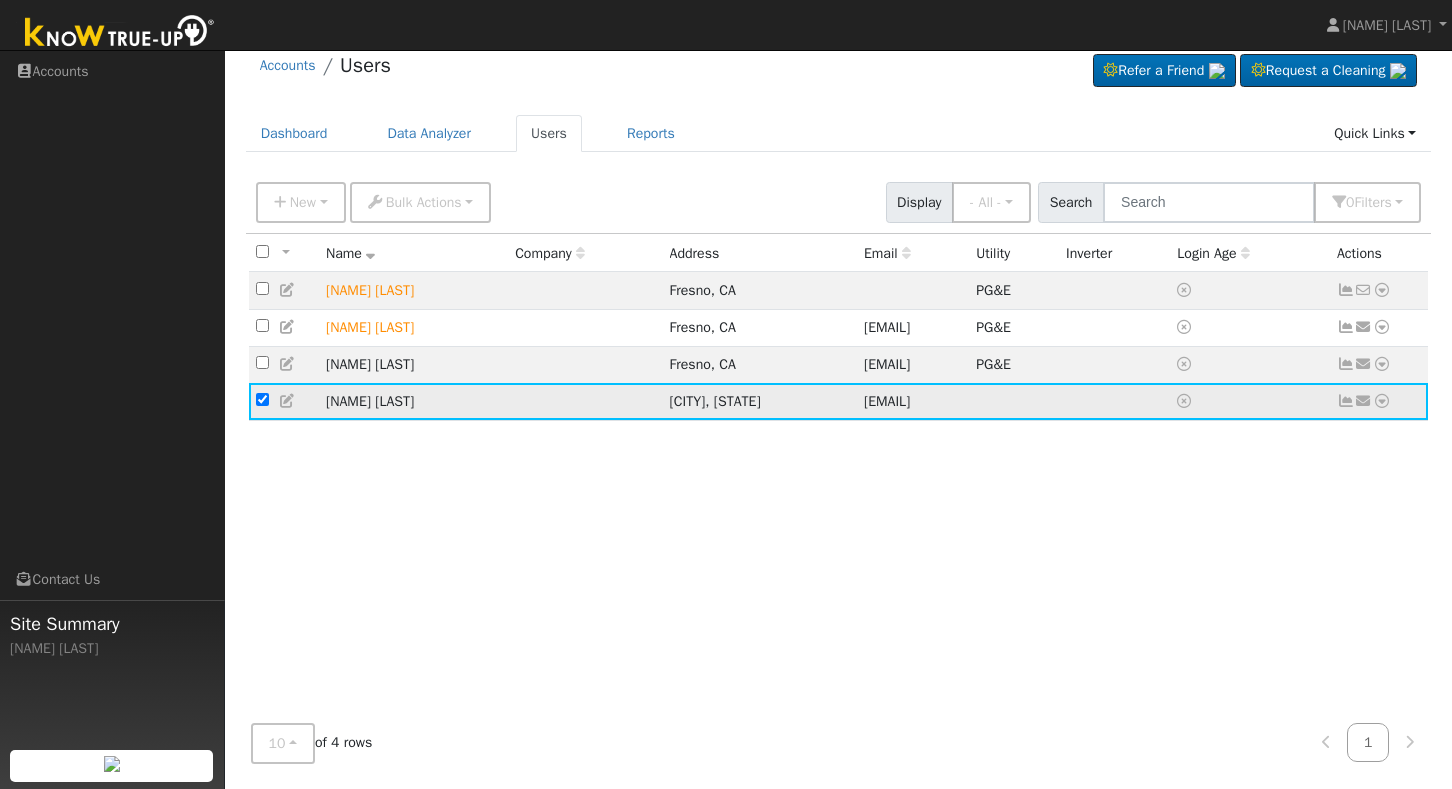 click at bounding box center (1382, 401) 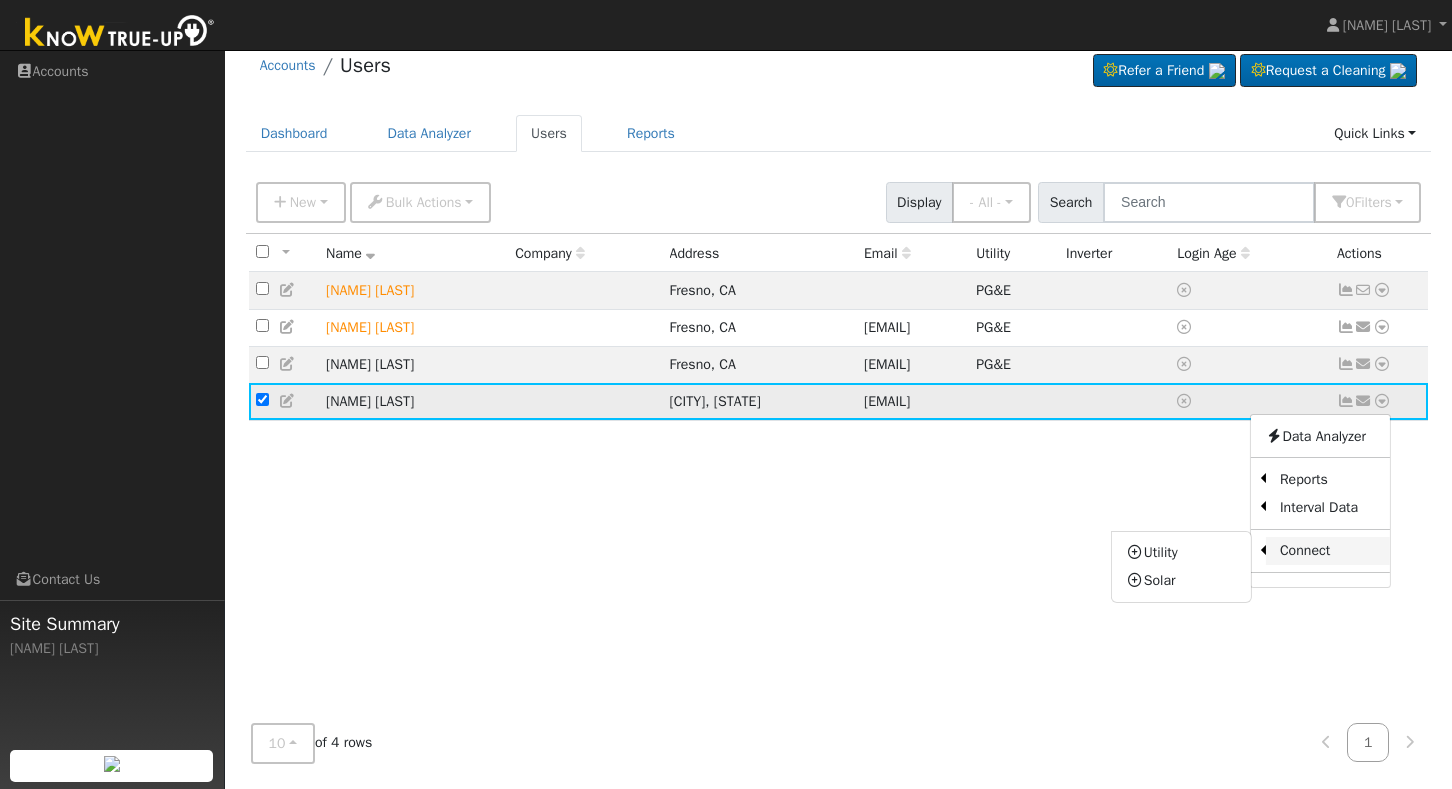 scroll, scrollTop: 20, scrollLeft: 0, axis: vertical 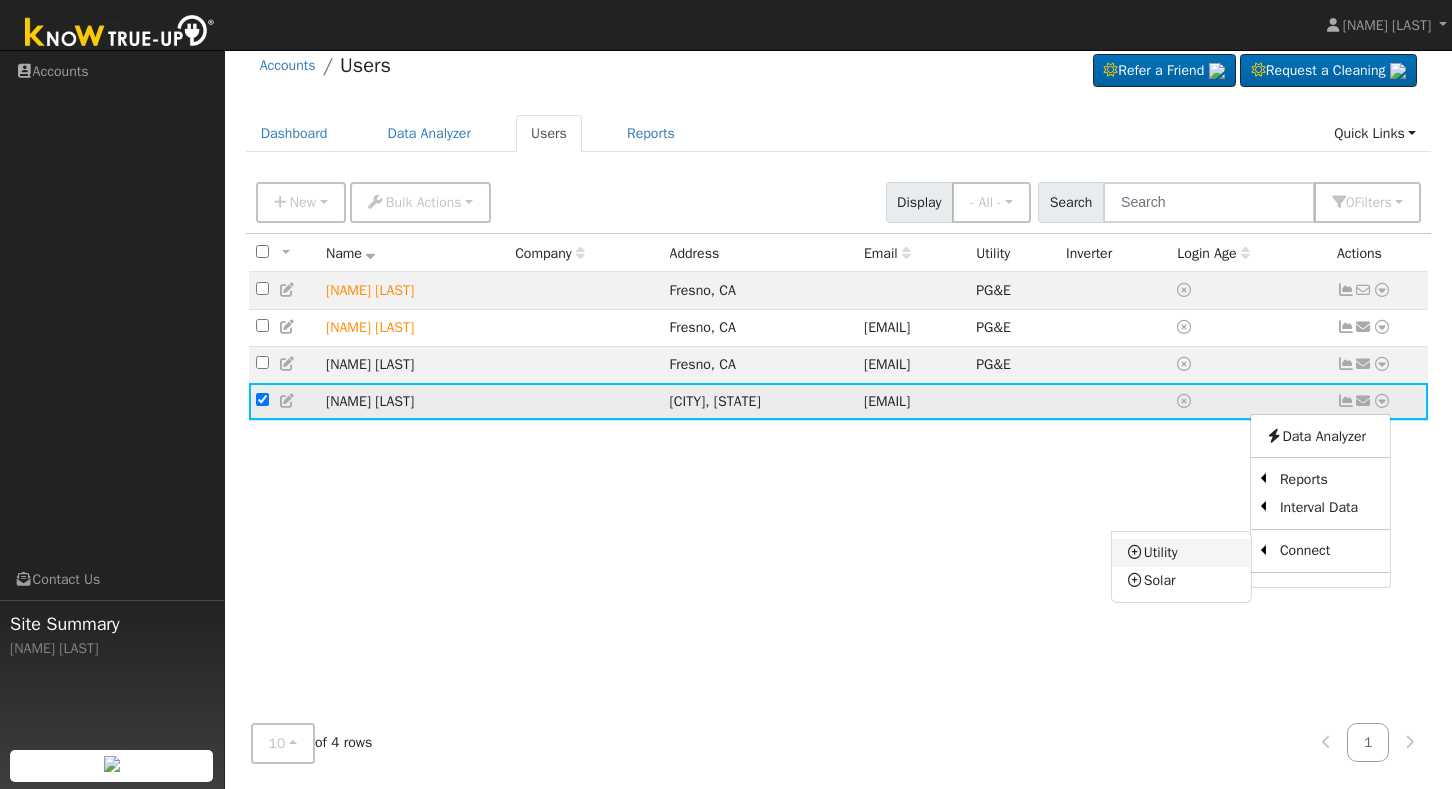 click on "Utility" at bounding box center (1181, 553) 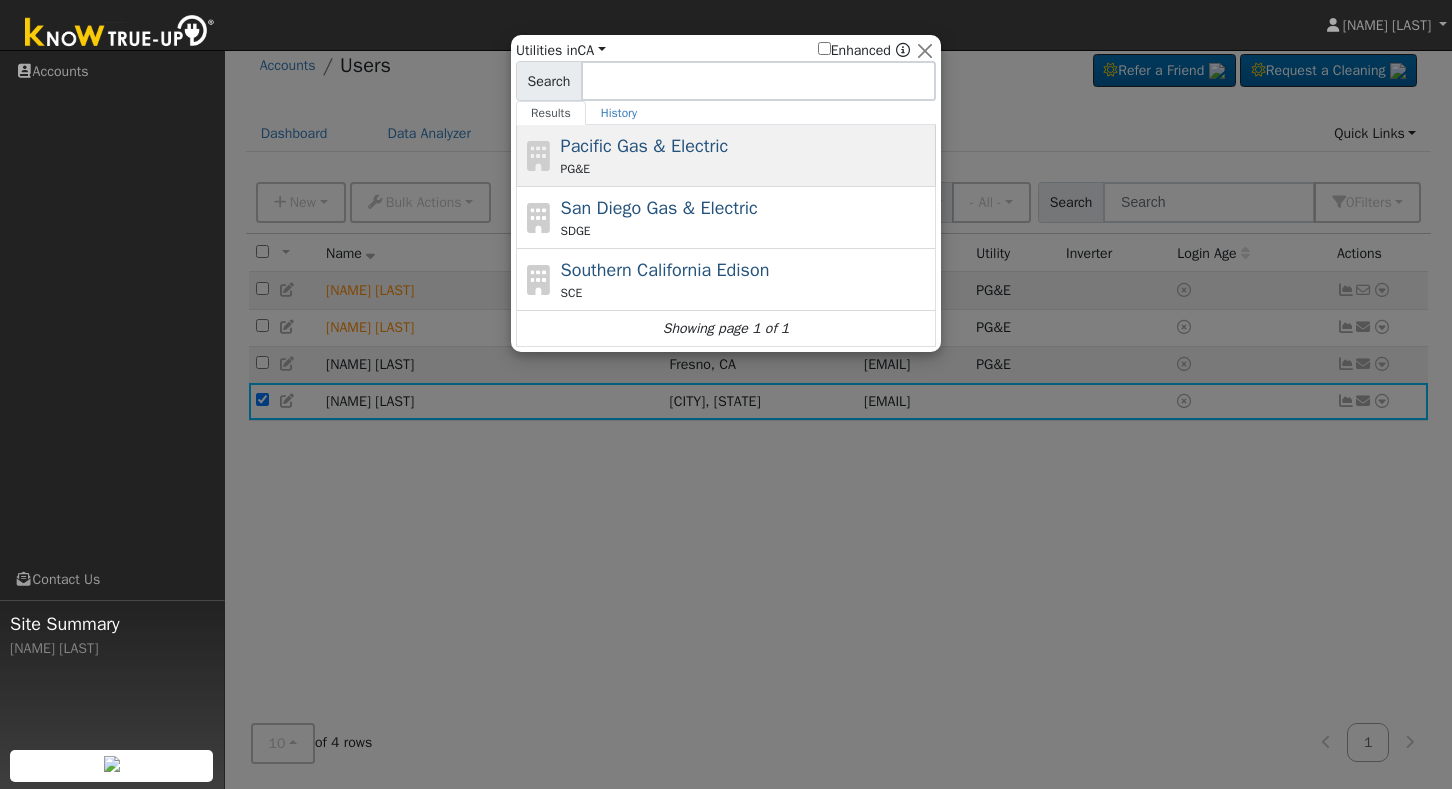 click on "Pacific Gas & Electric" at bounding box center (645, 146) 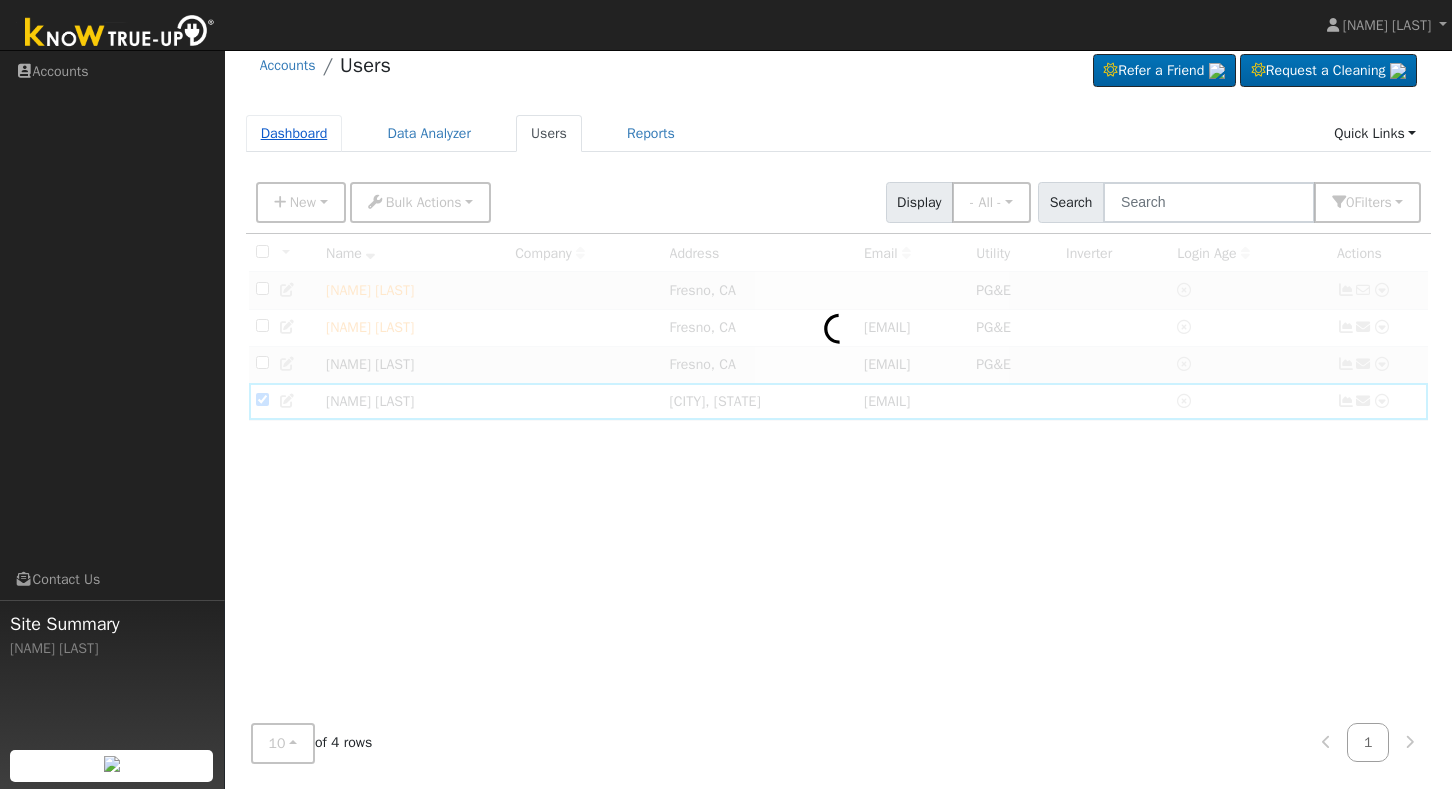 click on "Dashboard" at bounding box center [294, 133] 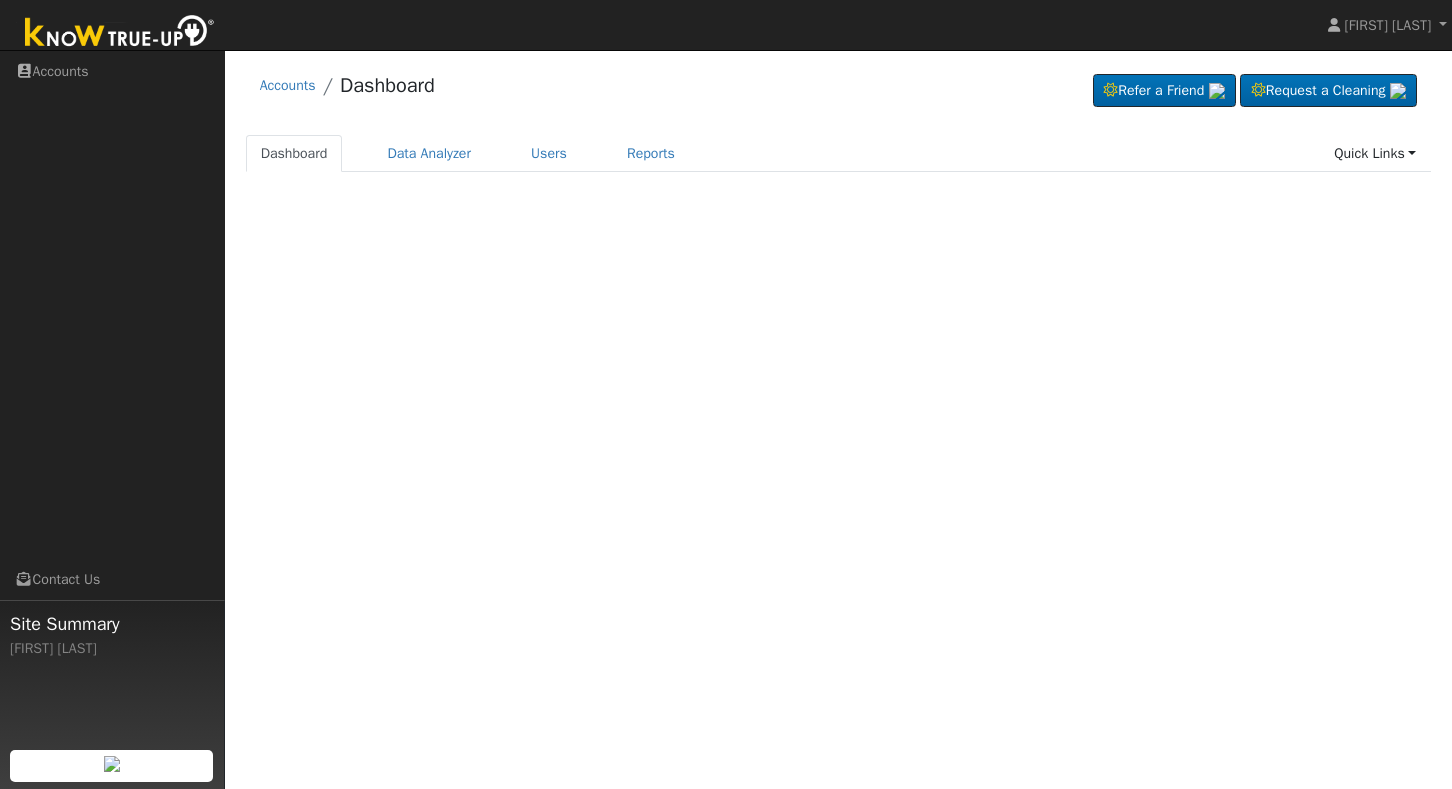 scroll, scrollTop: 0, scrollLeft: 0, axis: both 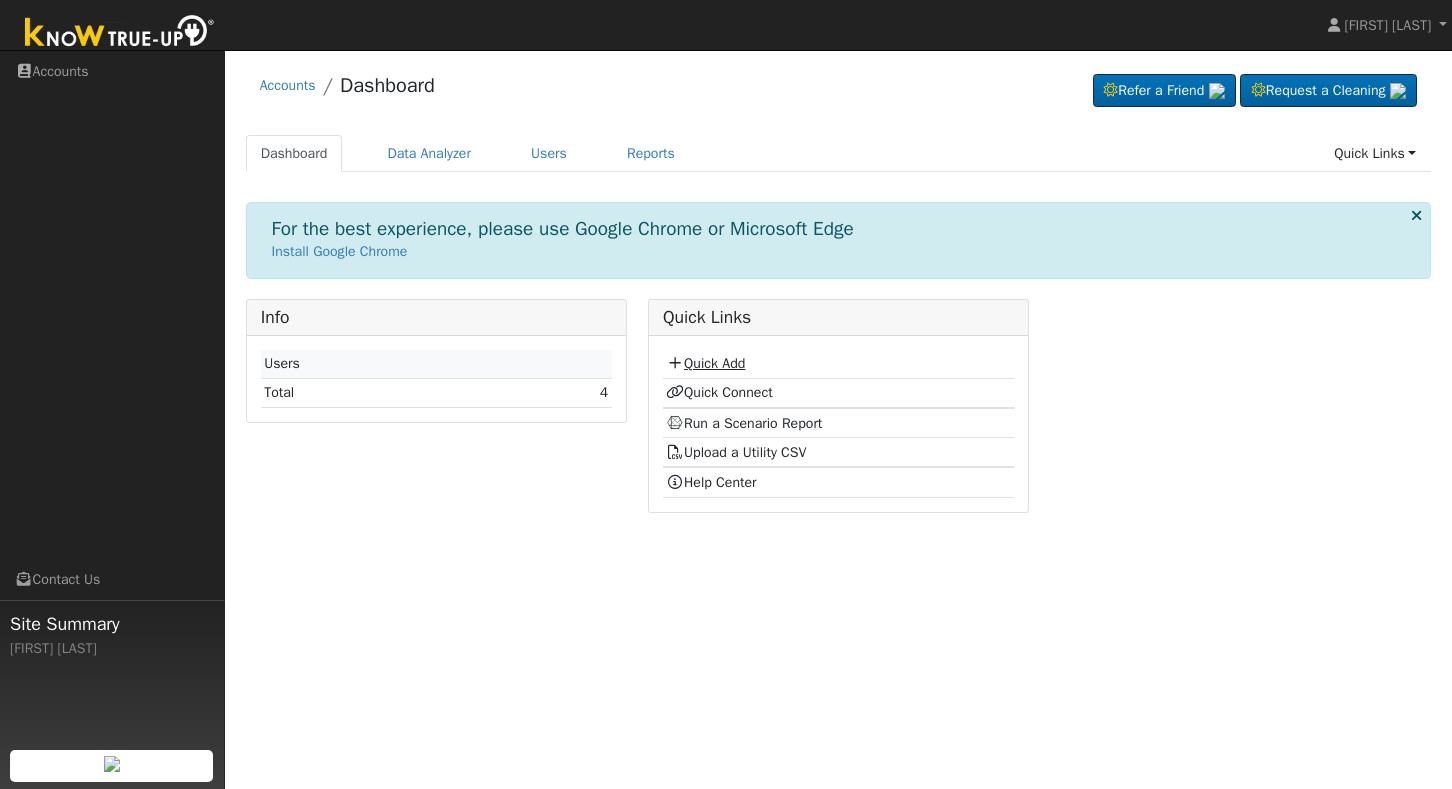 click on "Quick Add" at bounding box center (705, 363) 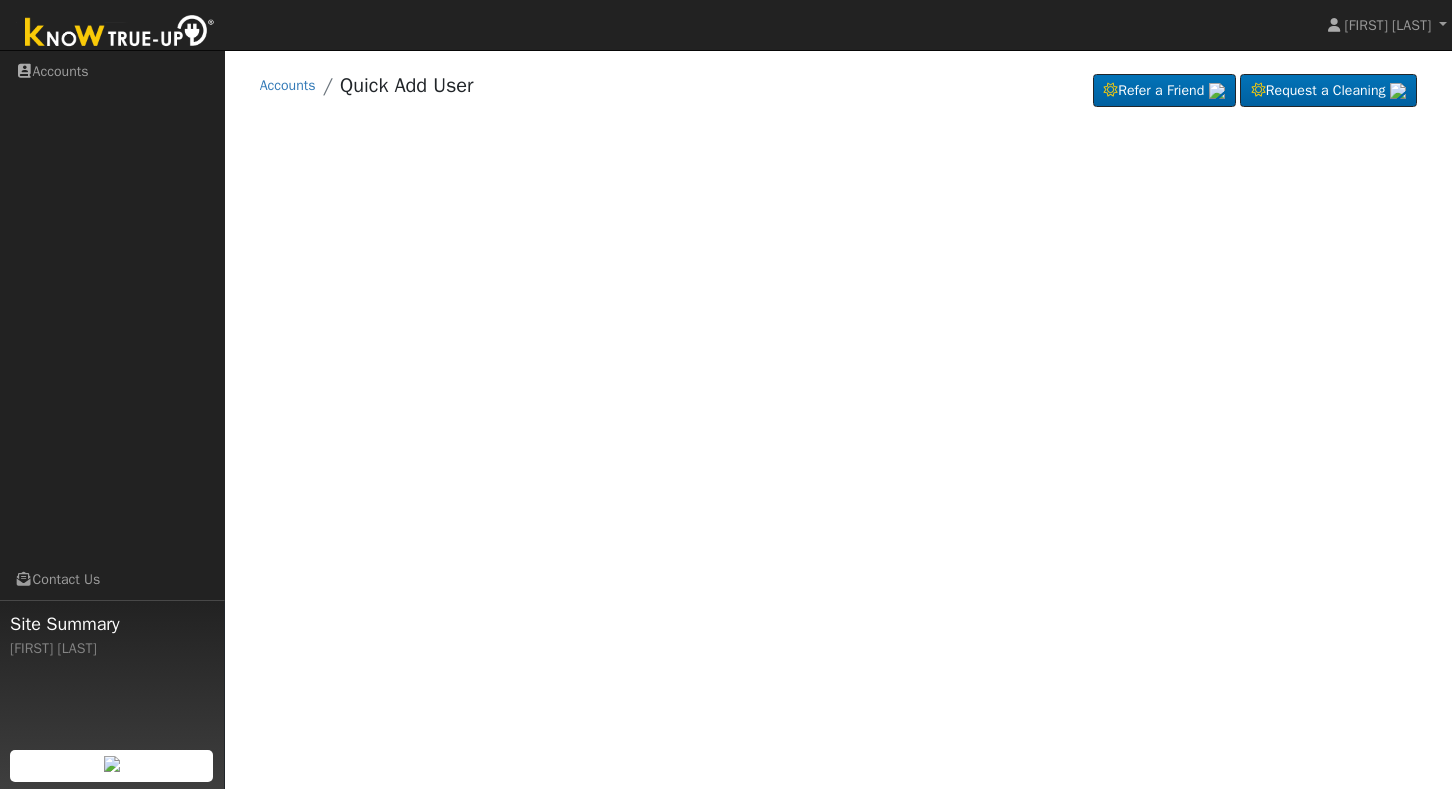 scroll, scrollTop: 0, scrollLeft: 0, axis: both 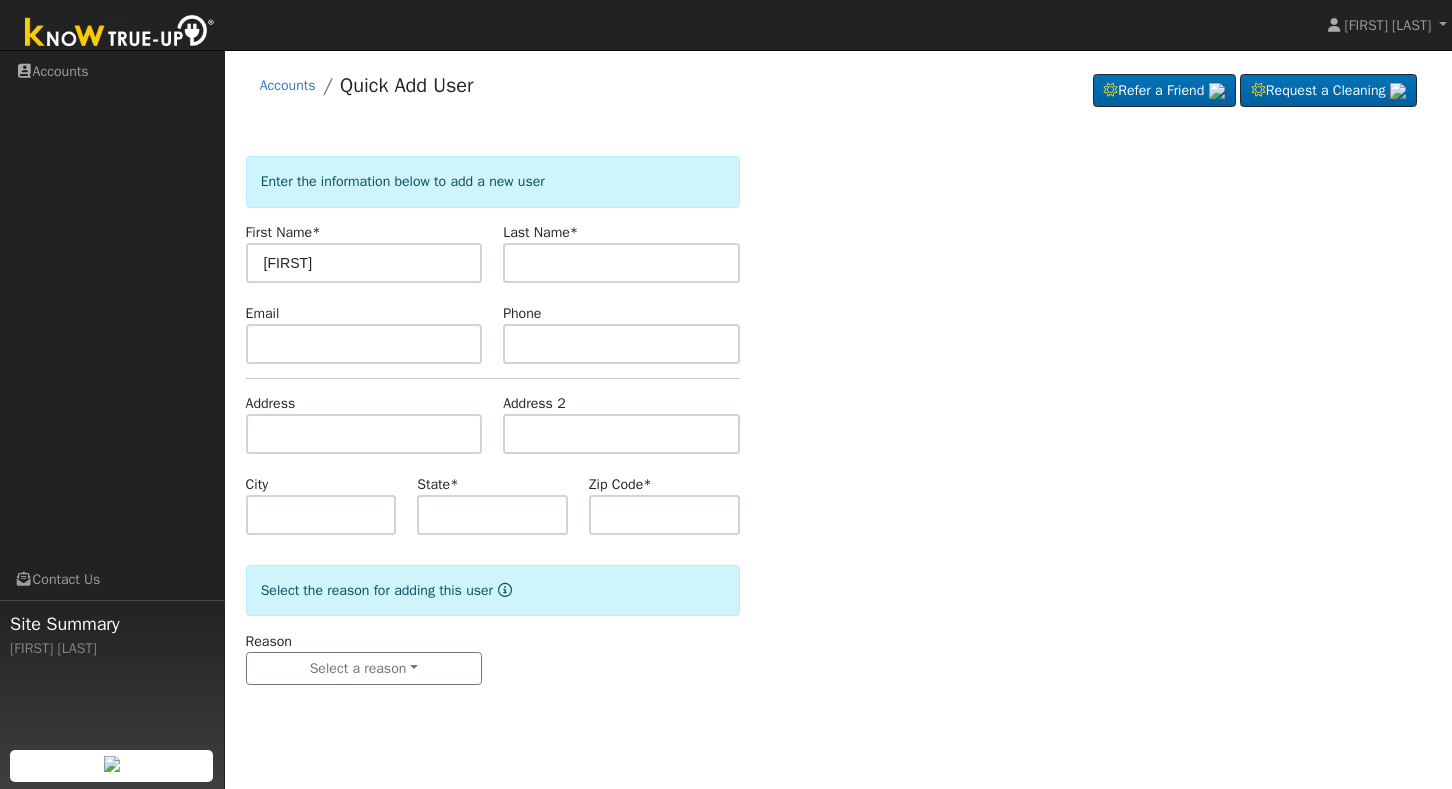 type on "[FIRST]" 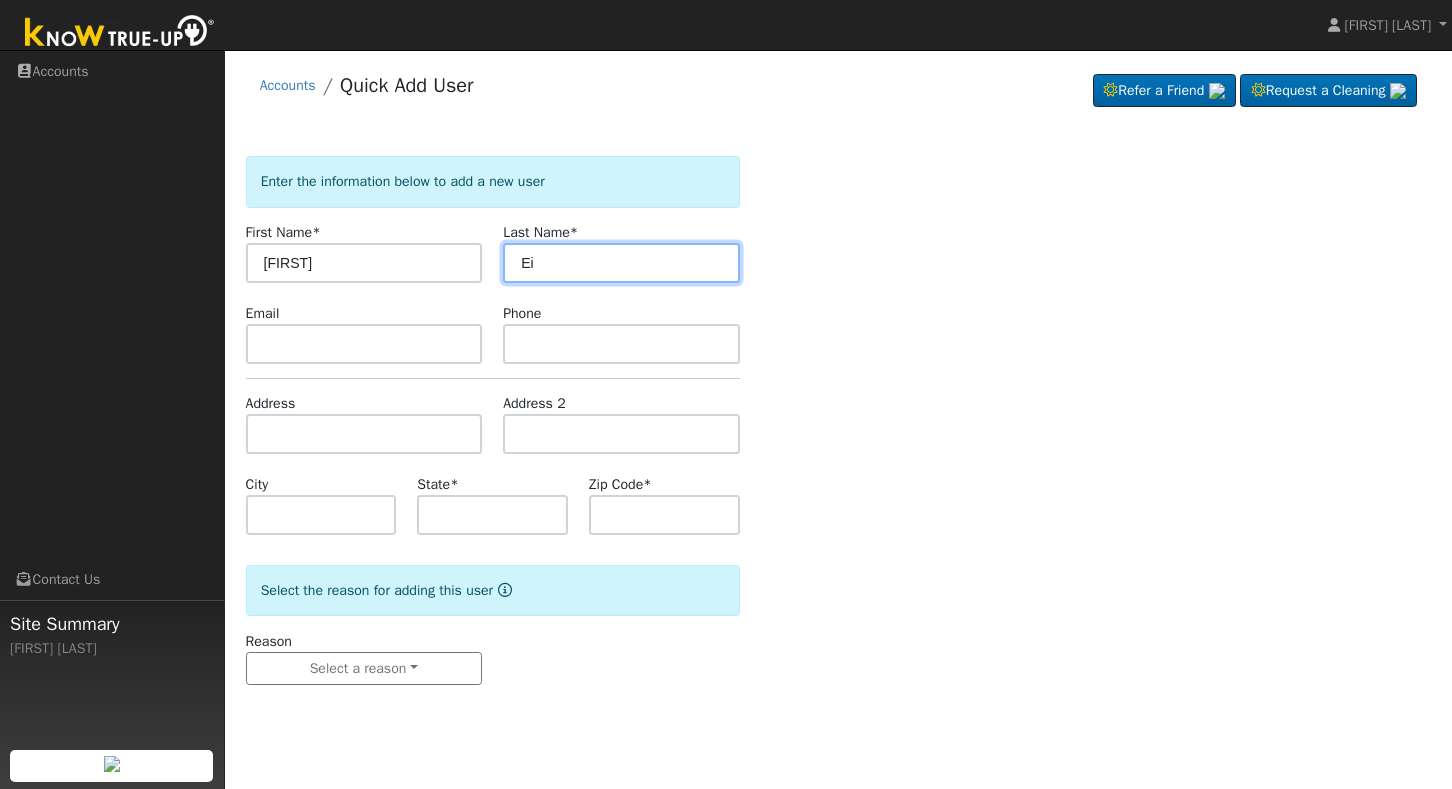 type on "E" 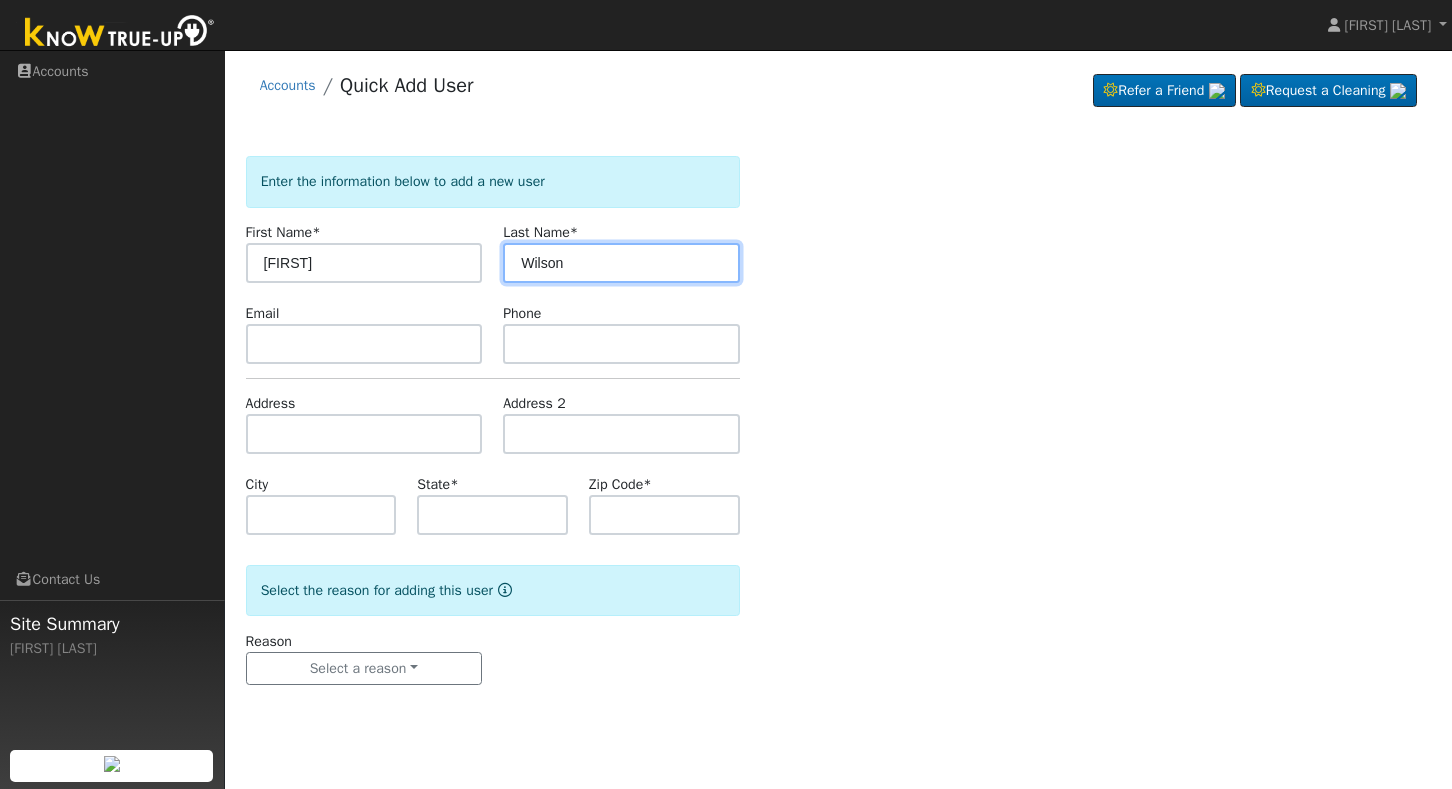 type on "Wilson" 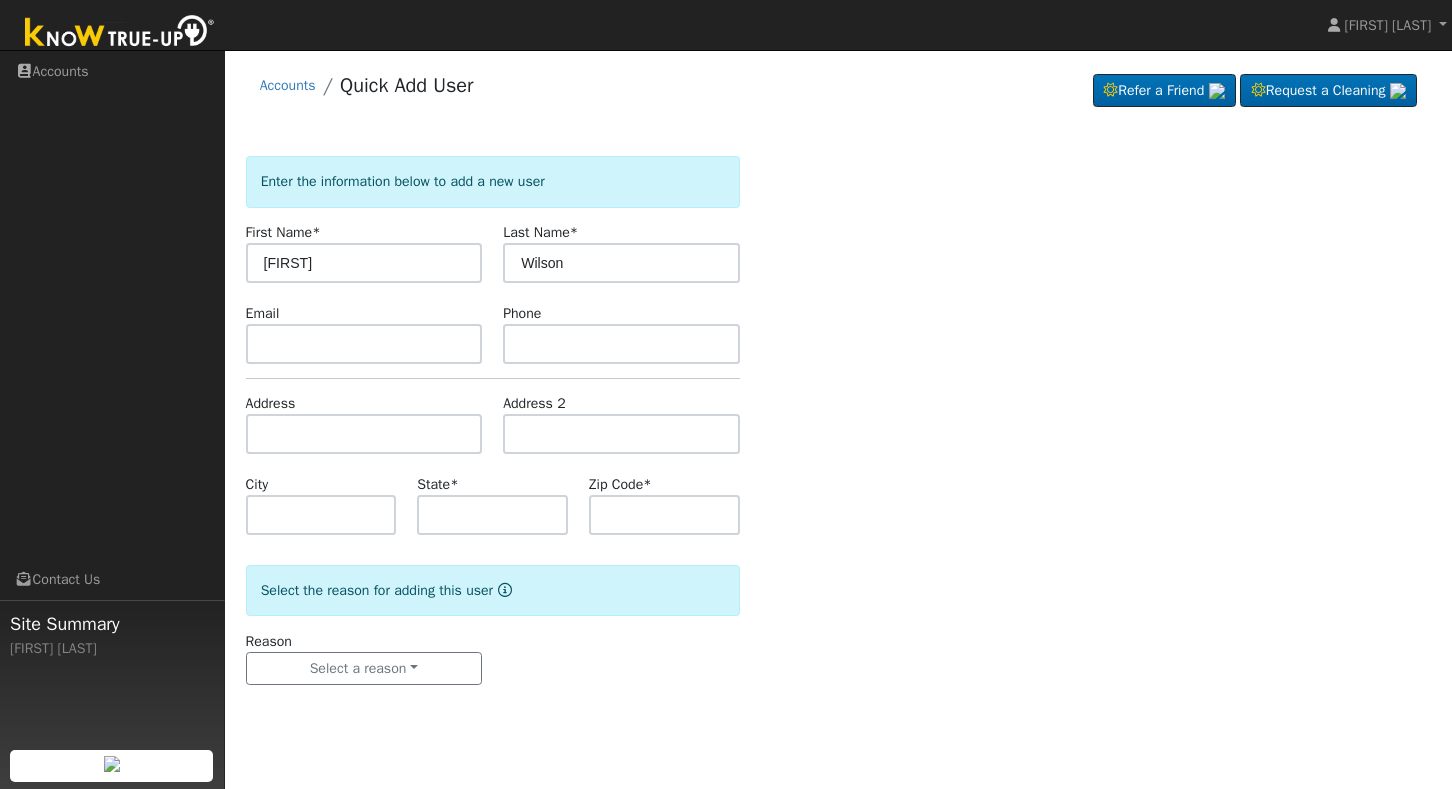 click on "Enter the information below to add a new user First Name  * [FIRST] Last Name  * [LAST] Email Phone Address Address 2 City State  * Zip Code  *  Select the reason for adding this user  Reason Select a reason New lead New customer adding solar New customer has solar Settings Salesperson [FIRST] [LAST] Requested Utility Requested Inverter Enable Access Email Notifications No Emails No Emails Weekly Emails Monthly Emails No Yes" at bounding box center (839, 440) 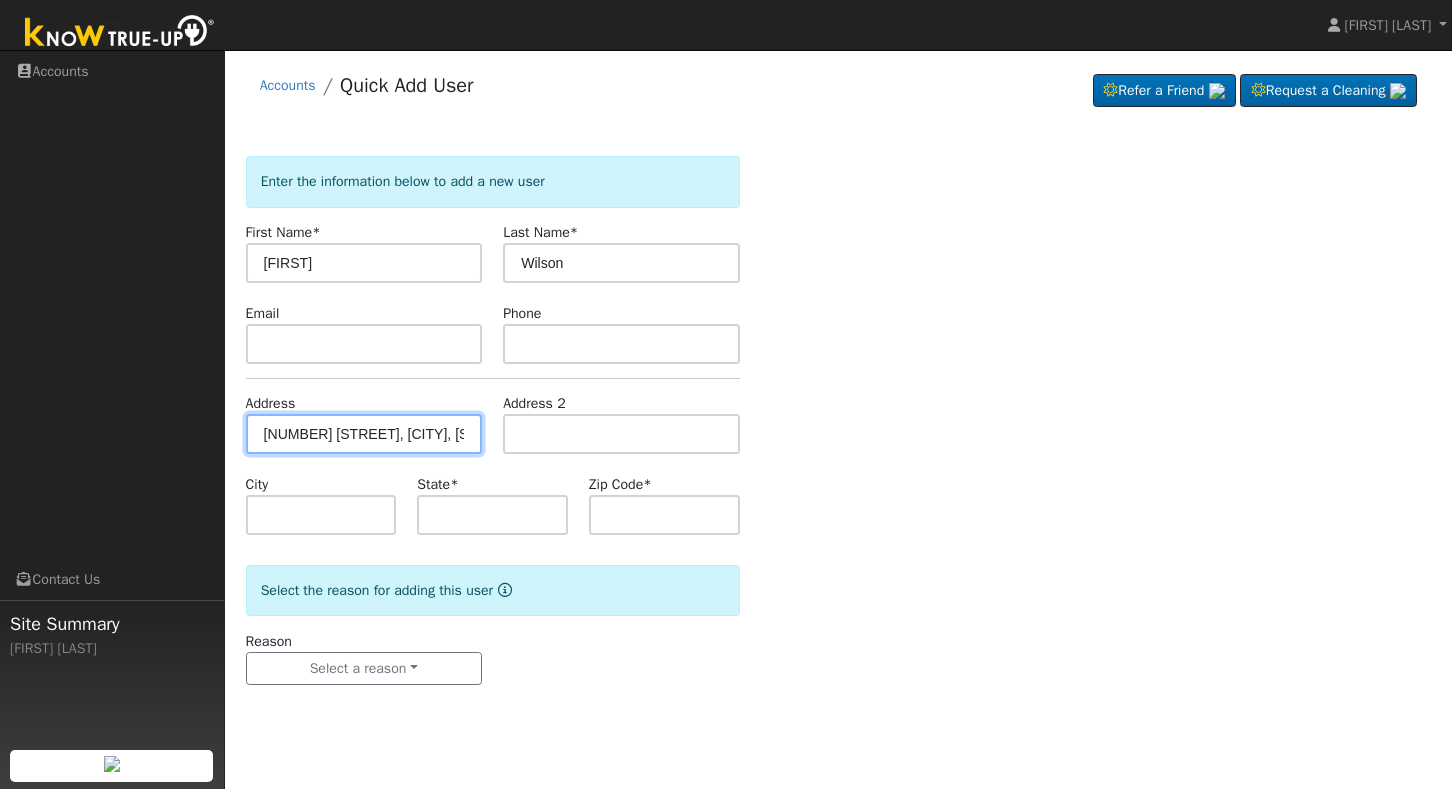 type on "40593 Road 64" 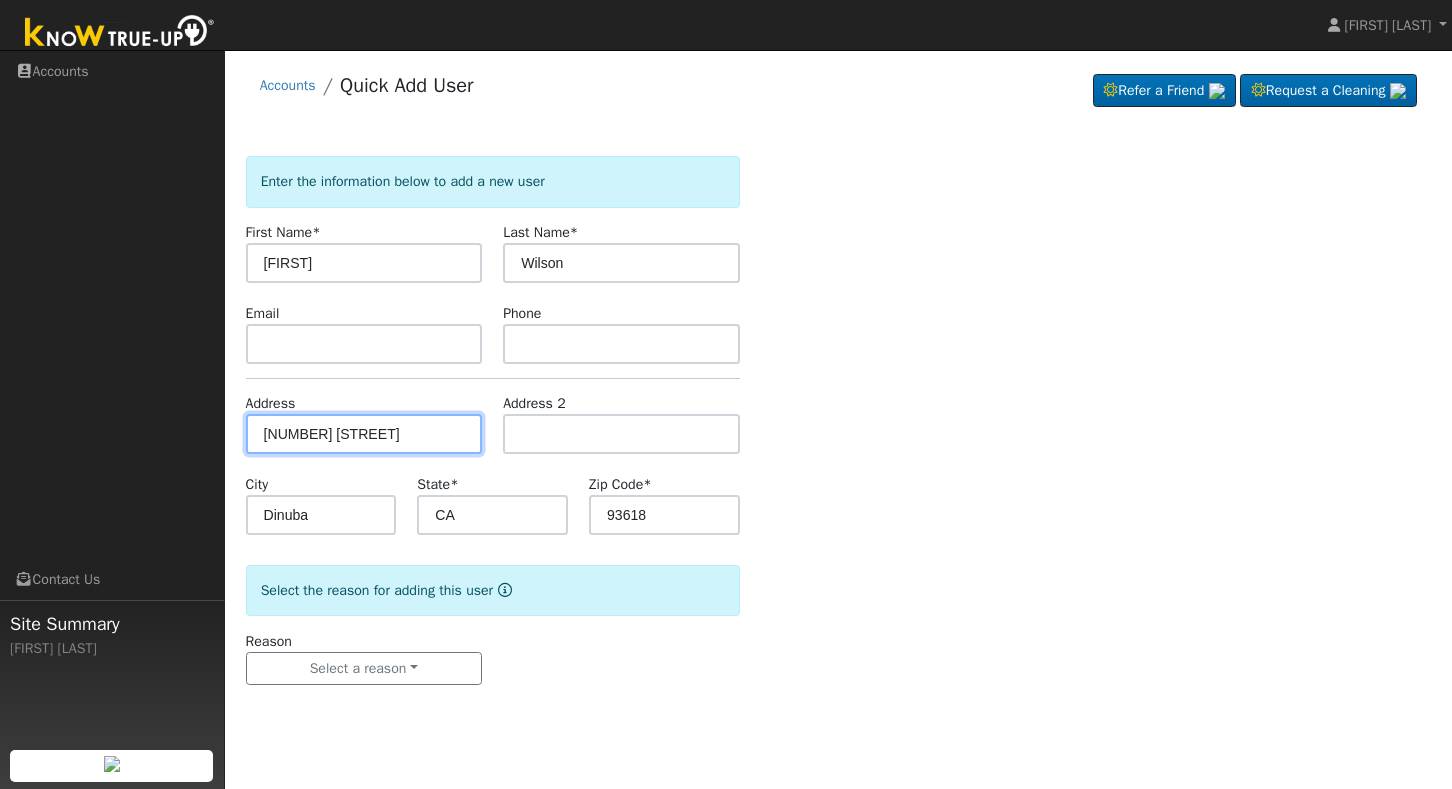 scroll, scrollTop: 0, scrollLeft: 0, axis: both 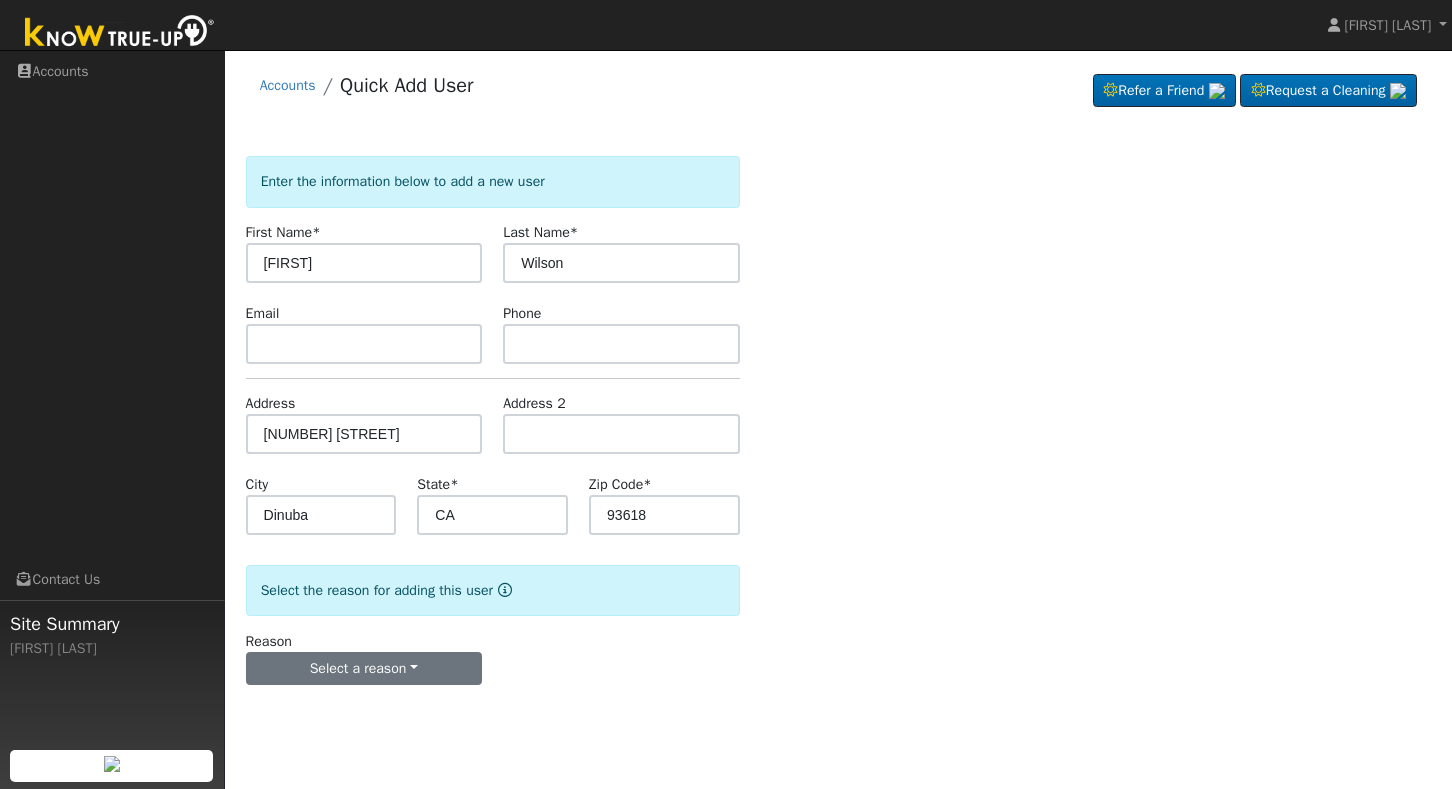 click on "Select a reason" at bounding box center (364, 669) 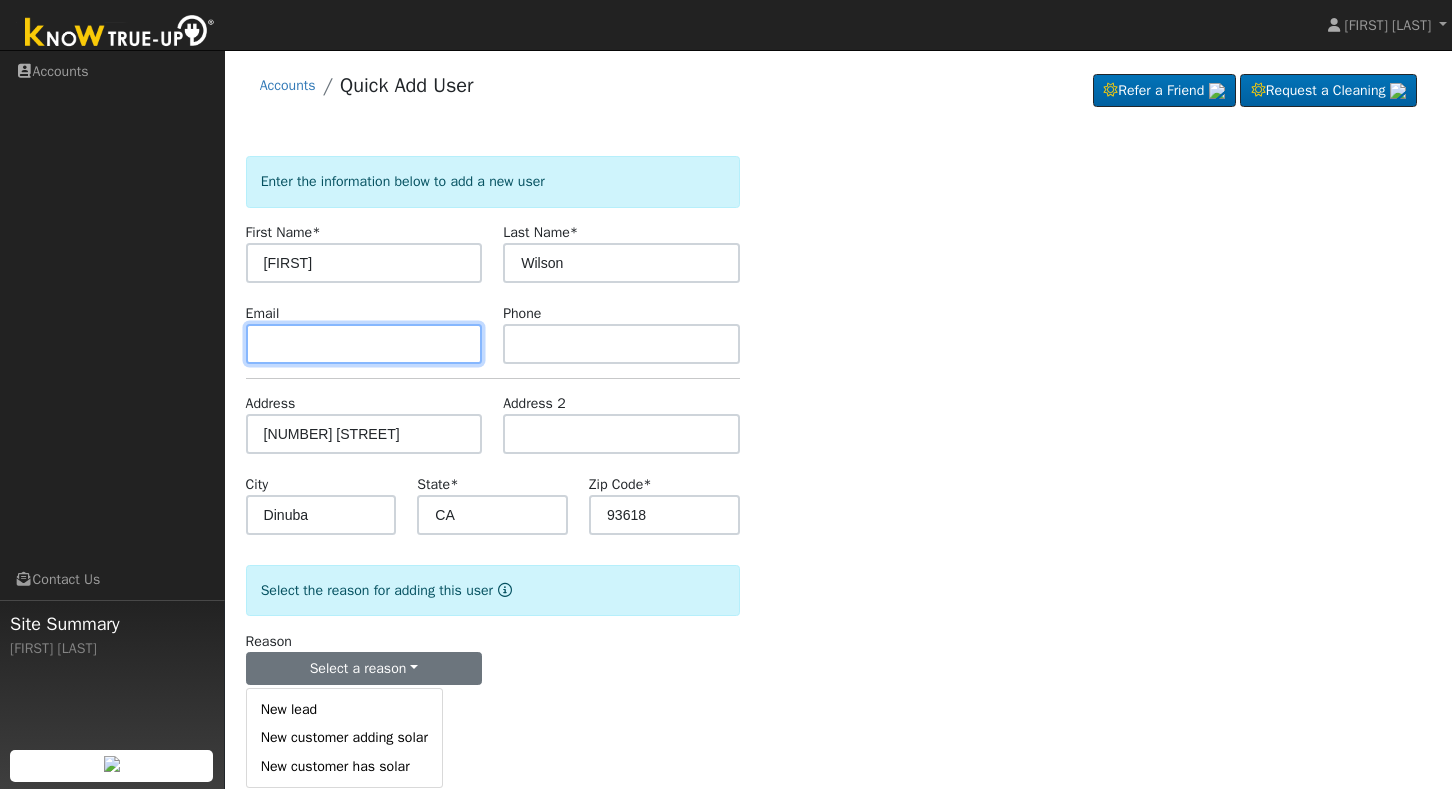 click at bounding box center [364, 344] 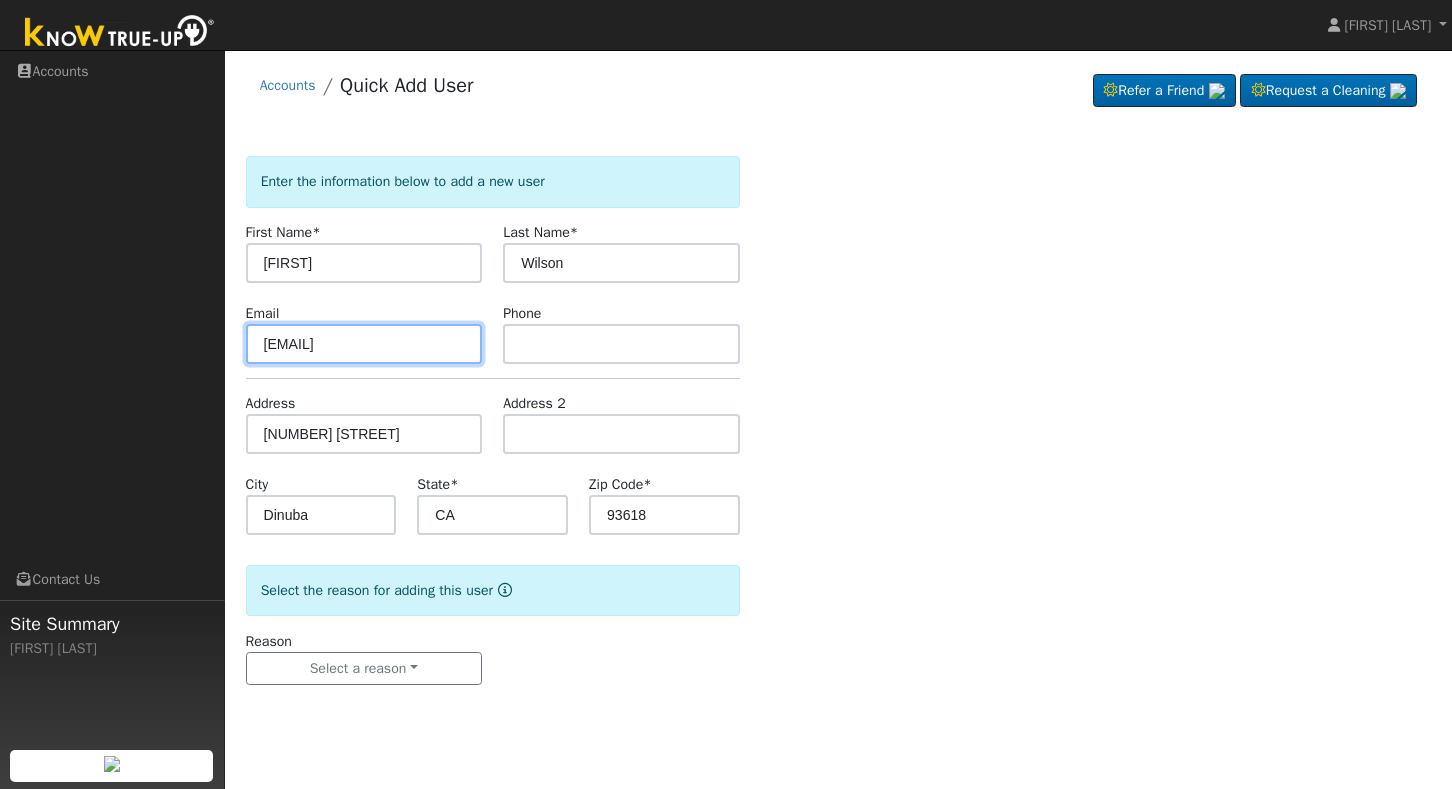 type on "mi2396@aol.com" 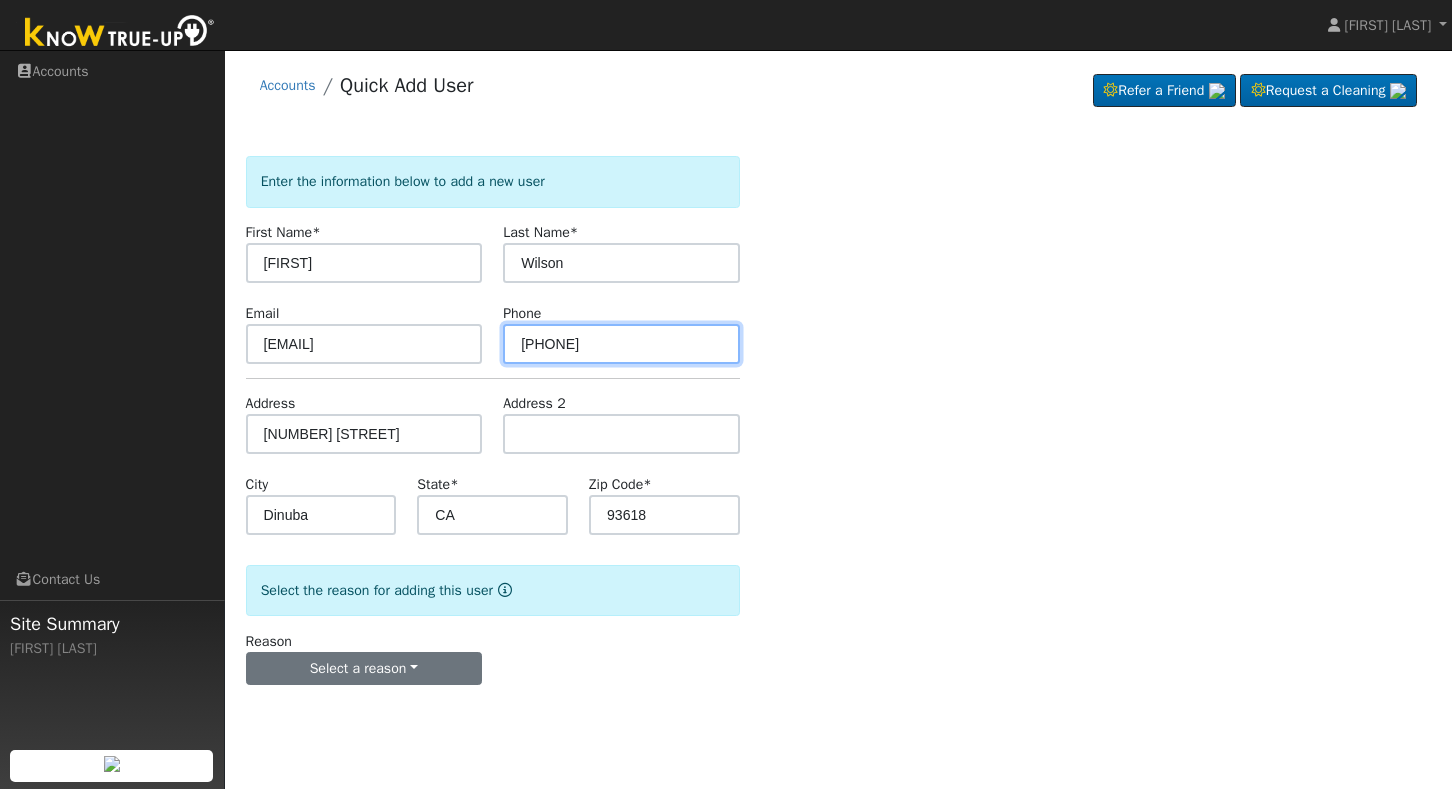 type on "5593934699" 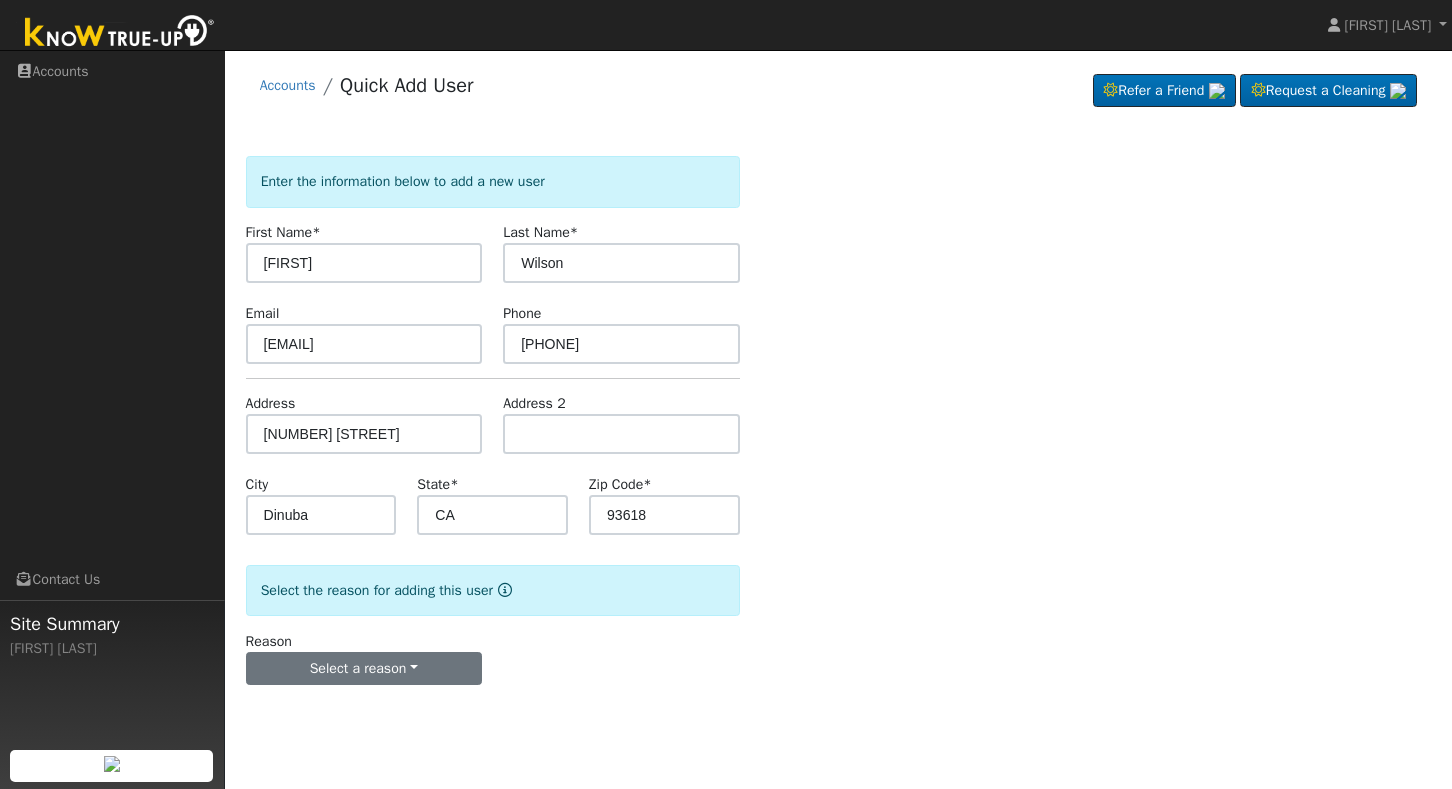 click on "Select a reason" at bounding box center [364, 669] 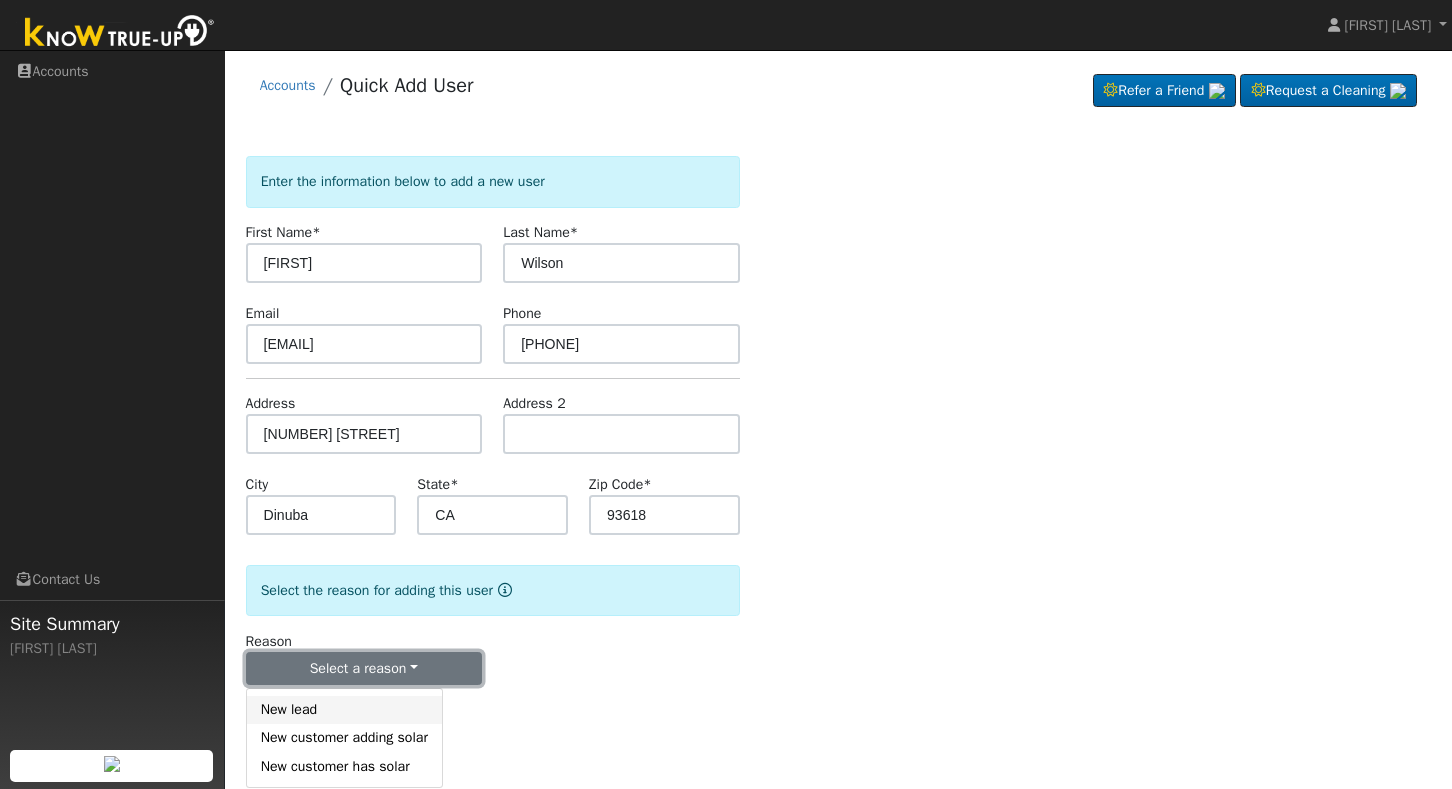 scroll, scrollTop: 0, scrollLeft: 0, axis: both 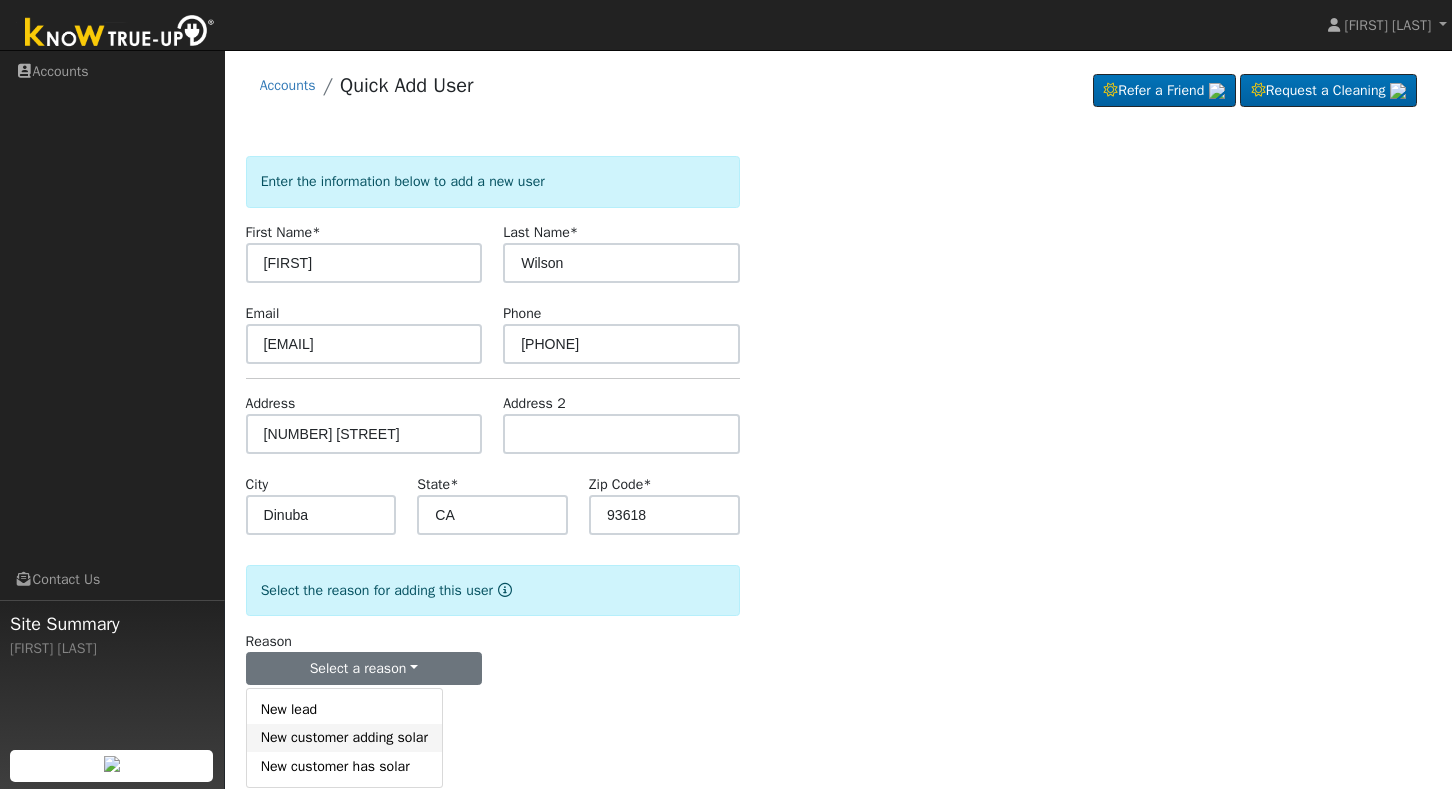 click on "New customer adding solar" at bounding box center (344, 738) 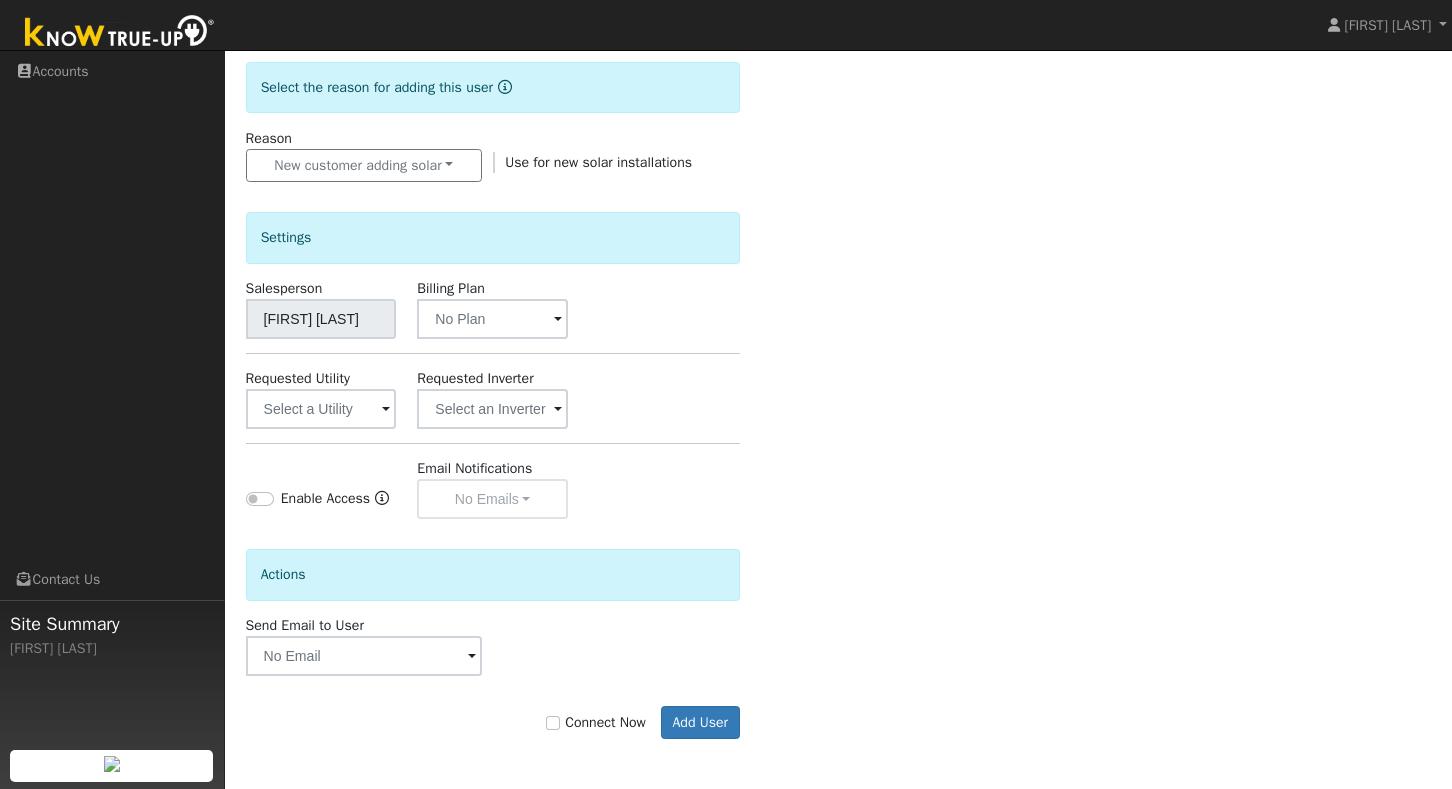 scroll, scrollTop: 503, scrollLeft: 0, axis: vertical 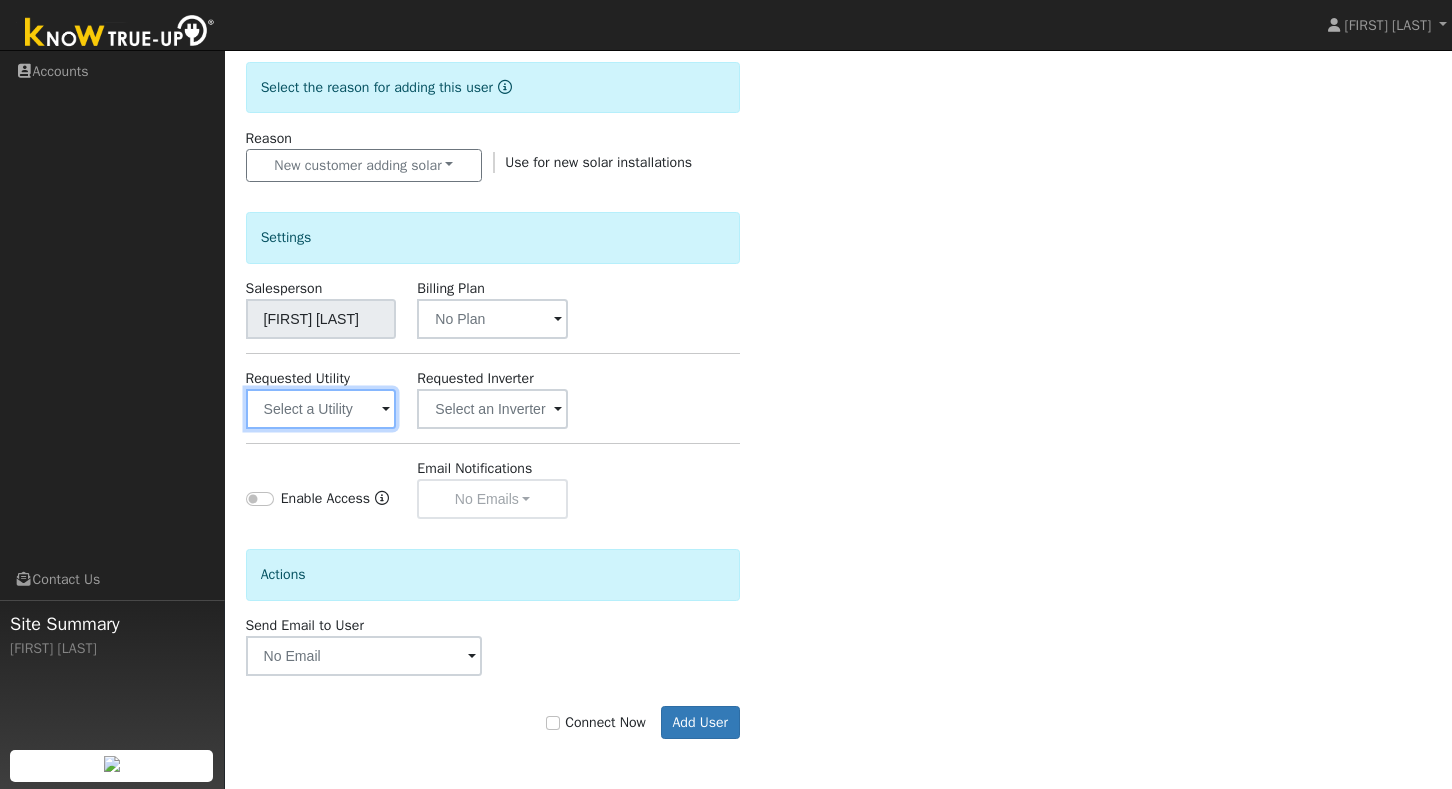 click at bounding box center (321, 409) 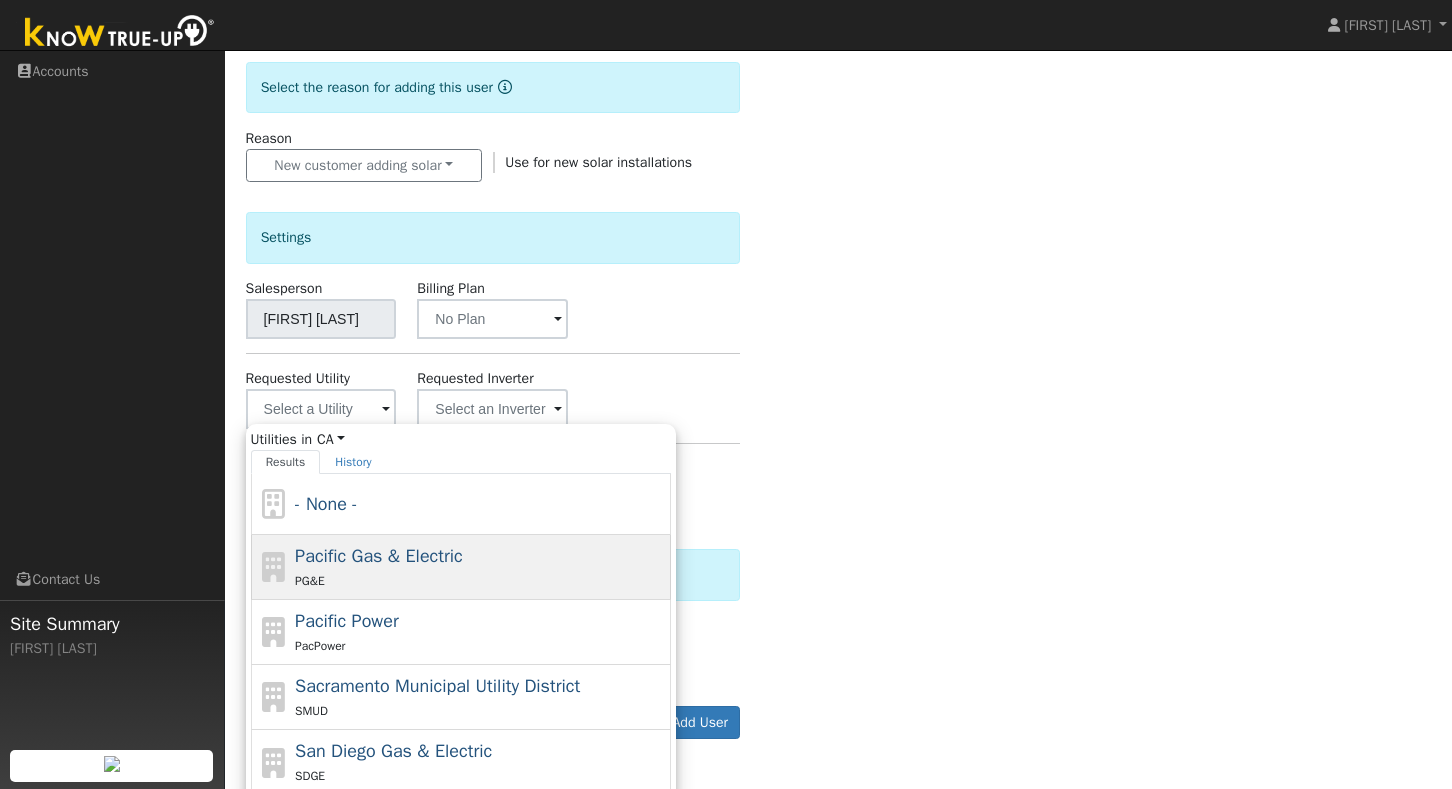 click on "PG&E" at bounding box center (480, 580) 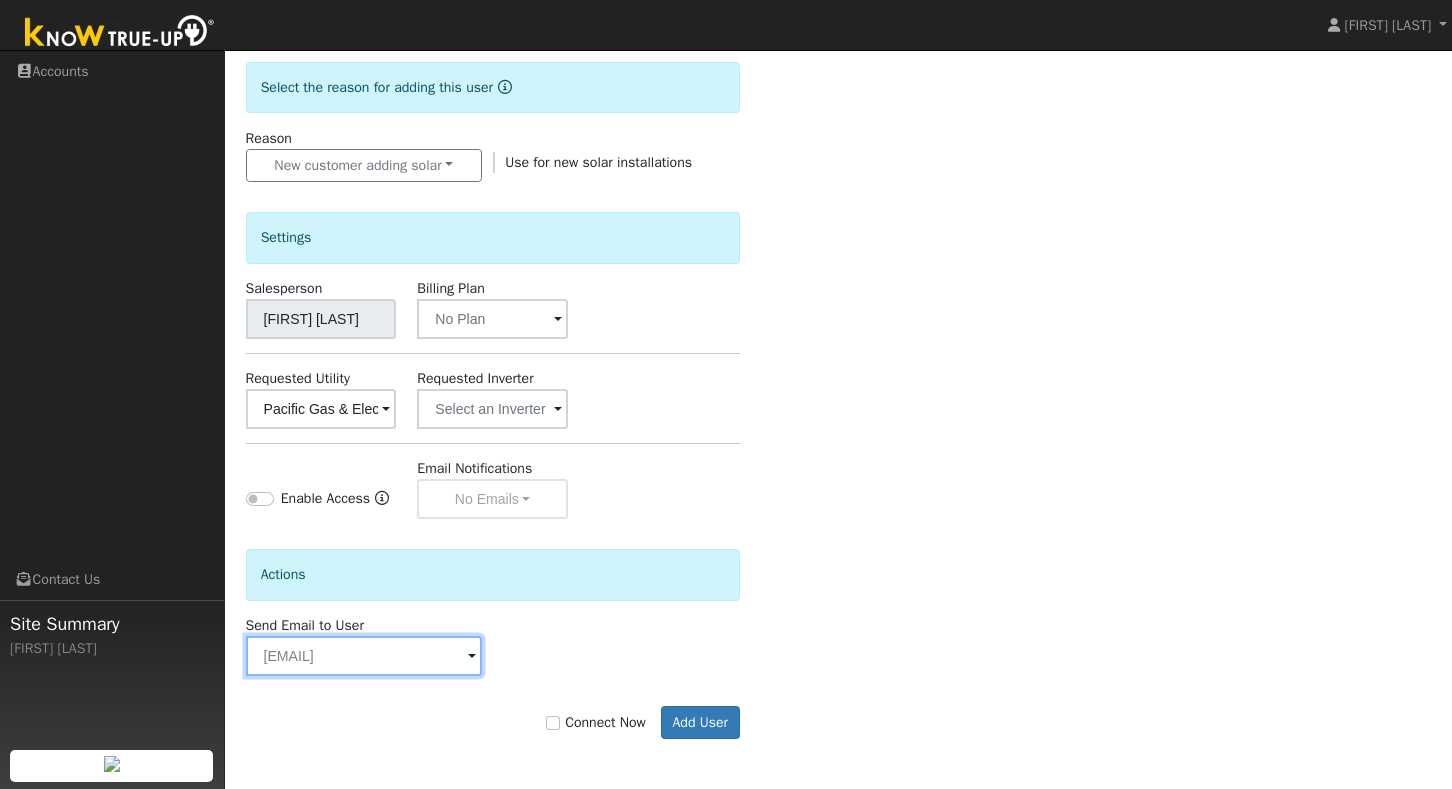 type on "royalsolar10x@gmail.com" 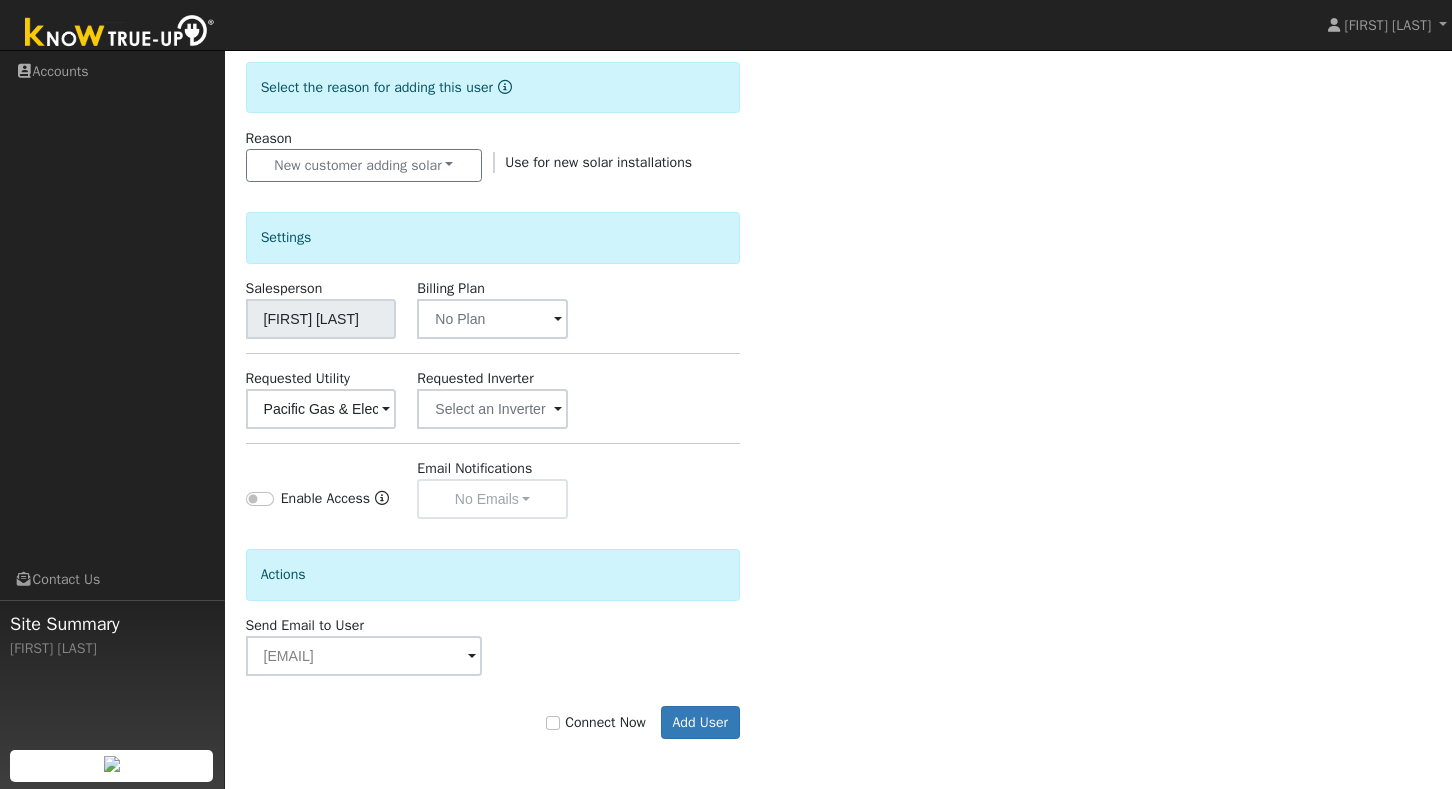 click on "Connect Now" at bounding box center [553, 723] 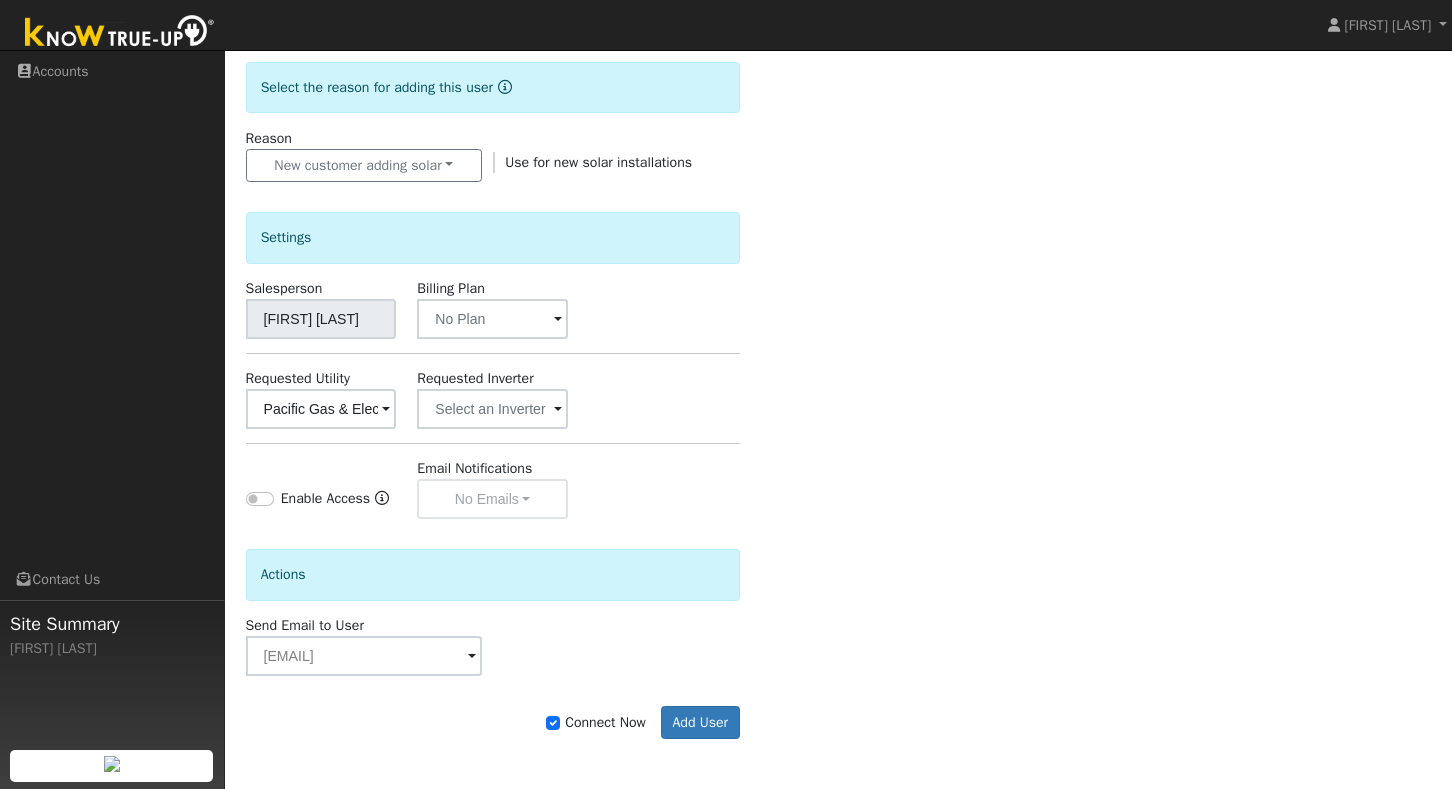 type 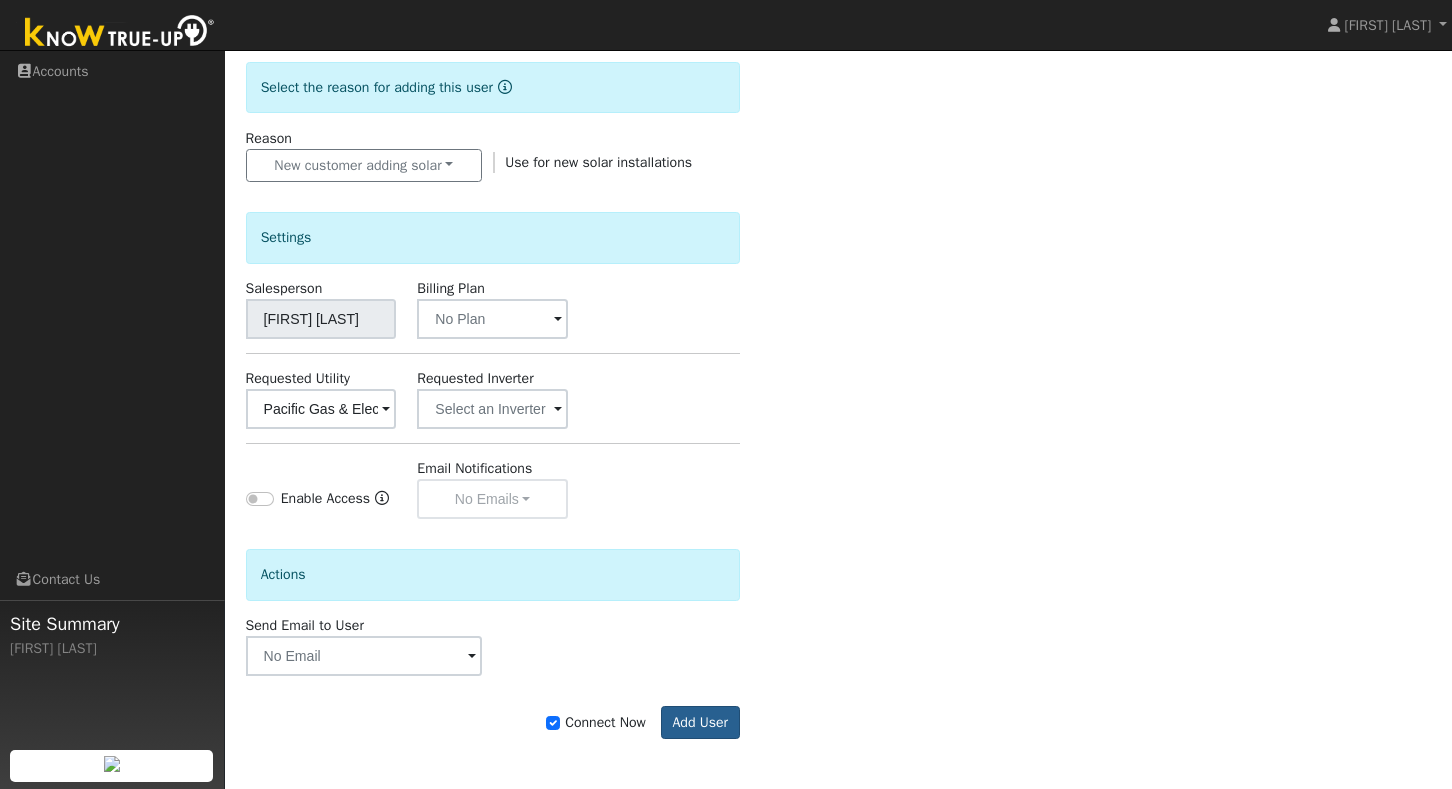 click on "Add User" at bounding box center [700, 723] 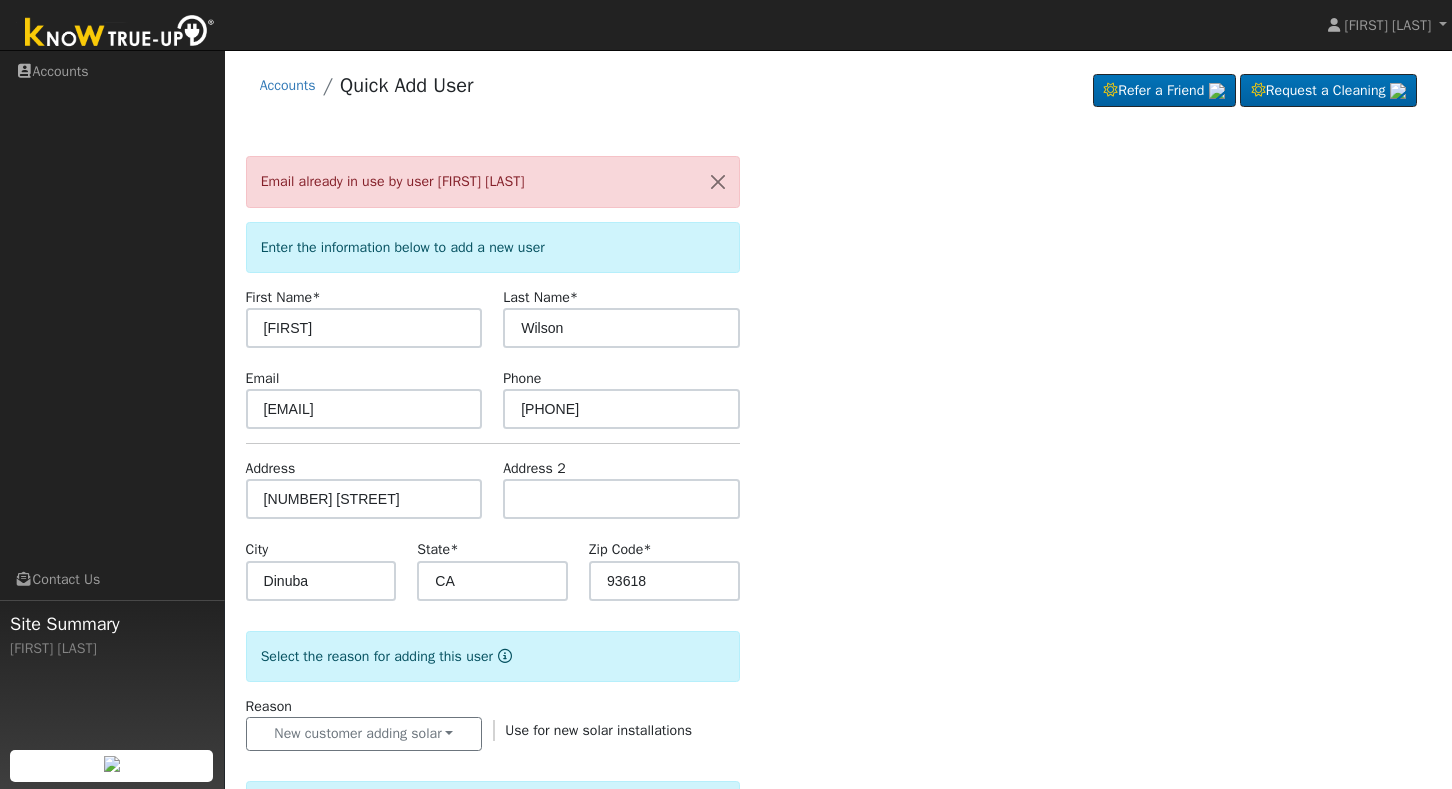 scroll, scrollTop: 0, scrollLeft: 0, axis: both 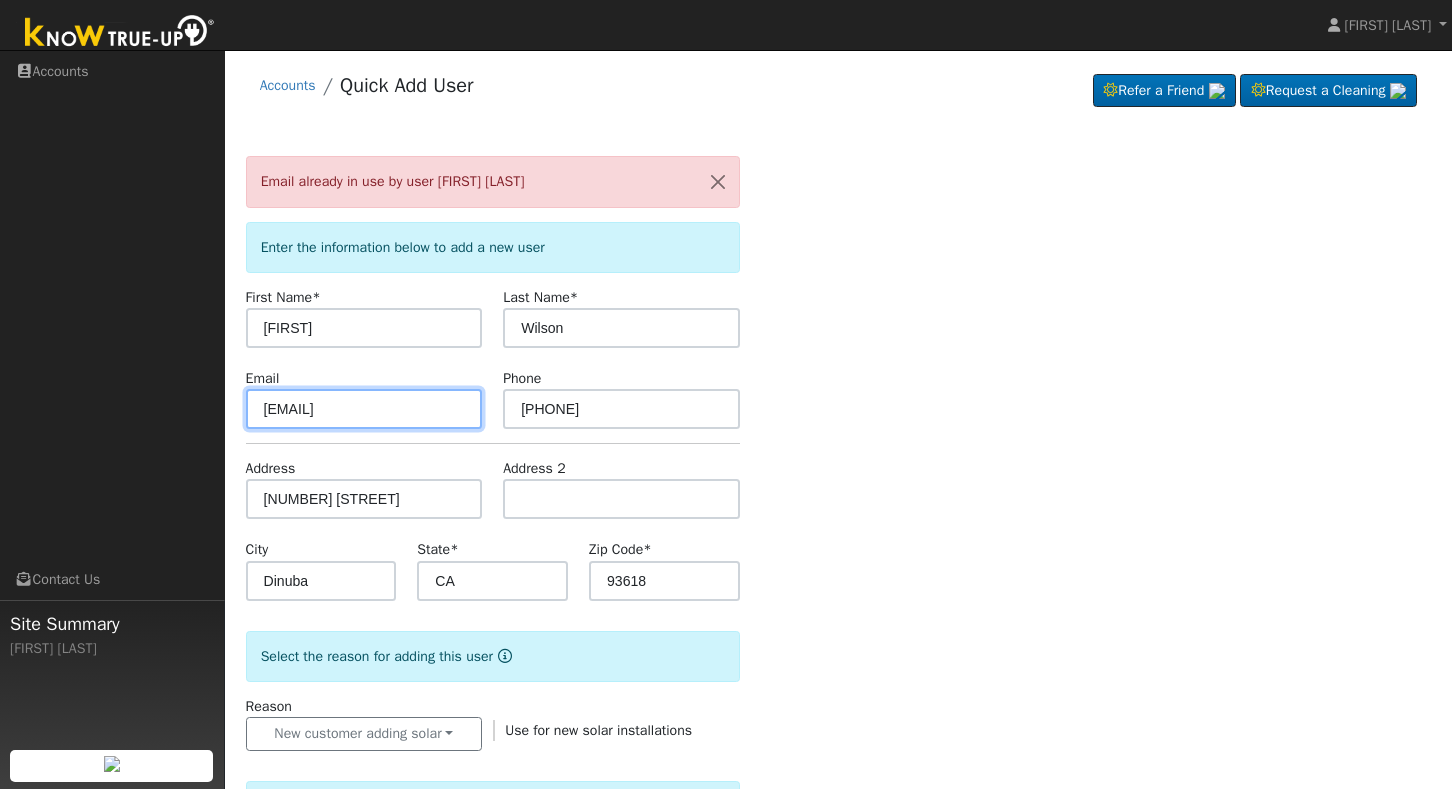 click on "[EMAIL]" at bounding box center (364, 409) 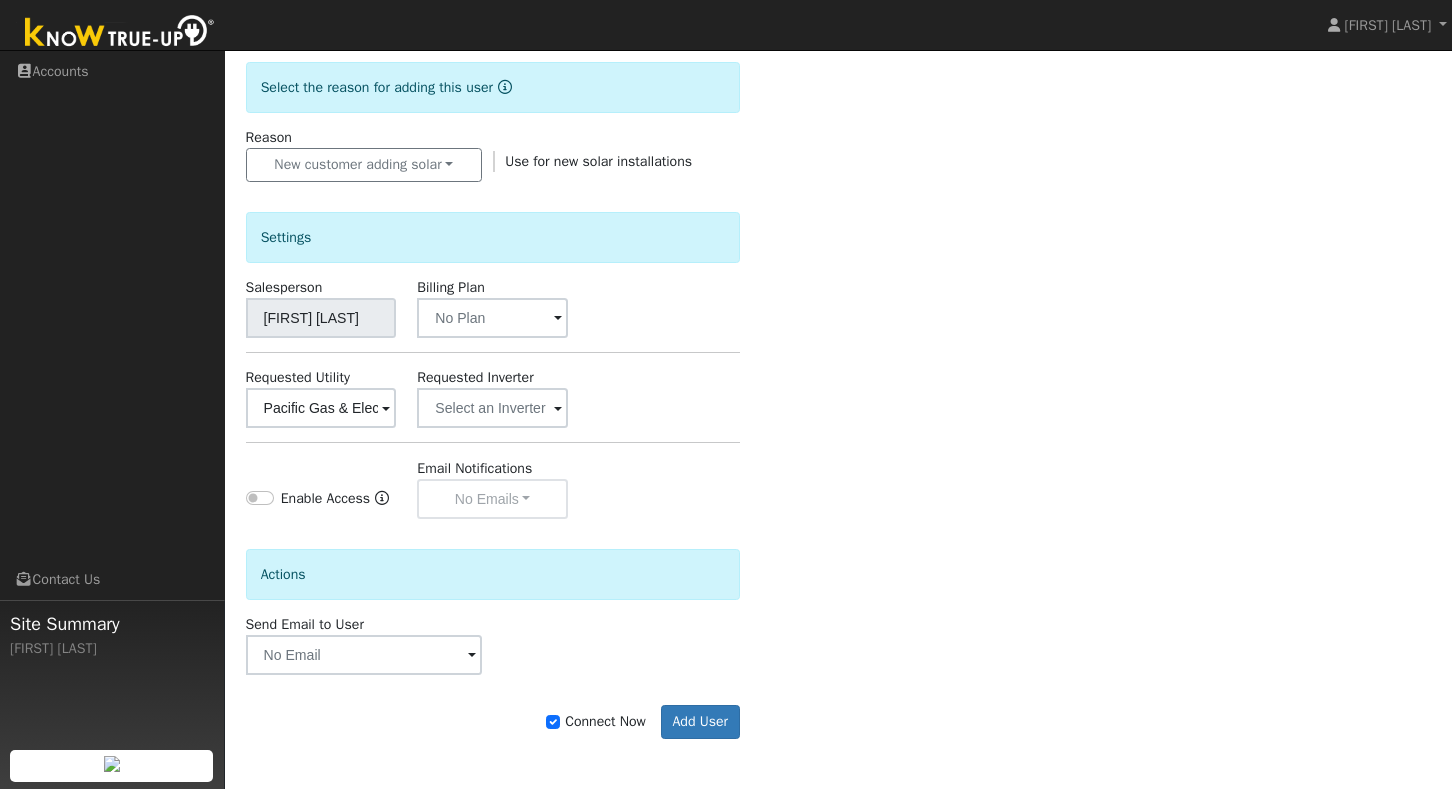 scroll, scrollTop: 568, scrollLeft: 0, axis: vertical 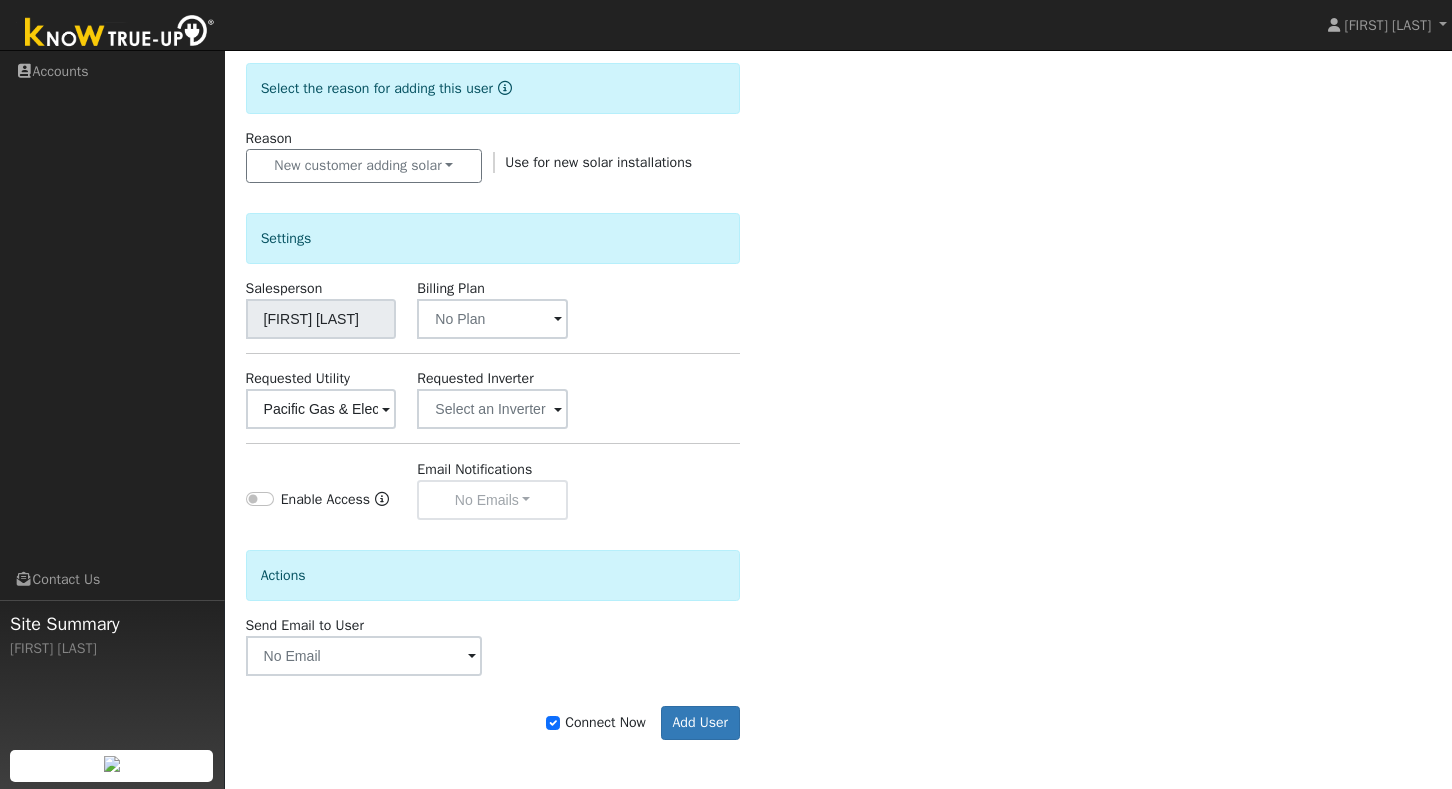 type on "royalsolar10x@gmail.com" 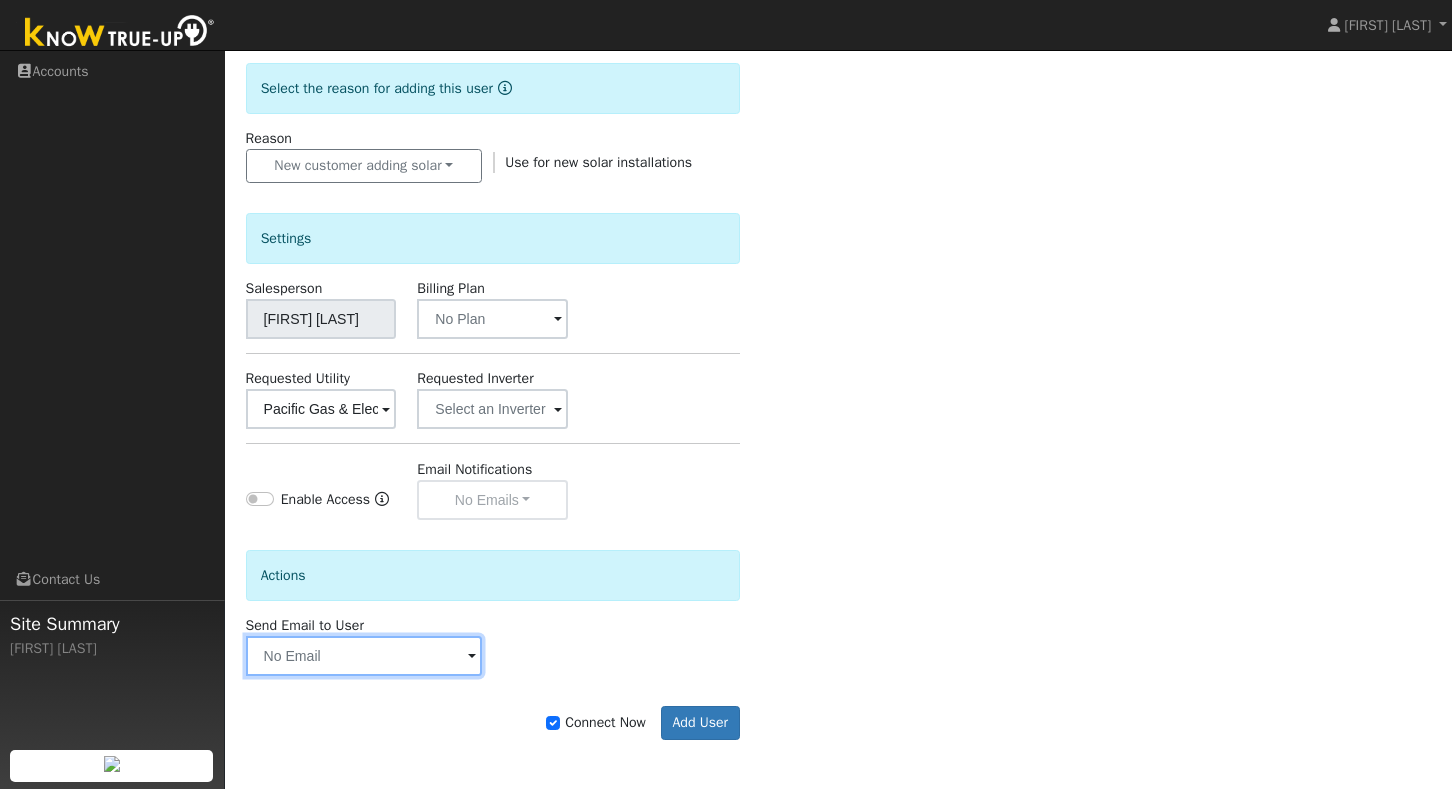 click at bounding box center [364, 656] 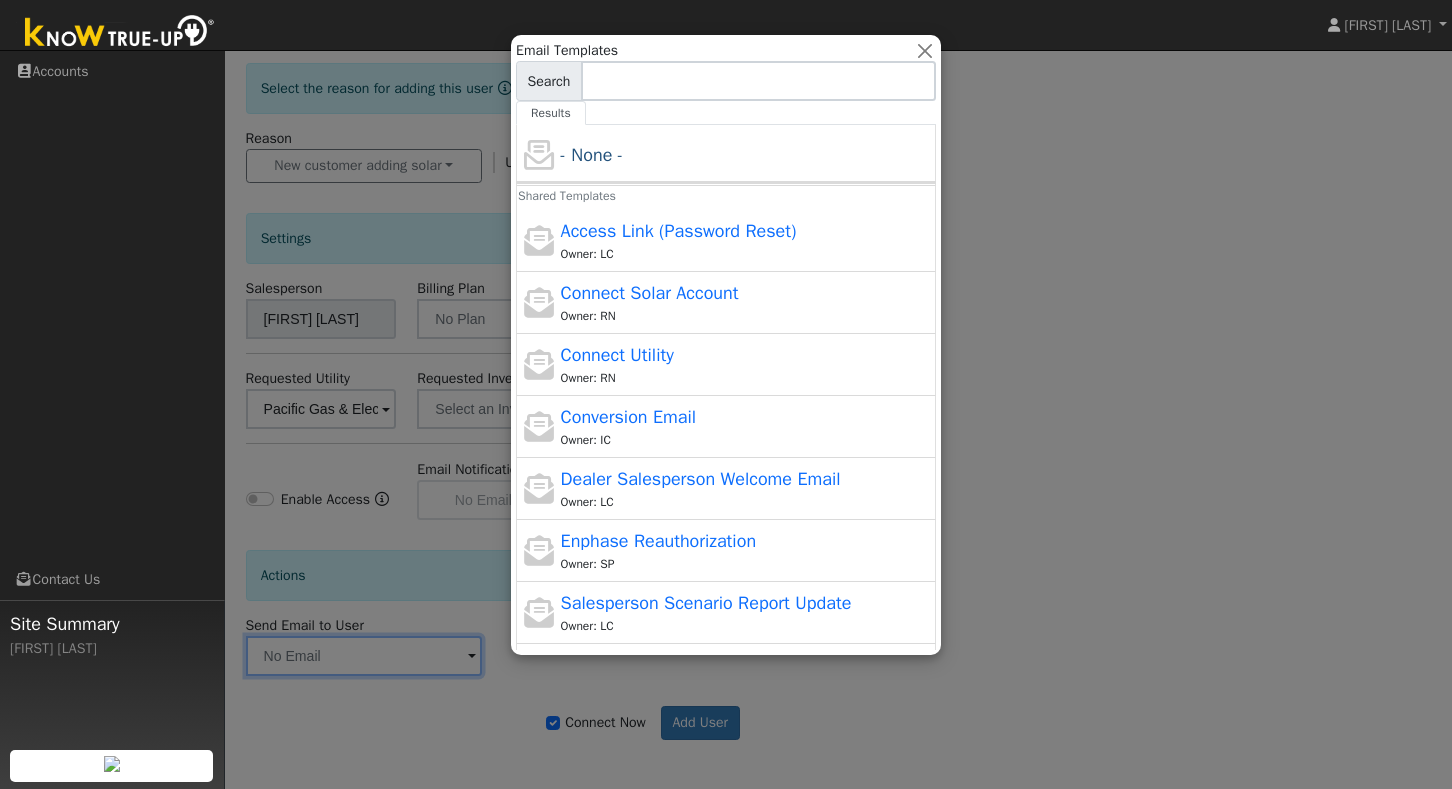 click at bounding box center (726, 394) 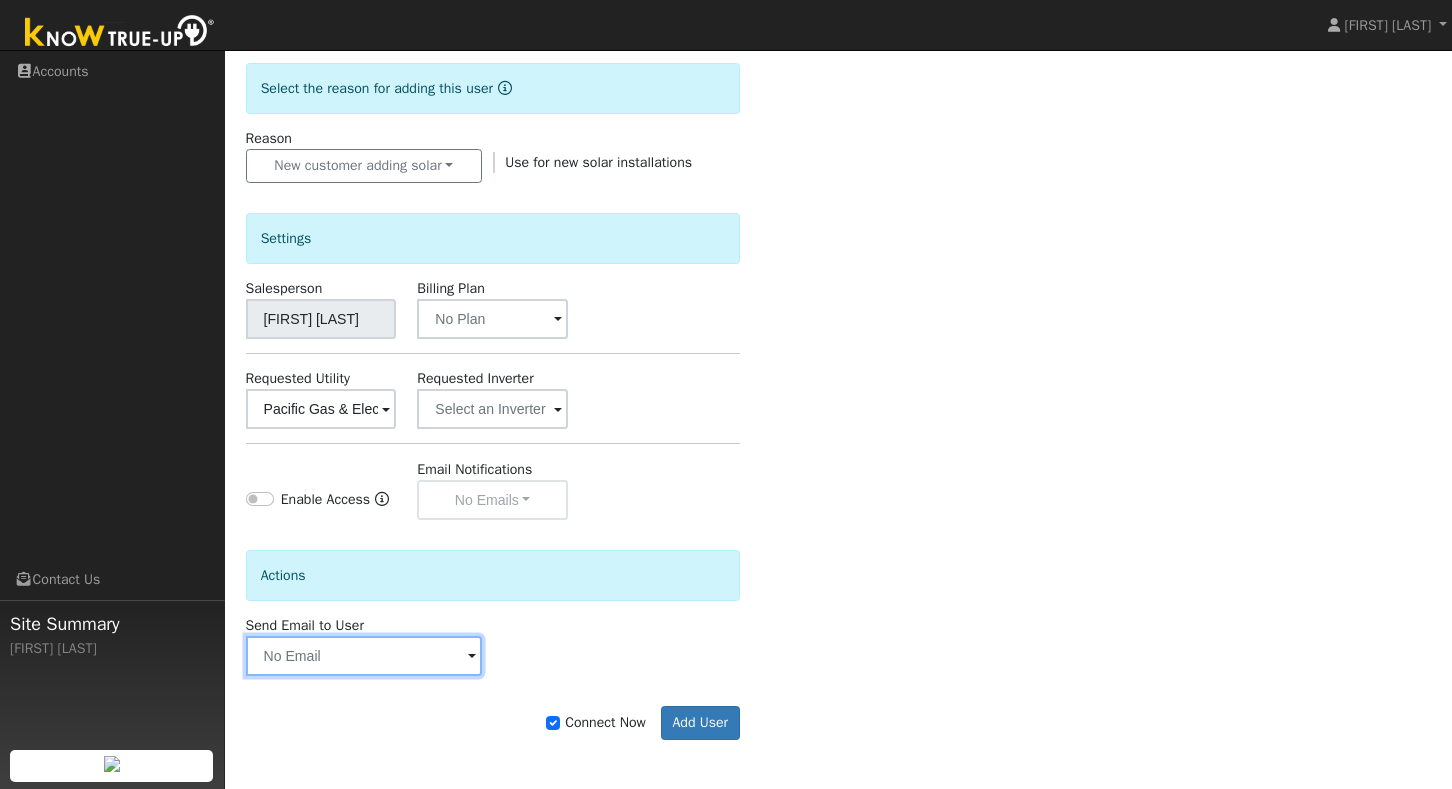click at bounding box center [364, 656] 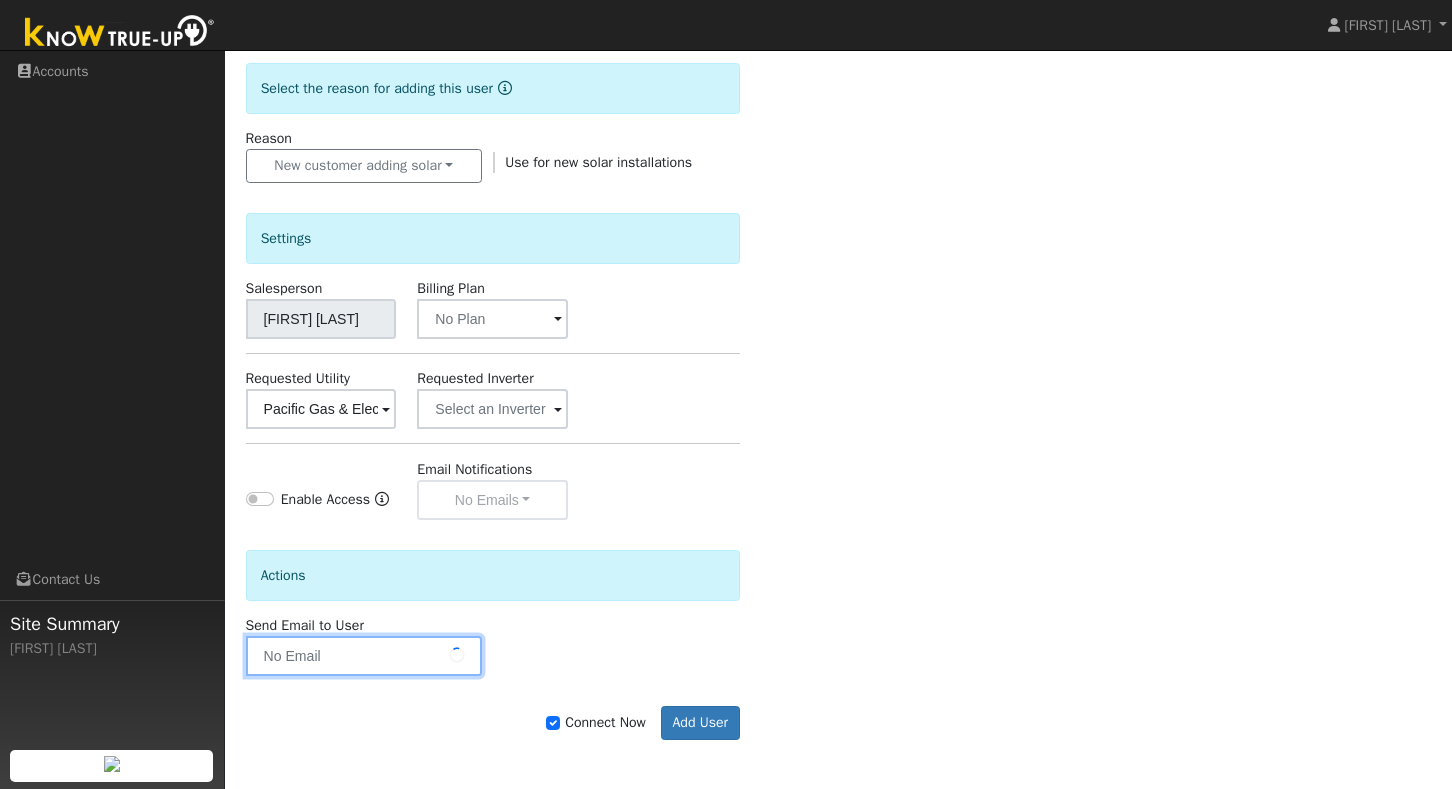 type on "r" 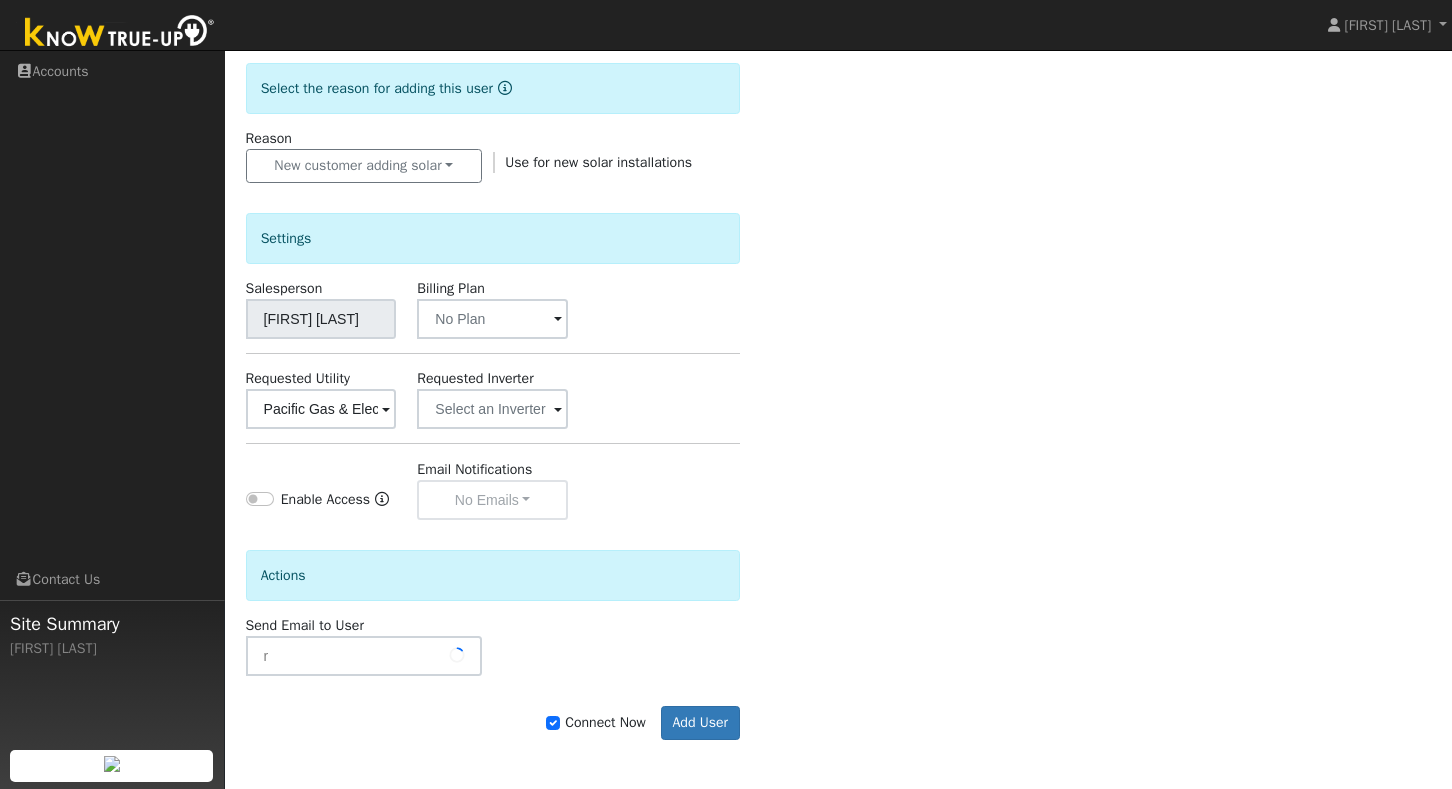type 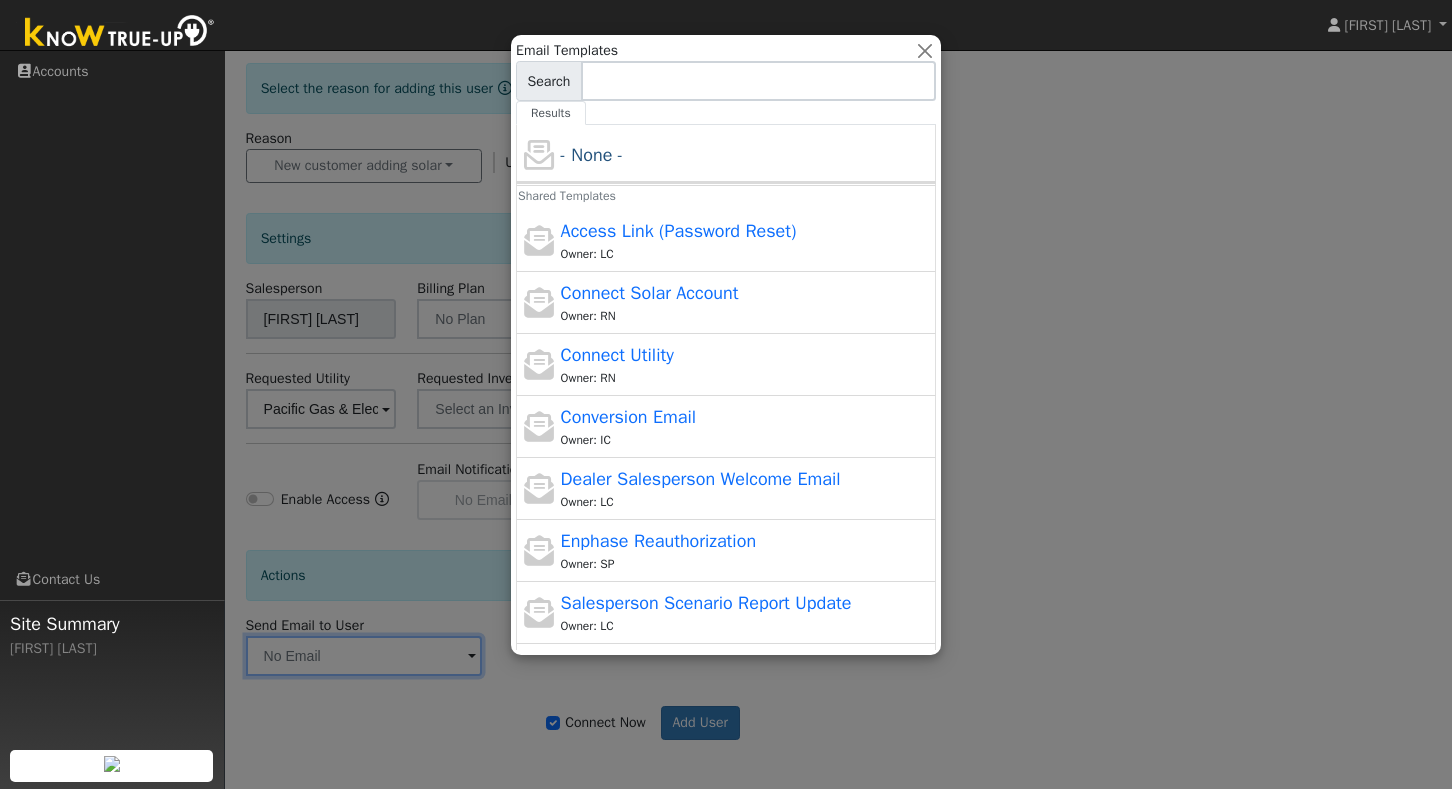 click at bounding box center [726, 394] 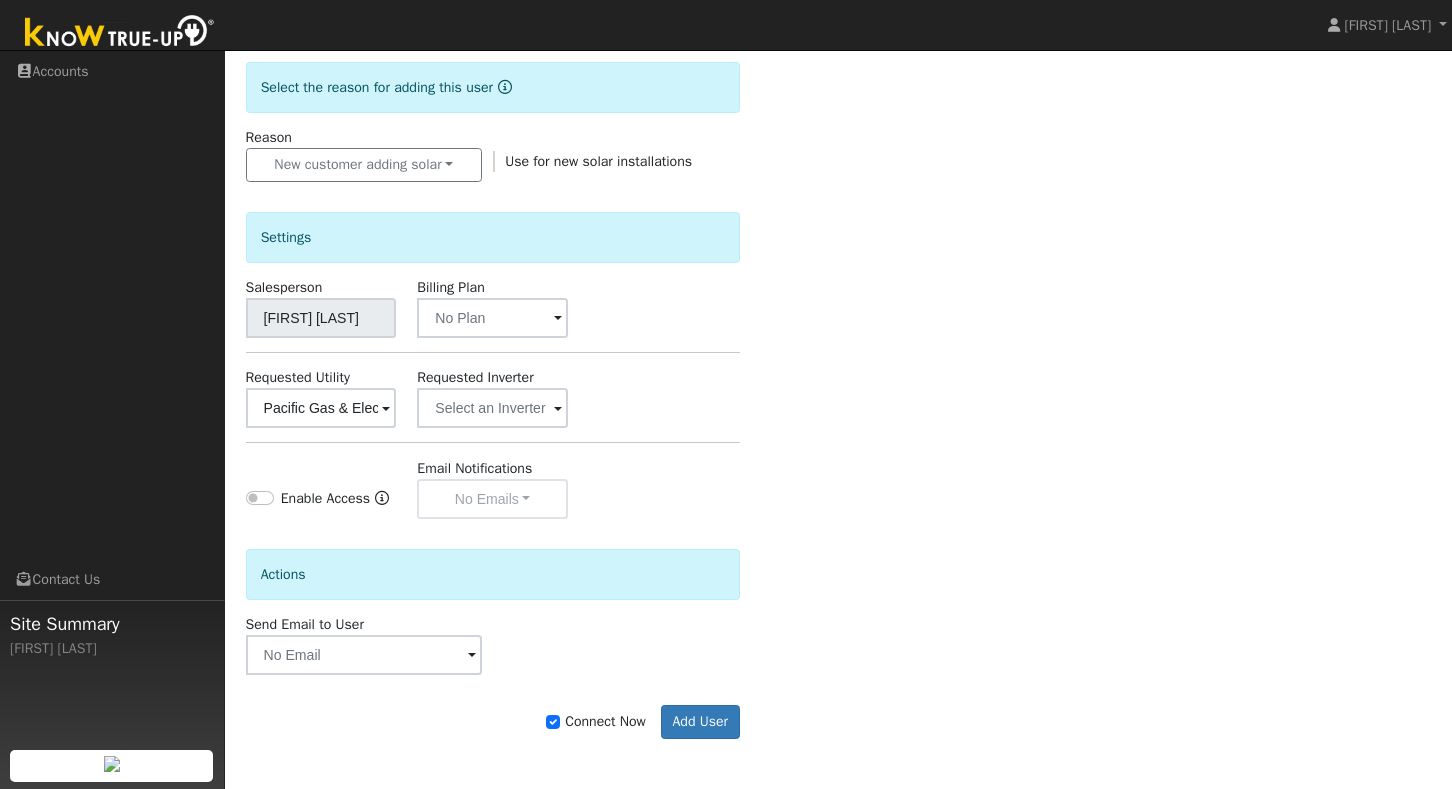 scroll, scrollTop: 568, scrollLeft: 0, axis: vertical 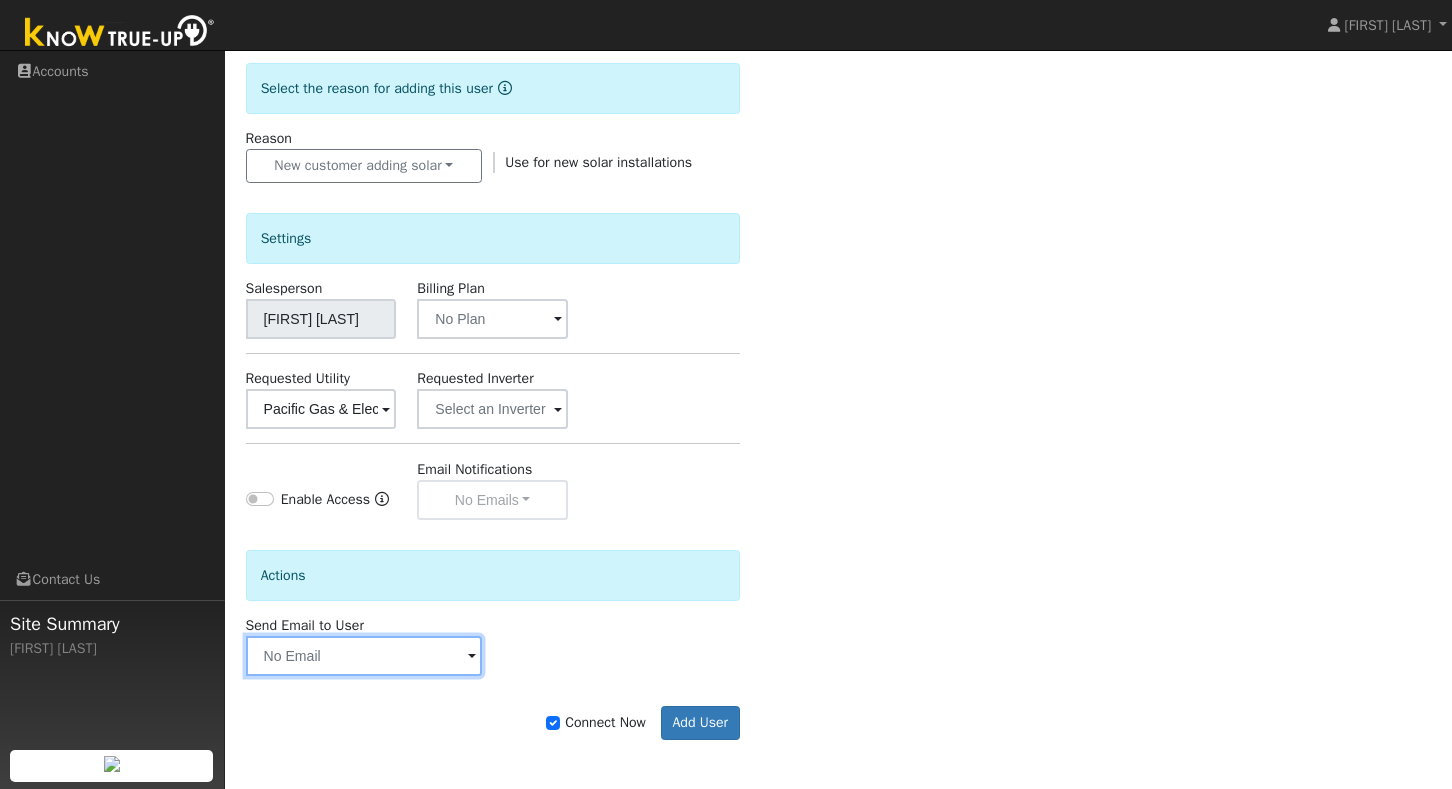 click at bounding box center [364, 656] 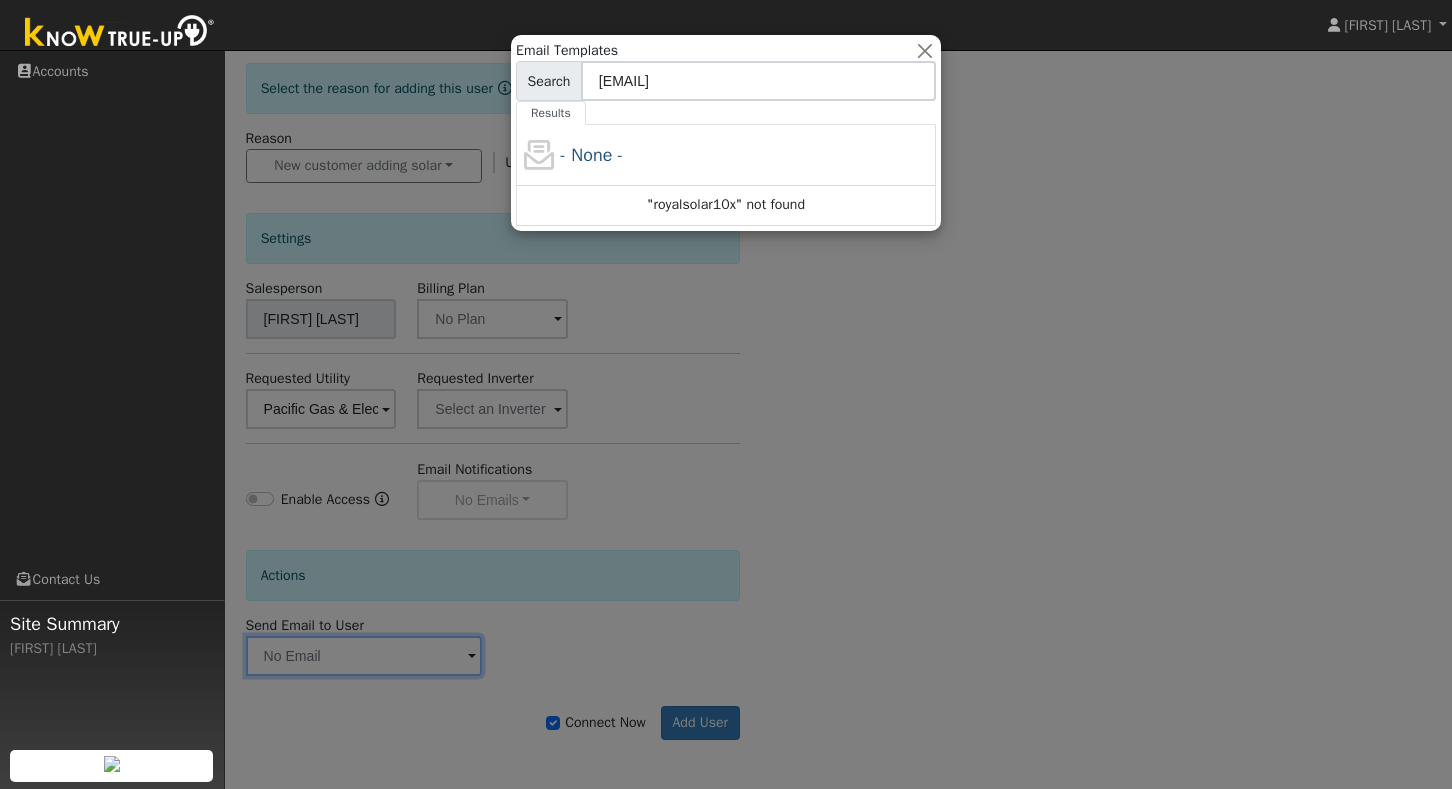 type on "royalsolar10x@gmail.com" 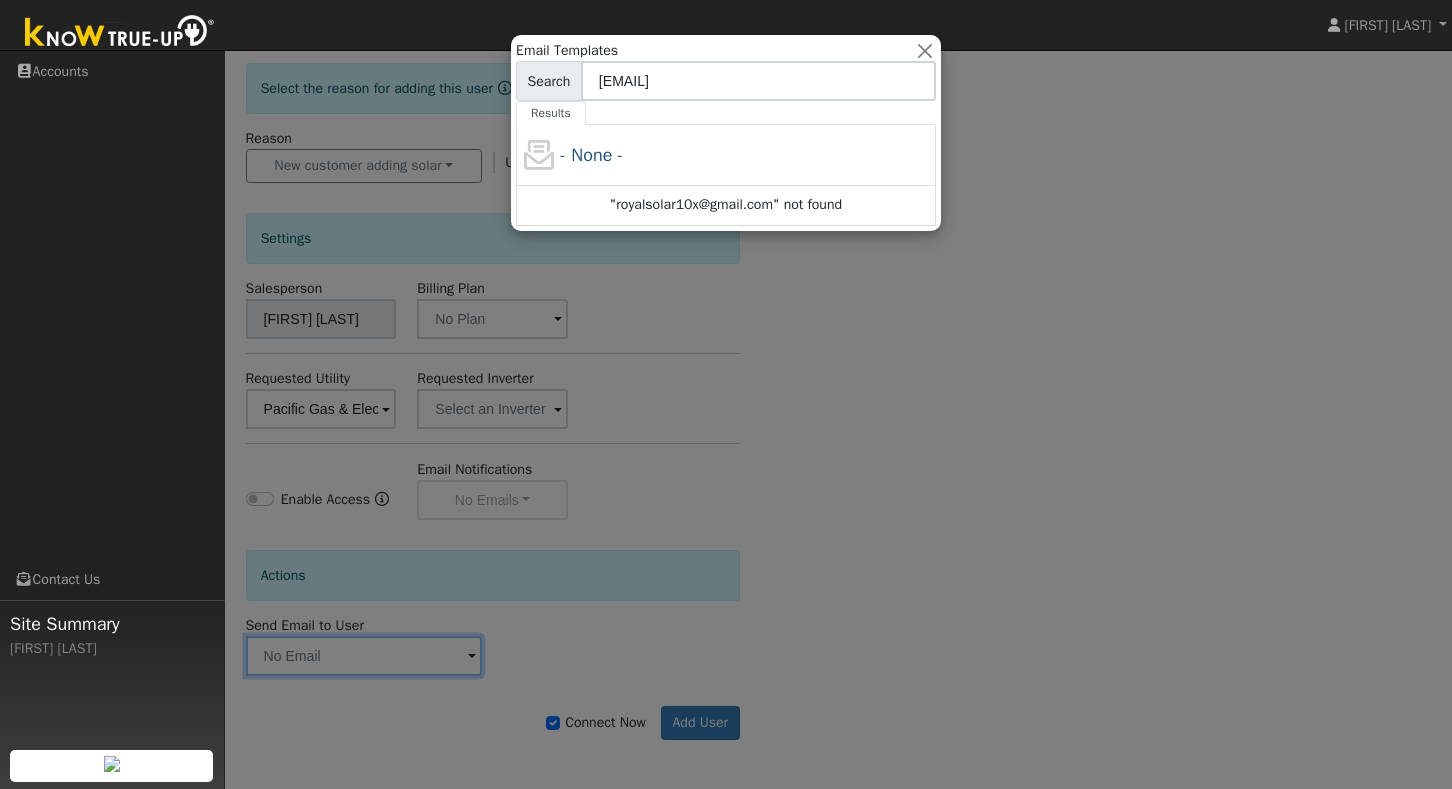 click at bounding box center [726, 394] 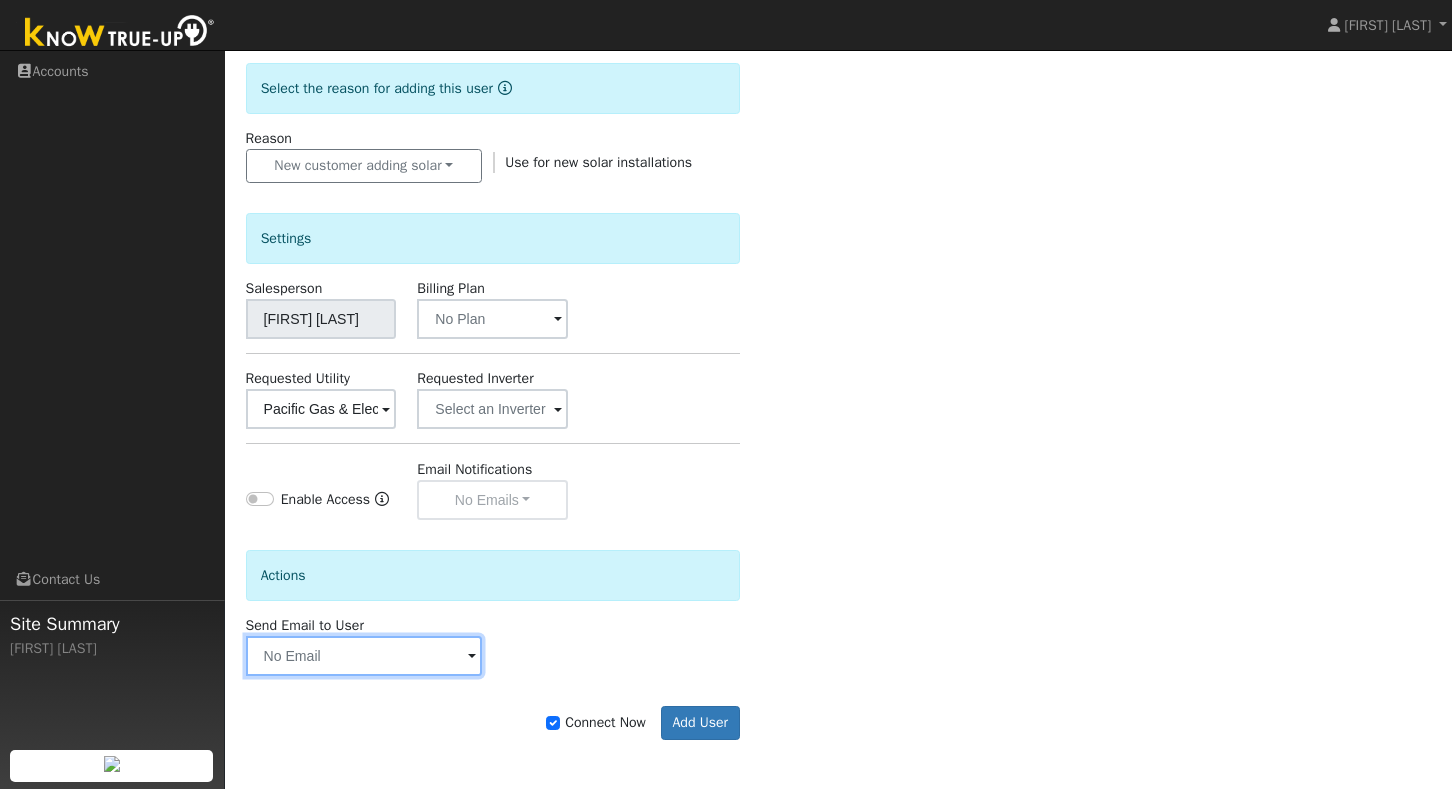 click at bounding box center (364, 656) 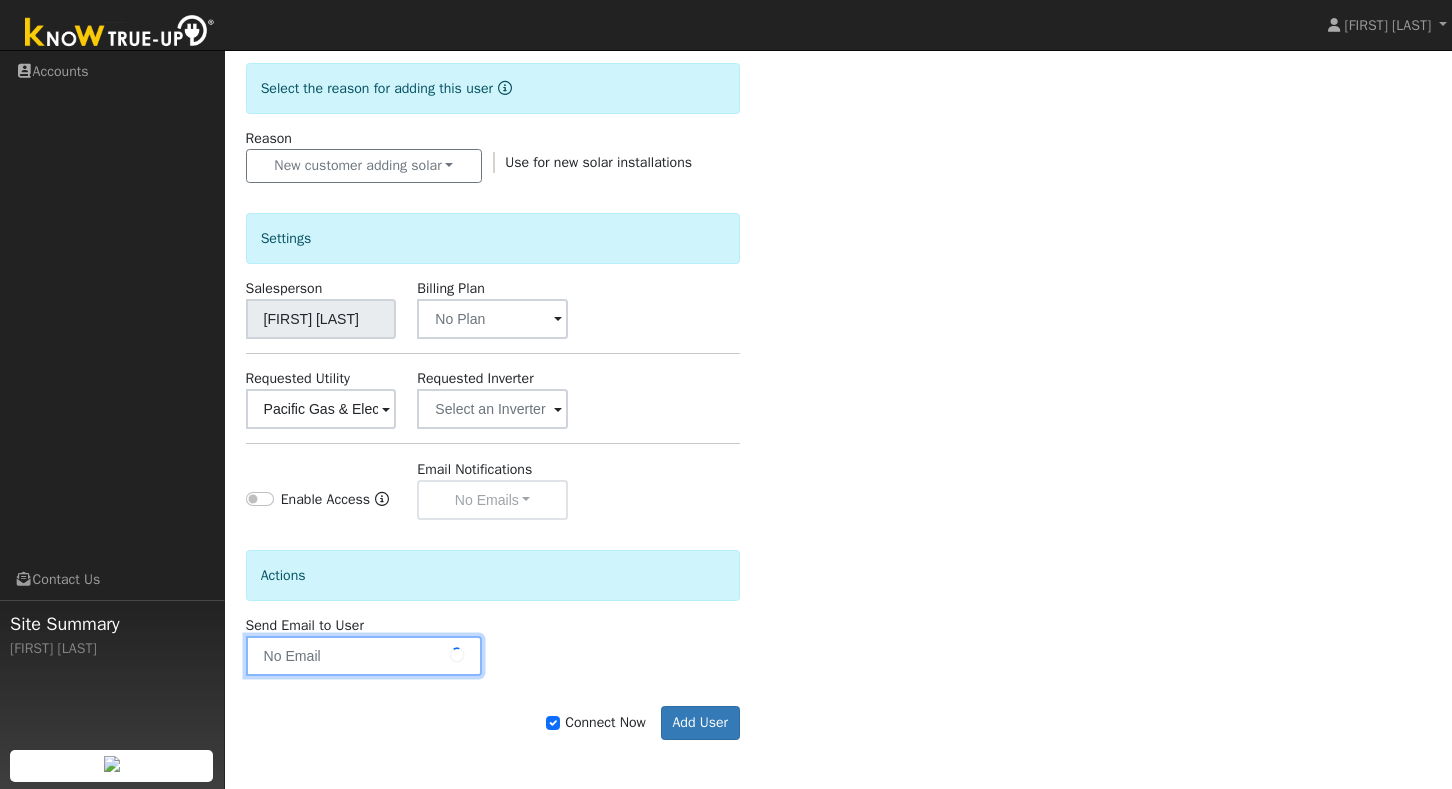 type on "bubba_segura08@yahoo.com" 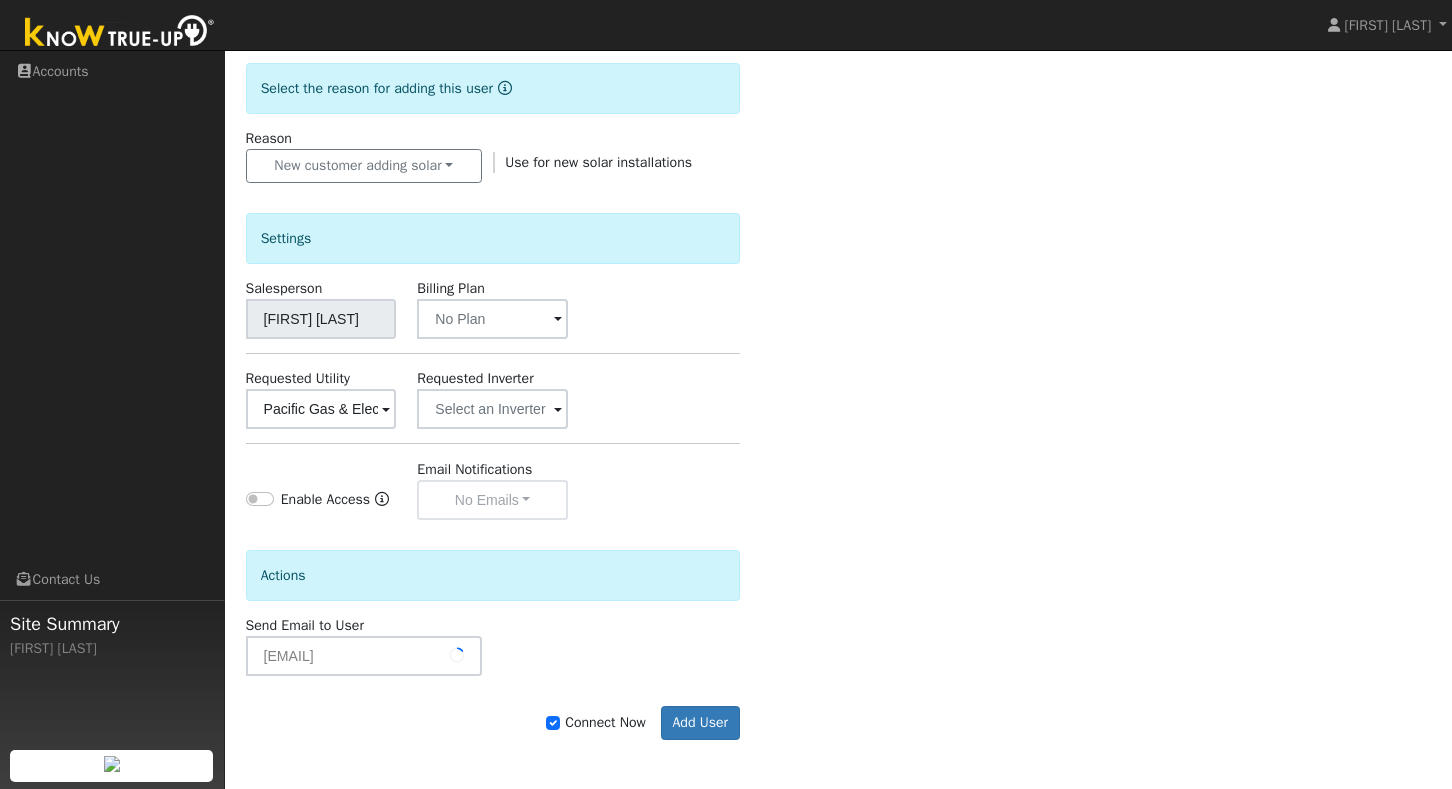 type 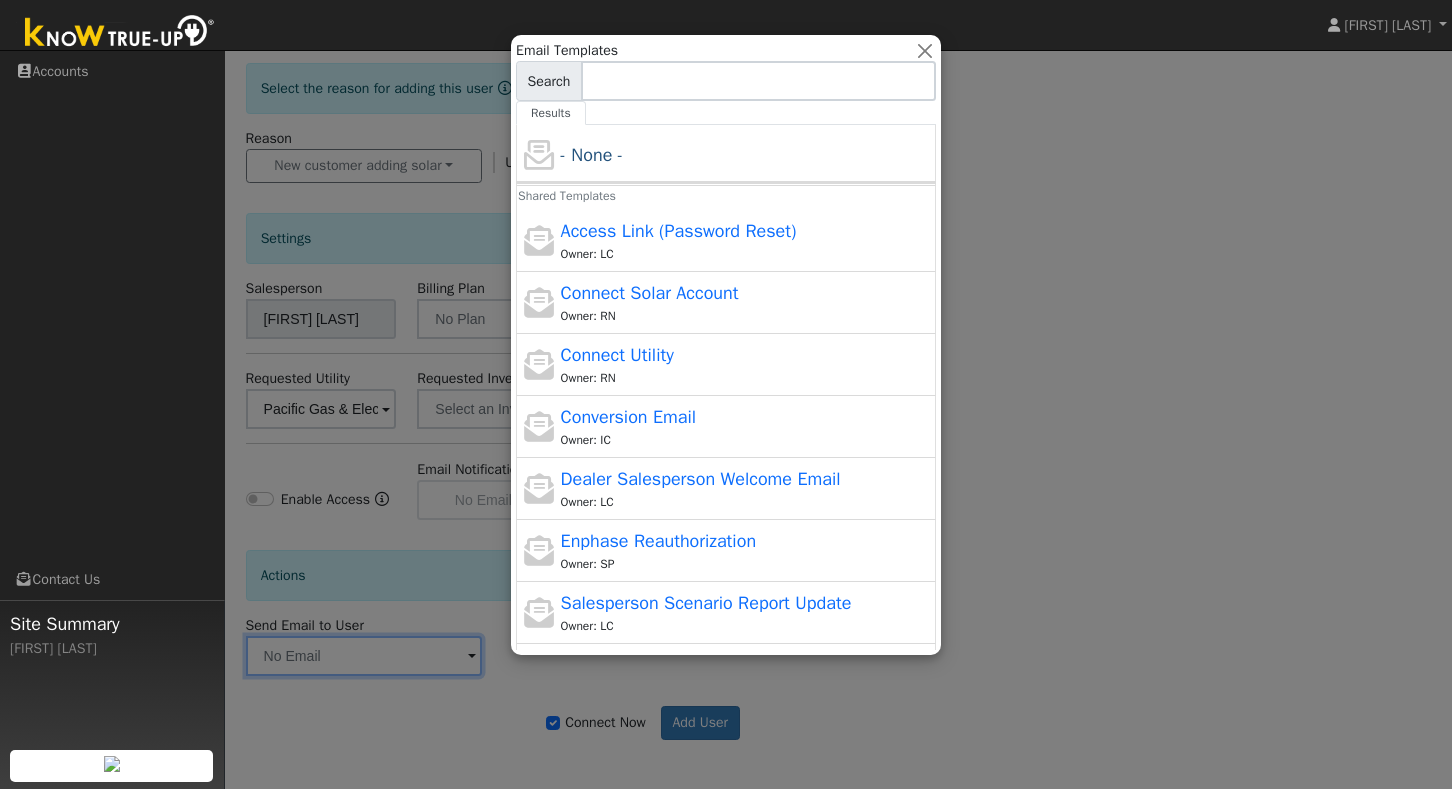 click at bounding box center (726, 394) 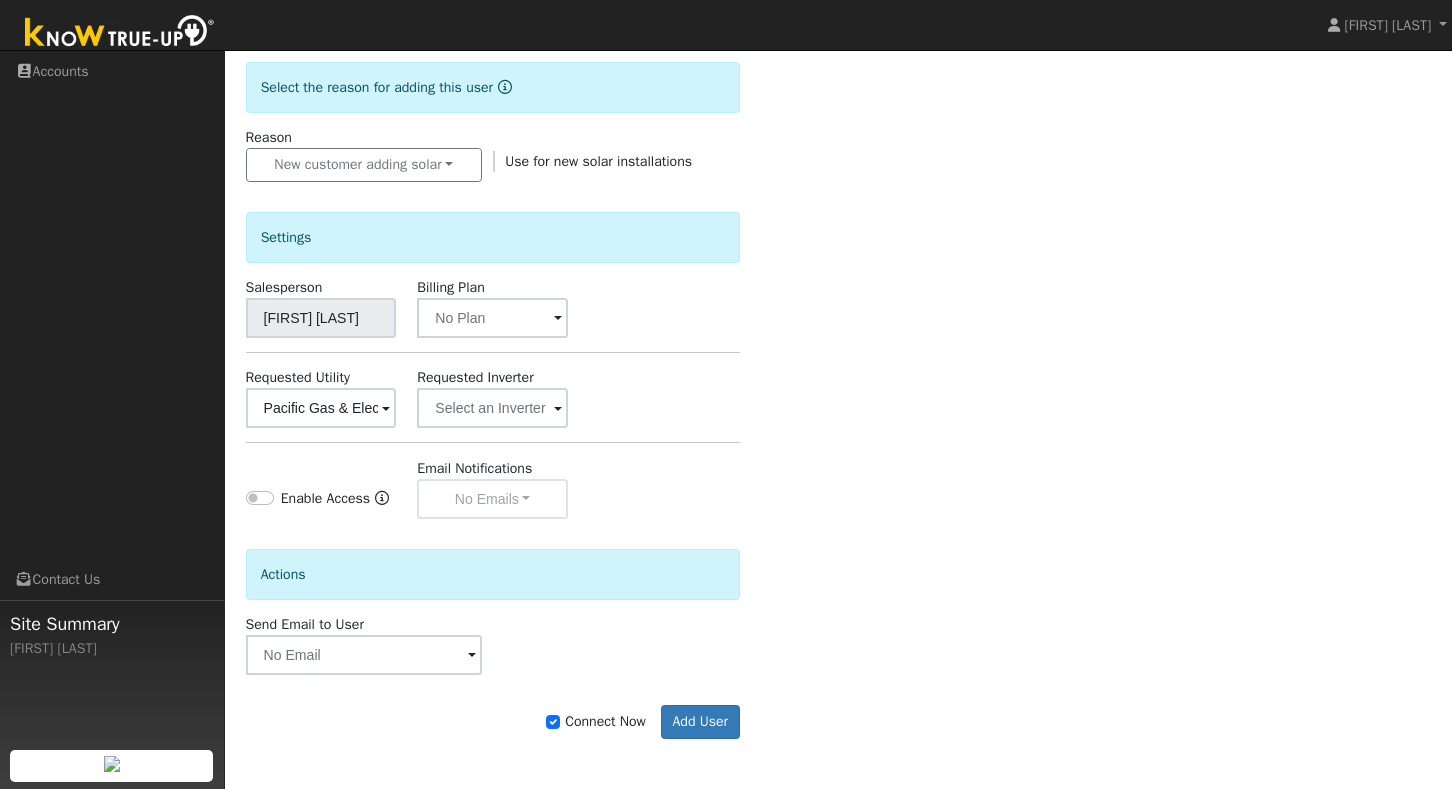 scroll, scrollTop: 568, scrollLeft: 0, axis: vertical 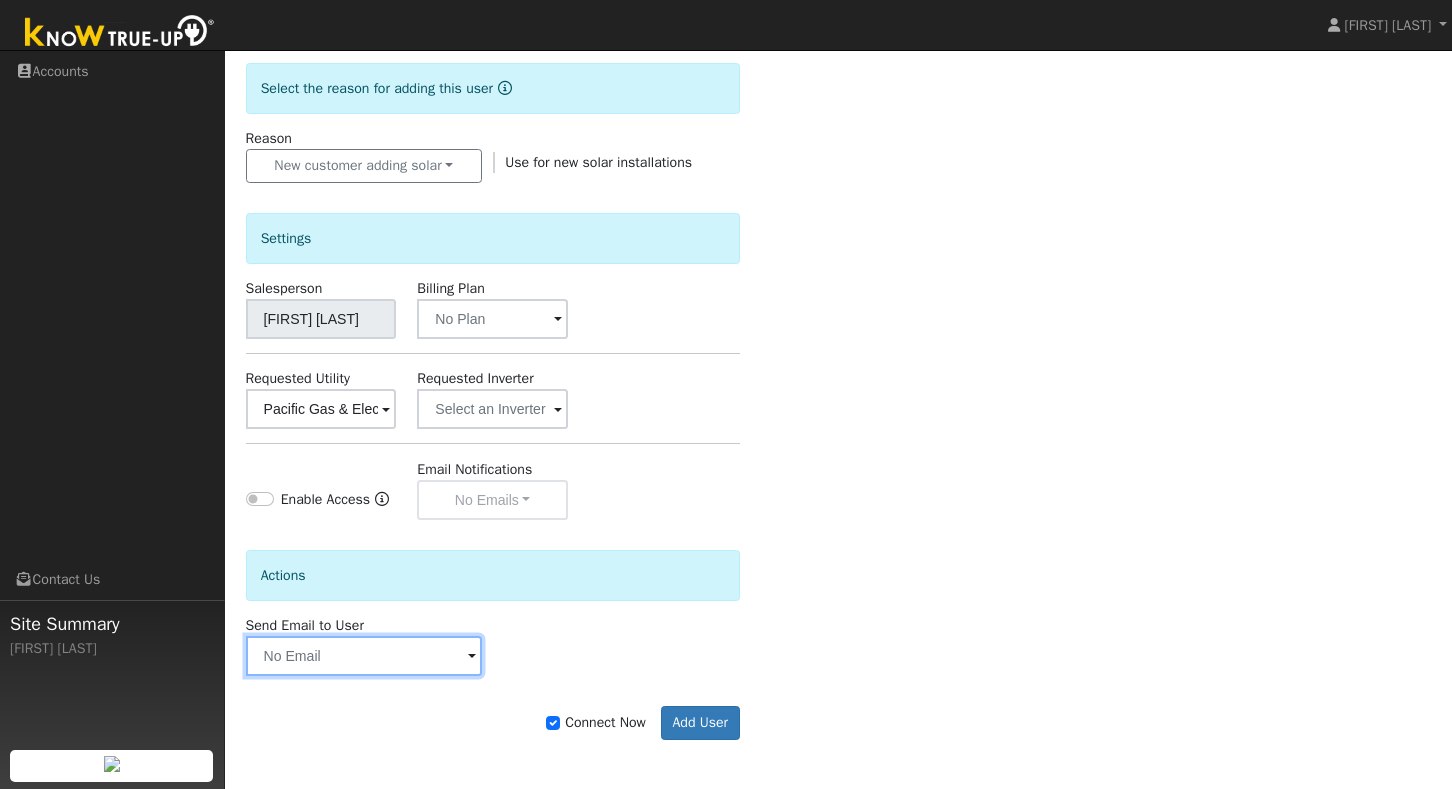 click at bounding box center (364, 656) 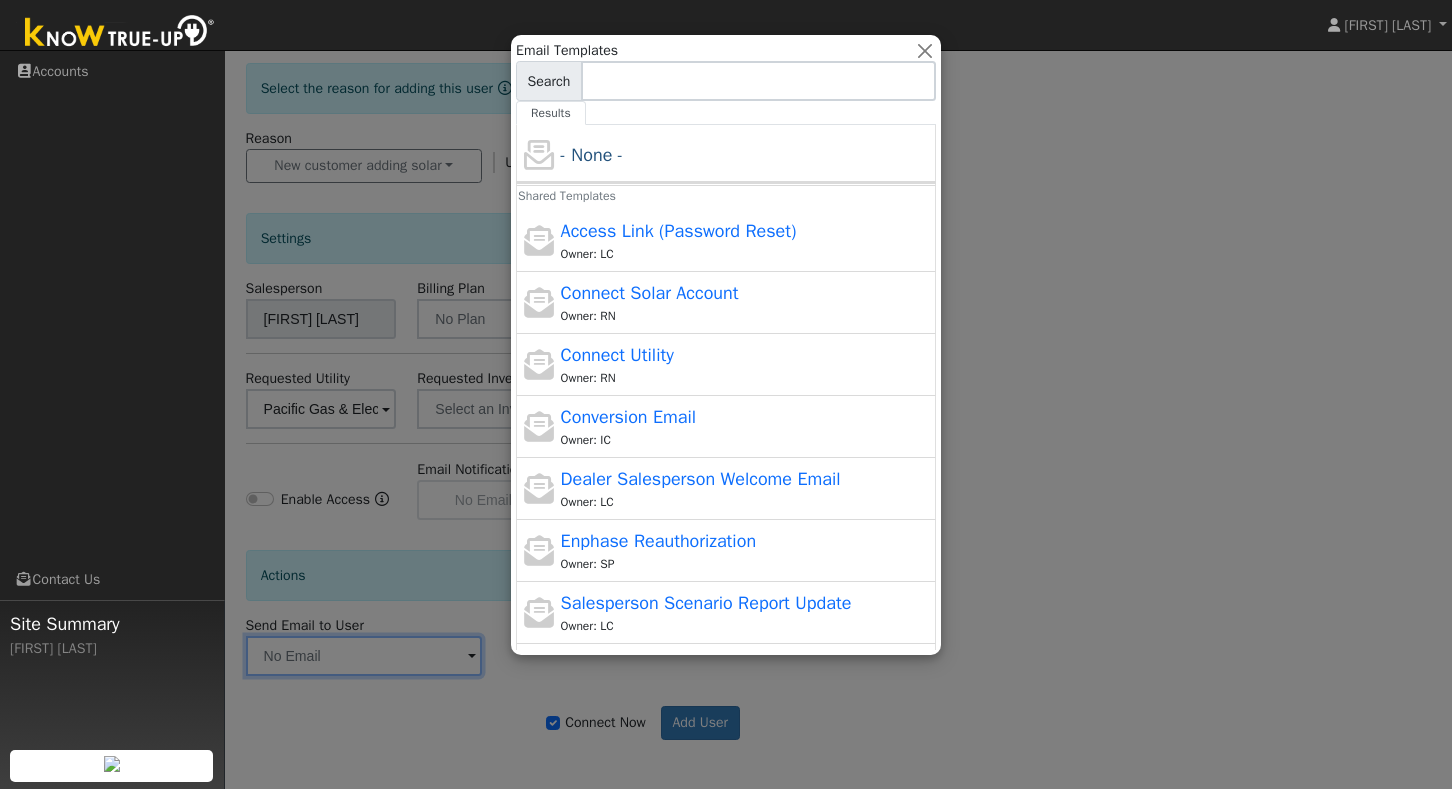 click at bounding box center (726, 394) 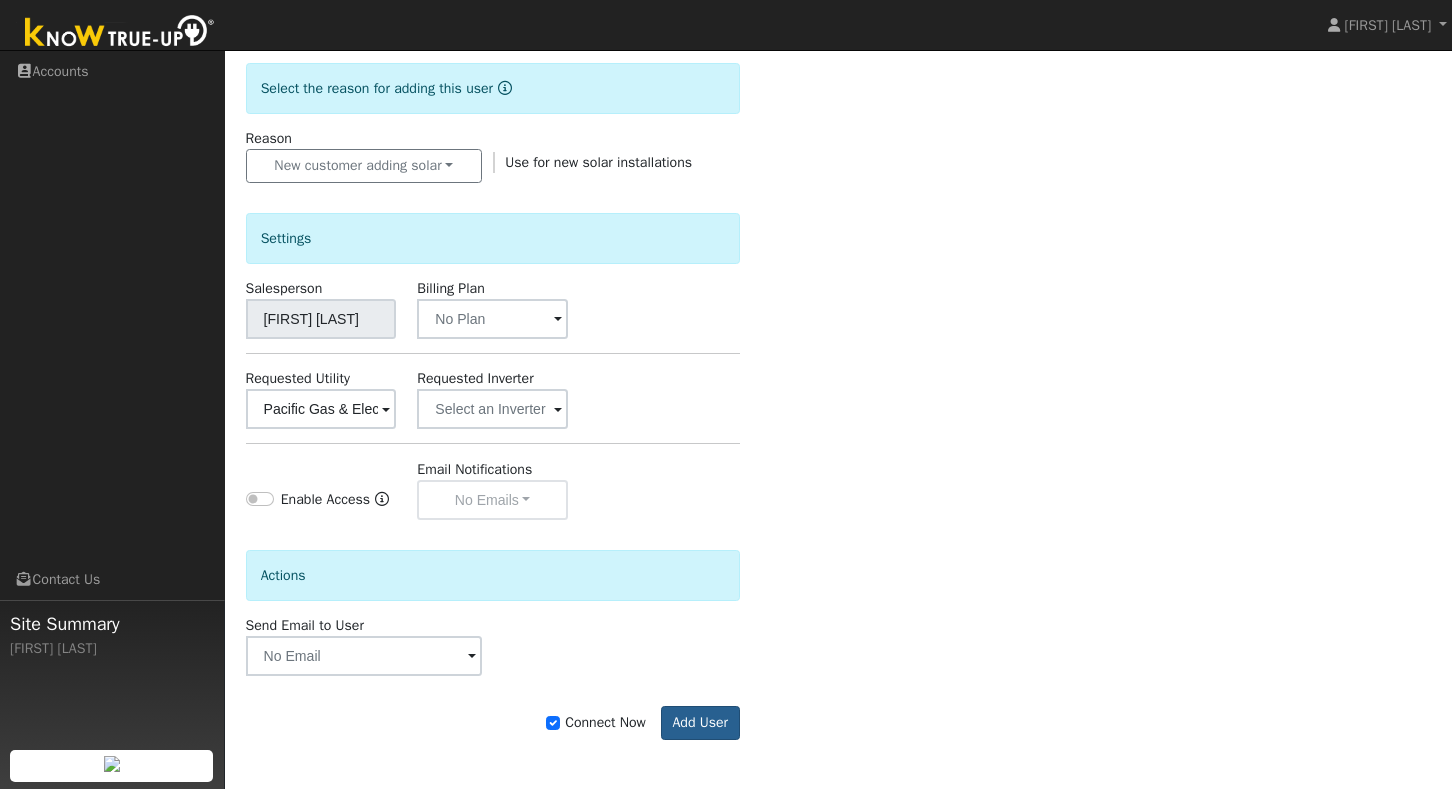 click on "Add User" at bounding box center [700, 723] 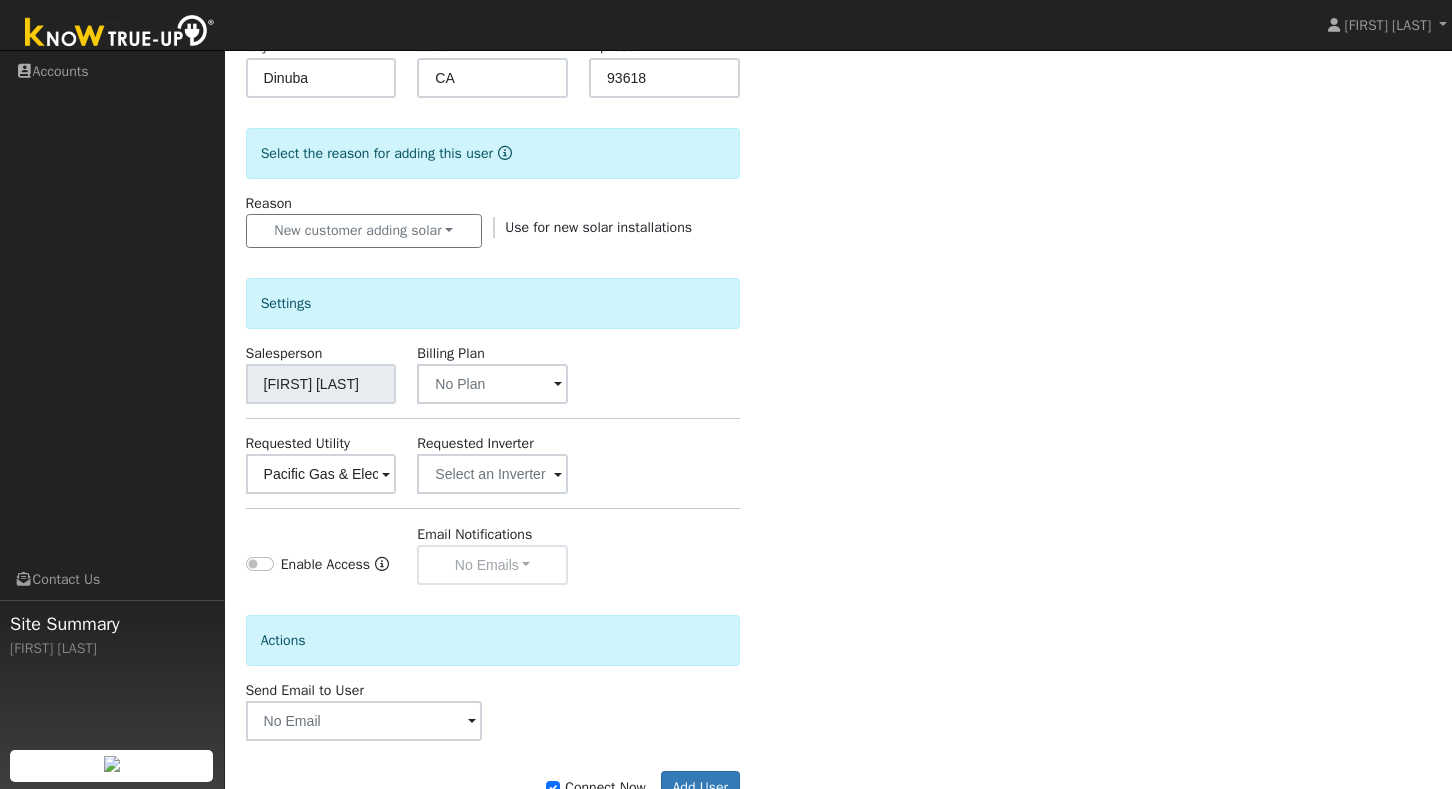 scroll, scrollTop: 0, scrollLeft: 0, axis: both 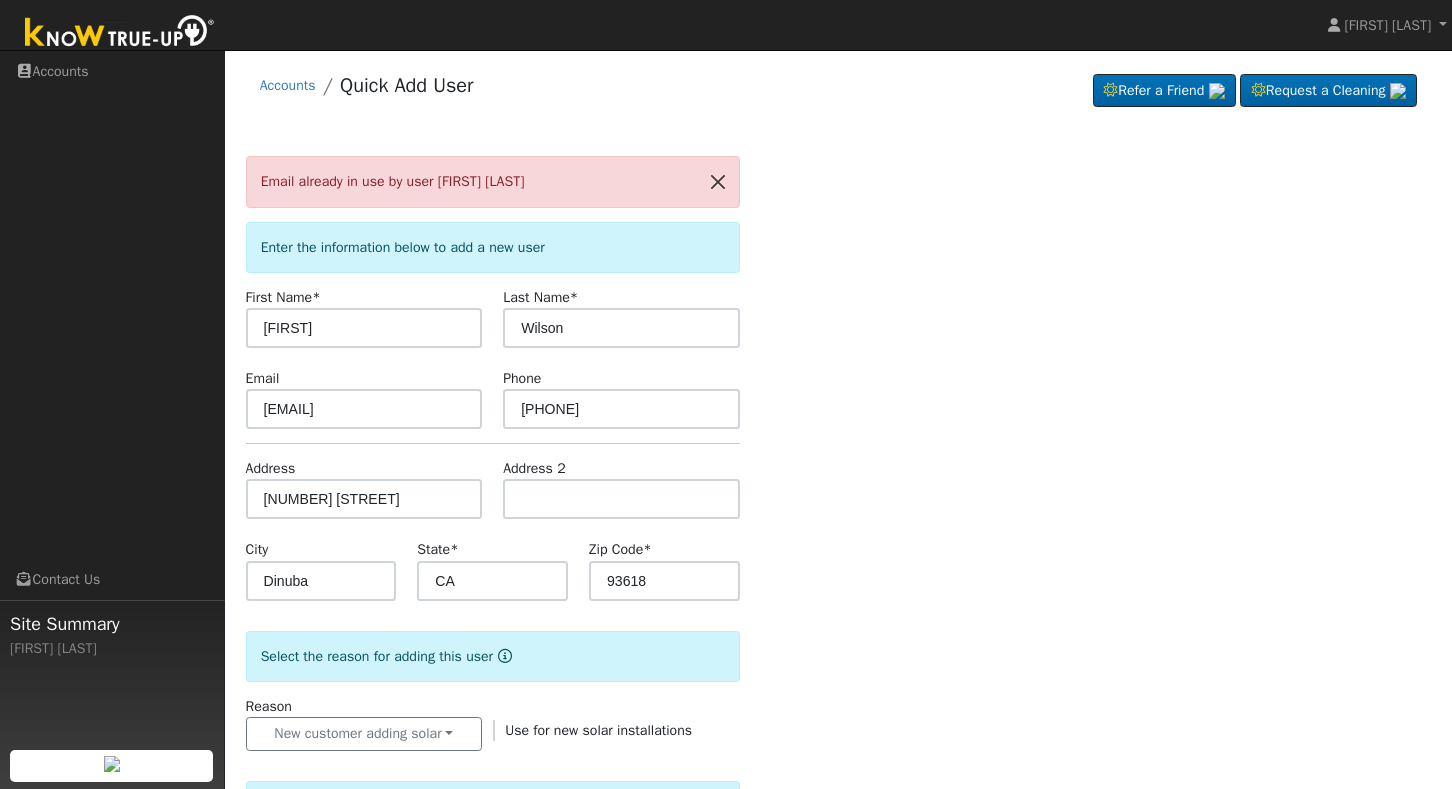 click at bounding box center [717, 181] 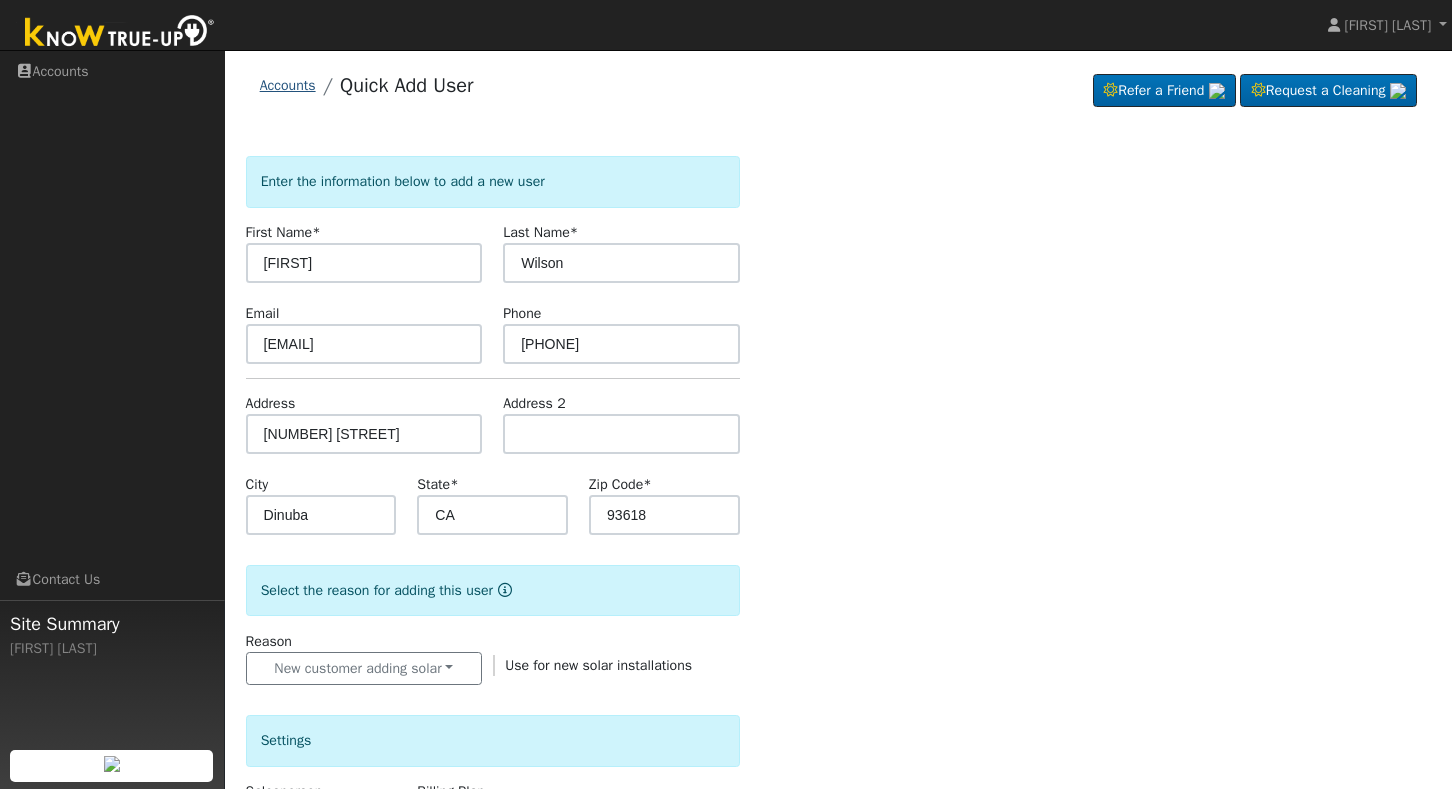 click on "Accounts" at bounding box center (288, 85) 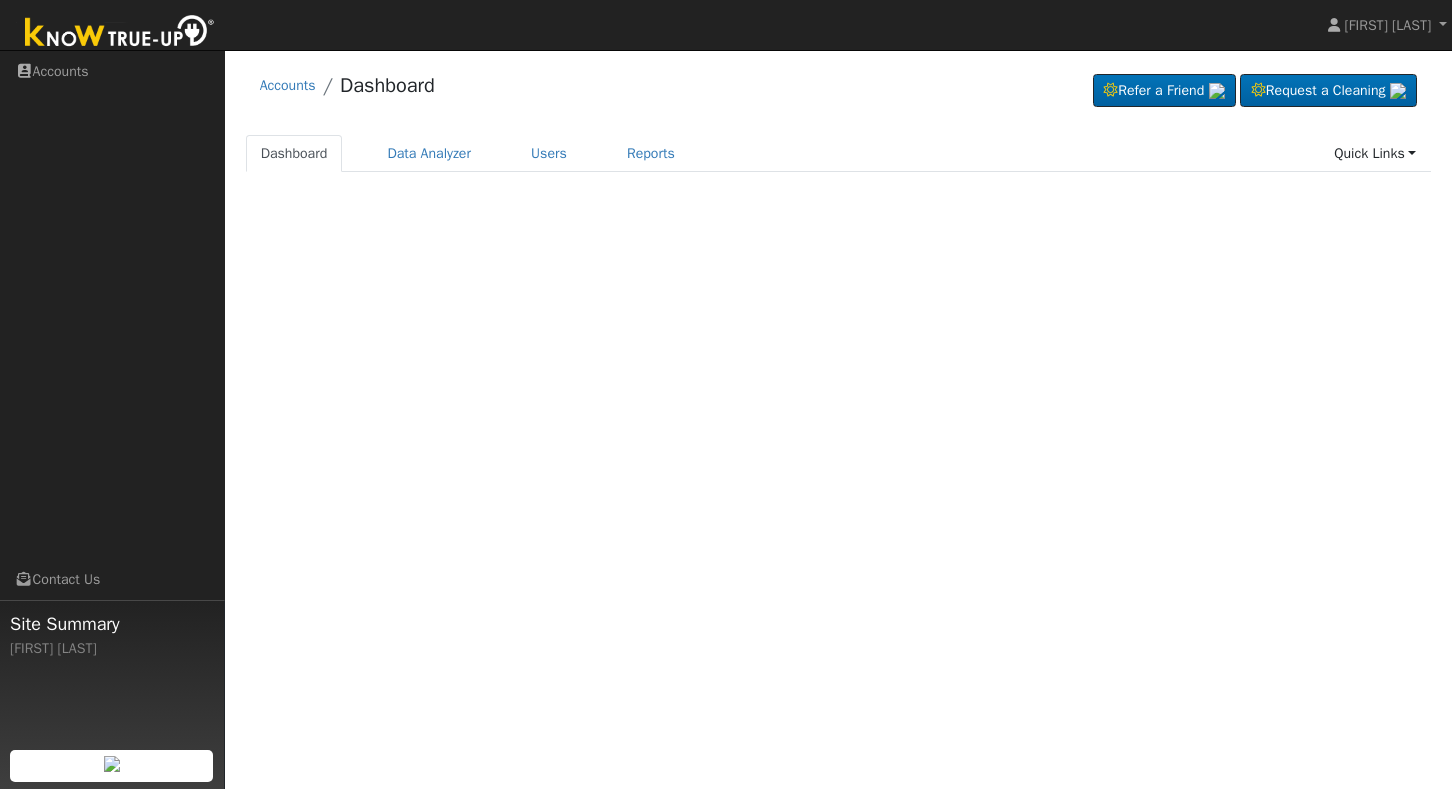 scroll, scrollTop: 0, scrollLeft: 0, axis: both 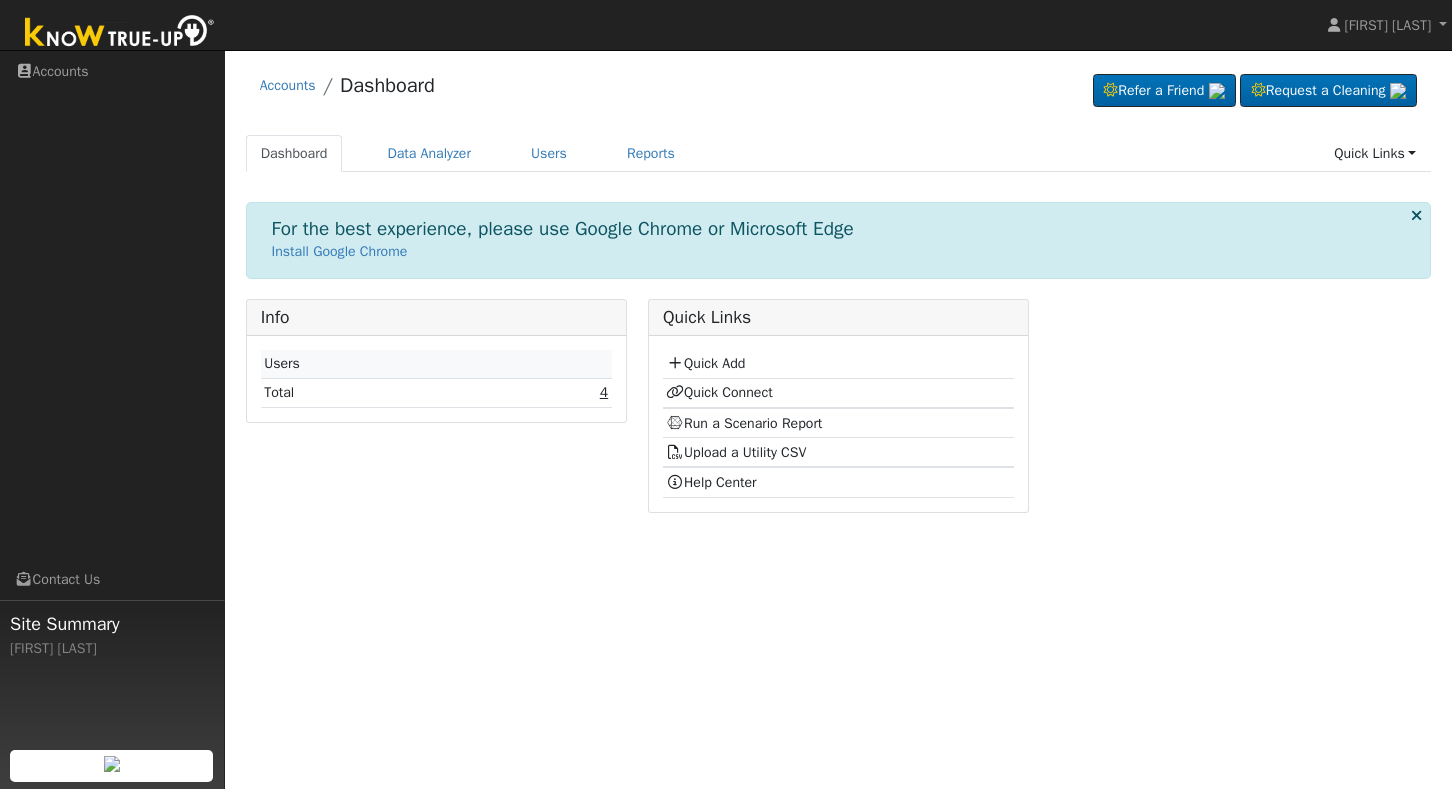 click on "4" at bounding box center [604, 392] 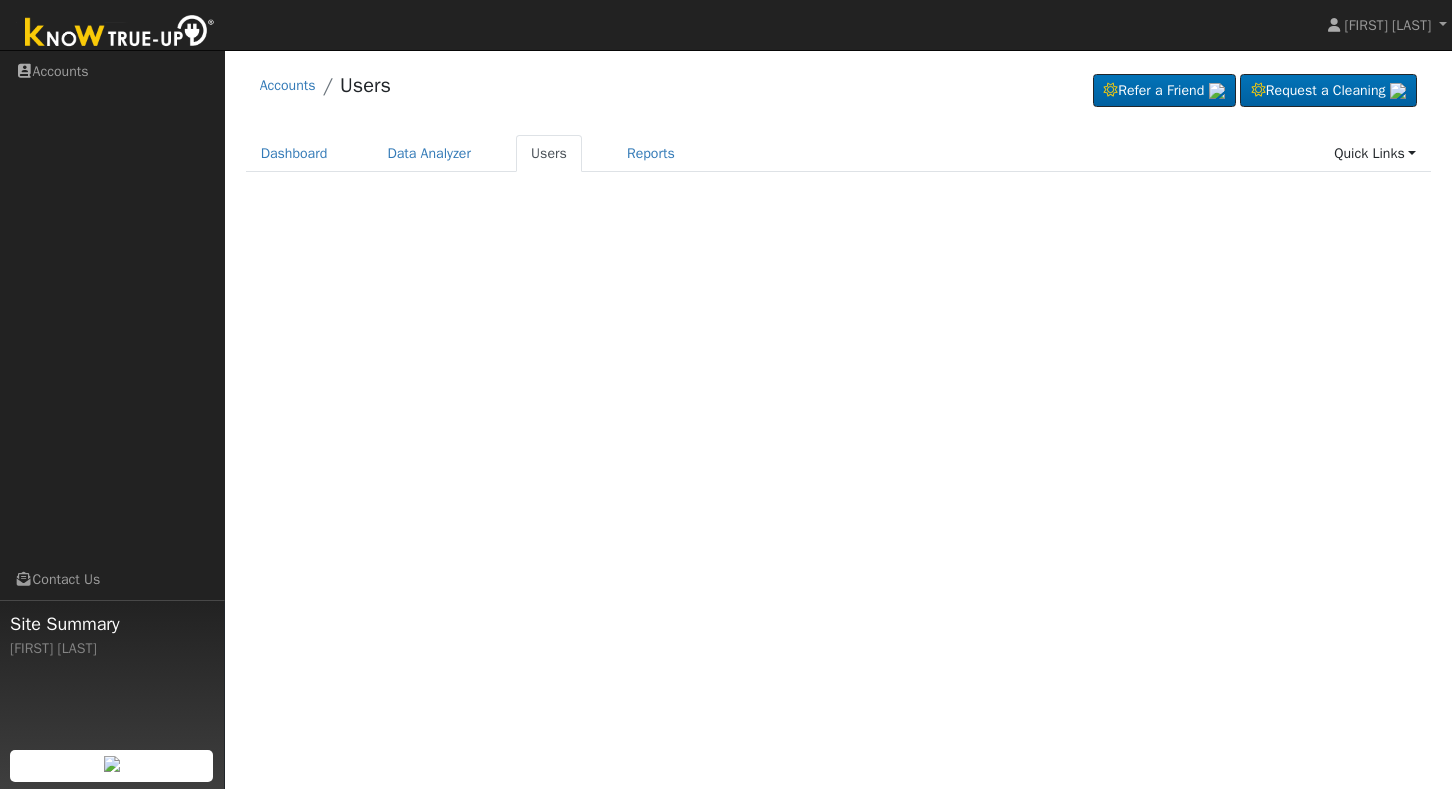 scroll, scrollTop: 0, scrollLeft: 0, axis: both 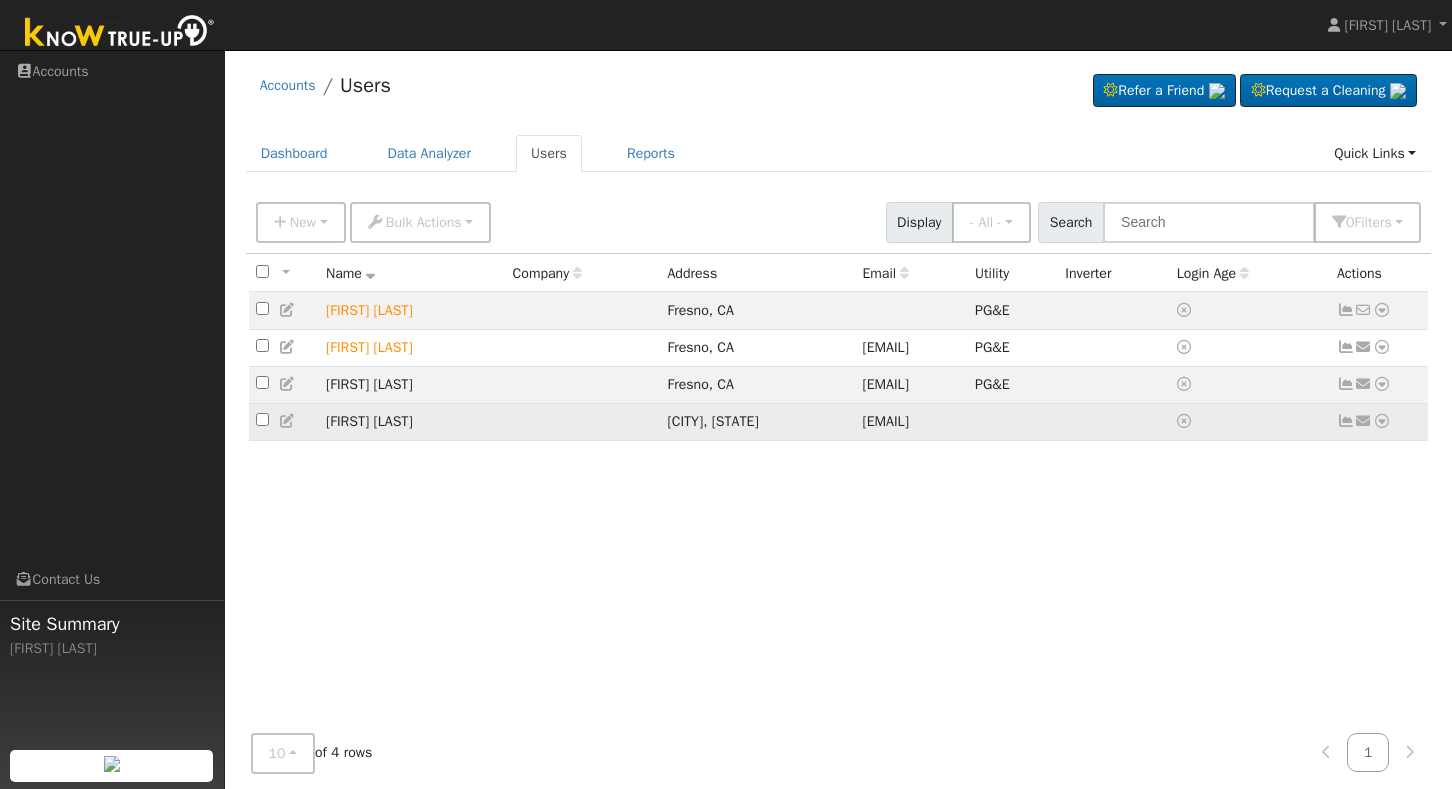 click on "[CITY], [STATE]" at bounding box center [757, 421] 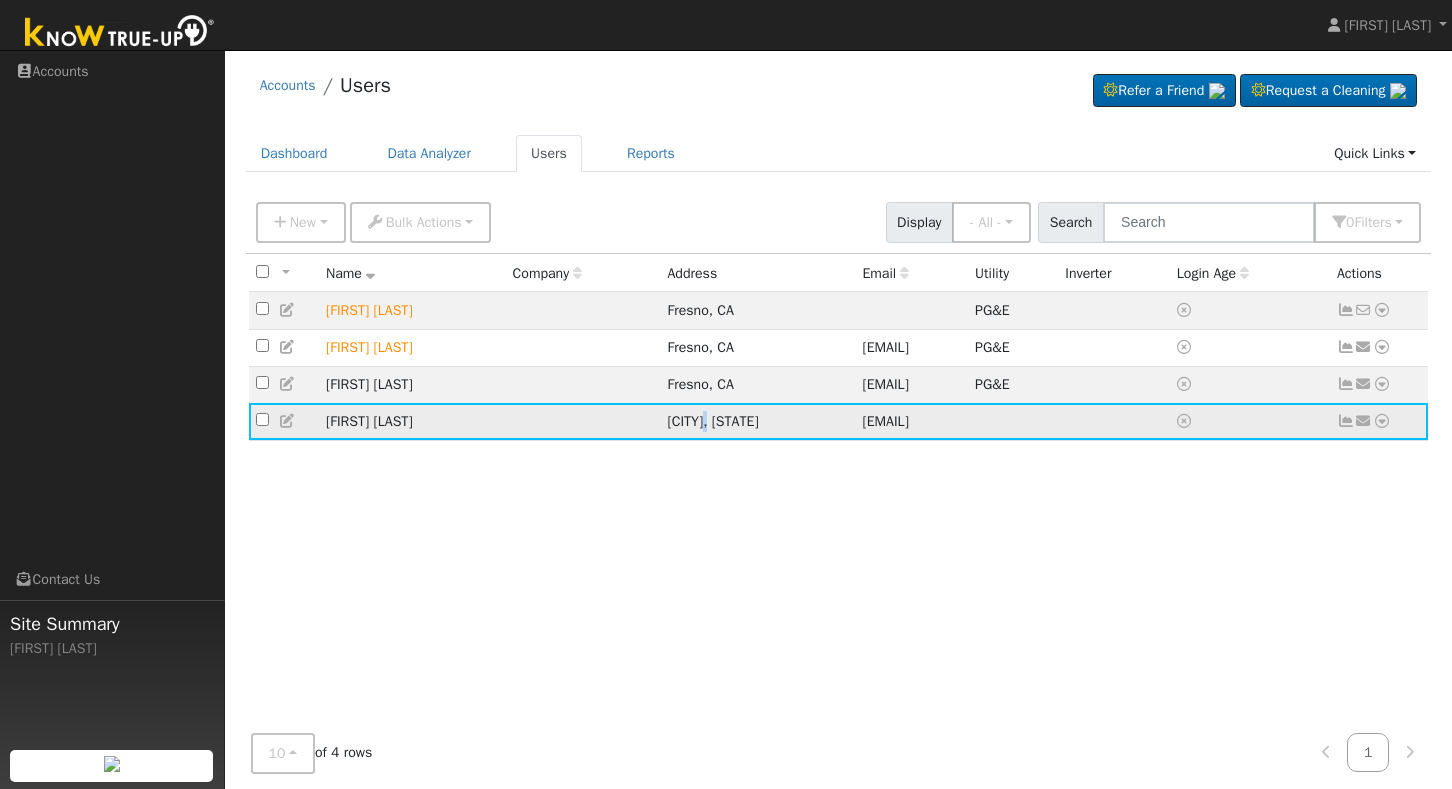 click on "[CITY], [STATE]" at bounding box center [757, 421] 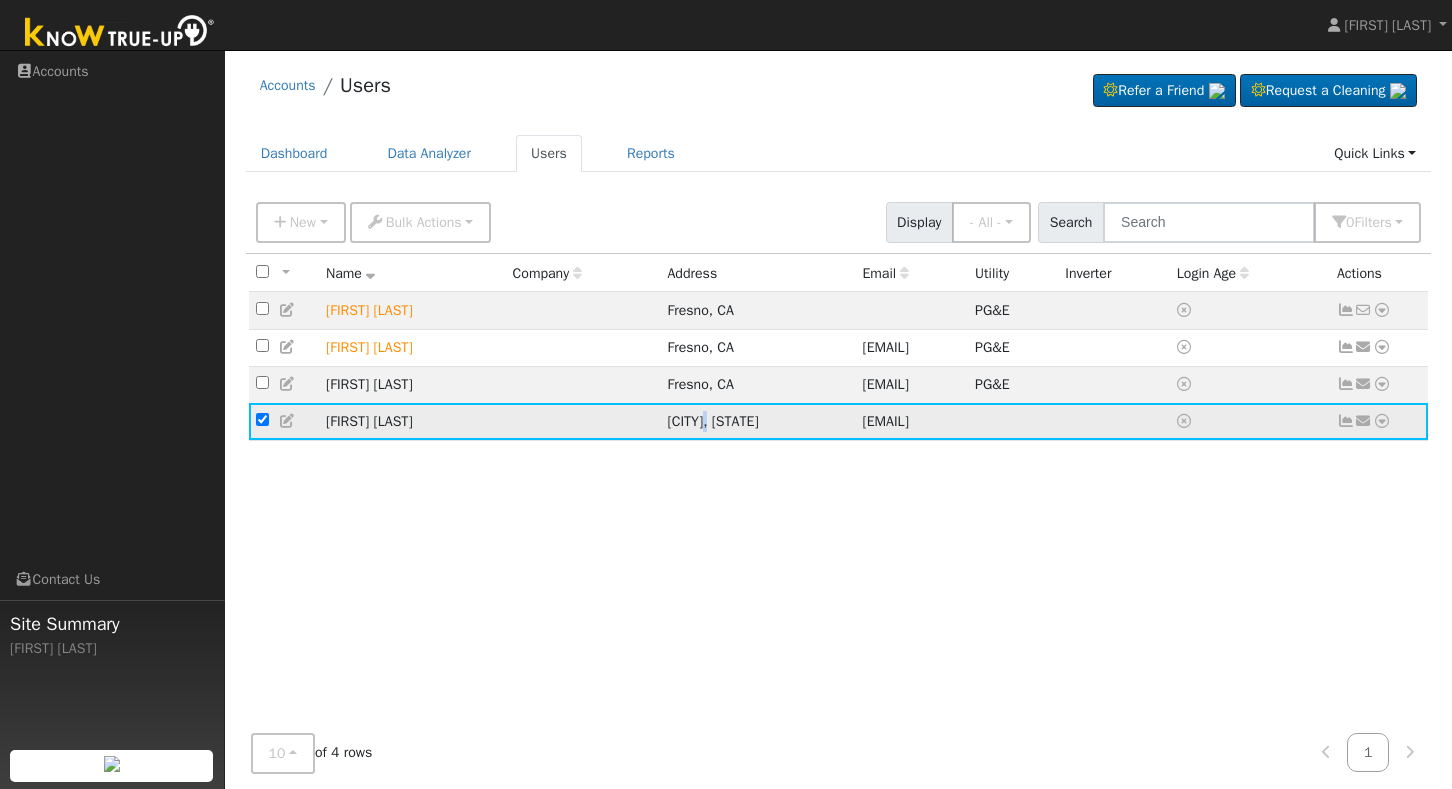 checkbox on "true" 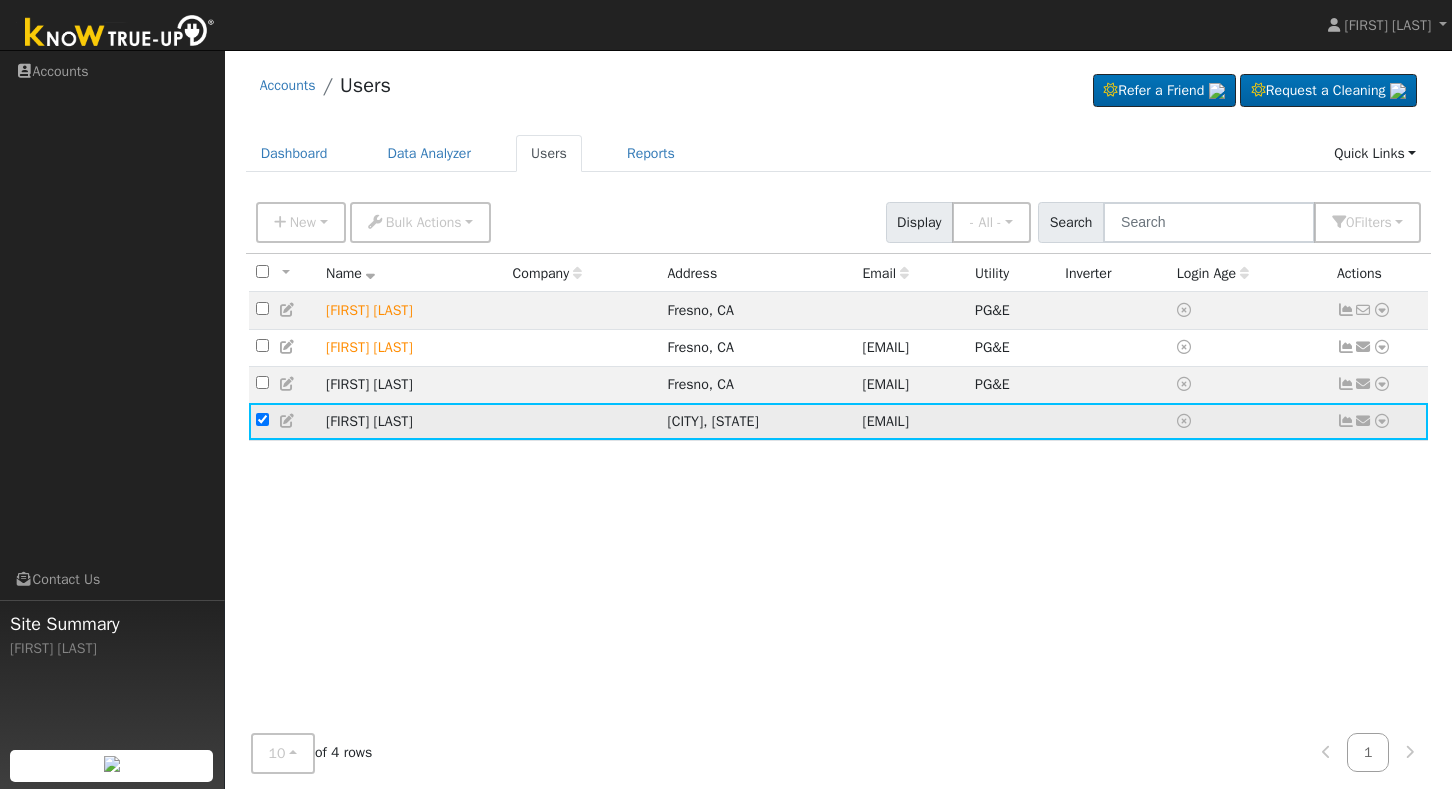 click at bounding box center [288, 421] 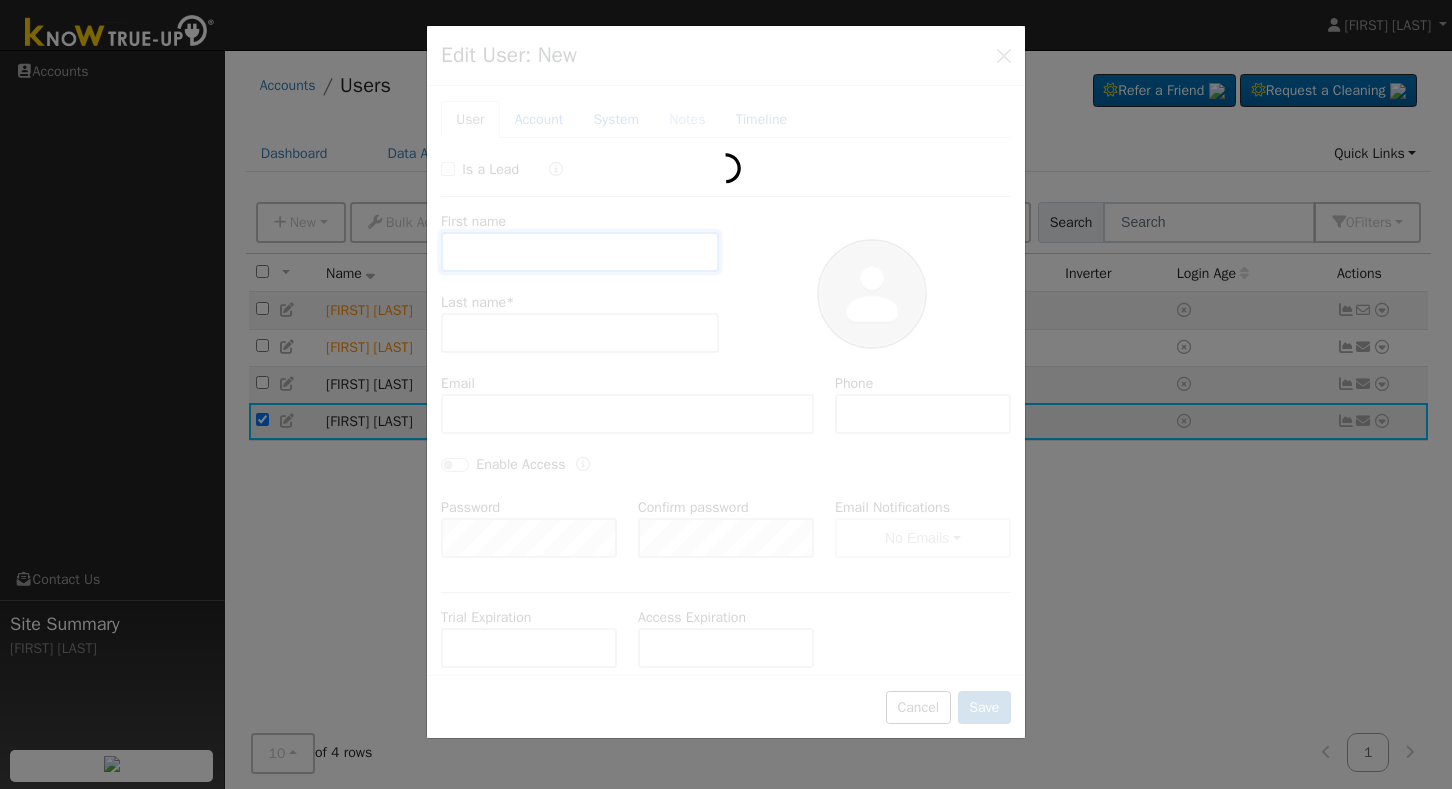 type on "Mike" 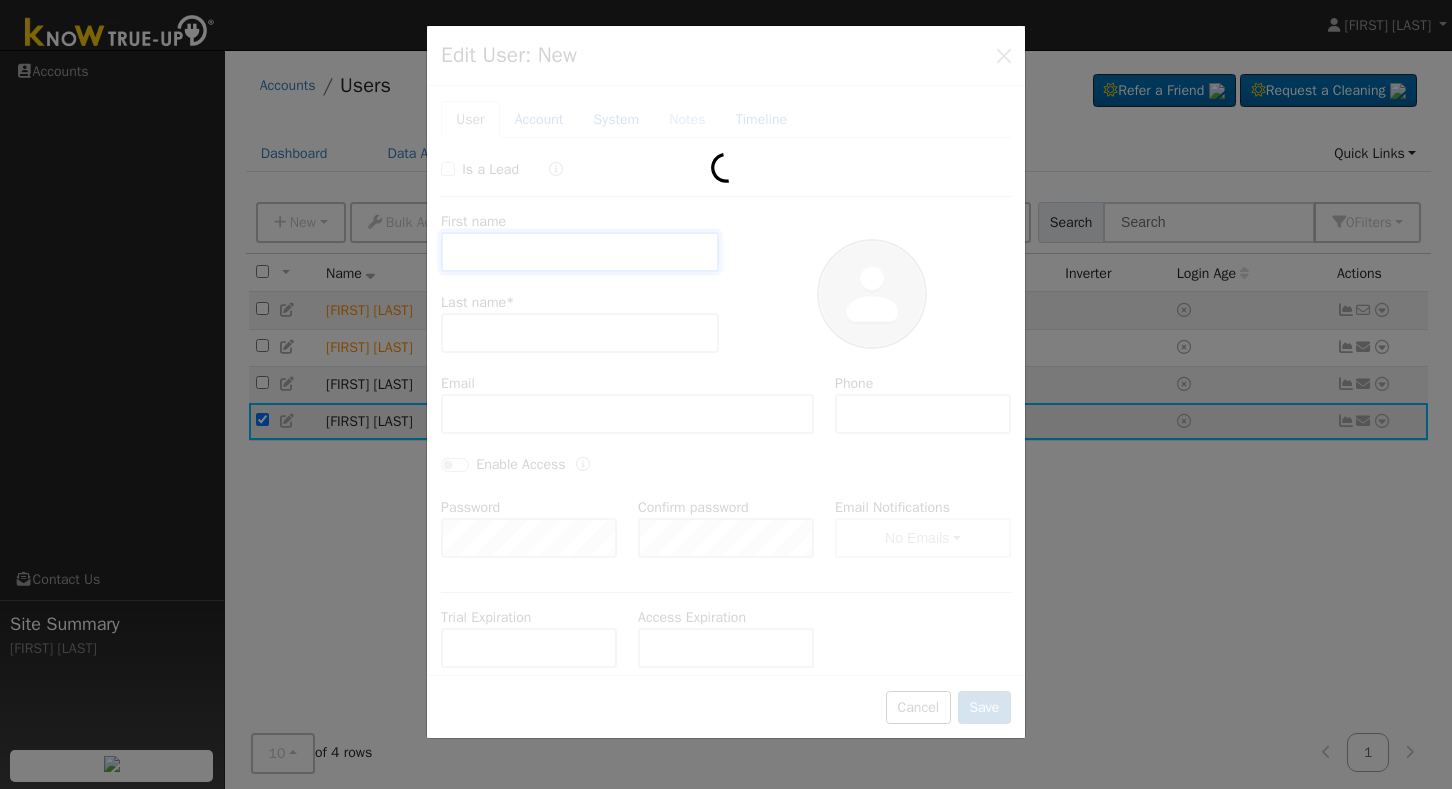 type on "Wilson" 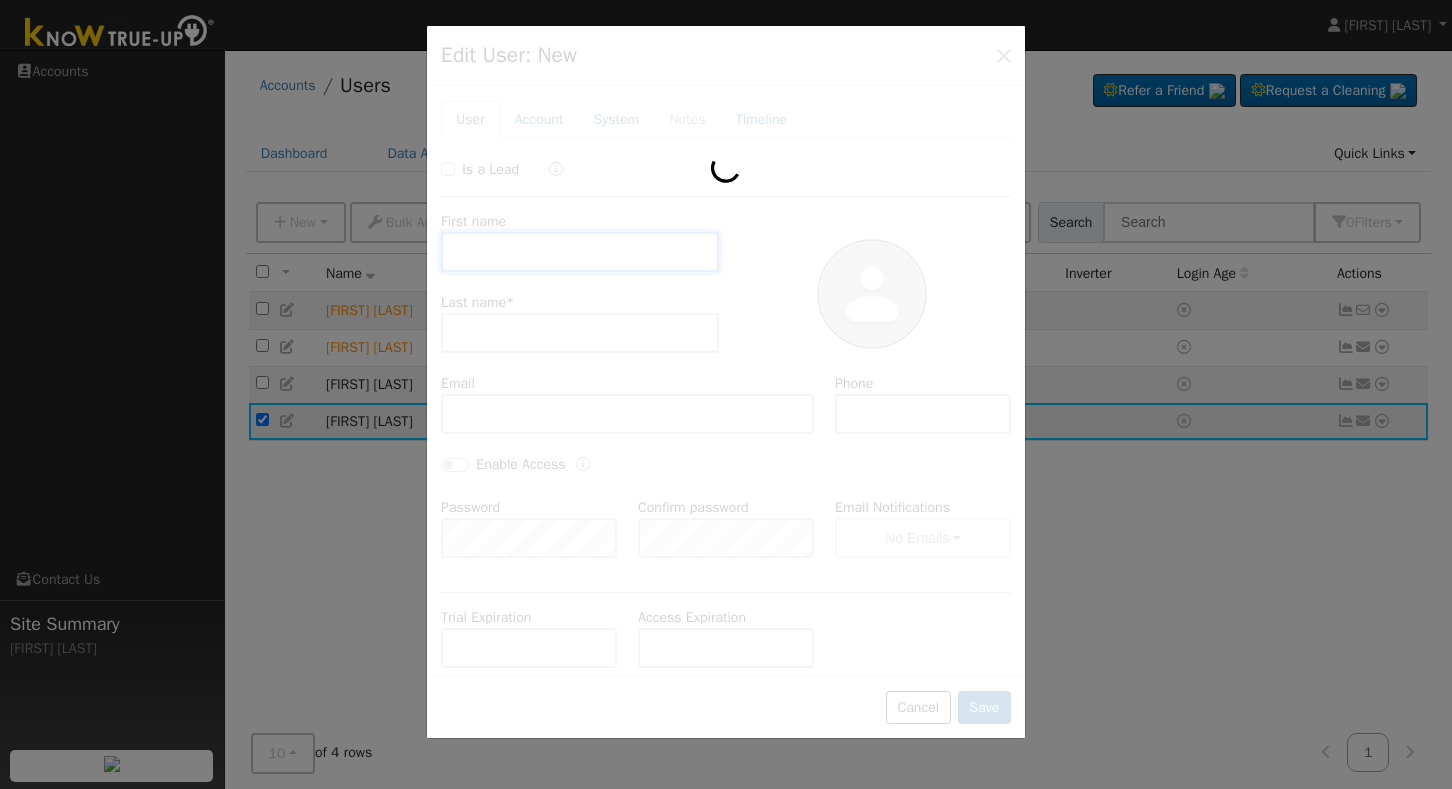 type on "mi2396@aol.com" 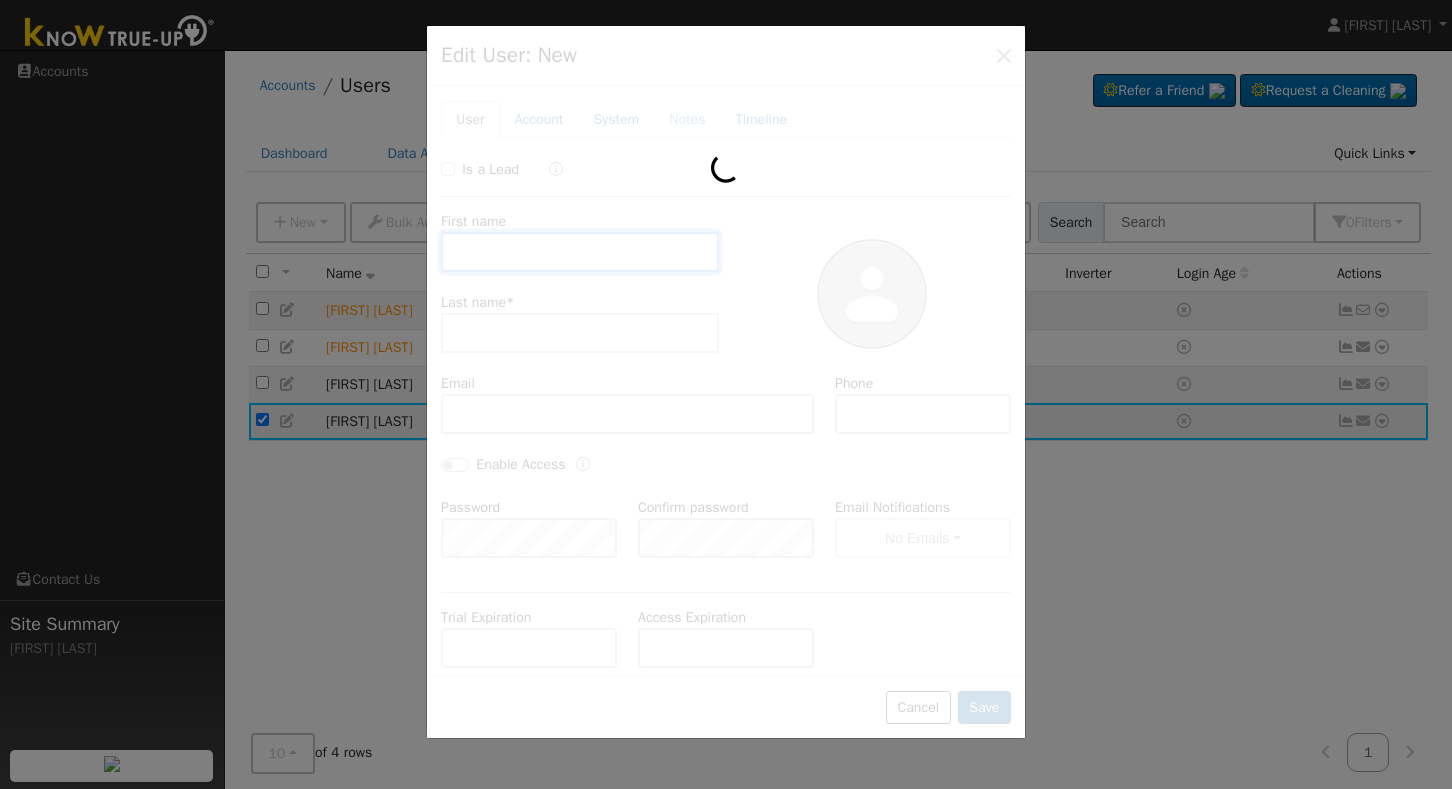 type on "5593934699" 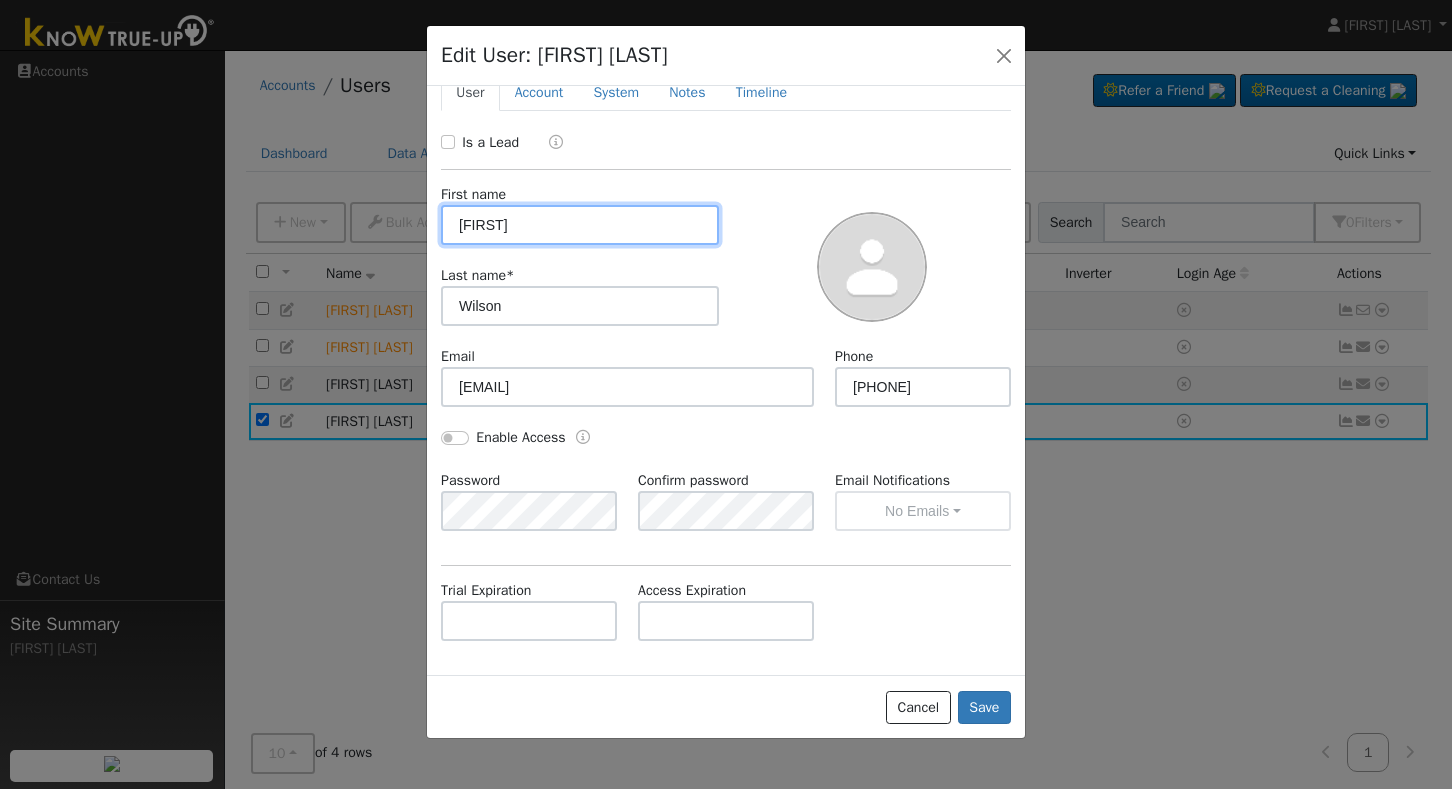 scroll, scrollTop: 26, scrollLeft: 0, axis: vertical 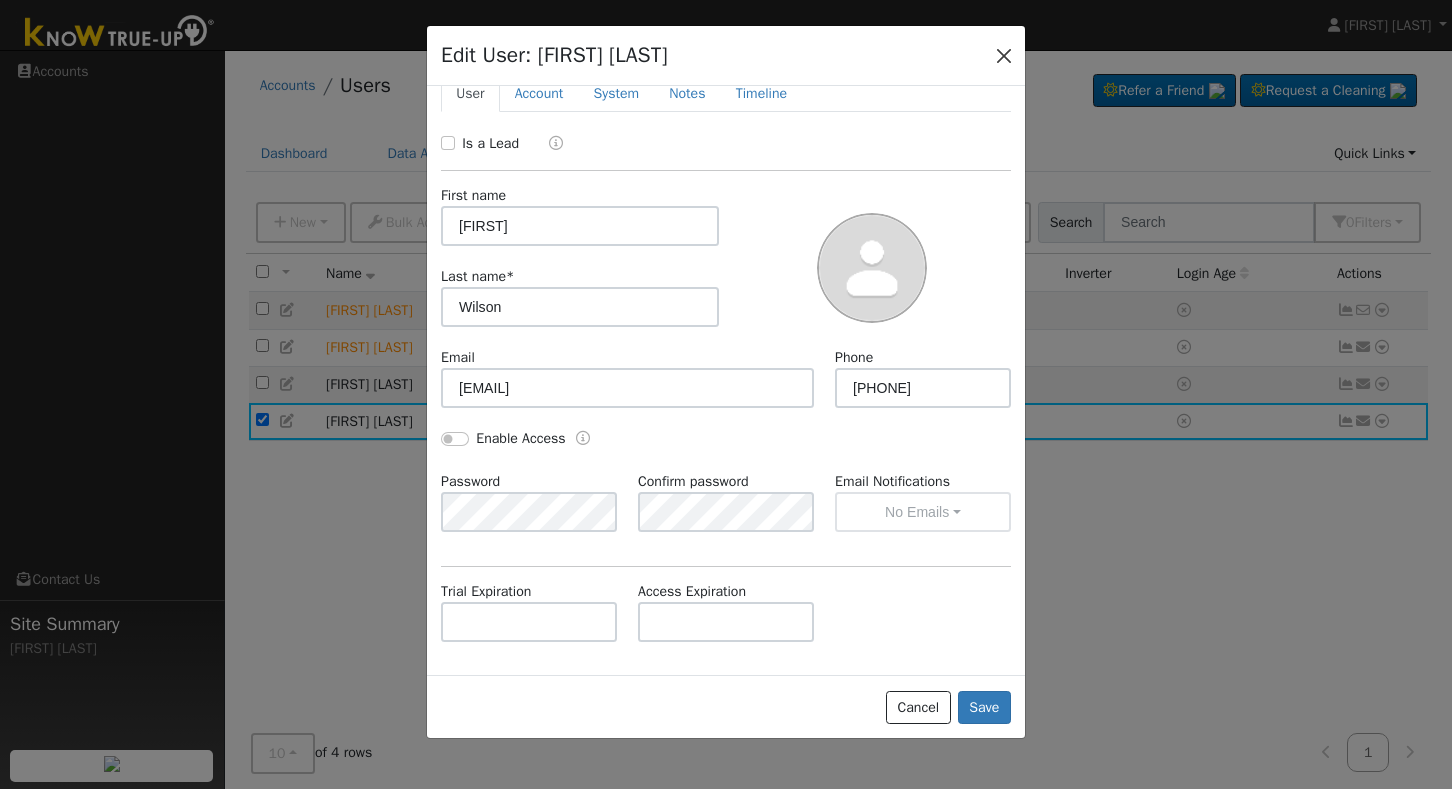 click at bounding box center [1004, 55] 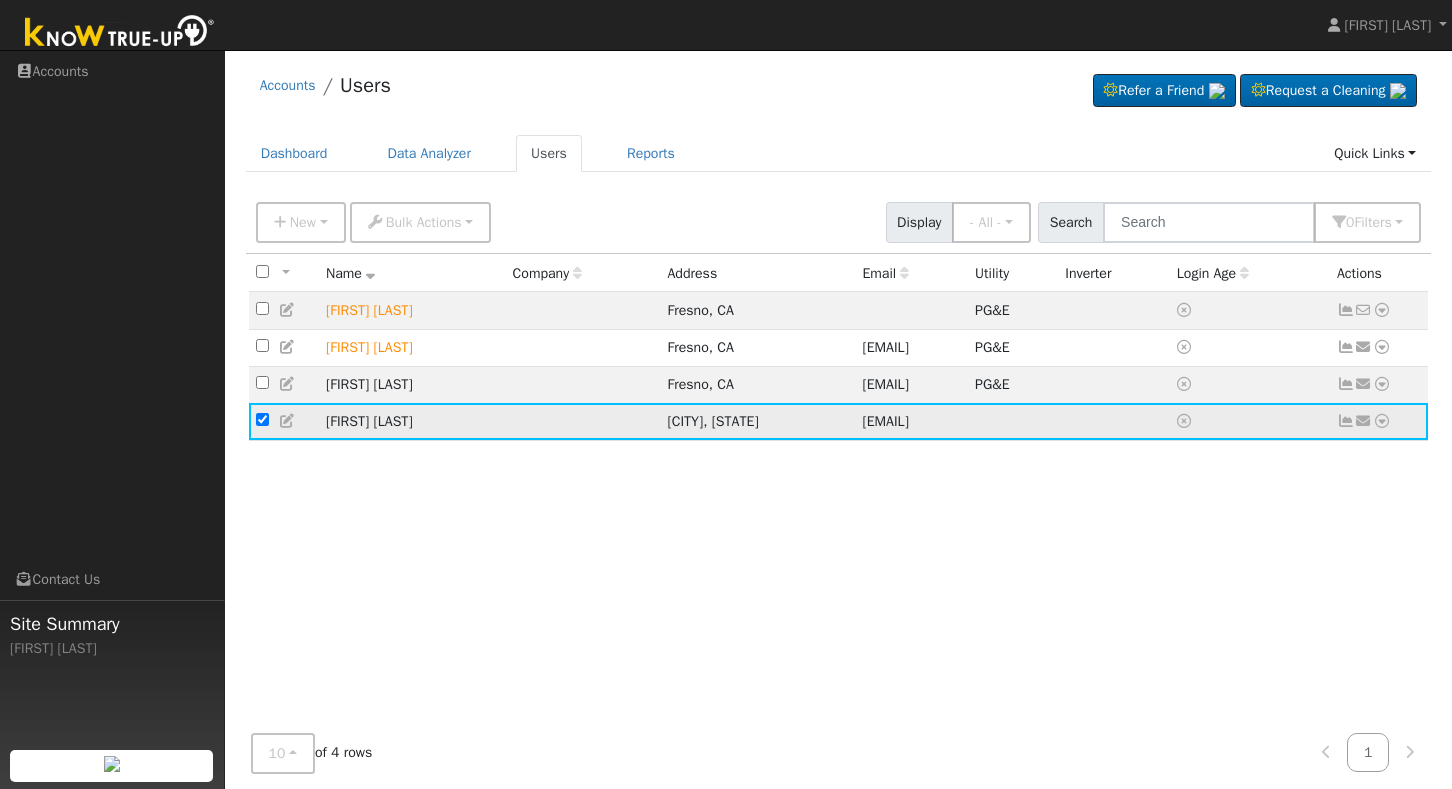 click at bounding box center [1346, 421] 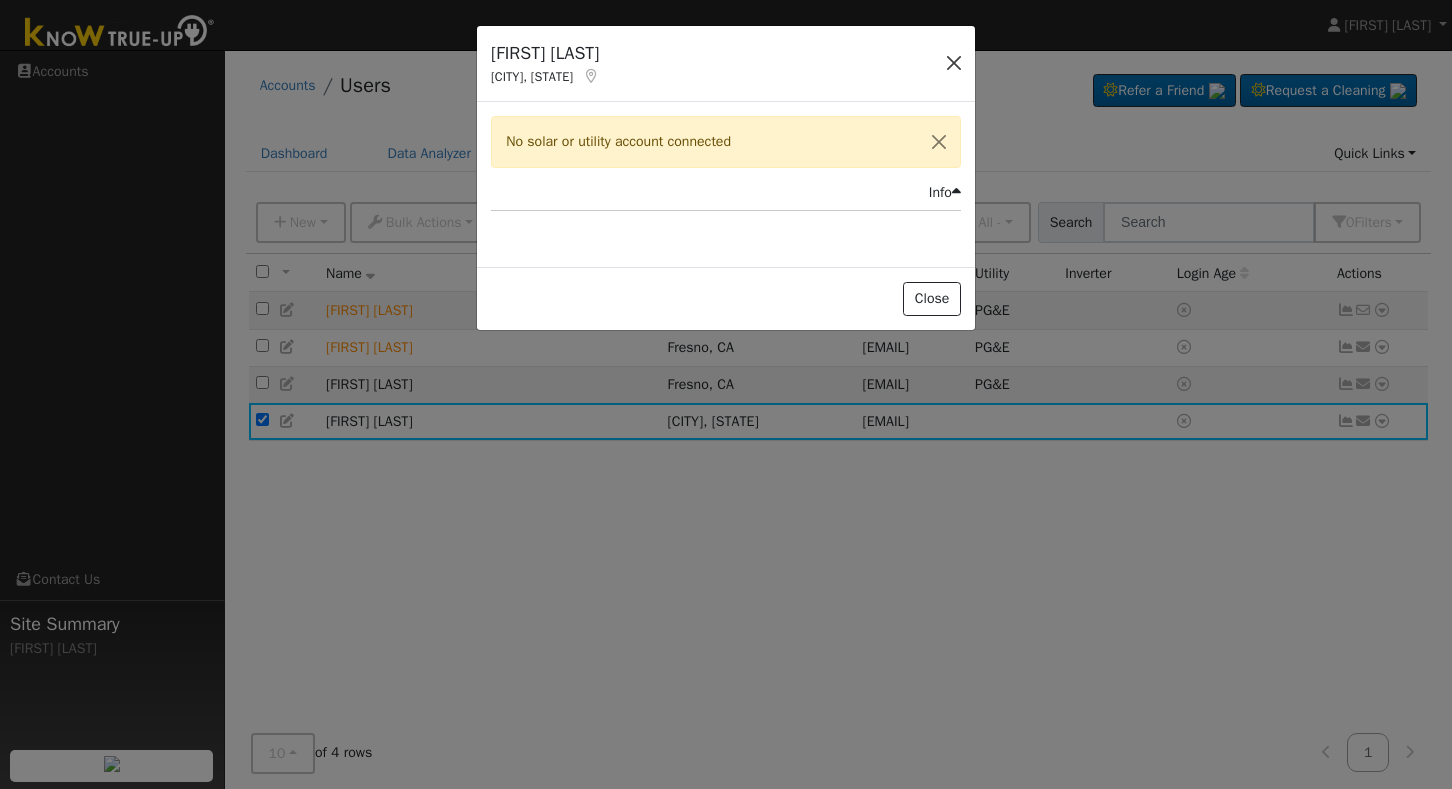 click at bounding box center [954, 63] 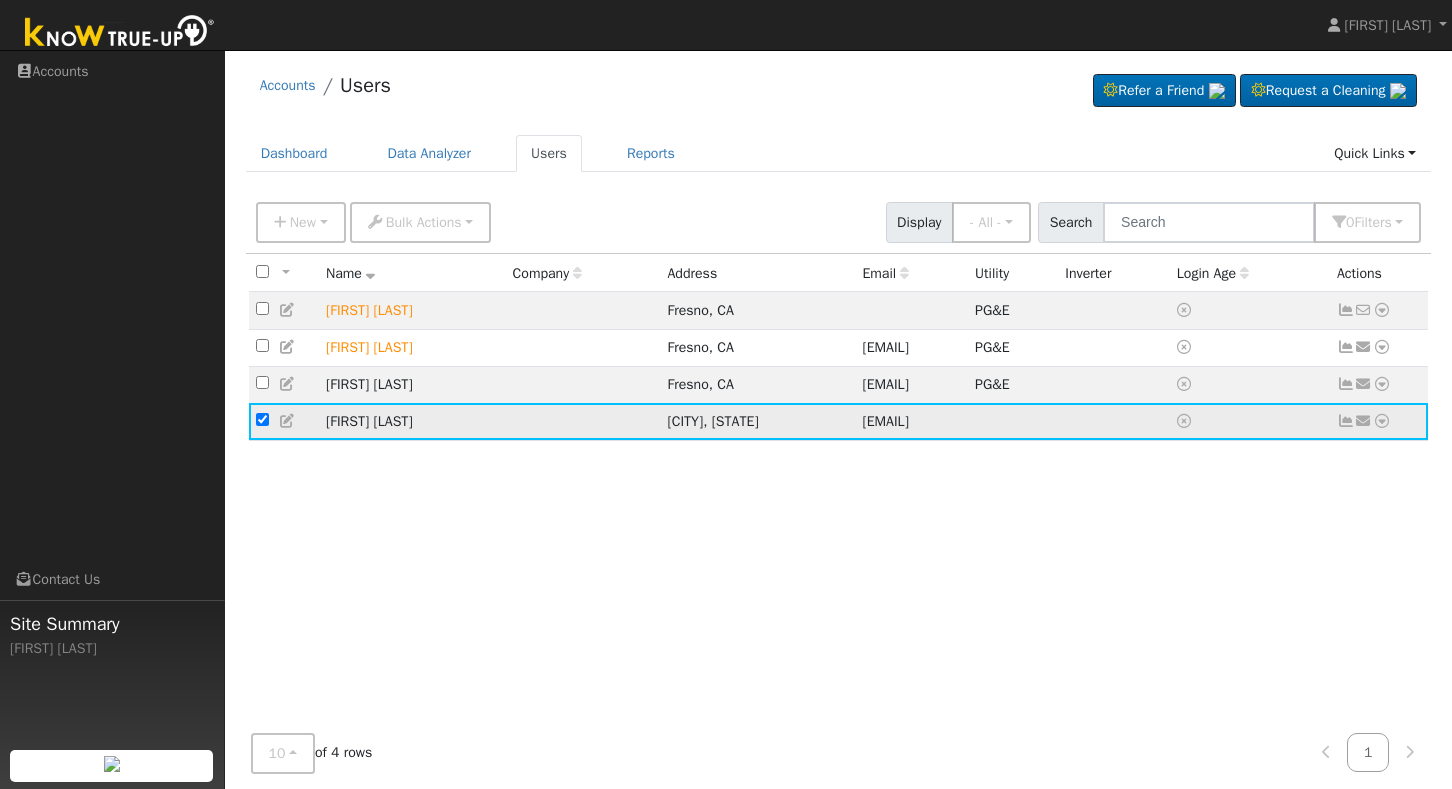 click on "[NAME] [LAST]" at bounding box center [412, 421] 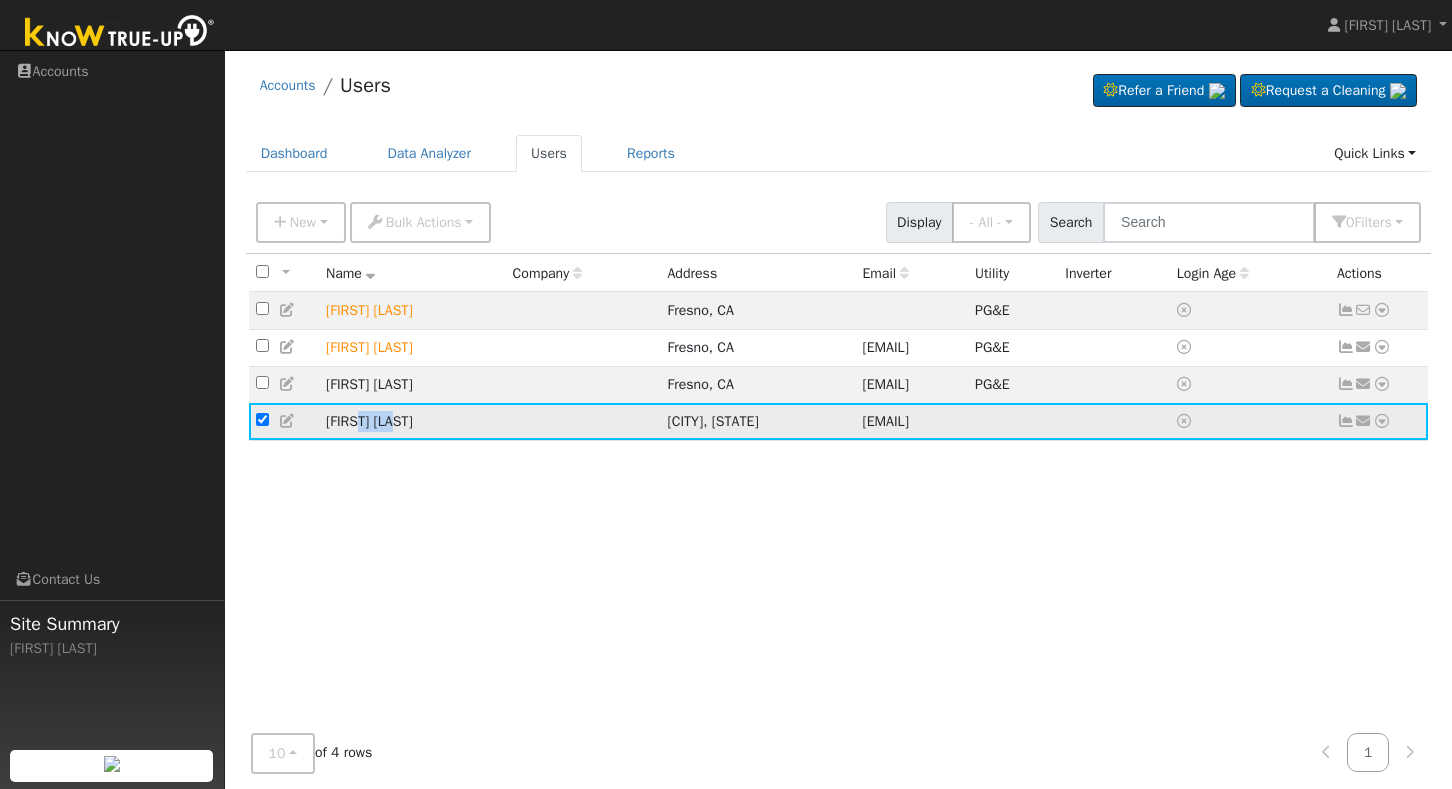 click on "Mike Wilson" at bounding box center (412, 421) 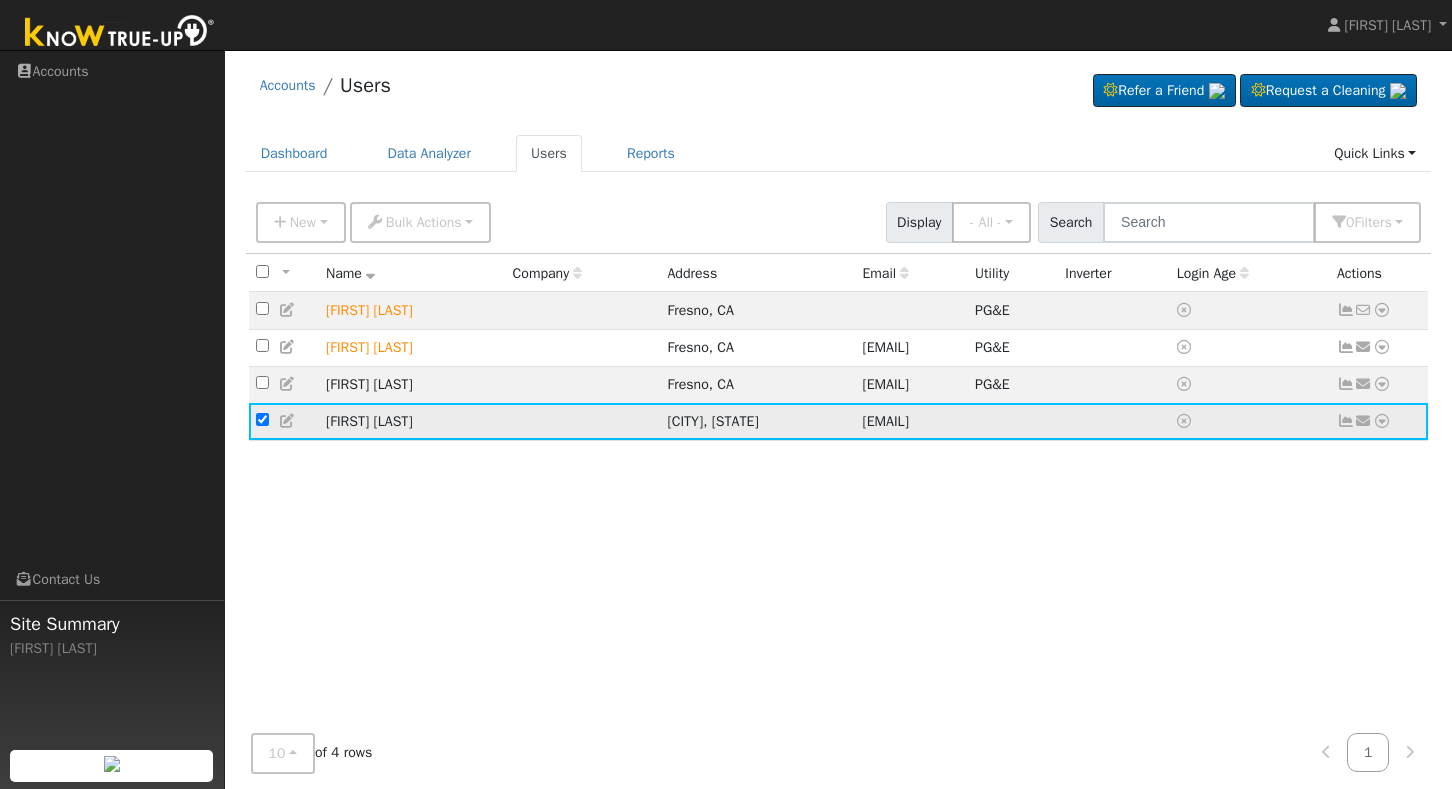click at bounding box center (284, 421) 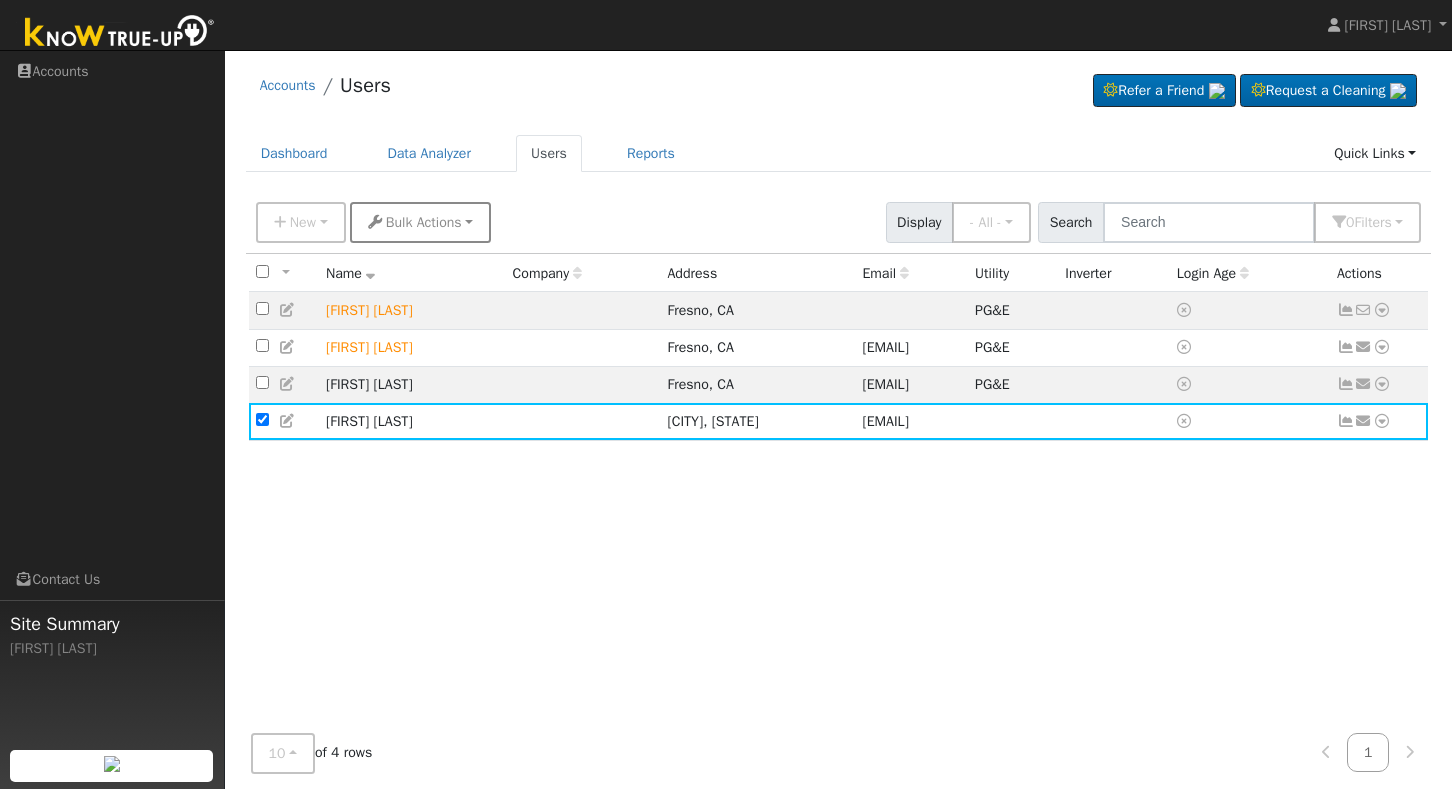 click on "Bulk Actions" at bounding box center [421, 222] 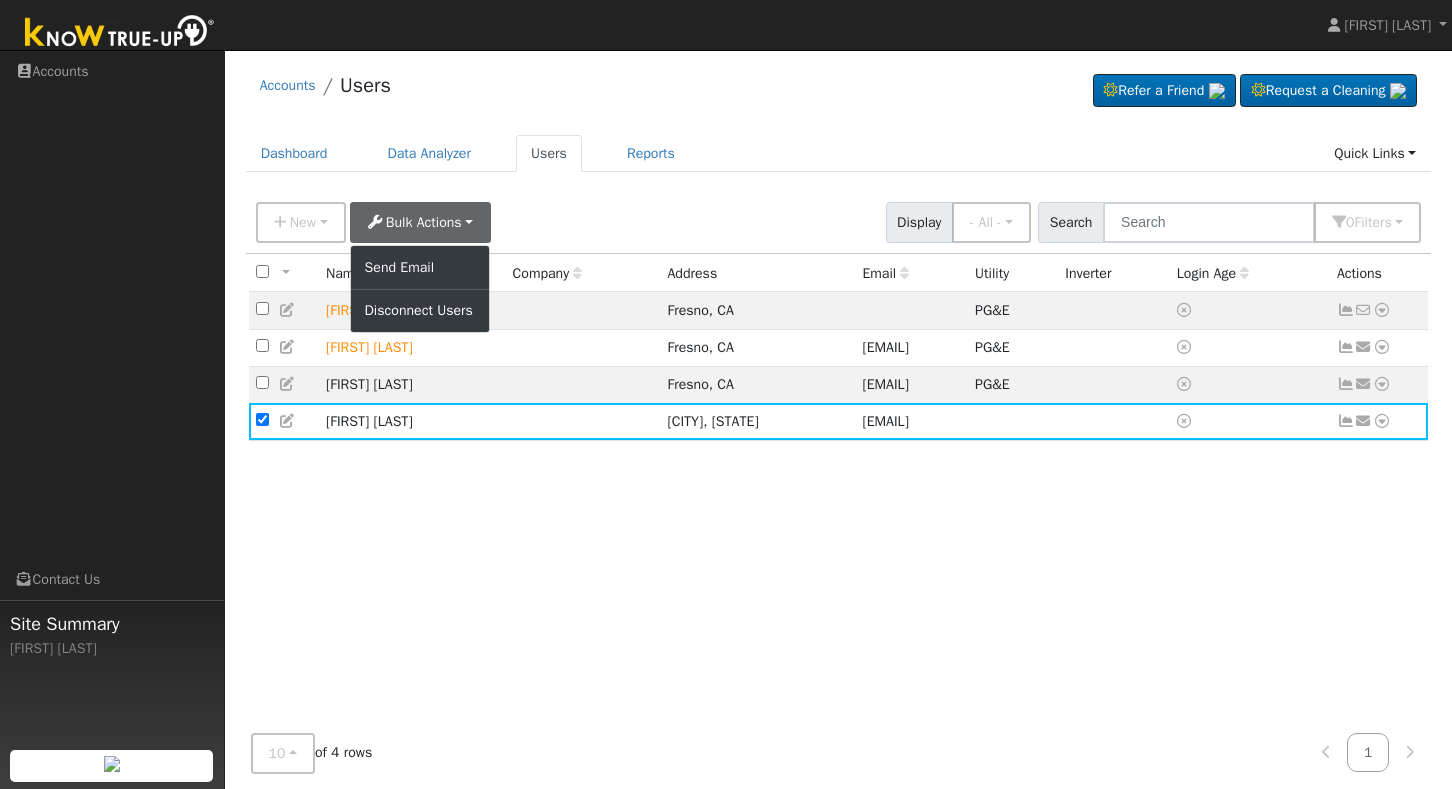 click on "All None All on page None on page  Name   Company  Address  Email  Utility Inverter  Login Age  Actions Matthew Leon  Fresno, CA PG&E    No email address Send Email...  Data Analyzer  Reports Scenario Health Check Energy Audit Account Timeline User Audit Trail  Interval Data Import From CSV Export to CSV  Connect  Solar  Disconnect  Utility jesus Navarro  Fresno, CA jesusnavarro683@gmail.com PG&E    Send Email...  Data Analyzer  Reports Scenario Health Check Energy Audit Account Timeline User Audit Trail  Interval Data Import From CSV Export to CSV  Connect  Solar  Disconnect  Utility Joe Torres  Fresno, CA Torreslilly.777@gmail.com PG&E    Send Email...  Data Analyzer  Reports Scenario Health Check Energy Audit Account Timeline User Audit Trail  Interval Data Import From CSV Export to CSV  Connect  Solar  Disconnect  Utility Mike Wilson  Dinuba, CA mi2396@aol.com    Send Email...  Data Analyzer  Reports Scenario Health Check Energy Audit Account Timeline User Audit Trail  Interval Data Import From CSV" at bounding box center (839, 490) 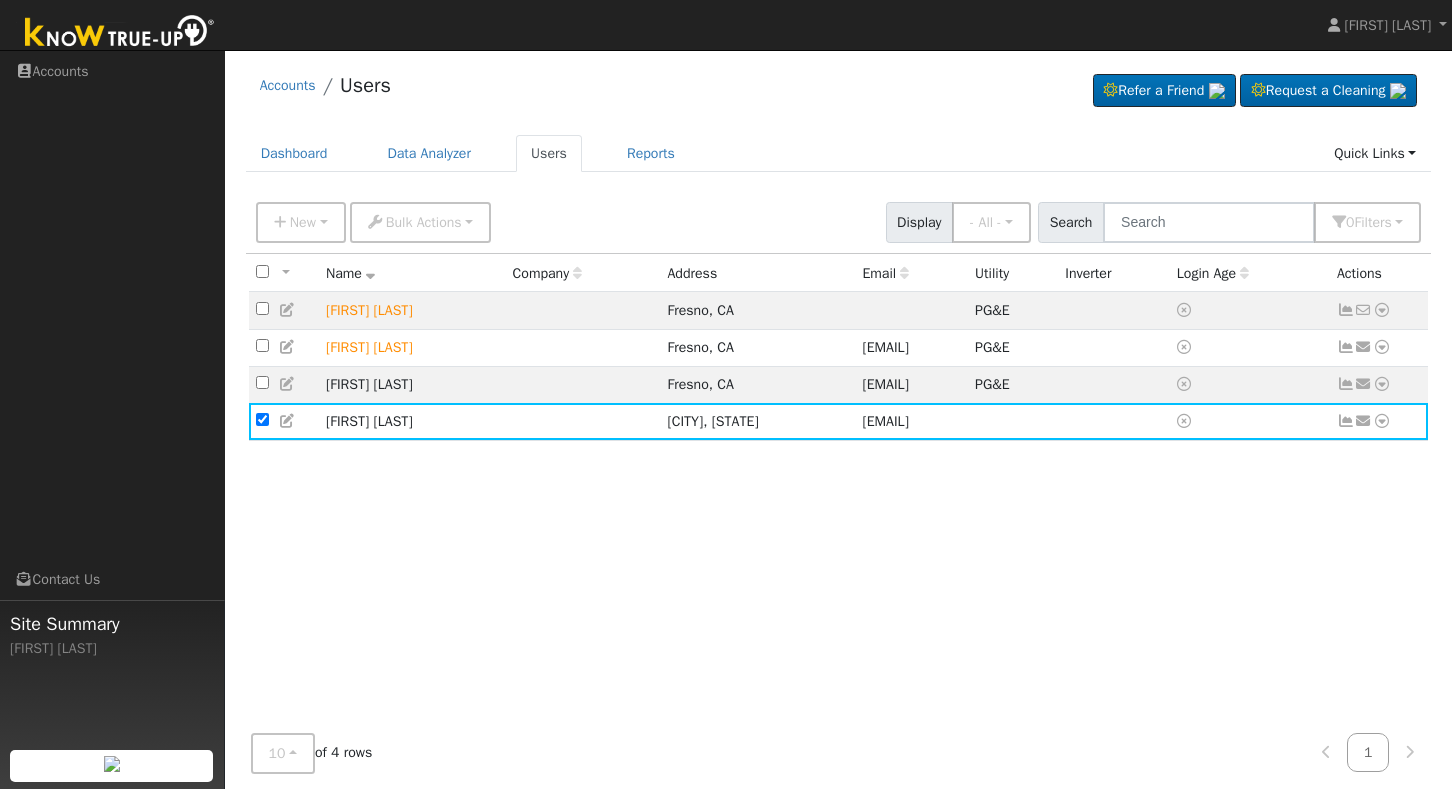 click on "All None All on page None on page  Name   Company  Address  Email  Utility Inverter  Login Age  Actions Matthew Leon  Fresno, CA PG&E    No email address Send Email...  Data Analyzer  Reports Scenario Health Check Energy Audit Account Timeline User Audit Trail  Interval Data Import From CSV Export to CSV  Connect  Solar  Disconnect  Utility jesus Navarro  Fresno, CA jesusnavarro683@gmail.com PG&E    Send Email...  Data Analyzer  Reports Scenario Health Check Energy Audit Account Timeline User Audit Trail  Interval Data Import From CSV Export to CSV  Connect  Solar  Disconnect  Utility Joe Torres  Fresno, CA Torreslilly.777@gmail.com PG&E    Send Email...  Data Analyzer  Reports Scenario Health Check Energy Audit Account Timeline User Audit Trail  Interval Data Import From CSV Export to CSV  Connect  Solar  Disconnect  Utility Mike Wilson  Dinuba, CA mi2396@aol.com    Send Email...  Data Analyzer  Reports Scenario Health Check Energy Audit Account Timeline User Audit Trail  Interval Data Import From CSV" at bounding box center (839, 490) 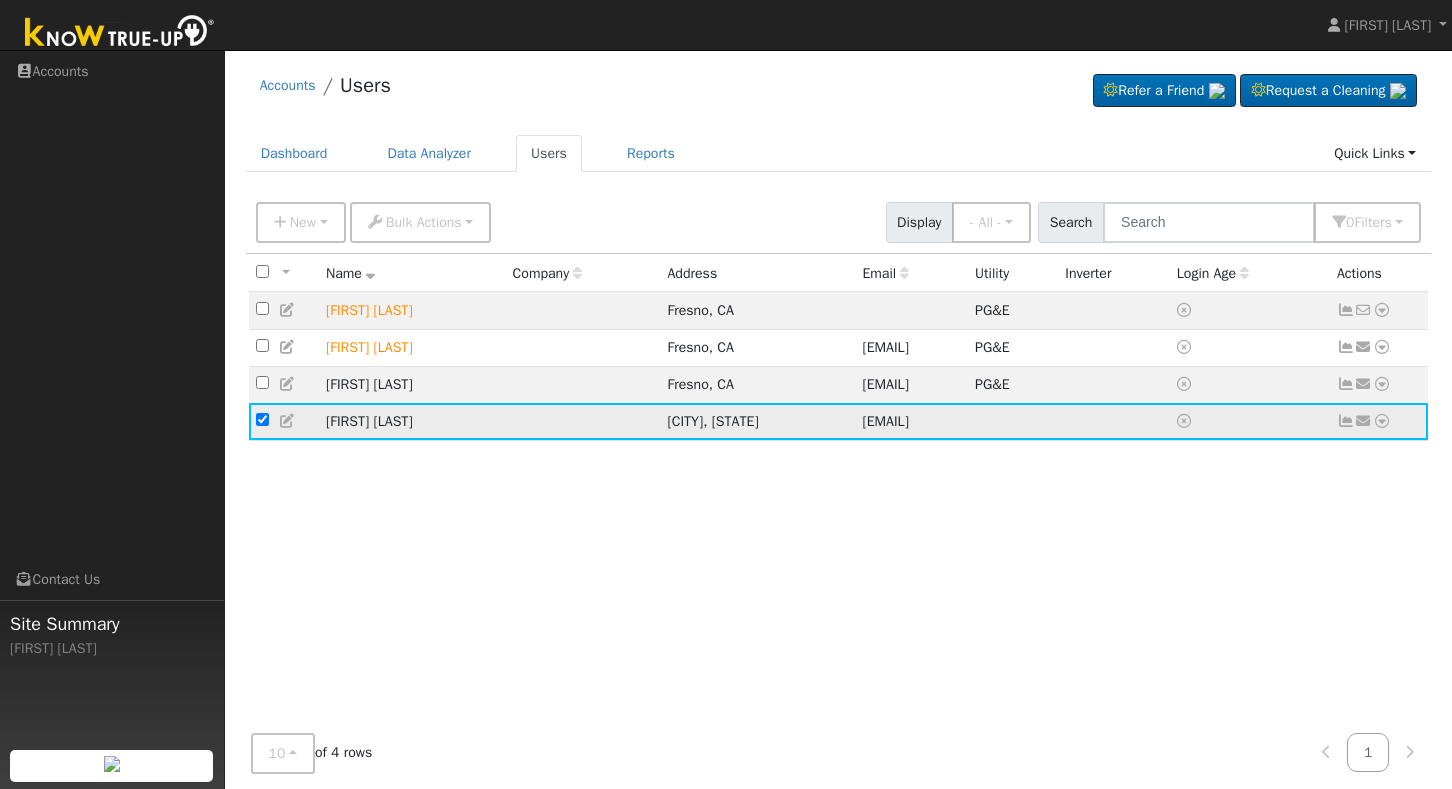 click at bounding box center (262, 419) 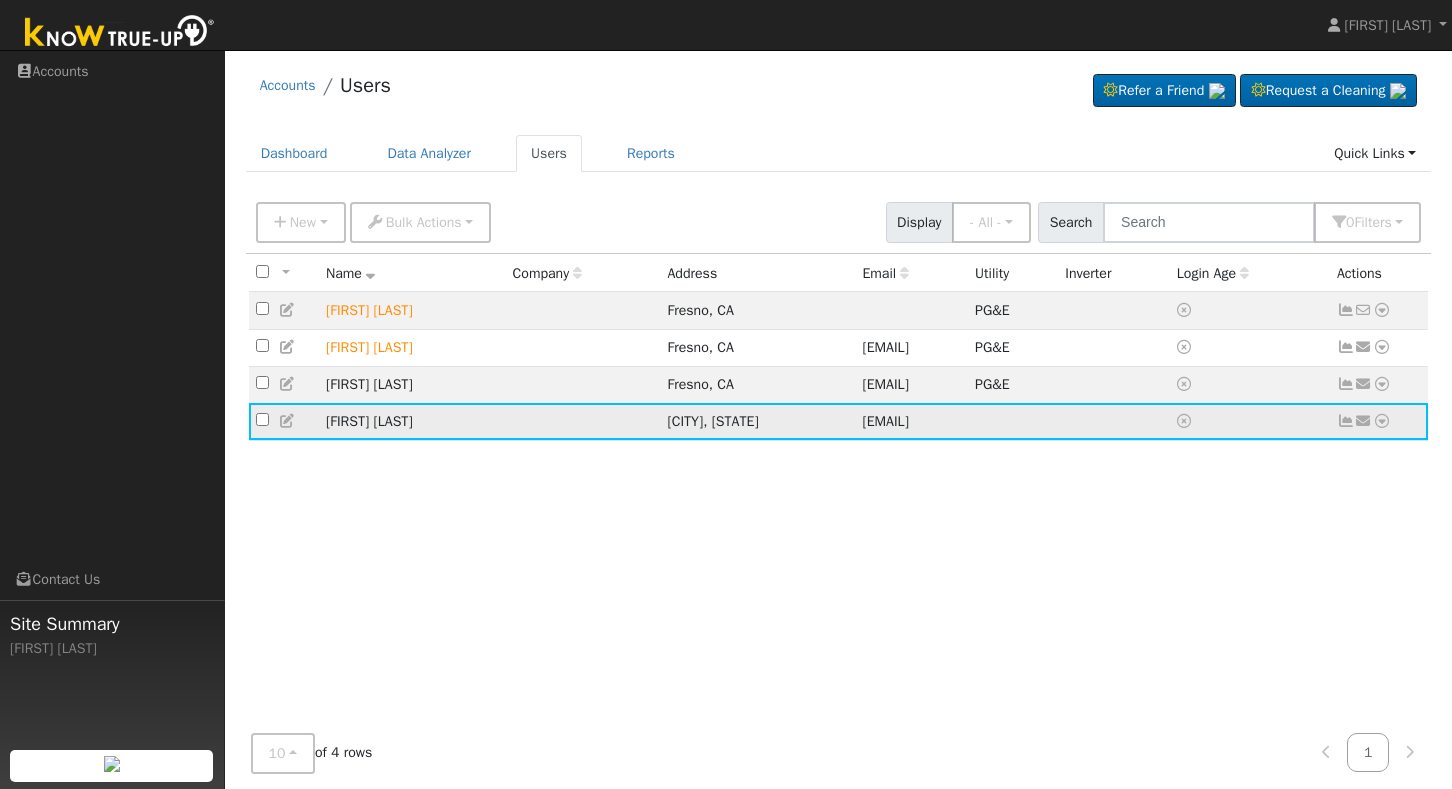 checkbox on "false" 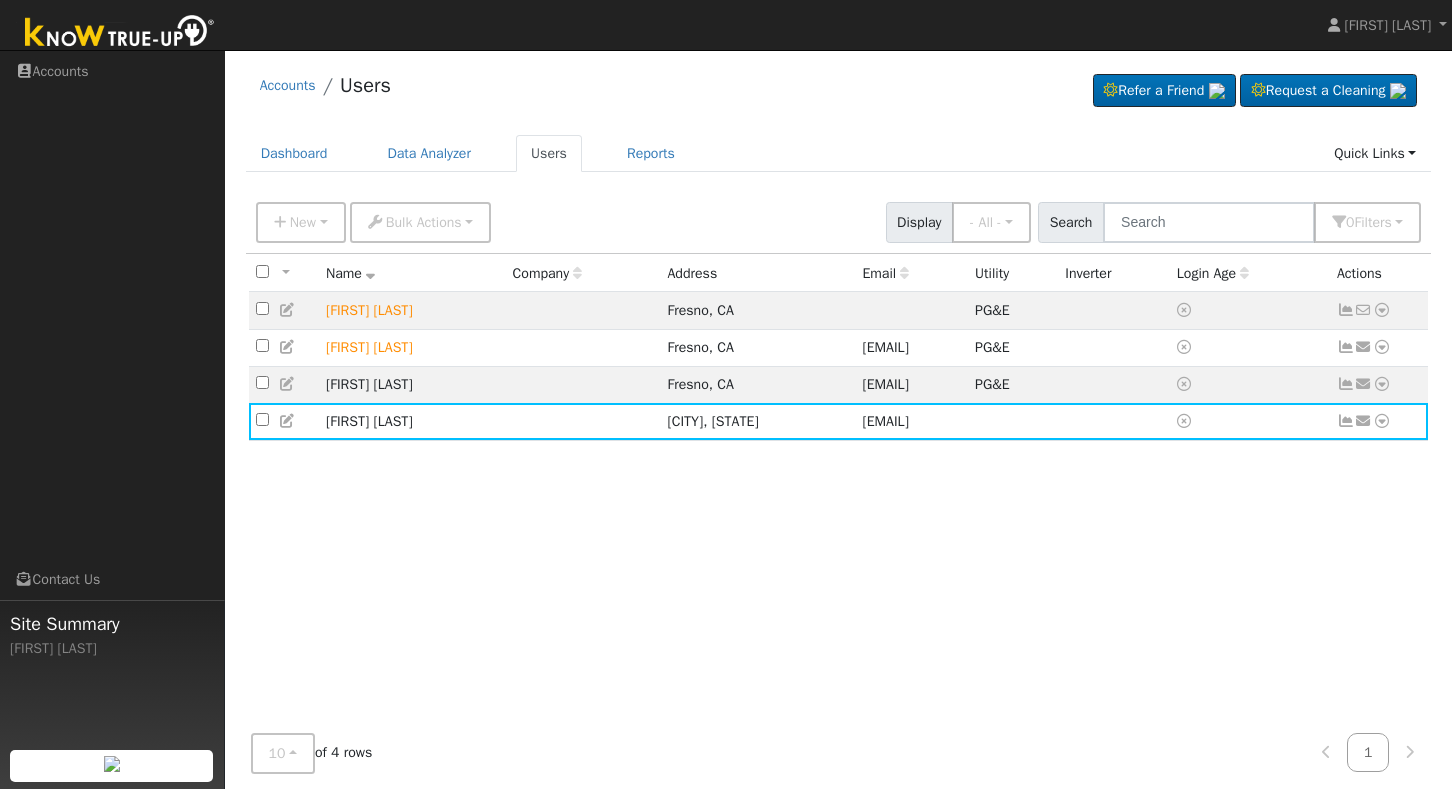 click on "All None All on page None on page  Name   Company  Address  Email  Utility Inverter  Login Age  Actions Matthew Leon  Fresno, CA PG&E    No email address Send Email...  Data Analyzer  Reports Scenario Health Check Energy Audit Account Timeline User Audit Trail  Interval Data Import From CSV Export to CSV  Connect  Solar  Disconnect  Utility jesus Navarro  Fresno, CA jesusnavarro683@gmail.com PG&E    Send Email...  Data Analyzer  Reports Scenario Health Check Energy Audit Account Timeline User Audit Trail  Interval Data Import From CSV Export to CSV  Connect  Solar  Disconnect  Utility Joe Torres  Fresno, CA Torreslilly.777@gmail.com PG&E    Send Email...  Data Analyzer  Reports Scenario Health Check Energy Audit Account Timeline User Audit Trail  Interval Data Import From CSV Export to CSV  Connect  Solar  Disconnect  Utility Mike Wilson  Dinuba, CA mi2396@aol.com    Send Email...  Data Analyzer  Reports Scenario Health Check Energy Audit Account Timeline User Audit Trail  Interval Data Import From CSV" at bounding box center [839, 490] 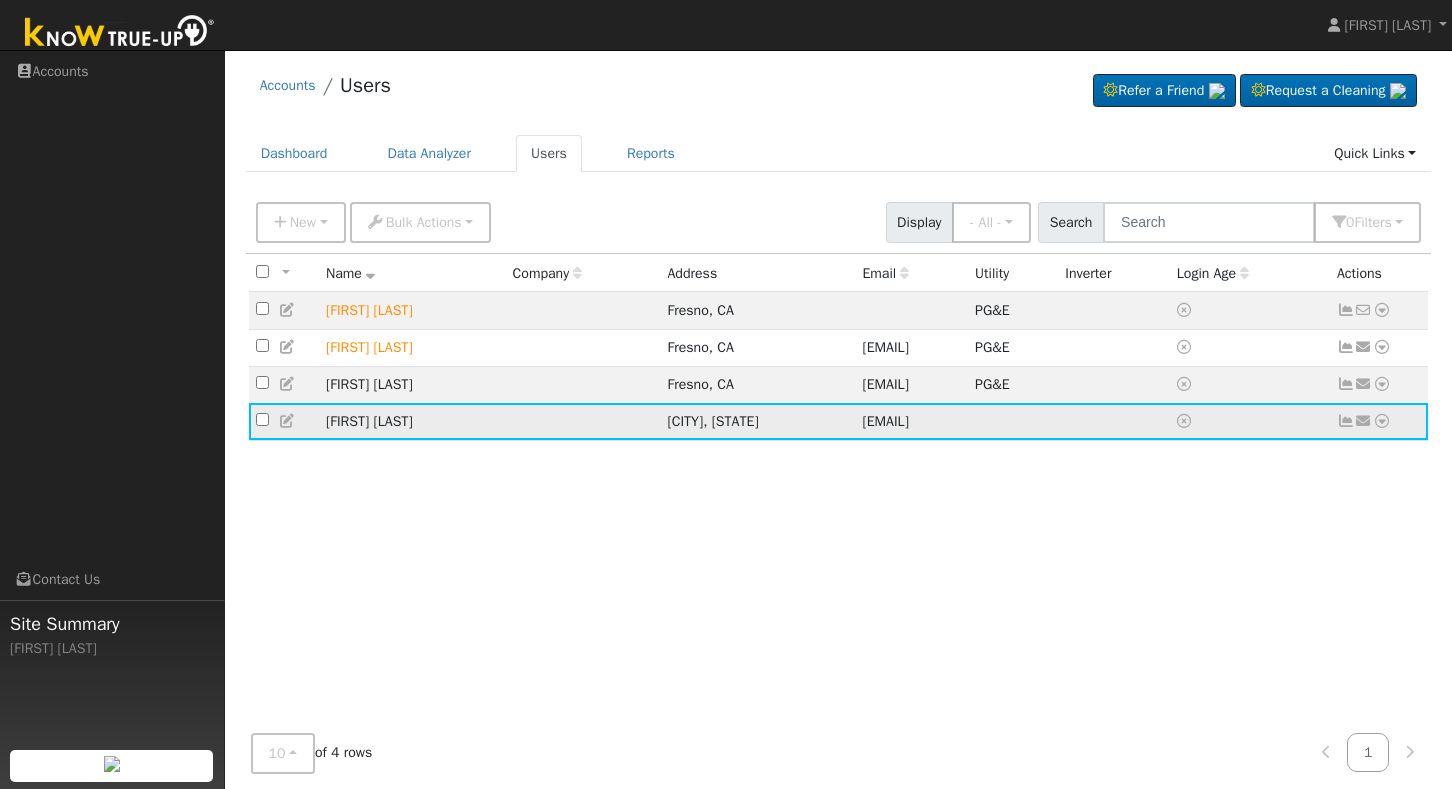 click on "Mike Wilson" at bounding box center (412, 421) 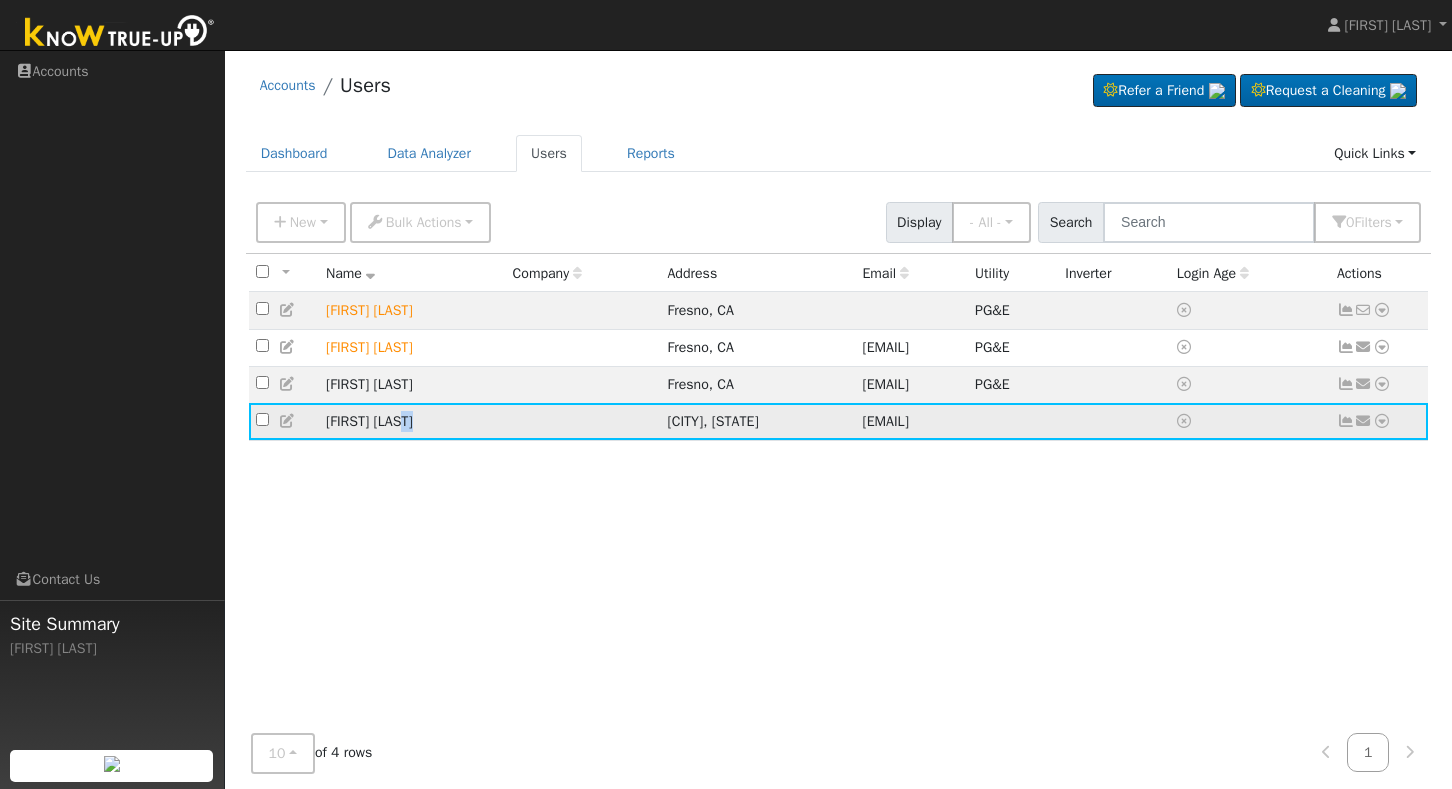 click on "Mike Wilson" at bounding box center (412, 421) 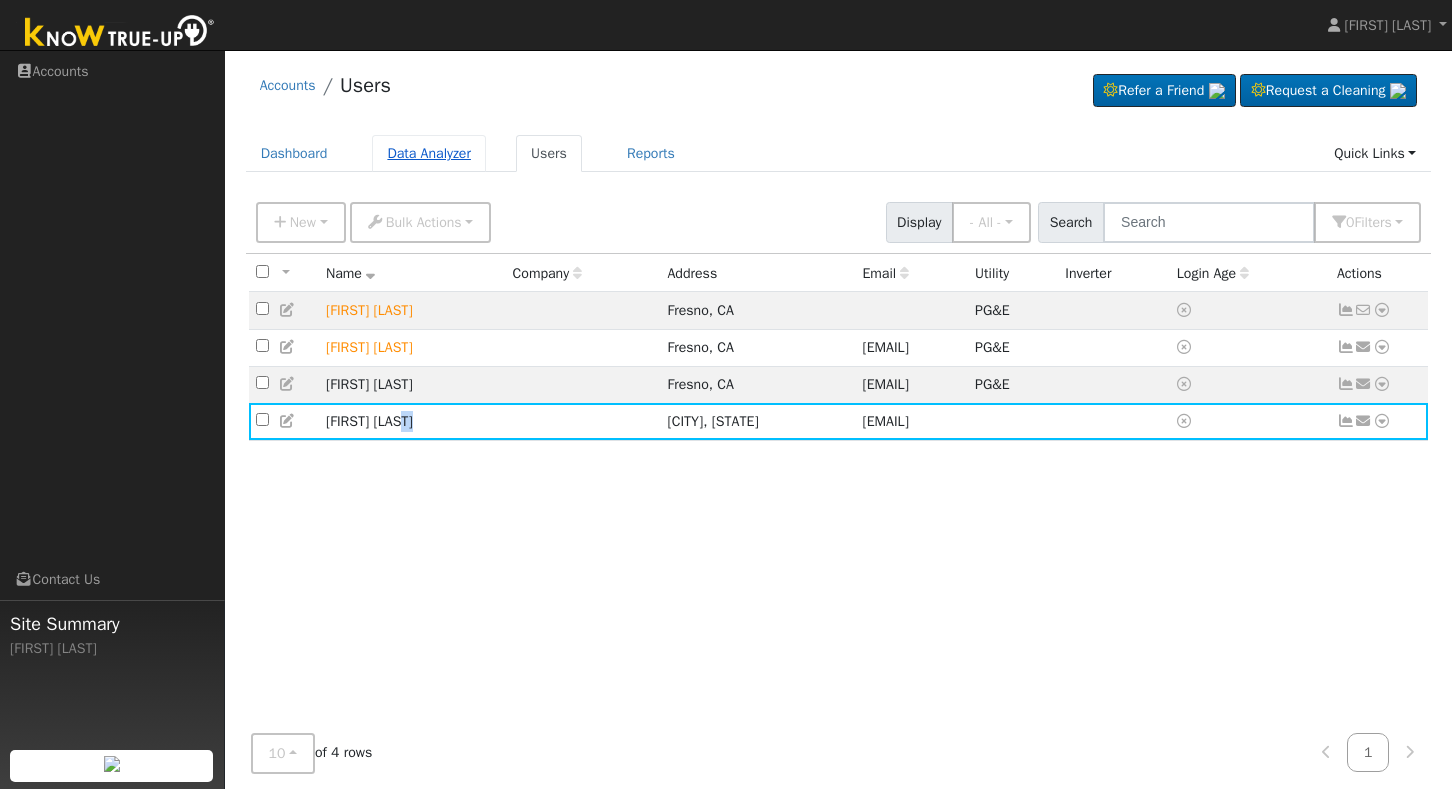 click on "Data Analyzer" at bounding box center [429, 153] 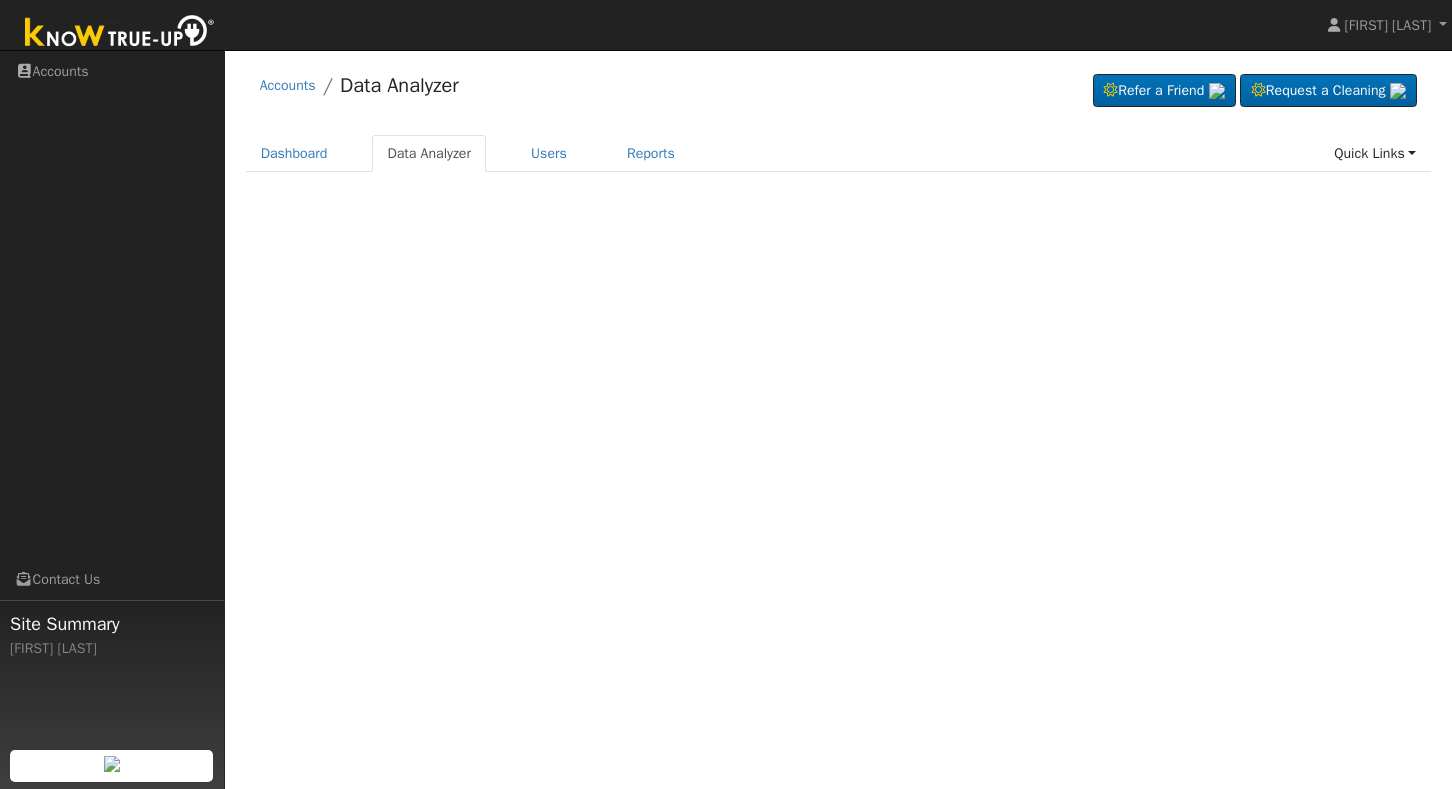 scroll, scrollTop: 0, scrollLeft: 0, axis: both 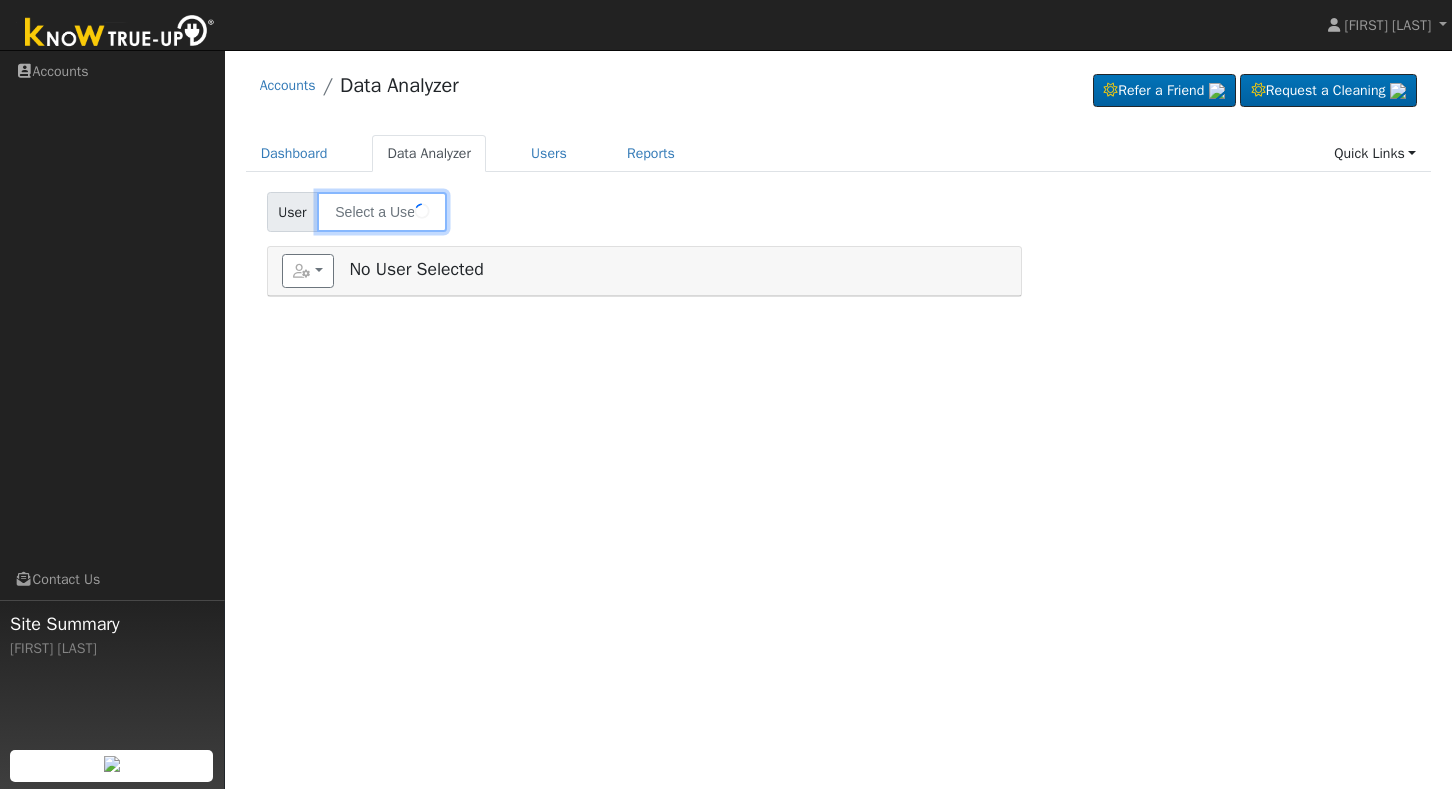 type on "[FIRST] [LAST]" 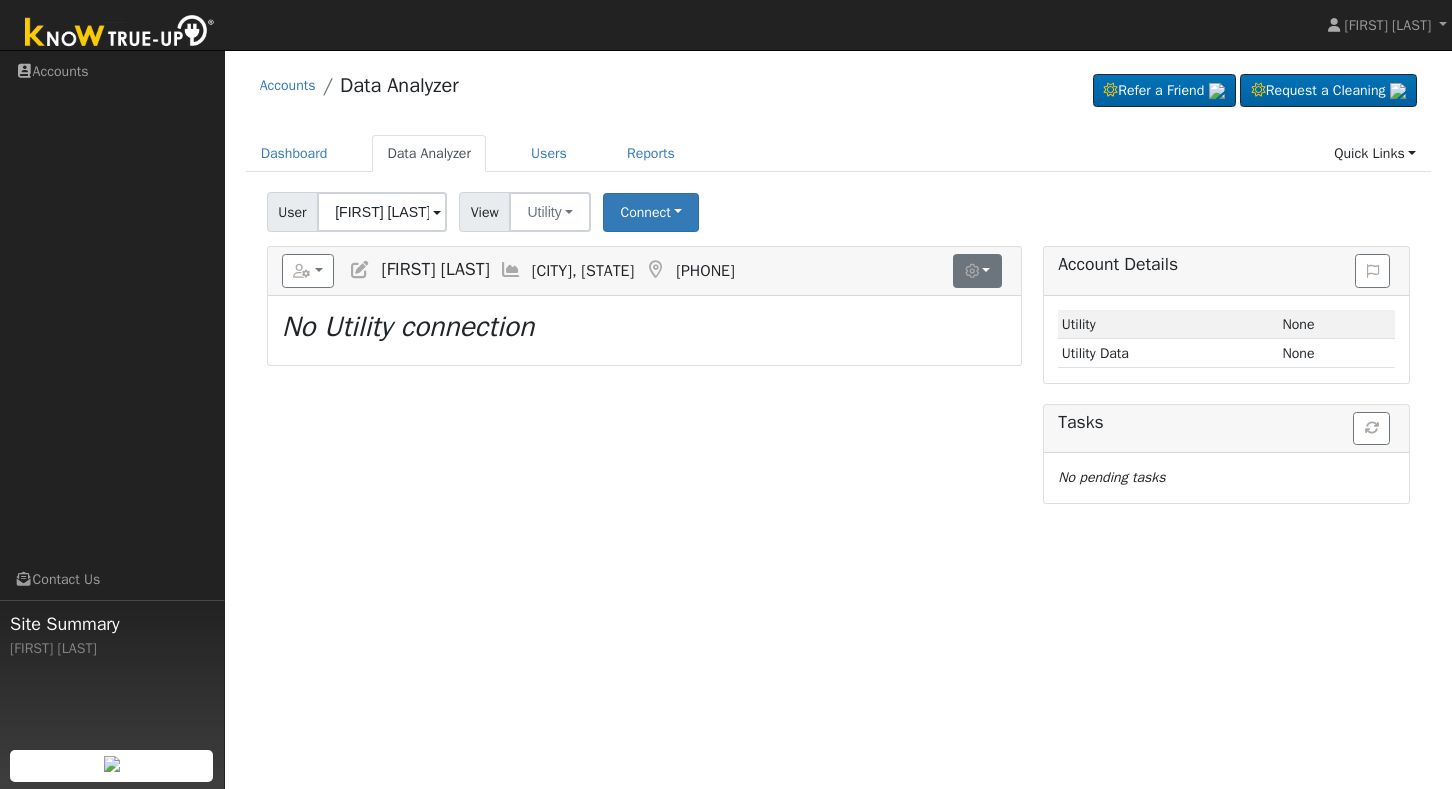 click at bounding box center (977, 271) 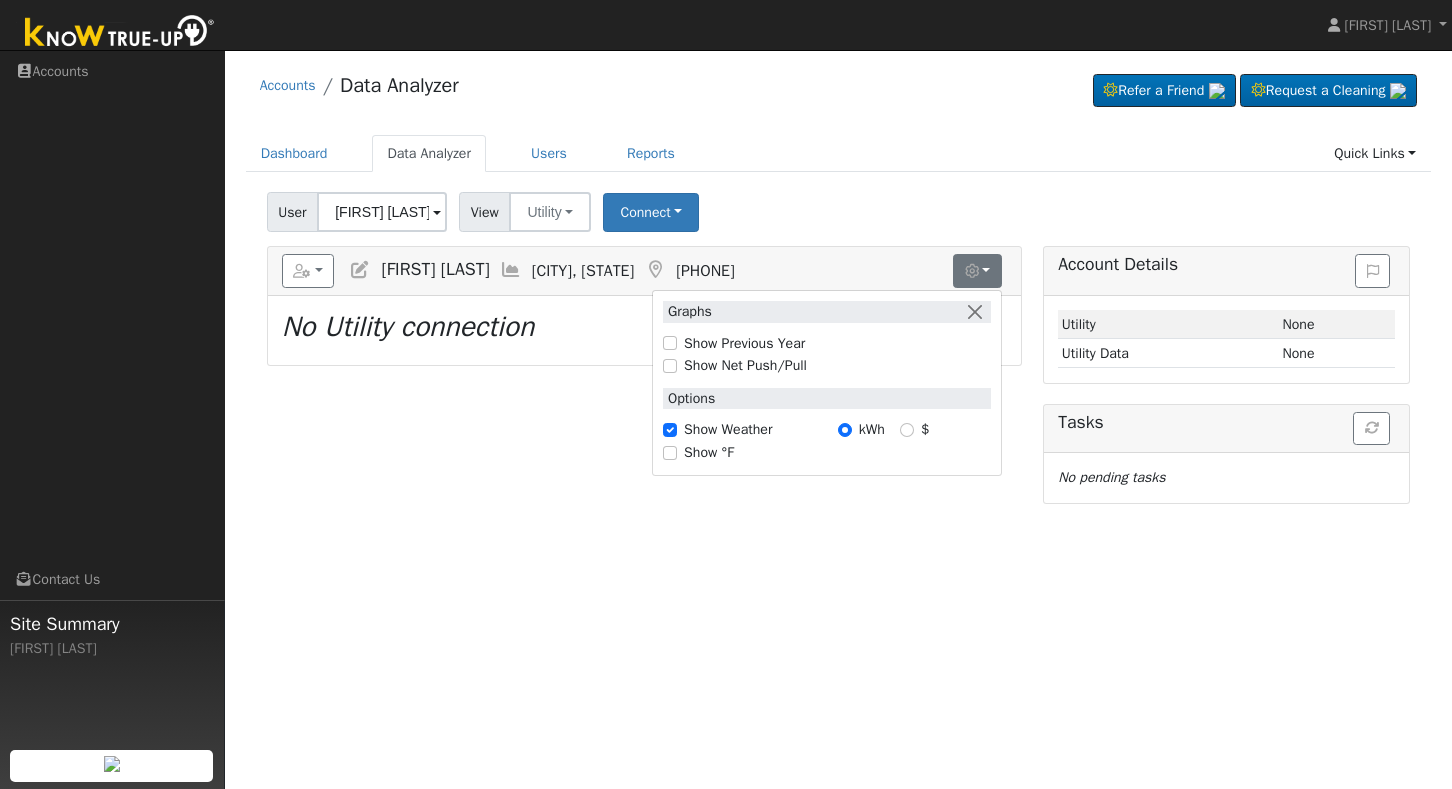 click on "User Profile First name Last name Email Email Notifications No Emails No Emails Weekly Emails Monthly Emails Cancel Save
Terms Of Service
Close
Accounts
Data Analyzer
Refer a Friend" at bounding box center [838, 419] 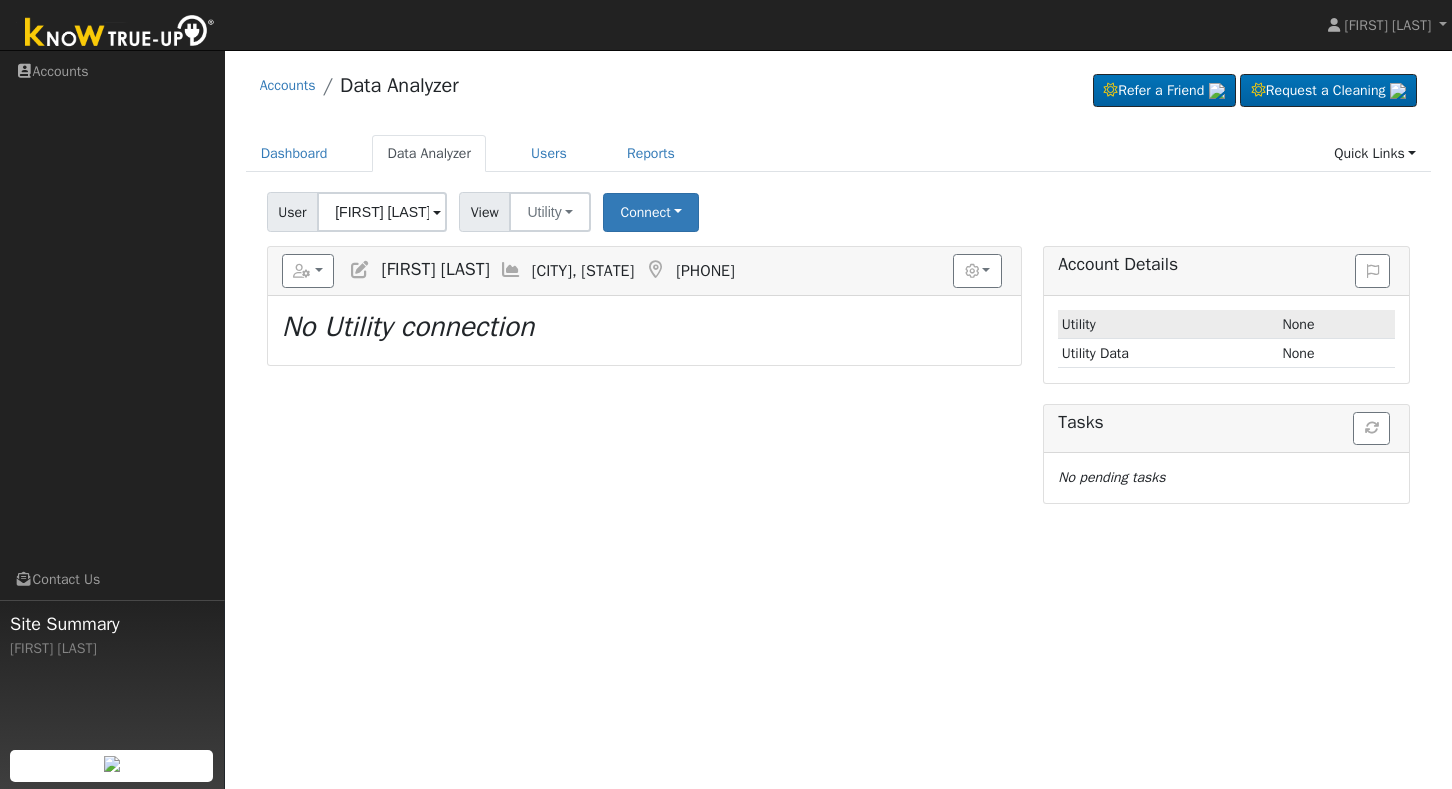 click on "Utility" at bounding box center [1168, 324] 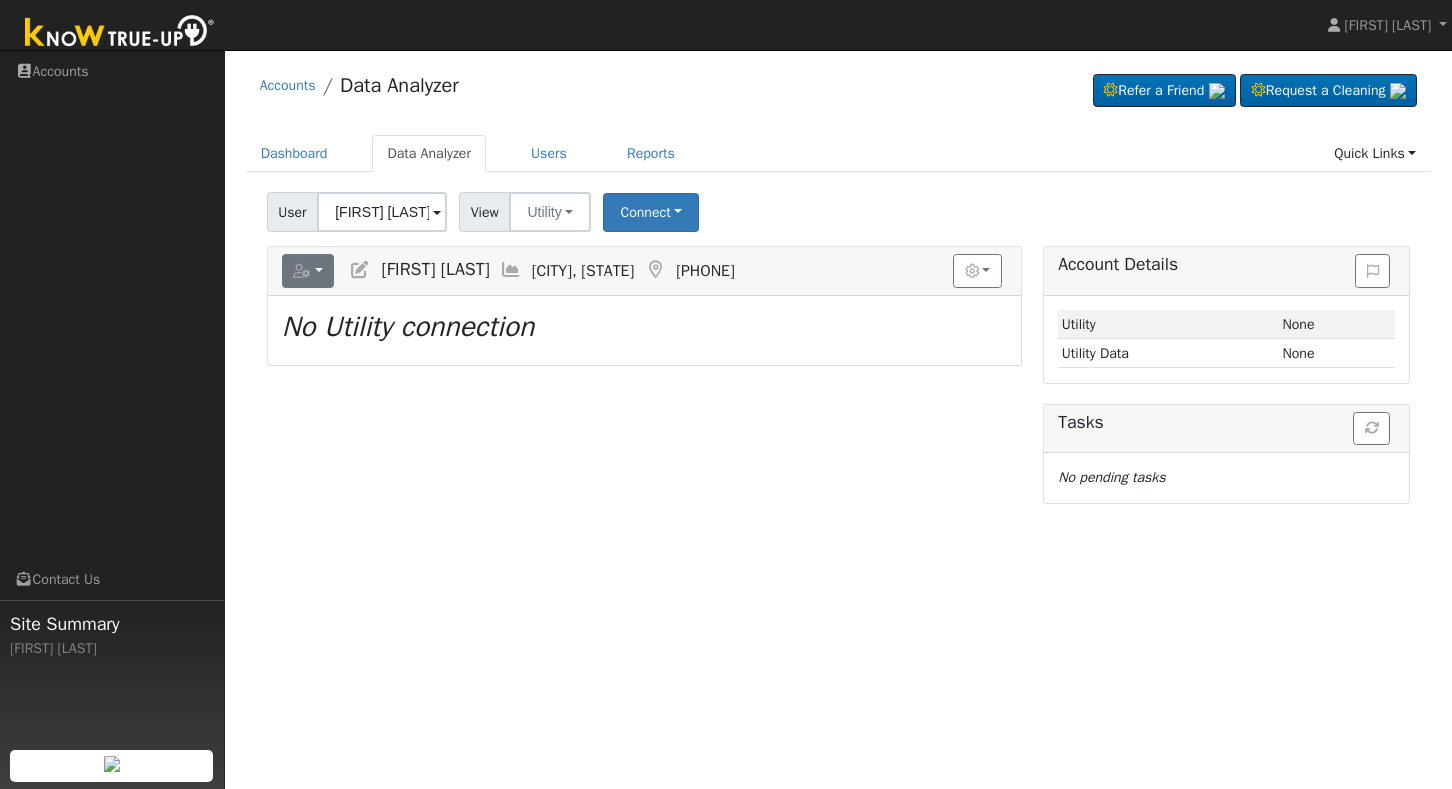 click at bounding box center (302, 271) 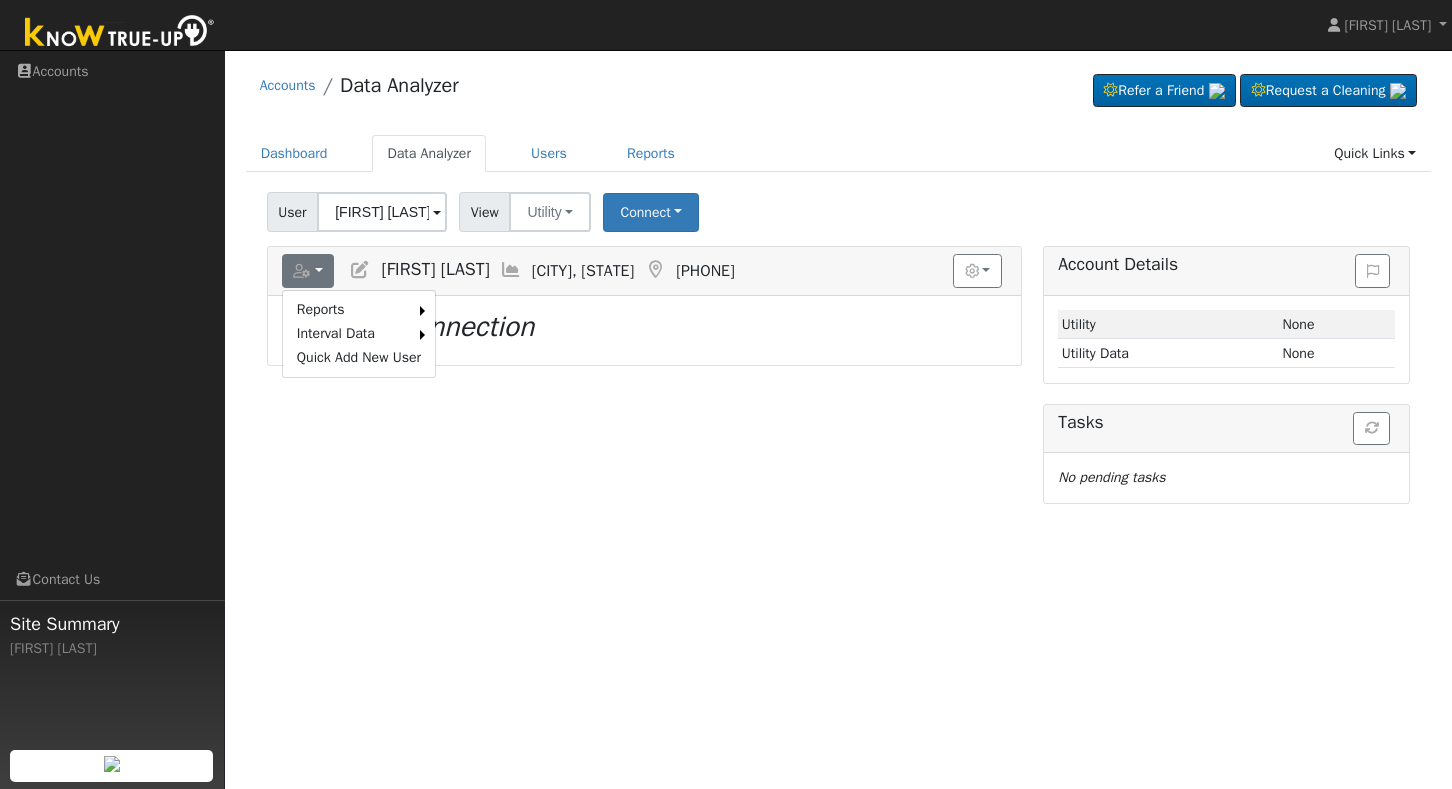 click on "Reports Scenario Health Check Energy Audit Account Timeline User Audit Trail Interval Data Import from CSV Quick Add New User [FIRST] [LAST] [CITY], [STATE] [PHONE] Graphs Show Previous Year Show Net Push/Pull Options Show Weather kWh $ Show °F Loading... No Utility connection" at bounding box center (644, 374) 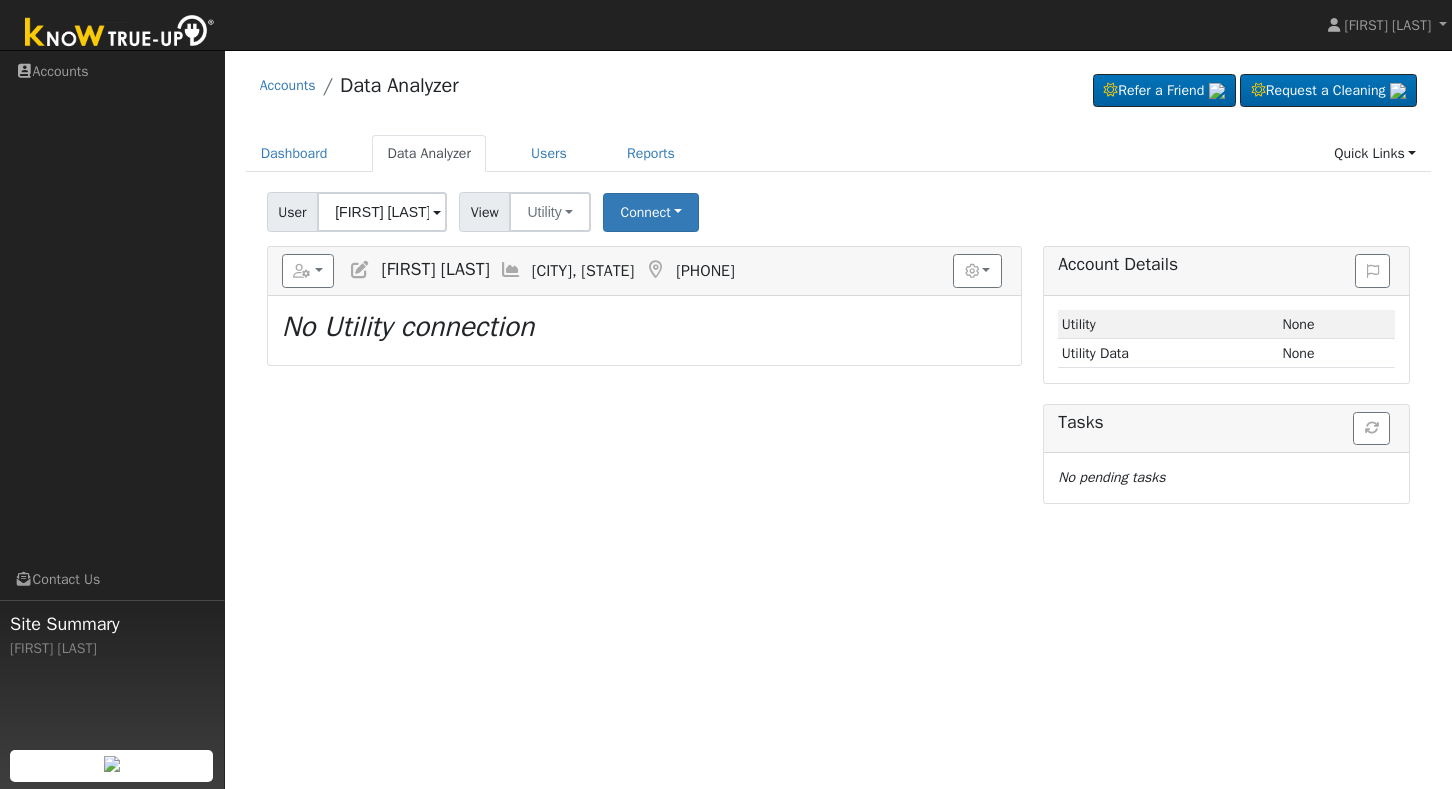 click at bounding box center [360, 270] 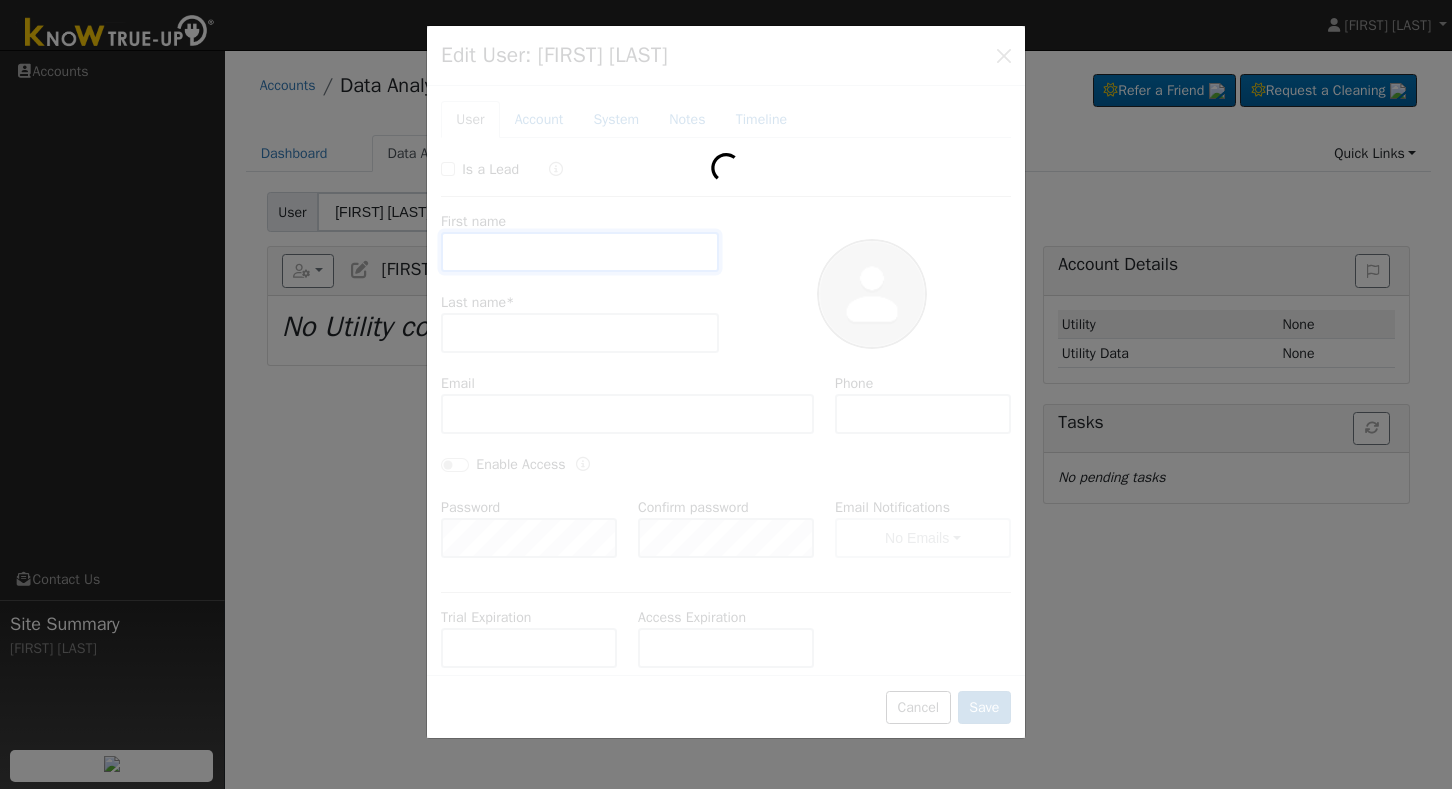 type on "Mike" 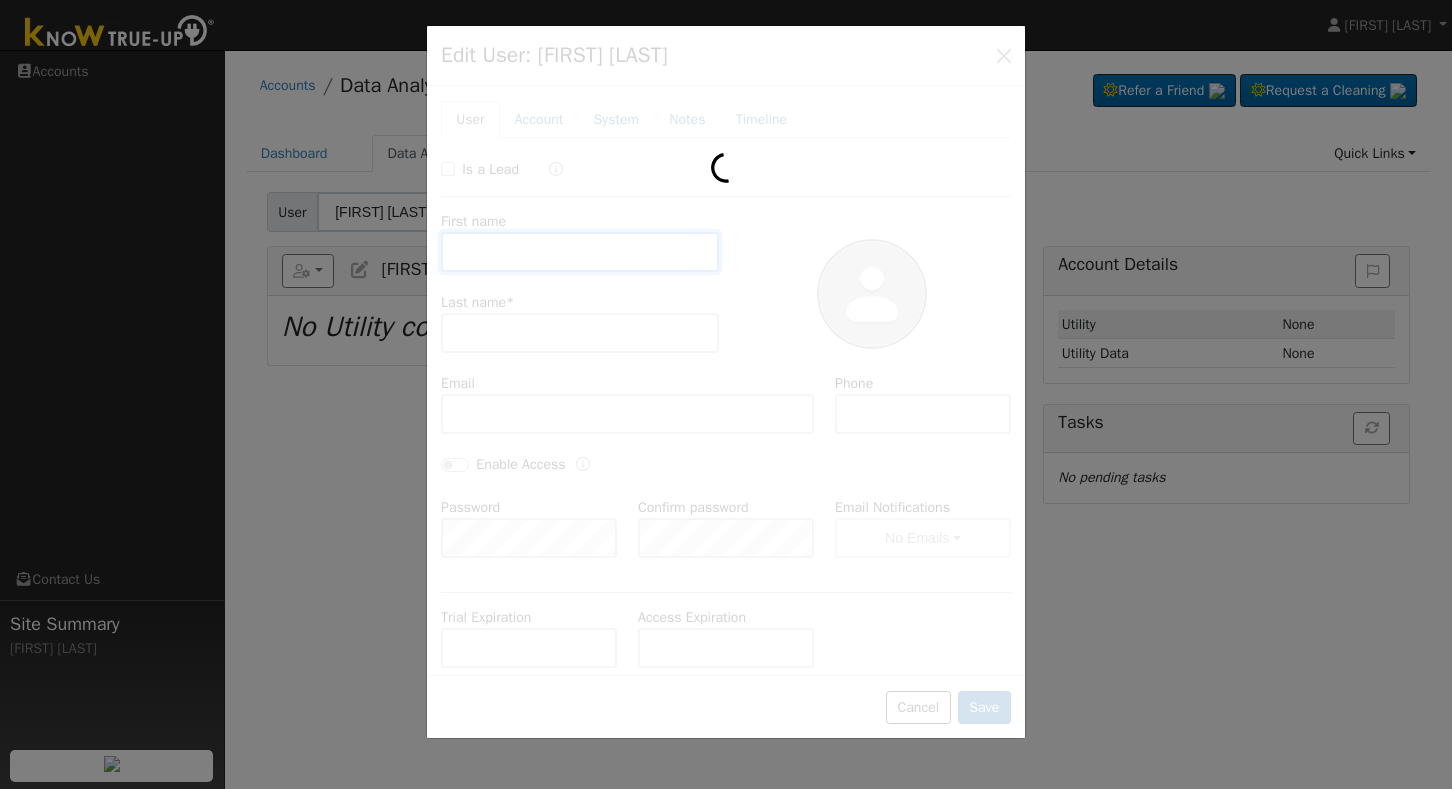 type on "Wilson" 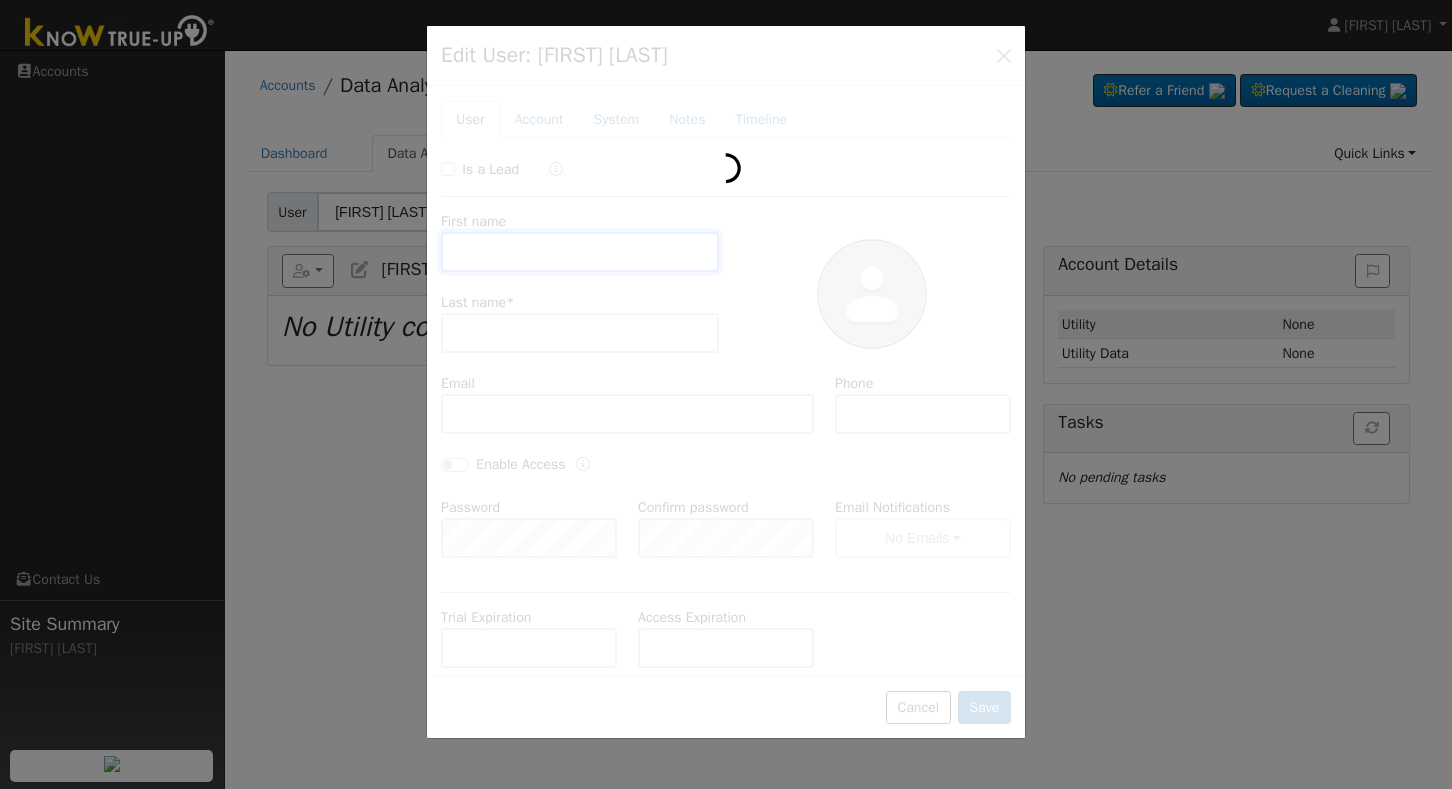 type on "mi2396@aol.com" 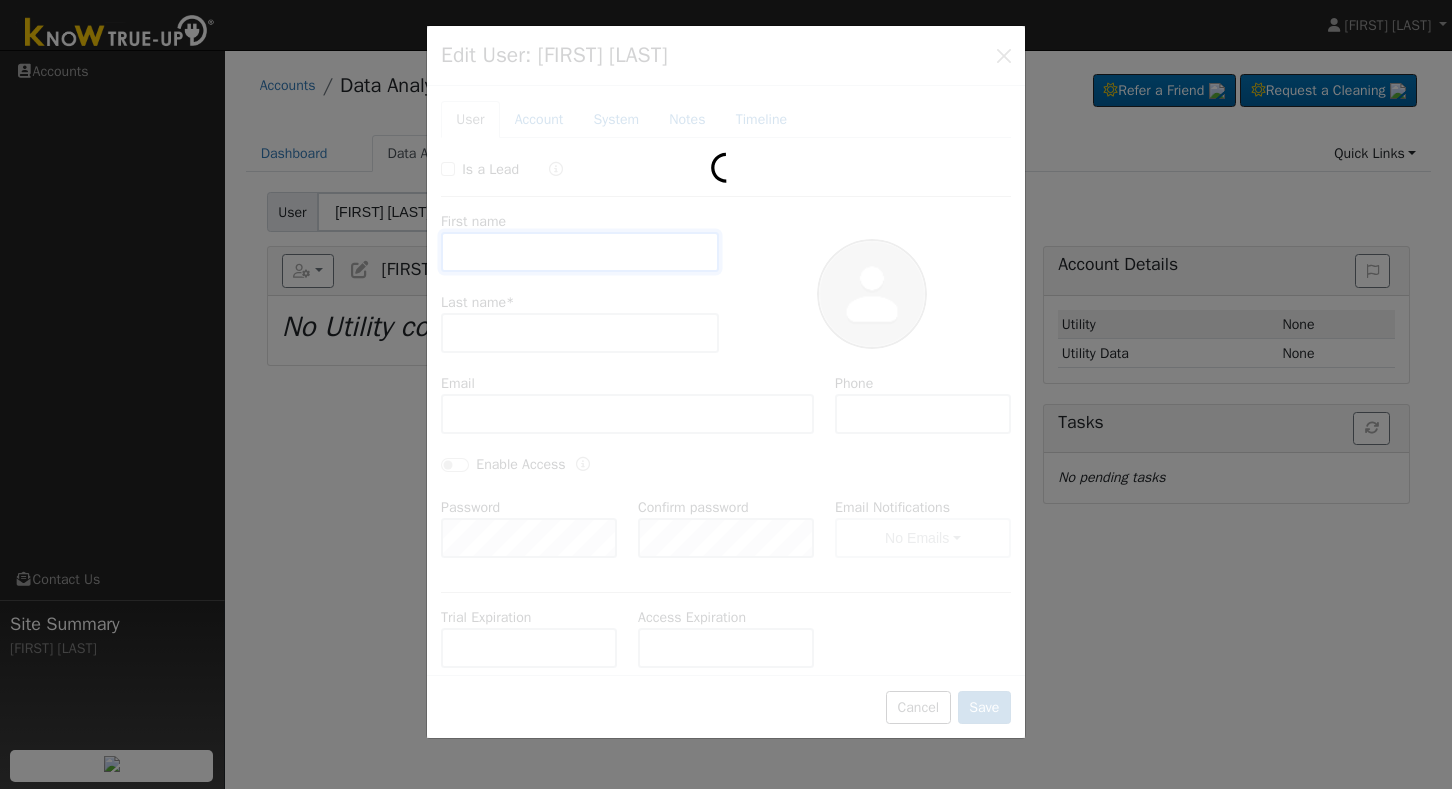 type on "5593934699" 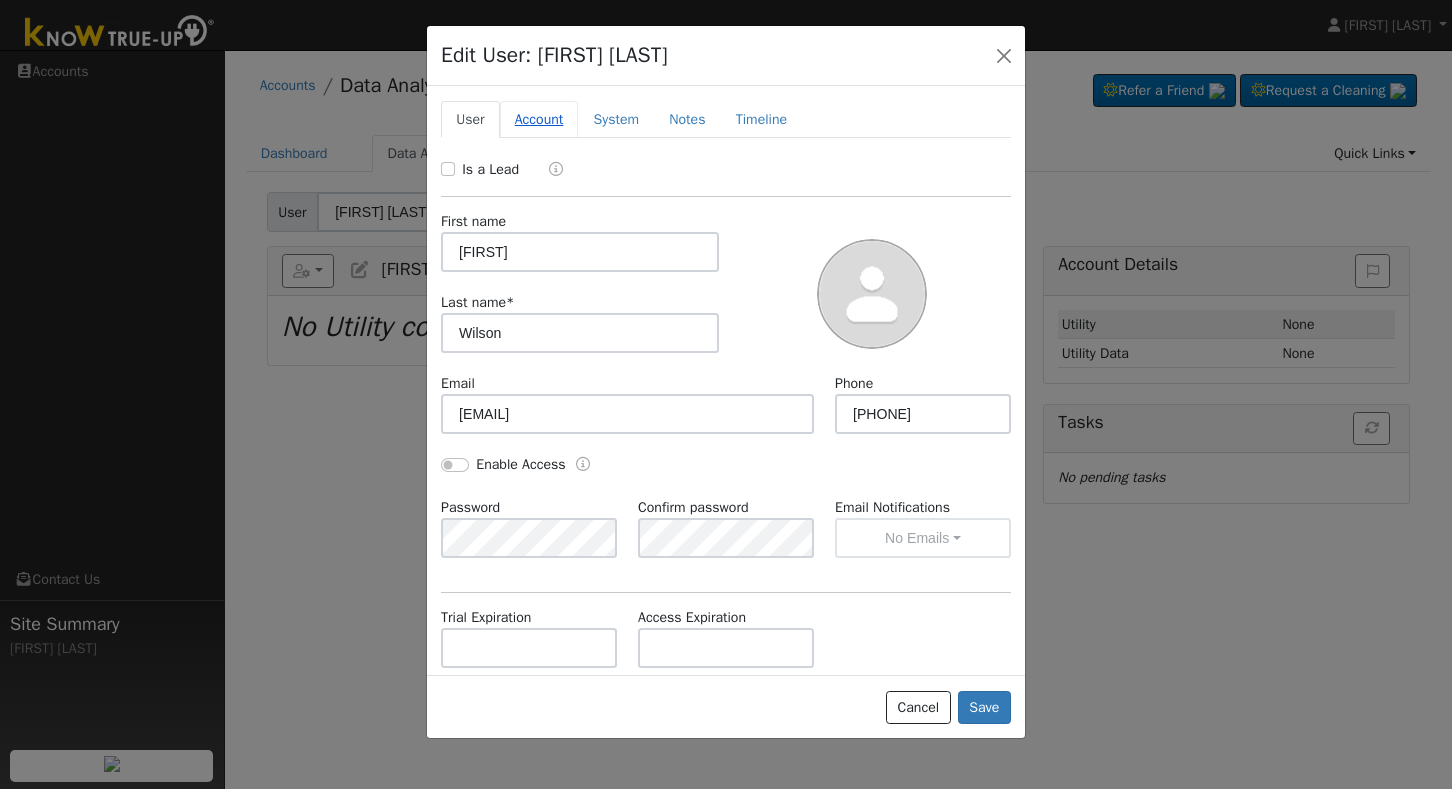 click on "Account" at bounding box center [539, 119] 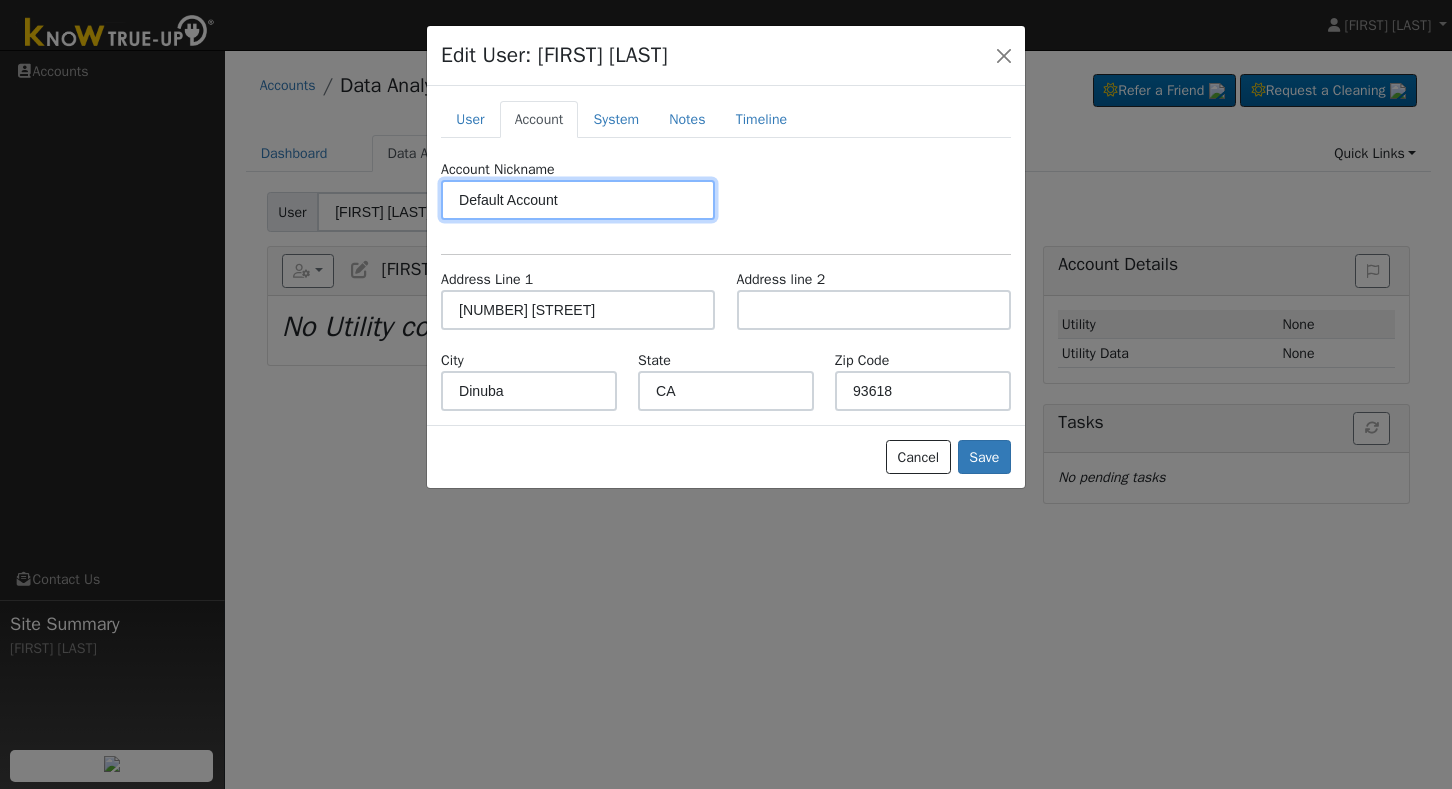 scroll, scrollTop: 0, scrollLeft: 0, axis: both 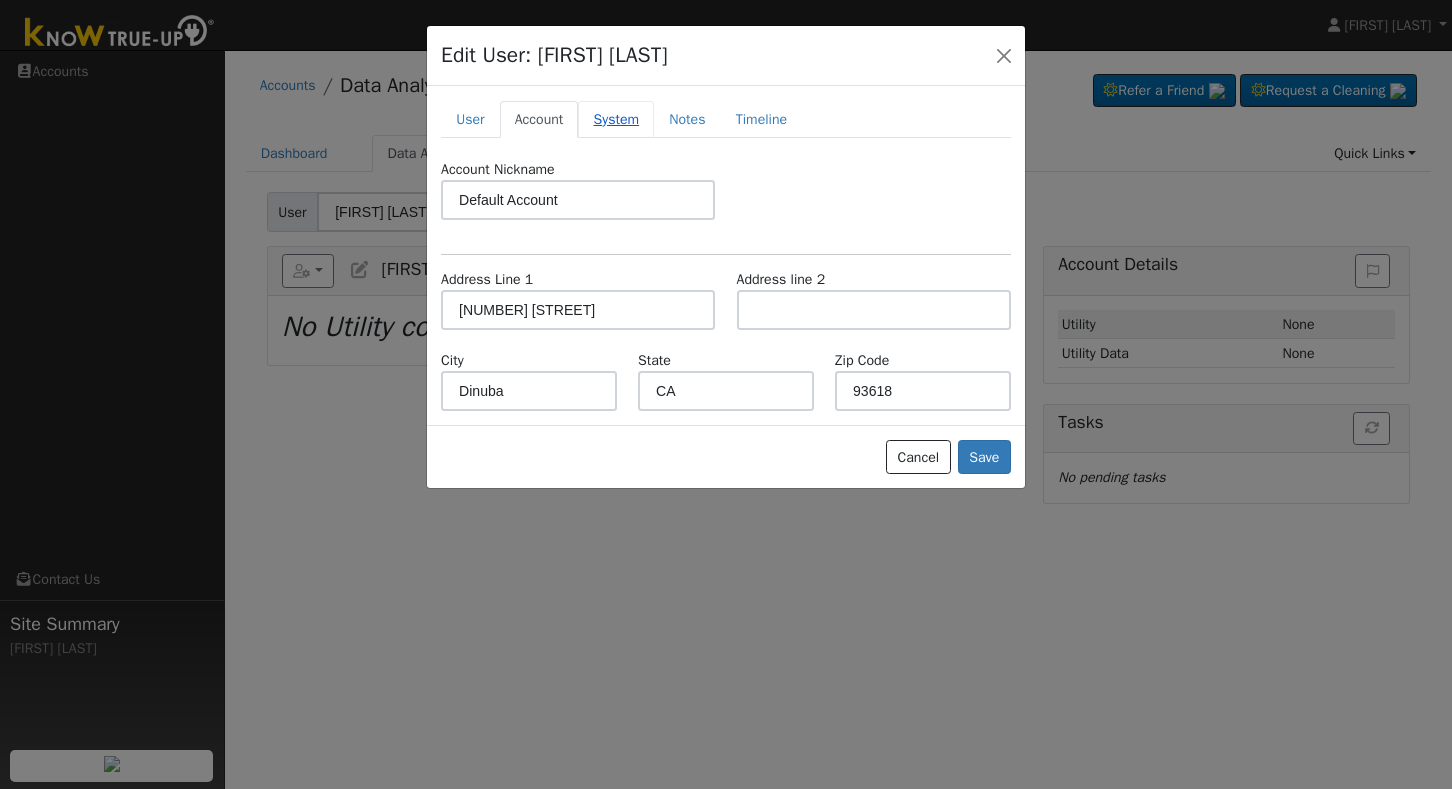 click on "System" at bounding box center (616, 119) 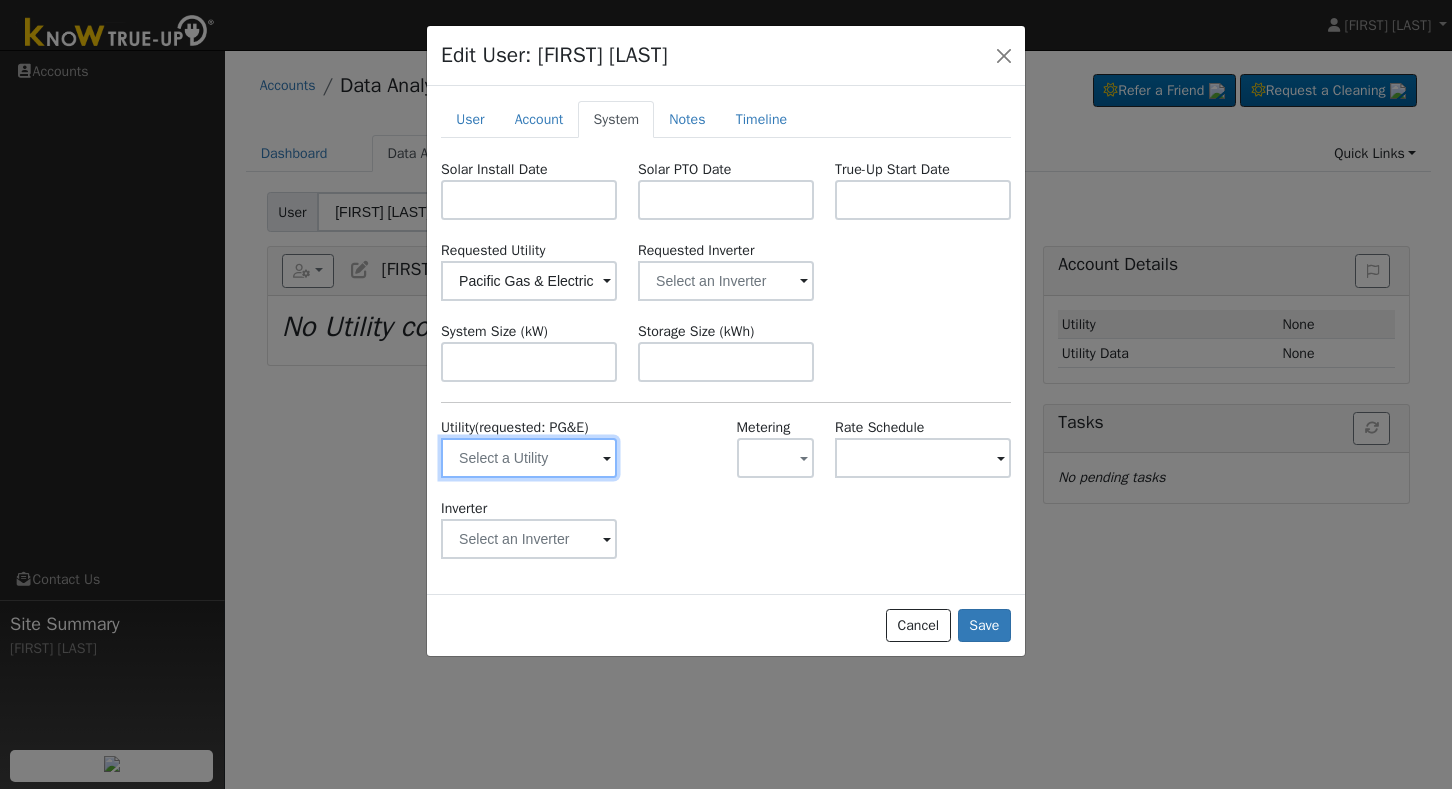 click at bounding box center [529, 458] 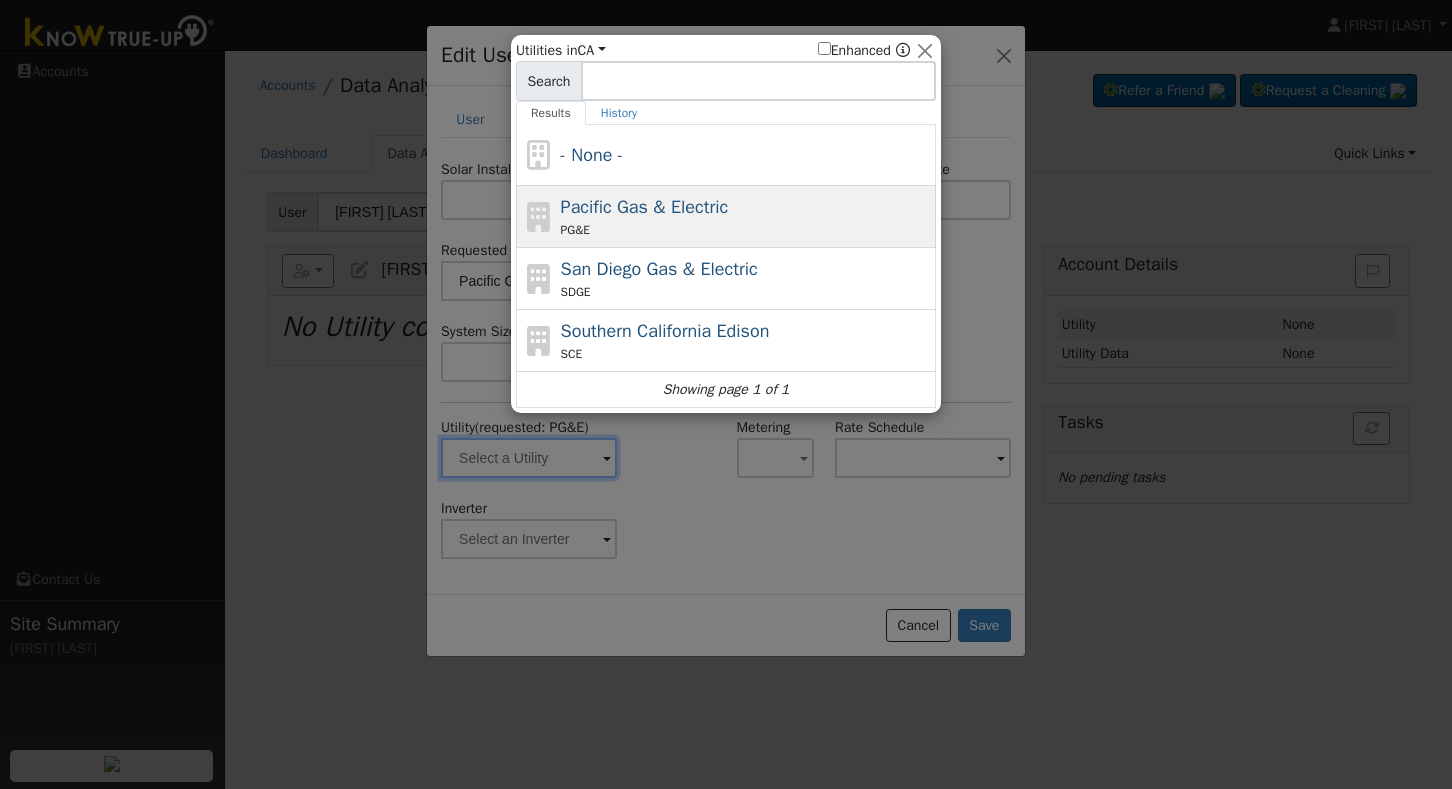 click on "Pacific Gas & Electric PG&E" 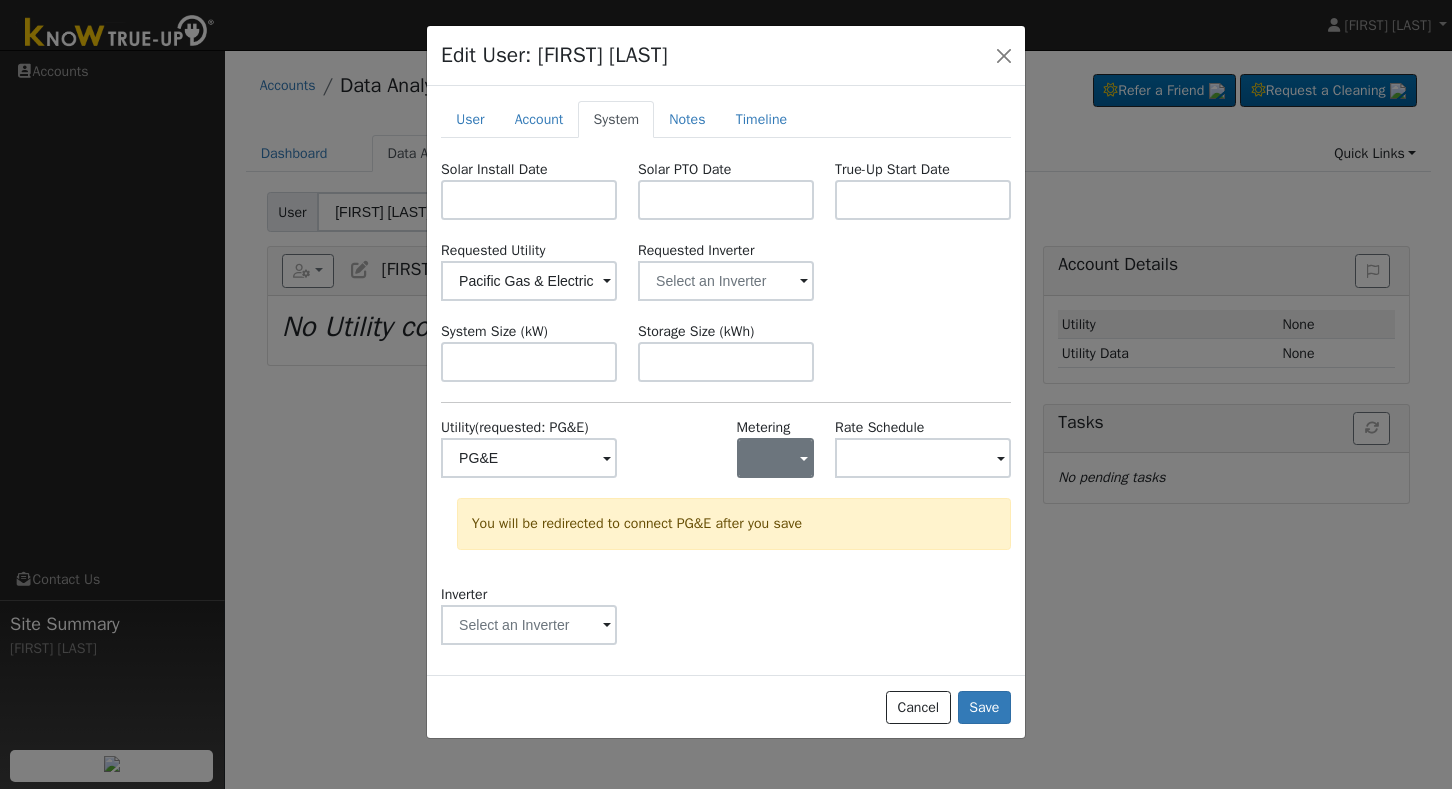 click at bounding box center [775, 458] 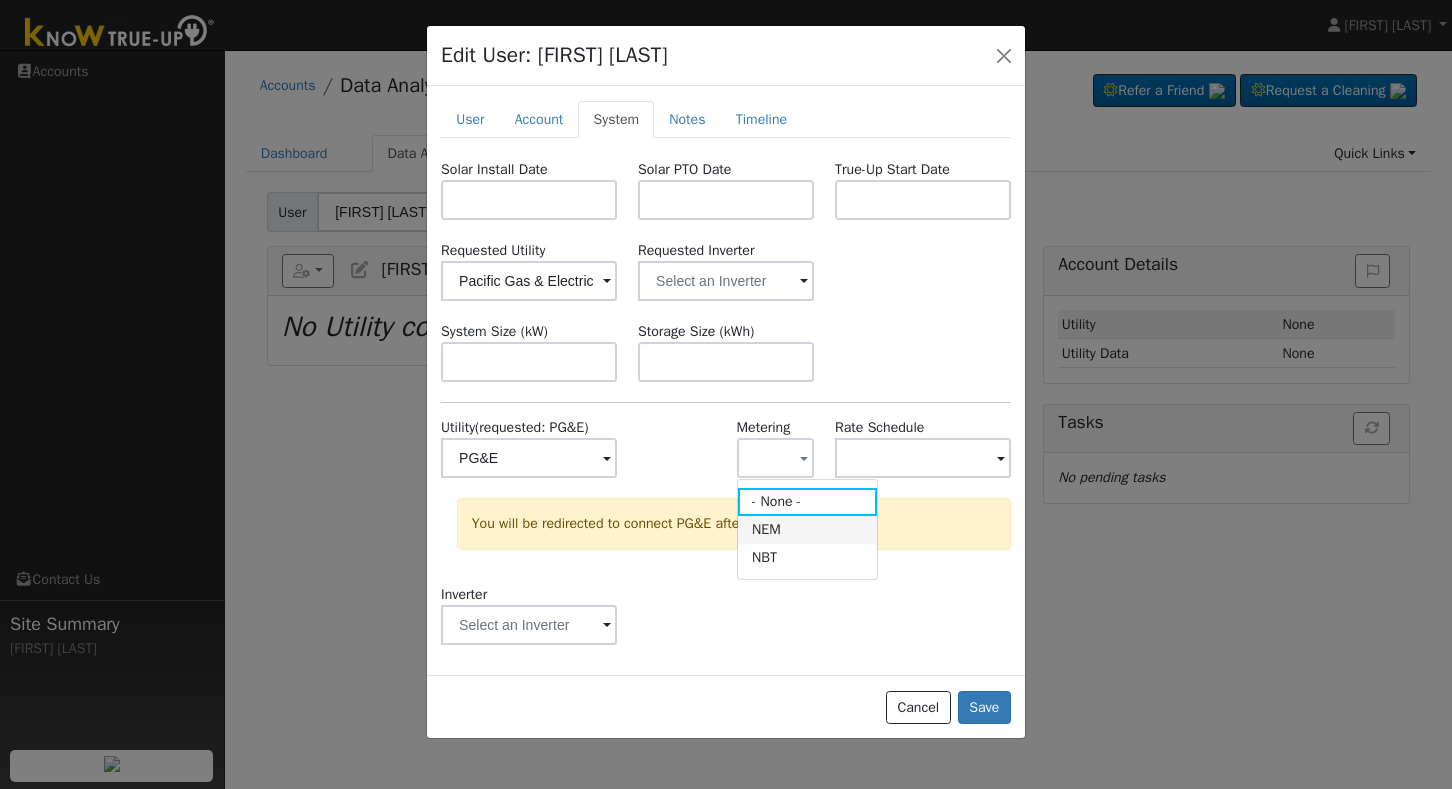 click on "NEM" at bounding box center [807, 530] 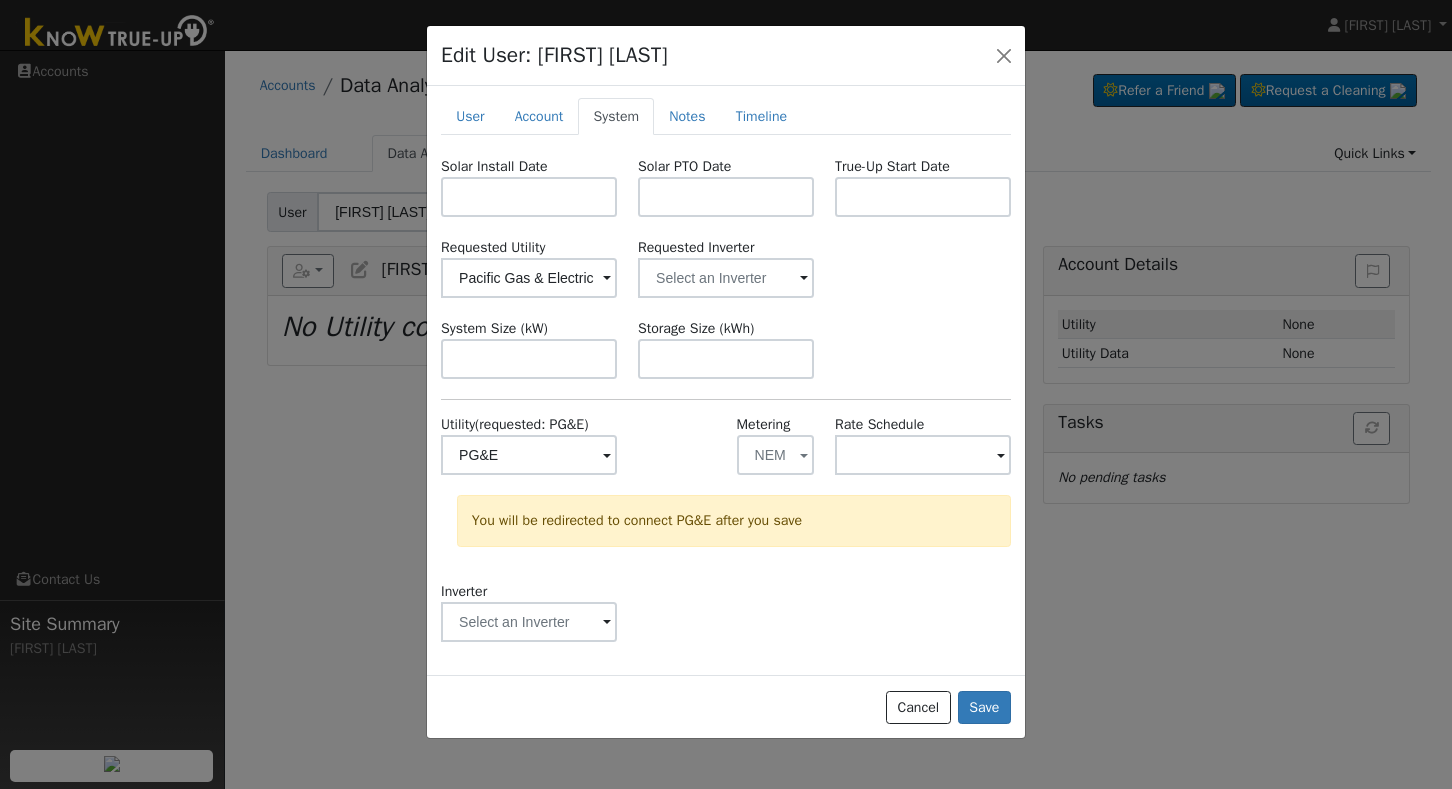 scroll, scrollTop: 3, scrollLeft: 0, axis: vertical 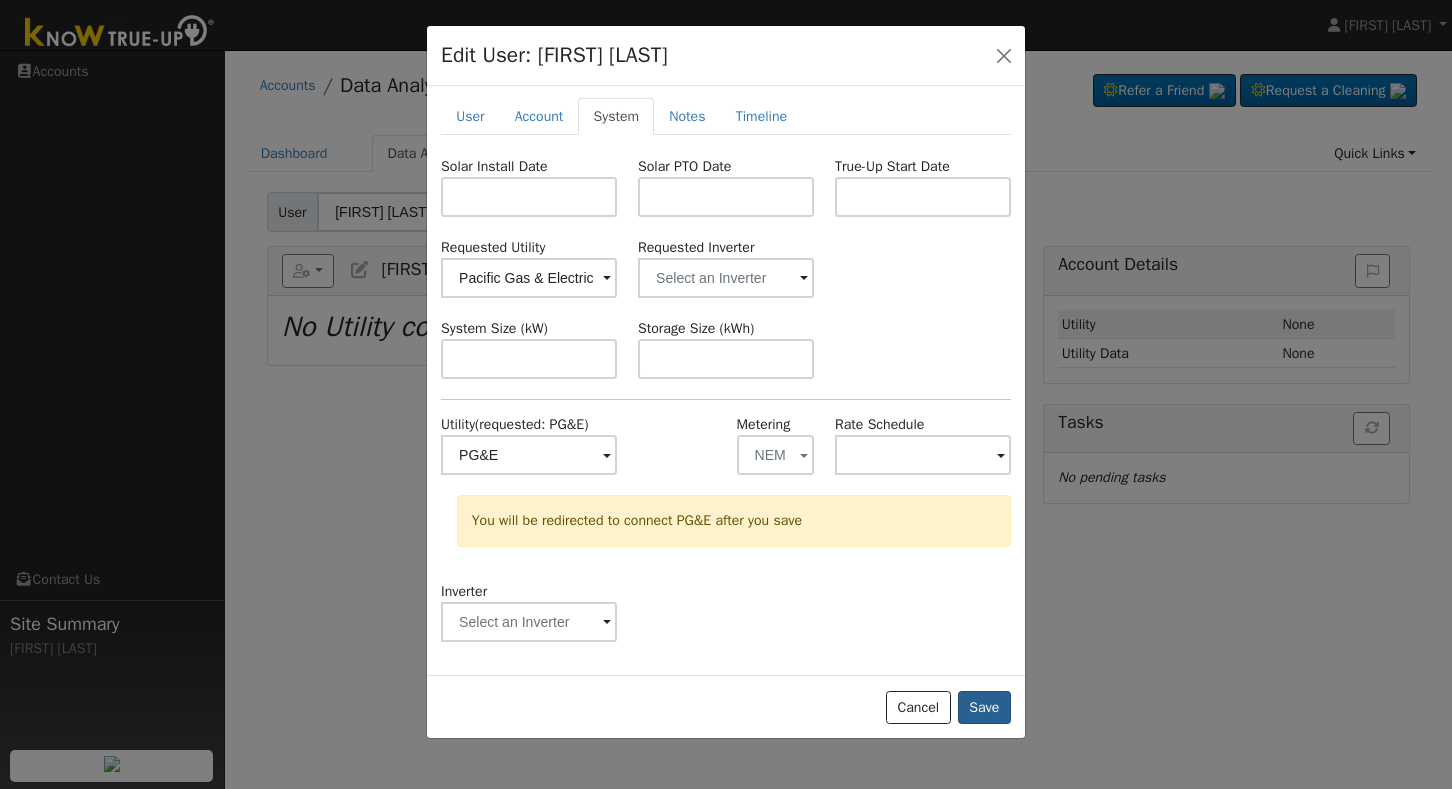 click on "Save" at bounding box center [984, 708] 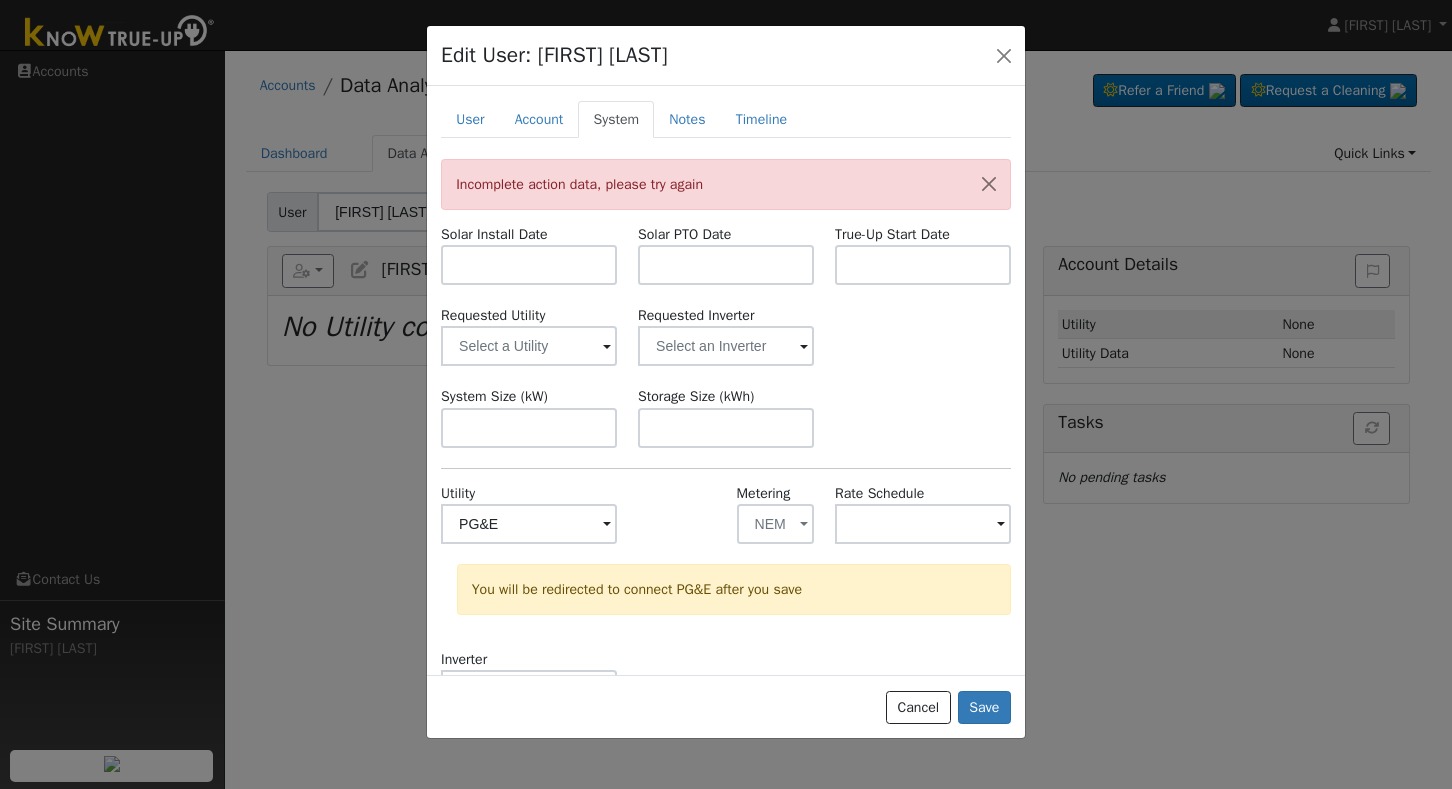 scroll, scrollTop: 0, scrollLeft: 0, axis: both 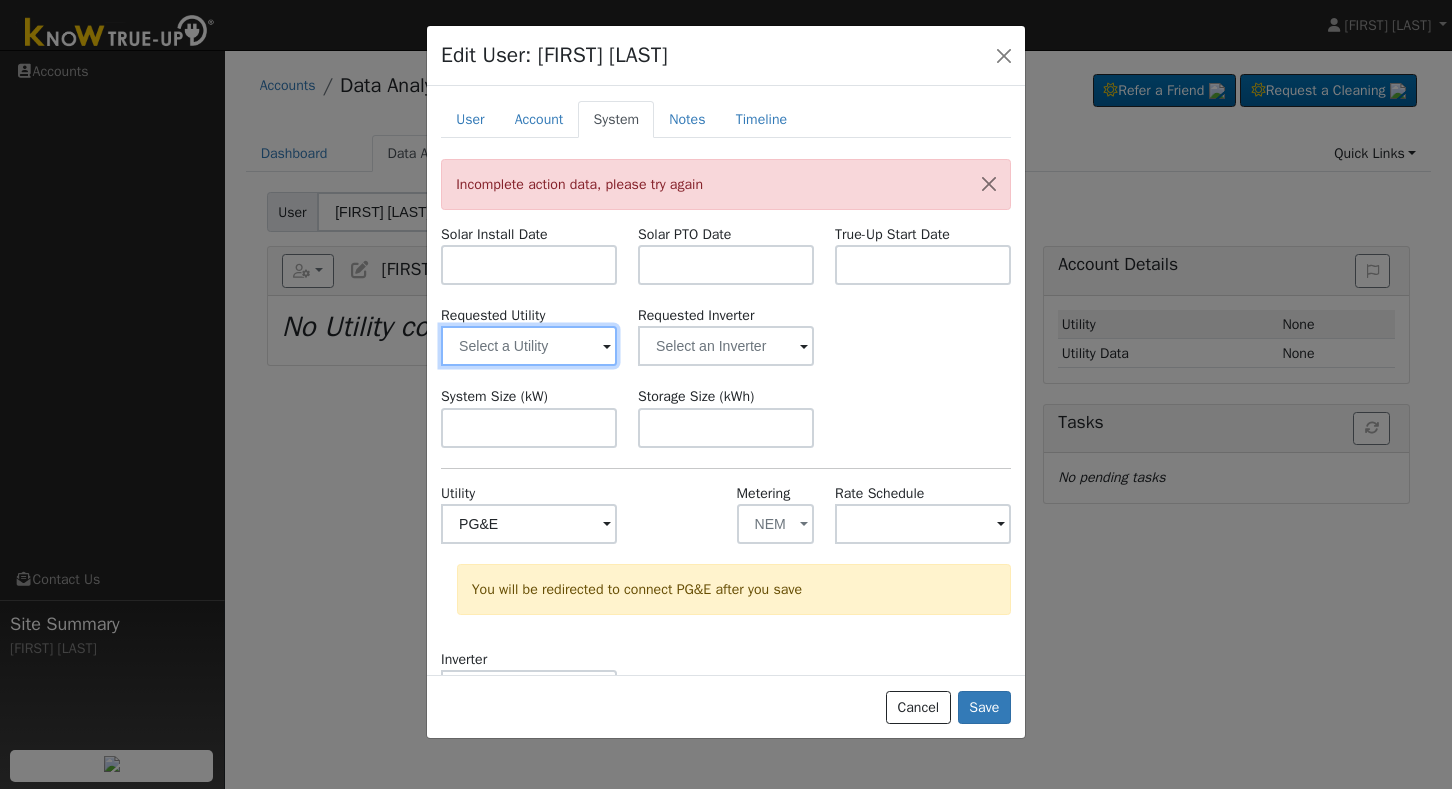 click at bounding box center (529, 346) 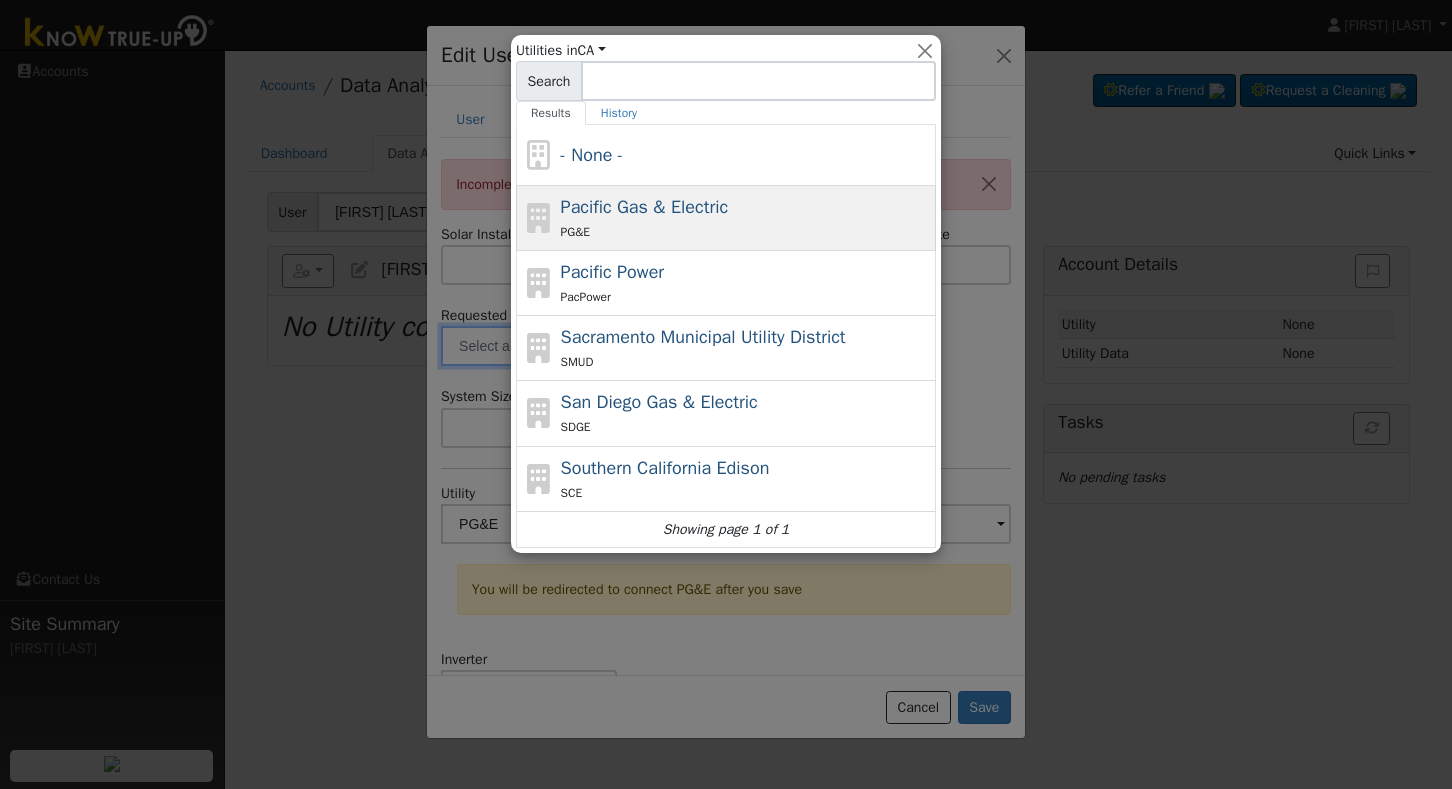 click on "Pacific Gas & Electric PG&E" at bounding box center [746, 218] 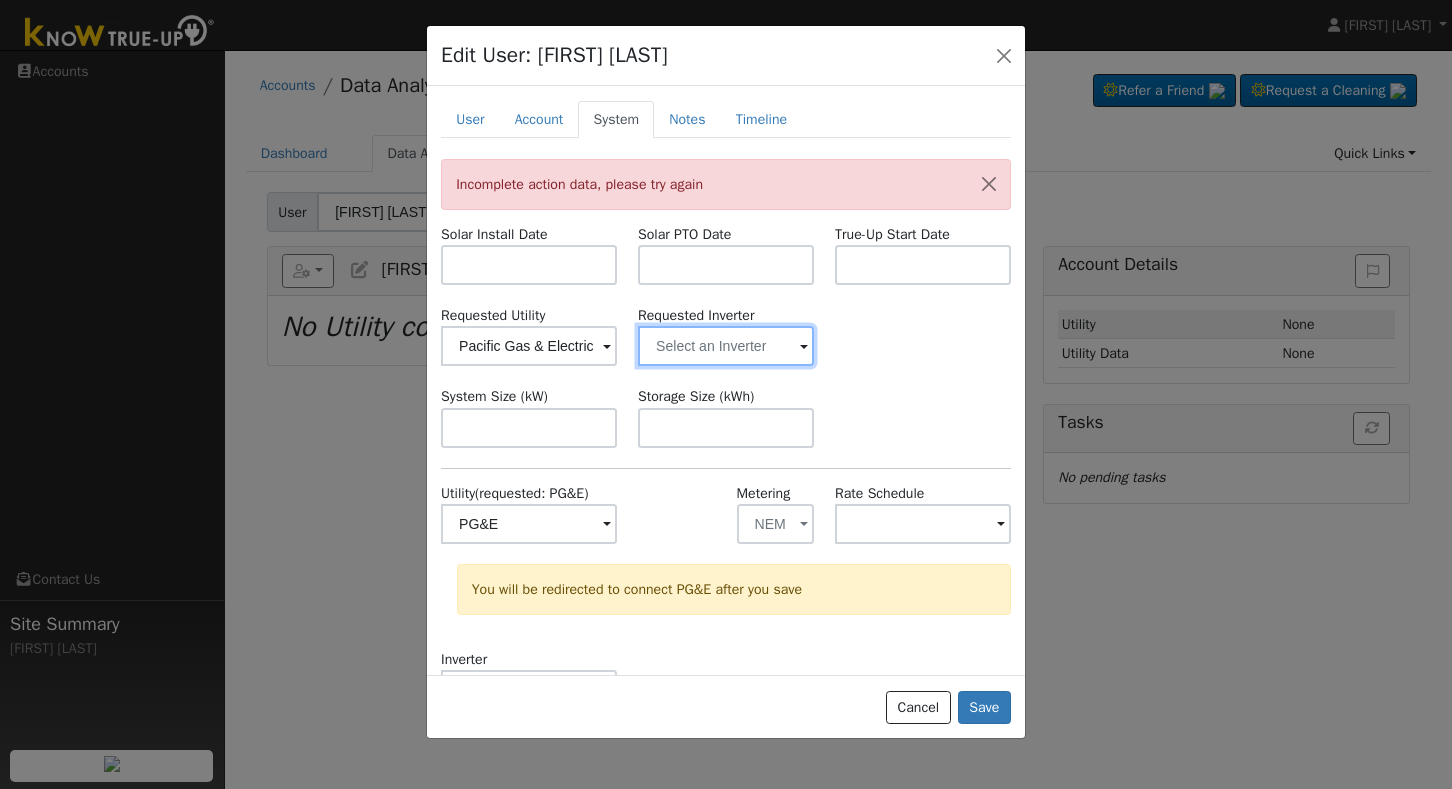 click at bounding box center (529, 346) 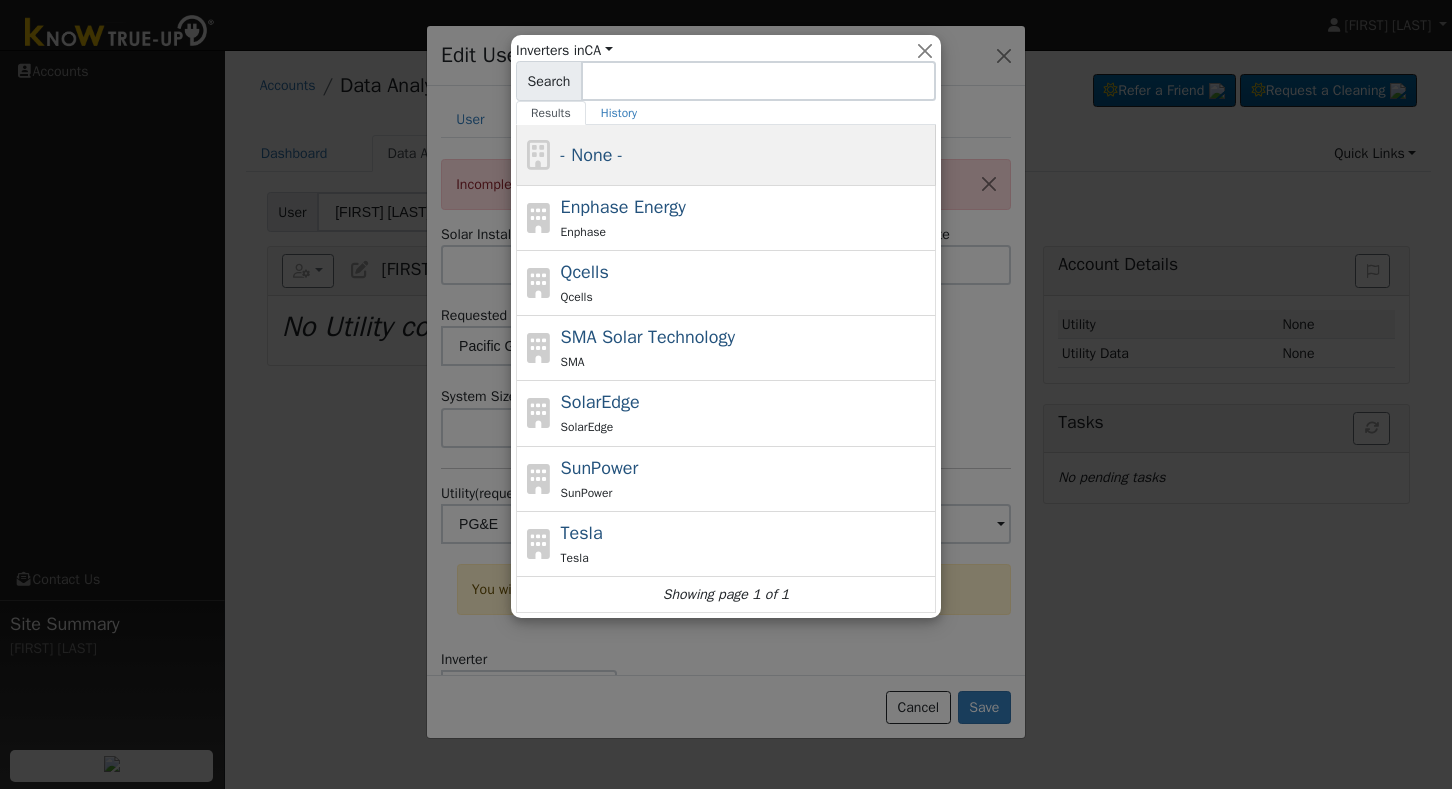 click on "- None -" at bounding box center [746, 155] 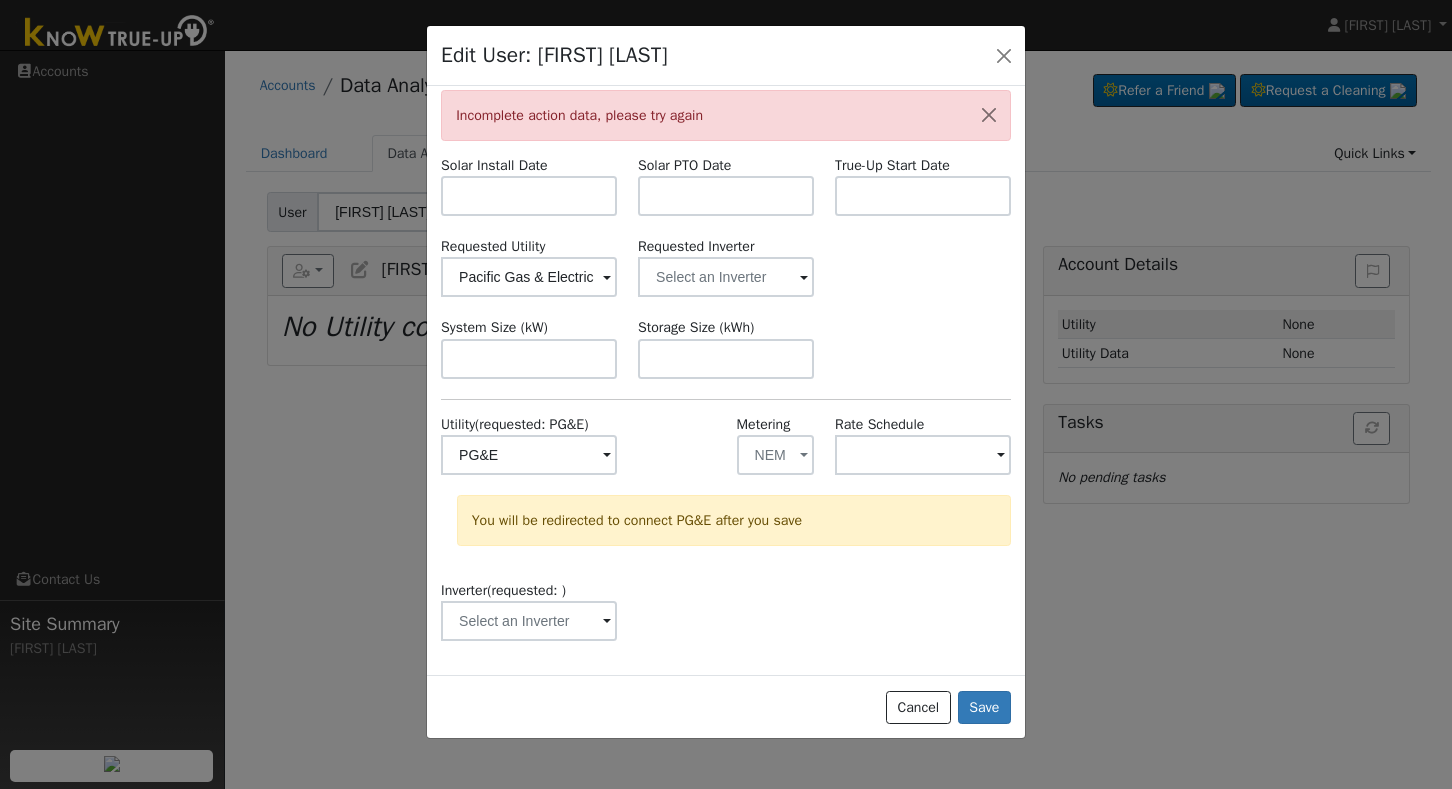 scroll, scrollTop: 68, scrollLeft: 0, axis: vertical 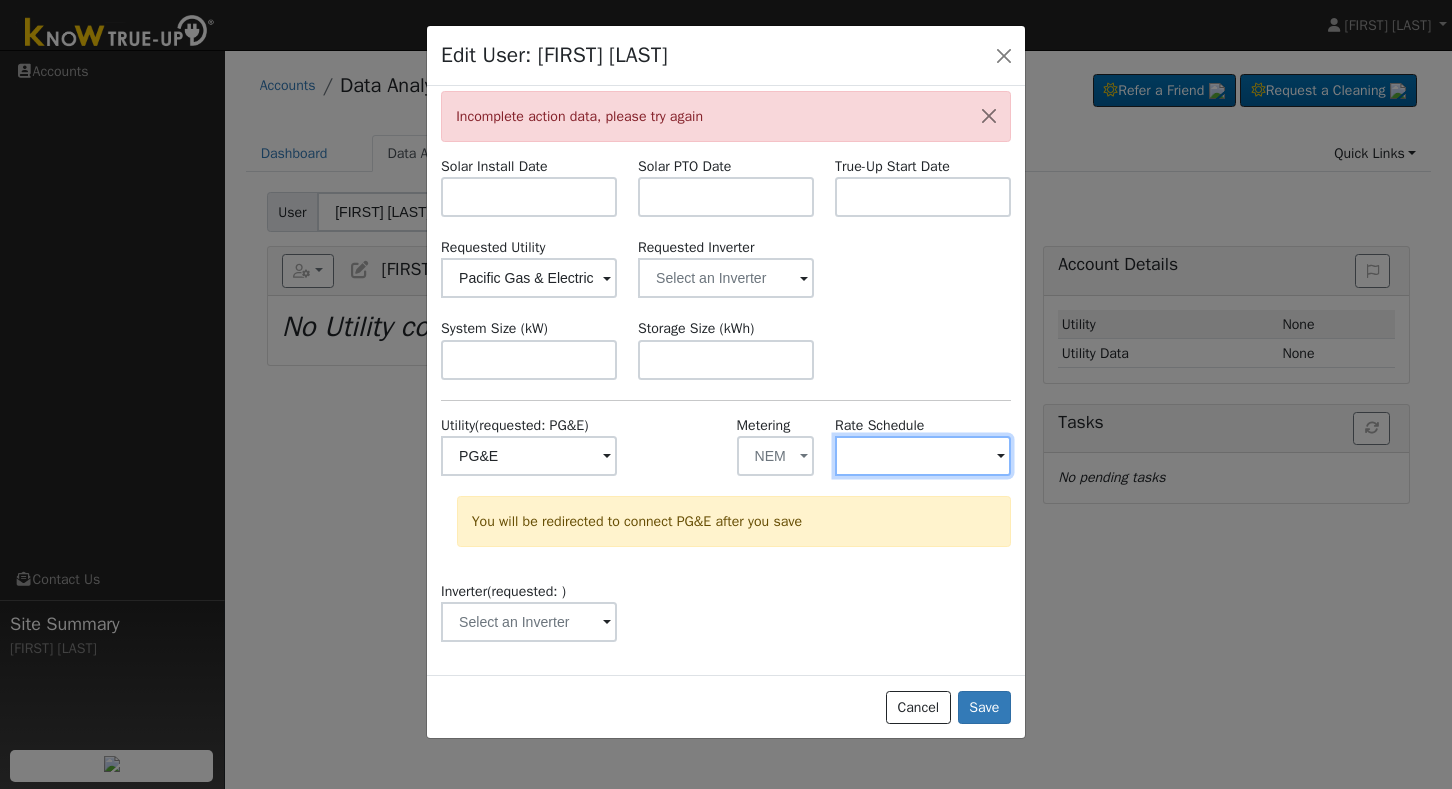 click at bounding box center [529, 456] 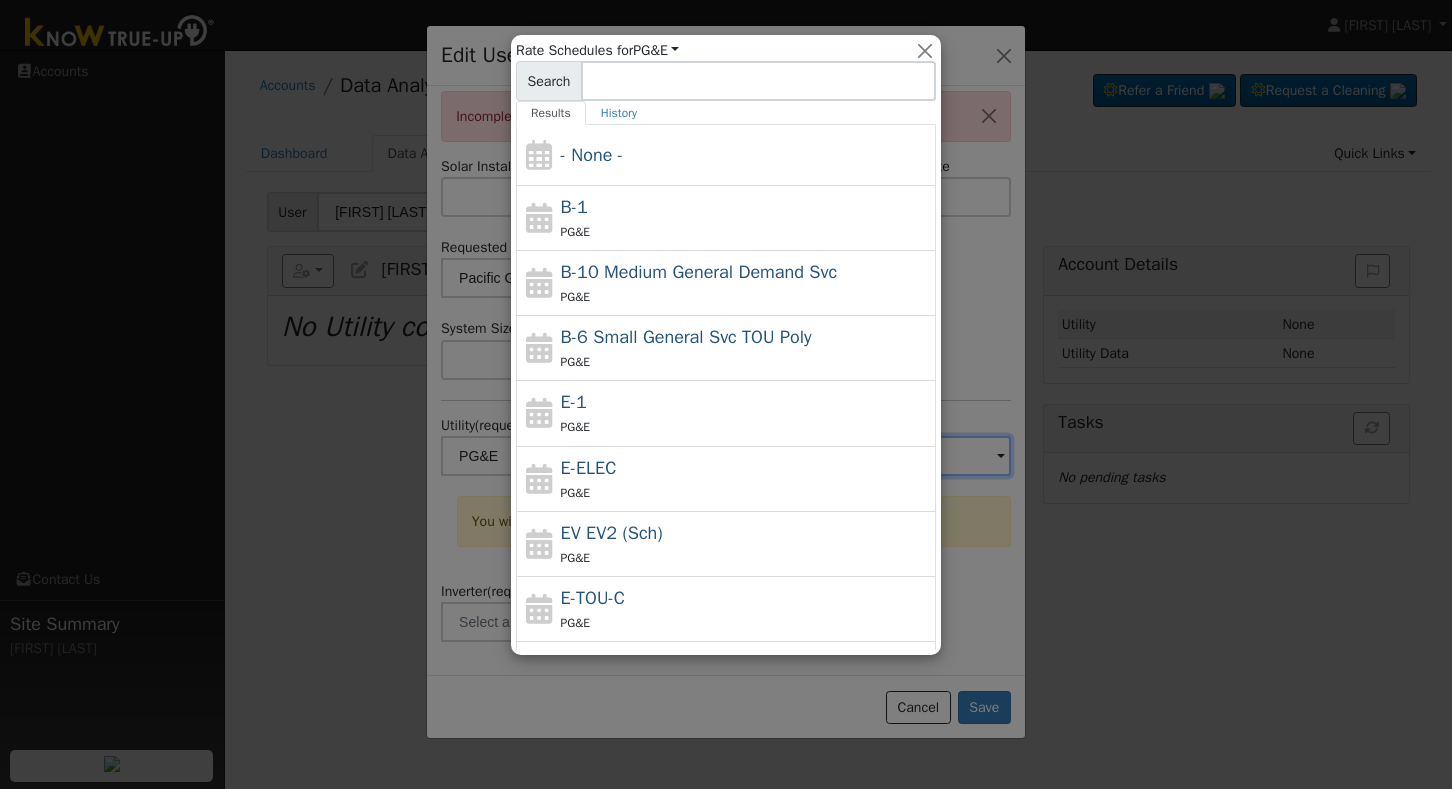 click at bounding box center (726, 394) 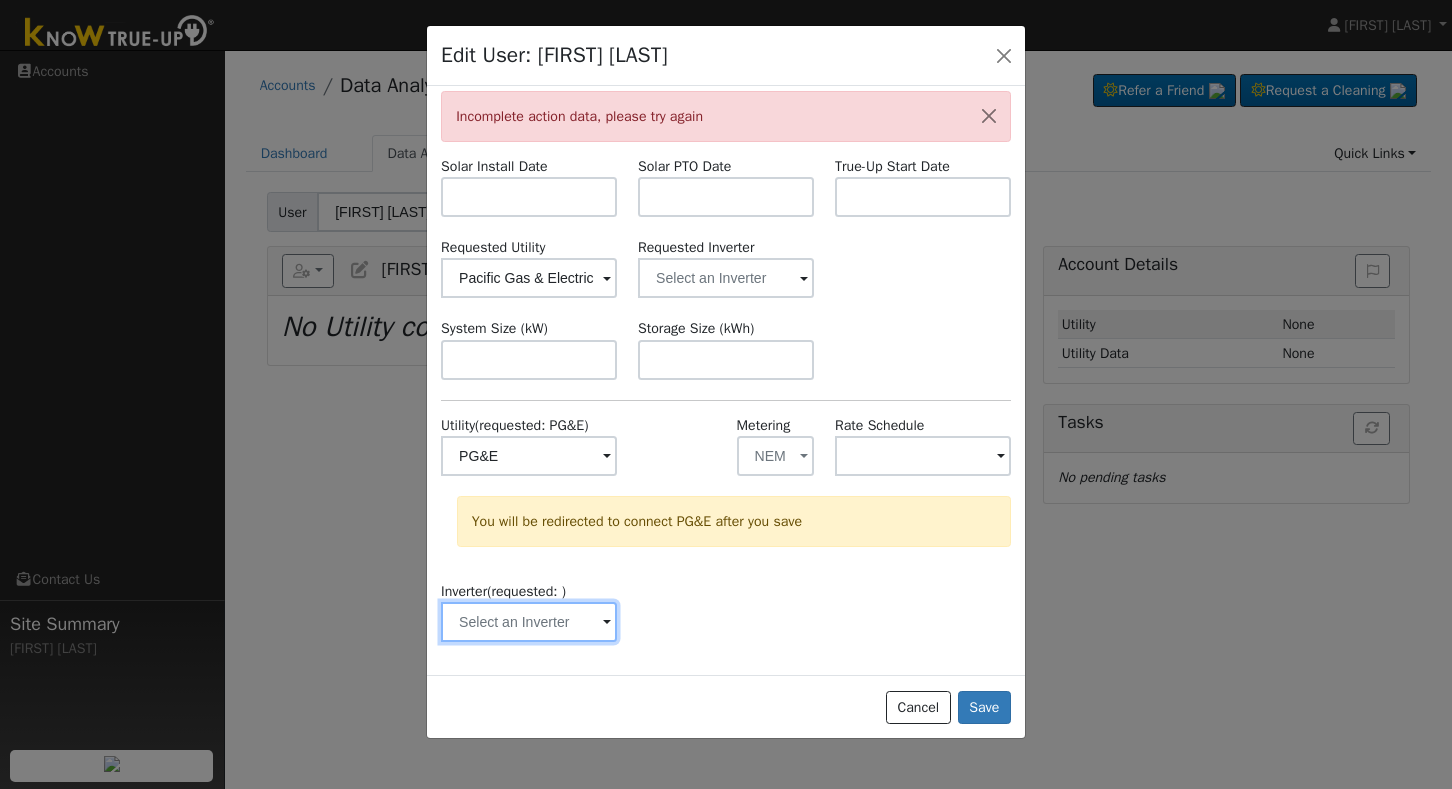 click at bounding box center [529, 456] 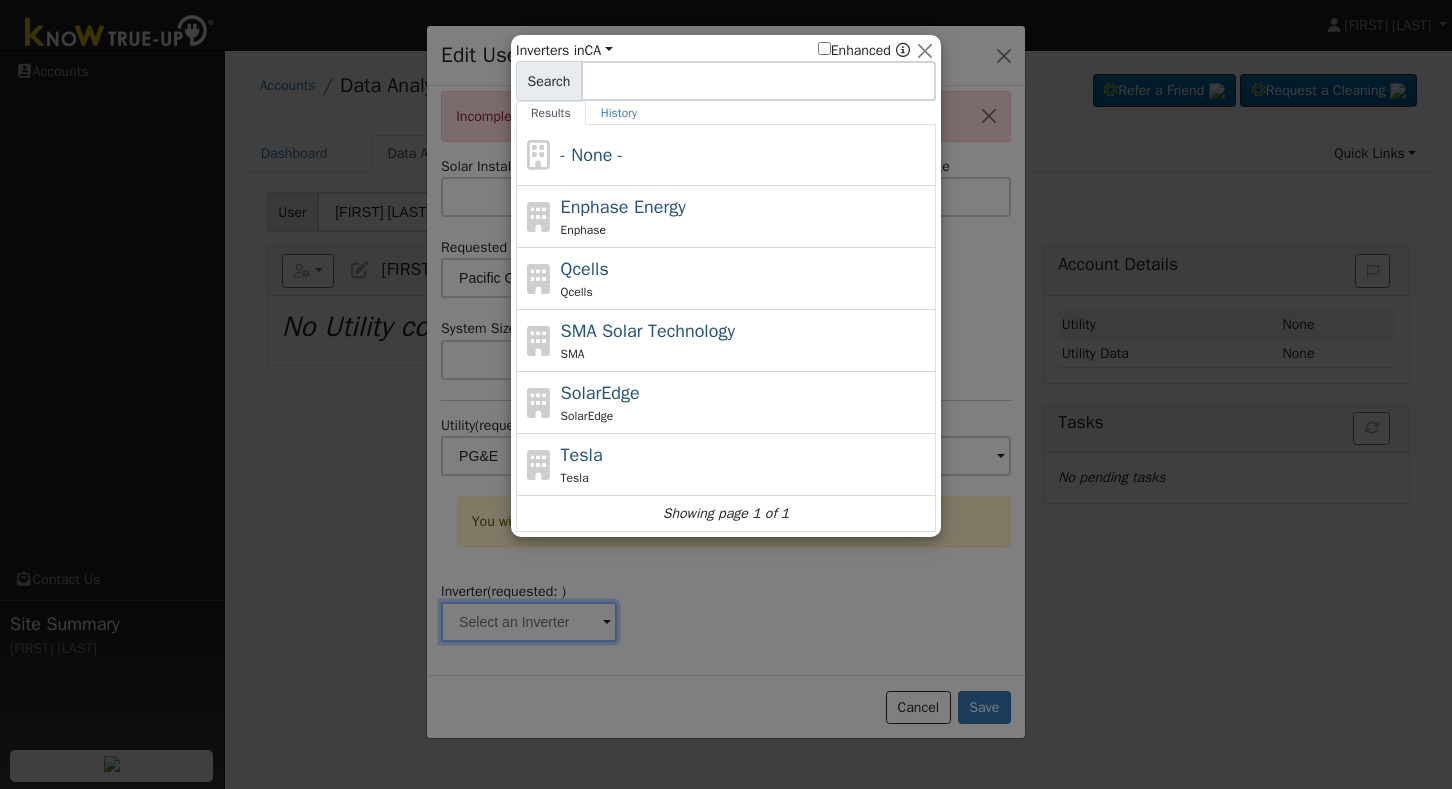 click at bounding box center (726, 394) 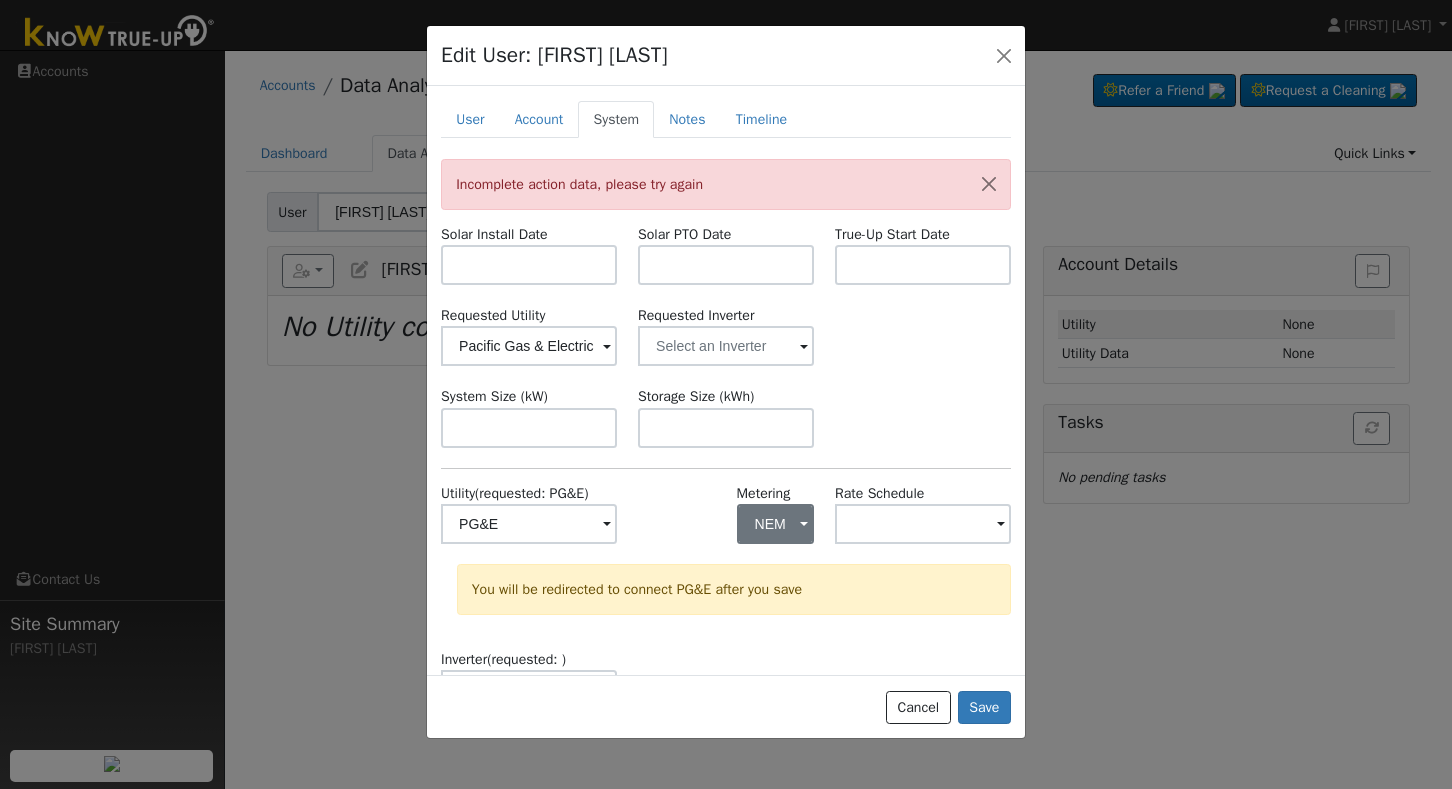 scroll, scrollTop: 0, scrollLeft: 0, axis: both 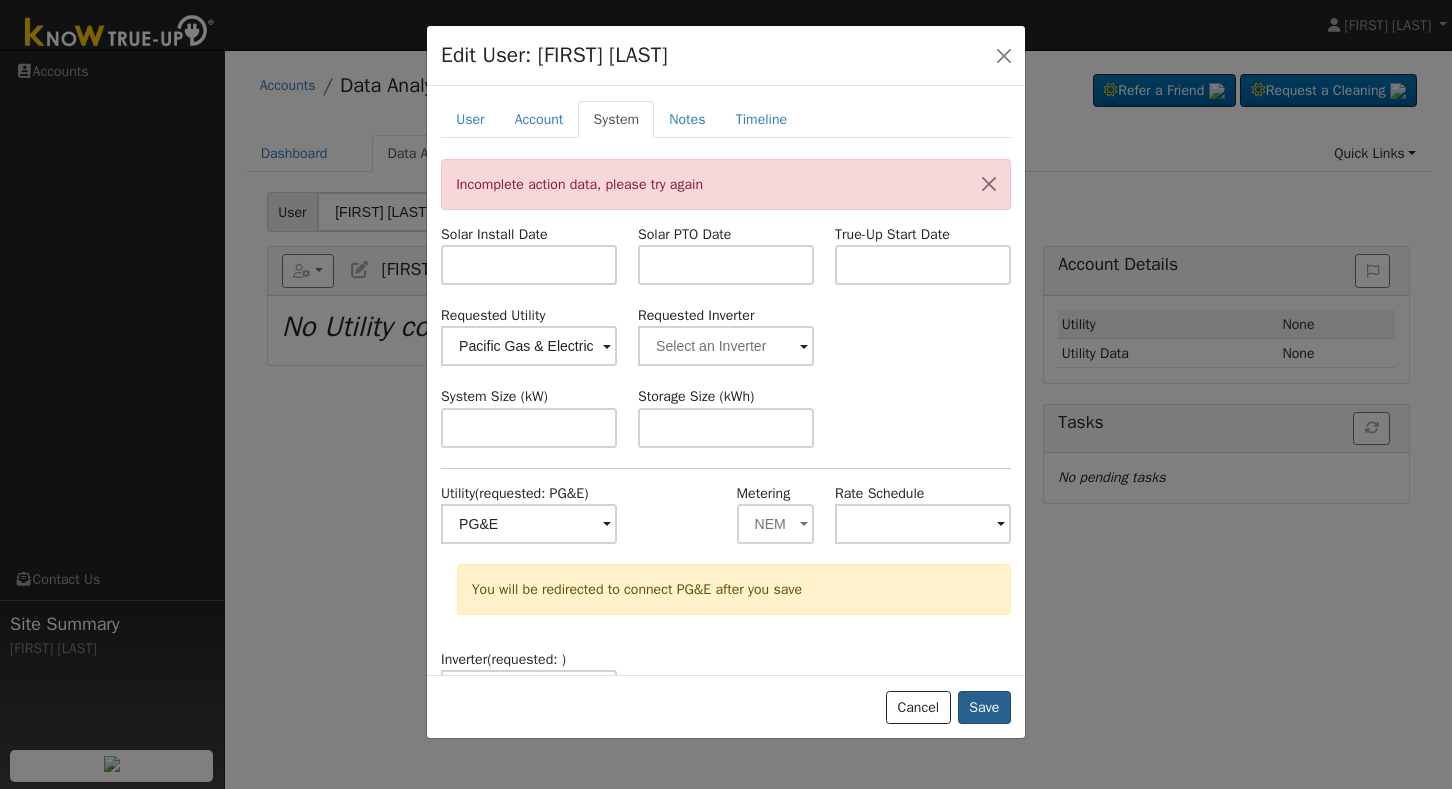 click on "Save" at bounding box center (984, 708) 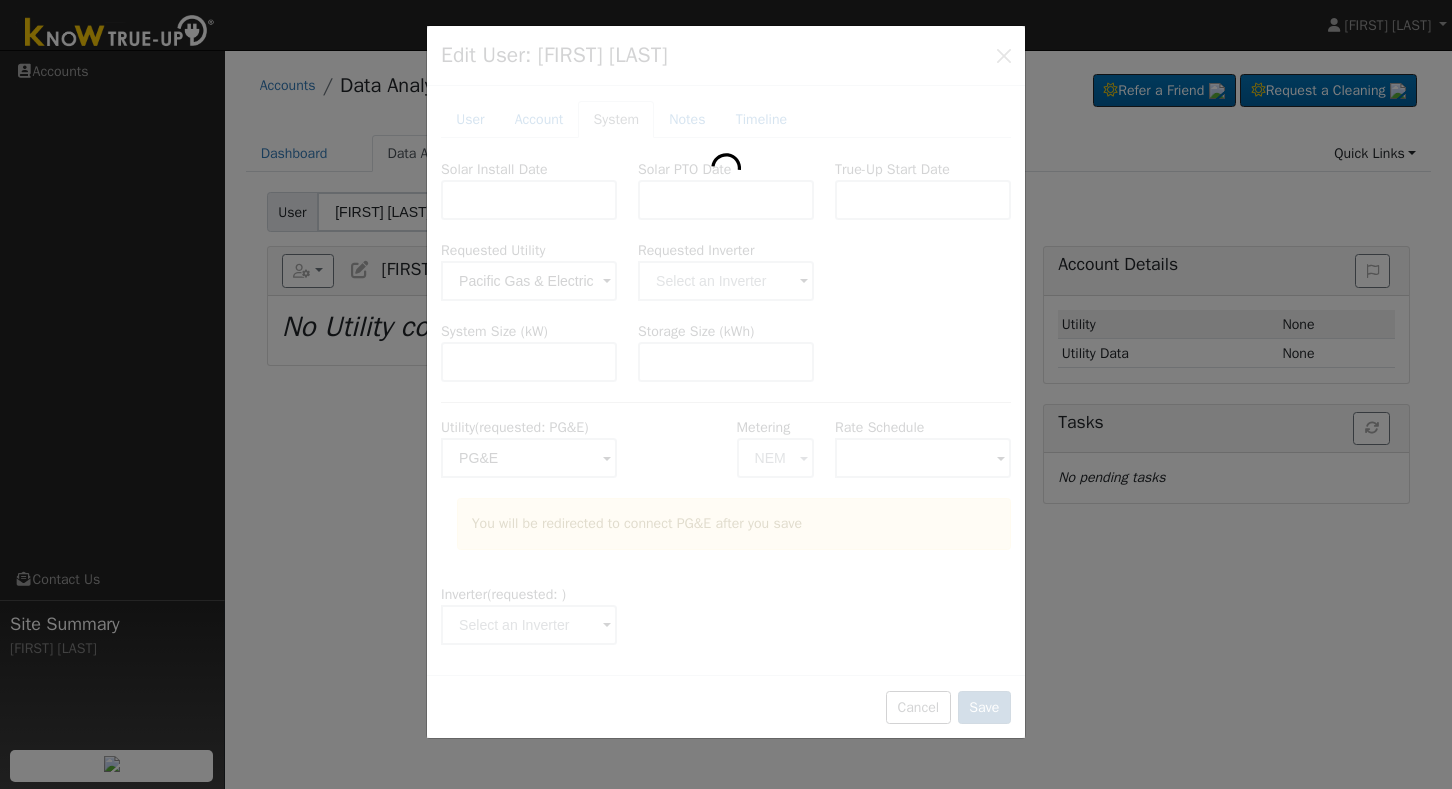 type 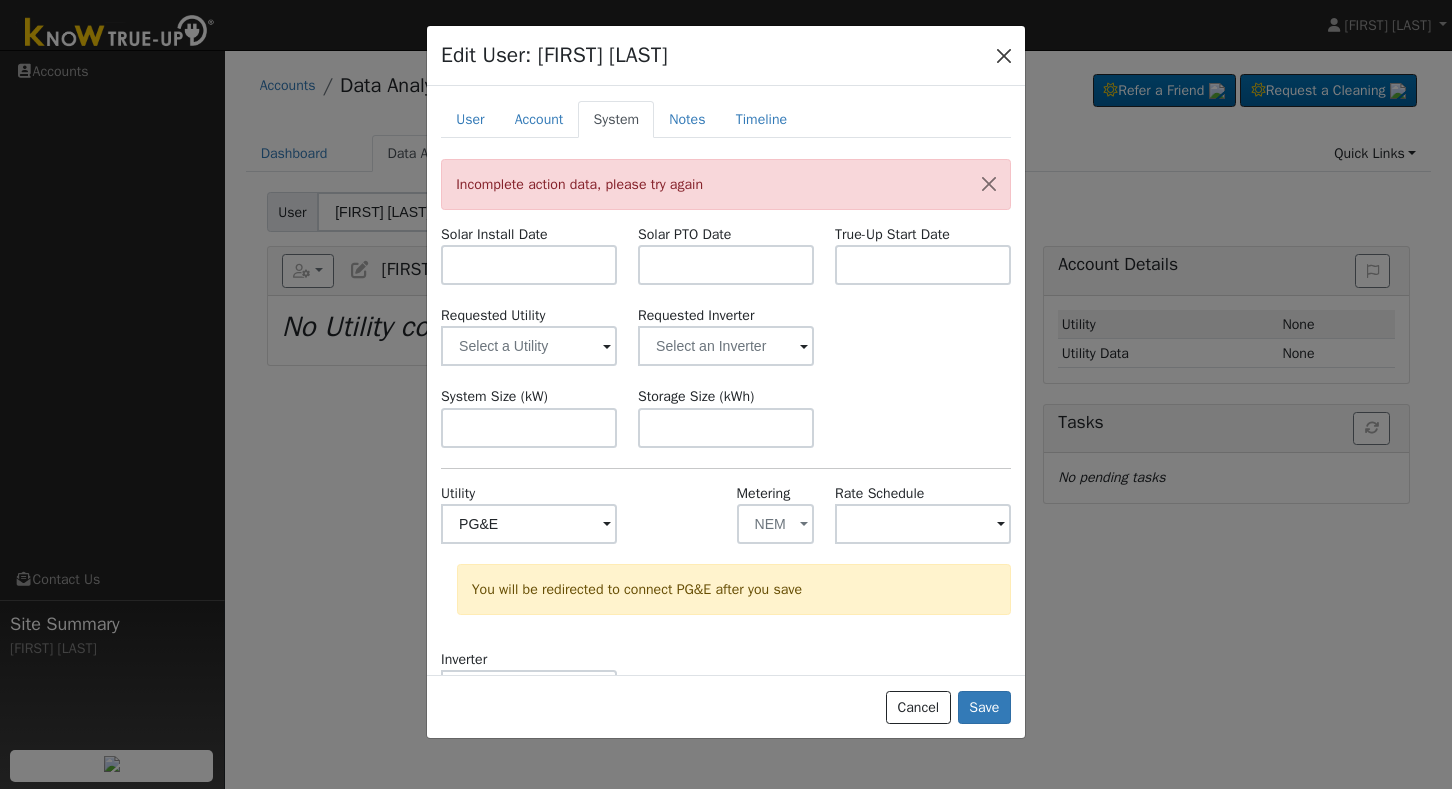 click at bounding box center (1004, 55) 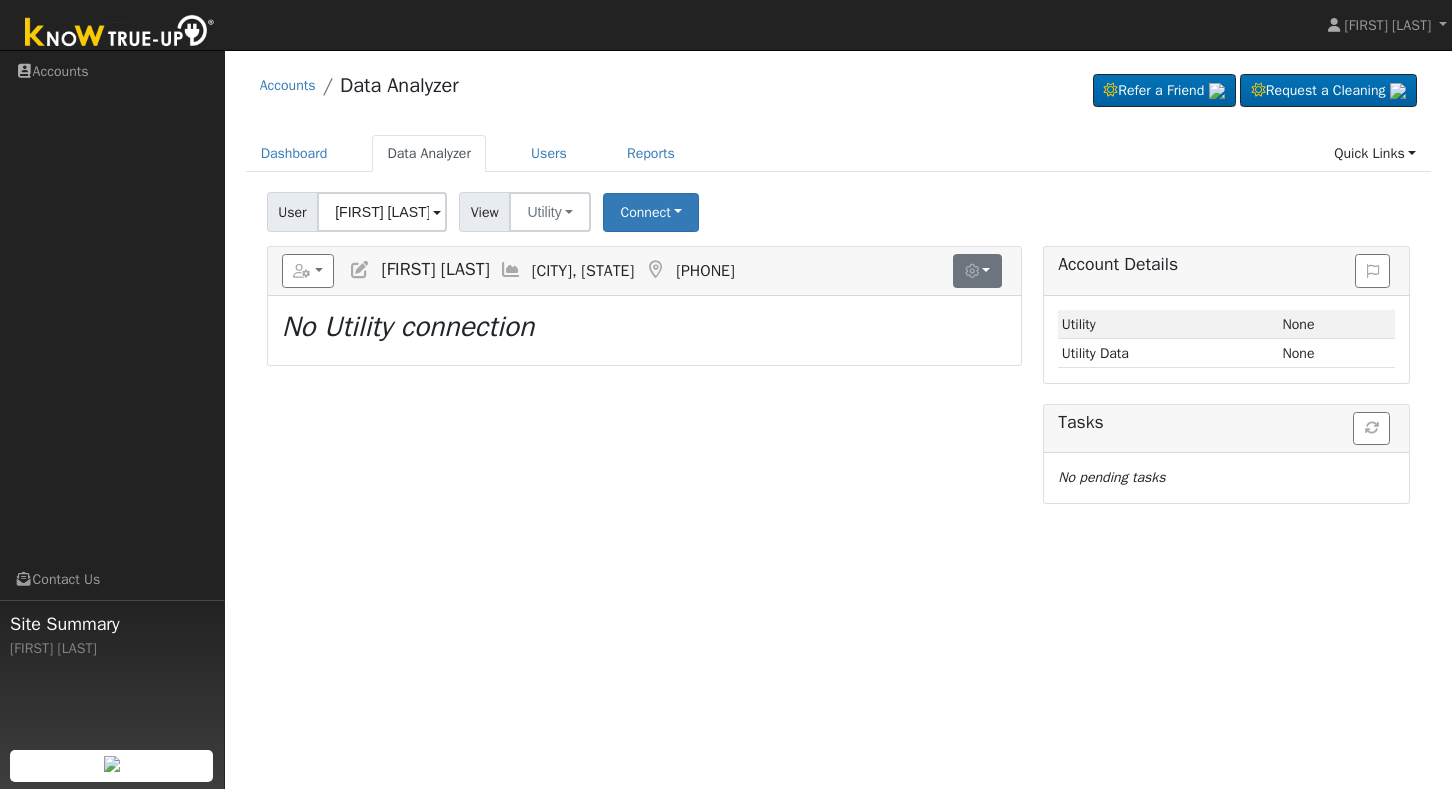 click at bounding box center [977, 271] 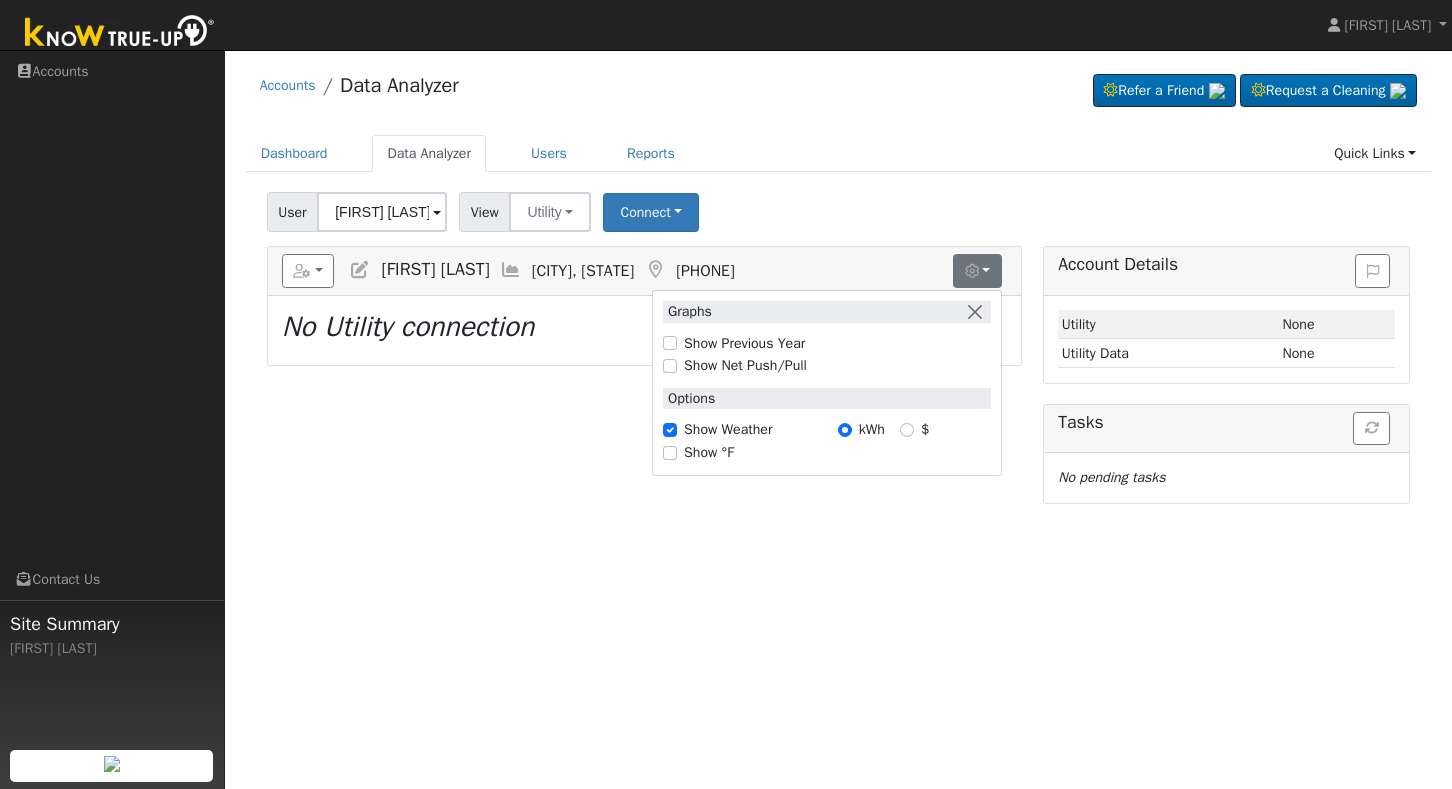 click on "User Profile First name Last name Email Email Notifications No Emails No Emails Weekly Emails Monthly Emails Cancel Save
Terms Of Service
Close
Accounts
Data Analyzer
Refer a Friend" at bounding box center (838, 419) 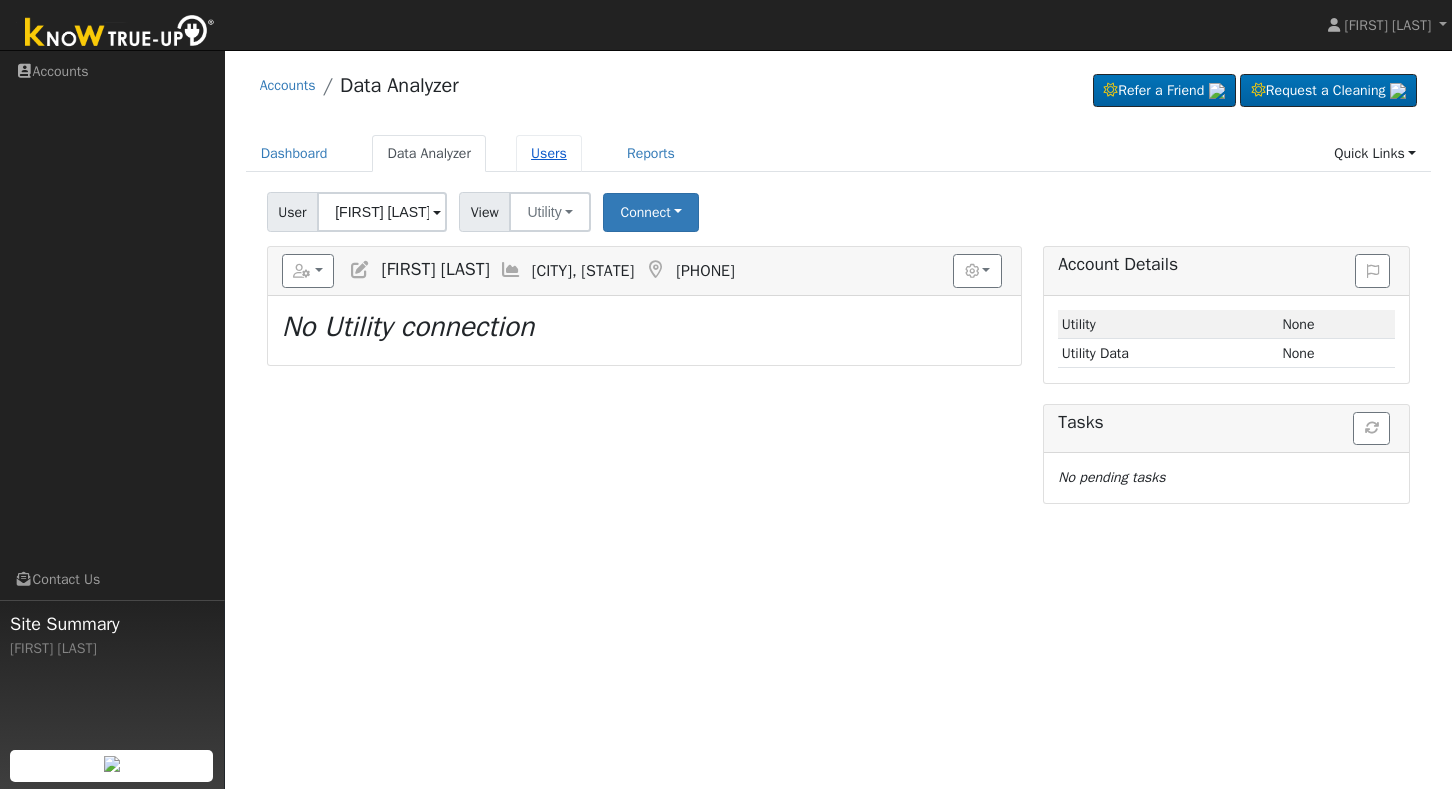 click on "Users" at bounding box center [549, 153] 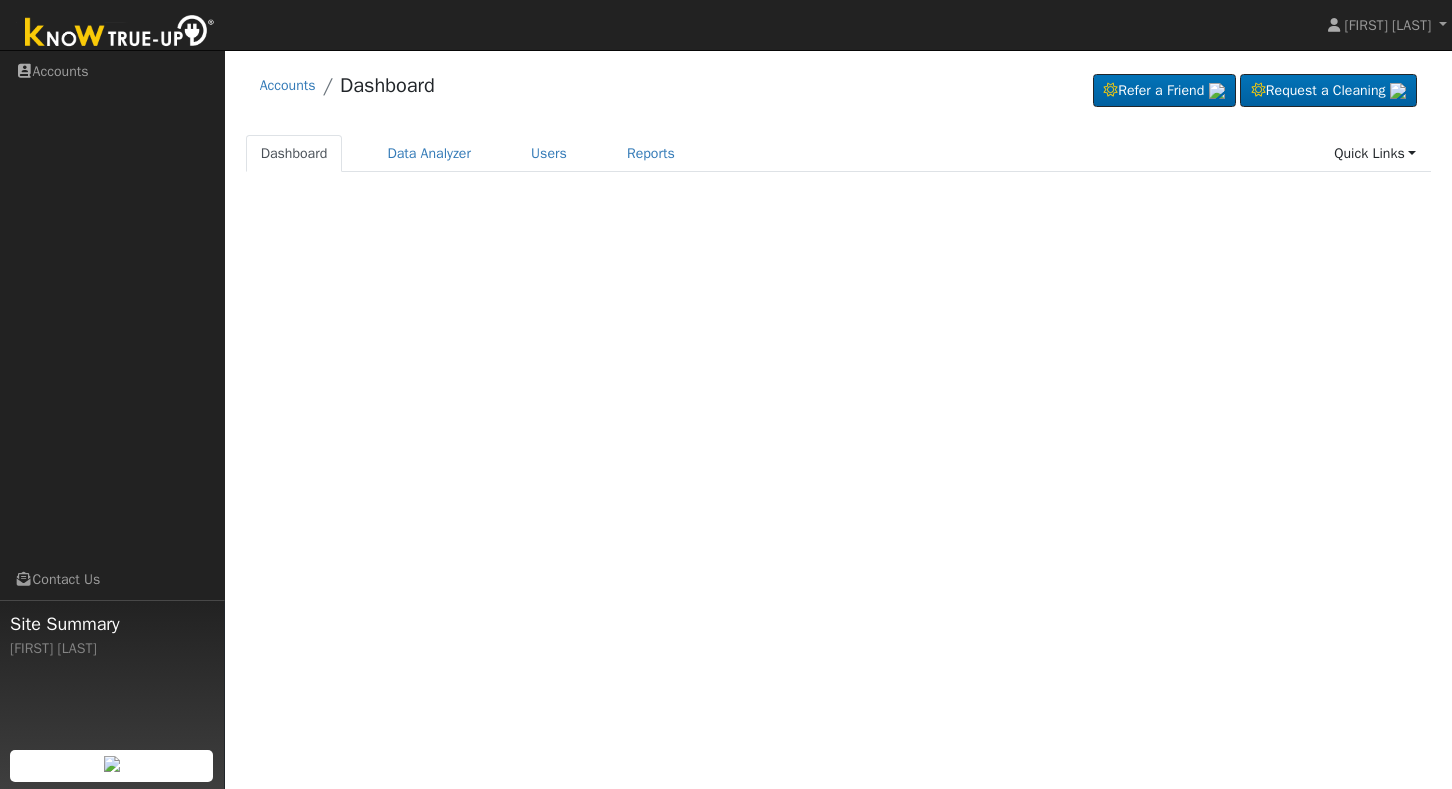 scroll, scrollTop: 0, scrollLeft: 0, axis: both 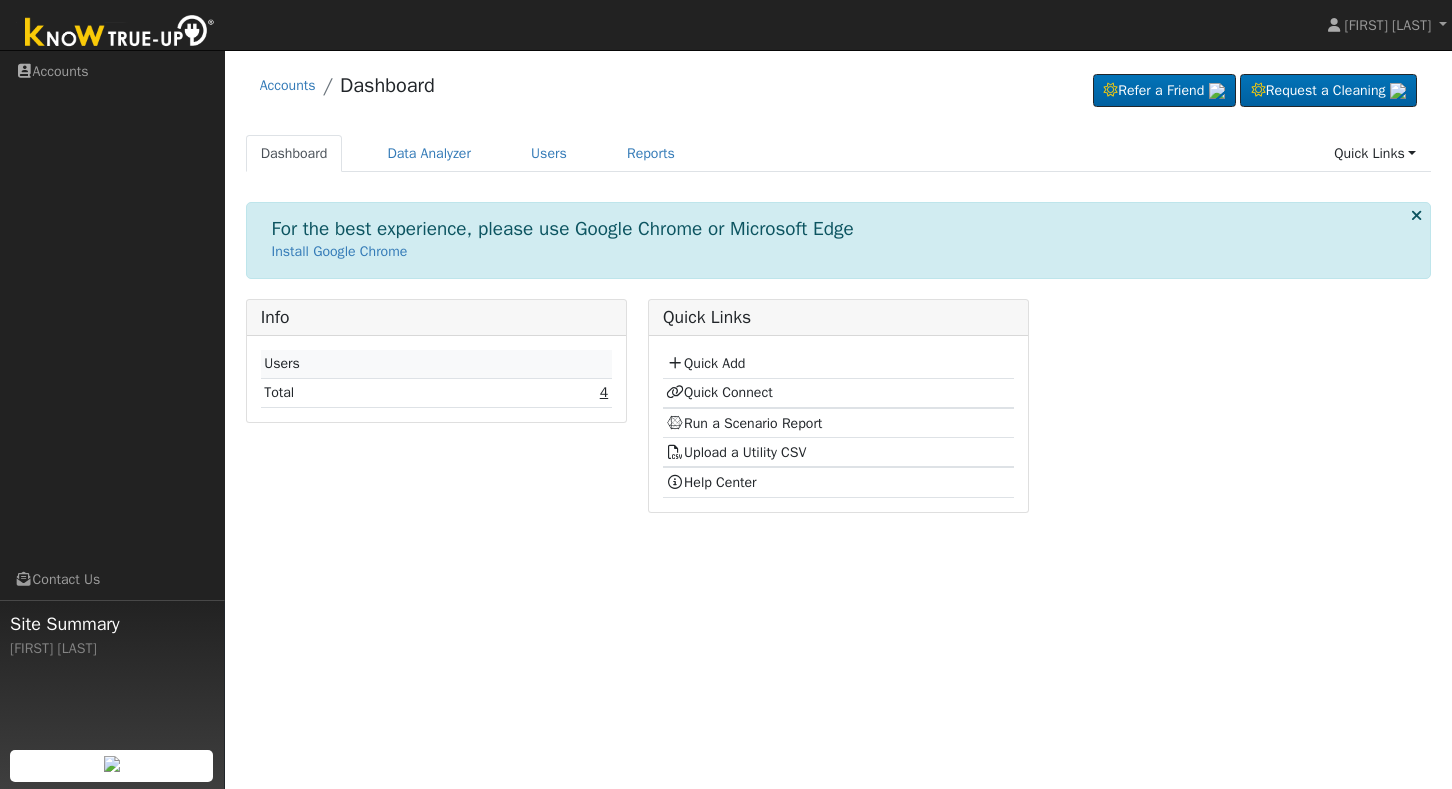 click on "4" at bounding box center [604, 392] 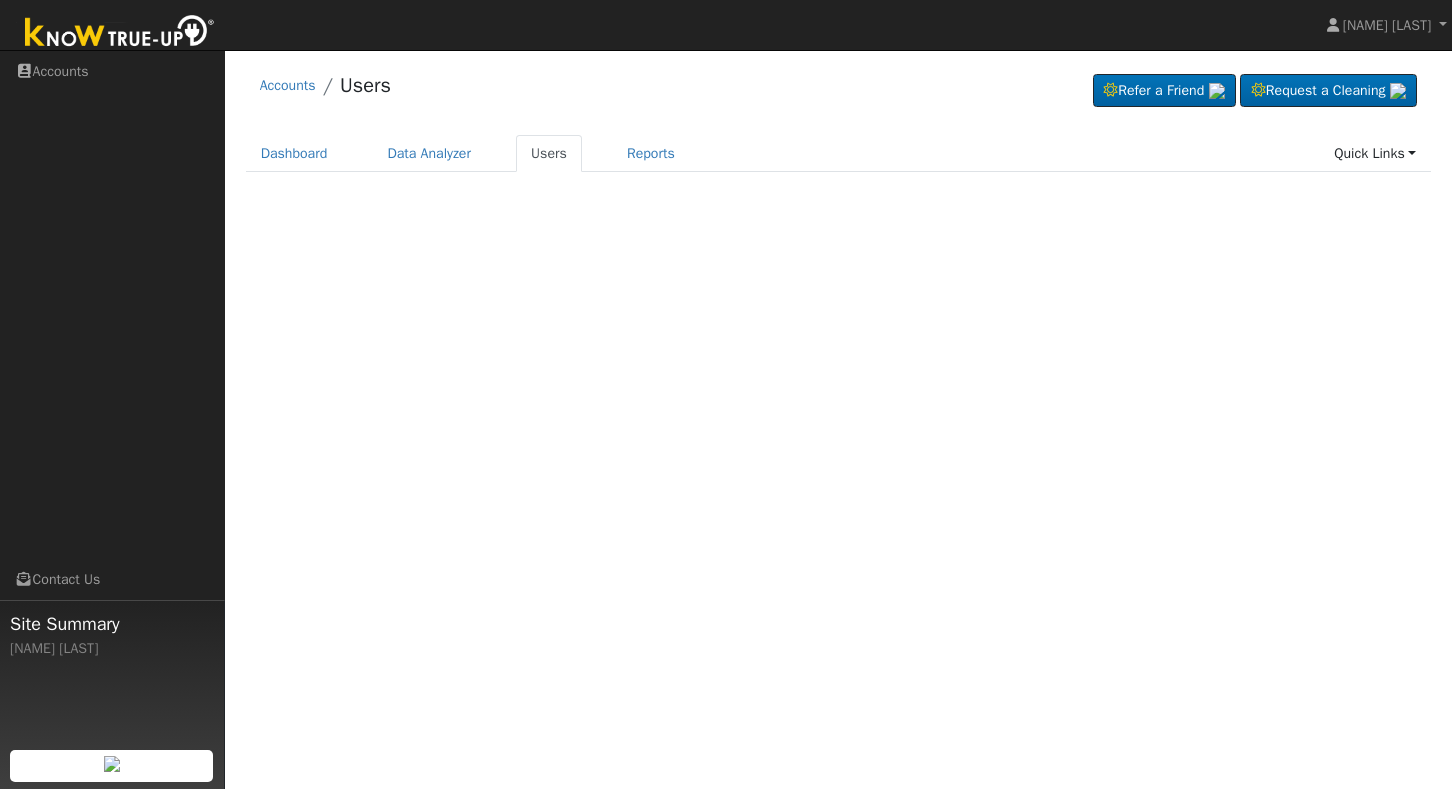 scroll, scrollTop: 0, scrollLeft: 0, axis: both 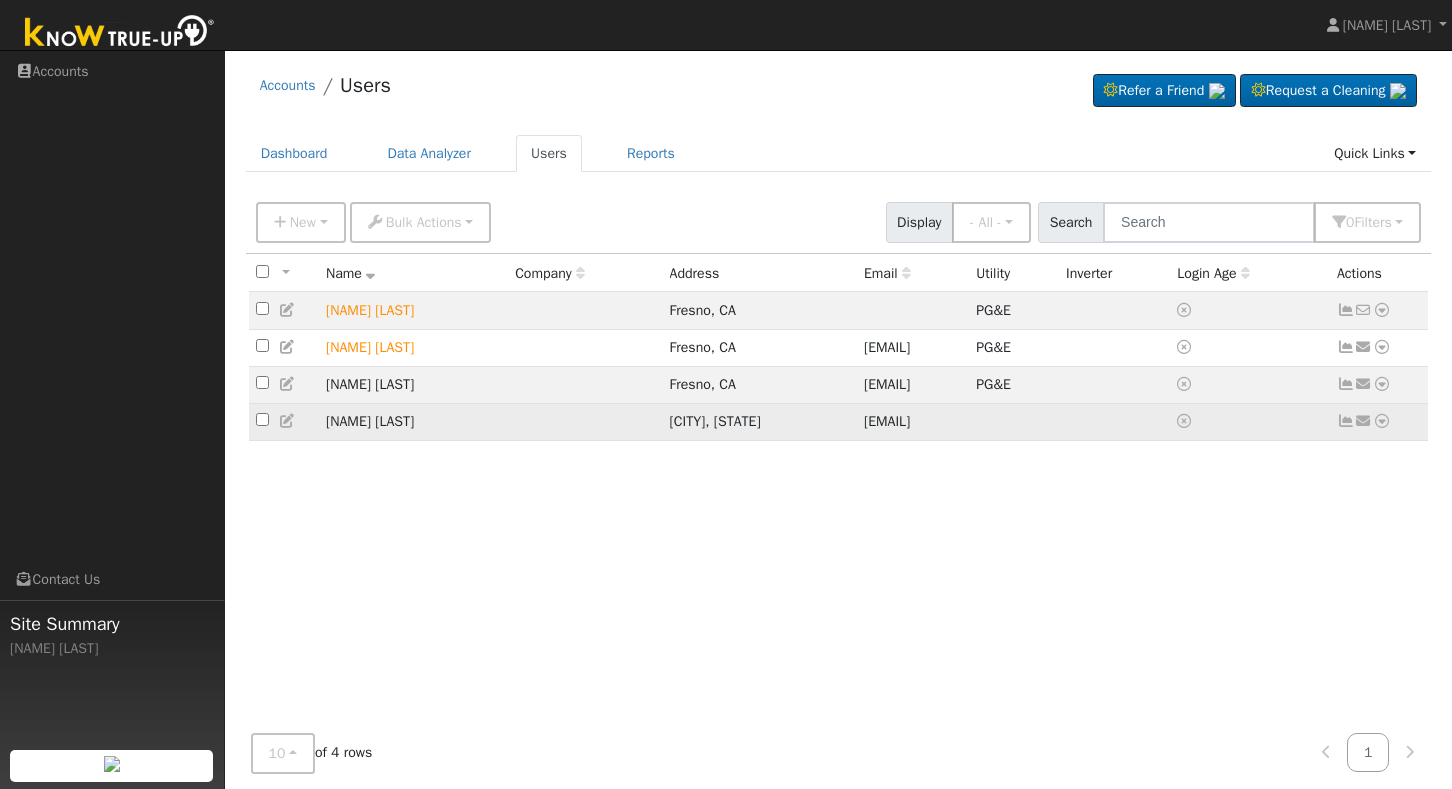 click at bounding box center (262, 419) 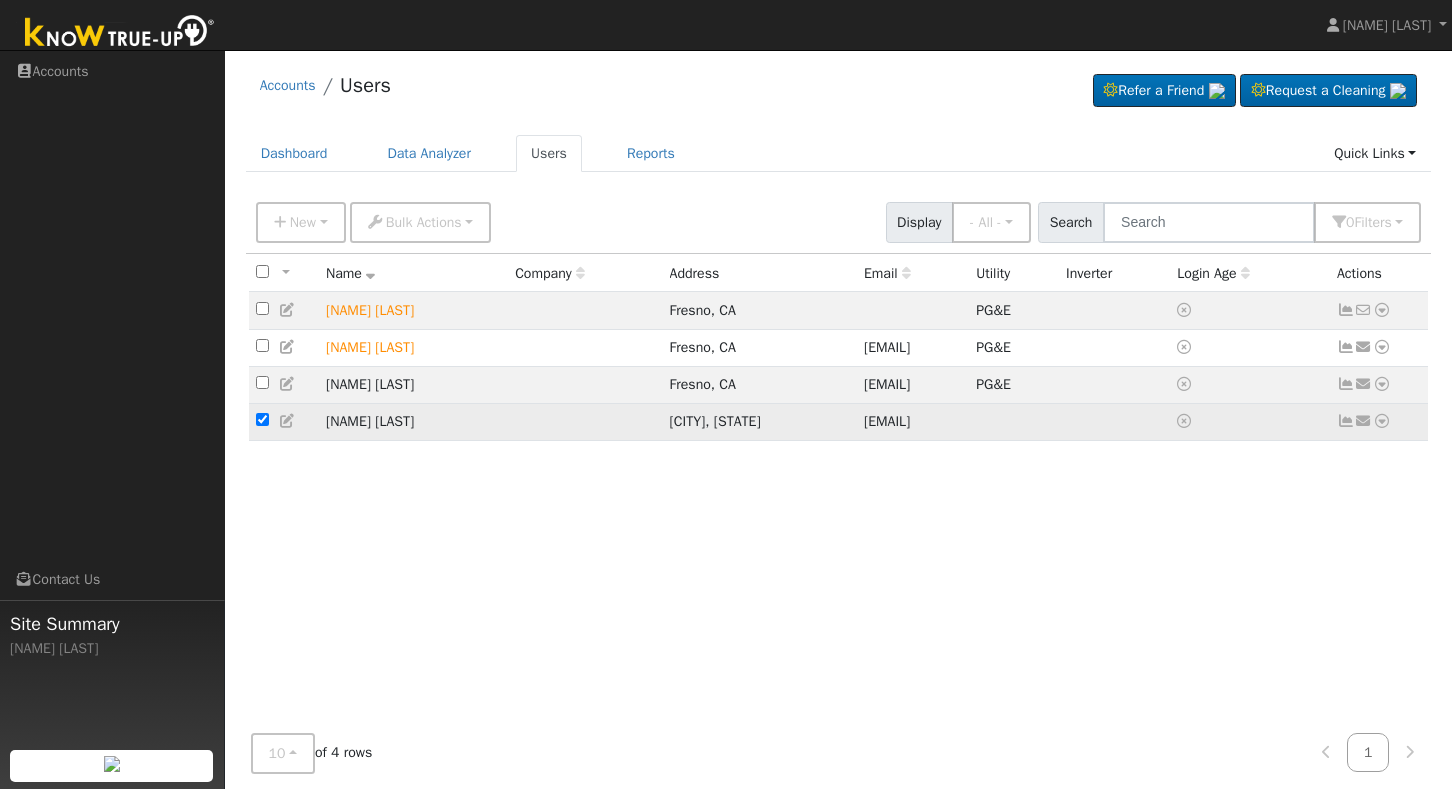 checkbox on "true" 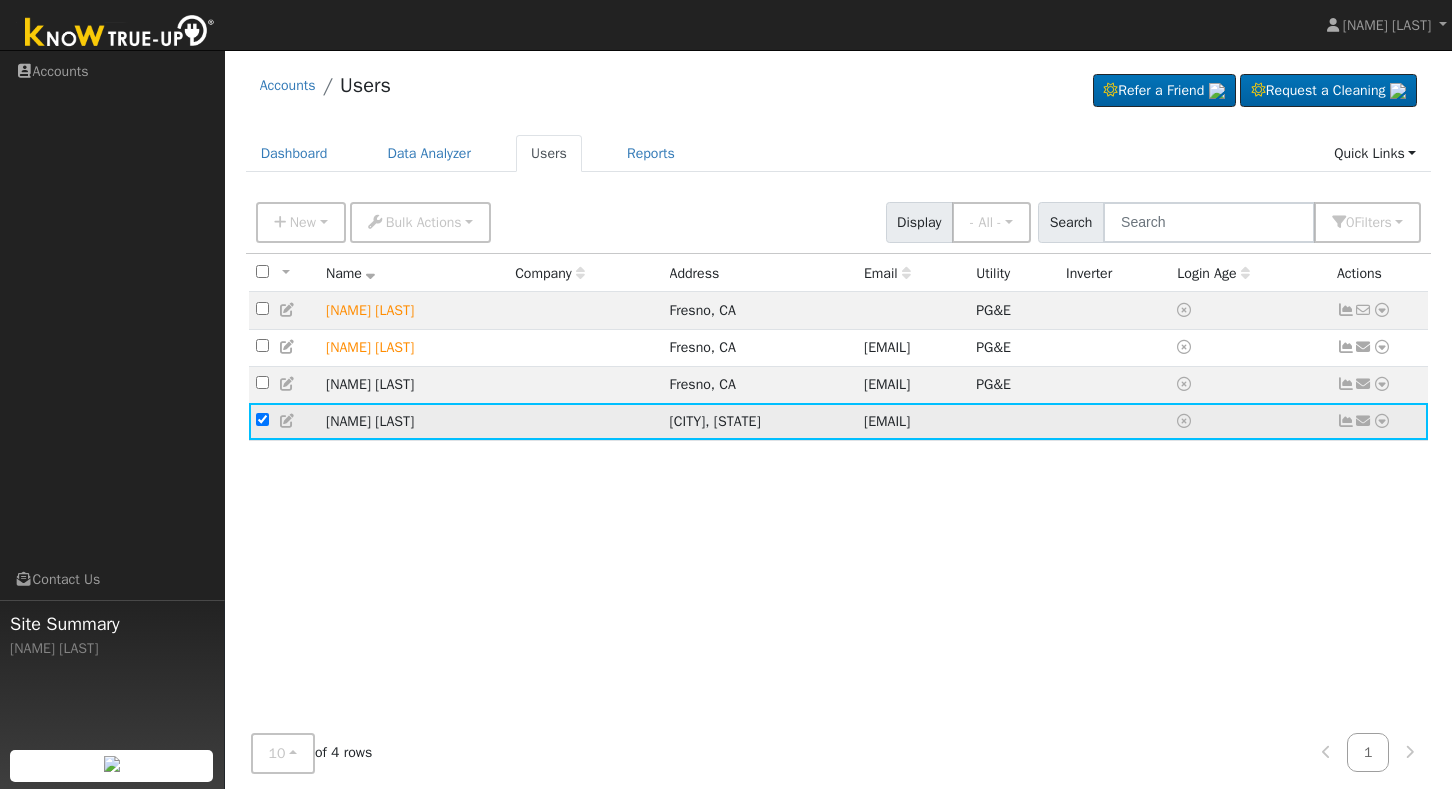 click at bounding box center (1184, 421) 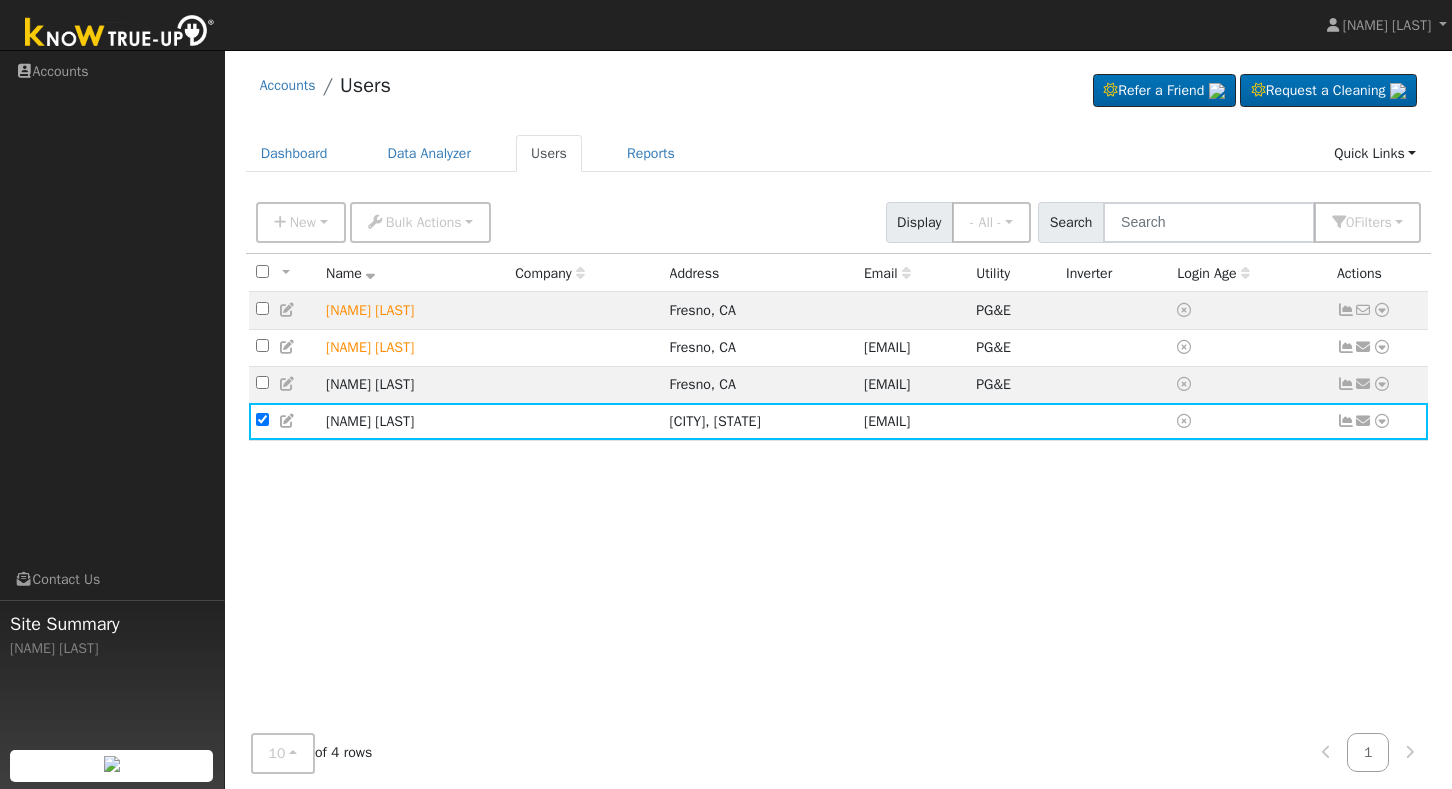 click on "All None All on page None on page  Name   Company  Address  Email  Utility Inverter  Login Age  Actions Matthew Leon  Fresno, CA PG&E    No email address Send Email...  Data Analyzer  Reports Scenario Health Check Energy Audit Account Timeline User Audit Trail  Interval Data Import From CSV Export to CSV  Connect  Solar  Disconnect  Utility jesus Navarro  Fresno, CA jesusnavarro683@gmail.com PG&E    Send Email...  Data Analyzer  Reports Scenario Health Check Energy Audit Account Timeline User Audit Trail  Interval Data Import From CSV Export to CSV  Connect  Solar  Disconnect  Utility Joe Torres  Fresno, CA Torreslilly.777@gmail.com PG&E    Send Email...  Data Analyzer  Reports Scenario Health Check Energy Audit Account Timeline User Audit Trail  Interval Data Import From CSV Export to CSV  Connect  Solar  Disconnect  Utility Mike Wilson  Dinuba, CA mi2396@aol.com    Send Email...  Data Analyzer  Reports Scenario Health Check Energy Audit Account Timeline User Audit Trail  Interval Data Import From CSV" at bounding box center (839, 490) 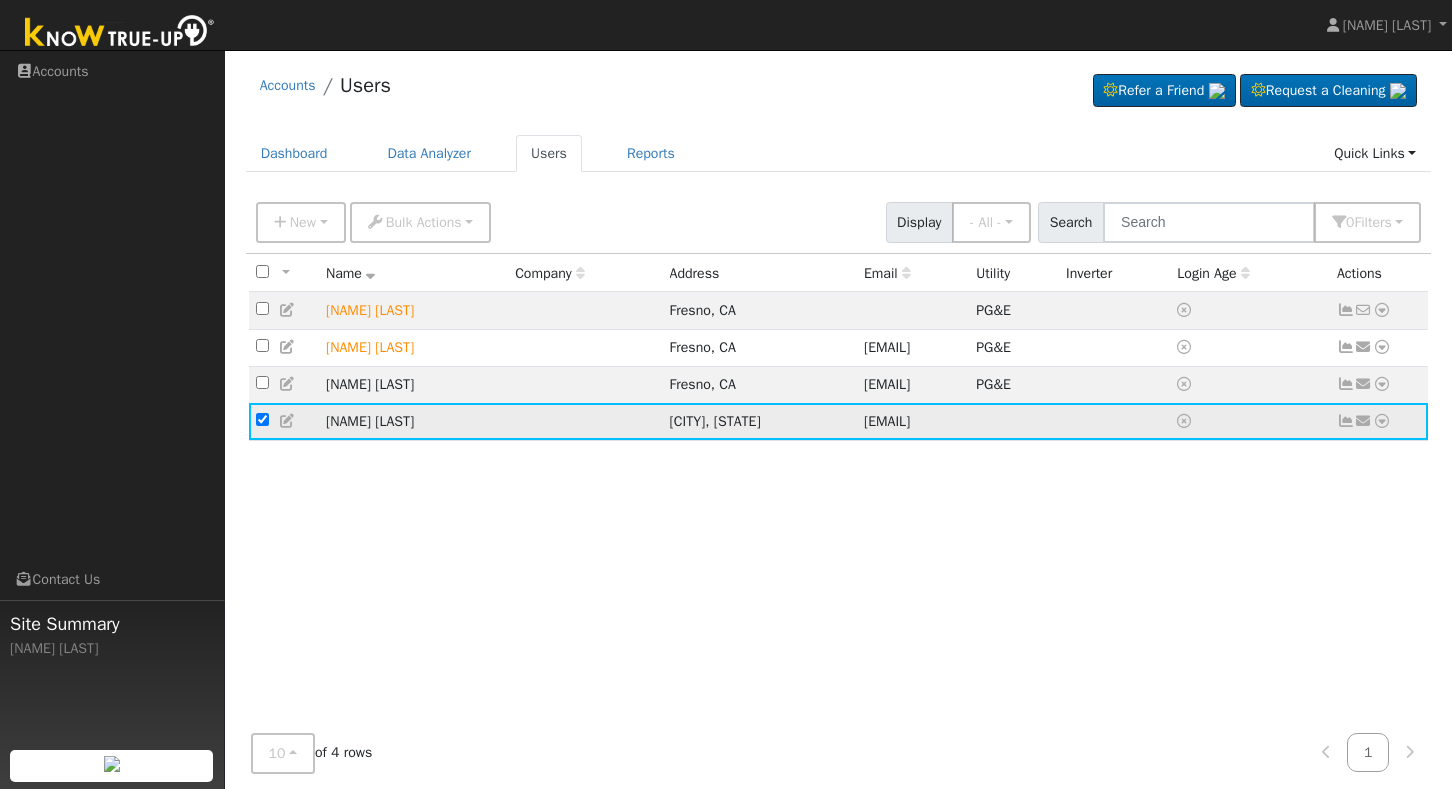 click at bounding box center (1184, 421) 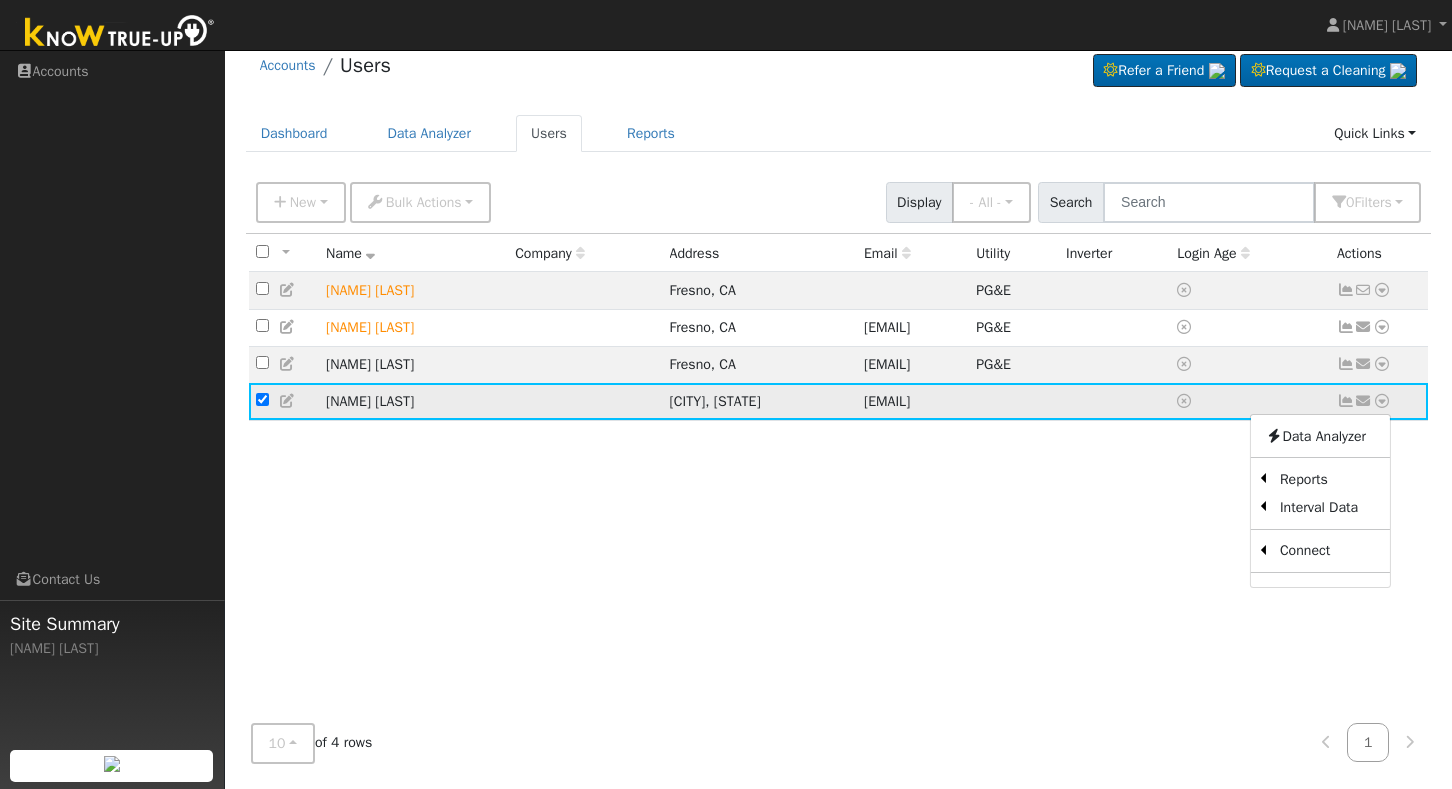 scroll, scrollTop: 20, scrollLeft: 0, axis: vertical 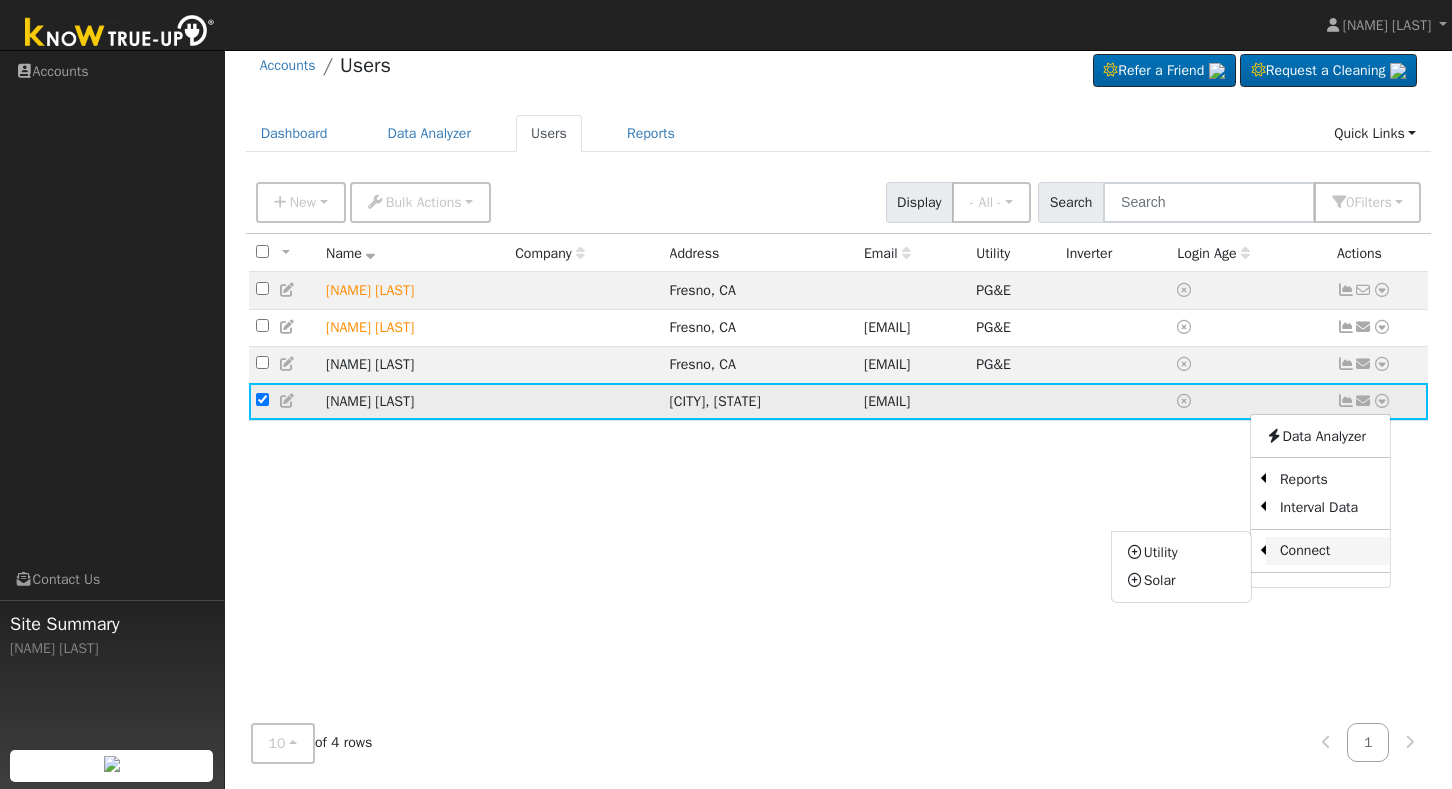 click on "Connect" at bounding box center [1328, 551] 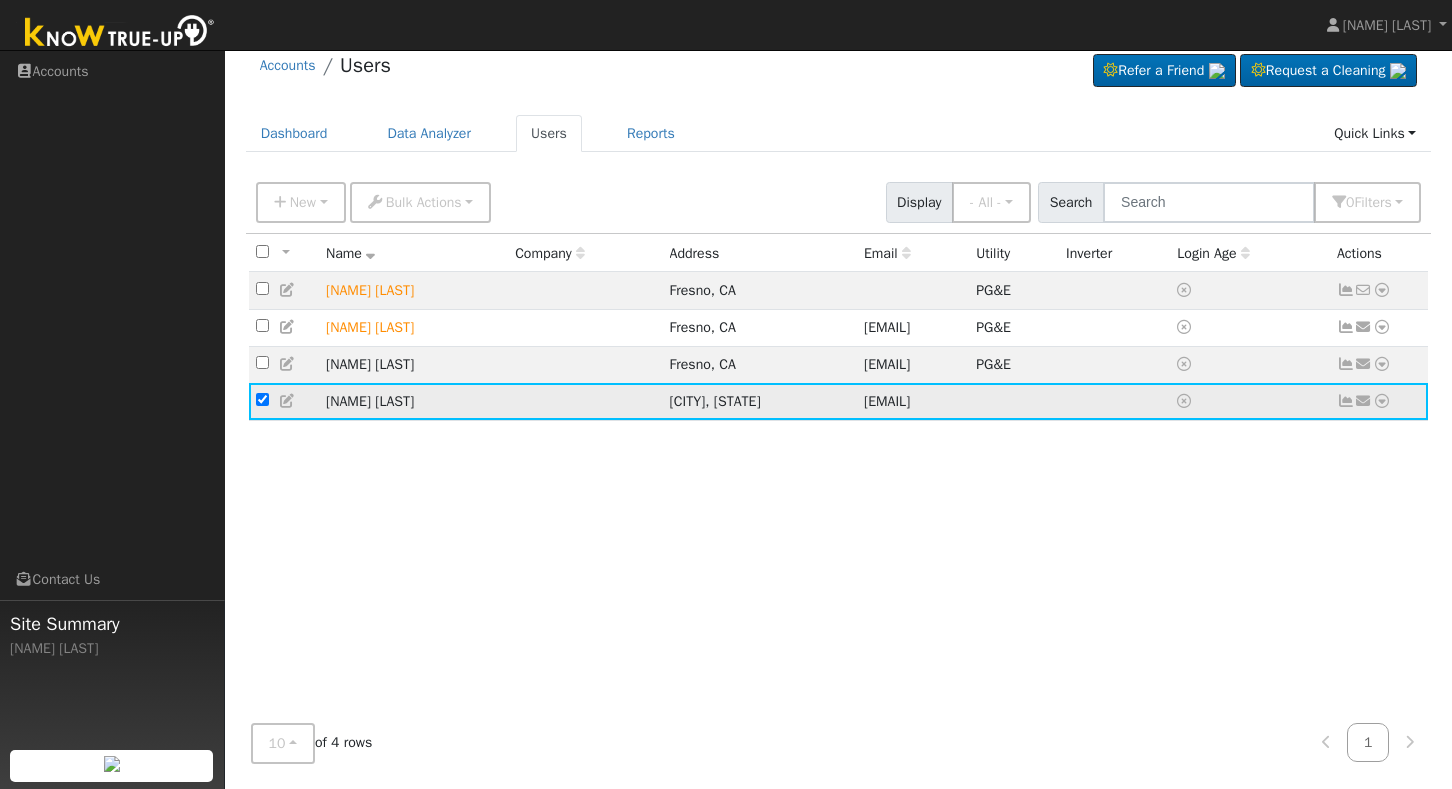 scroll, scrollTop: 0, scrollLeft: 0, axis: both 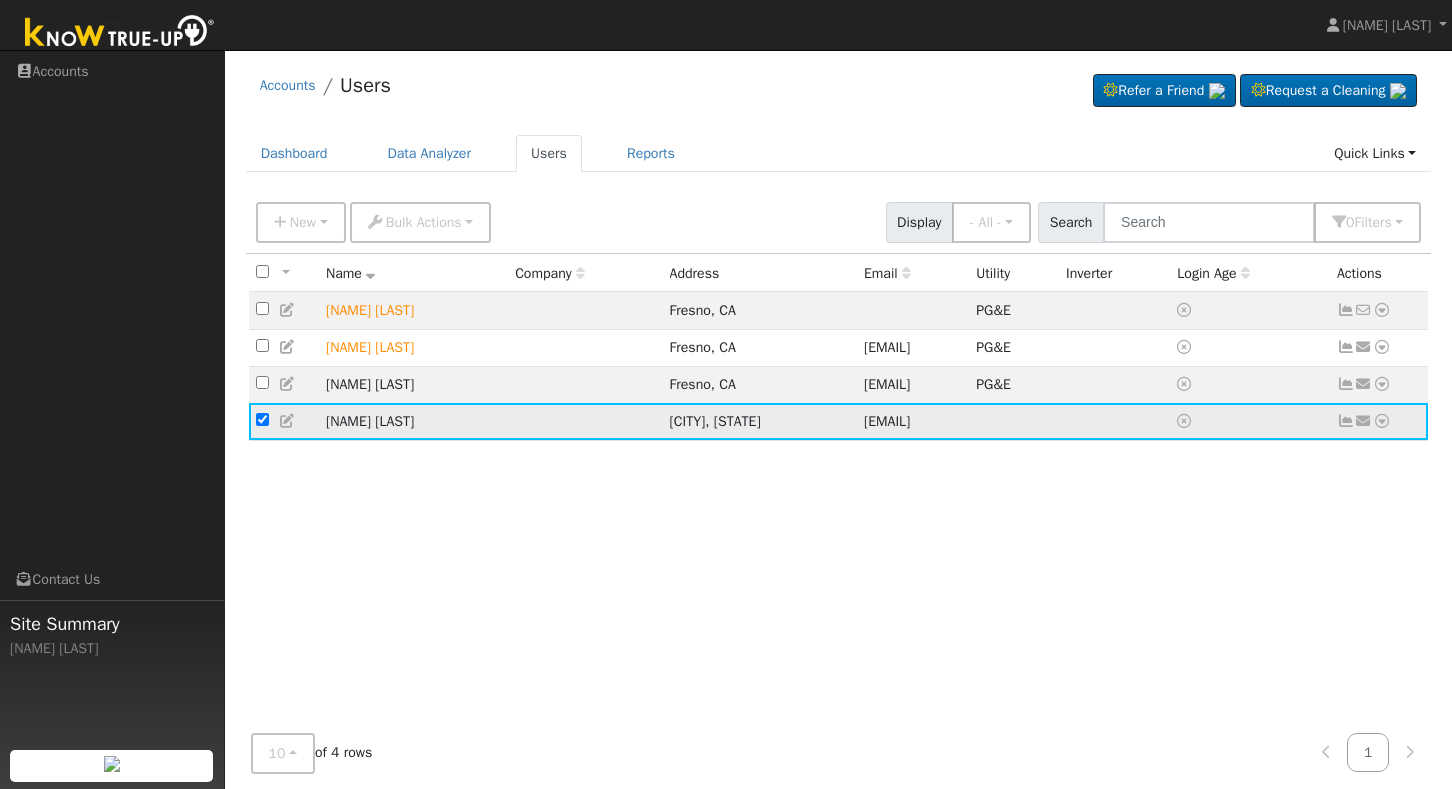 click at bounding box center (1382, 421) 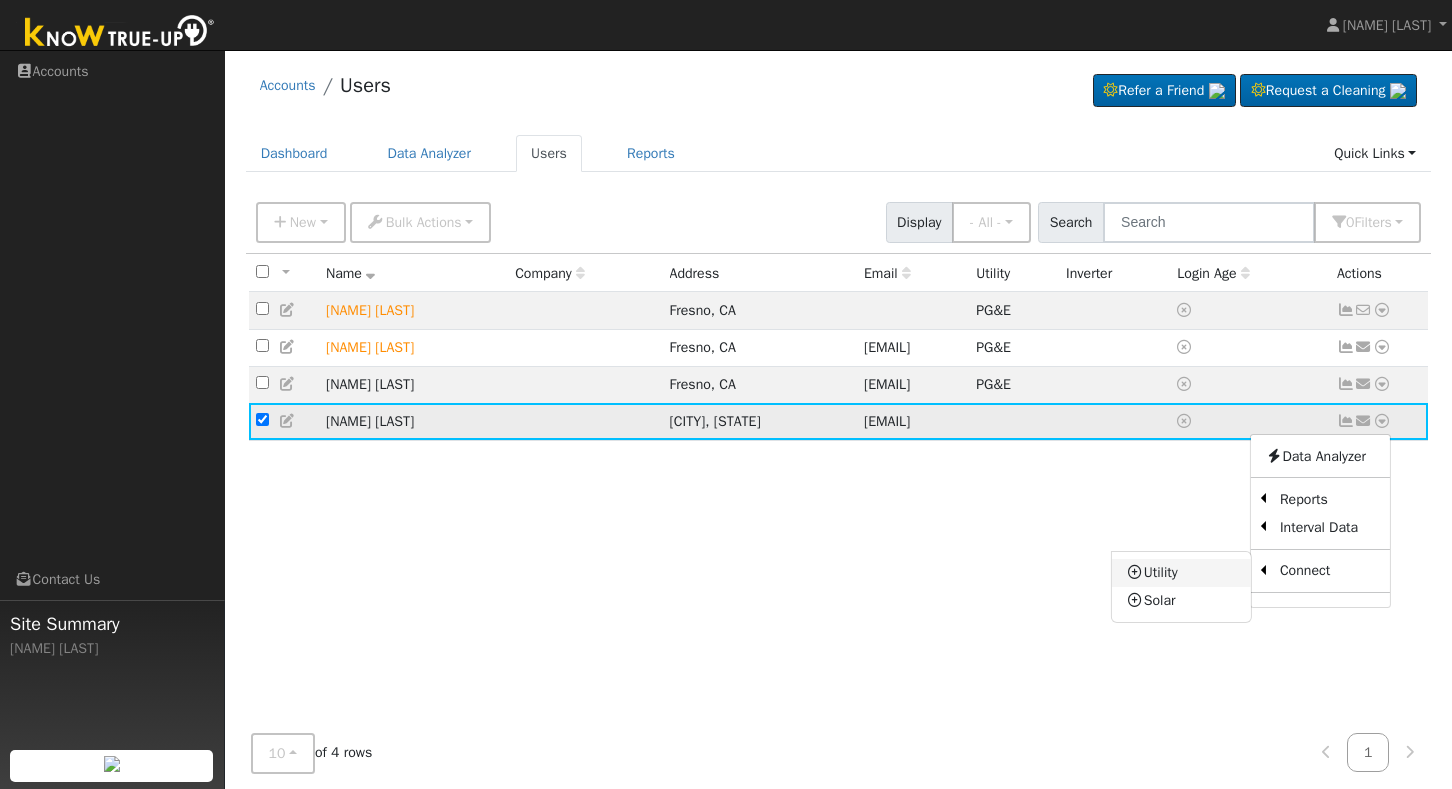 click on "Utility" at bounding box center [1181, 573] 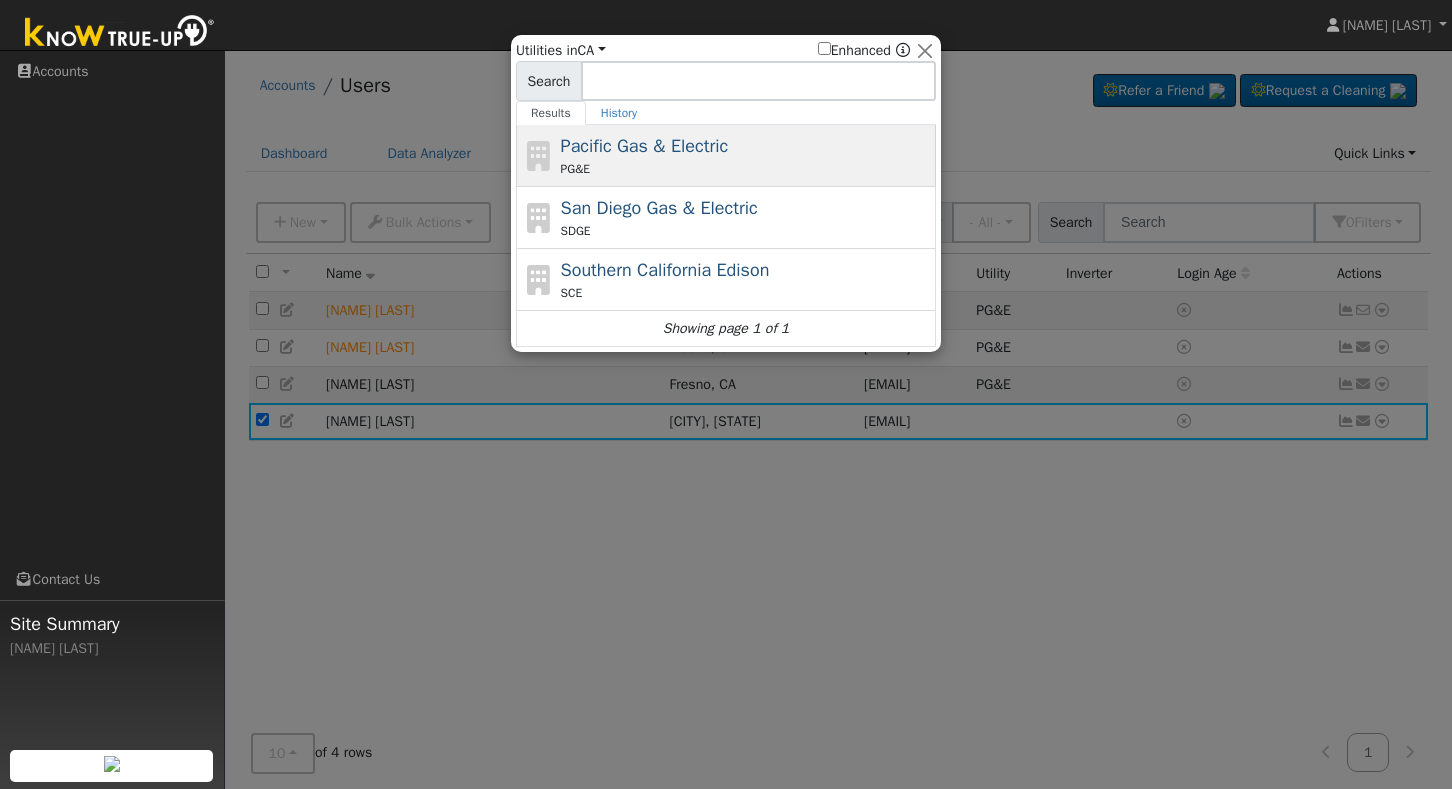 click on "Pacific Gas & Electric PG&E" at bounding box center (746, 155) 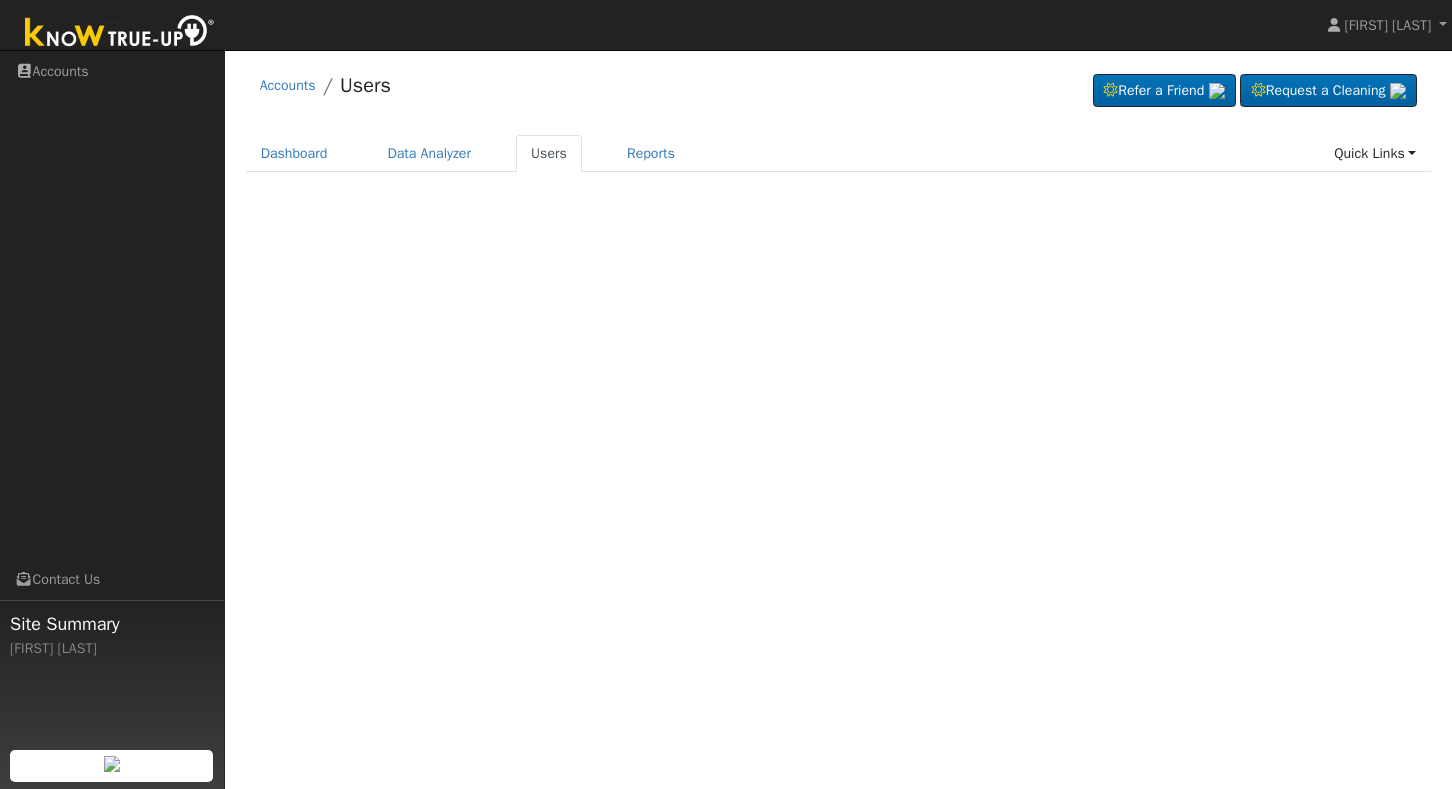 scroll, scrollTop: 0, scrollLeft: 0, axis: both 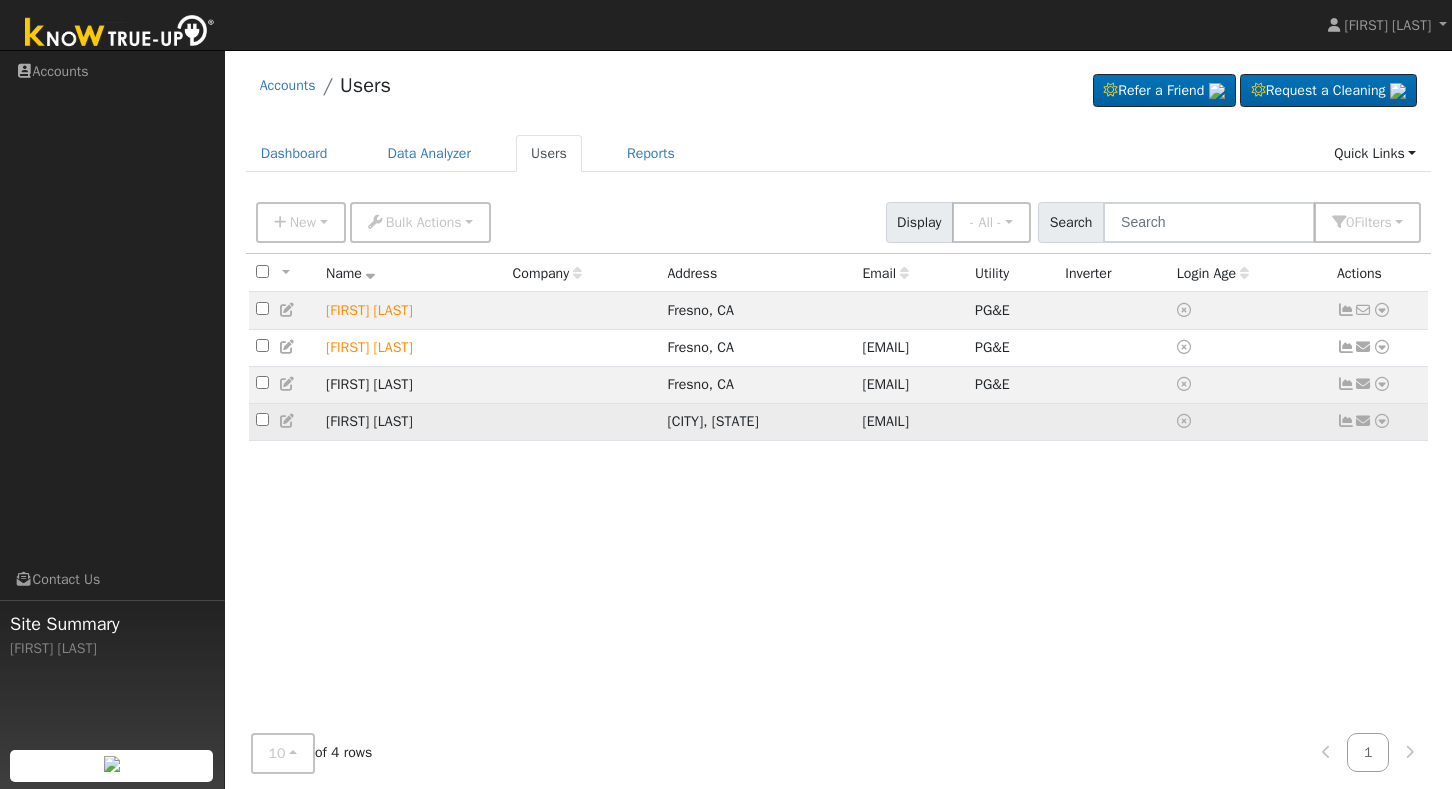 click at bounding box center [262, 419] 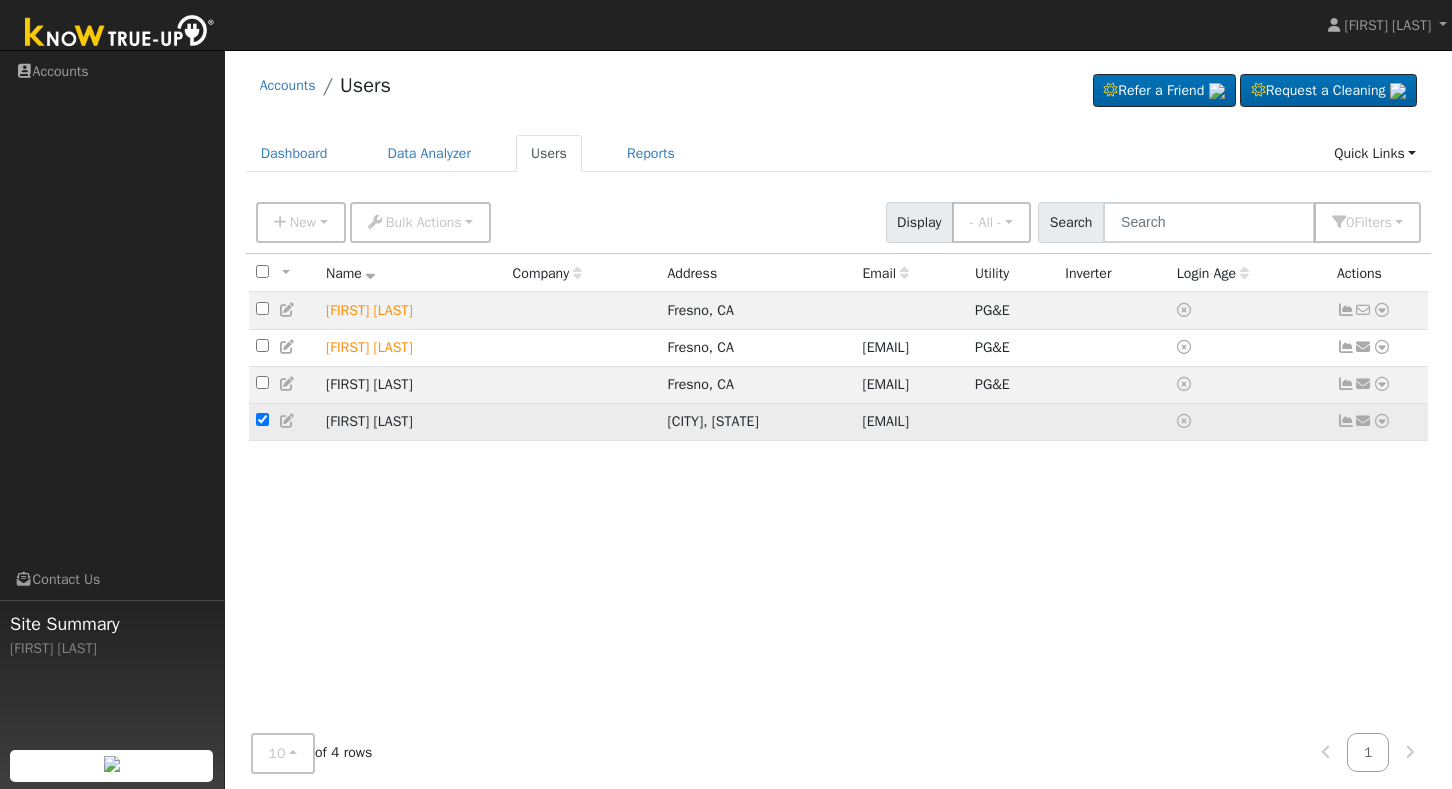 checkbox on "true" 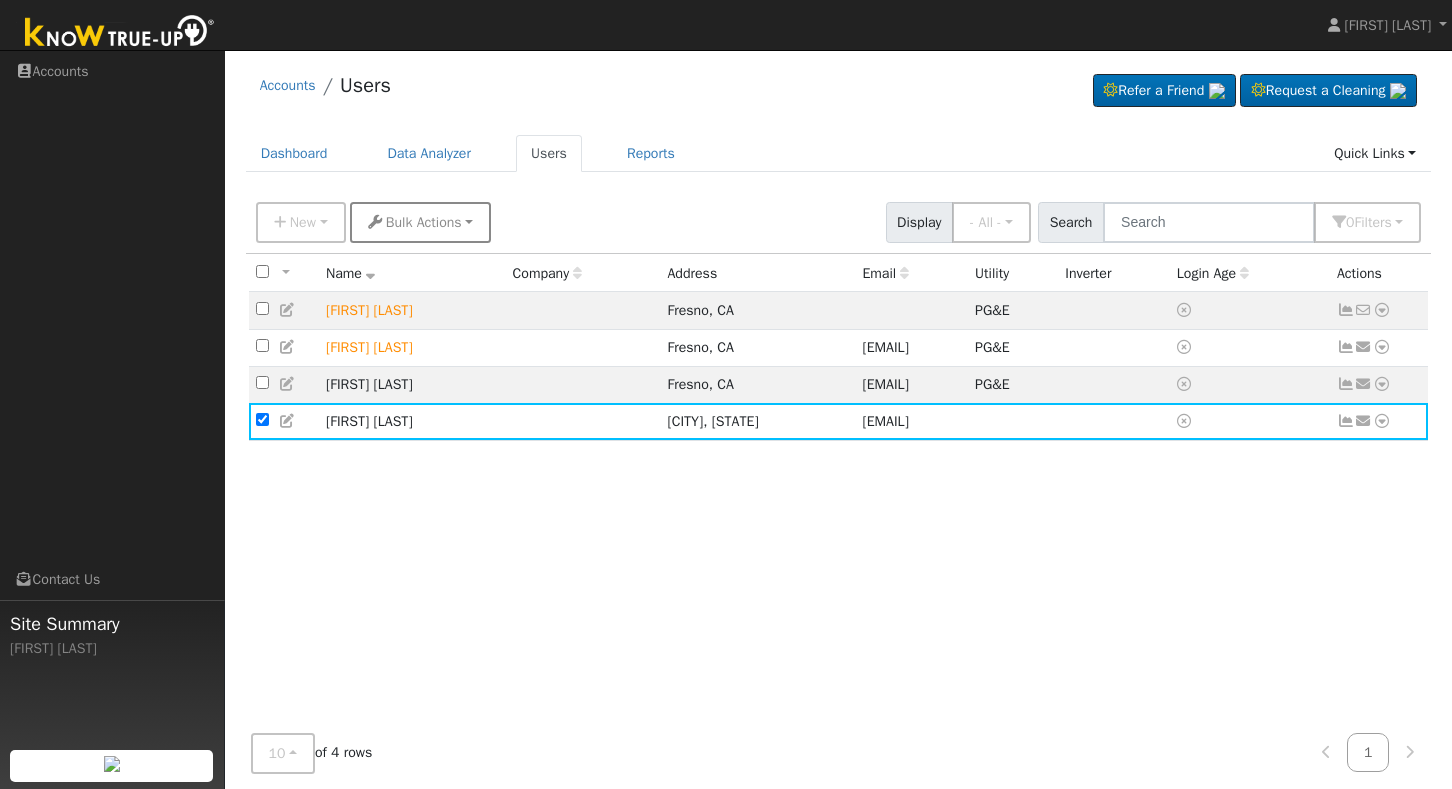 click on "Bulk Actions" at bounding box center [421, 222] 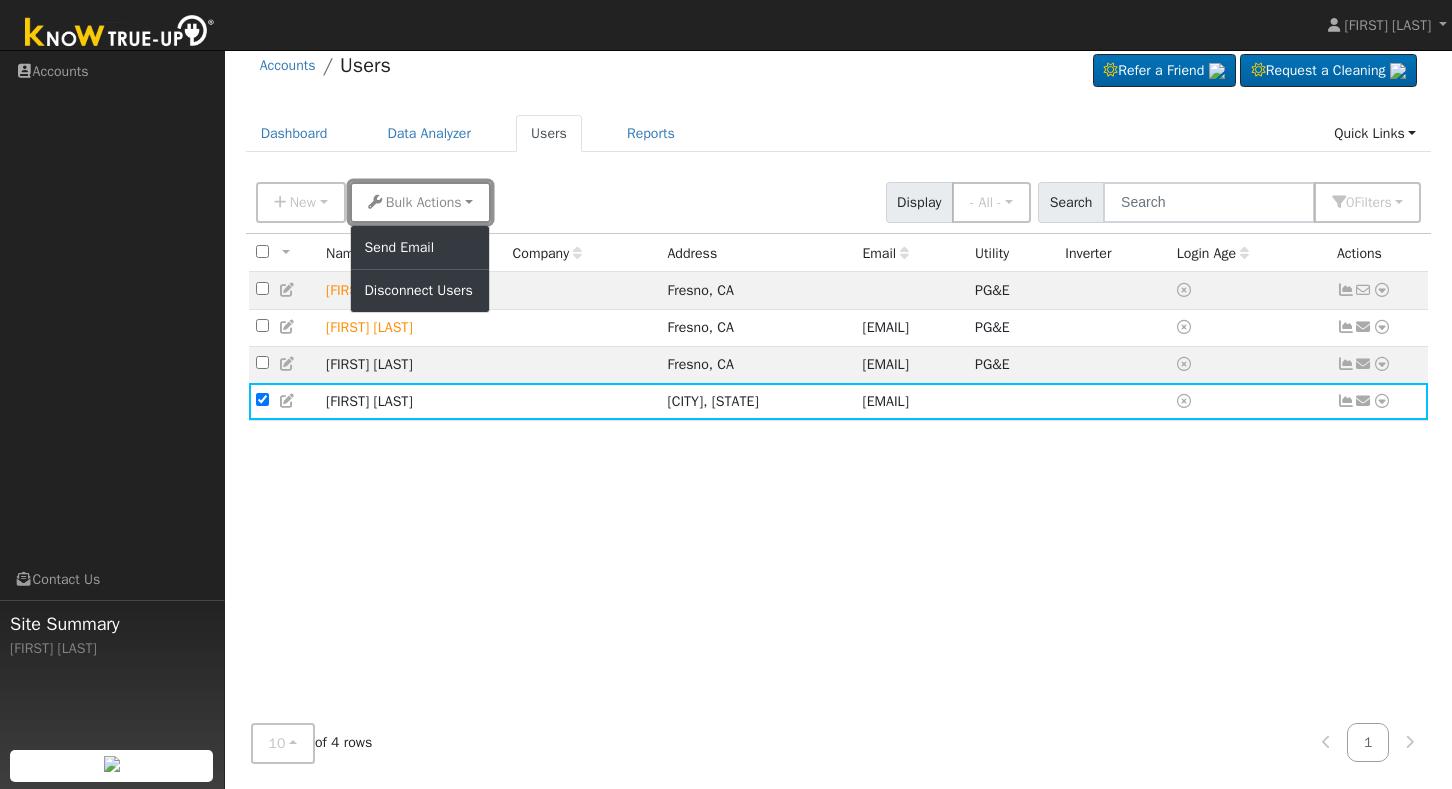 scroll, scrollTop: 20, scrollLeft: 0, axis: vertical 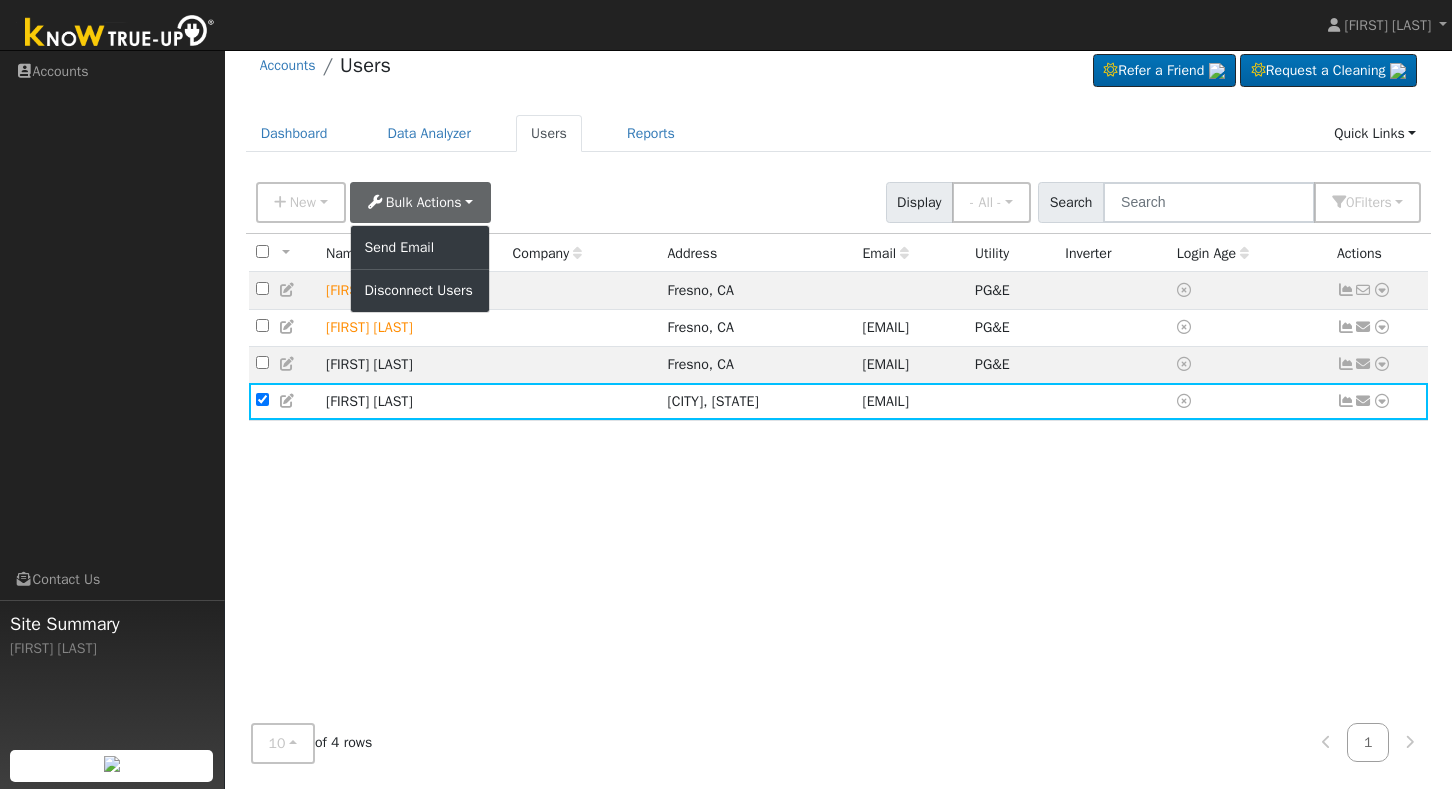 click on "All None All on page None on page  Name   Company  Address  Email  Utility Inverter  Login Age  Actions Matthew Leon  Fresno, CA PG&E    No email address Send Email...  Data Analyzer  Reports Scenario Health Check Energy Audit Account Timeline User Audit Trail  Interval Data Import From CSV Export to CSV  Connect  Solar  Disconnect  Utility jesus Navarro  Fresno, CA jesusnavarro683@gmail.com PG&E    Send Email...  Data Analyzer  Reports Scenario Health Check Energy Audit Account Timeline User Audit Trail  Interval Data Import From CSV Export to CSV  Connect  Solar  Disconnect  Utility Joe Torres  Fresno, CA Torreslilly.777@gmail.com PG&E    Send Email...  Data Analyzer  Reports Scenario Health Check Energy Audit Account Timeline User Audit Trail  Interval Data Import From CSV Export to CSV  Connect  Solar  Disconnect  Utility Mike Wilson  Dinuba, CA mi2396@aol.com    Send Email...  Data Analyzer  Reports Scenario Health Check Energy Audit Account Timeline User Audit Trail  Interval Data Import From CSV" at bounding box center (839, 470) 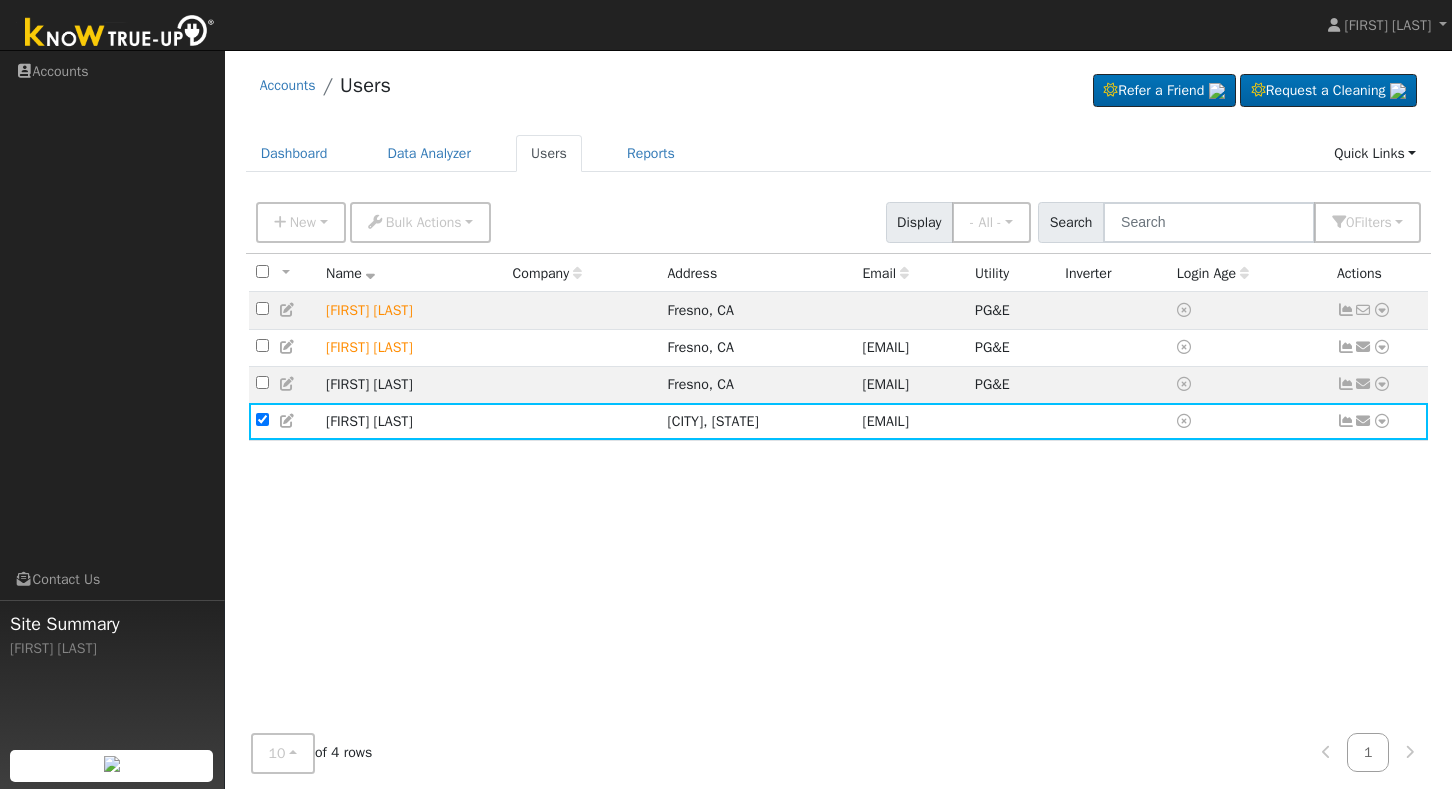 scroll, scrollTop: 0, scrollLeft: 0, axis: both 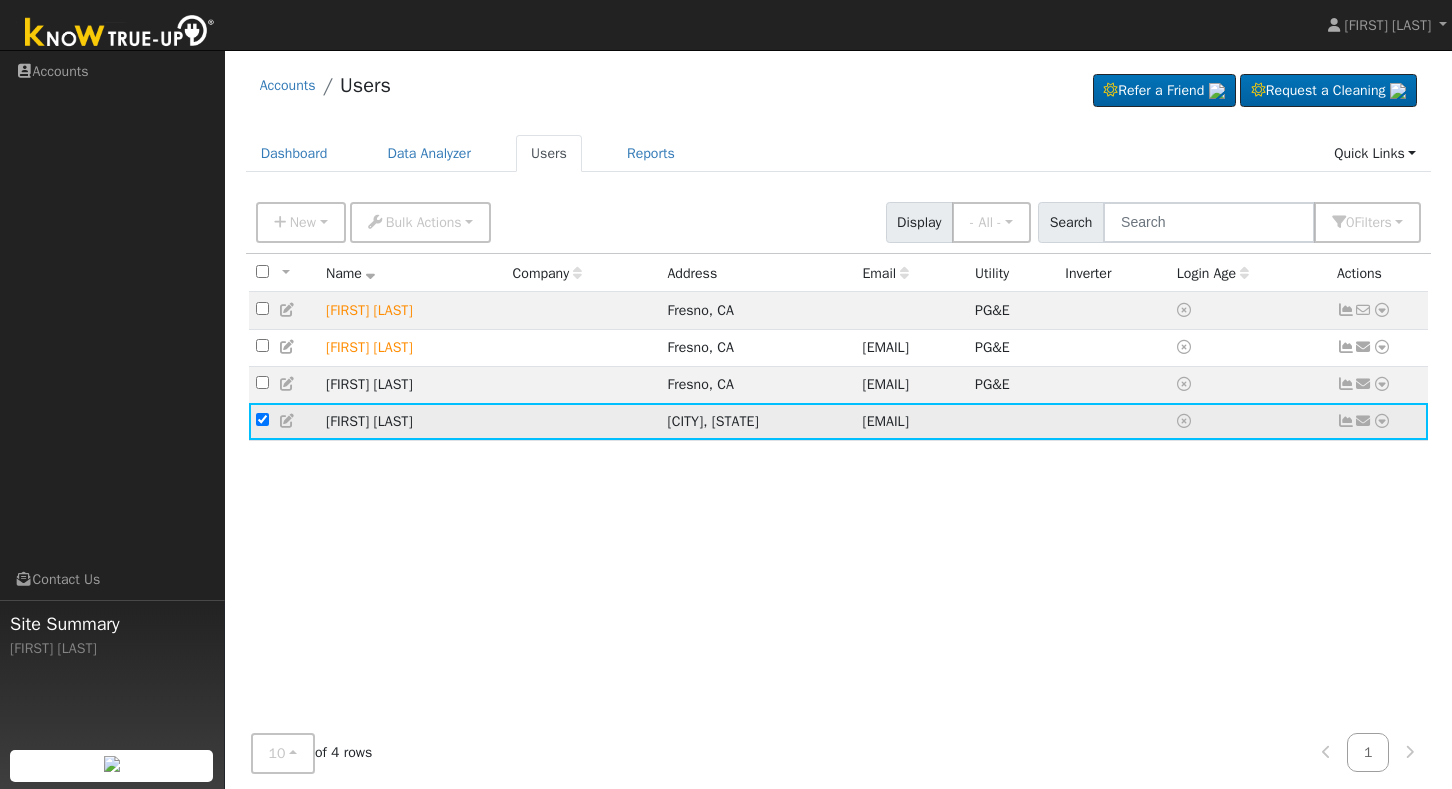 click at bounding box center (1364, 421) 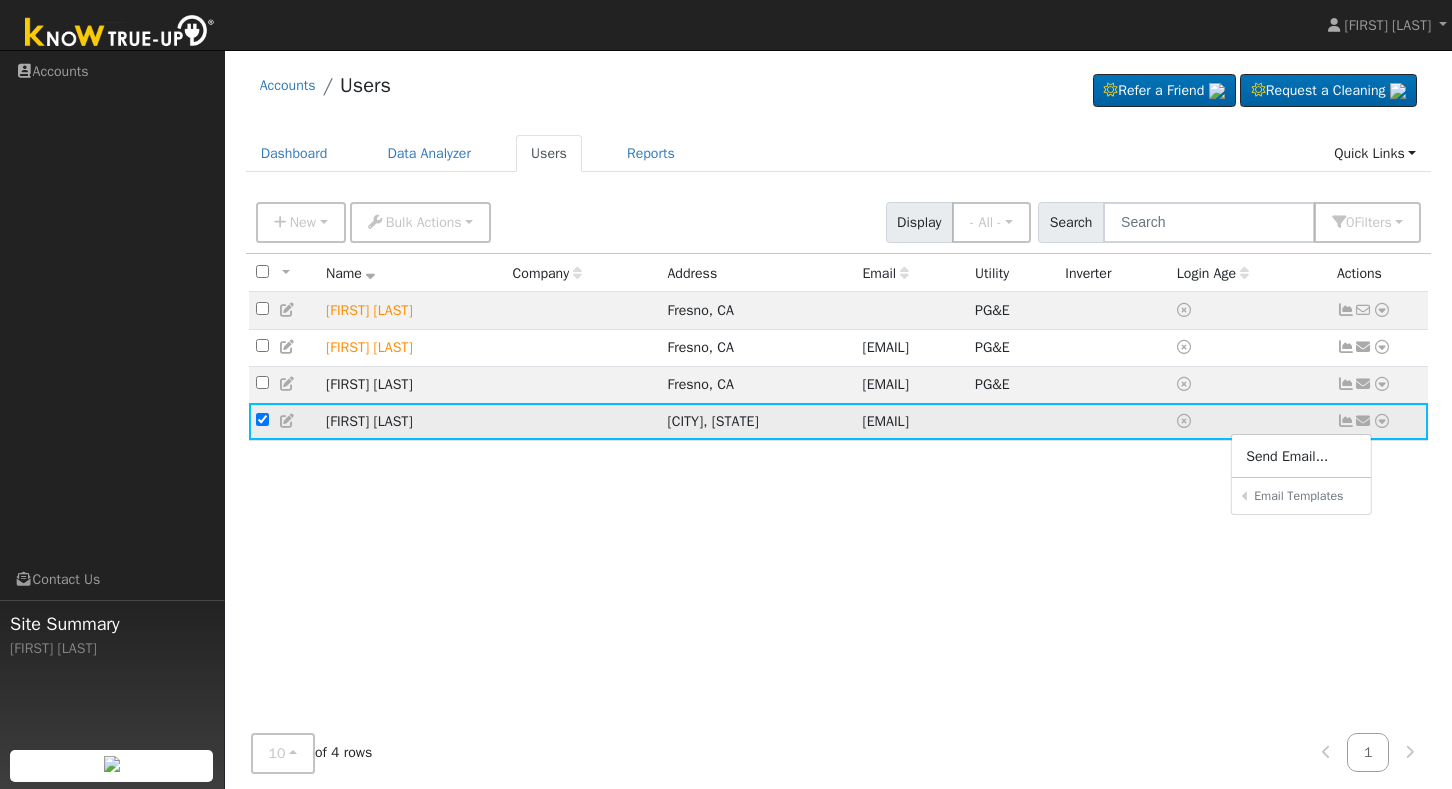 click at bounding box center [1382, 421] 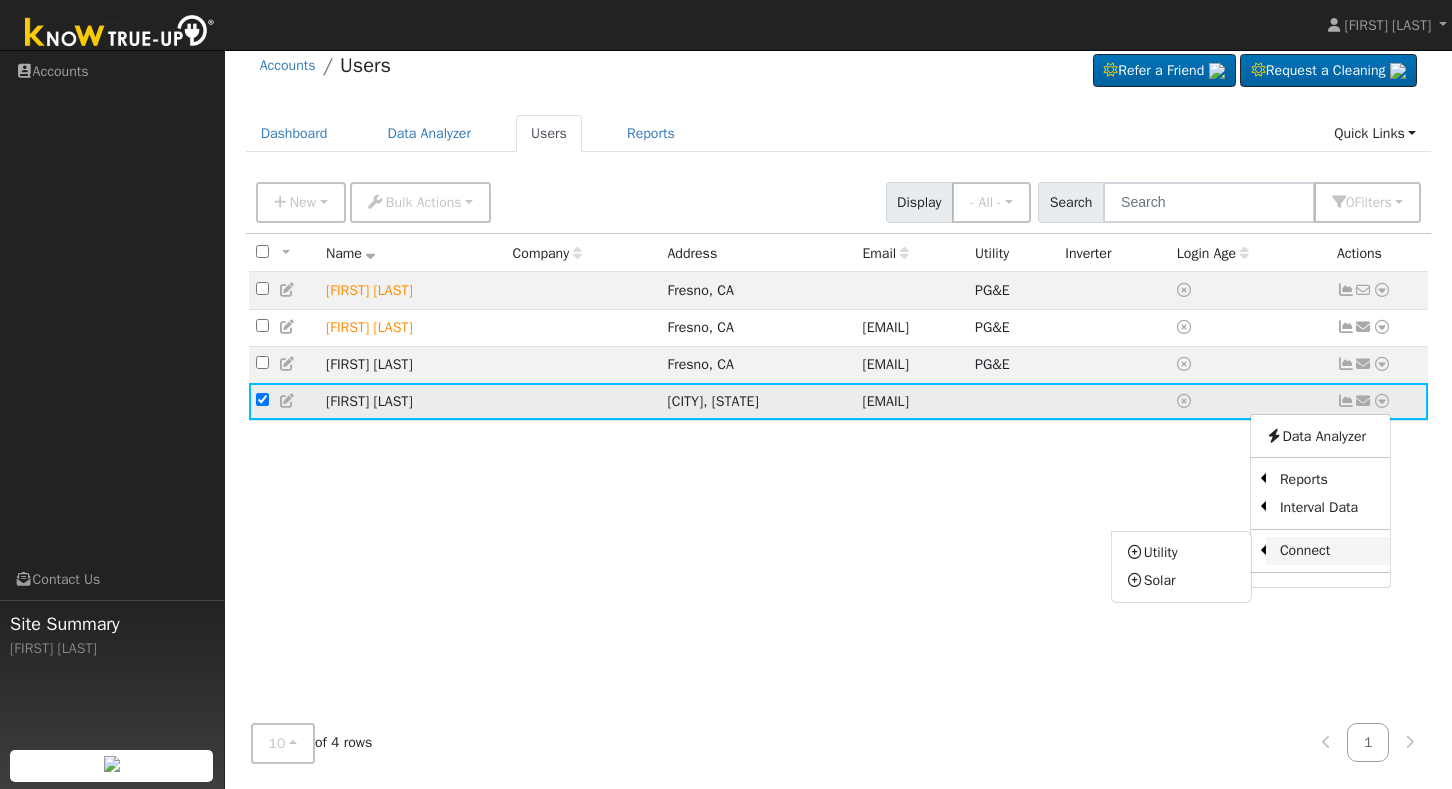 scroll, scrollTop: 20, scrollLeft: 0, axis: vertical 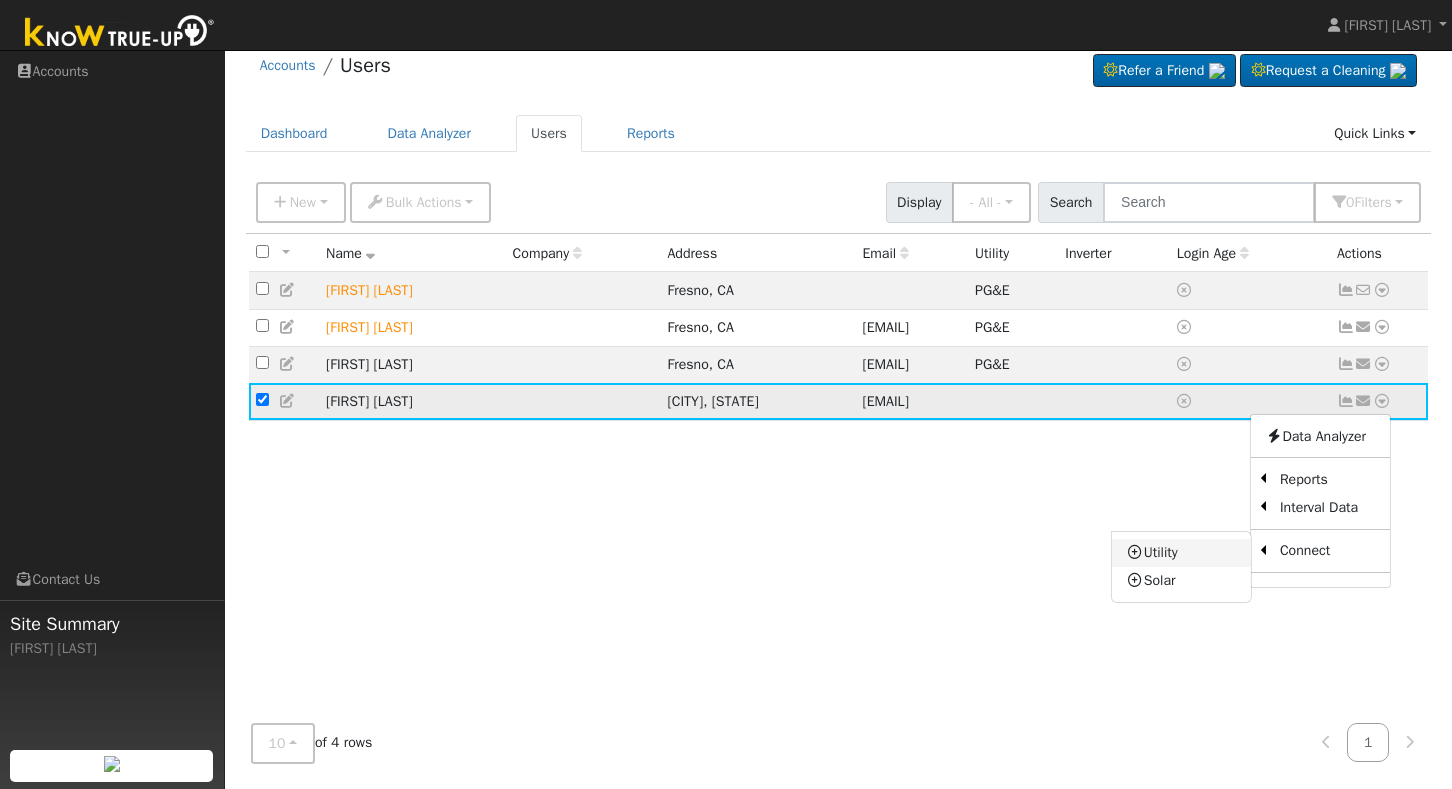 click on "Utility" at bounding box center (1181, 553) 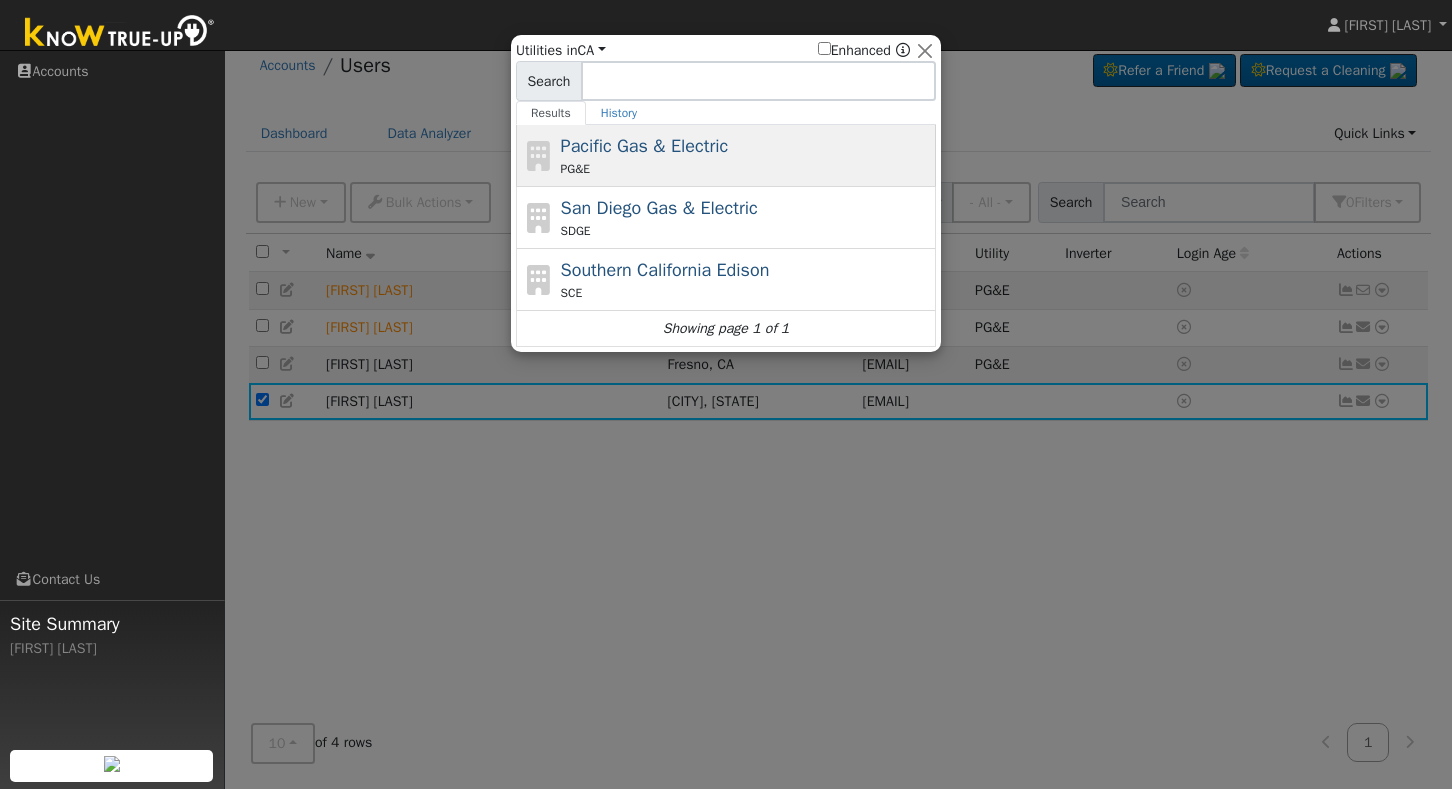 click on "Pacific Gas & Electric PG&E" at bounding box center [746, 155] 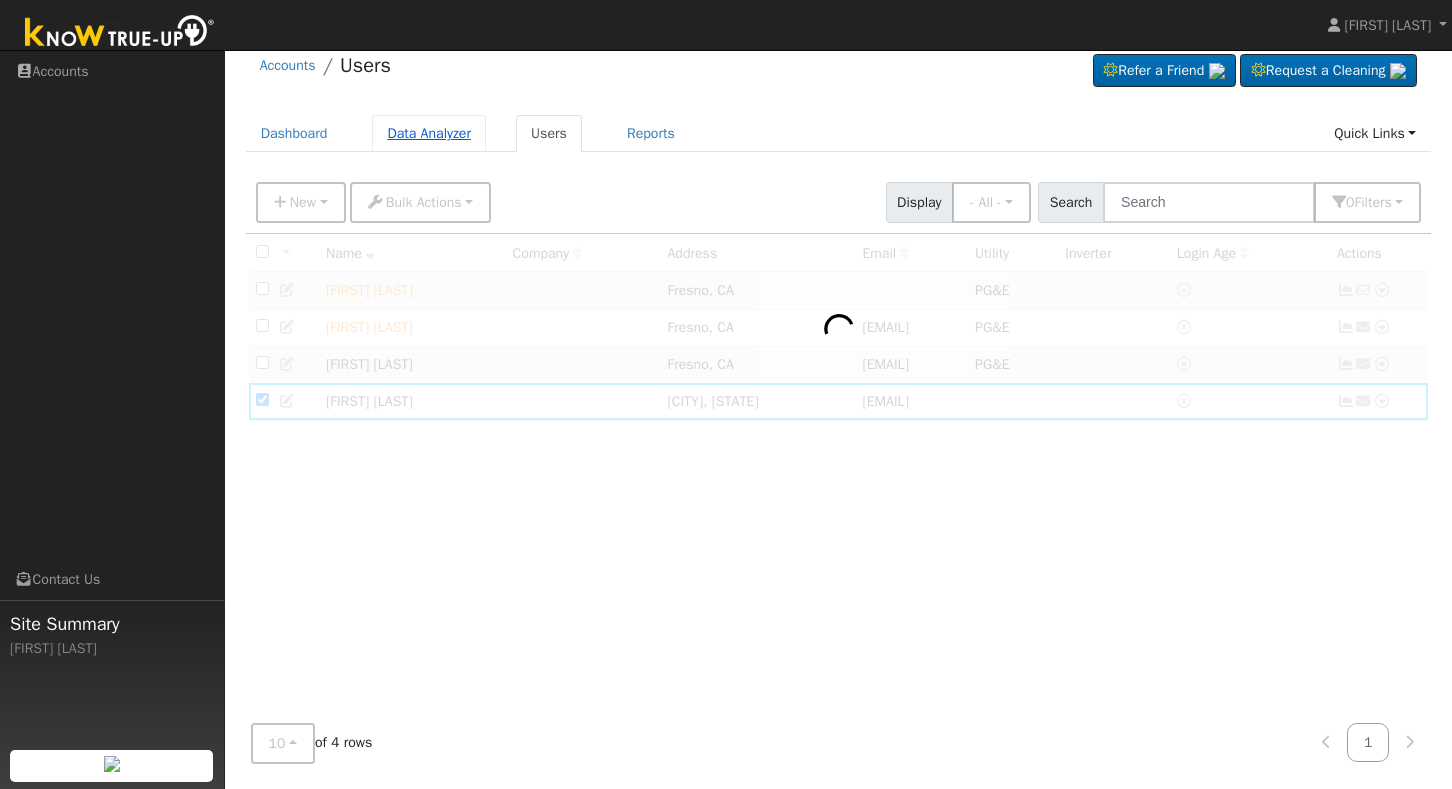 click on "Data Analyzer" at bounding box center [429, 133] 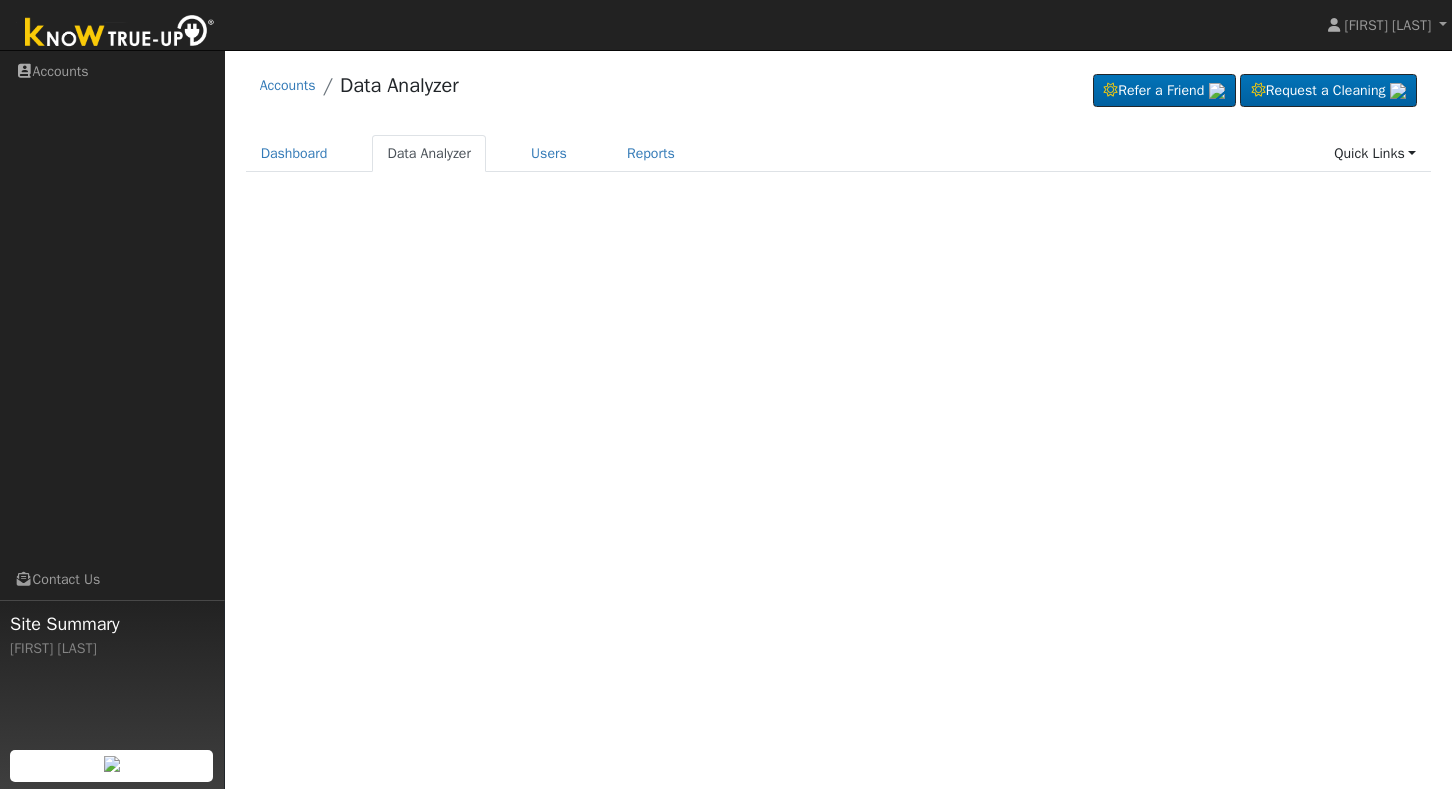 scroll, scrollTop: 0, scrollLeft: 0, axis: both 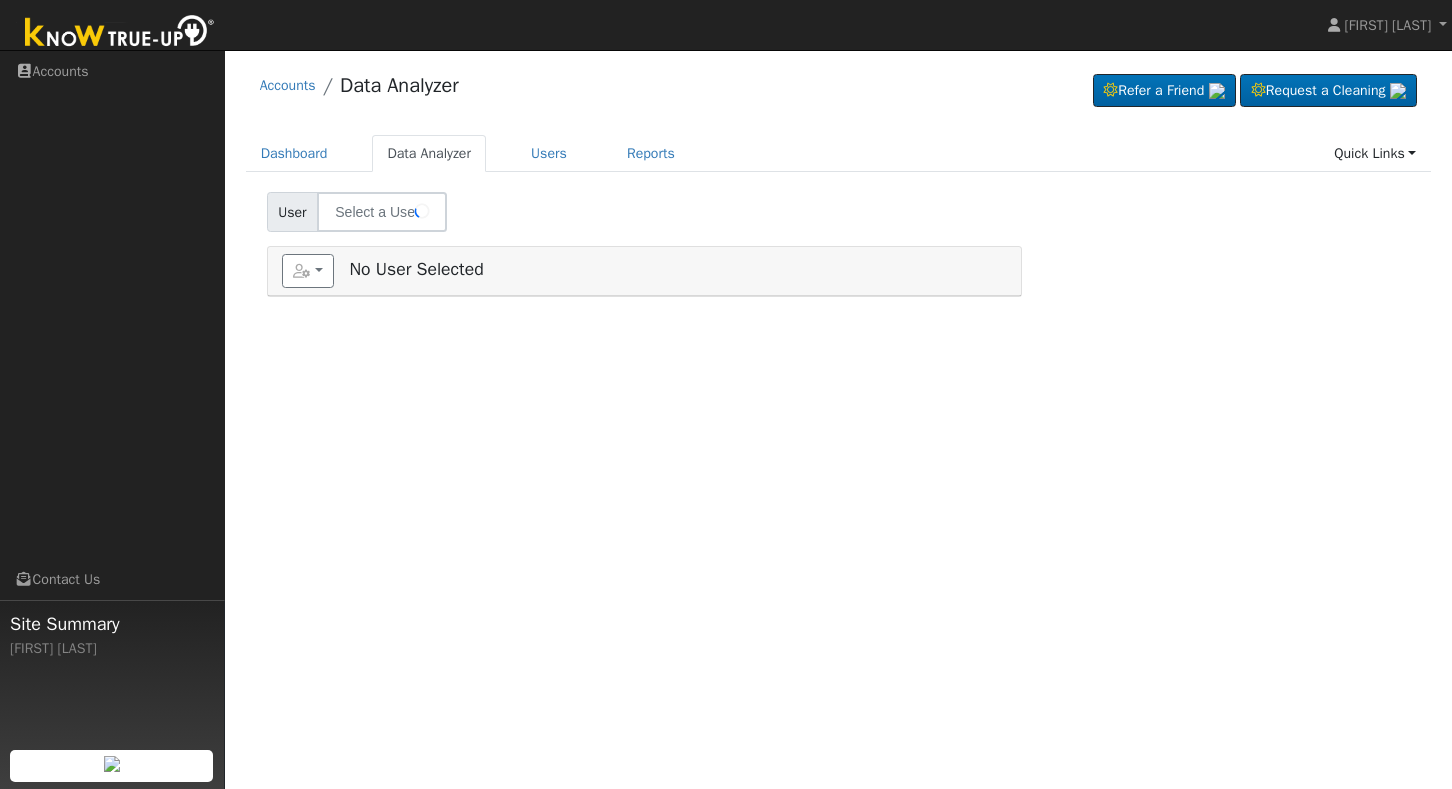 click on "Quick Add  No User Selected" at bounding box center (644, 271) 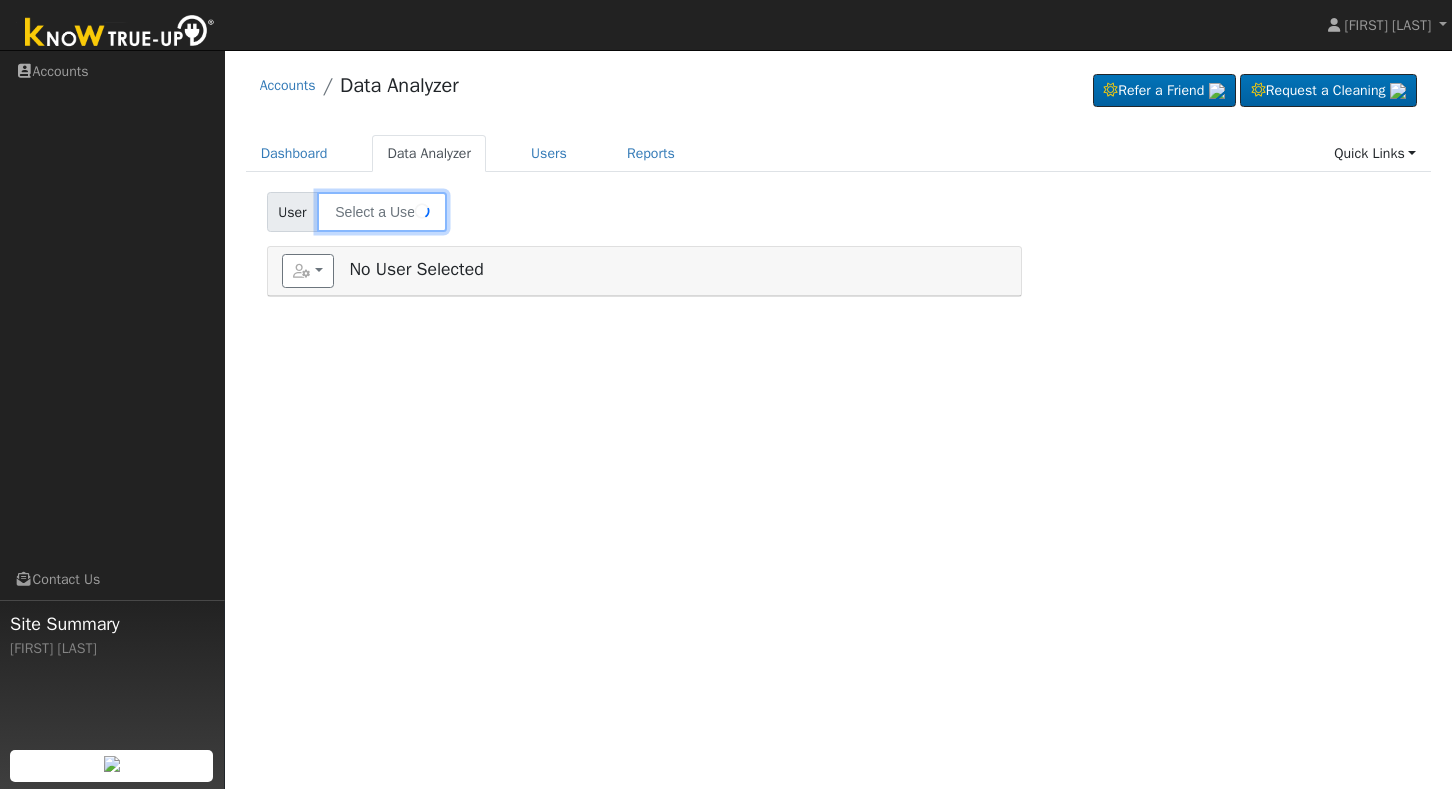 type on "[FIRST] [LAST]" 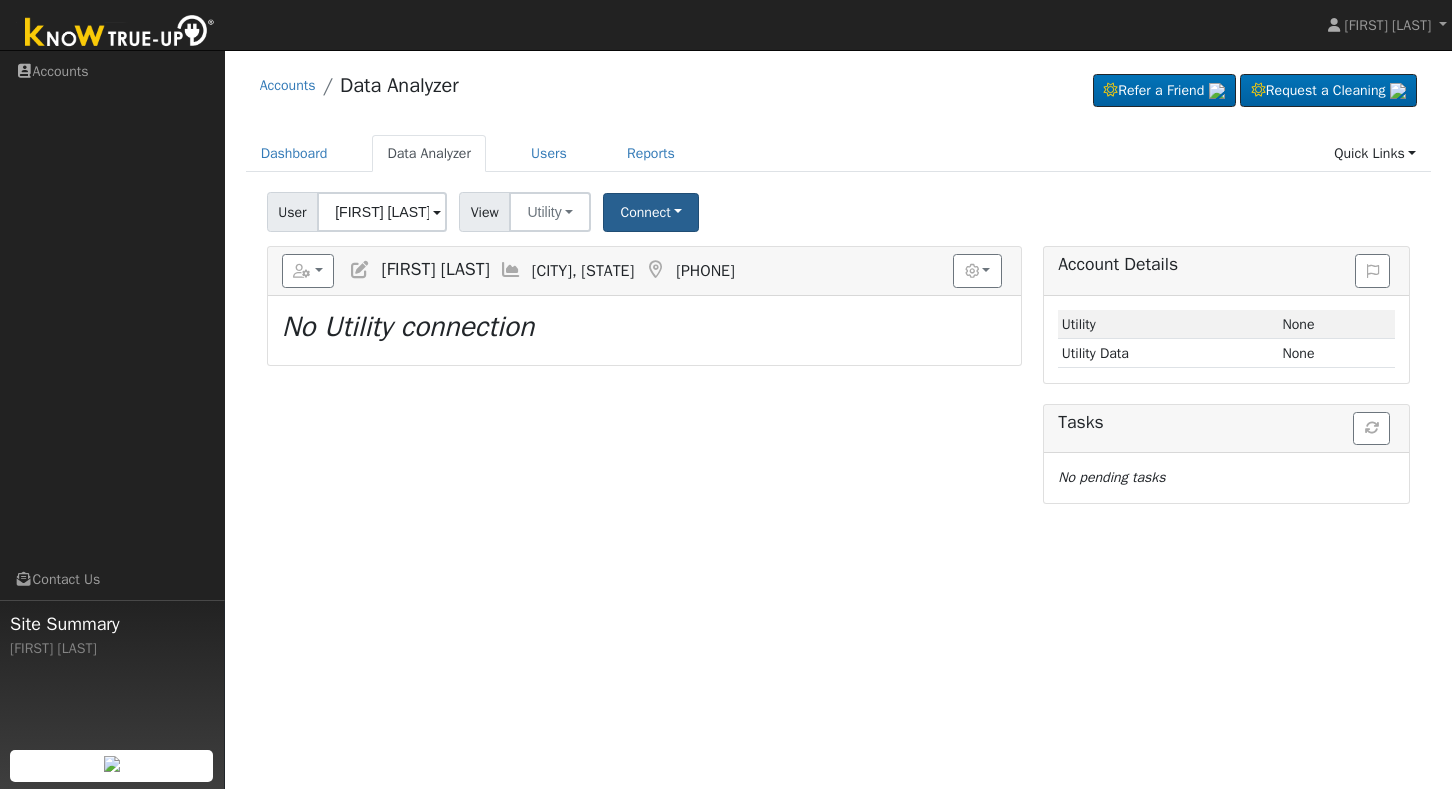 click on "Connect" at bounding box center (651, 212) 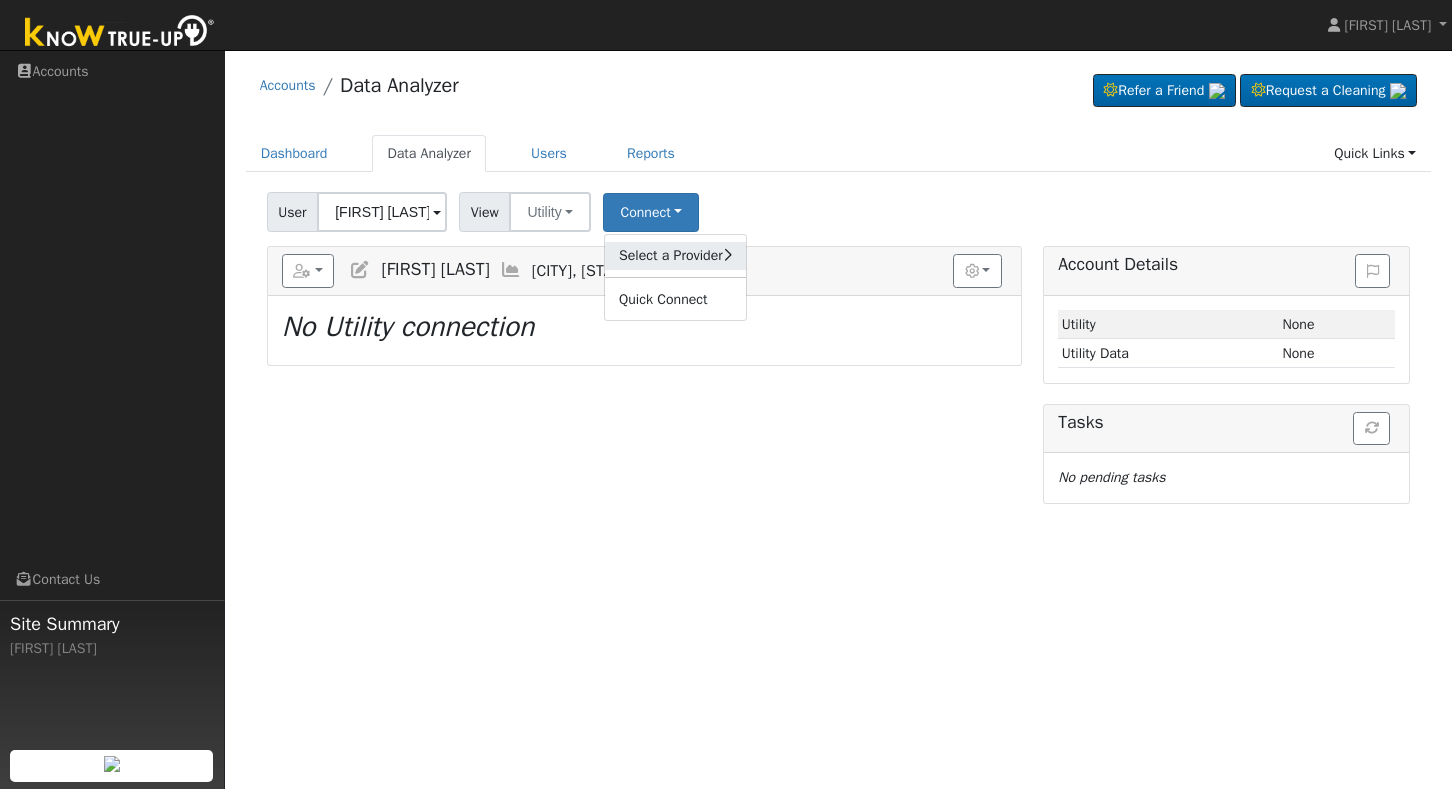 click on "Select a Provider" 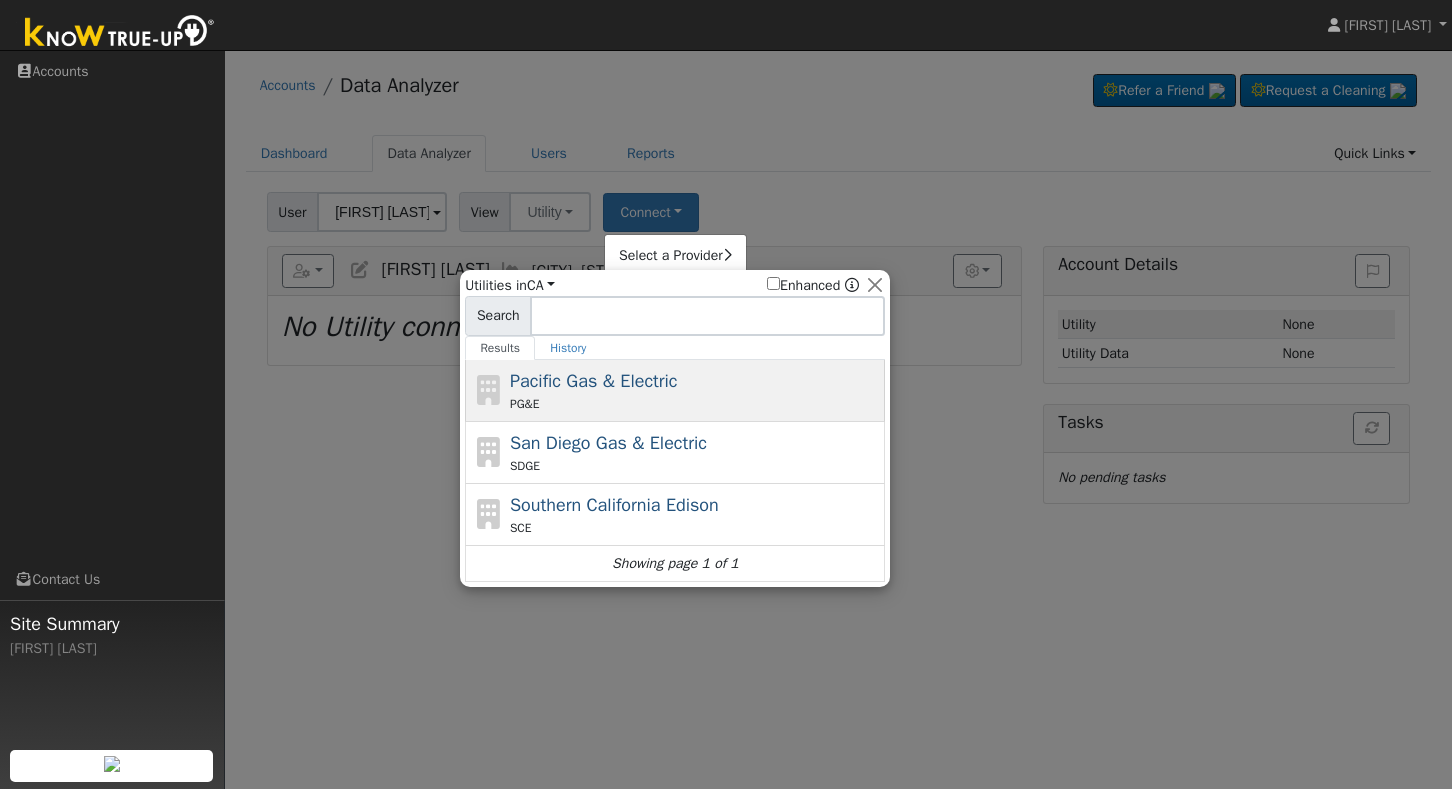 click on "Pacific Gas & Electric" at bounding box center [594, 381] 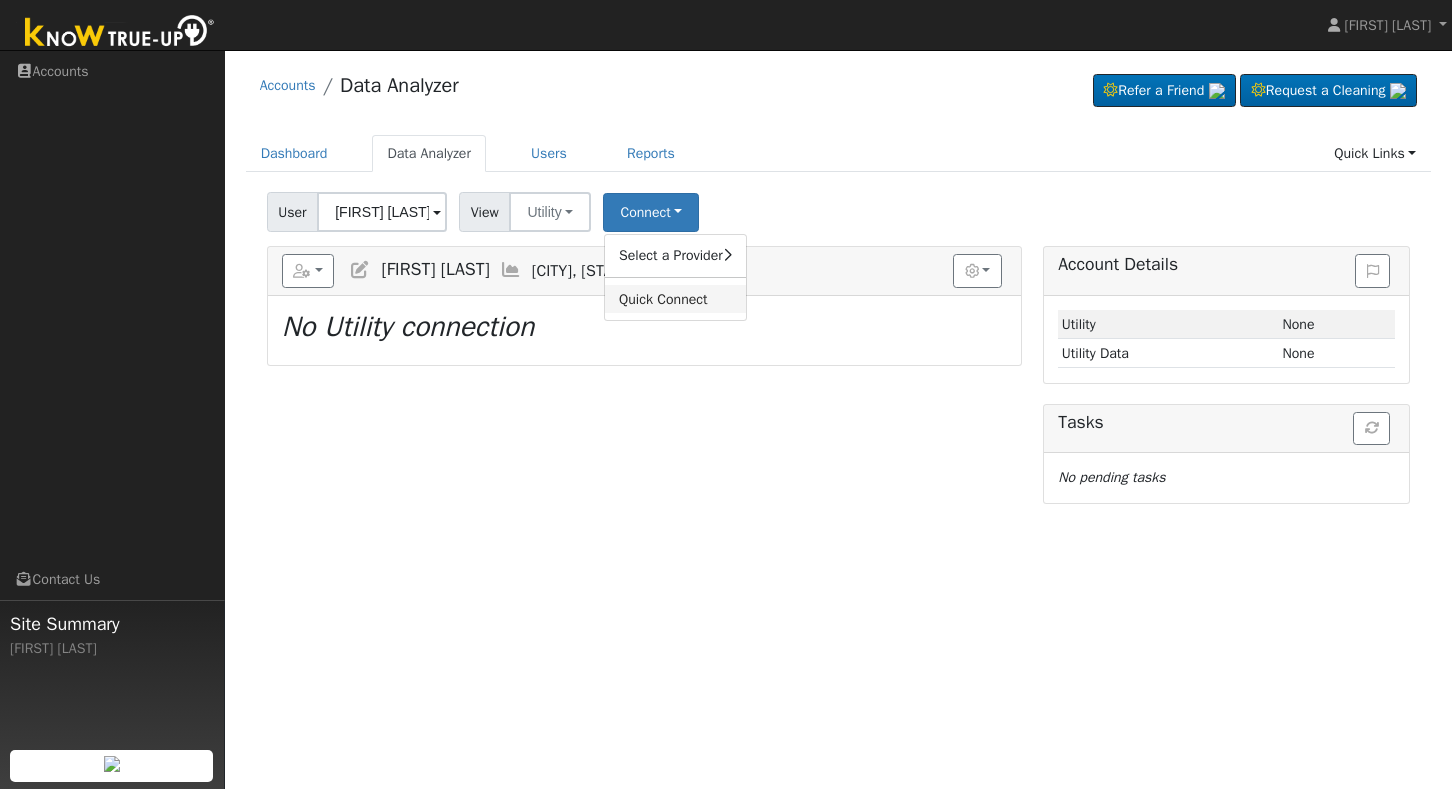click on "Quick Connect" at bounding box center (675, 299) 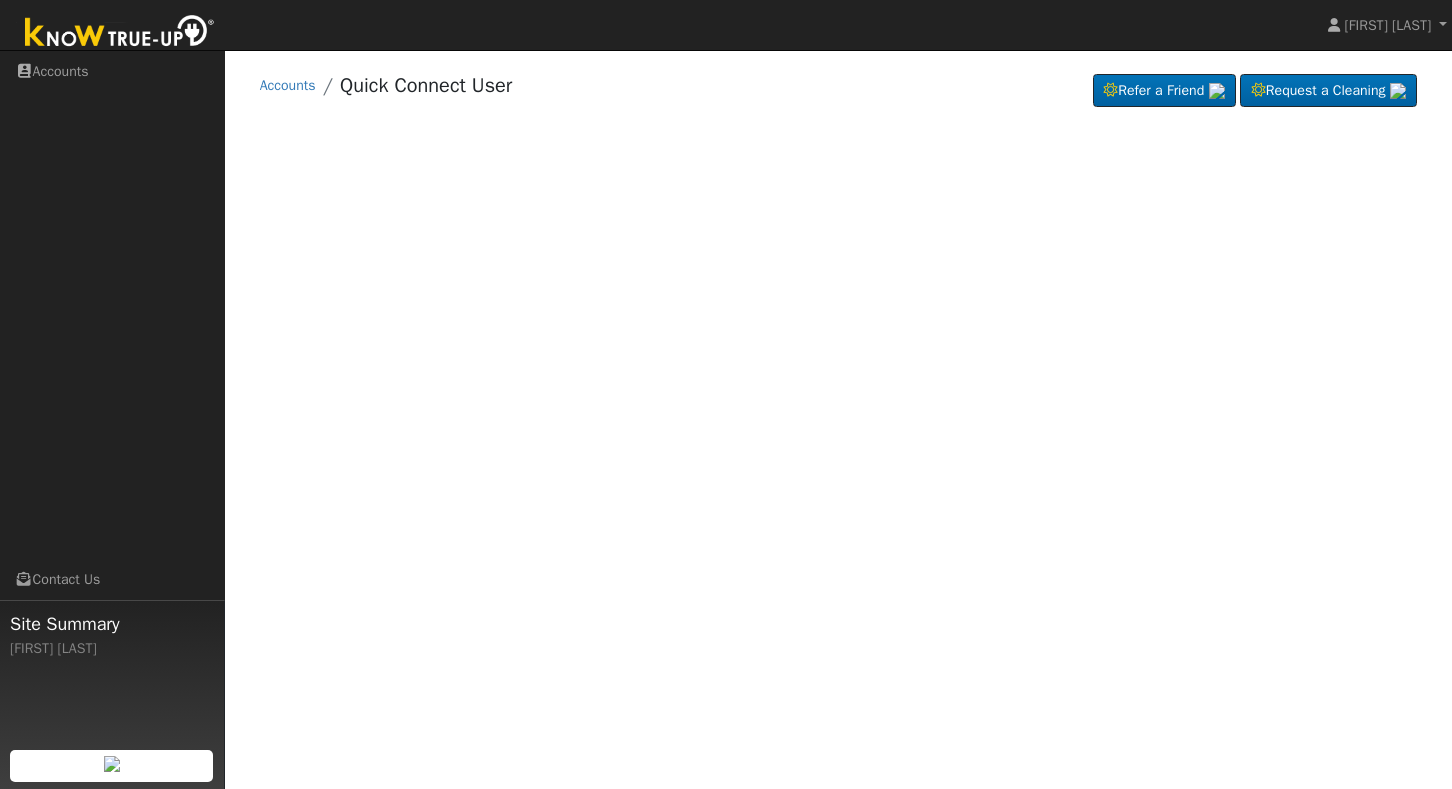 scroll, scrollTop: 0, scrollLeft: 0, axis: both 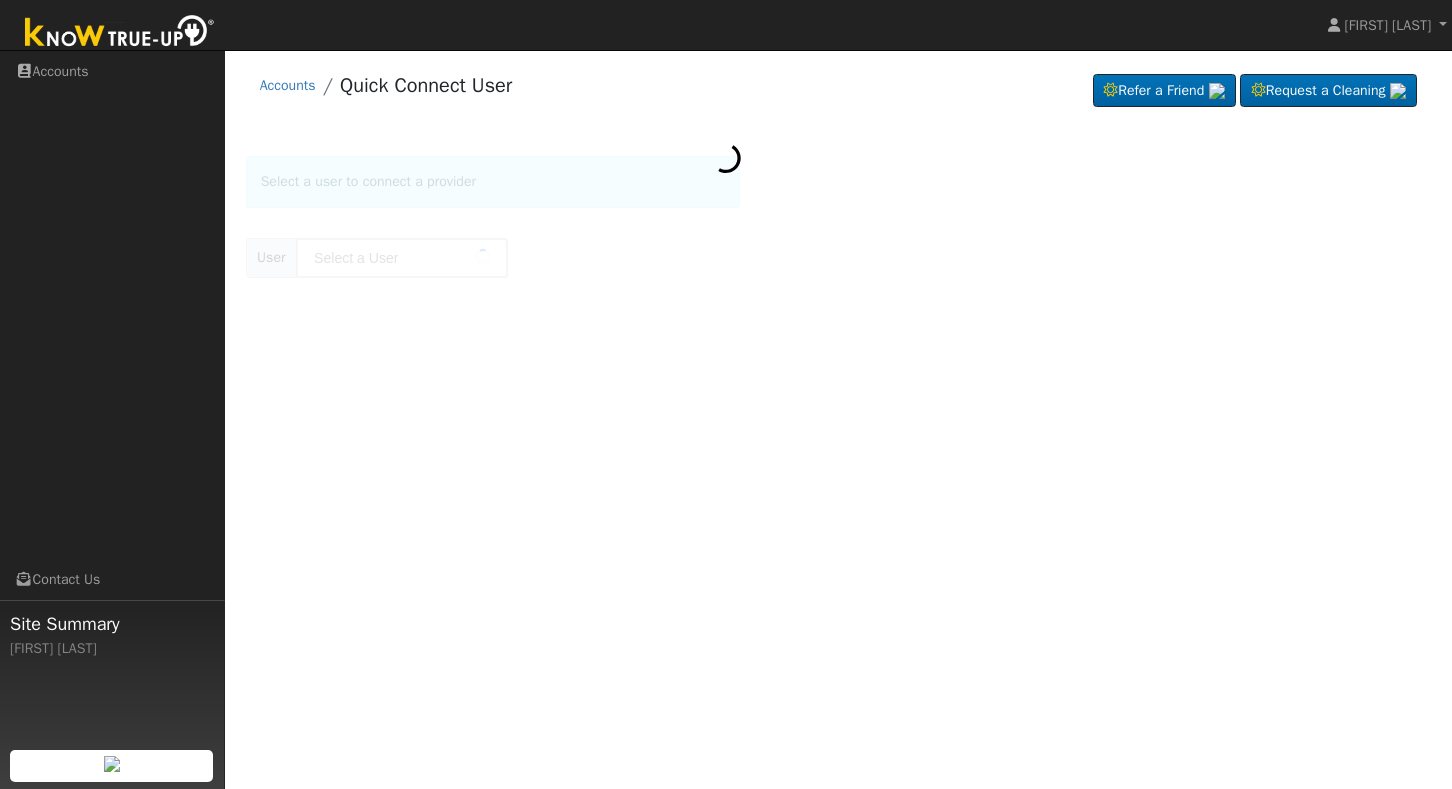 type on "[FIRST] [LAST]" 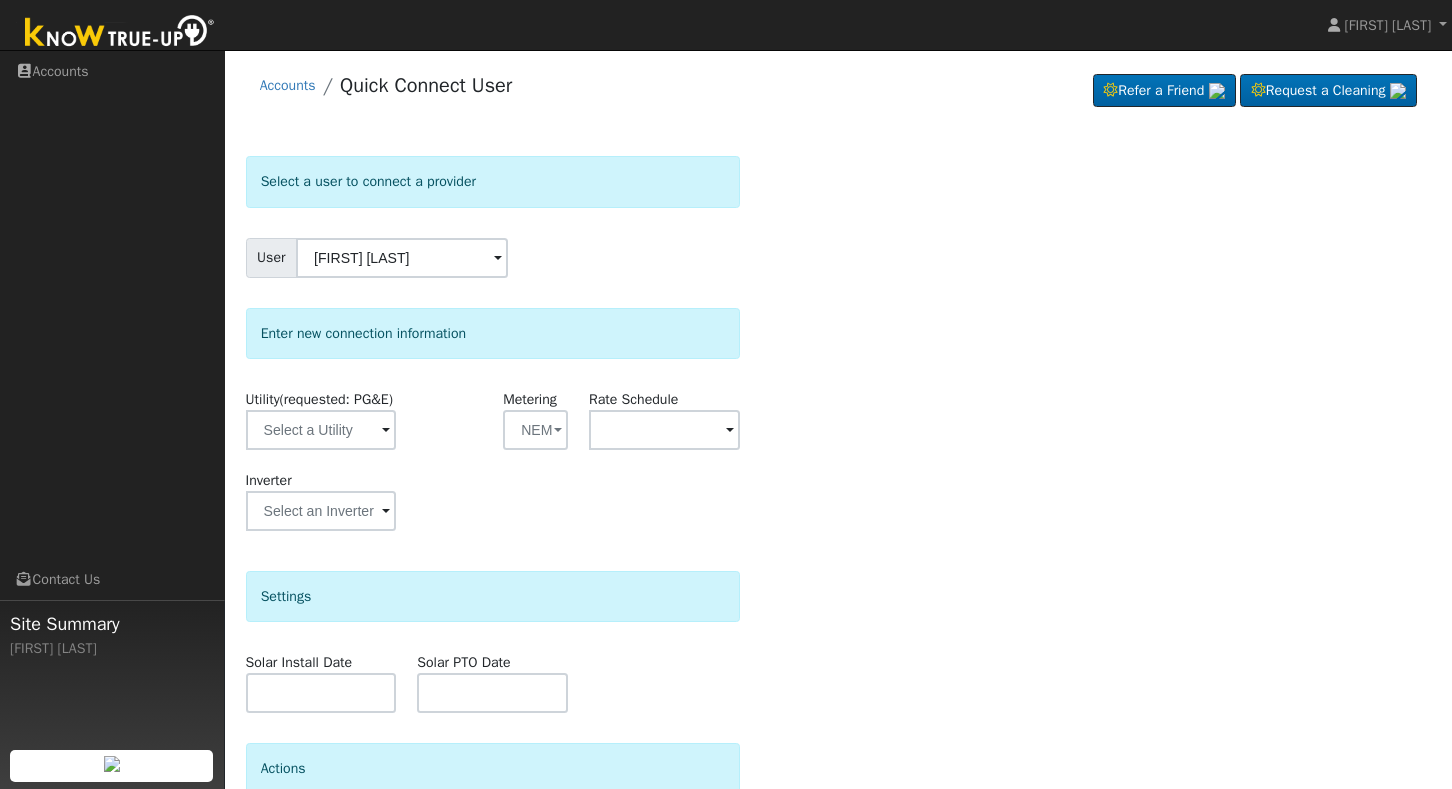 click on "User [FIRST] [LAST]" at bounding box center (493, 258) 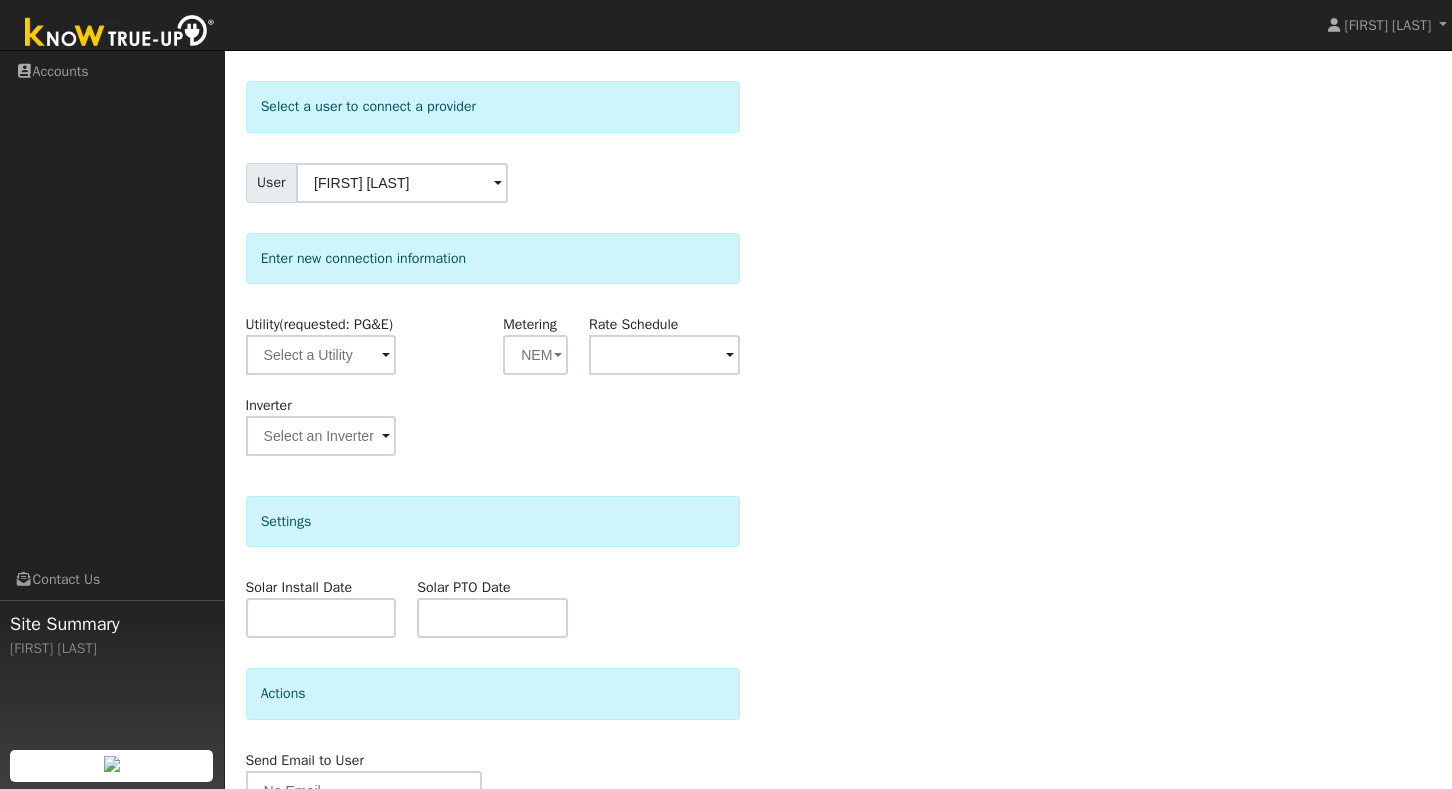 scroll, scrollTop: 120, scrollLeft: 0, axis: vertical 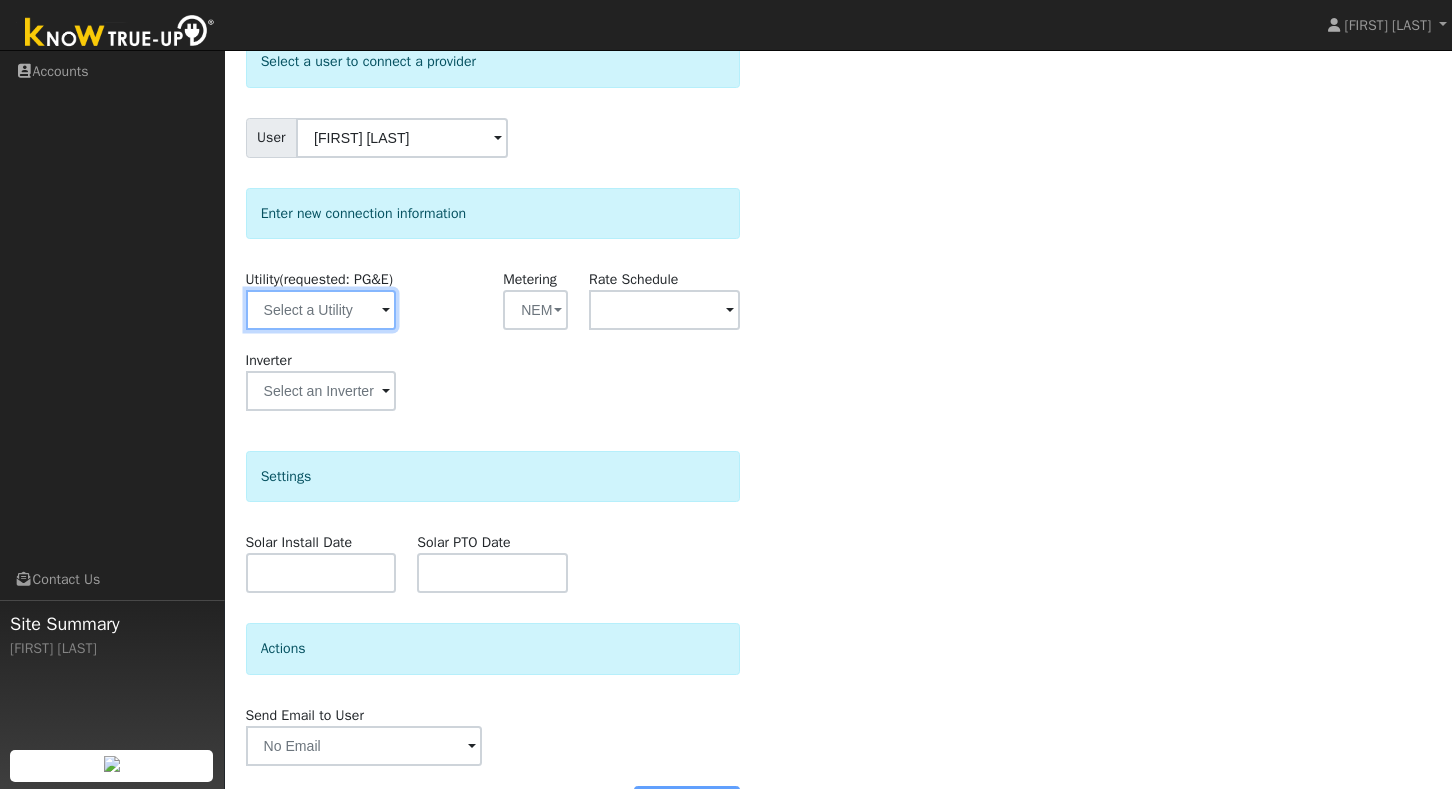 click at bounding box center (321, 310) 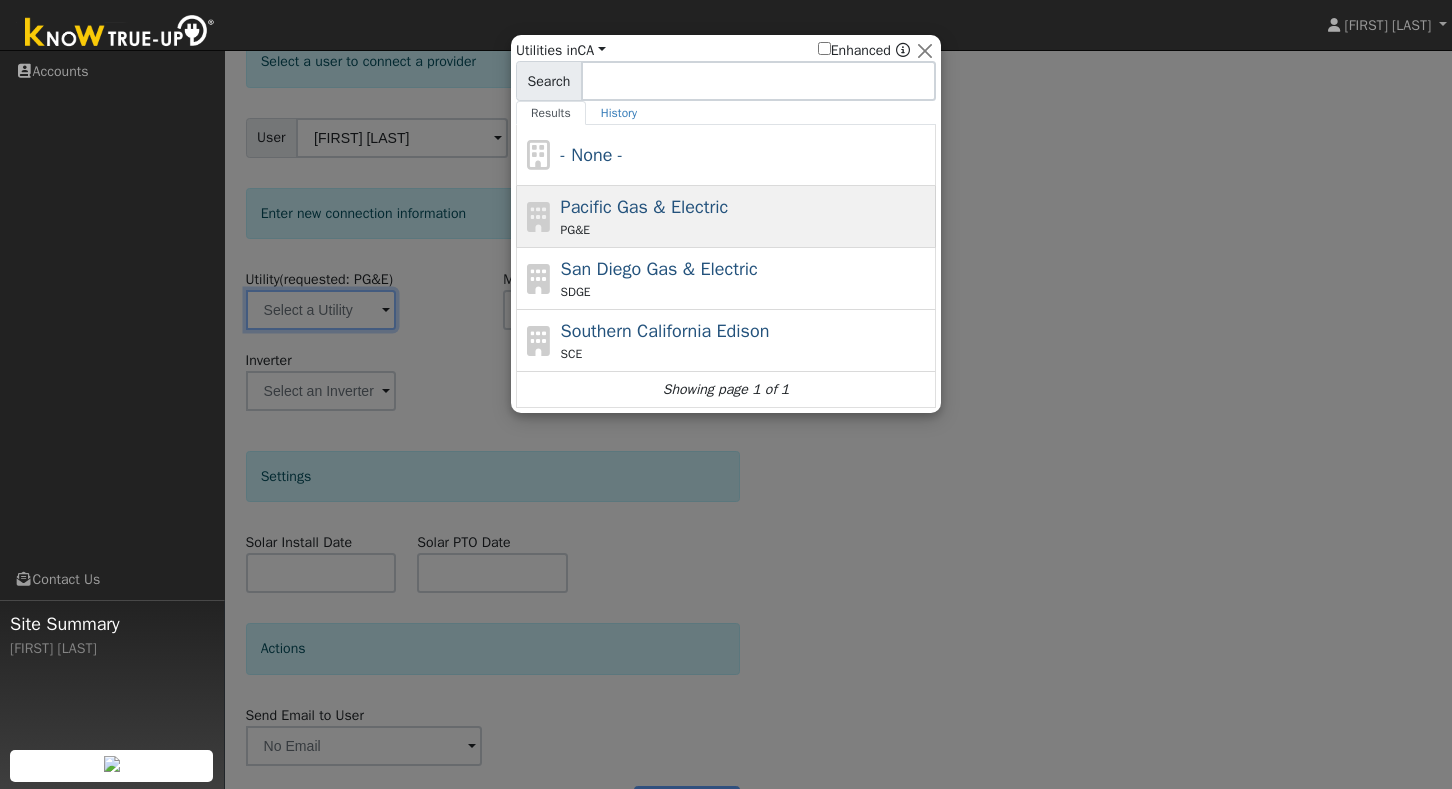 click on "Pacific Gas & Electric" at bounding box center [645, 207] 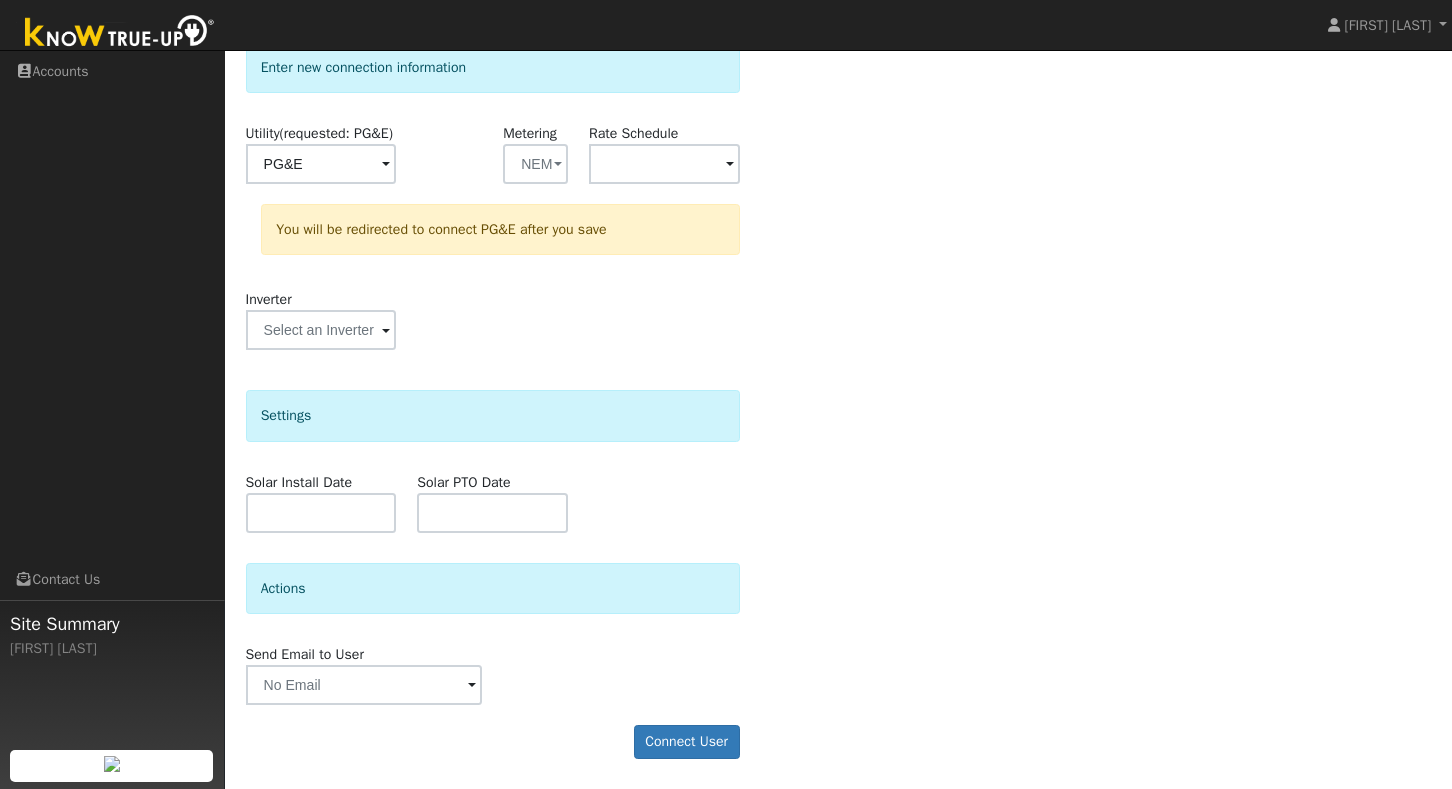scroll, scrollTop: 286, scrollLeft: 0, axis: vertical 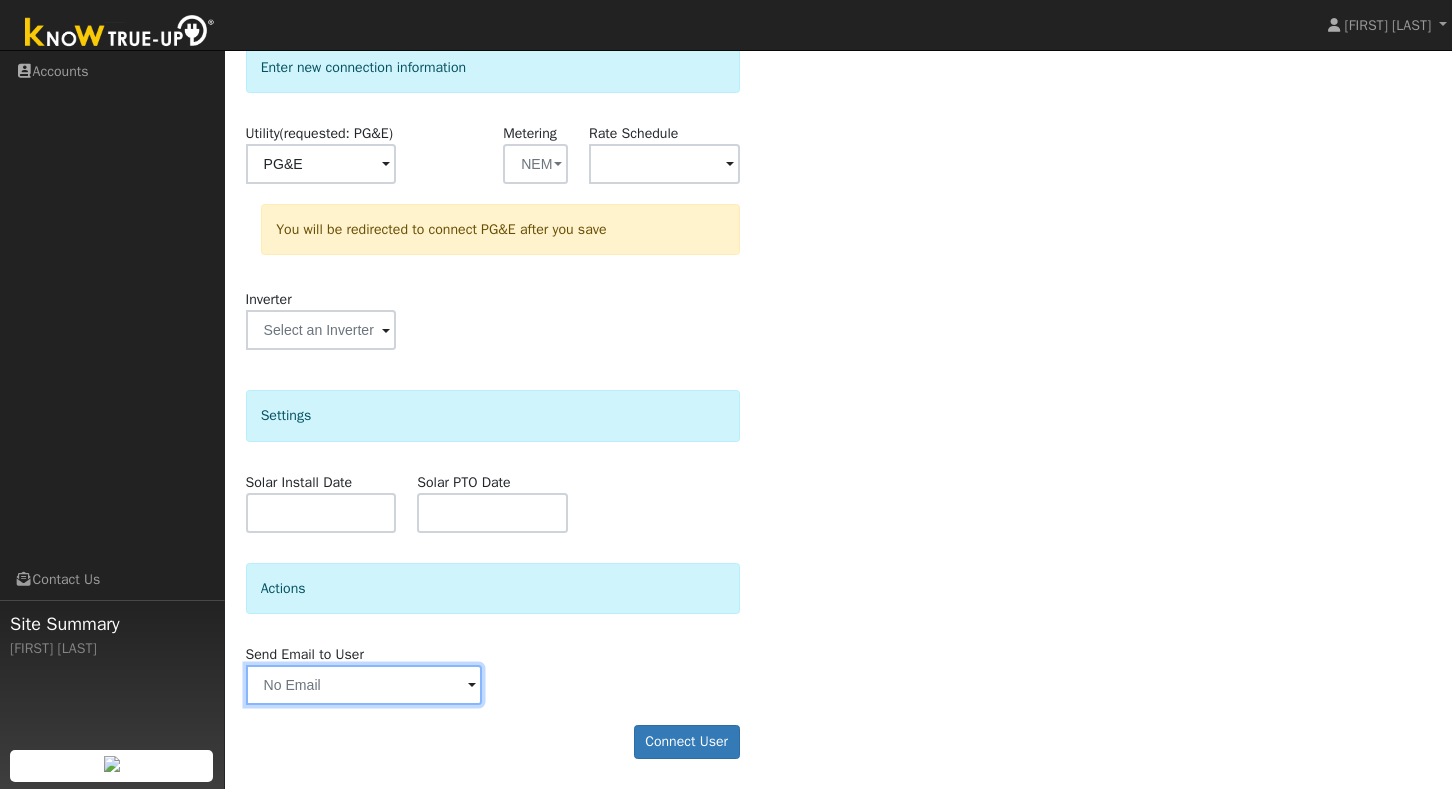 click at bounding box center (364, 685) 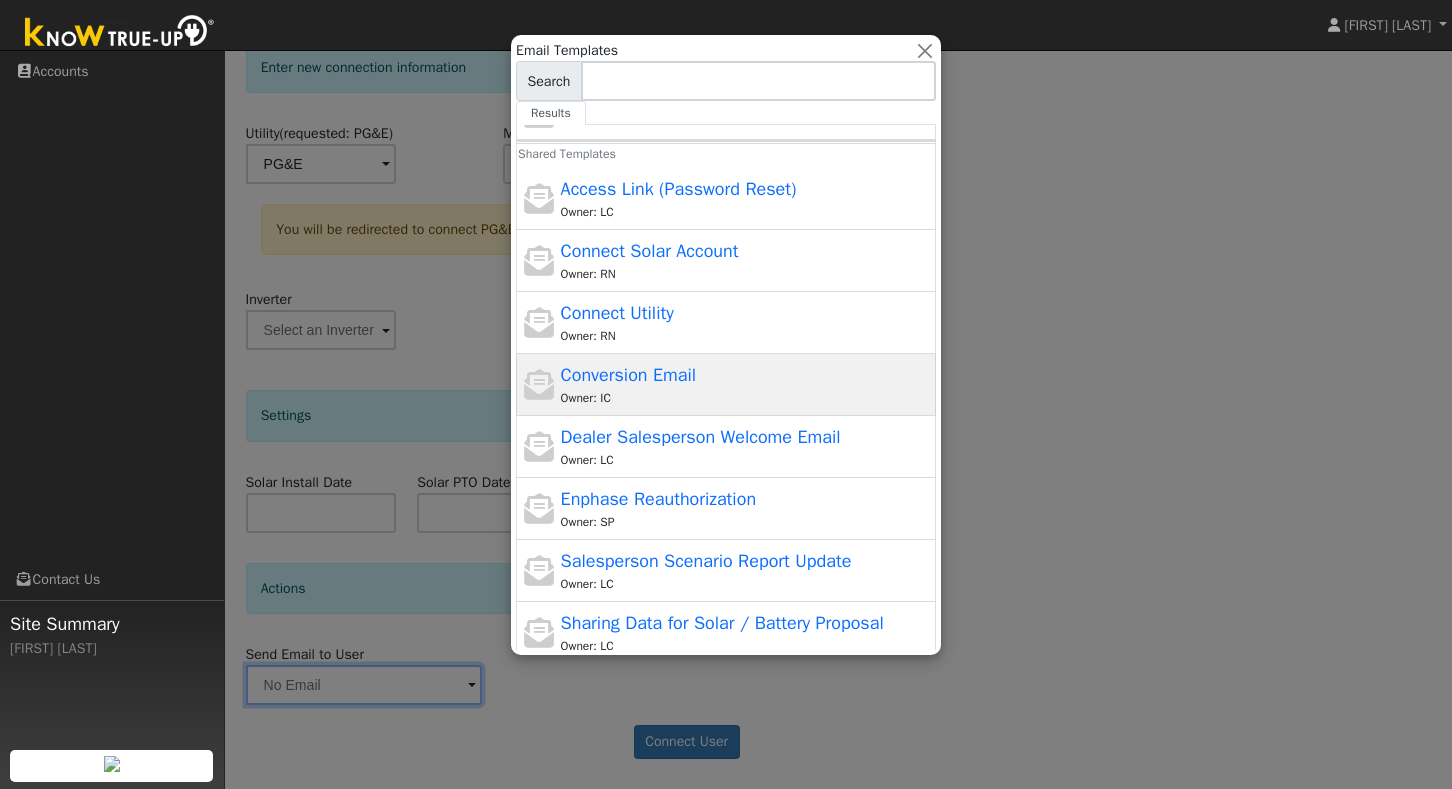 scroll, scrollTop: 53, scrollLeft: 0, axis: vertical 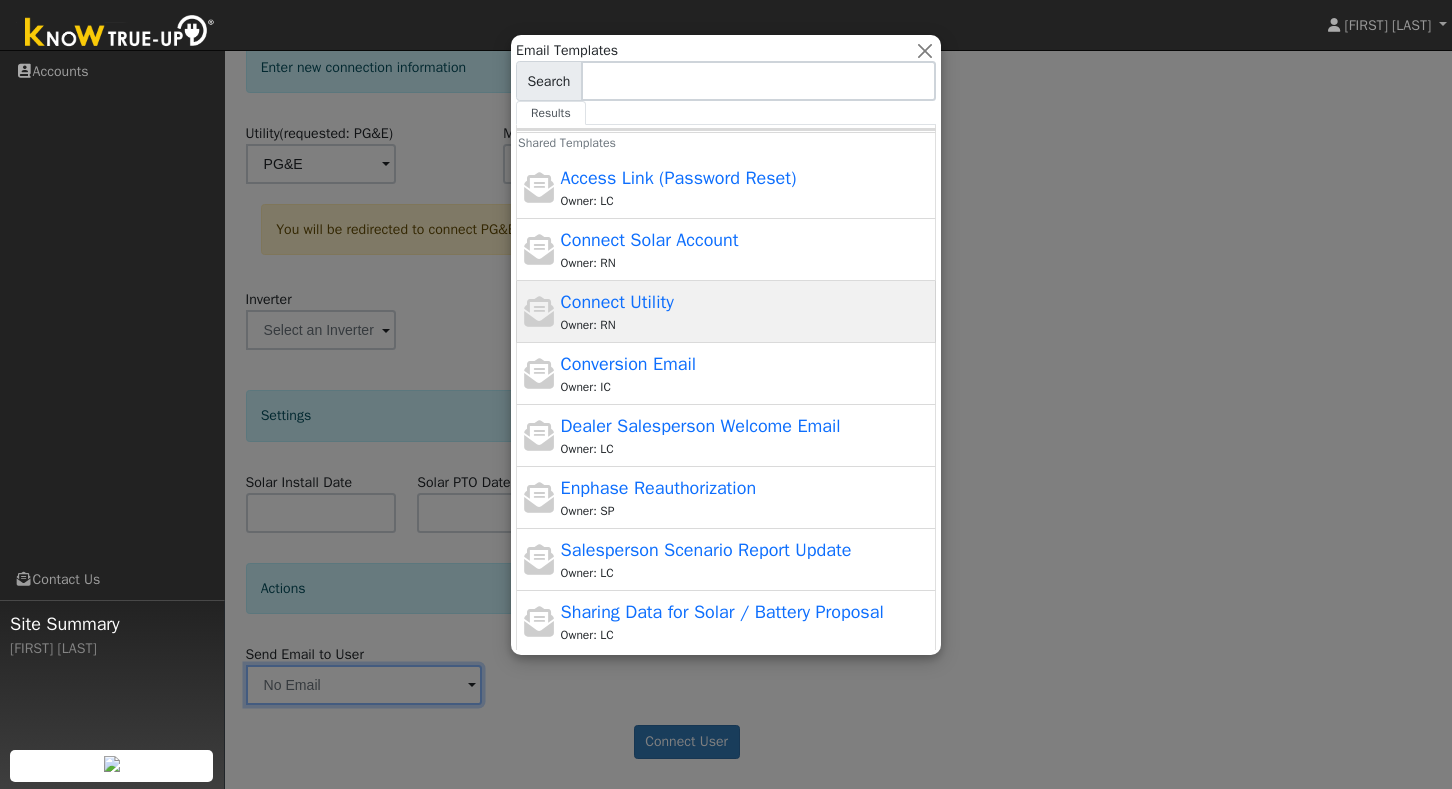 click on "Owner: RN" at bounding box center [746, 325] 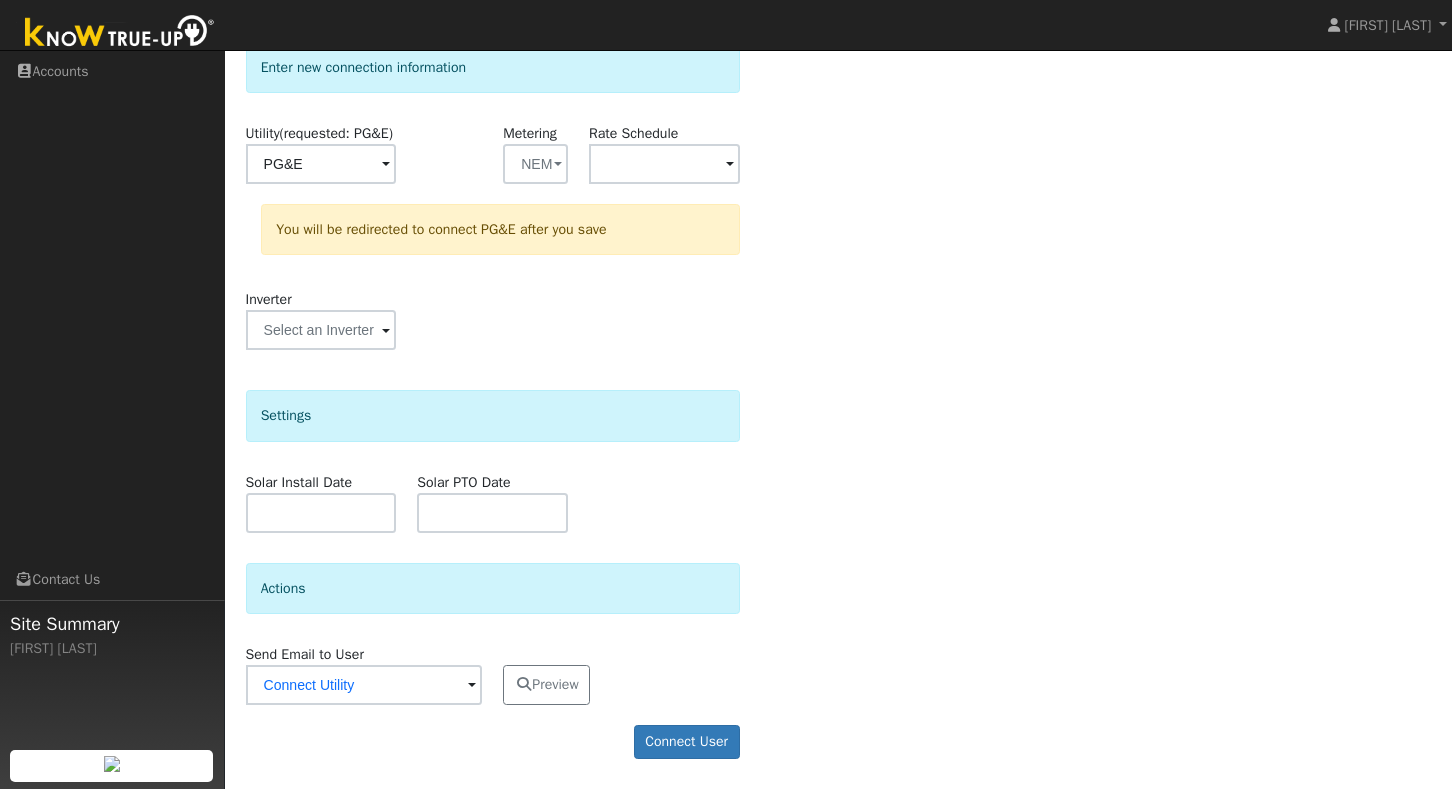 scroll, scrollTop: 286, scrollLeft: 0, axis: vertical 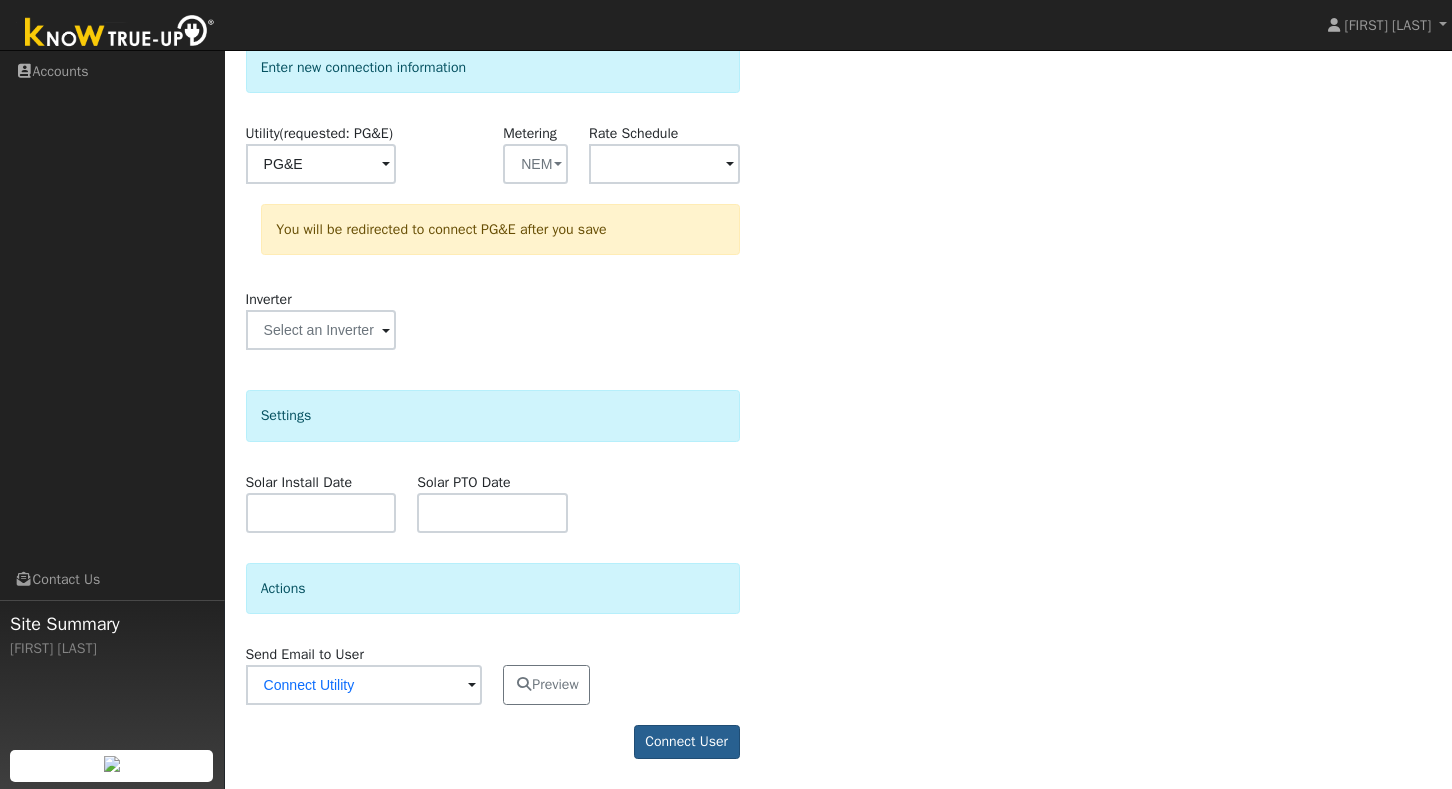 click on "Connect User" at bounding box center (687, 742) 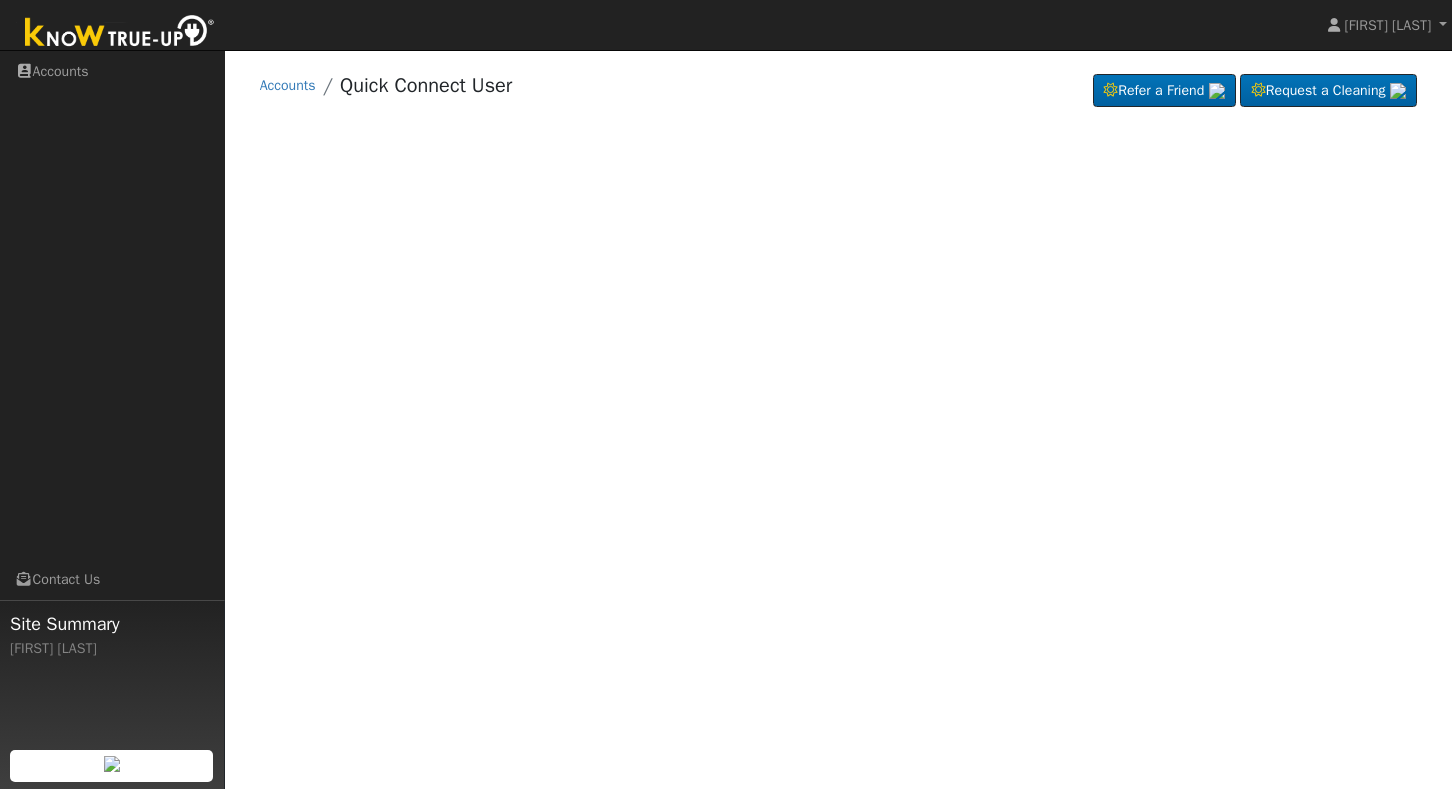 scroll, scrollTop: 0, scrollLeft: 0, axis: both 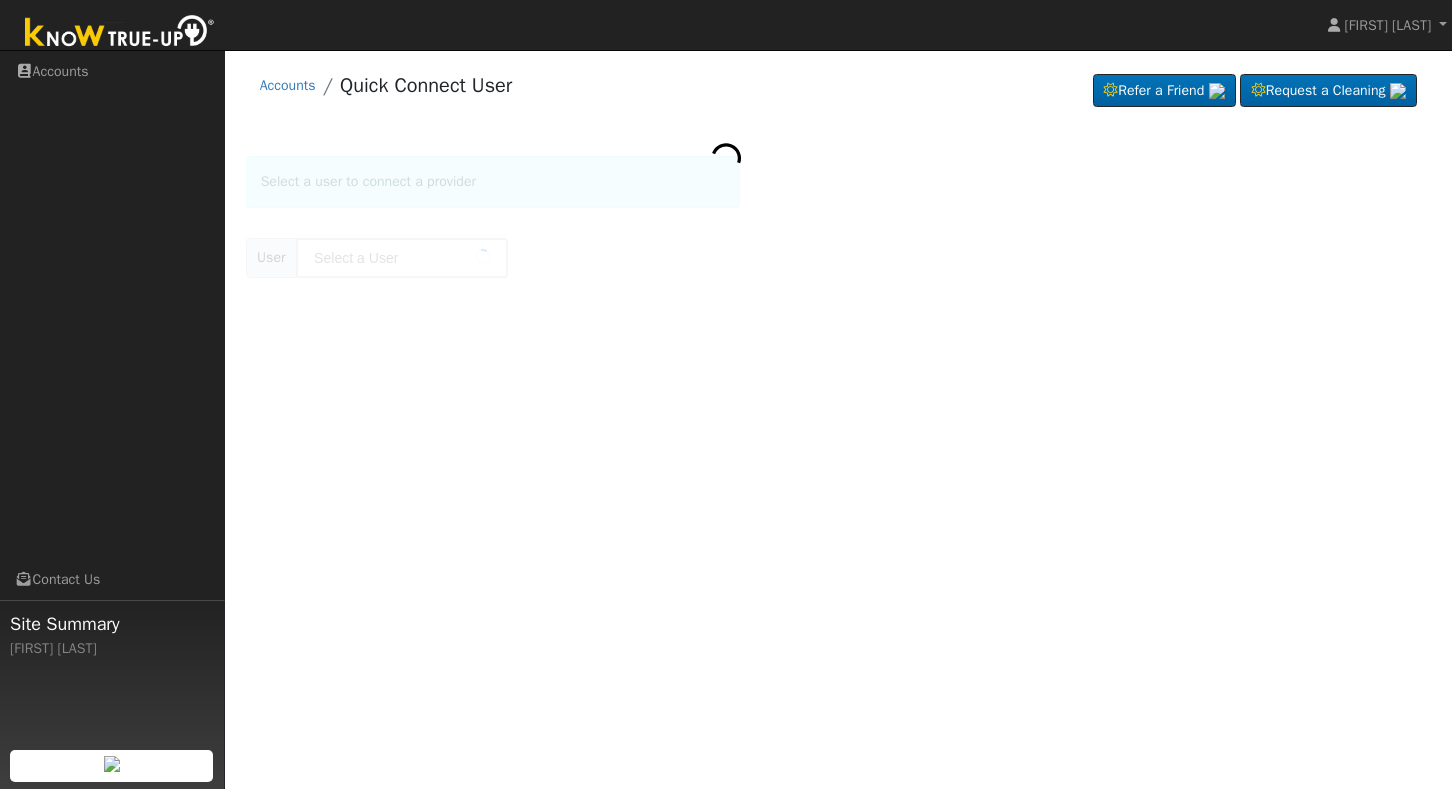 type on "Mike Wilson" 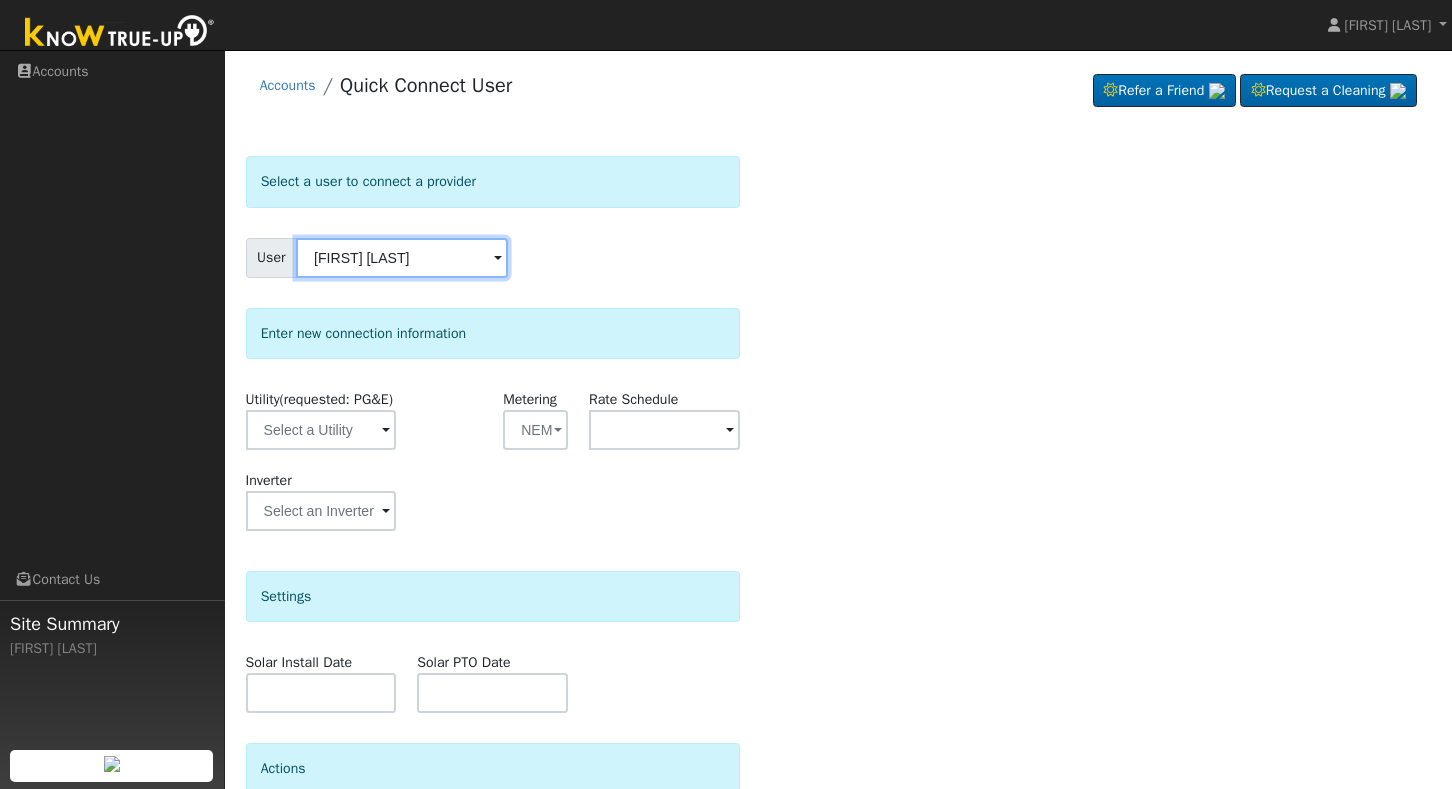 scroll, scrollTop: 0, scrollLeft: 0, axis: both 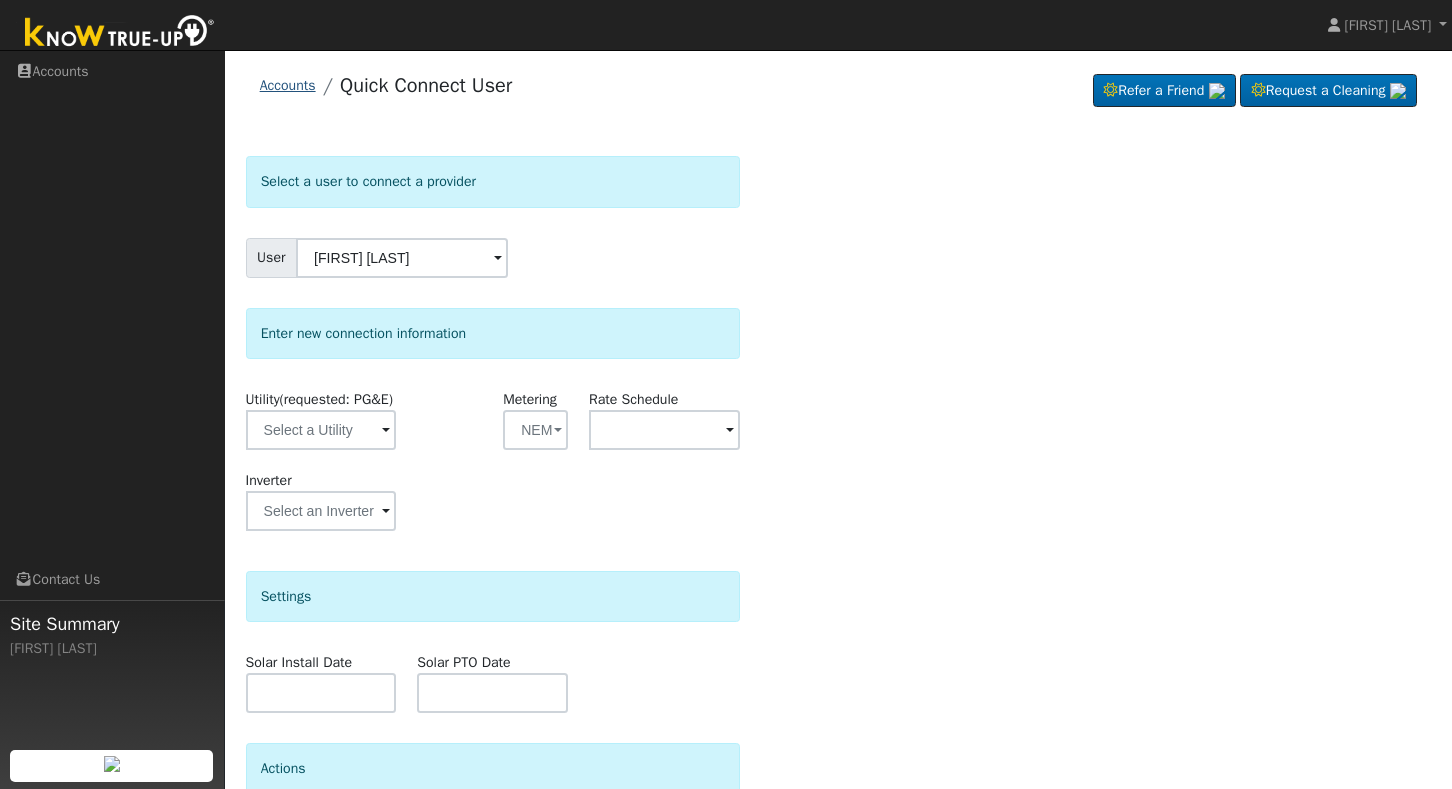 click on "Accounts" at bounding box center (288, 85) 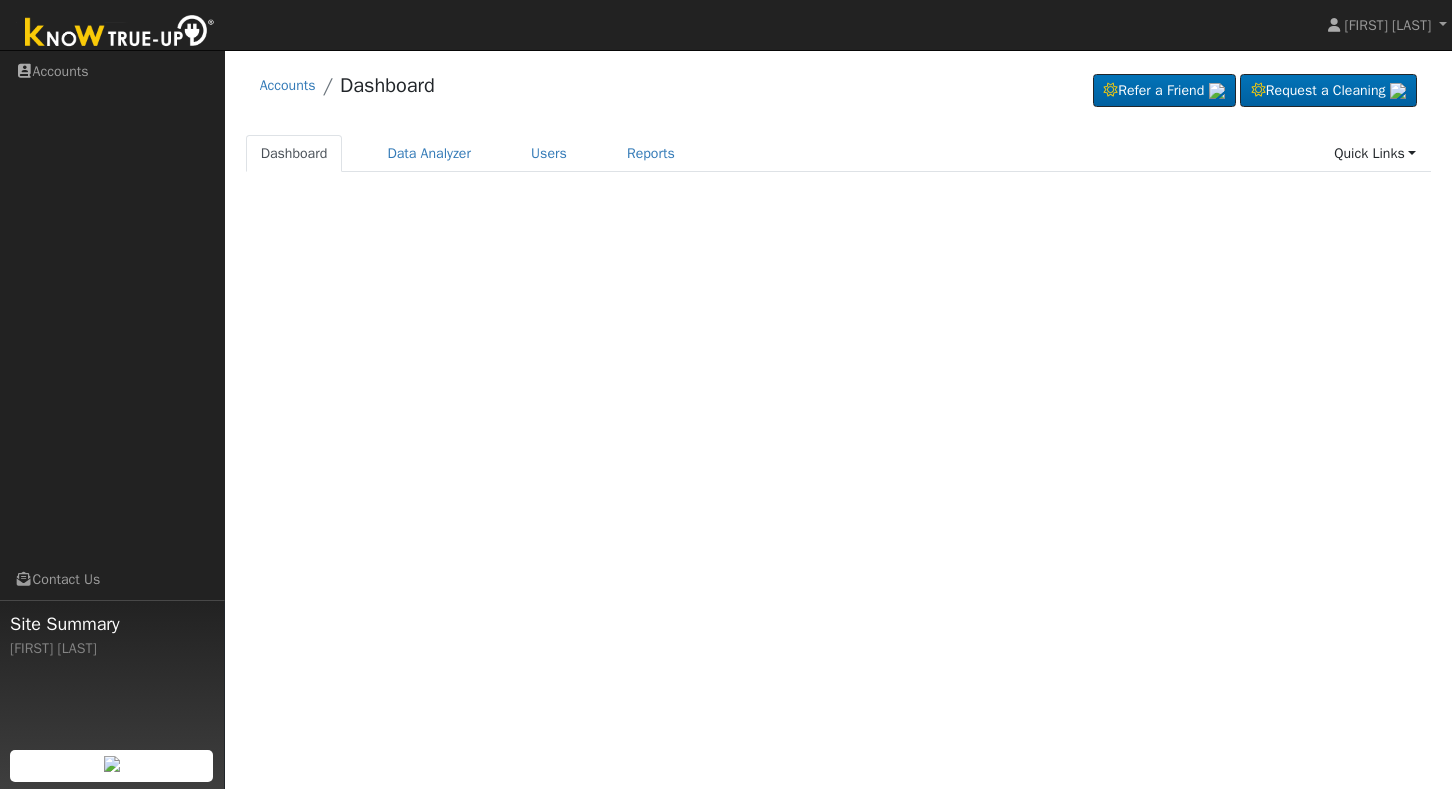 scroll, scrollTop: 0, scrollLeft: 0, axis: both 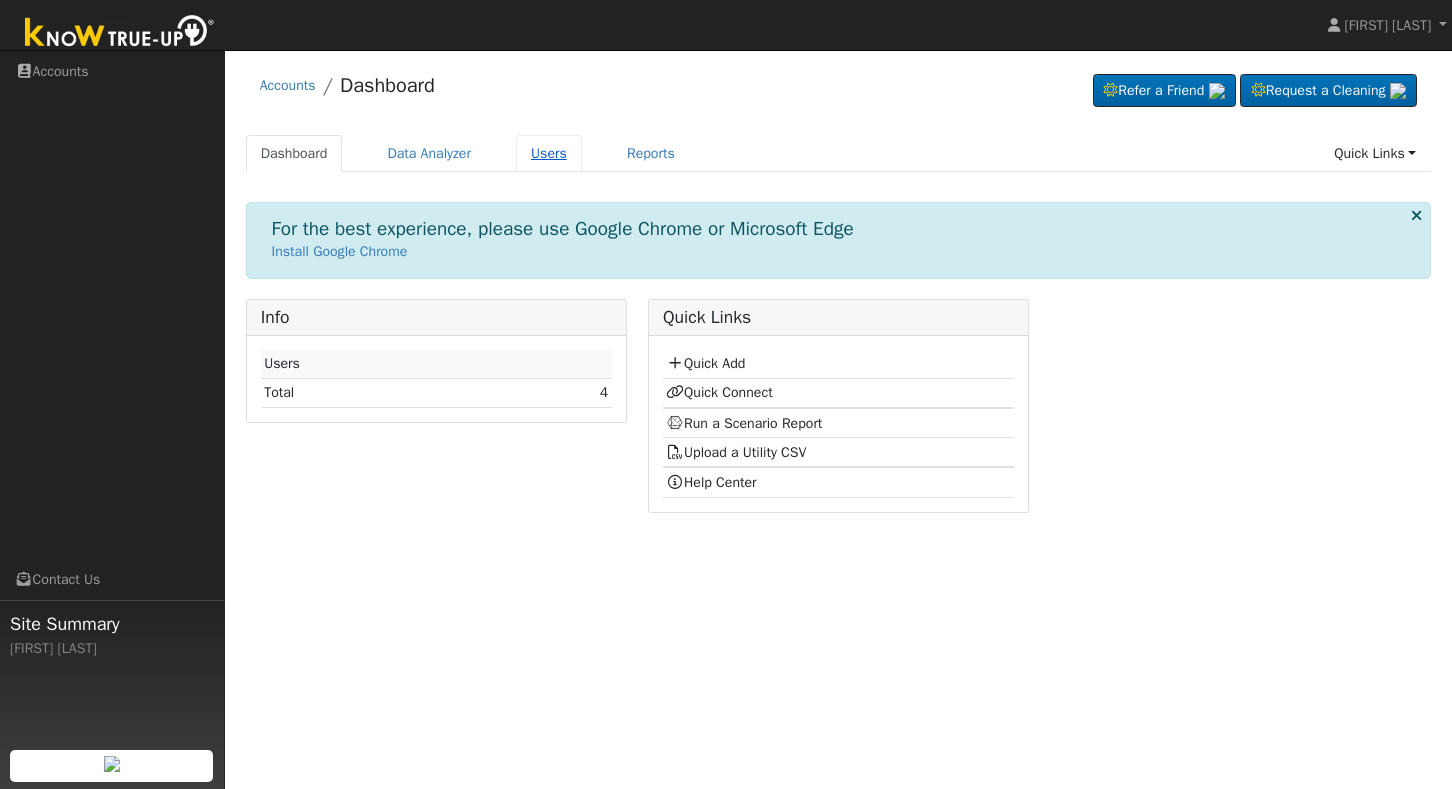 click on "Users" at bounding box center [549, 153] 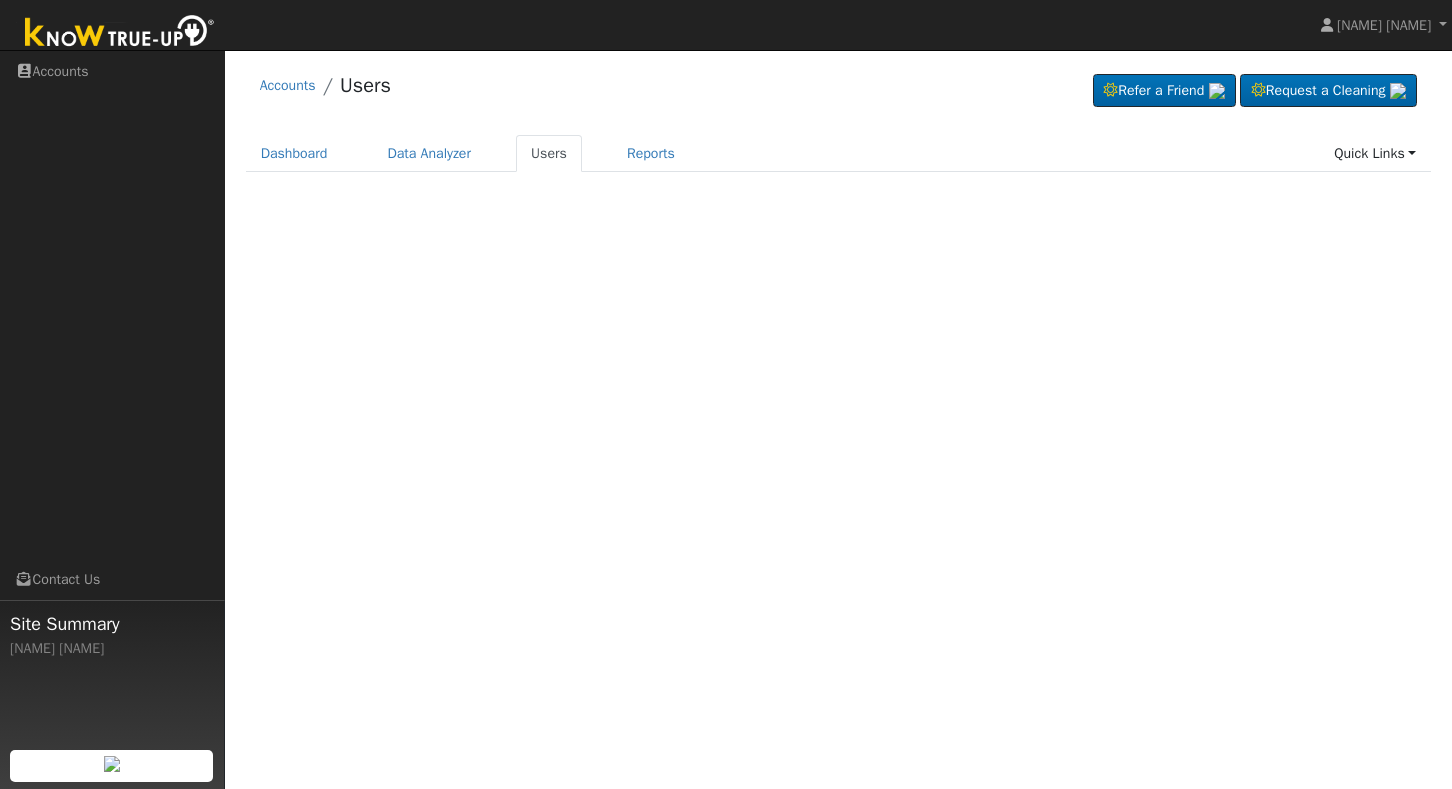 scroll, scrollTop: 0, scrollLeft: 0, axis: both 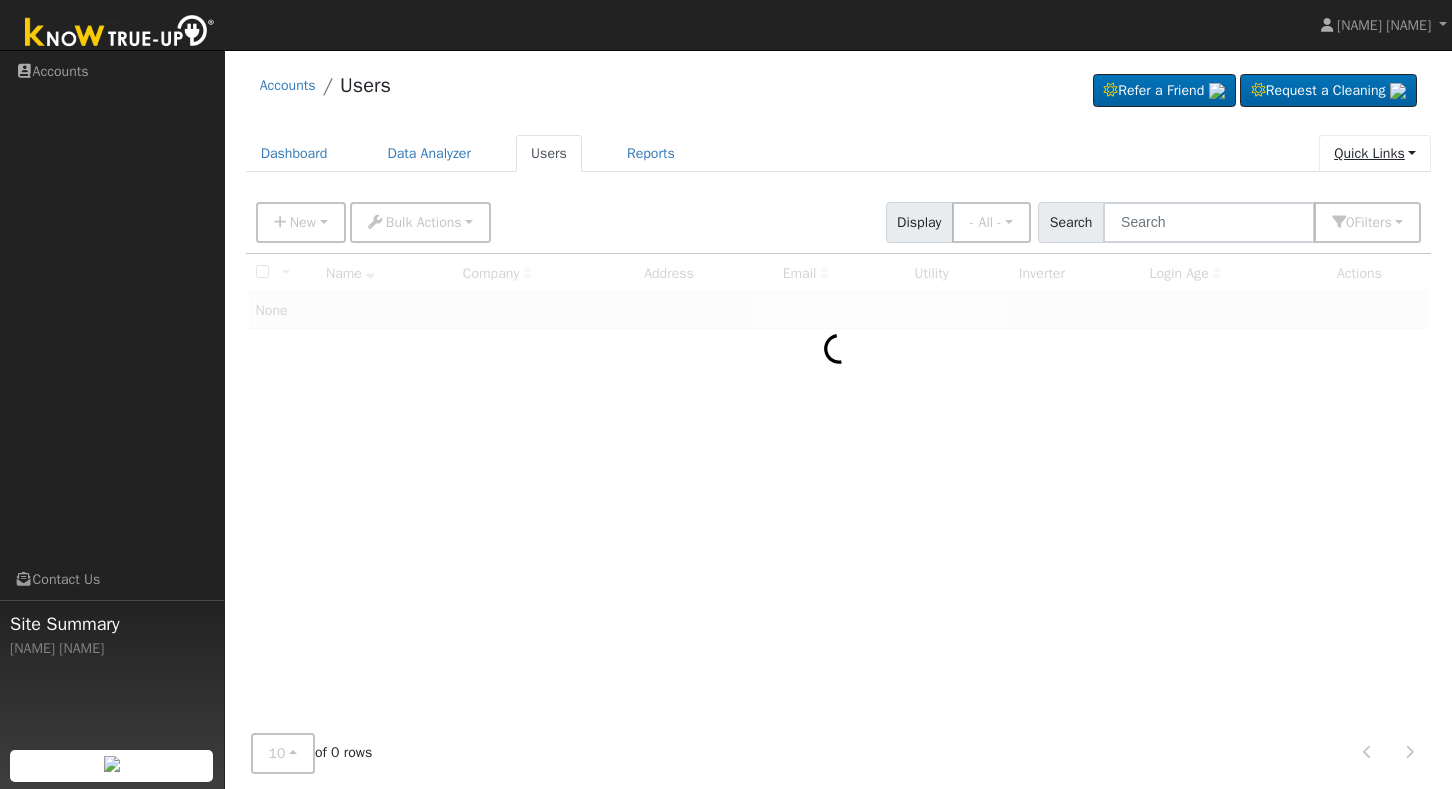 click on "Quick Links" at bounding box center (1375, 153) 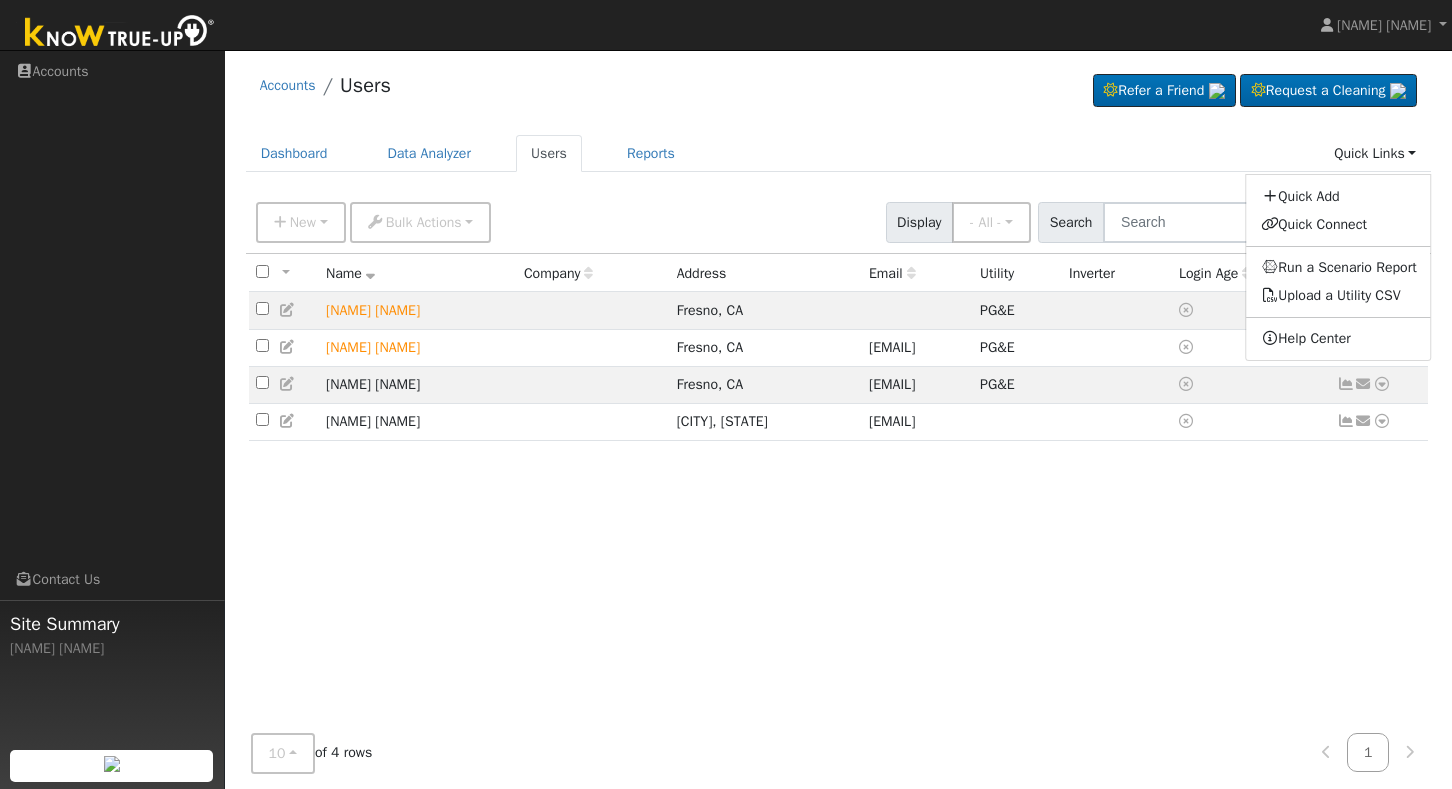 click on "Dashboard
Data Analyzer
Users
Reports
Quick Links
Quick Add
Quick Connect
Run a Scenario Report
Upload a Utility CSV
Help Center" at bounding box center (839, 153) 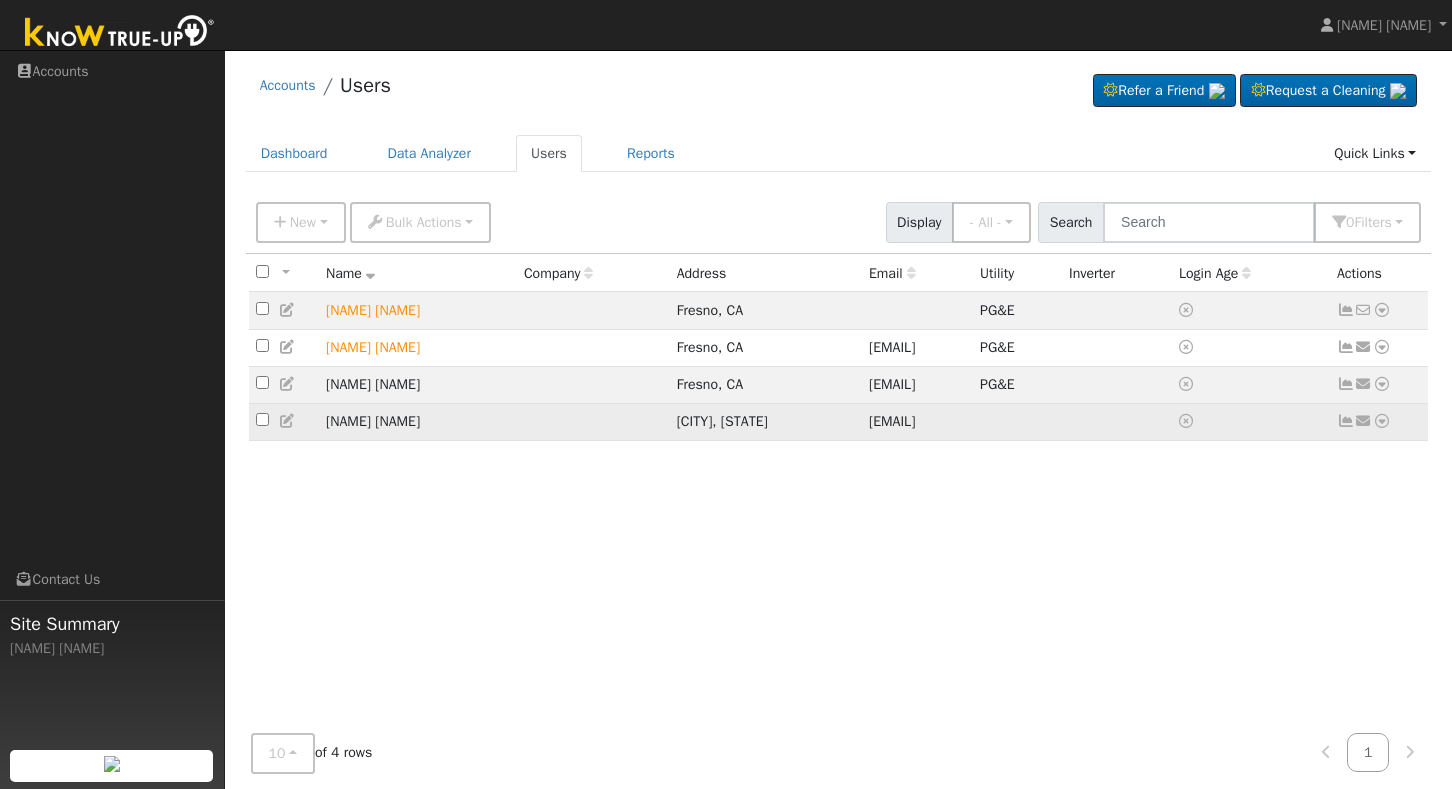 click at bounding box center [262, 419] 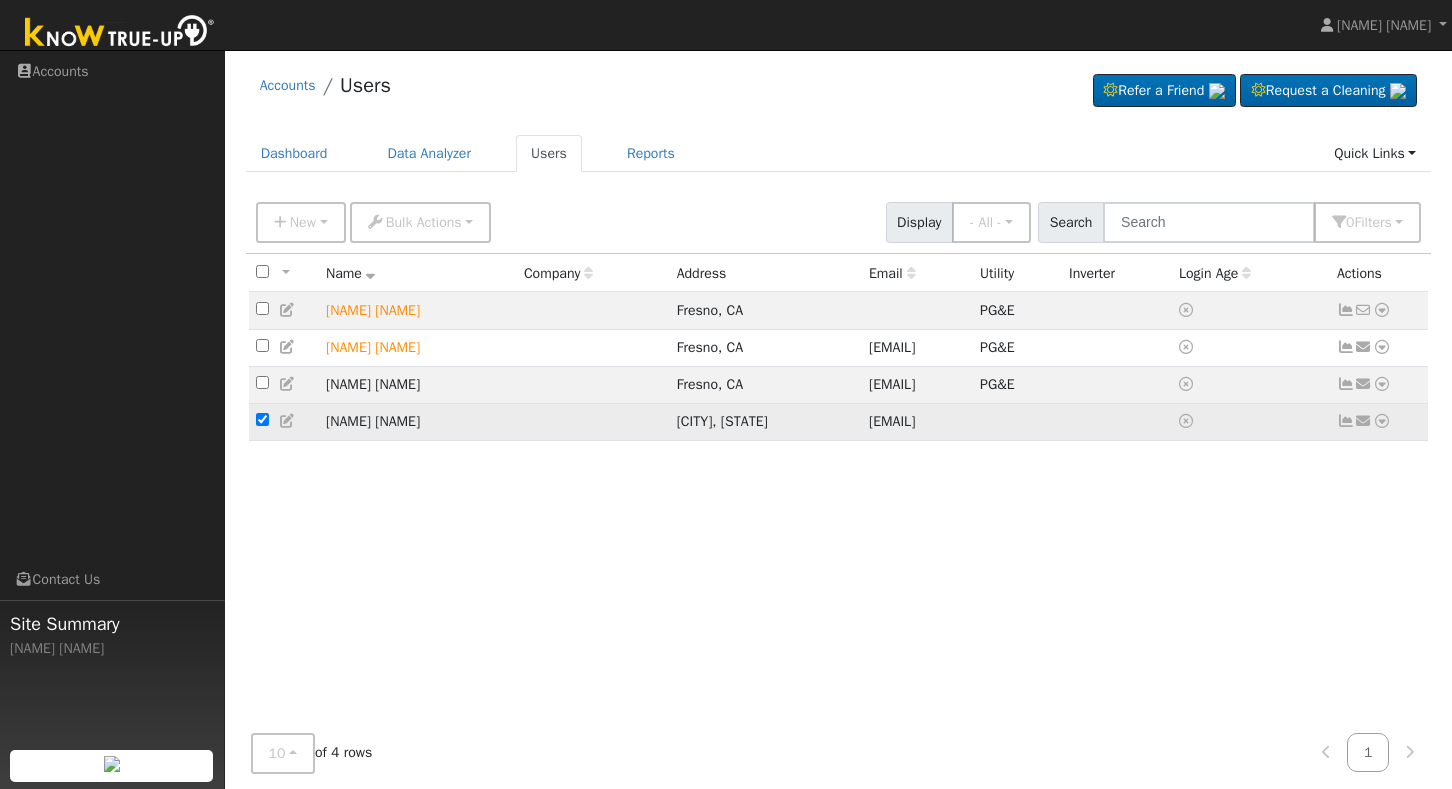 checkbox on "true" 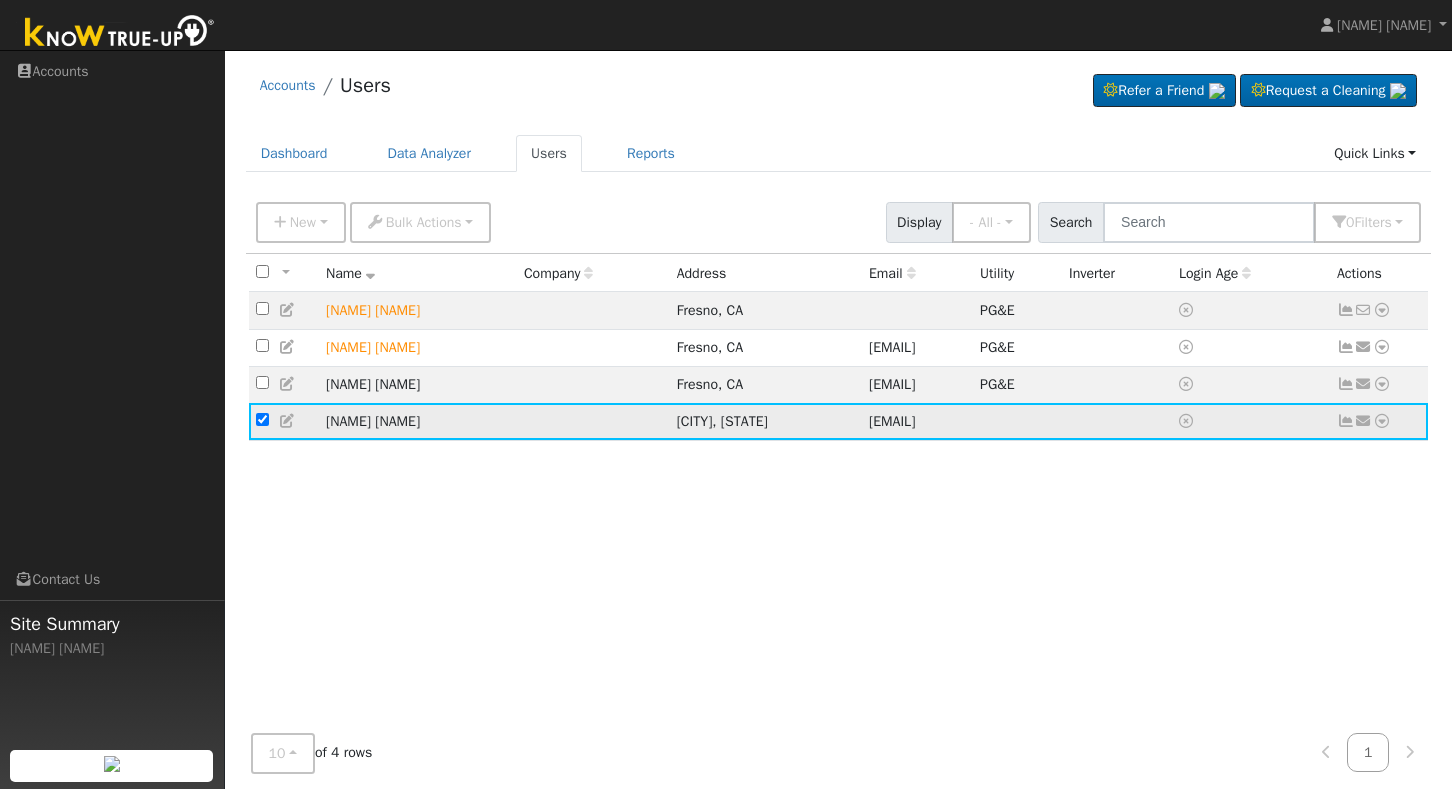 click at bounding box center [288, 421] 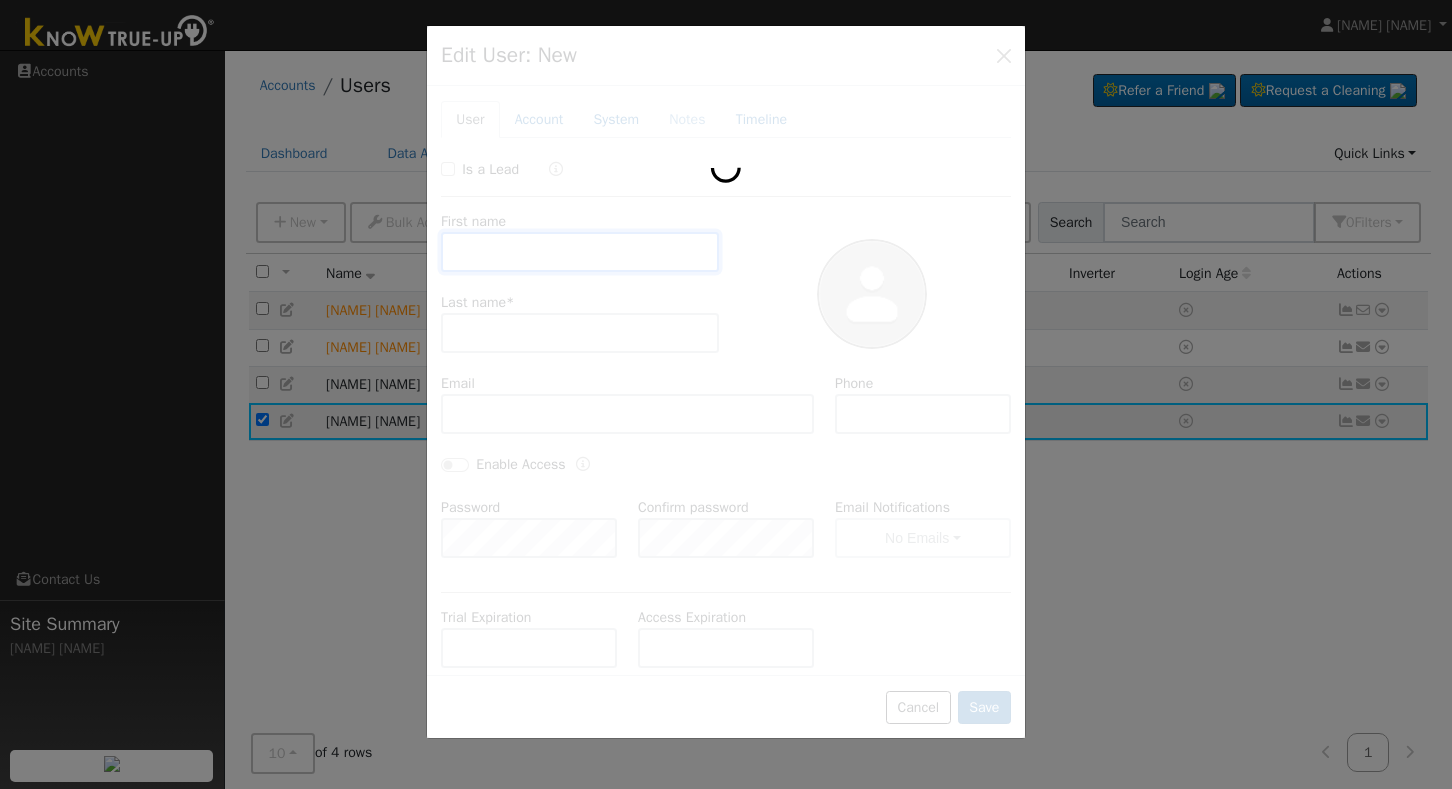 type on "[NAME]" 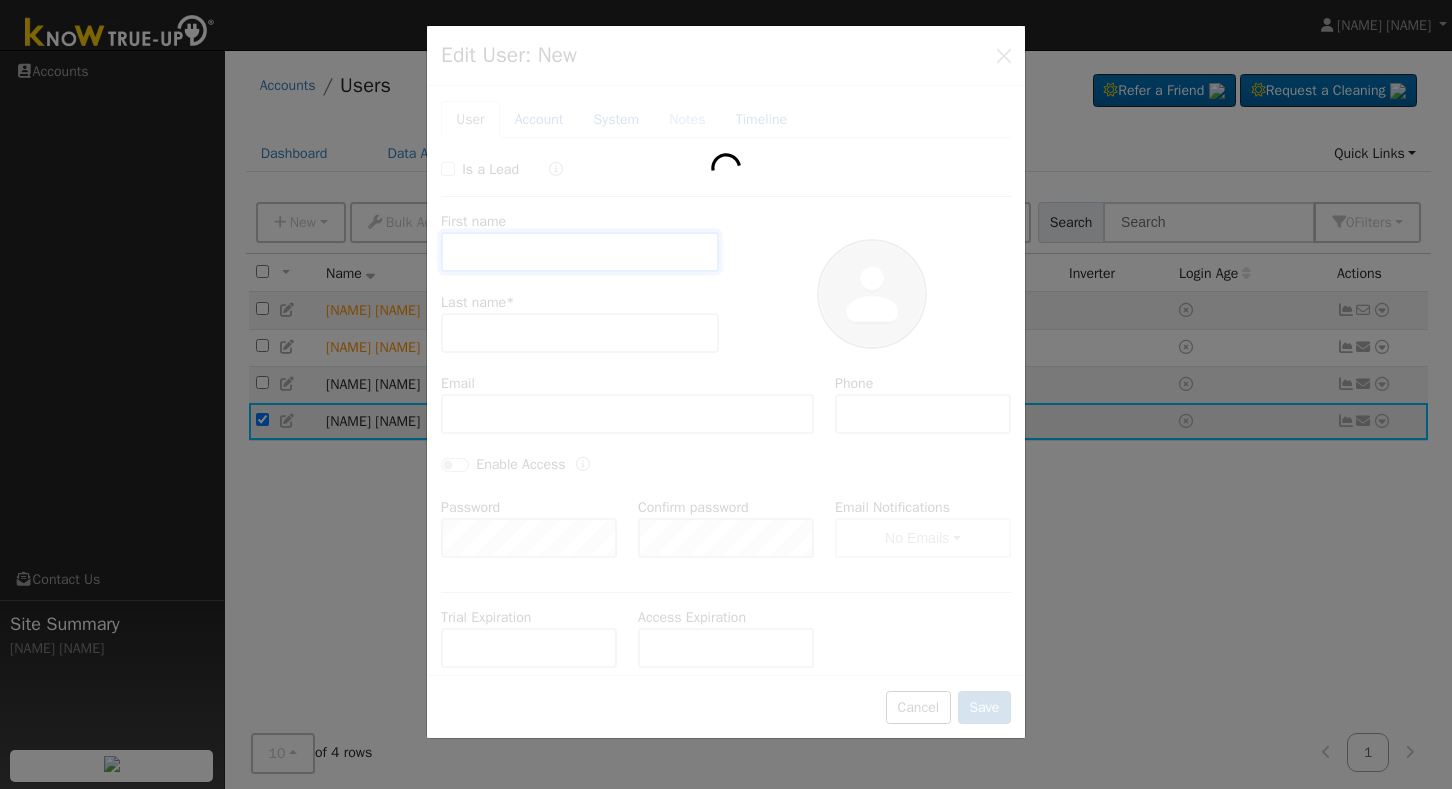 type on "Wilson" 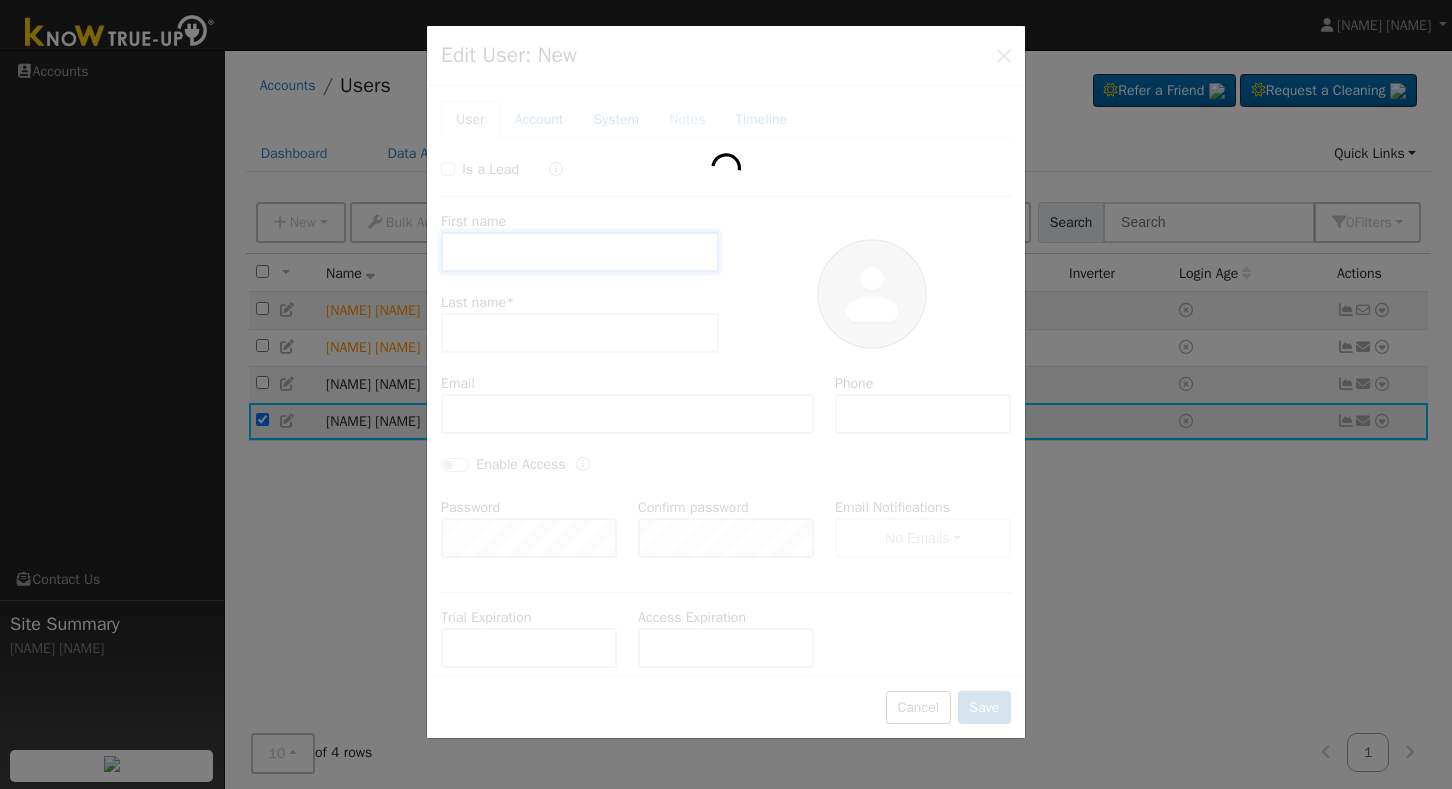 type on "[EMAIL]" 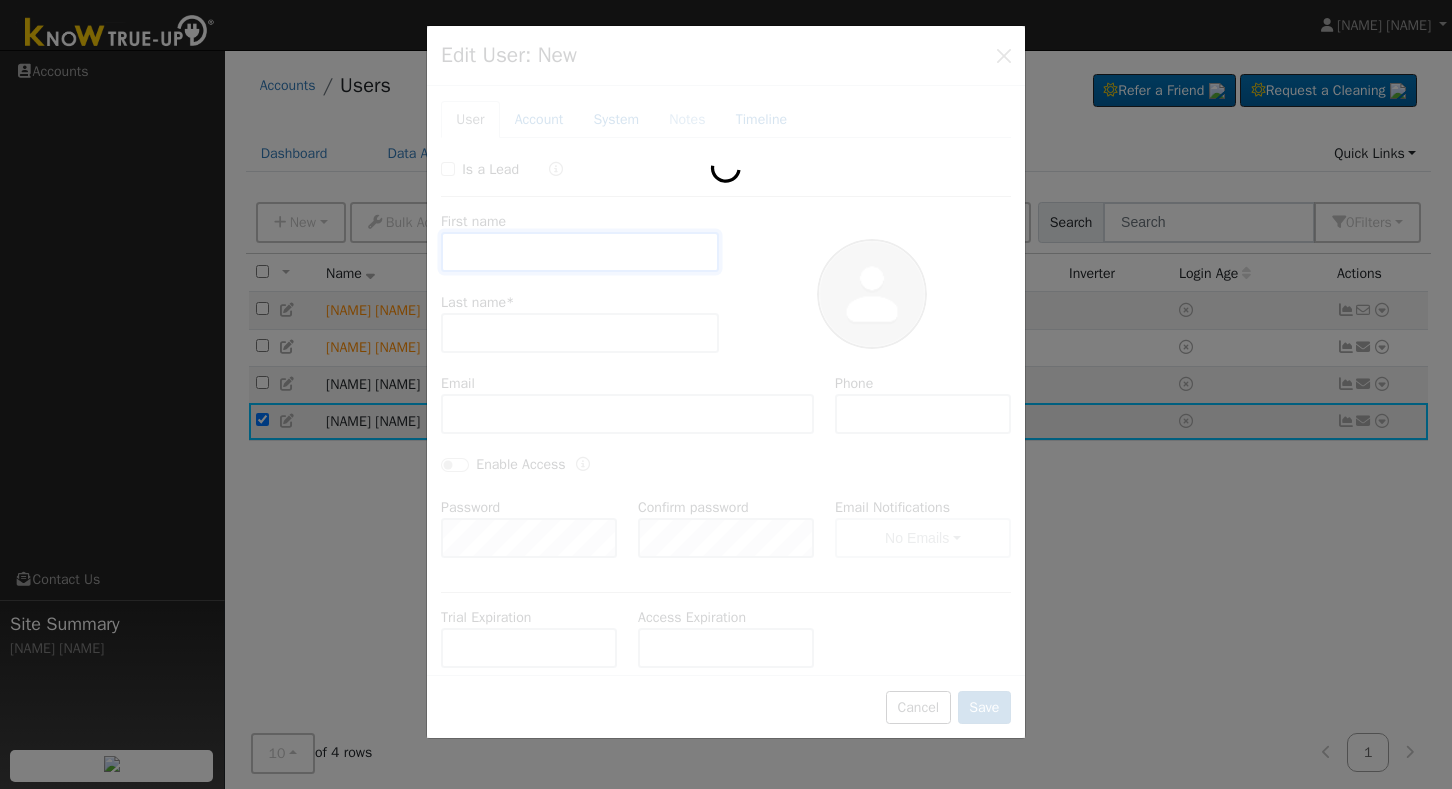 type on "[PHONE]" 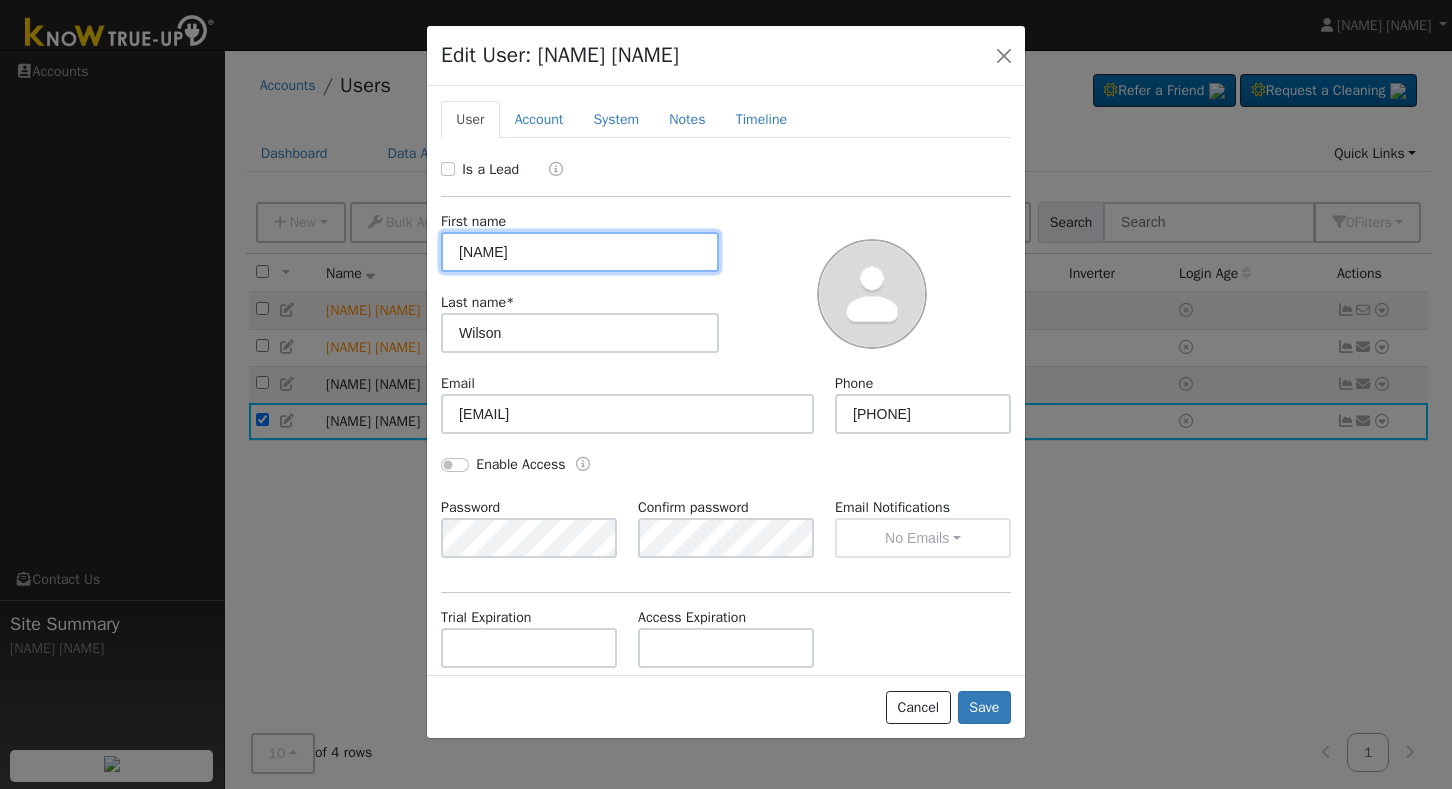 scroll, scrollTop: 0, scrollLeft: 0, axis: both 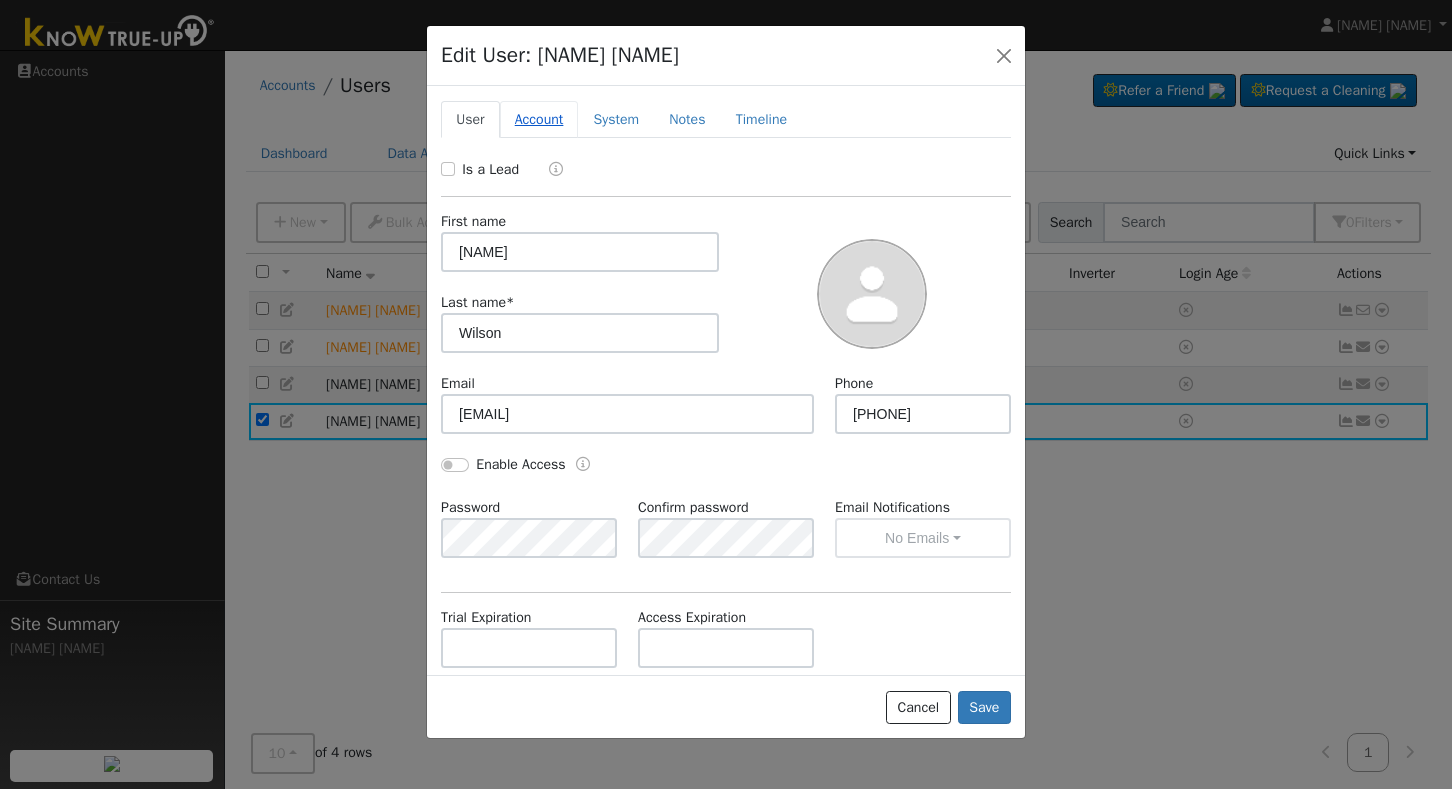 click on "Account" at bounding box center (539, 119) 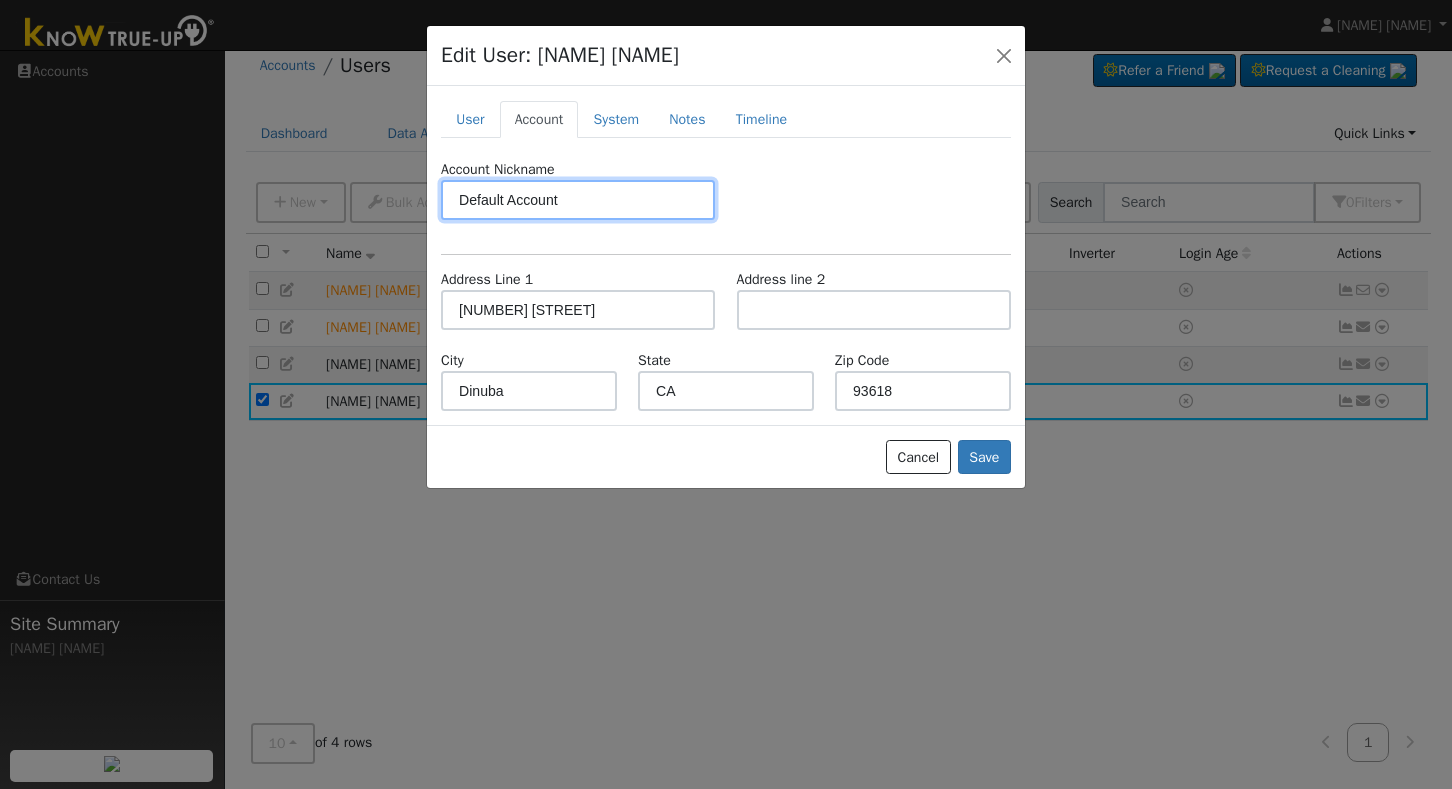 scroll, scrollTop: 20, scrollLeft: 0, axis: vertical 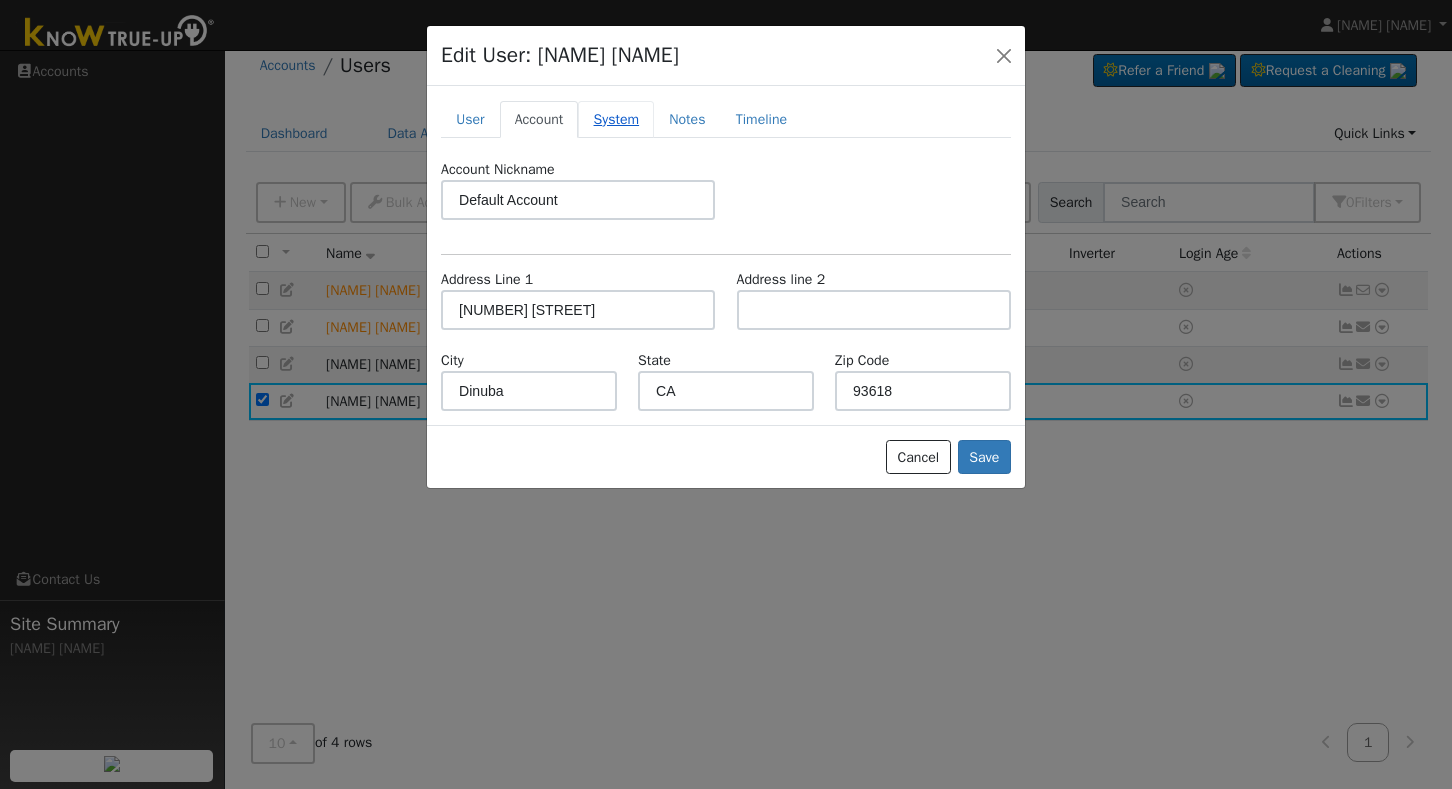 click on "System" at bounding box center [616, 119] 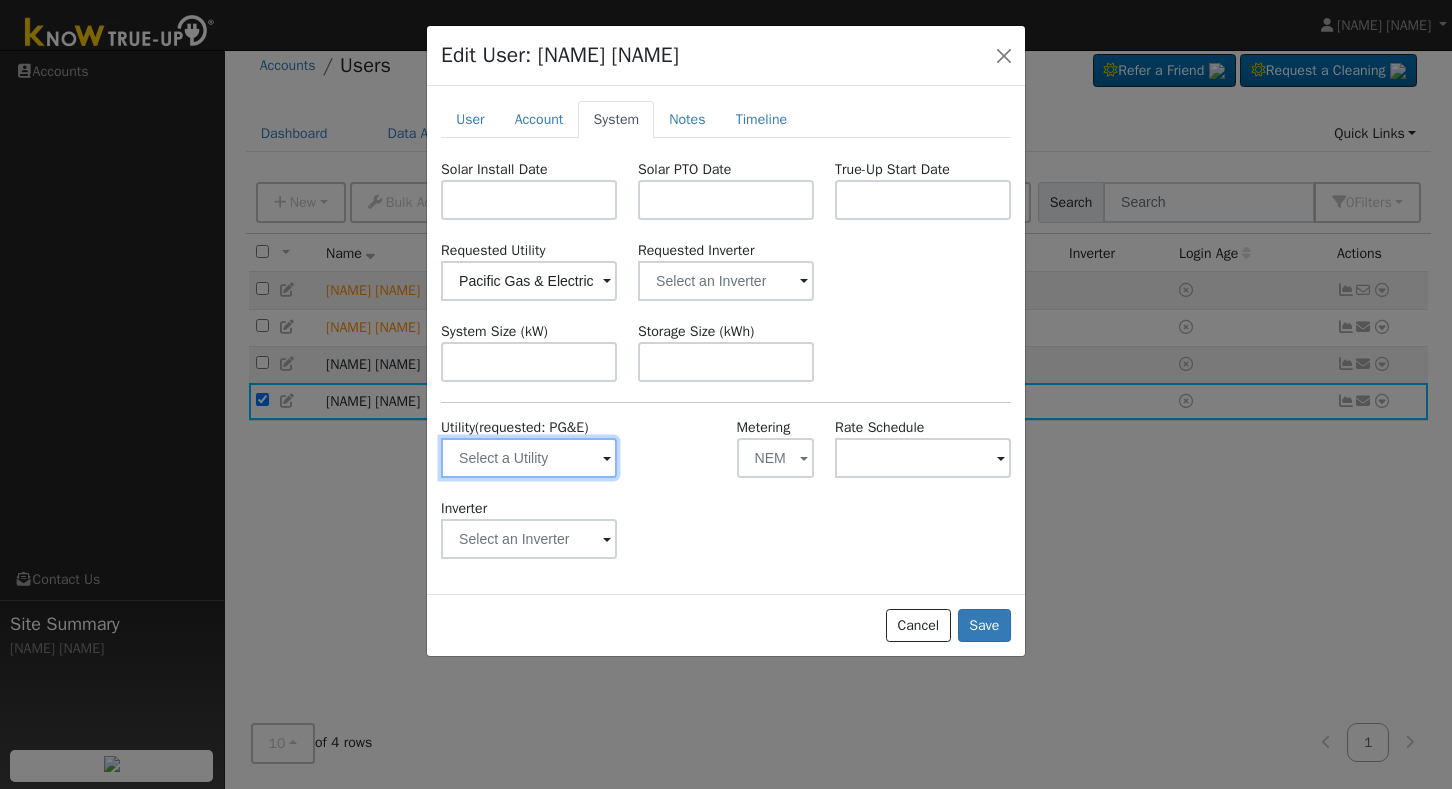 click at bounding box center (529, 458) 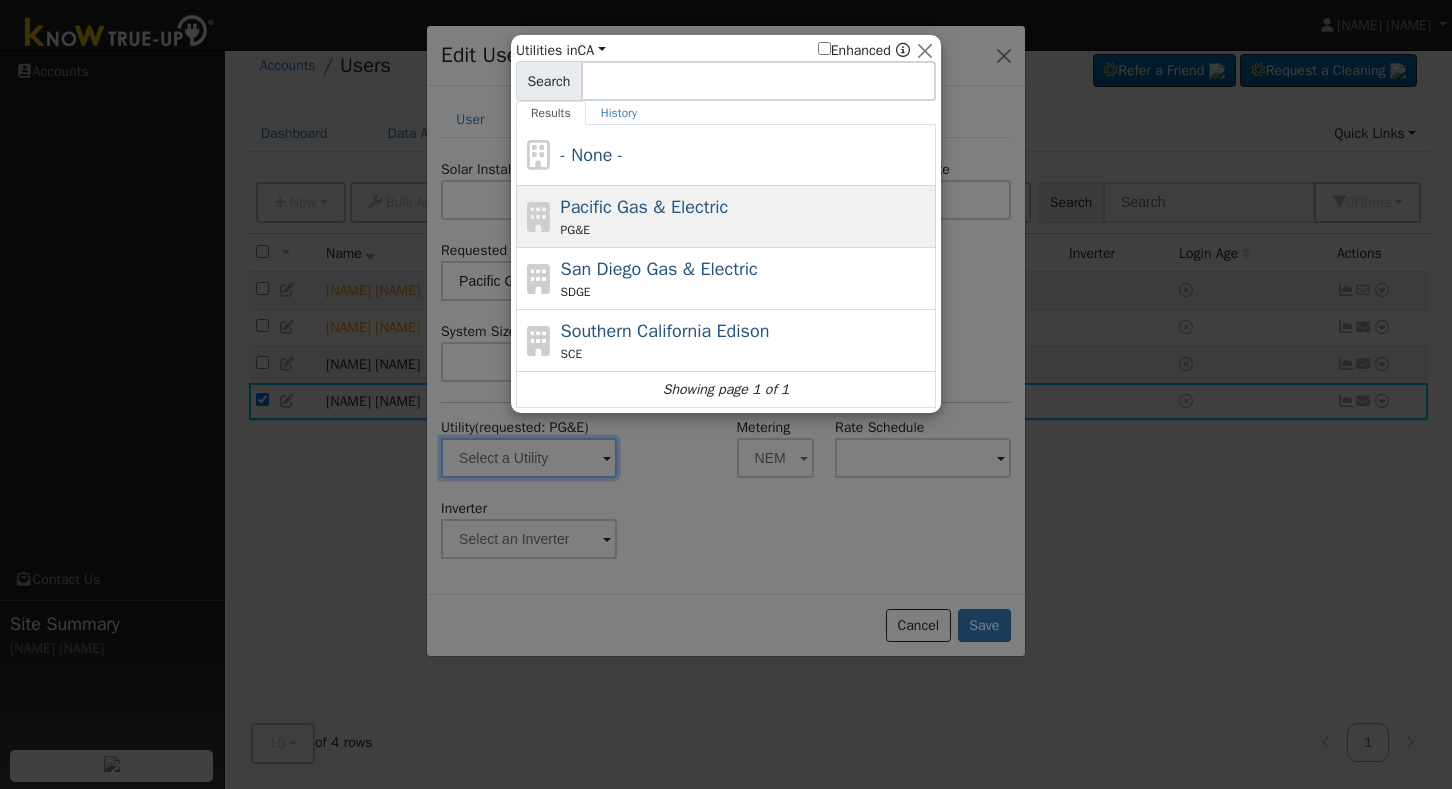click on "Pacific Gas & Electric" at bounding box center [645, 207] 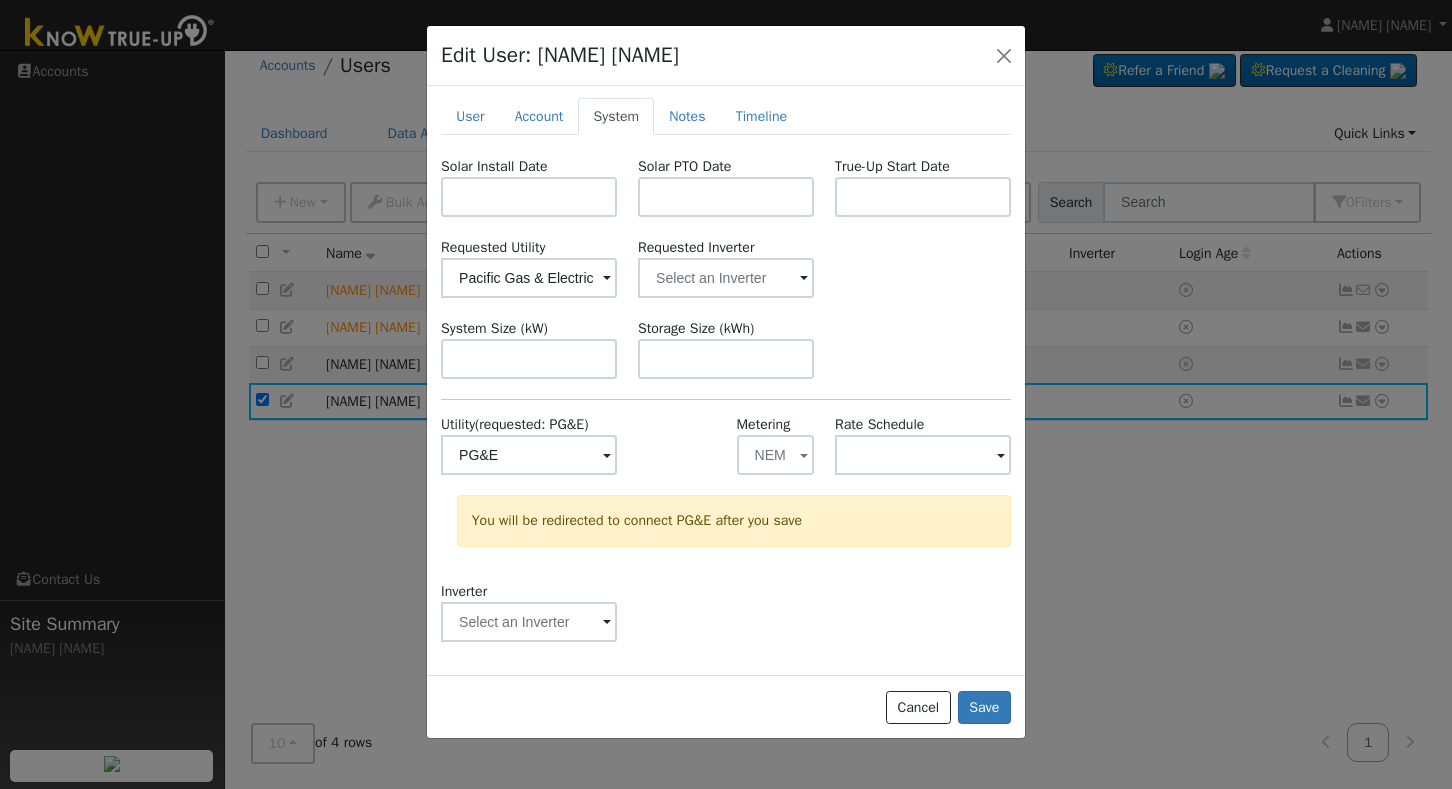 scroll, scrollTop: 3, scrollLeft: 0, axis: vertical 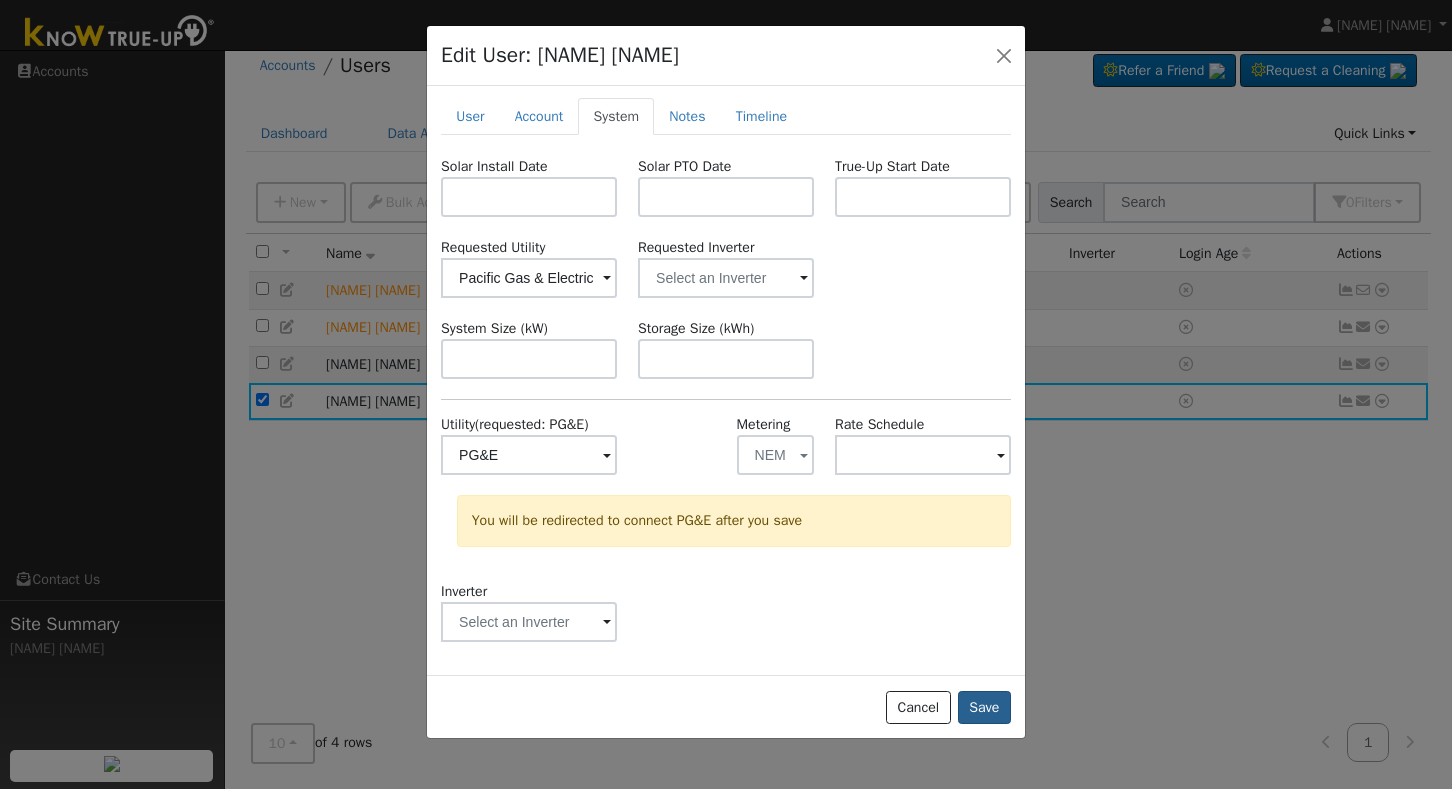 click on "Save" at bounding box center (984, 708) 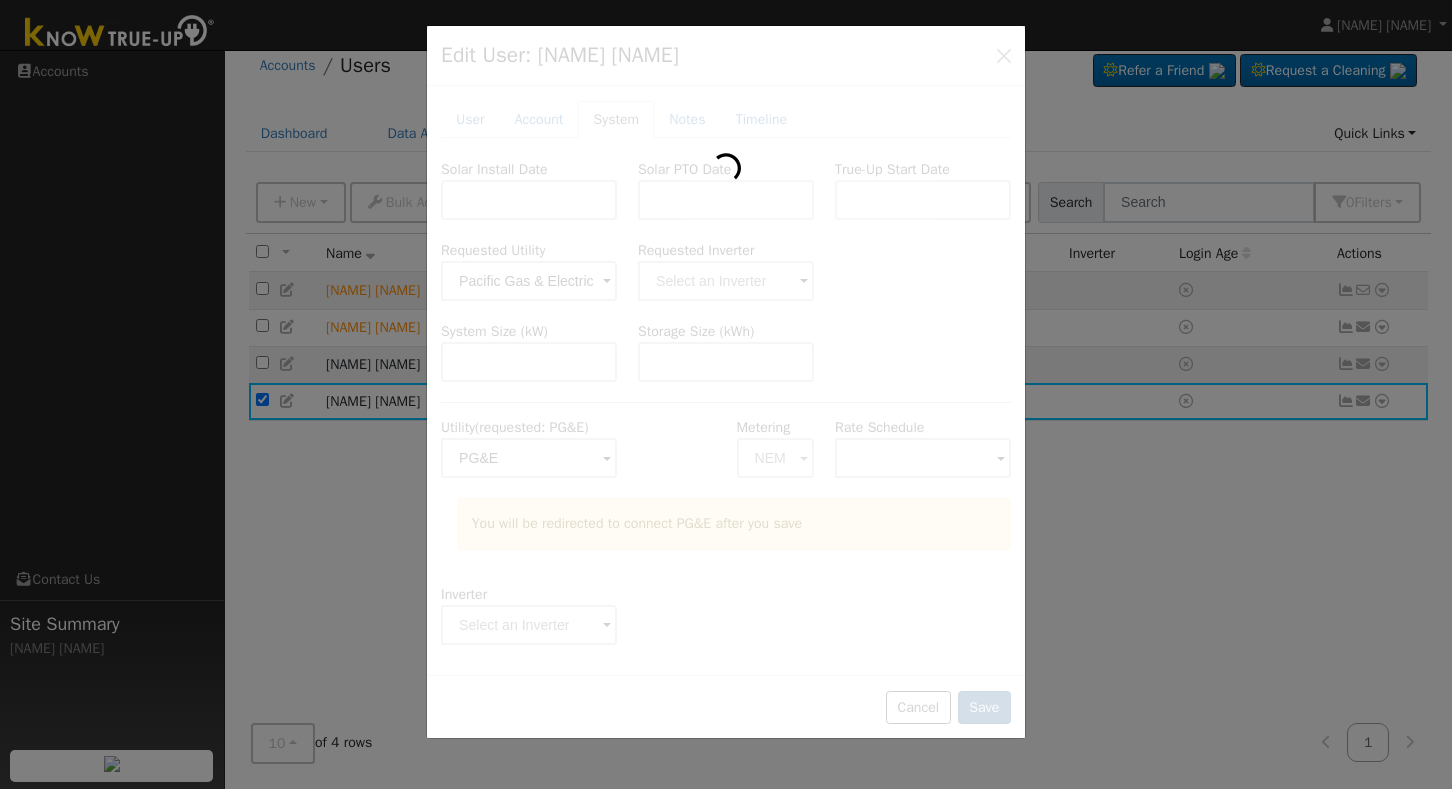 type 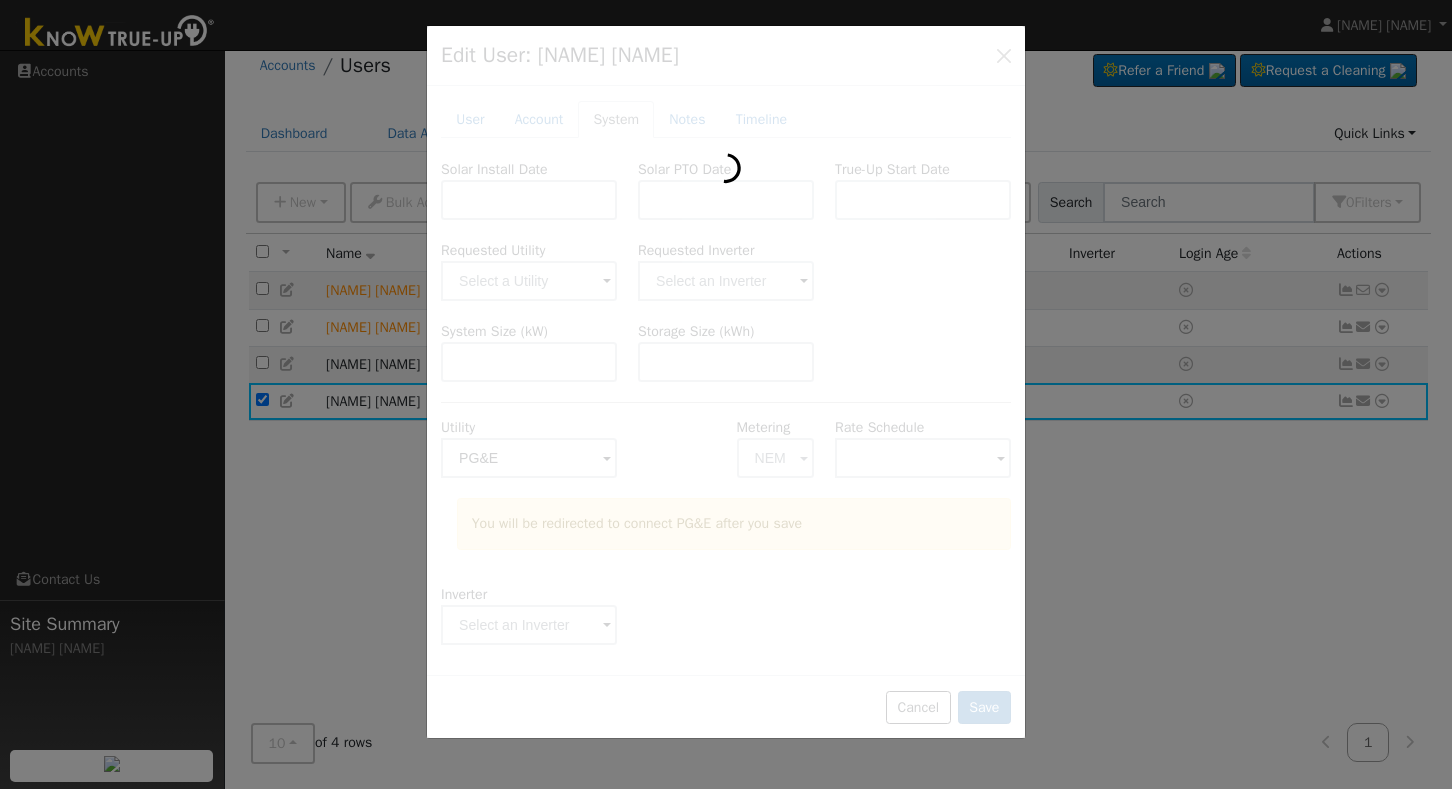 click at bounding box center (726, 394) 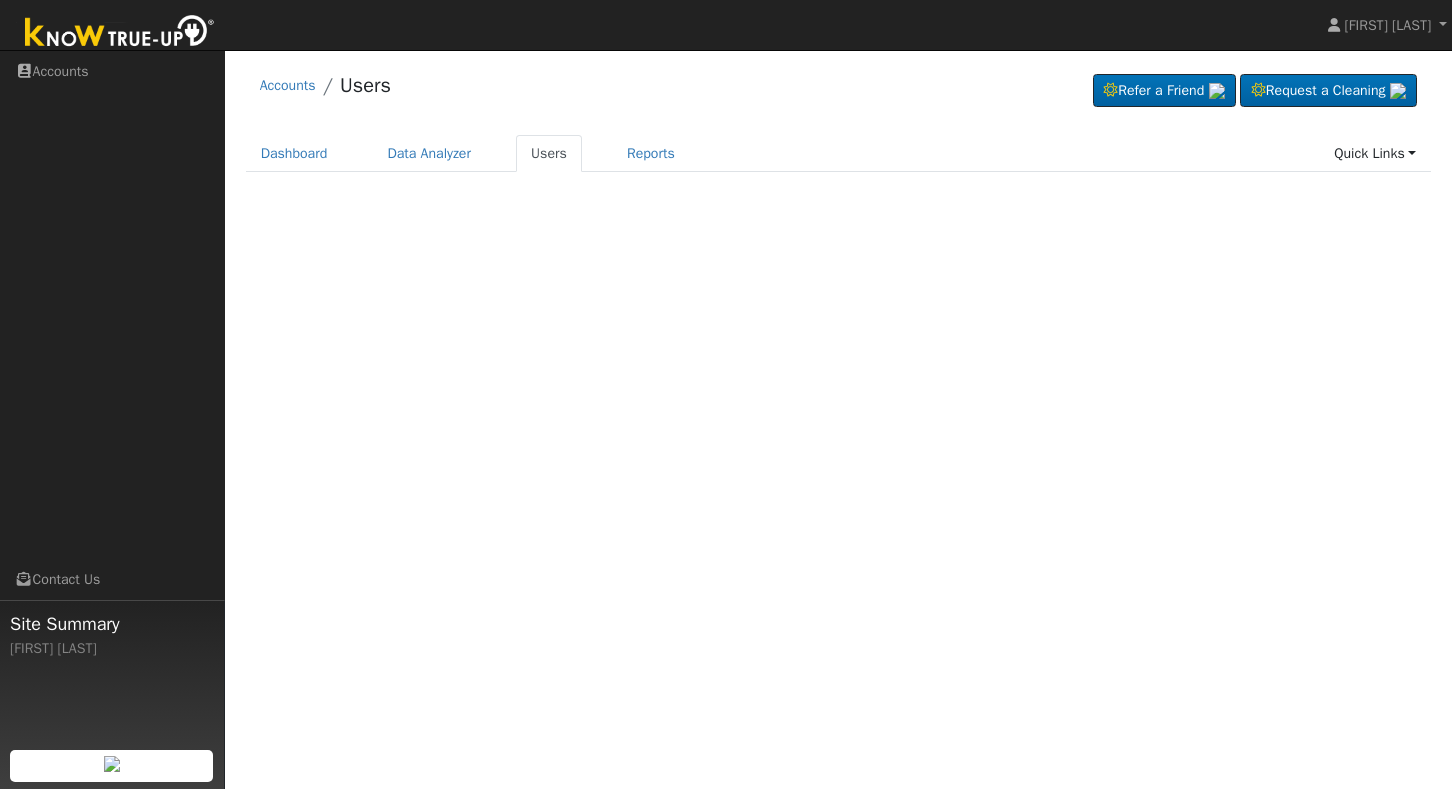 scroll, scrollTop: 0, scrollLeft: 0, axis: both 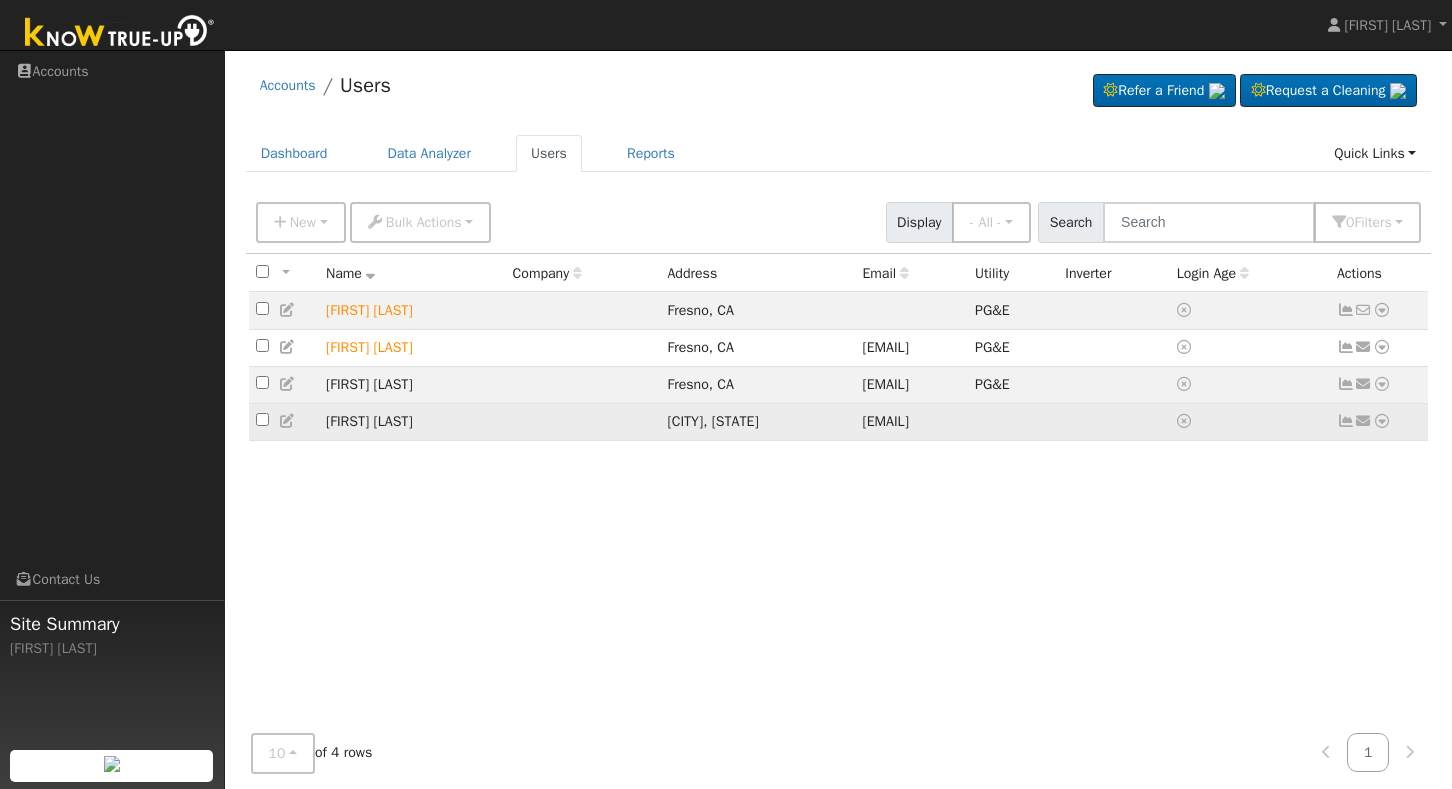 click at bounding box center (583, 421) 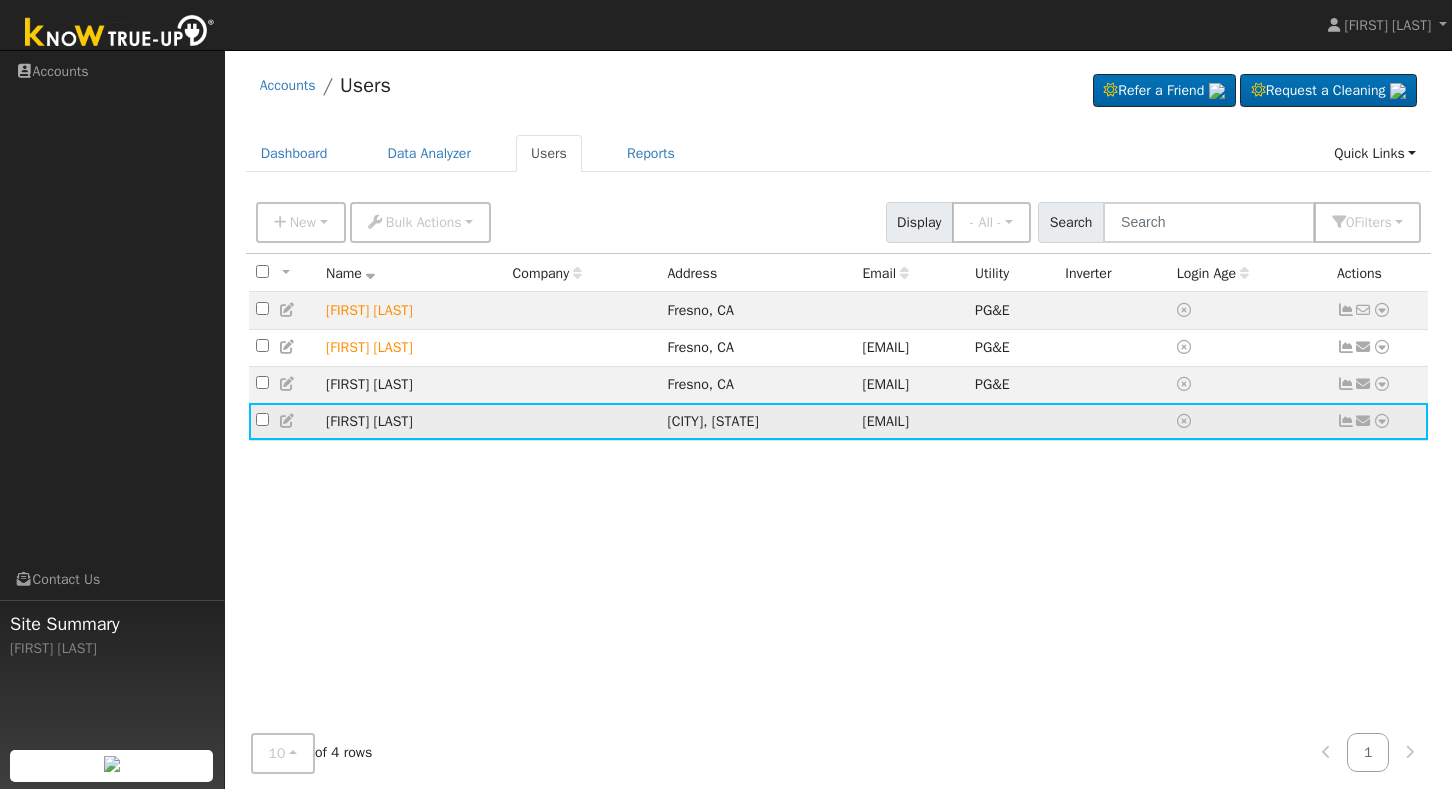 click at bounding box center [262, 421] 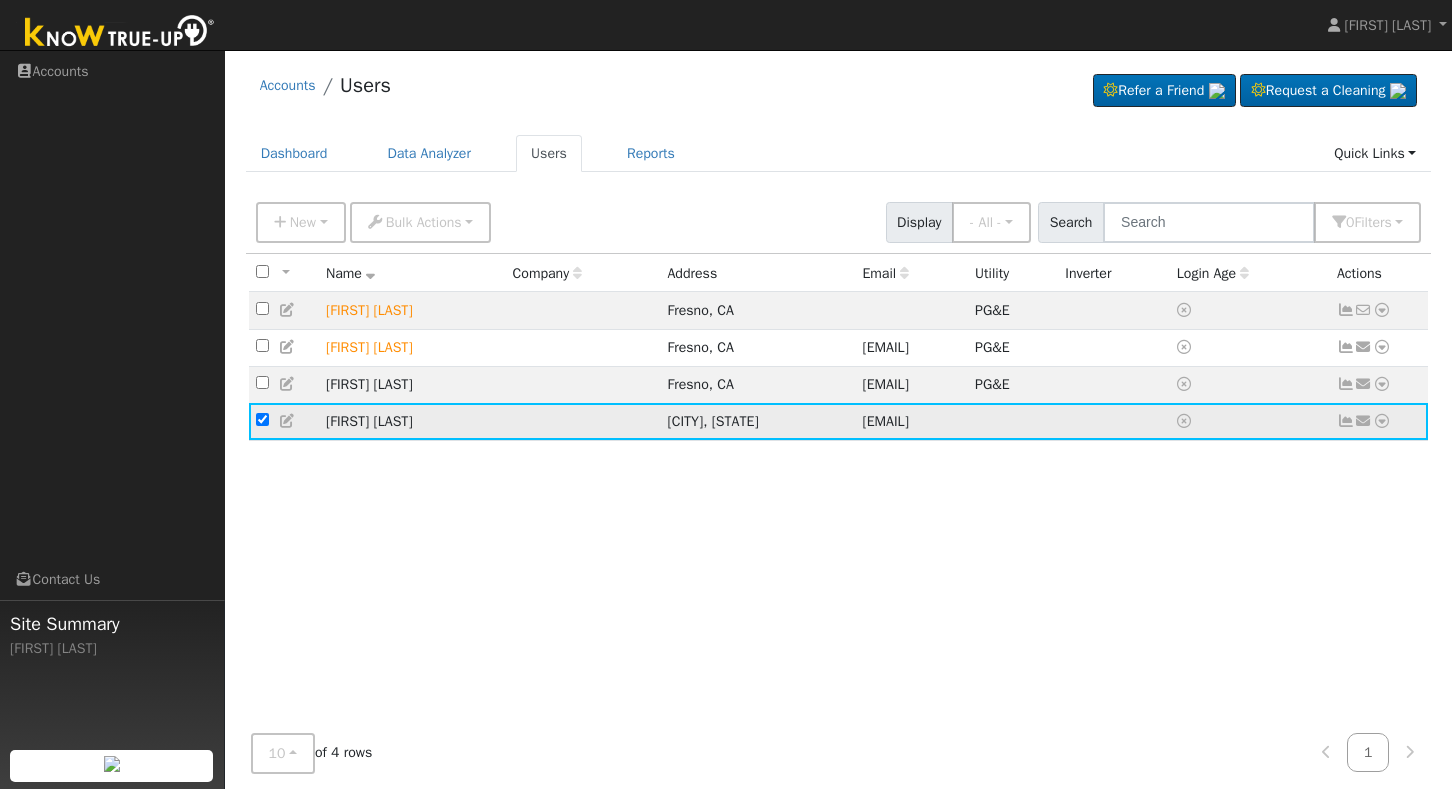 checkbox on "true" 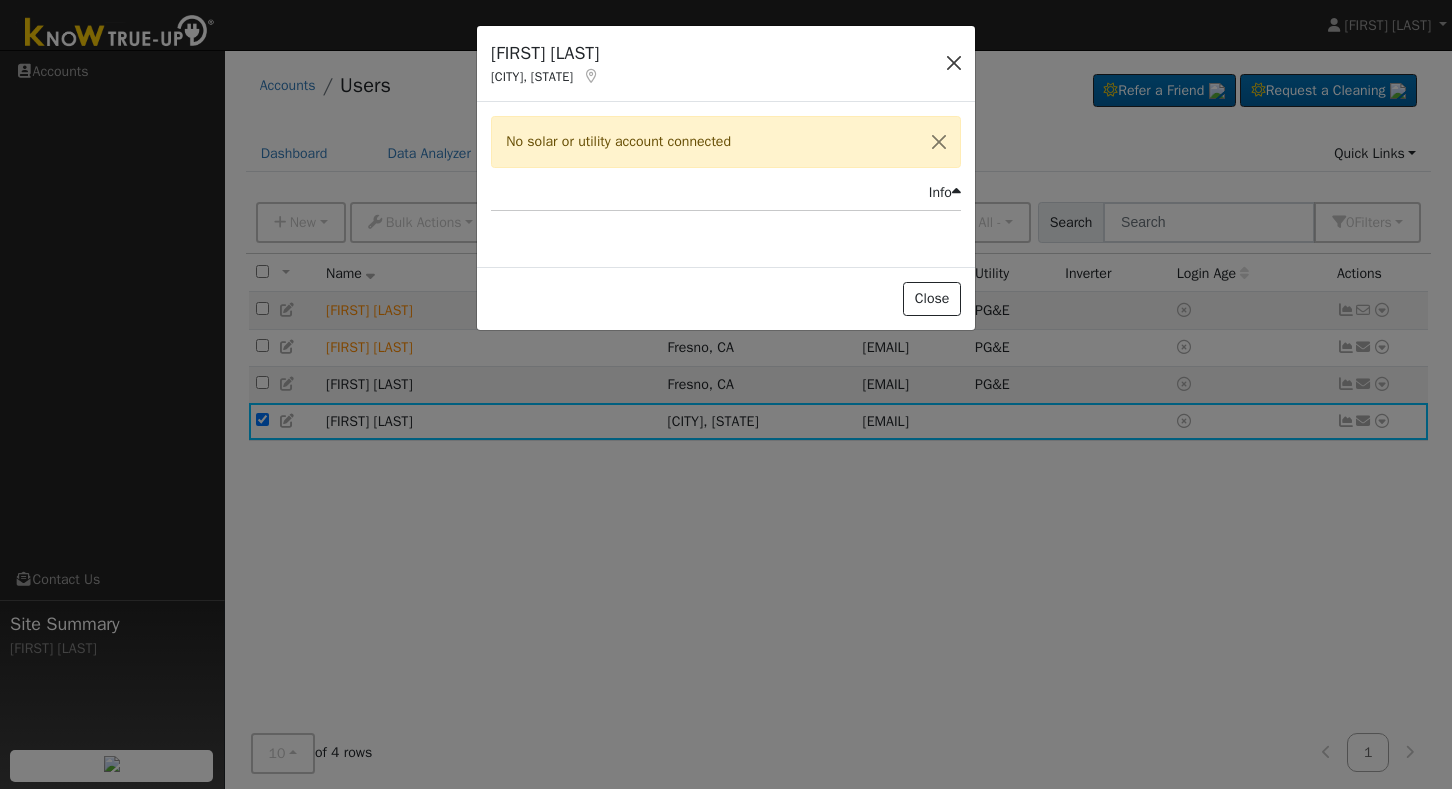 click at bounding box center [954, 63] 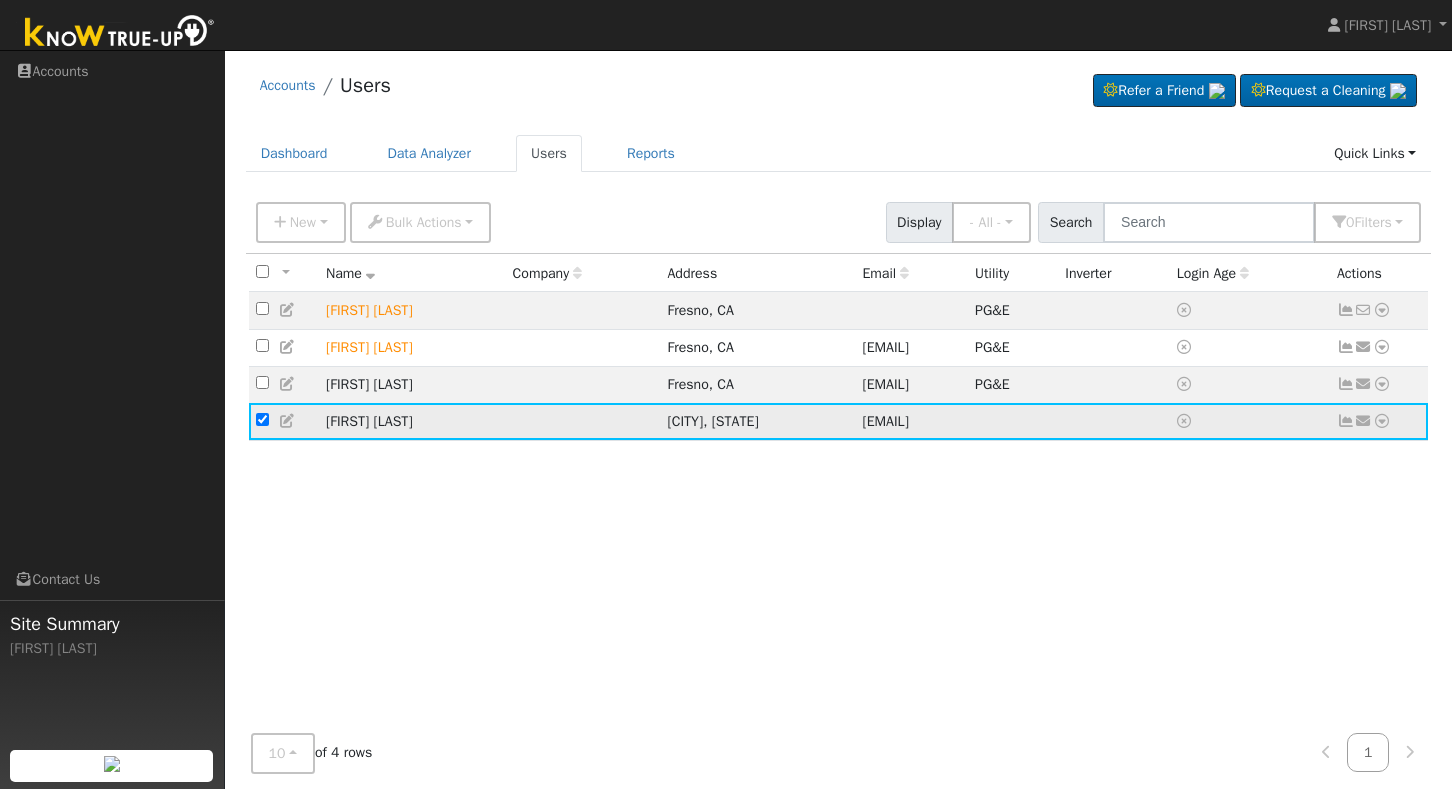 click at bounding box center [1382, 421] 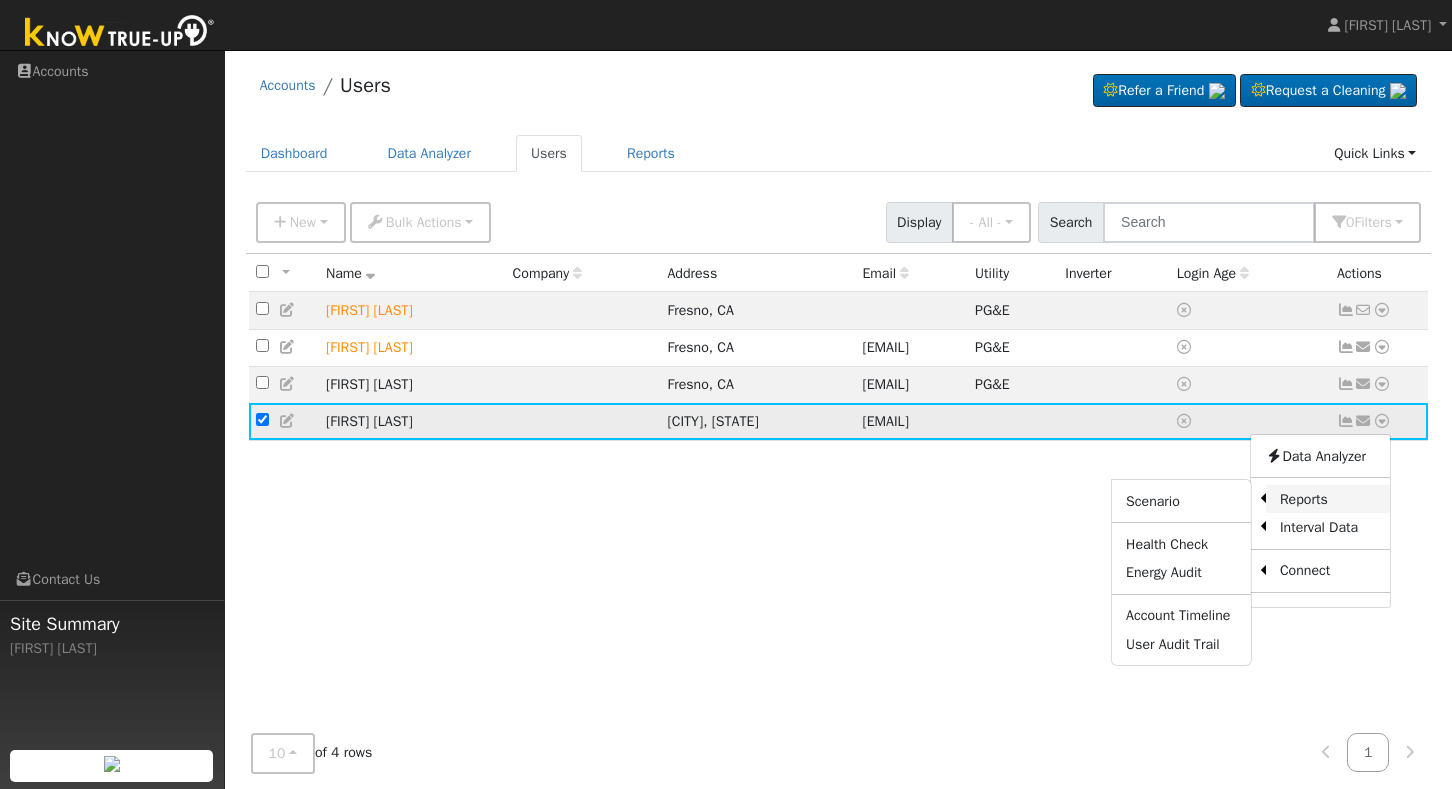 click on "Reports" at bounding box center [1328, 499] 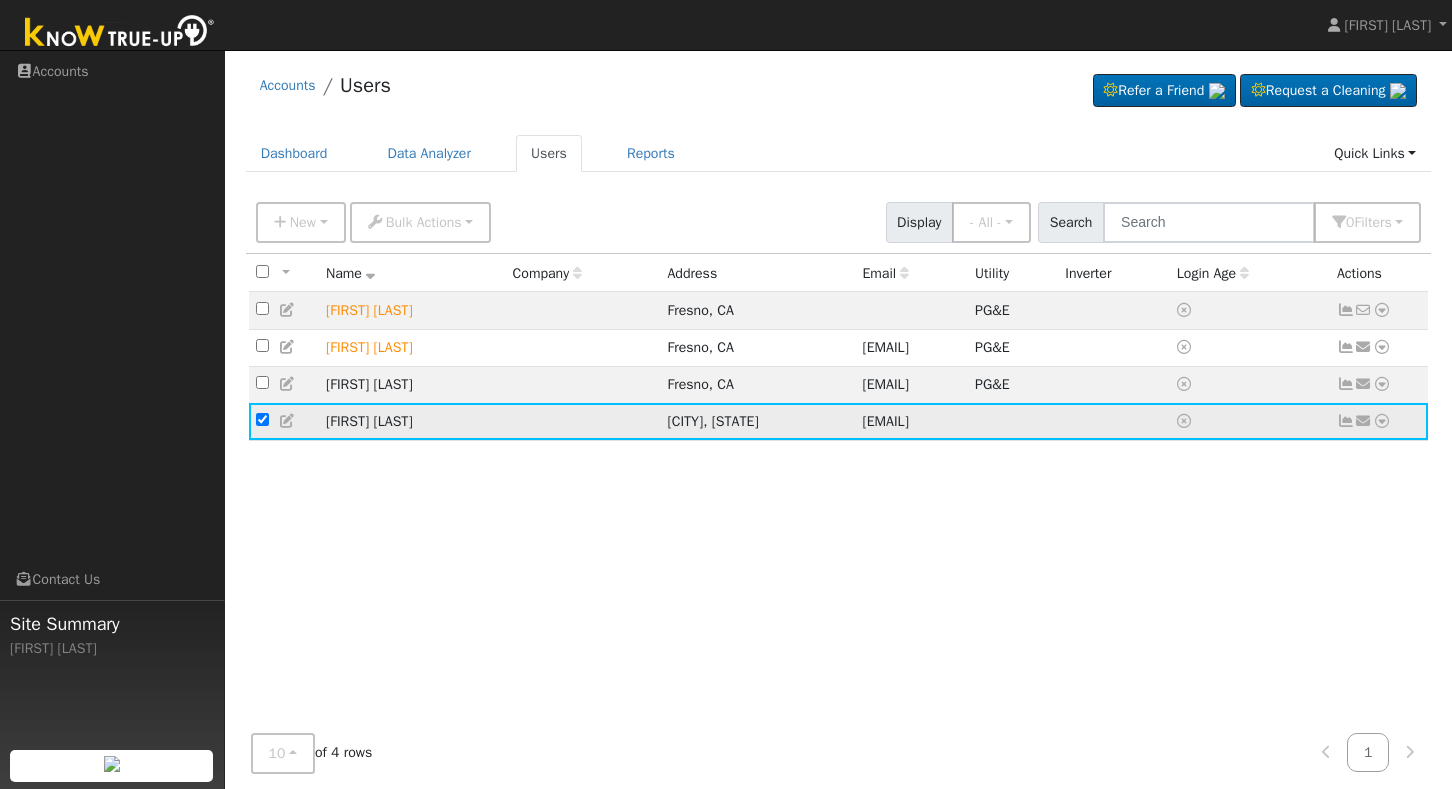 click at bounding box center (1382, 421) 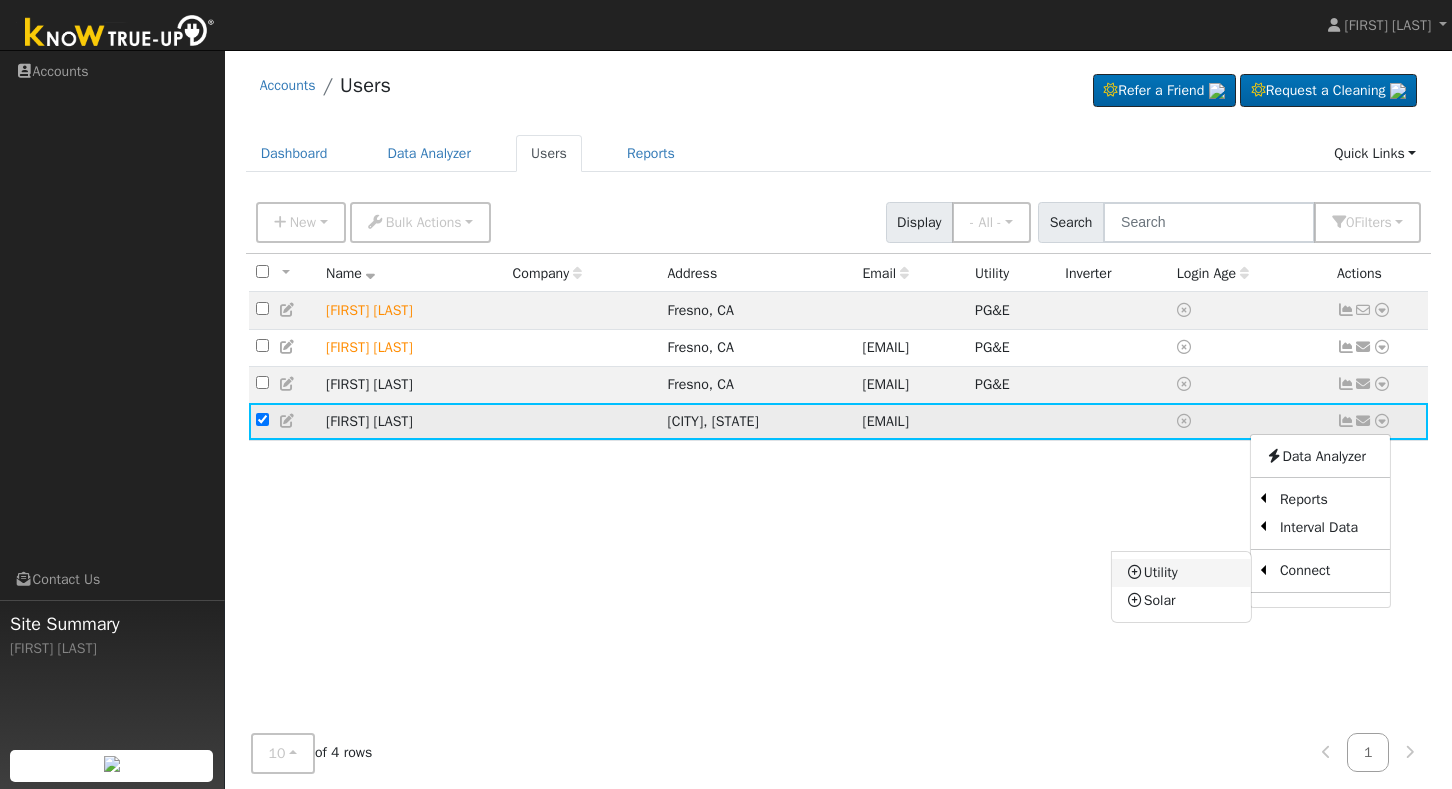 click on "Utility" at bounding box center (1181, 573) 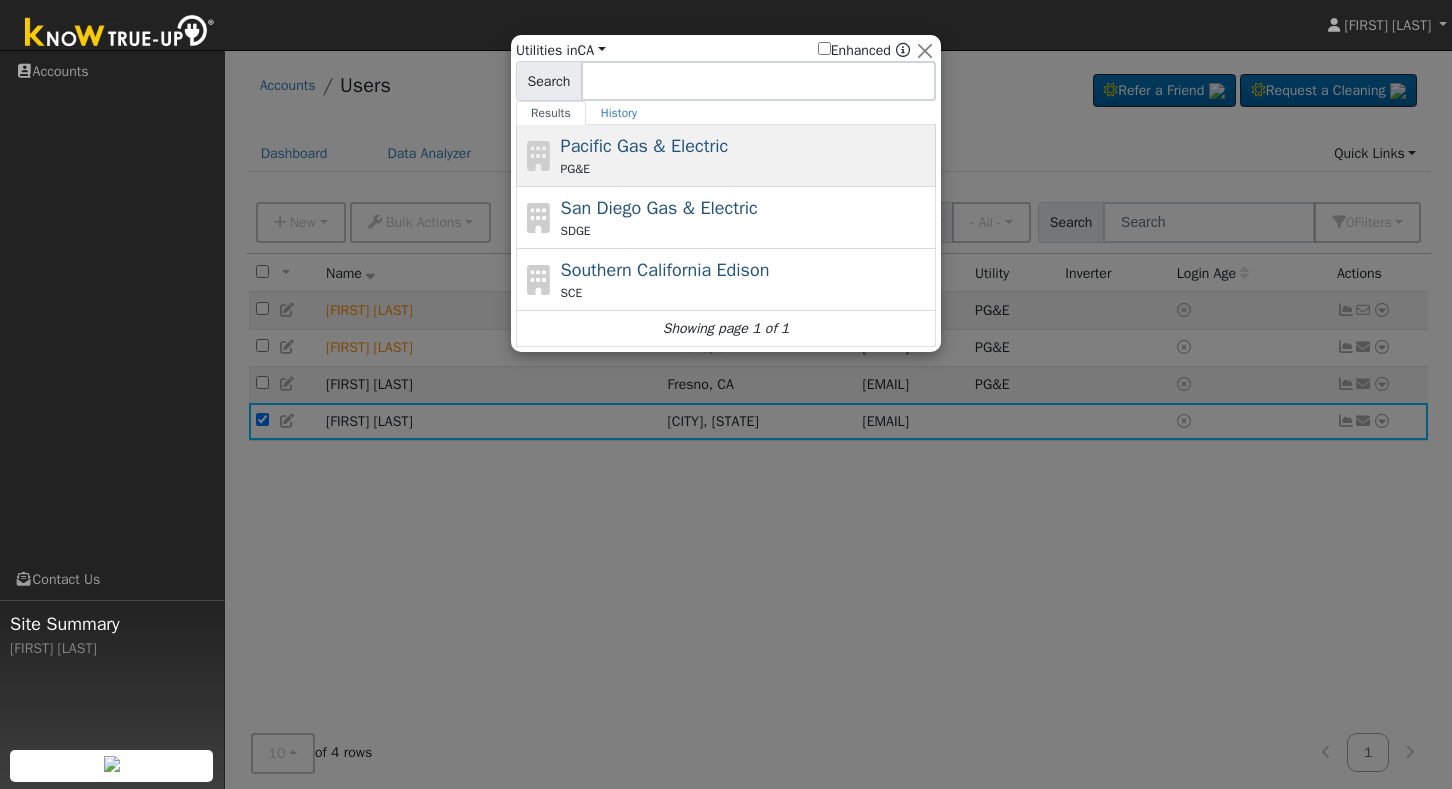 click on "Pacific Gas & Electric PG&E" at bounding box center (746, 155) 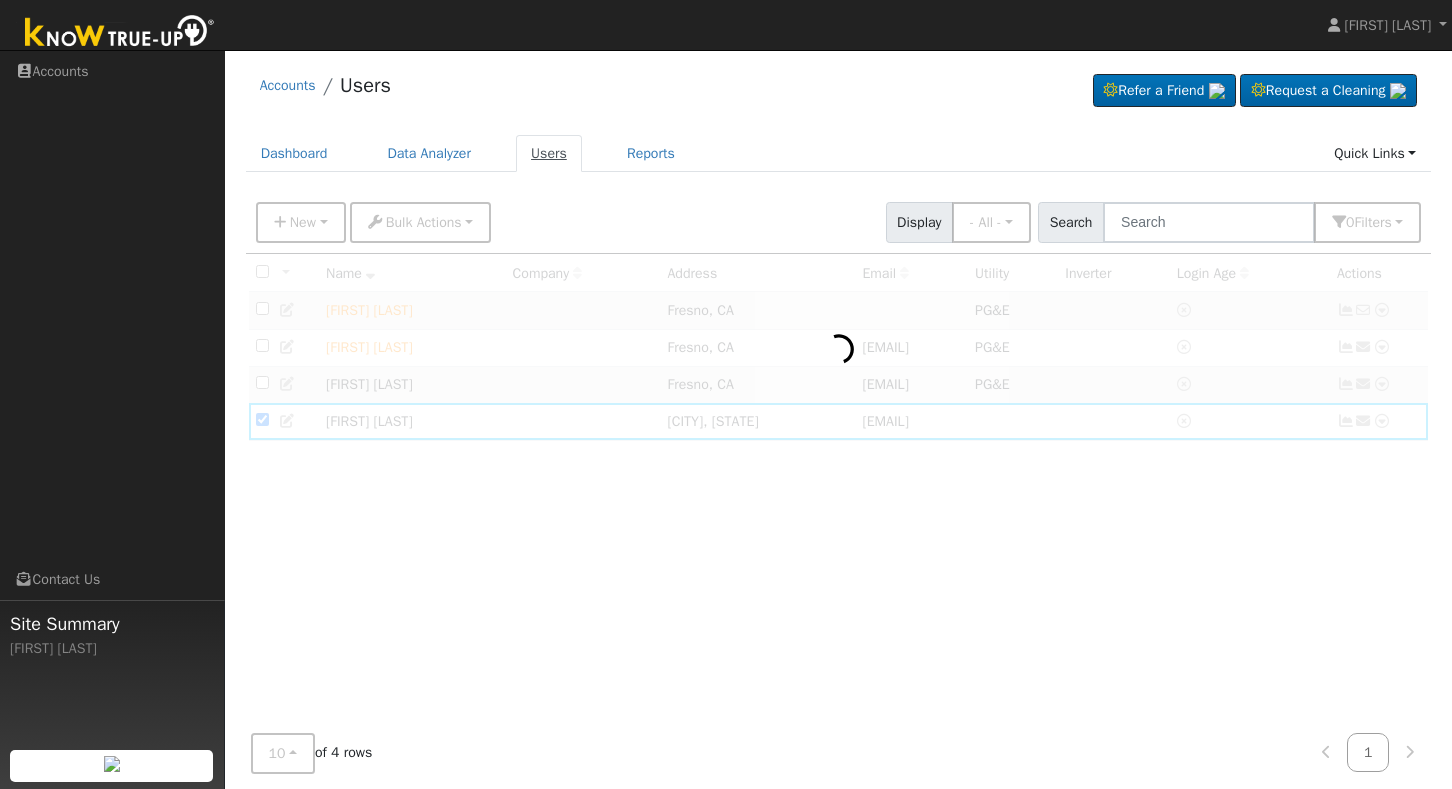 click on "Users" at bounding box center [549, 153] 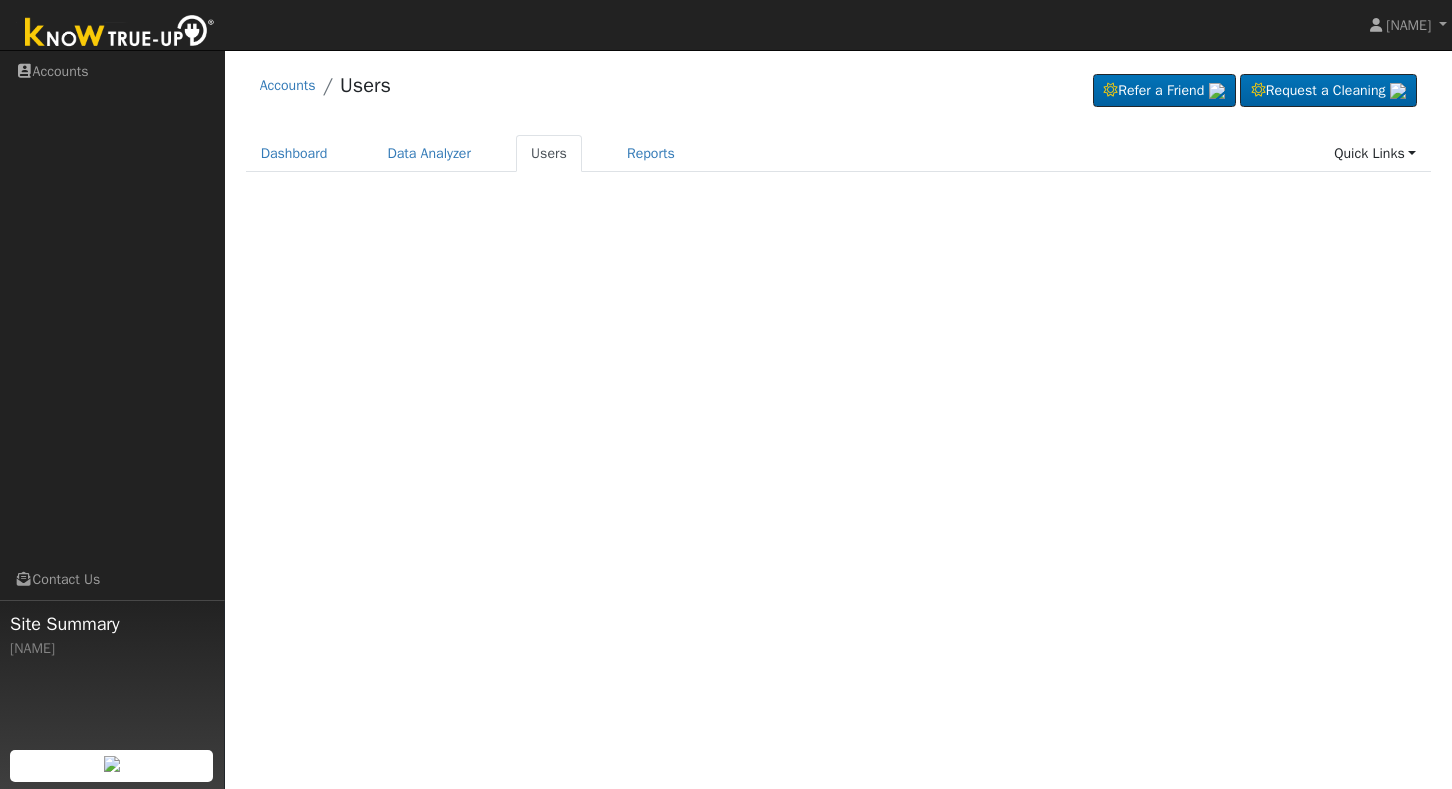 scroll, scrollTop: 0, scrollLeft: 0, axis: both 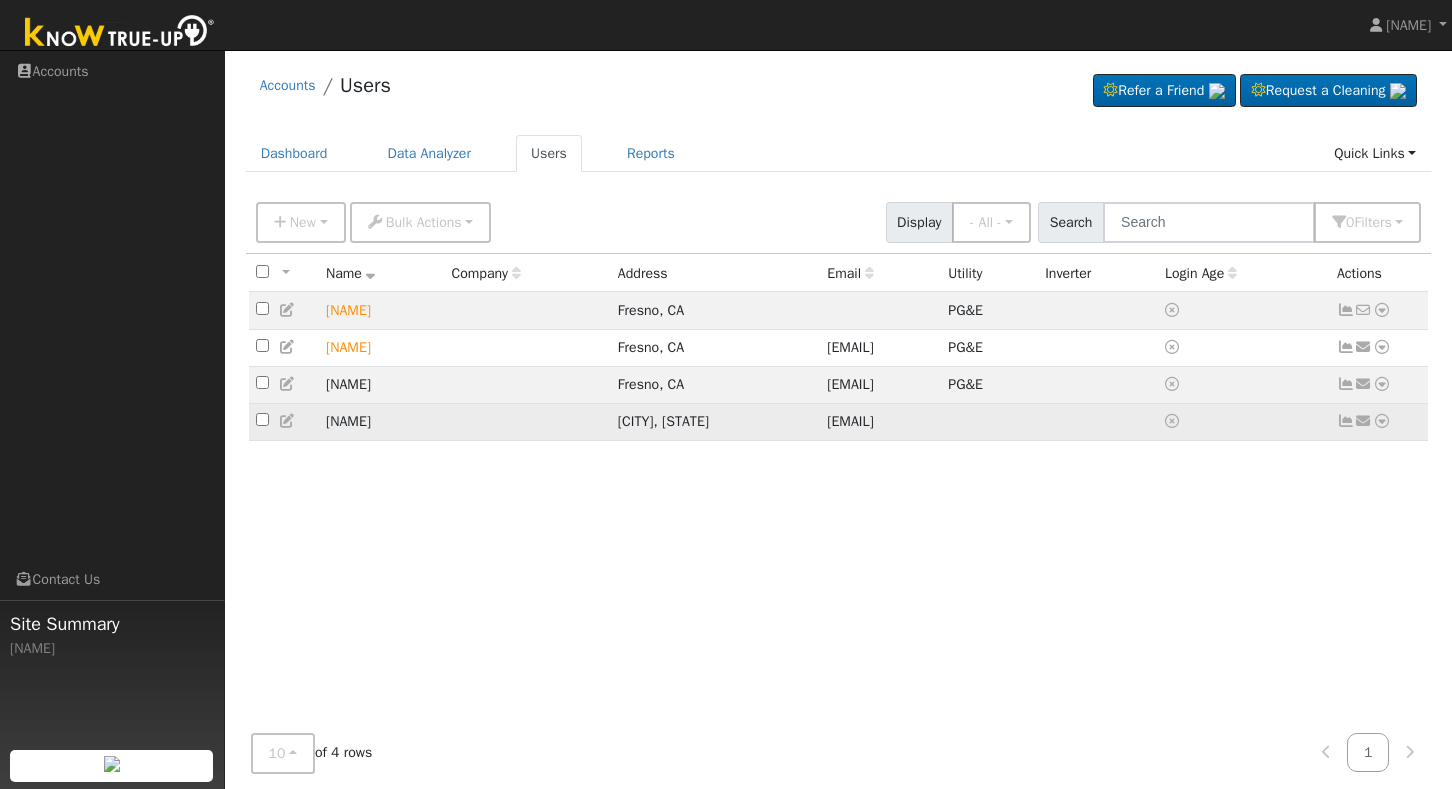 click on "[EMAIL]" at bounding box center [850, 421] 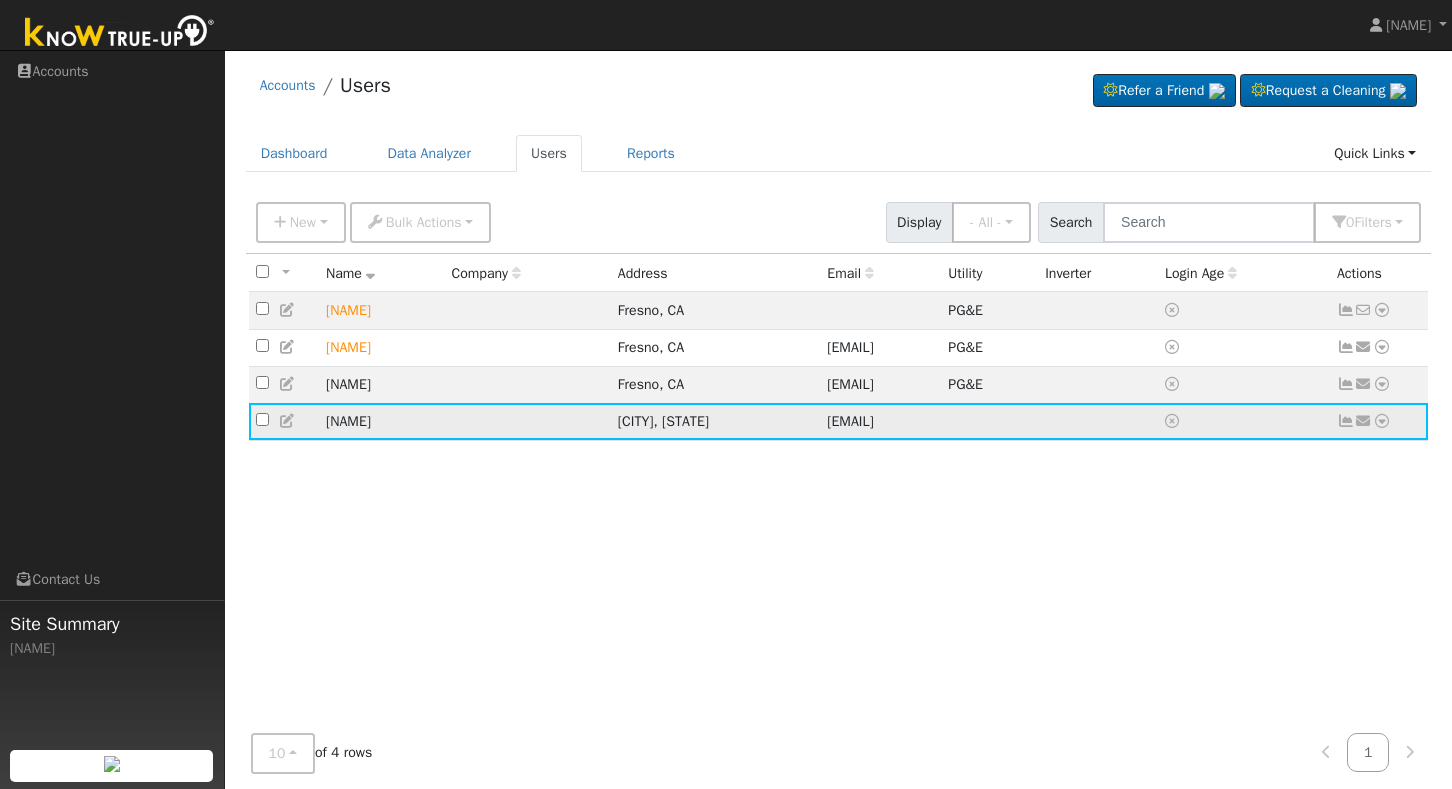click at bounding box center [288, 421] 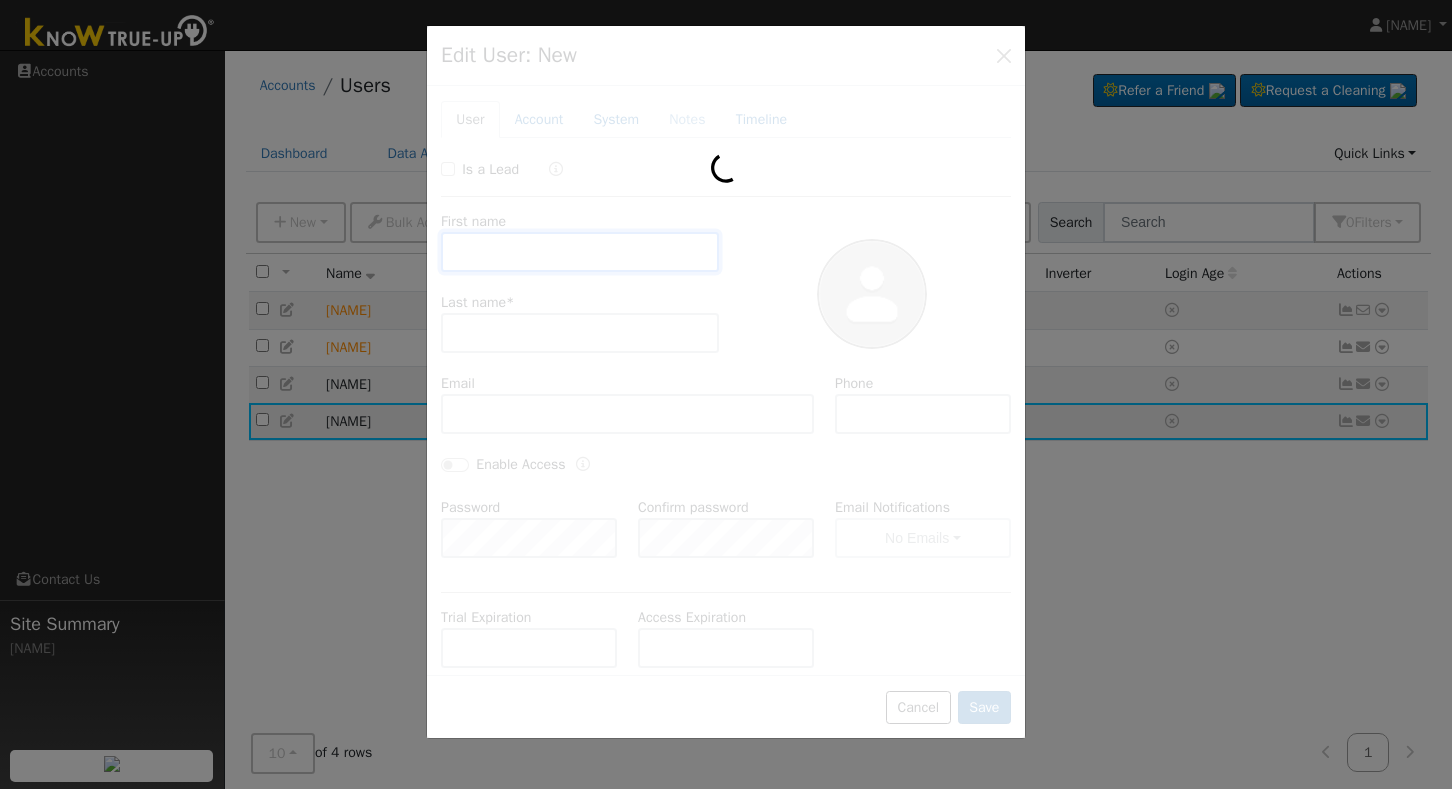 type on "[NAME]" 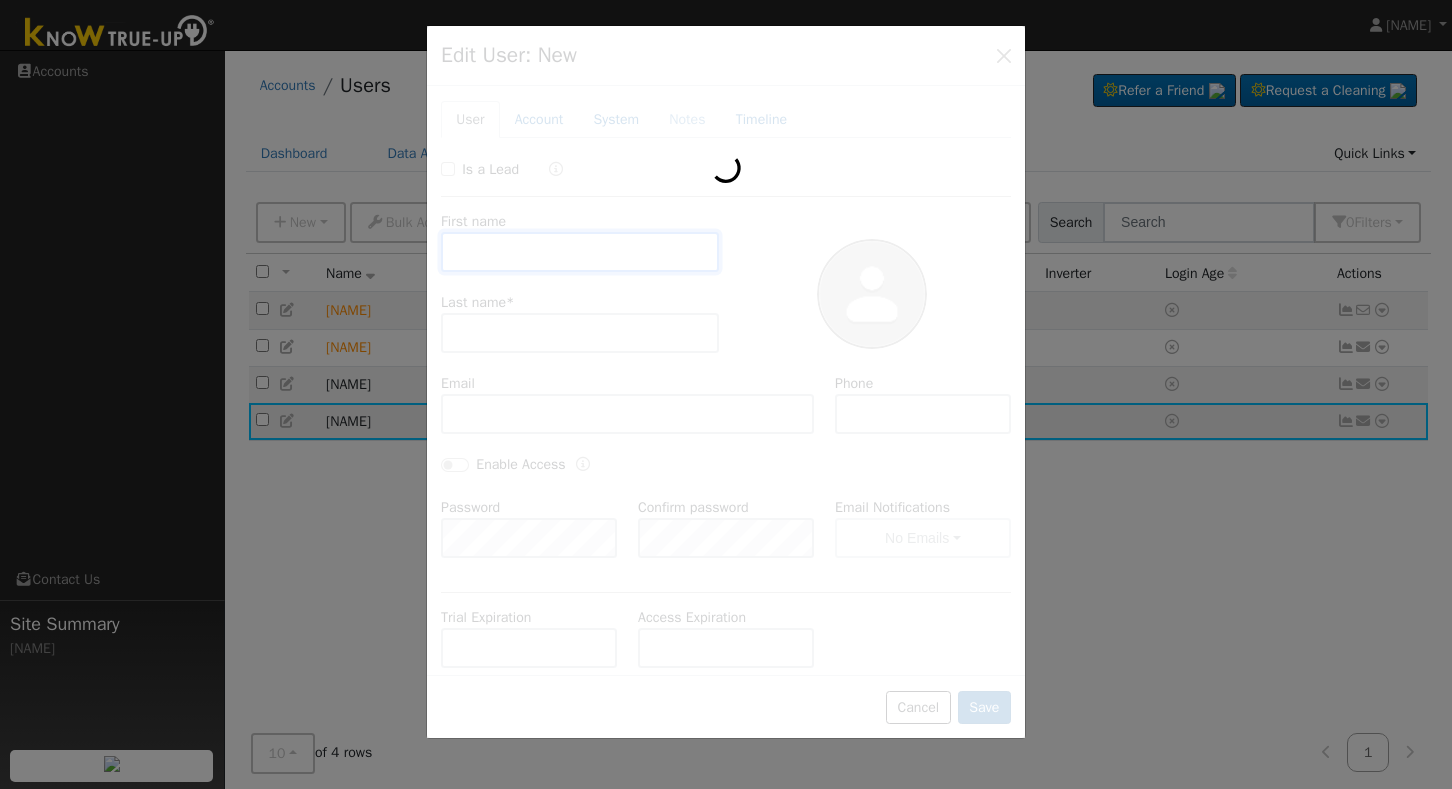 type on "Wilson" 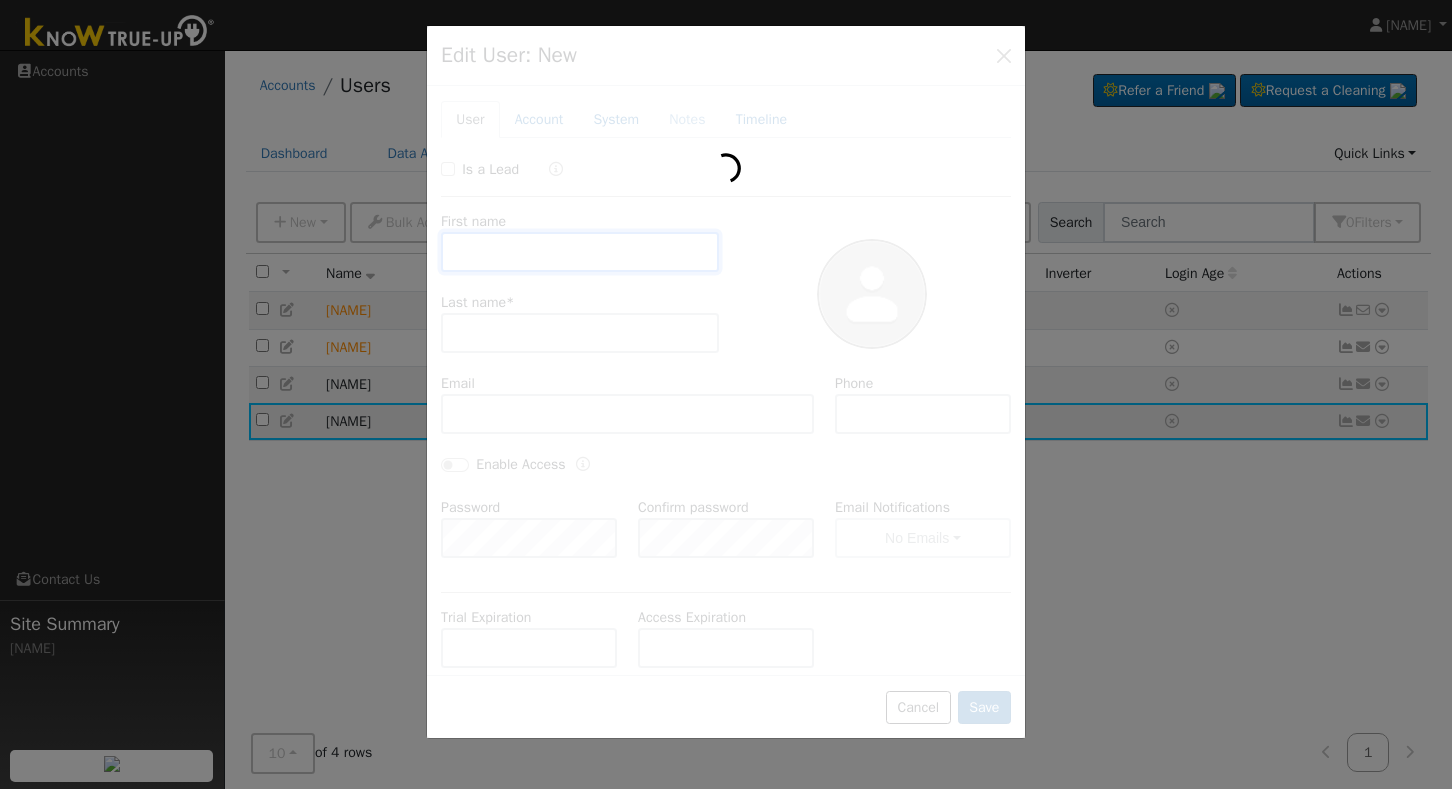 type on "[EMAIL]" 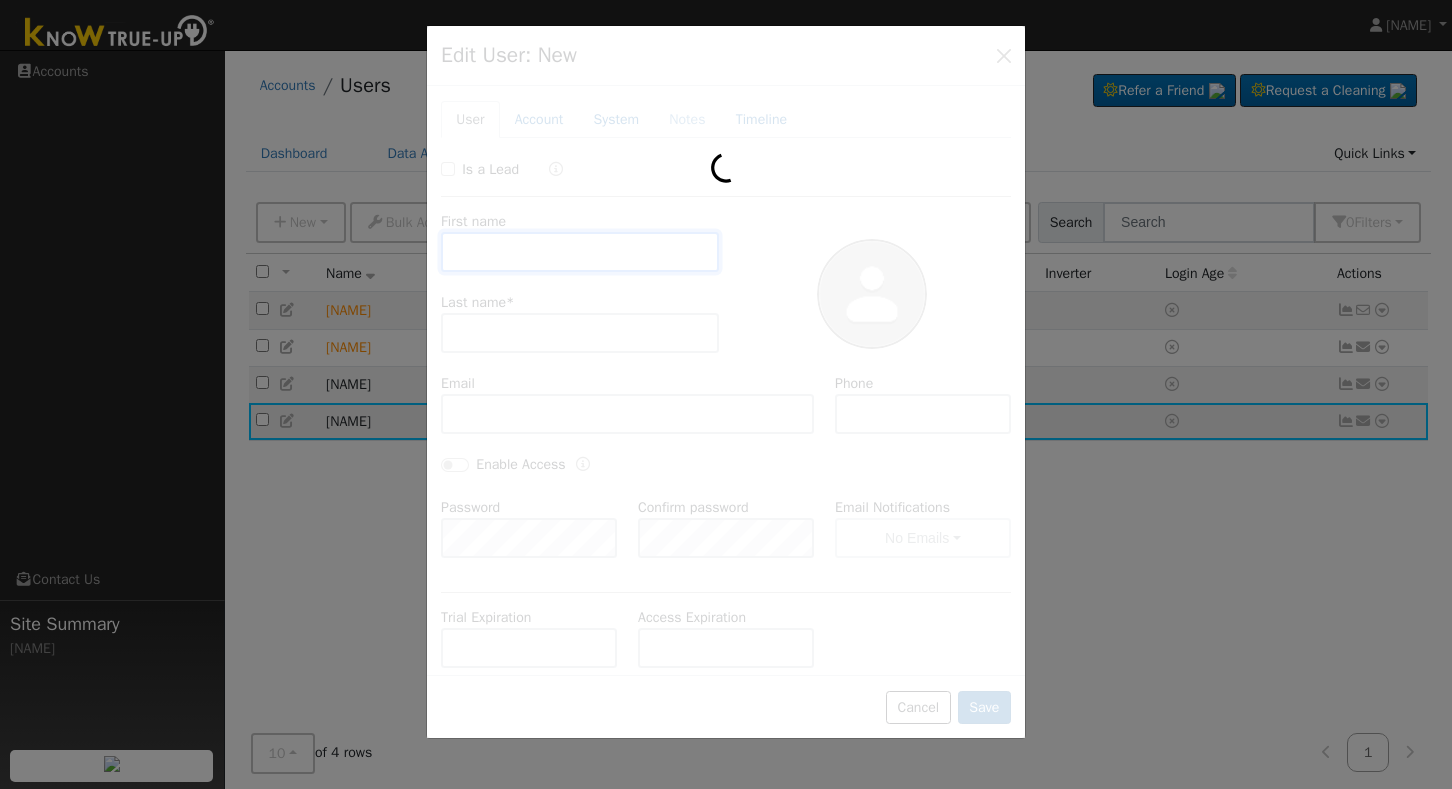 type on "[PHONE]" 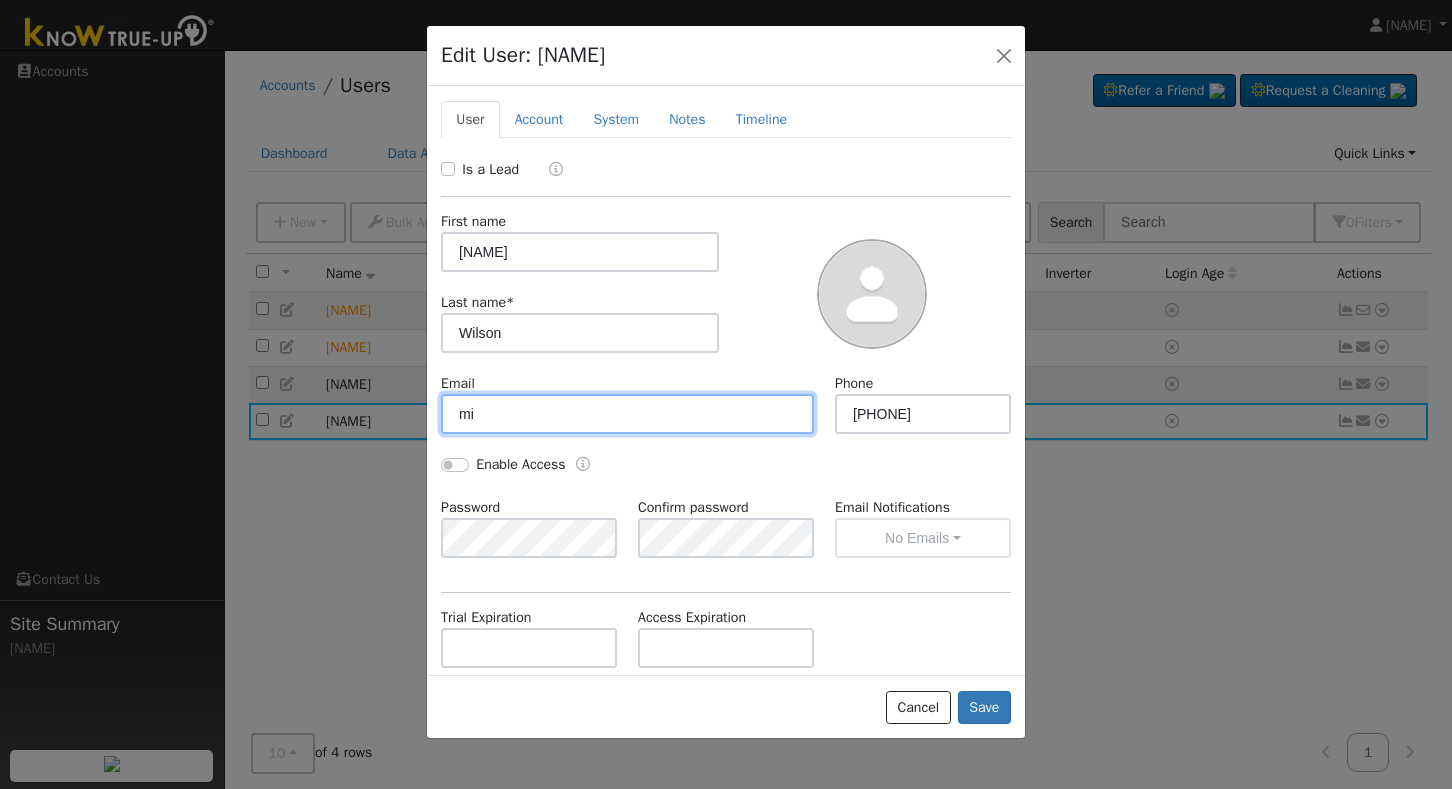 type on "m" 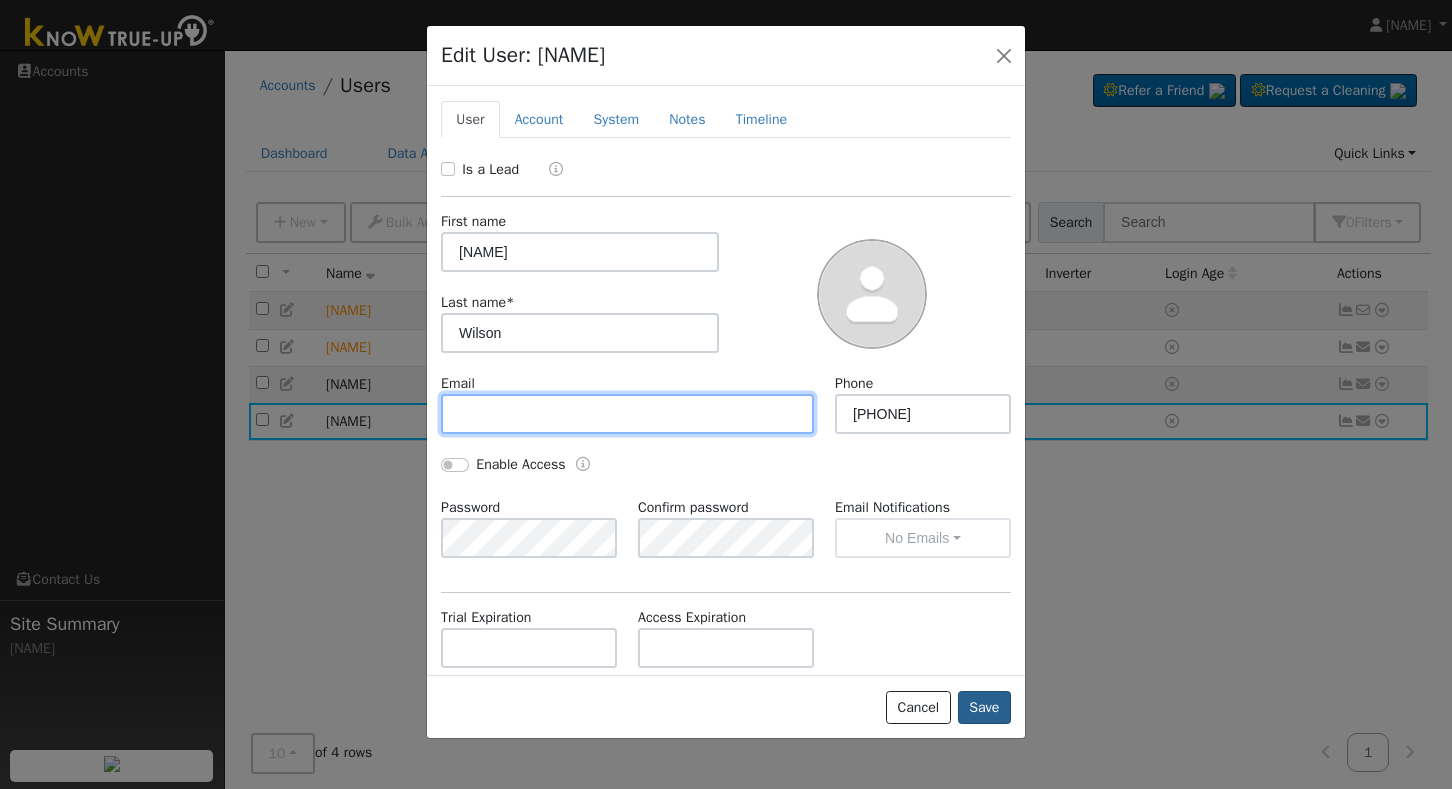 type 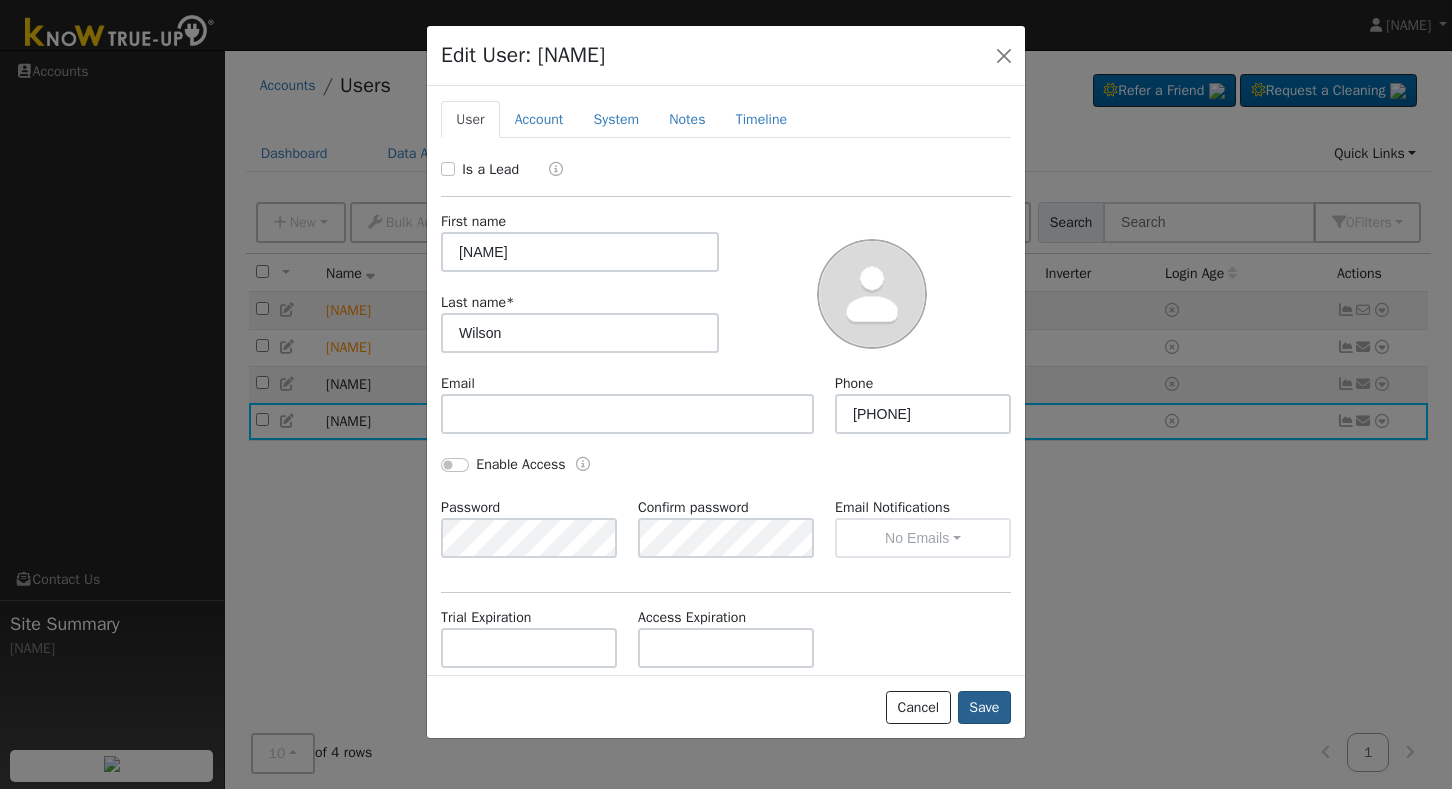 click on "Save" at bounding box center (984, 708) 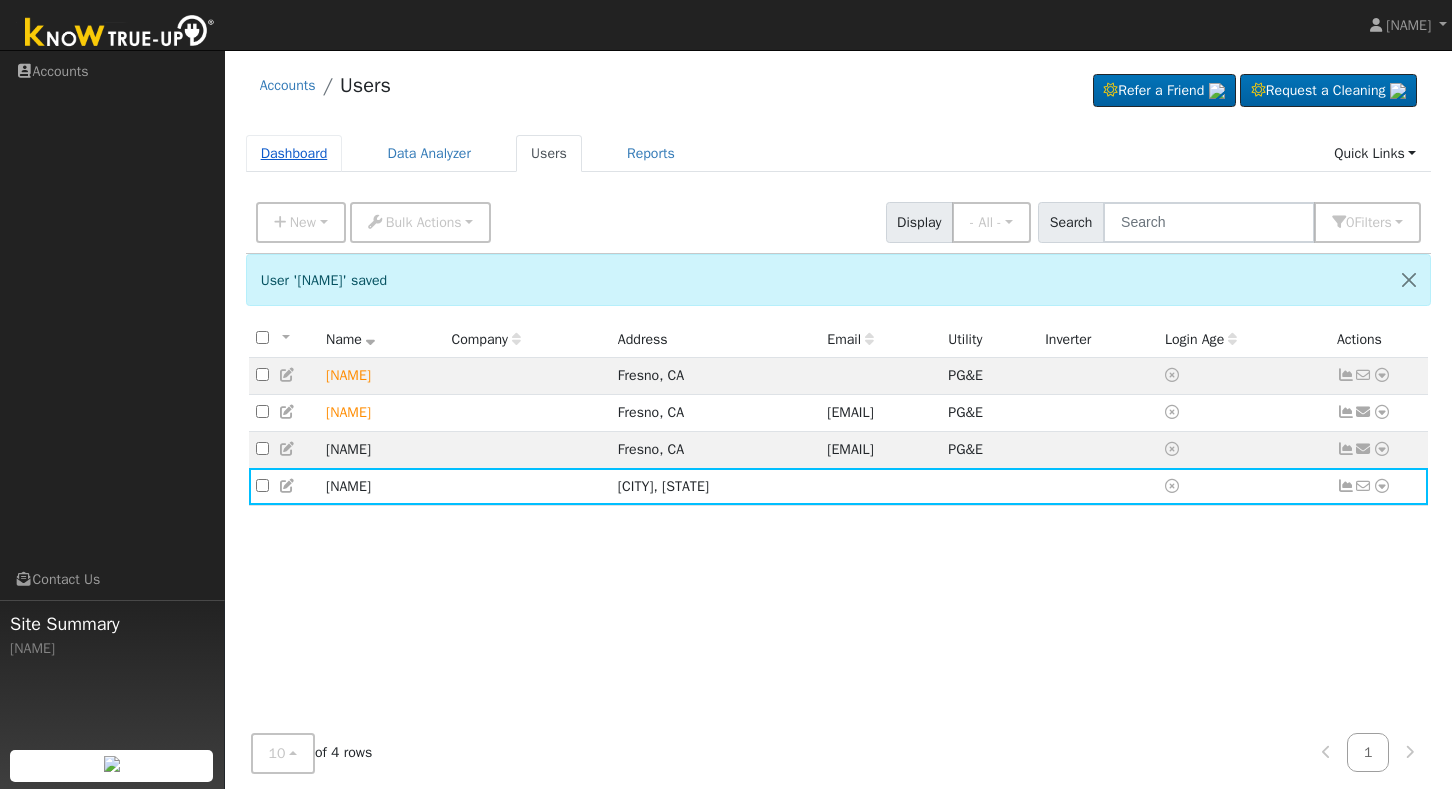 click on "Dashboard" at bounding box center [294, 153] 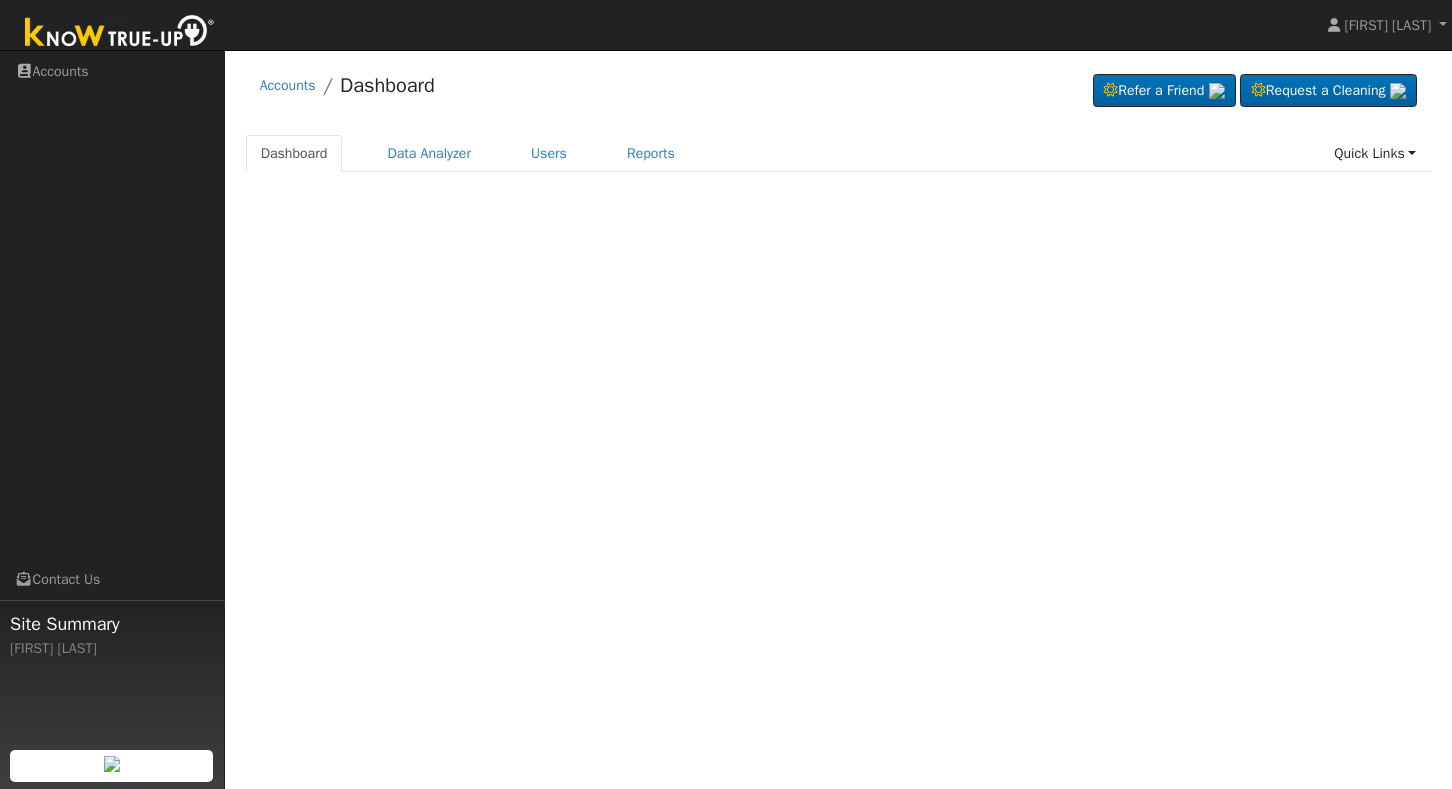 scroll, scrollTop: 0, scrollLeft: 0, axis: both 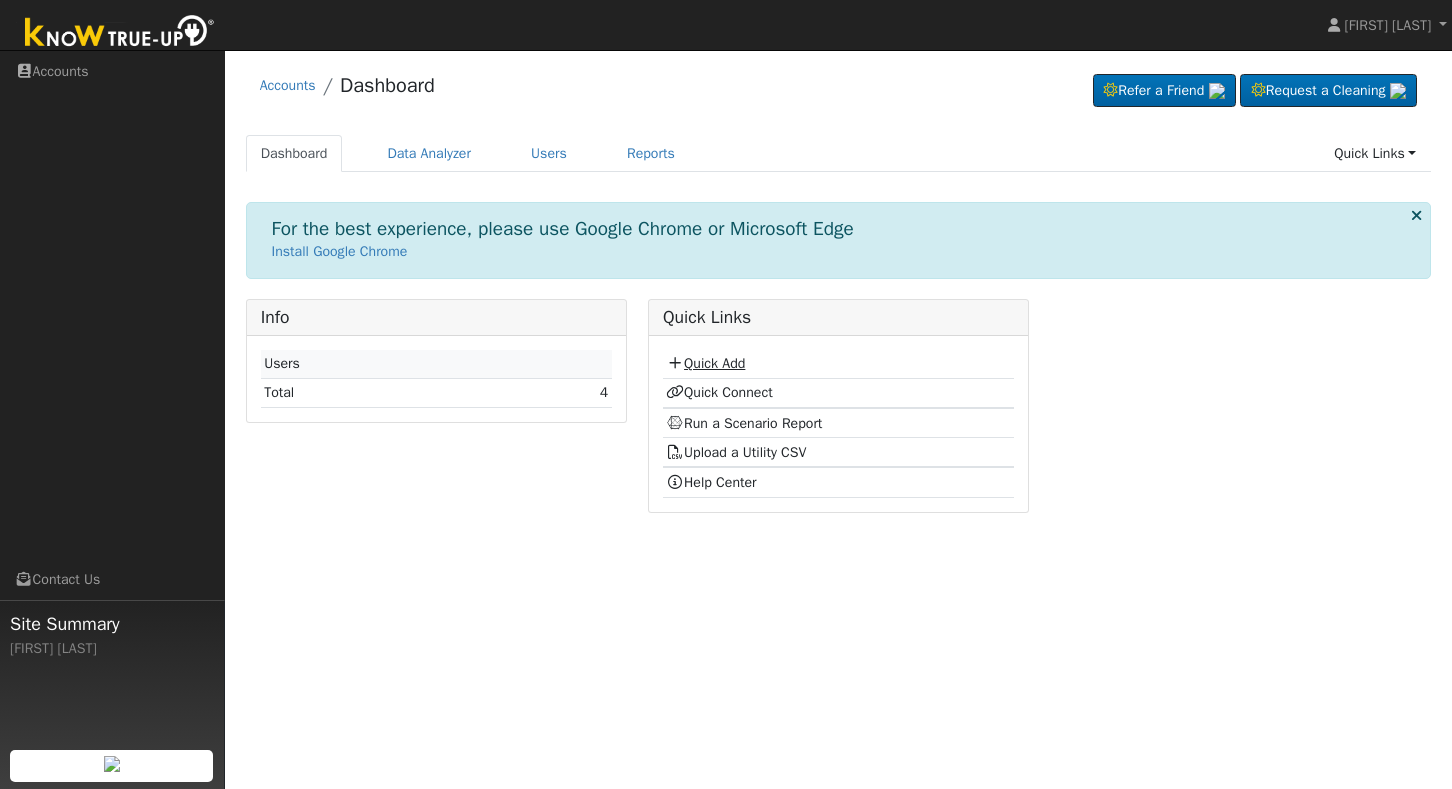 click on "Quick Add" at bounding box center (705, 363) 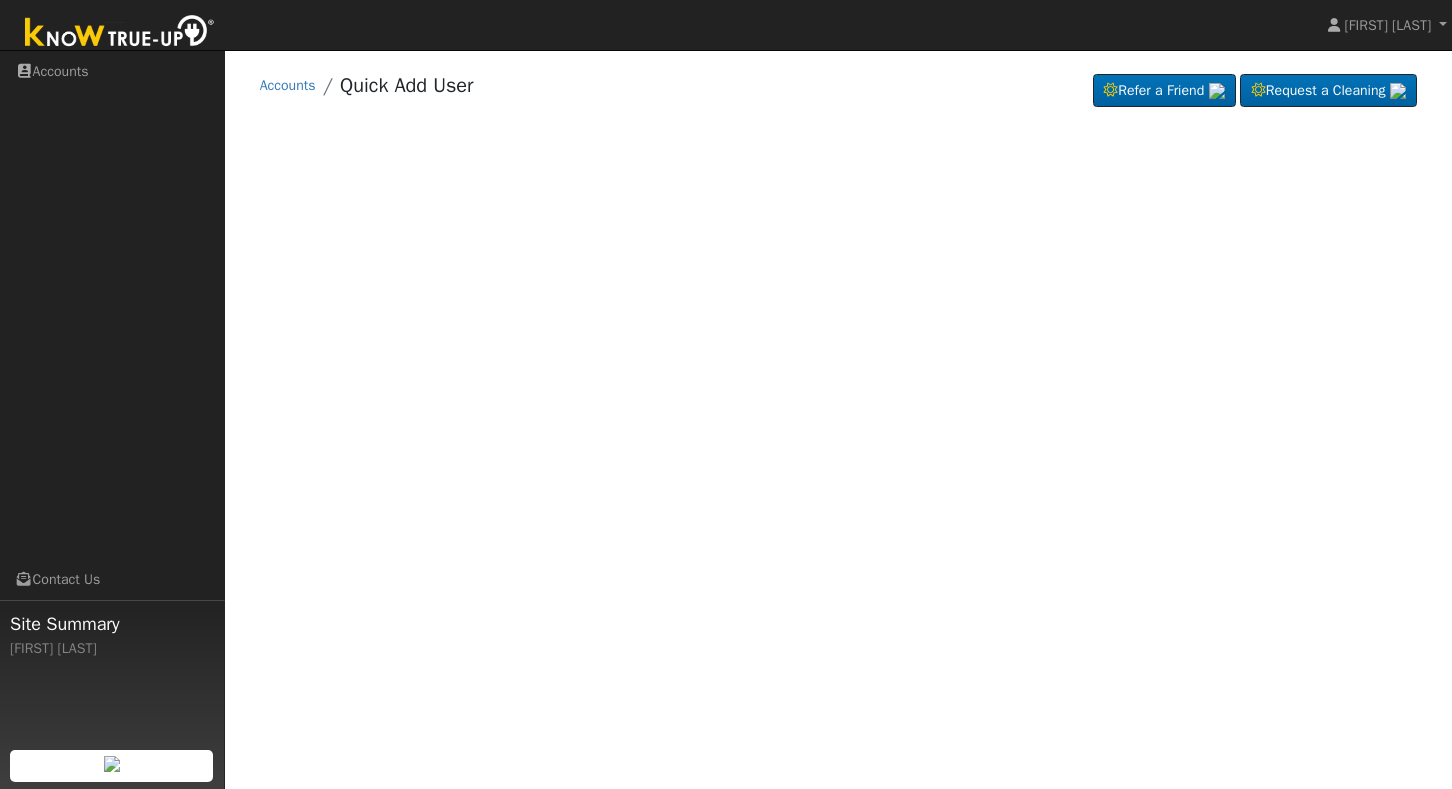 scroll, scrollTop: 0, scrollLeft: 0, axis: both 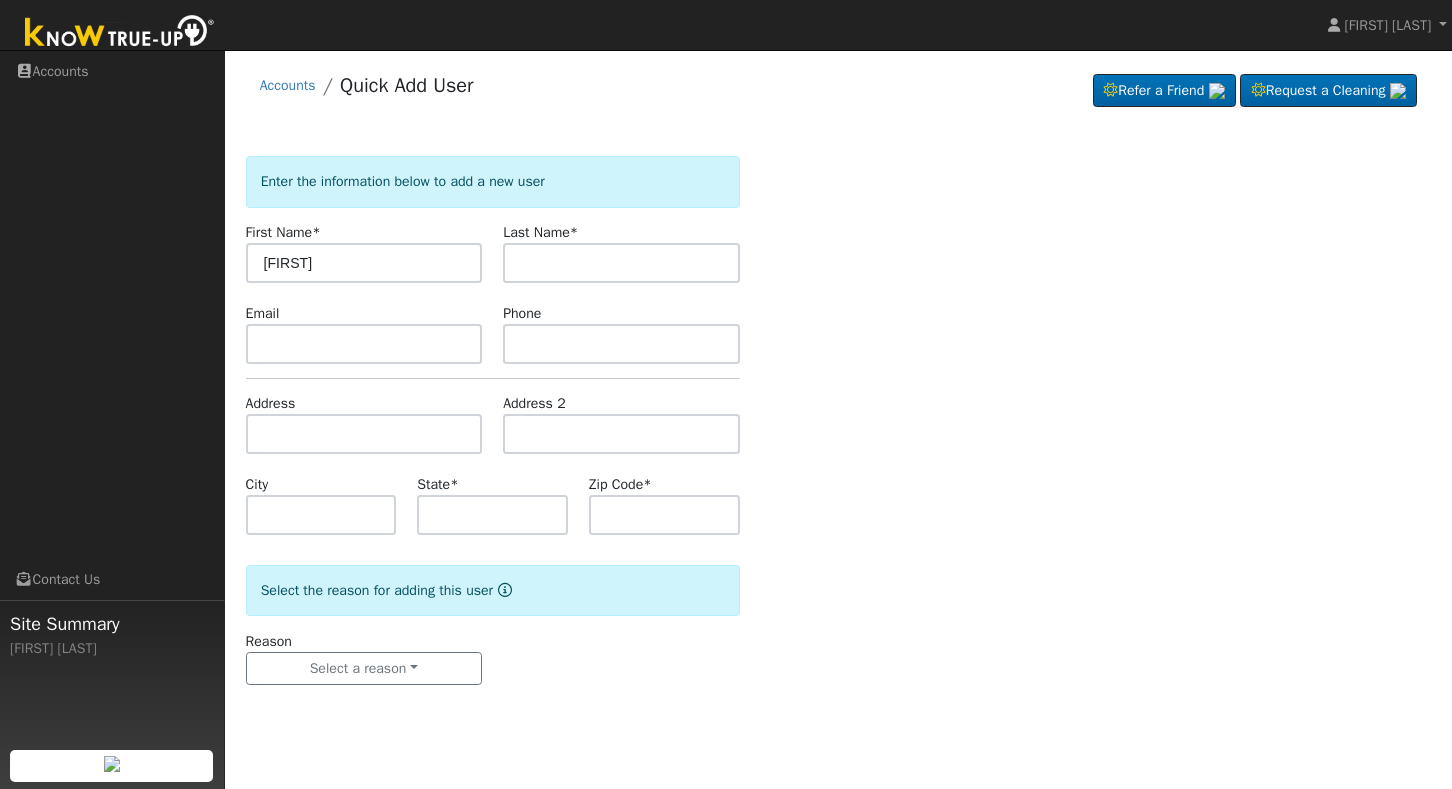 type on "[FIRST]" 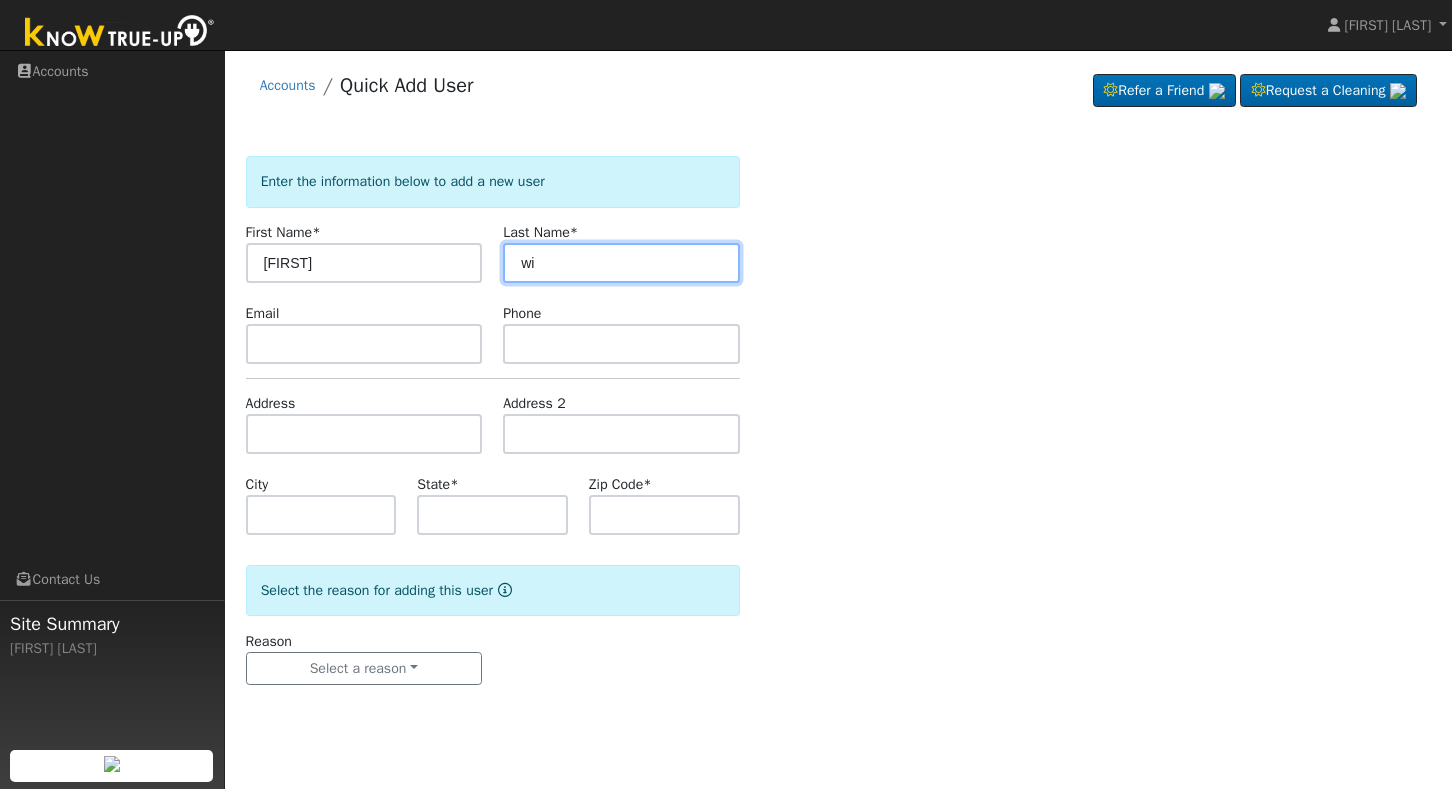 type on "w" 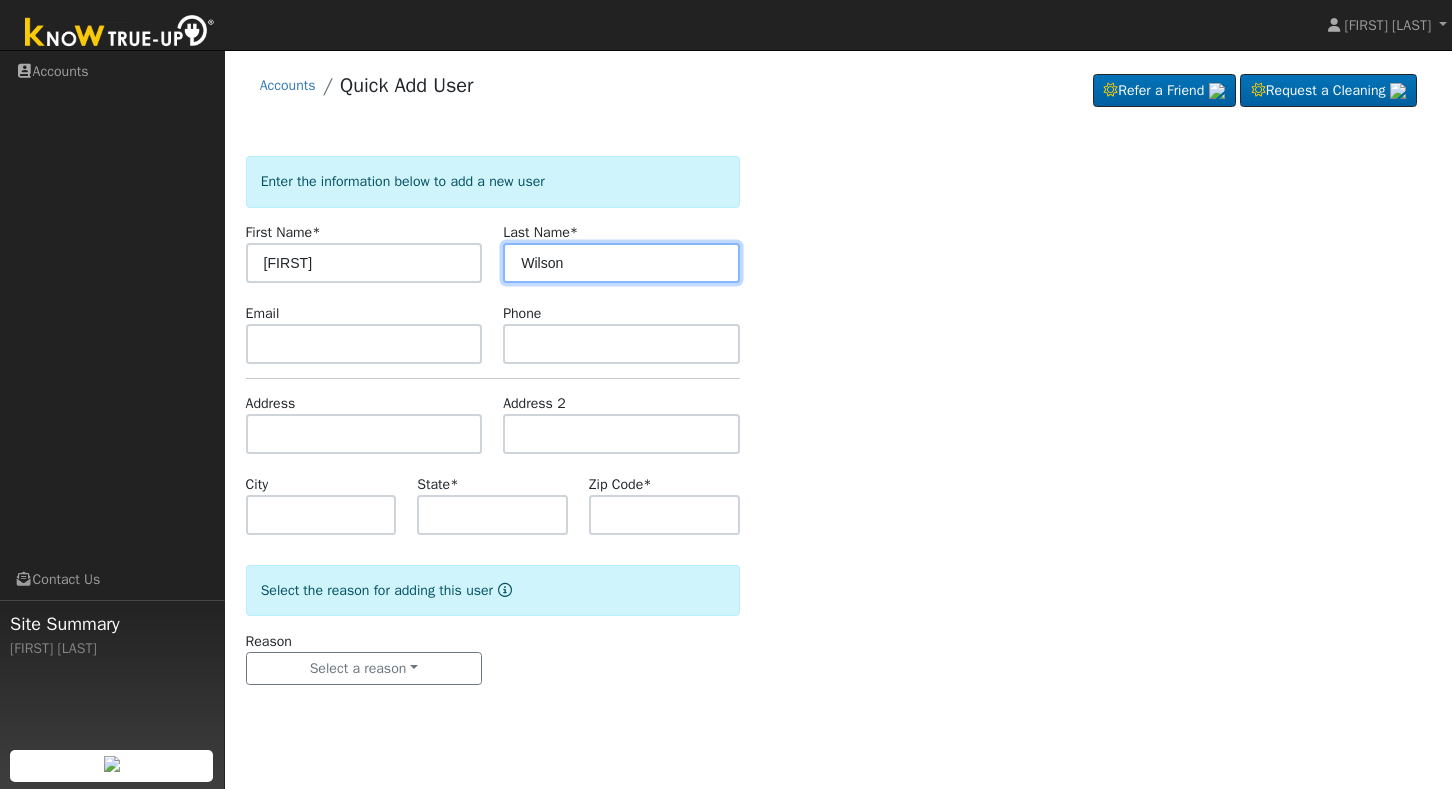 type on "Wilson" 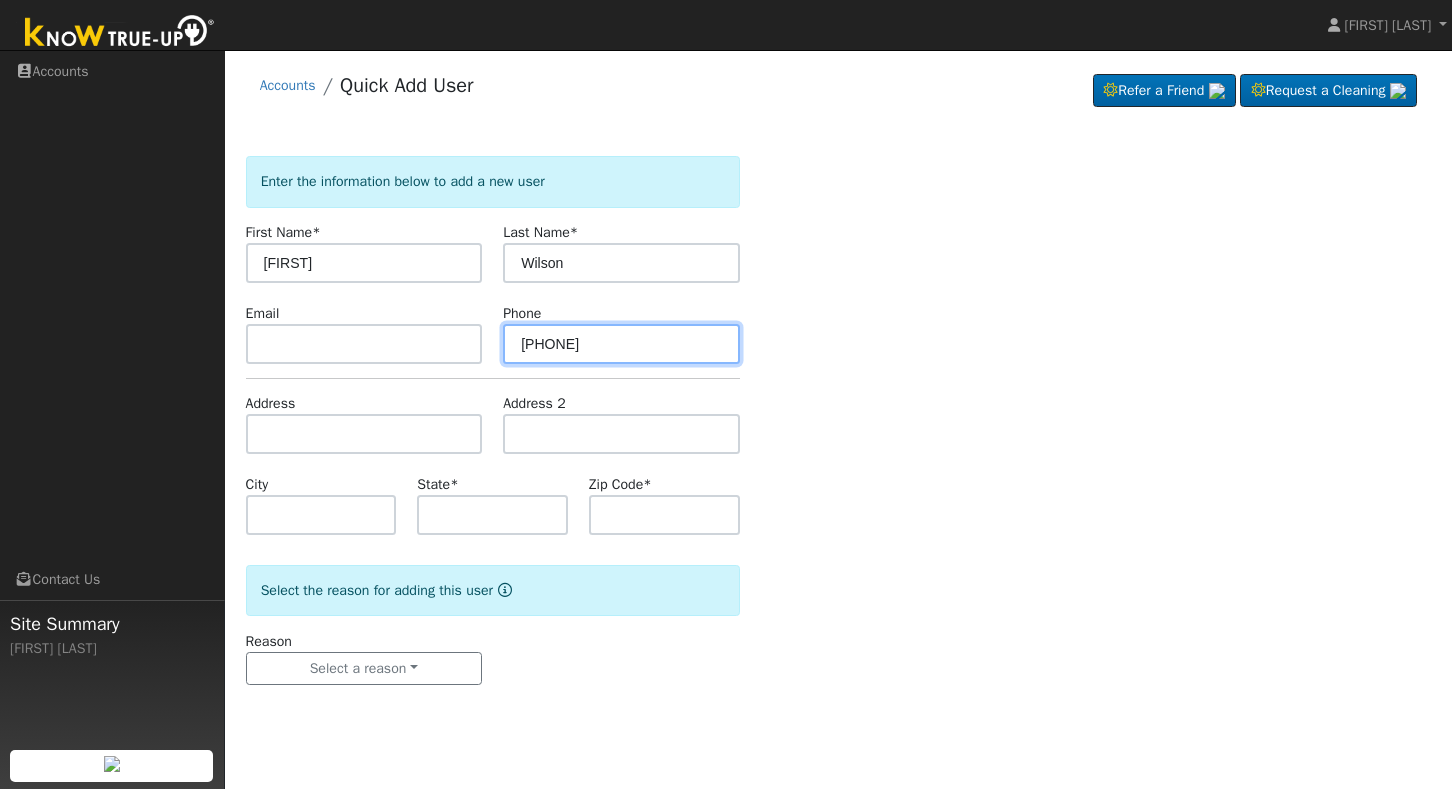 type on "[PHONE]" 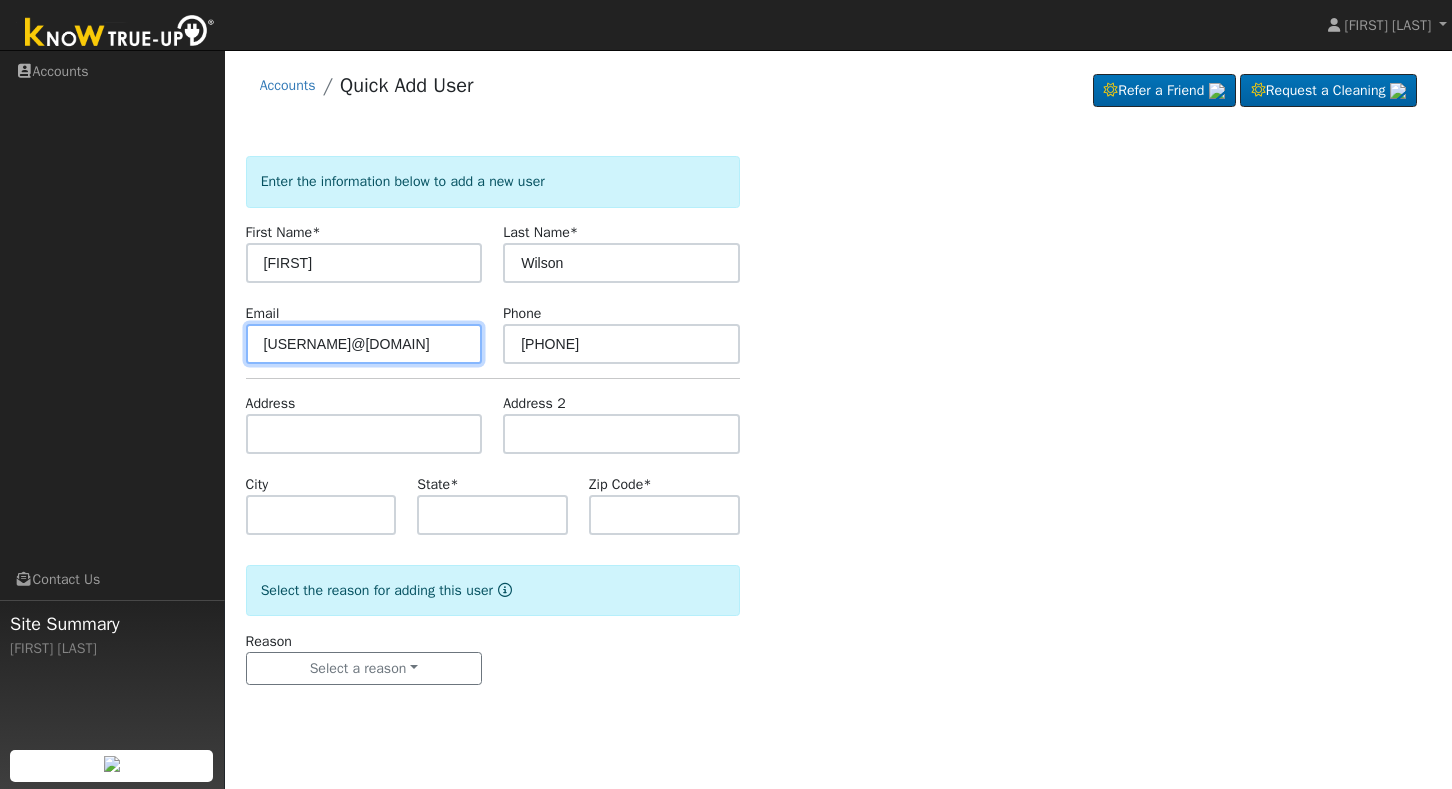 type on "mi2396@aol.com" 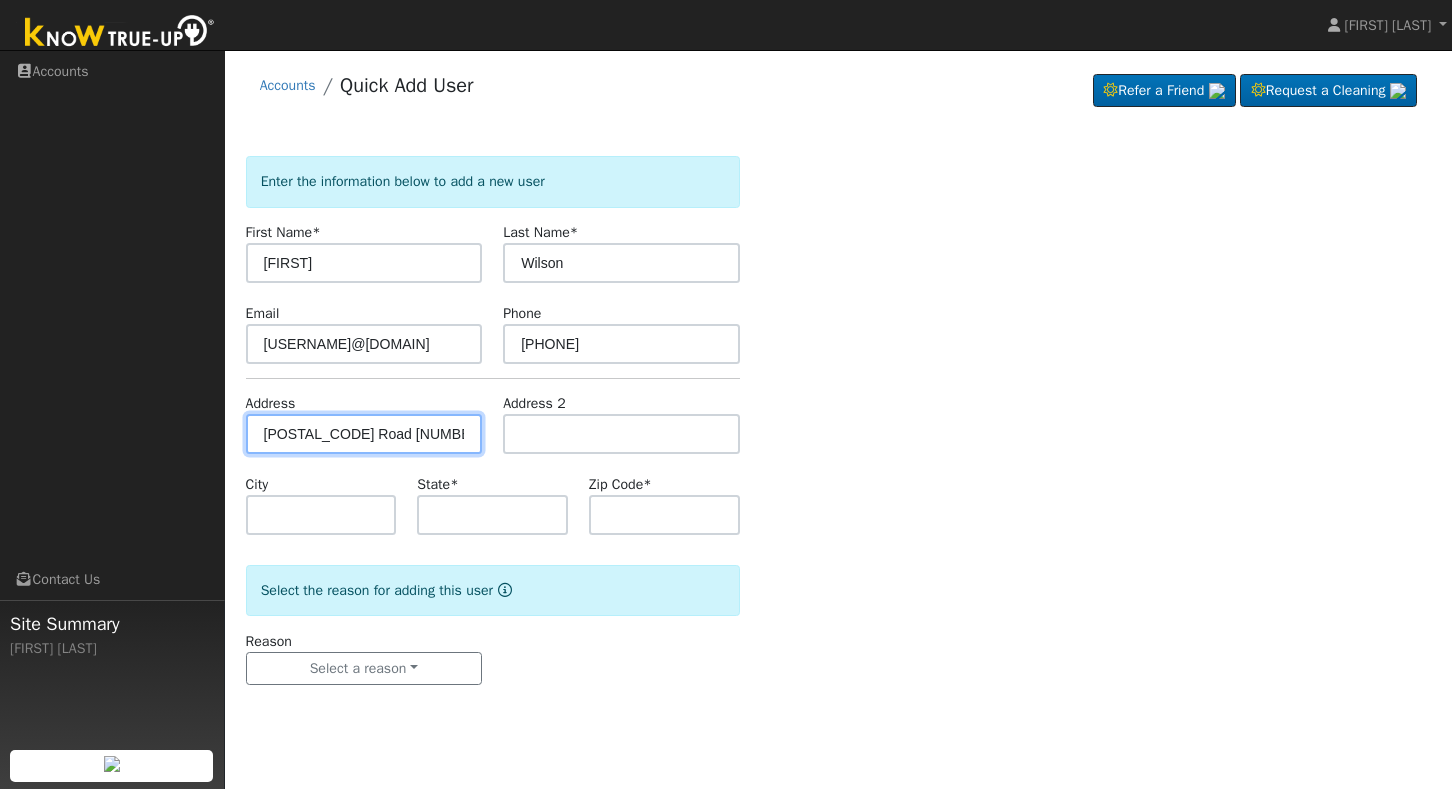 type on "40593 Road 64" 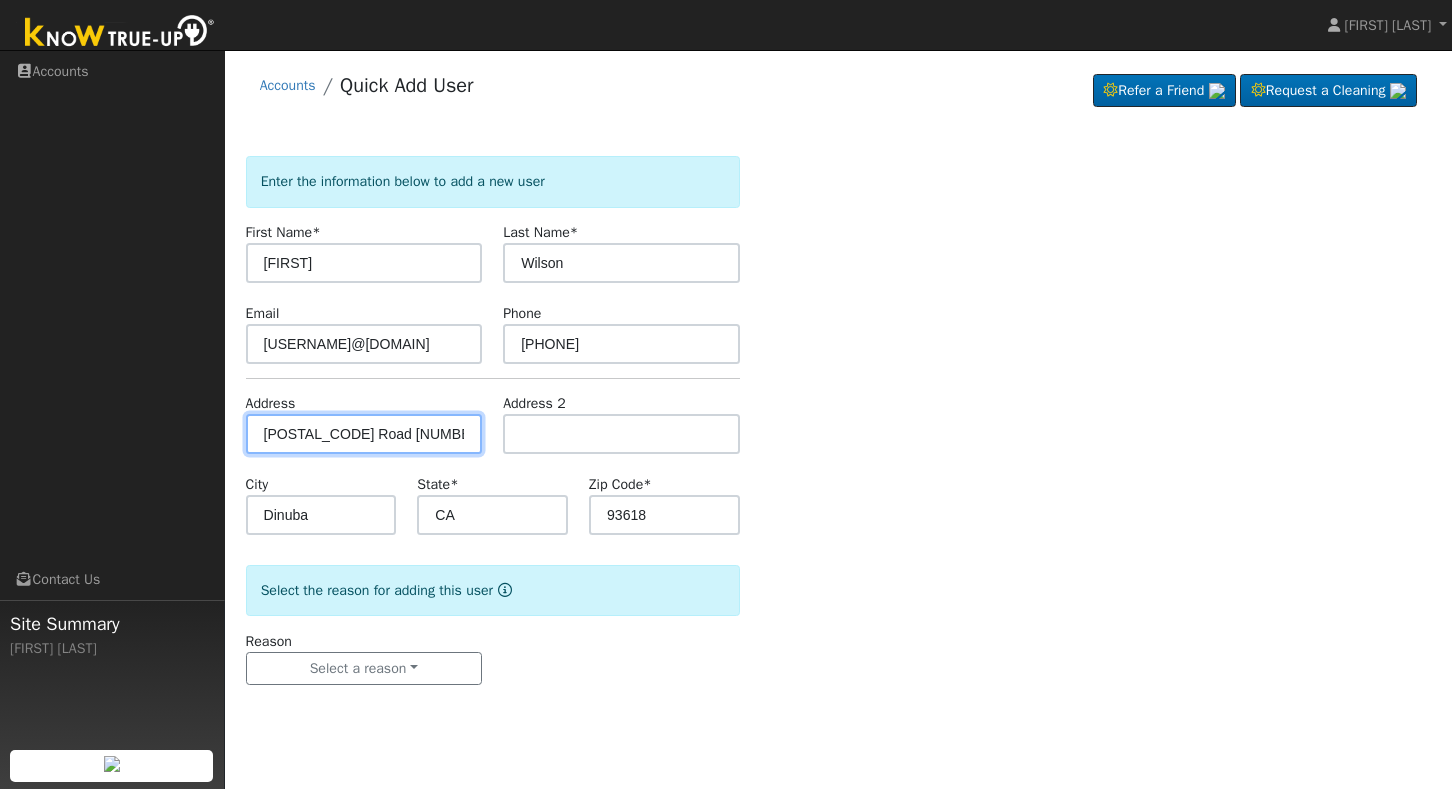 scroll, scrollTop: 0, scrollLeft: 0, axis: both 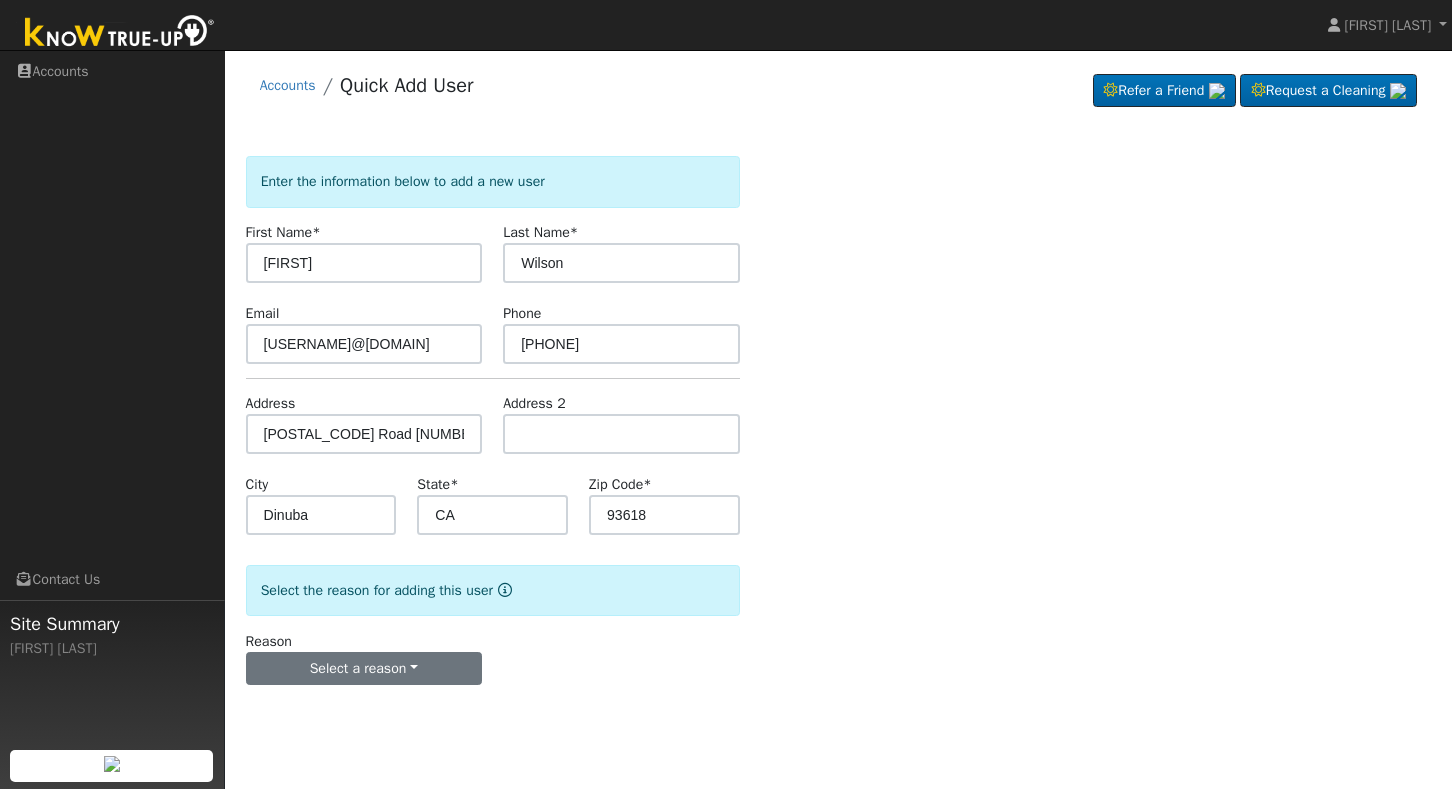 click on "Select a reason" at bounding box center [364, 669] 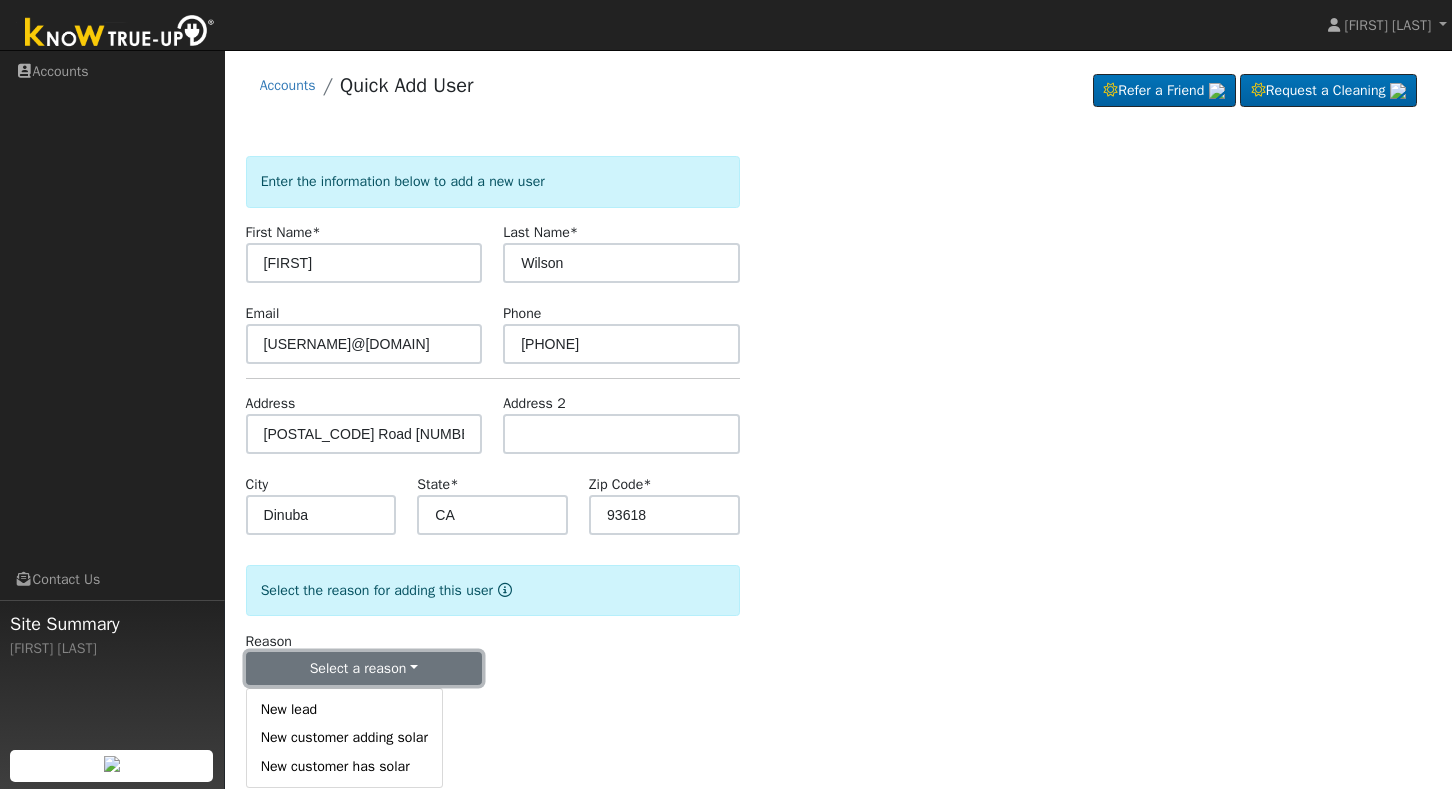 scroll, scrollTop: 0, scrollLeft: 0, axis: both 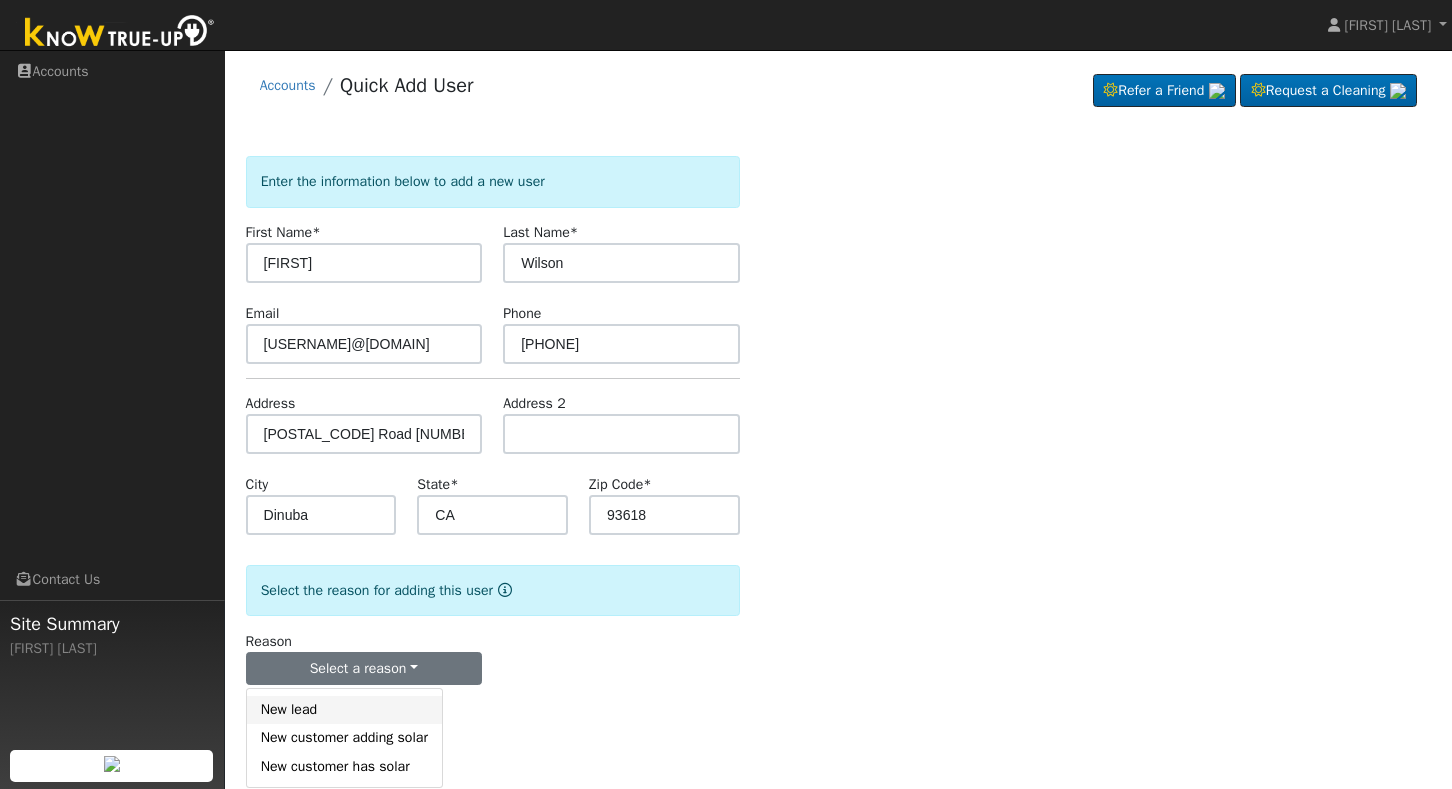 click on "New lead" at bounding box center [344, 710] 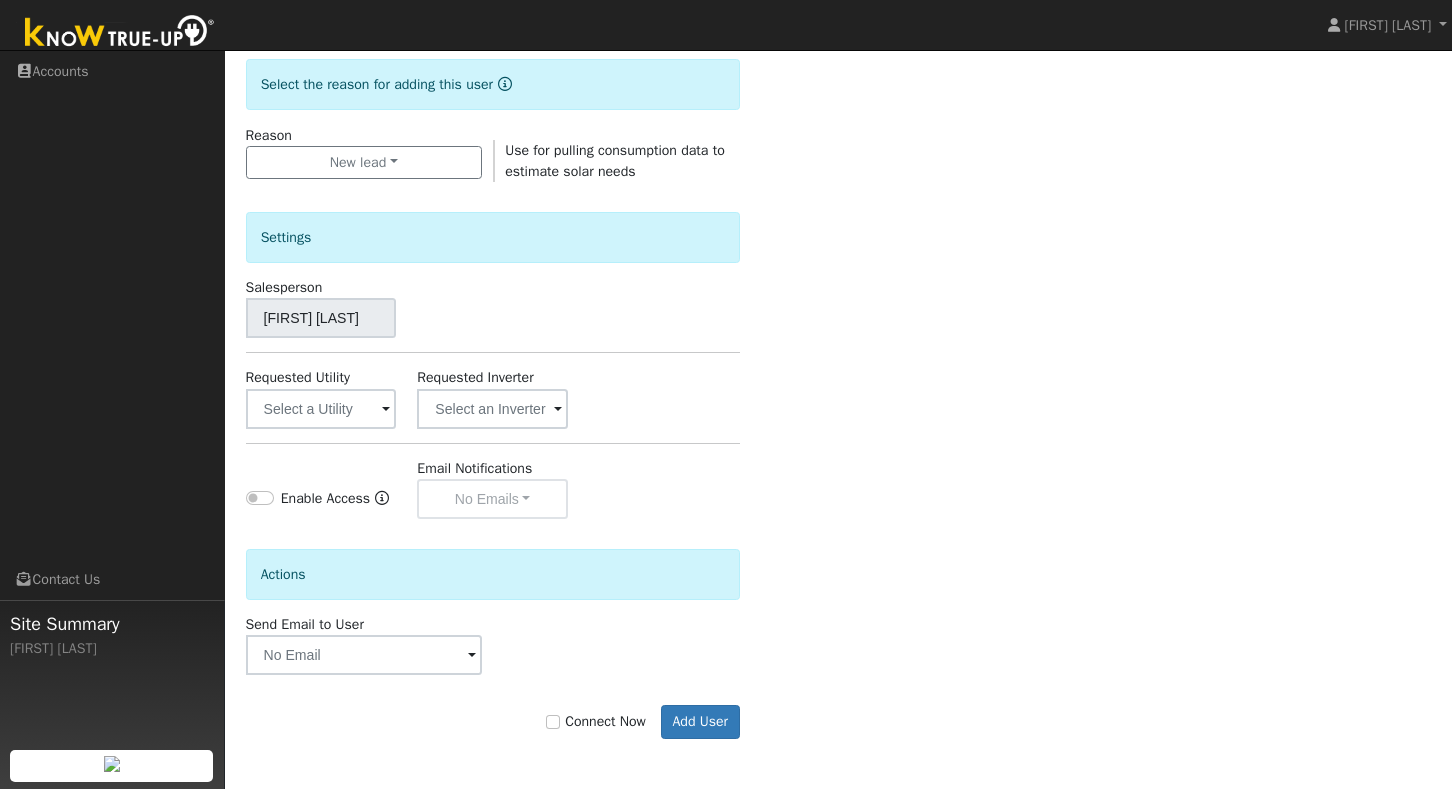 scroll, scrollTop: 505, scrollLeft: 0, axis: vertical 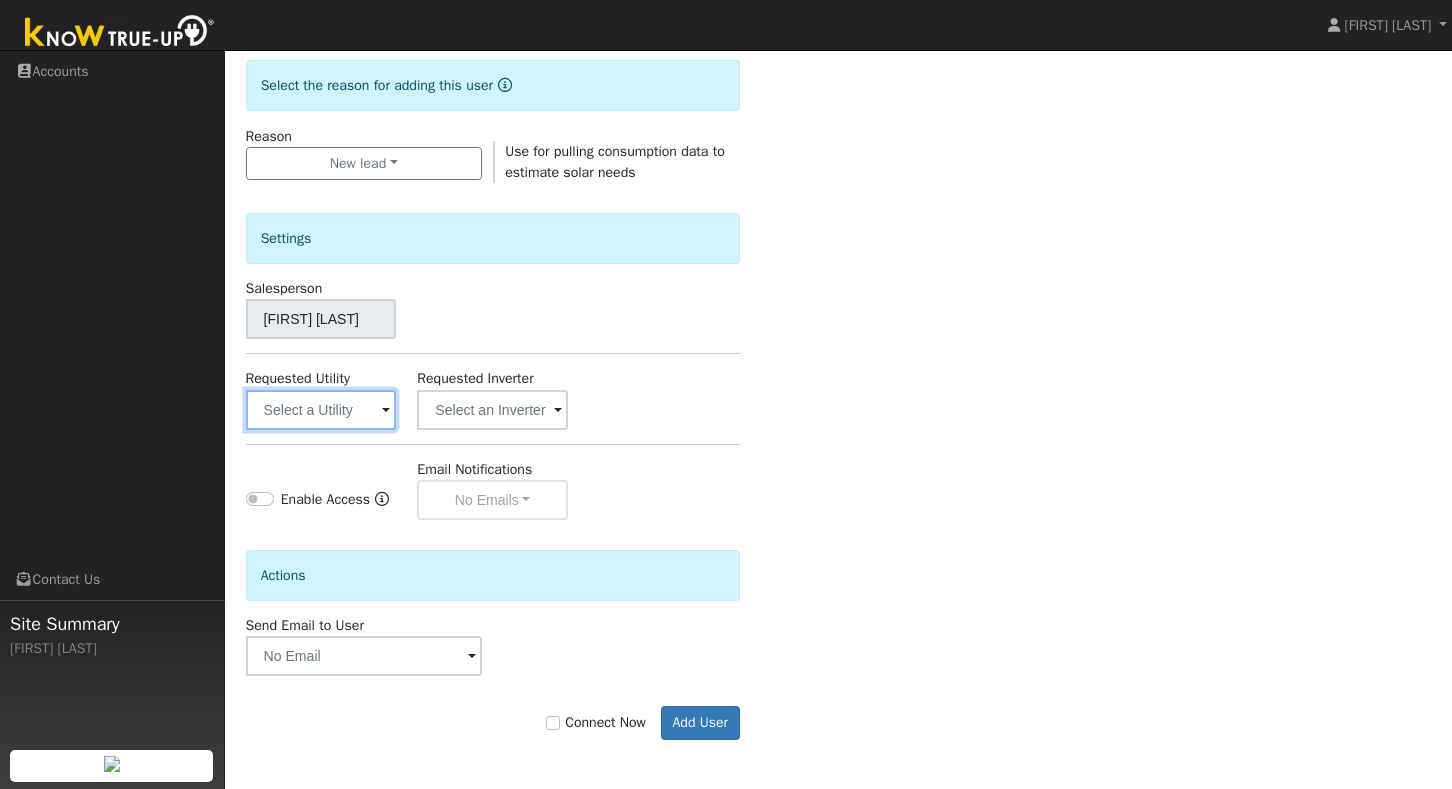 click at bounding box center [321, 410] 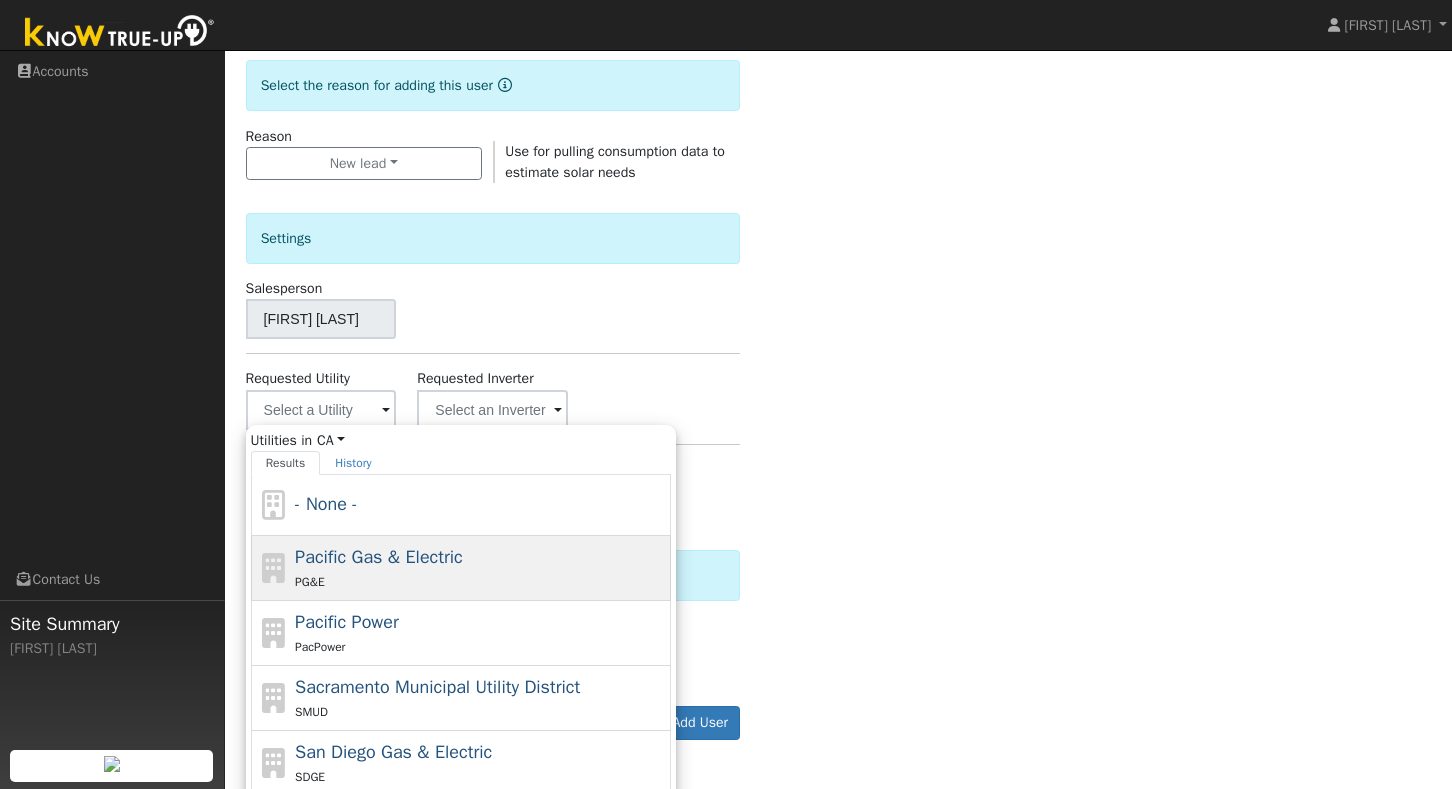 click on "Pacific Gas & Electric" at bounding box center [379, 557] 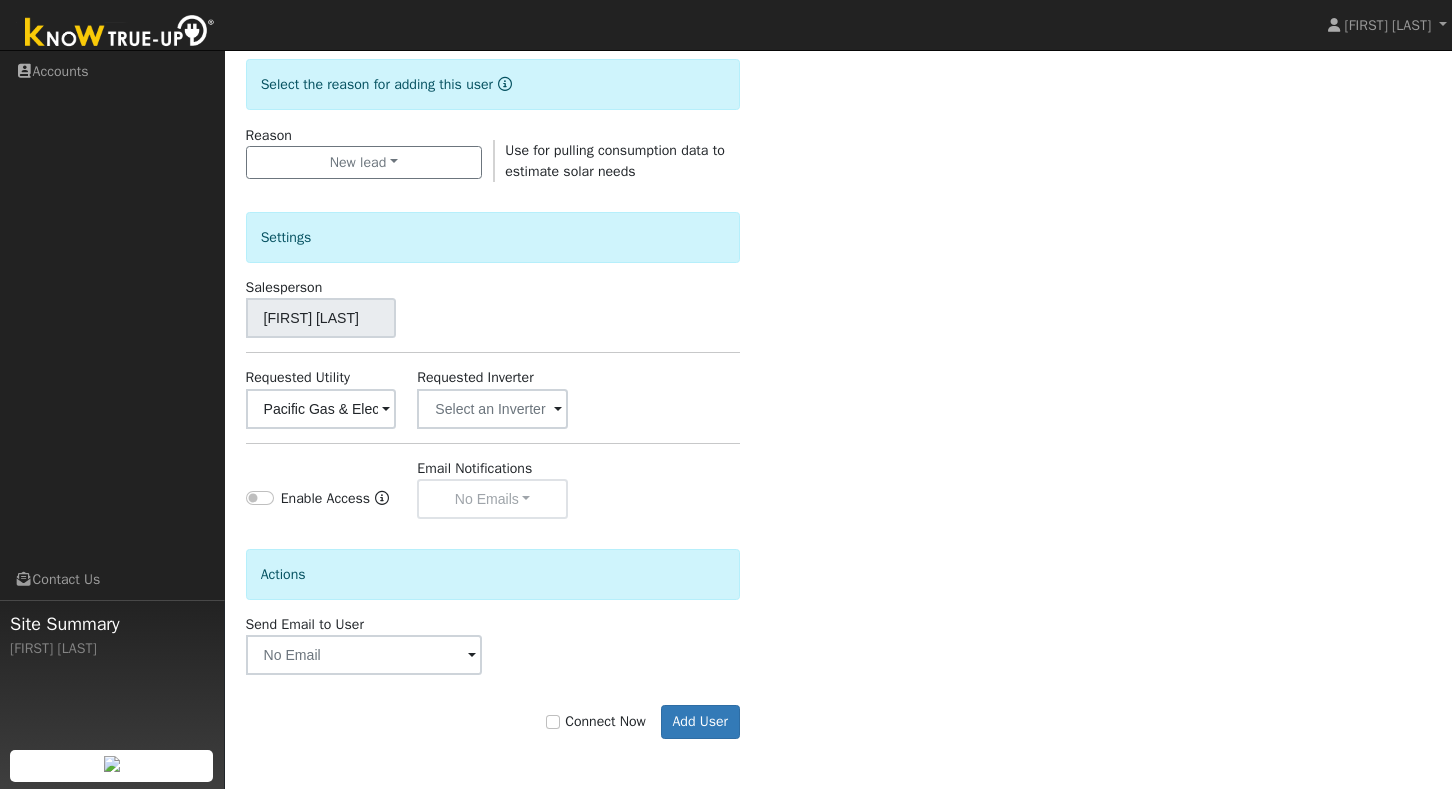 scroll, scrollTop: 505, scrollLeft: 0, axis: vertical 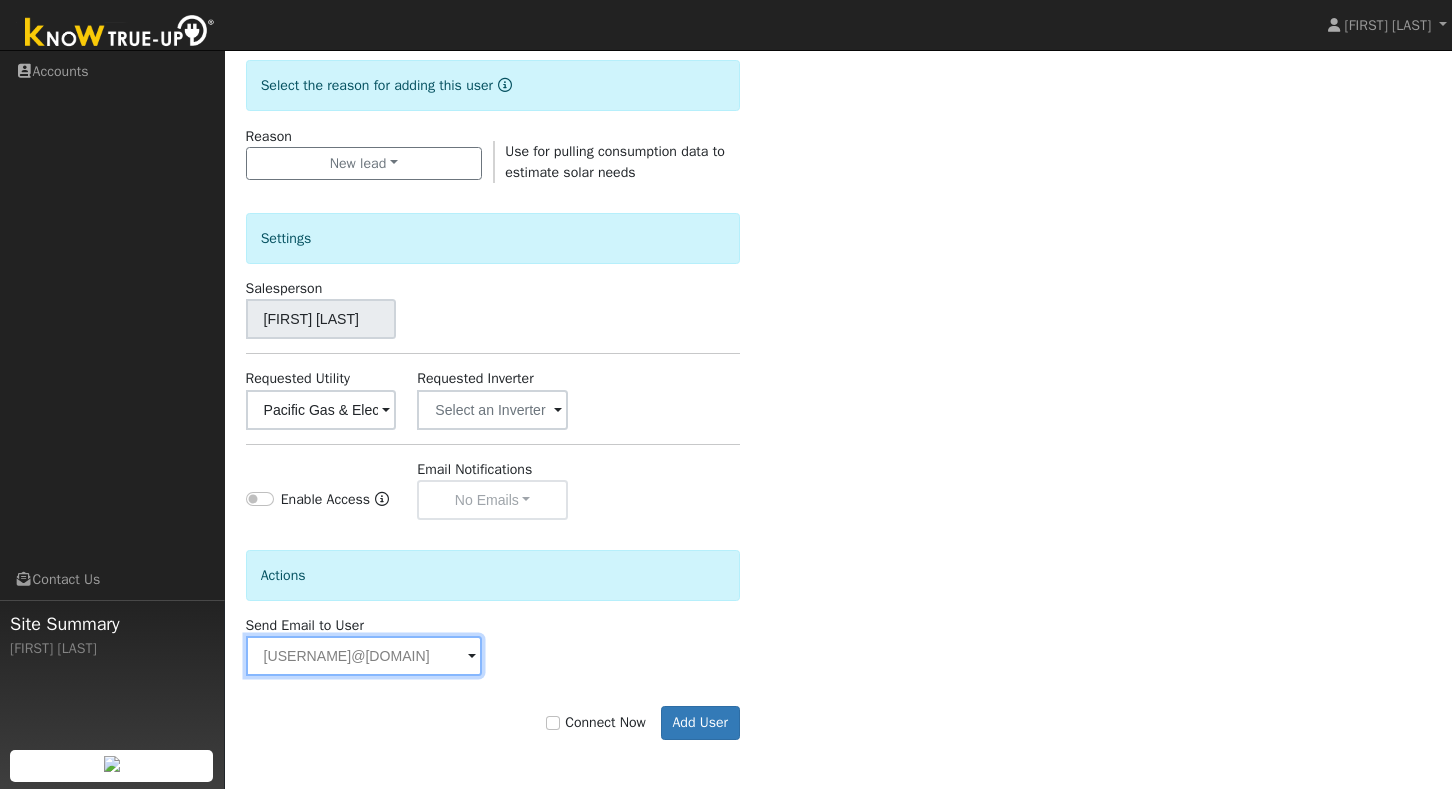 type on "royalsolar10x@gmail.com" 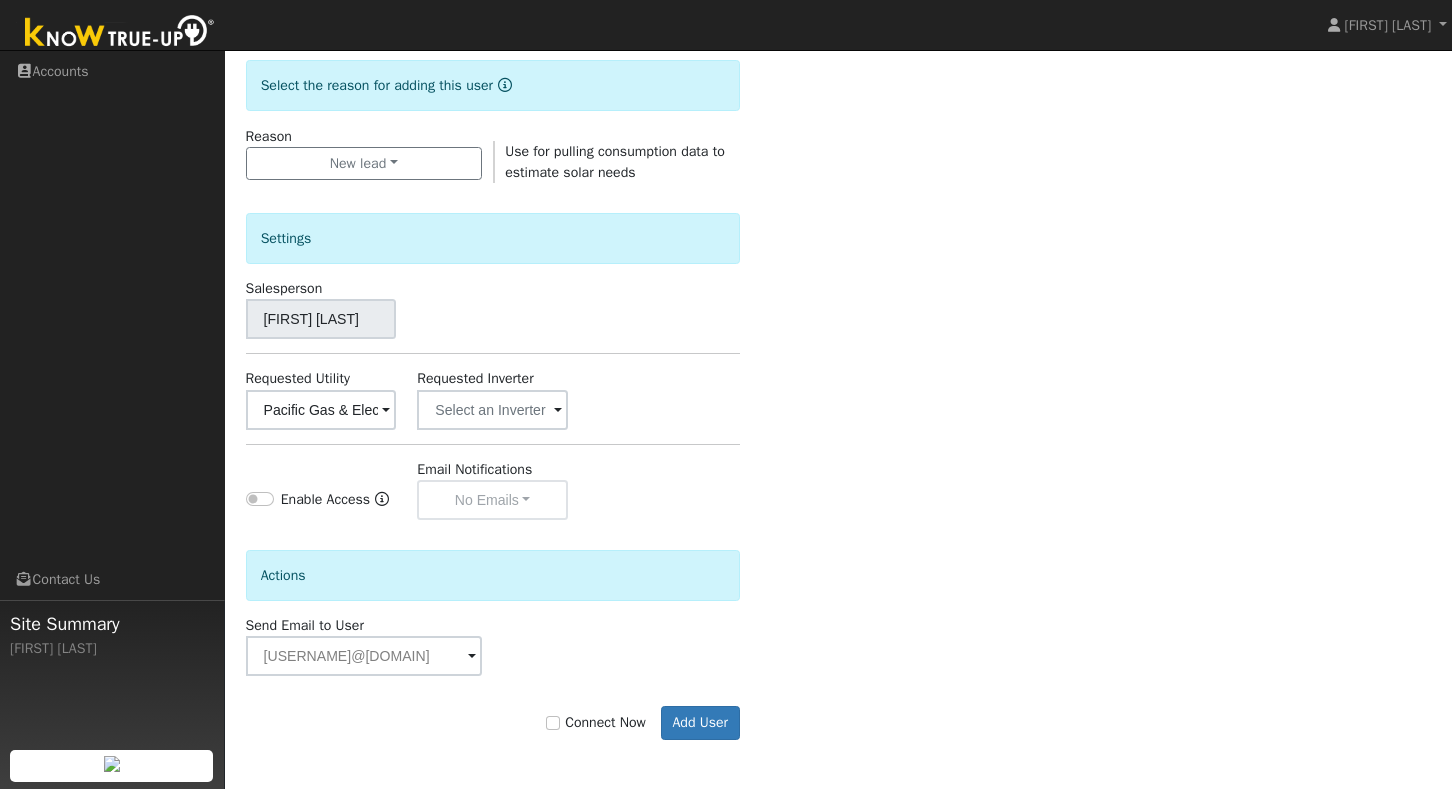 click on "Connect Now" at bounding box center [553, 723] 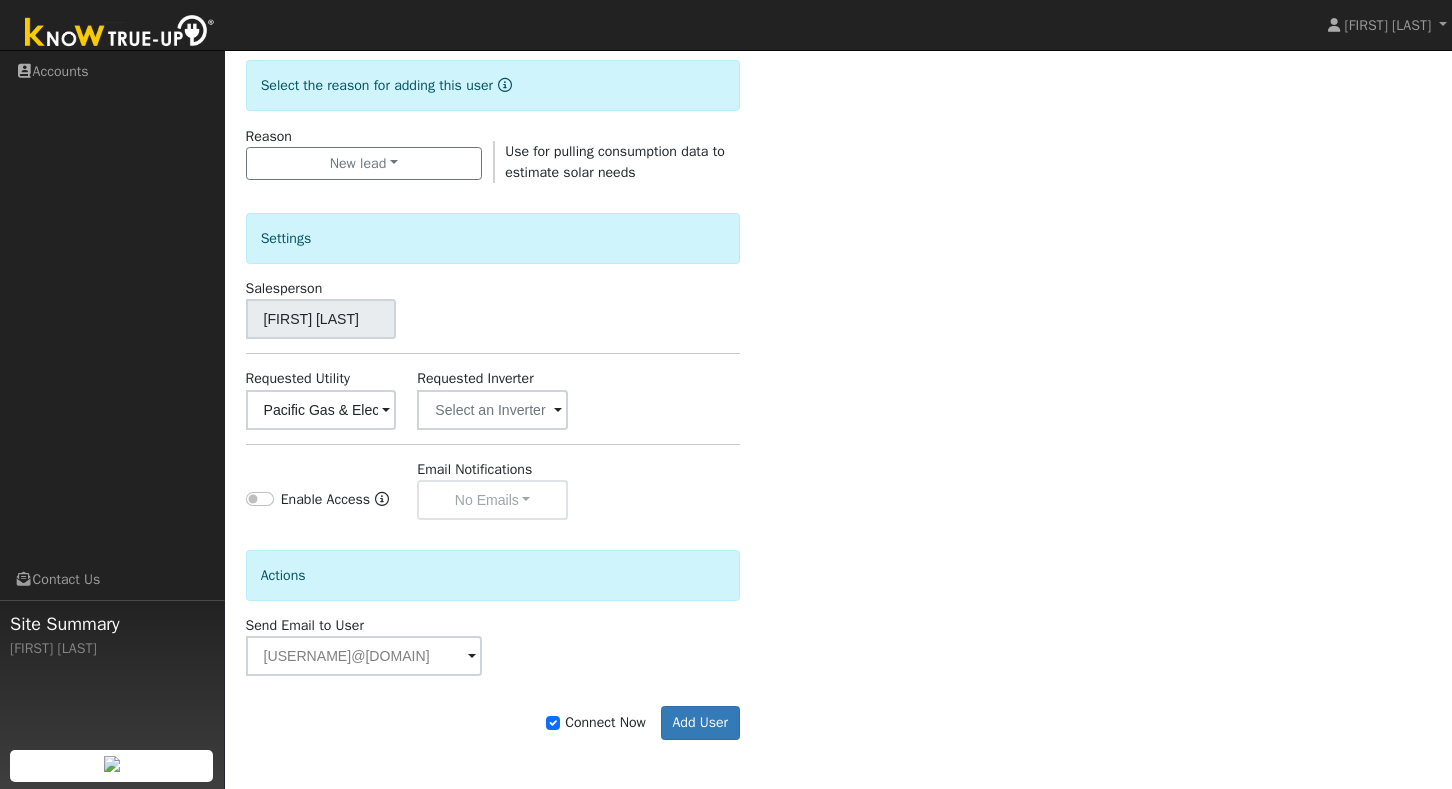 type 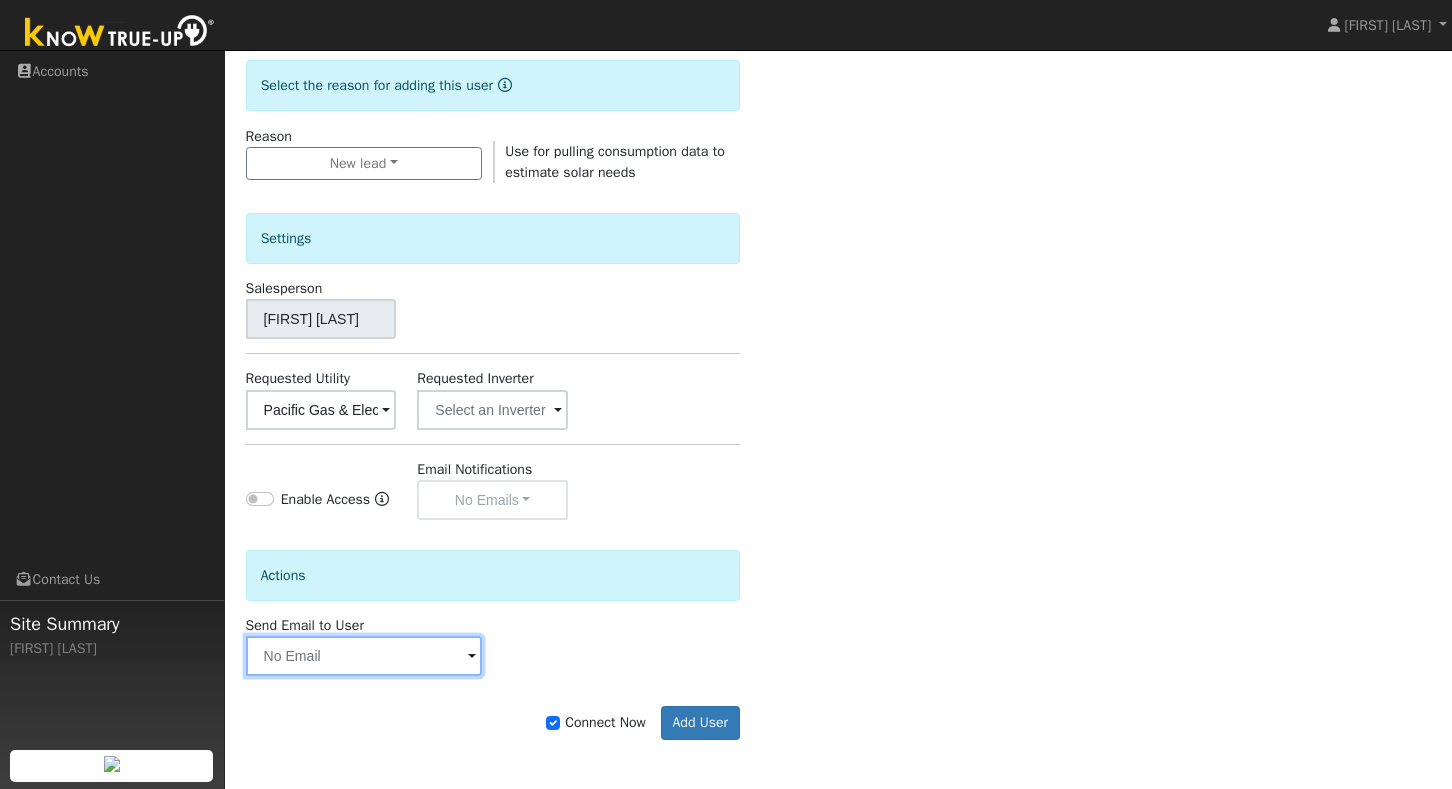 click at bounding box center (364, 656) 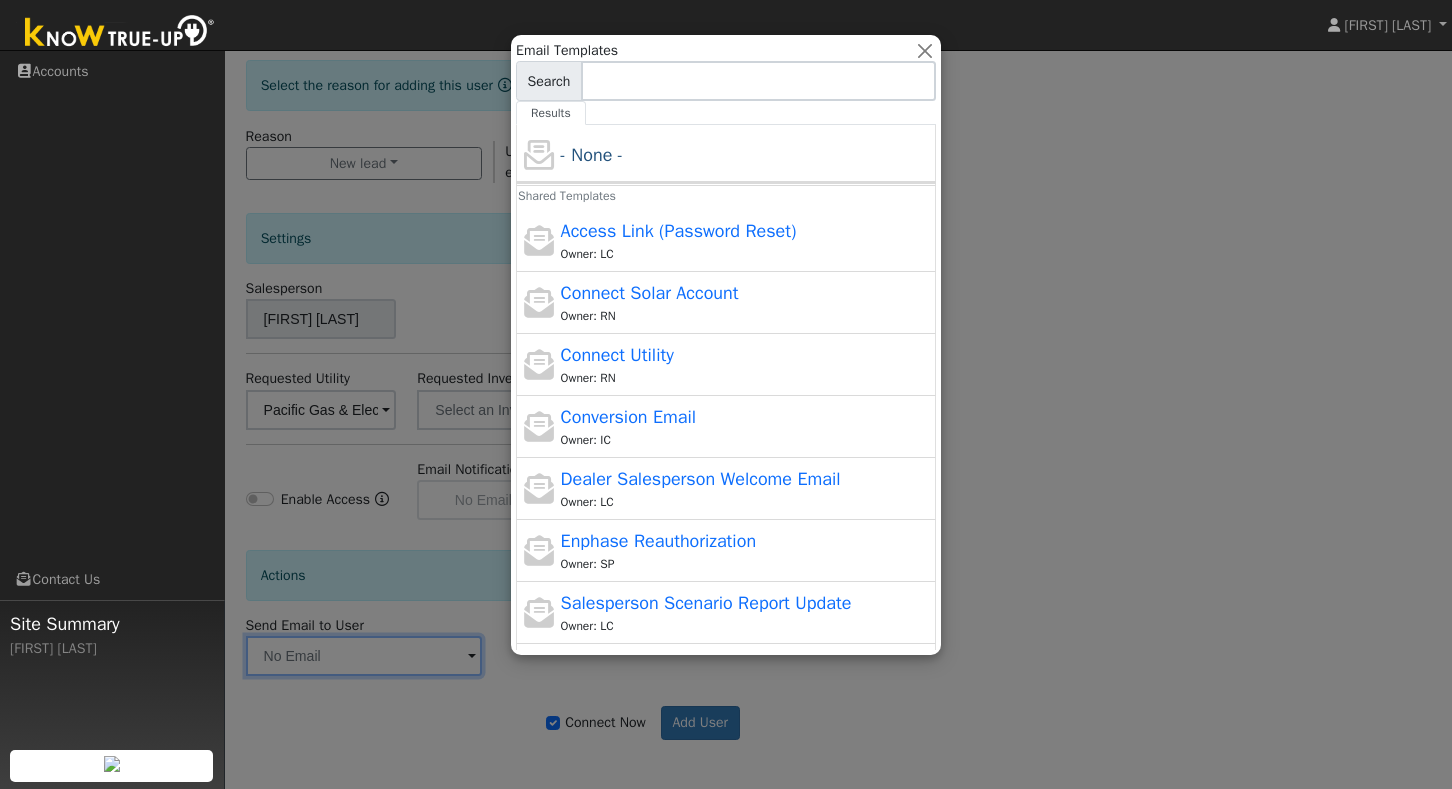 click at bounding box center [726, 394] 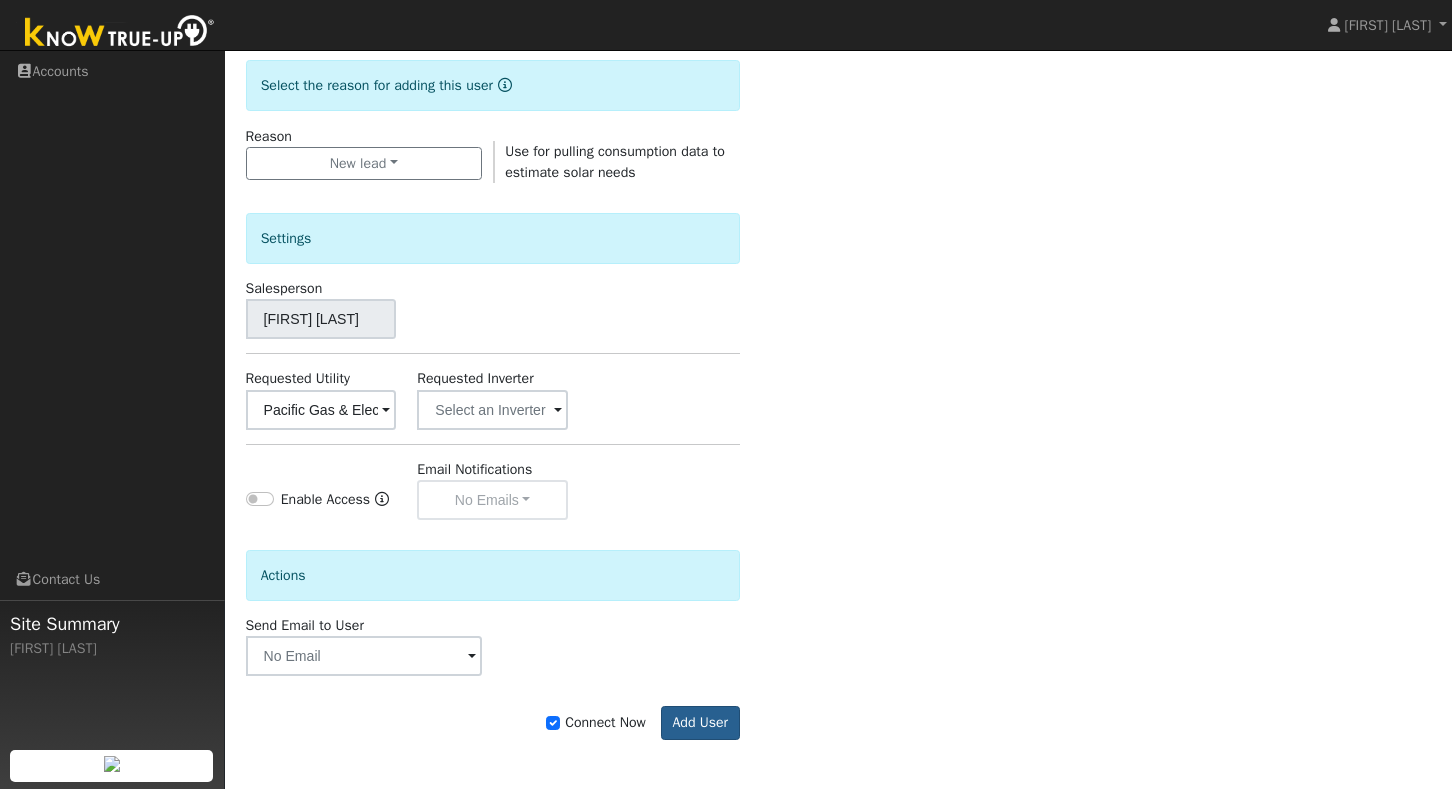click on "Add User" at bounding box center (700, 723) 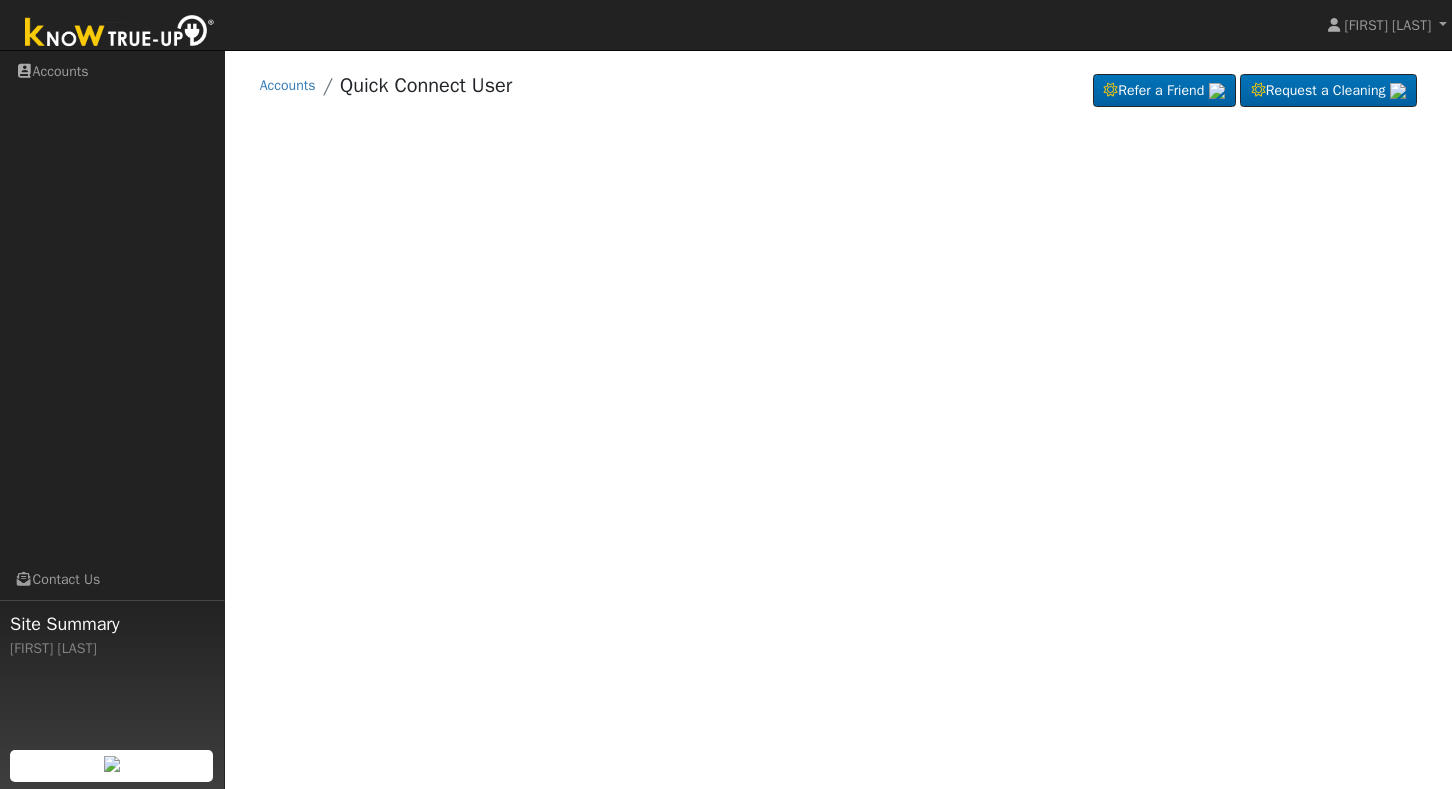 scroll, scrollTop: 0, scrollLeft: 0, axis: both 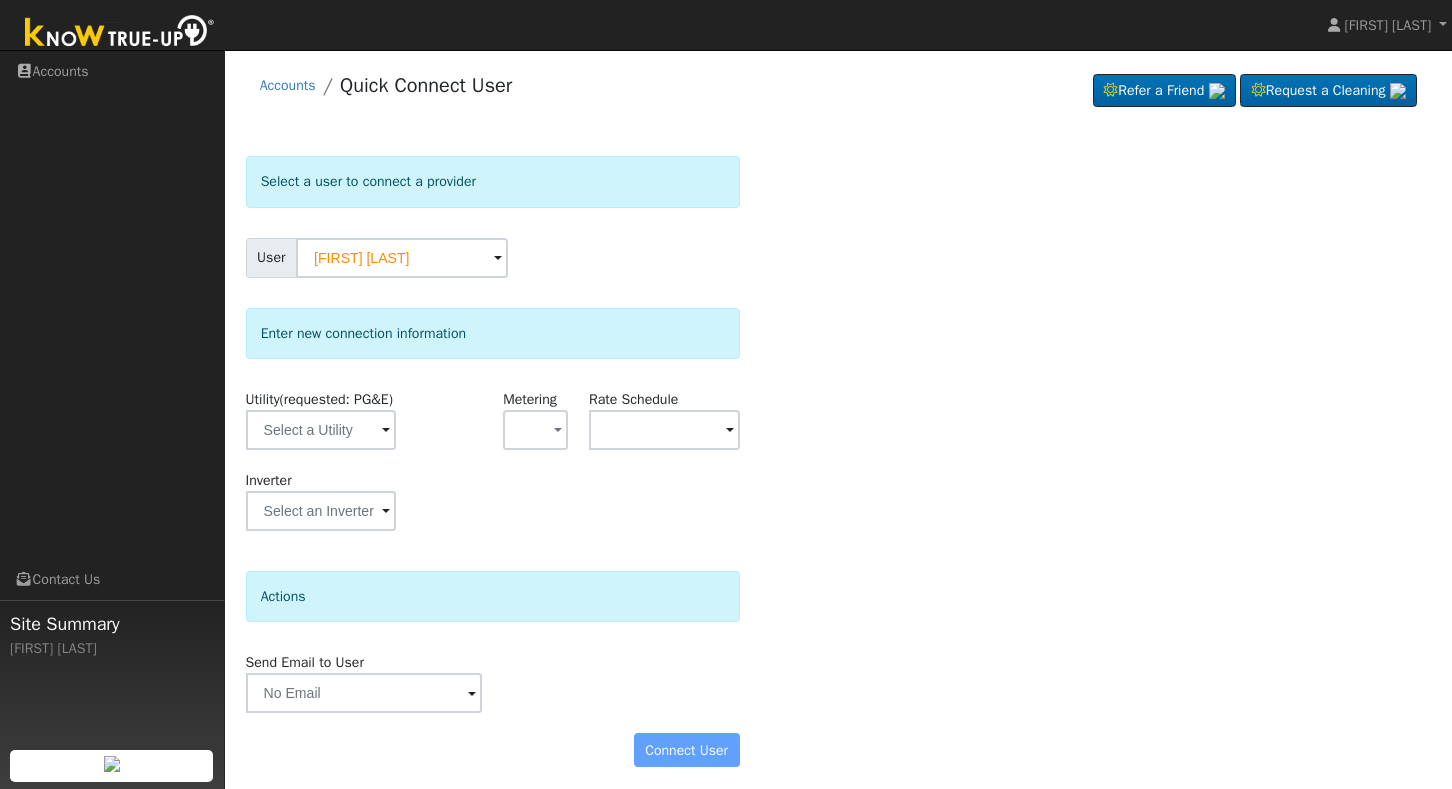 click on "Select a user to connect a provider User [FIRST] [LAST] Account   Default Account Default Account [NUMBER] [STREET], [CITY], [STATE] [POSTAL_CODE] Primary Account Enter new connection information Utility  (requested: PG&E) Metering - None - NEM NBT  Rate Schedule  Inverter Disconnecting . Do you also want to delete all of the  data?  - Delete data if disconnecting or connecting to different data.  - Keep data if reconnecting to same data.  Be careful: this cannot be undone.  Cancel  No  Yes Actions Send Email to User Delete Email Template Are you sure you want to delete ? Cancel Delete Connect User No Yes" at bounding box center [839, 471] 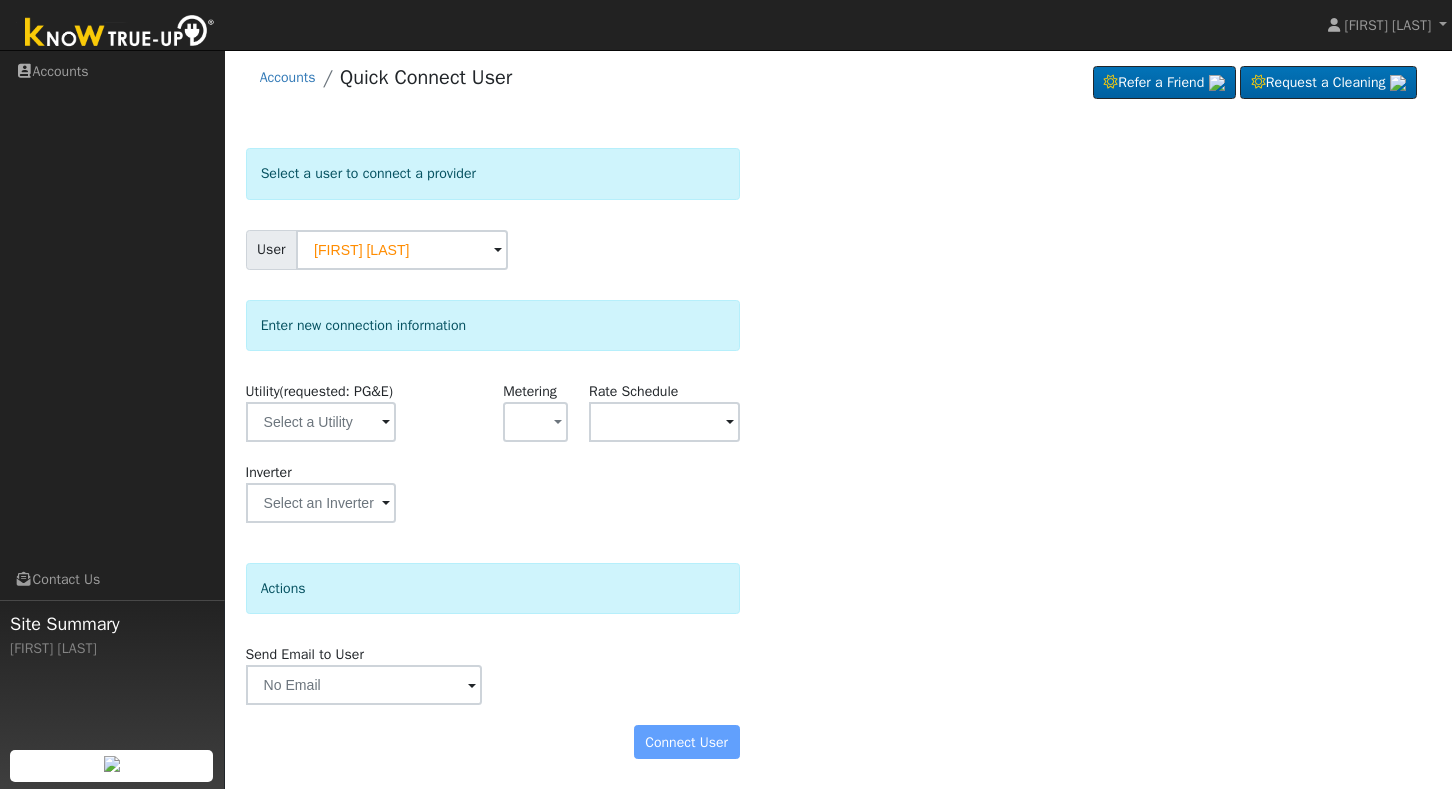 scroll, scrollTop: 28, scrollLeft: 0, axis: vertical 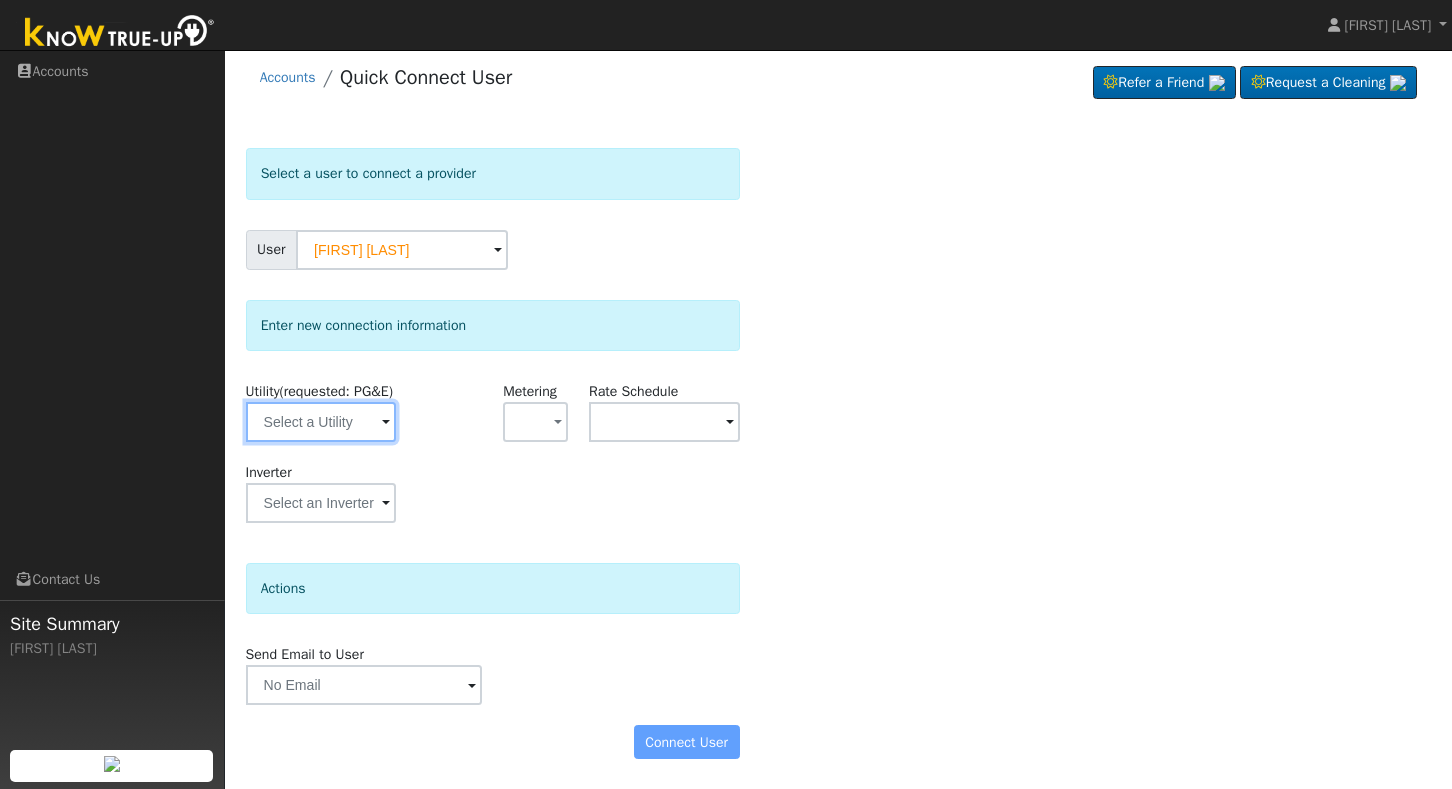 click at bounding box center (321, 422) 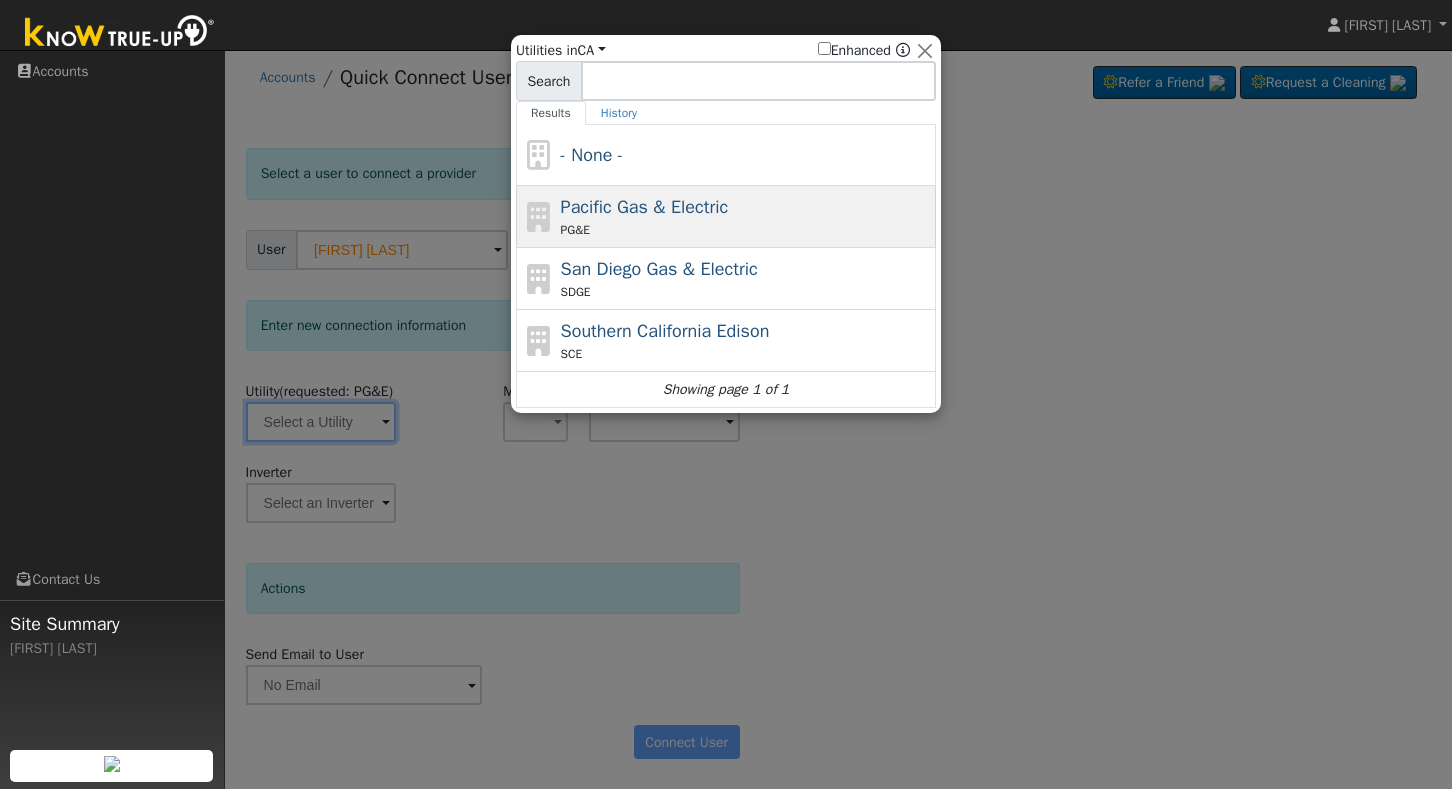 click on "PG&E" at bounding box center (746, 230) 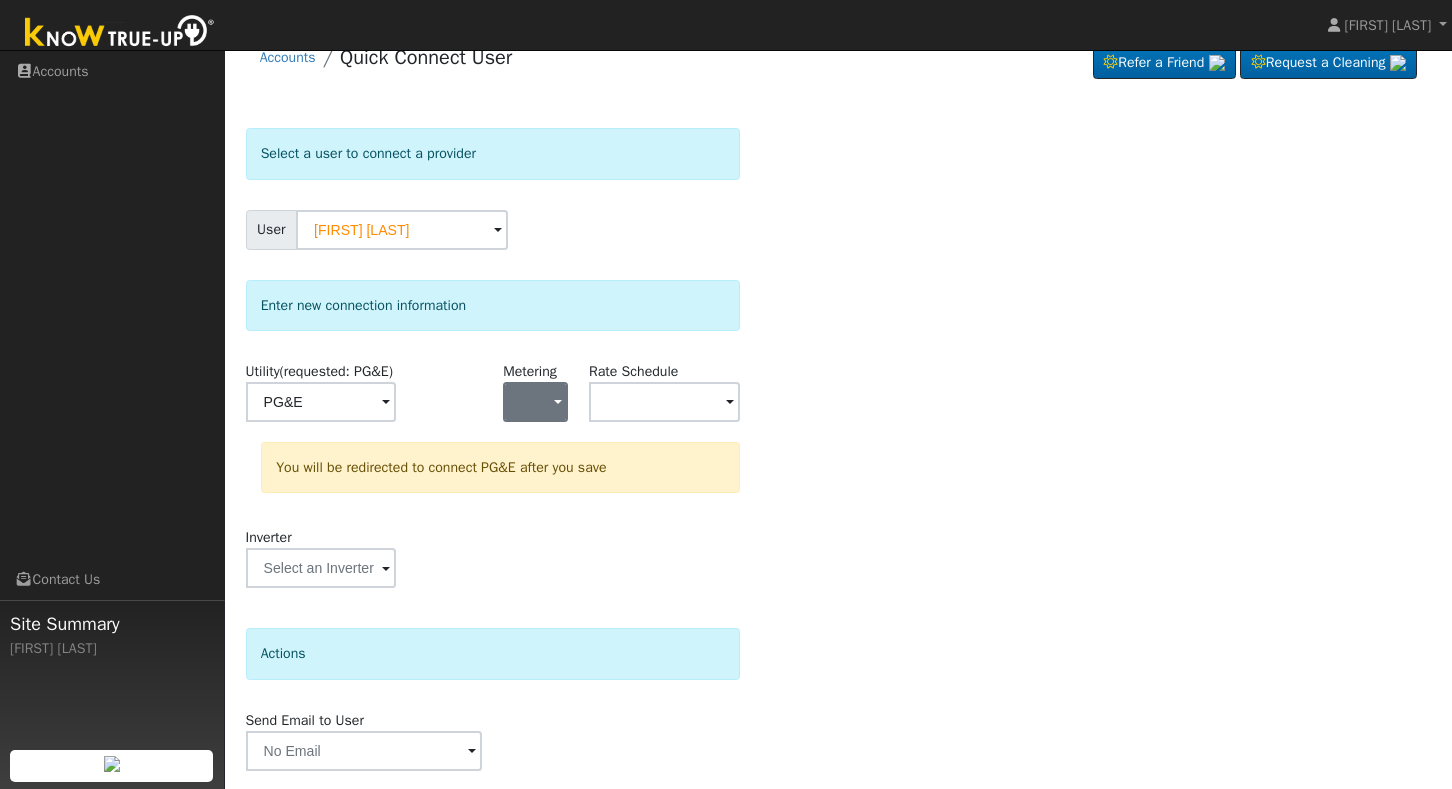 click at bounding box center [535, 402] 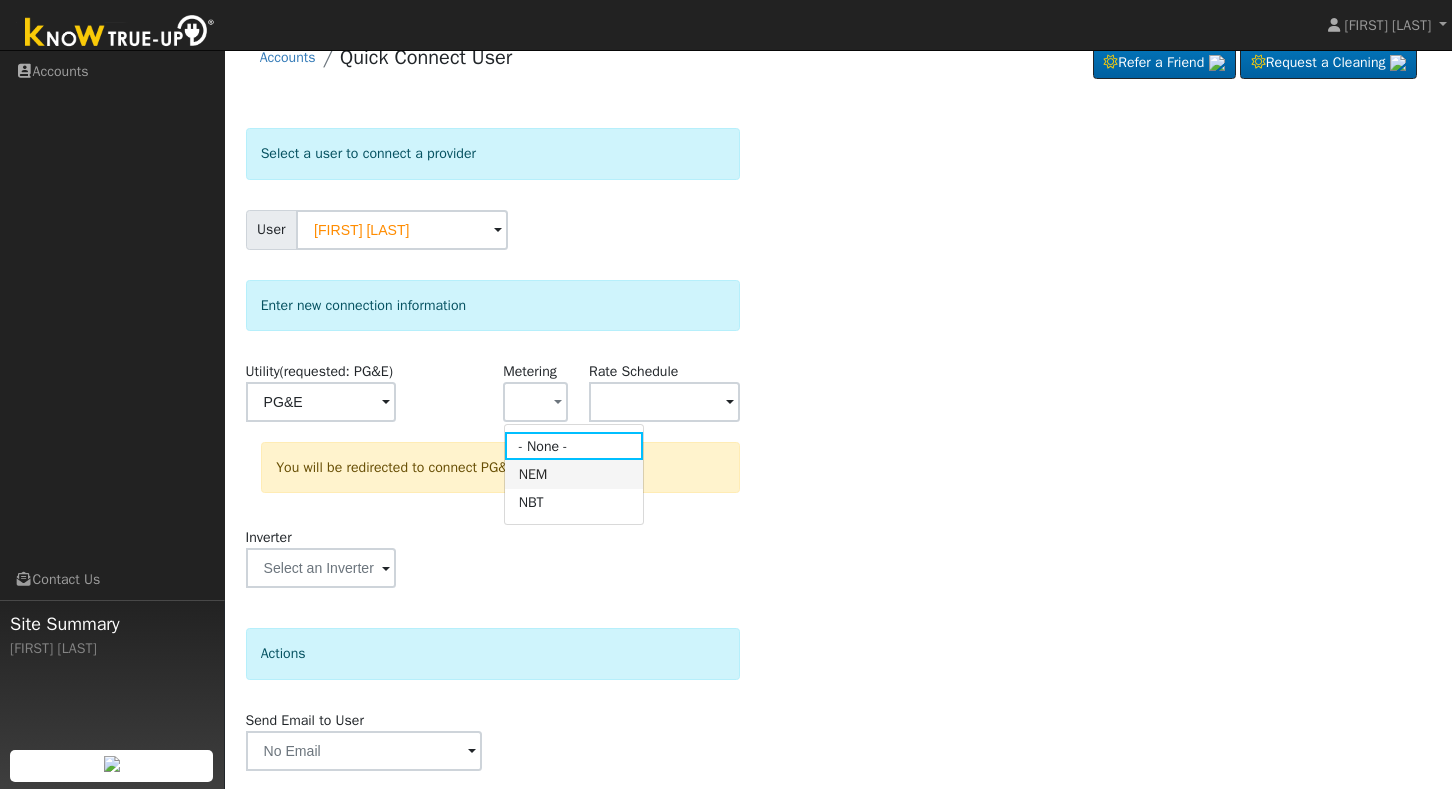 click on "NEM" at bounding box center [574, 474] 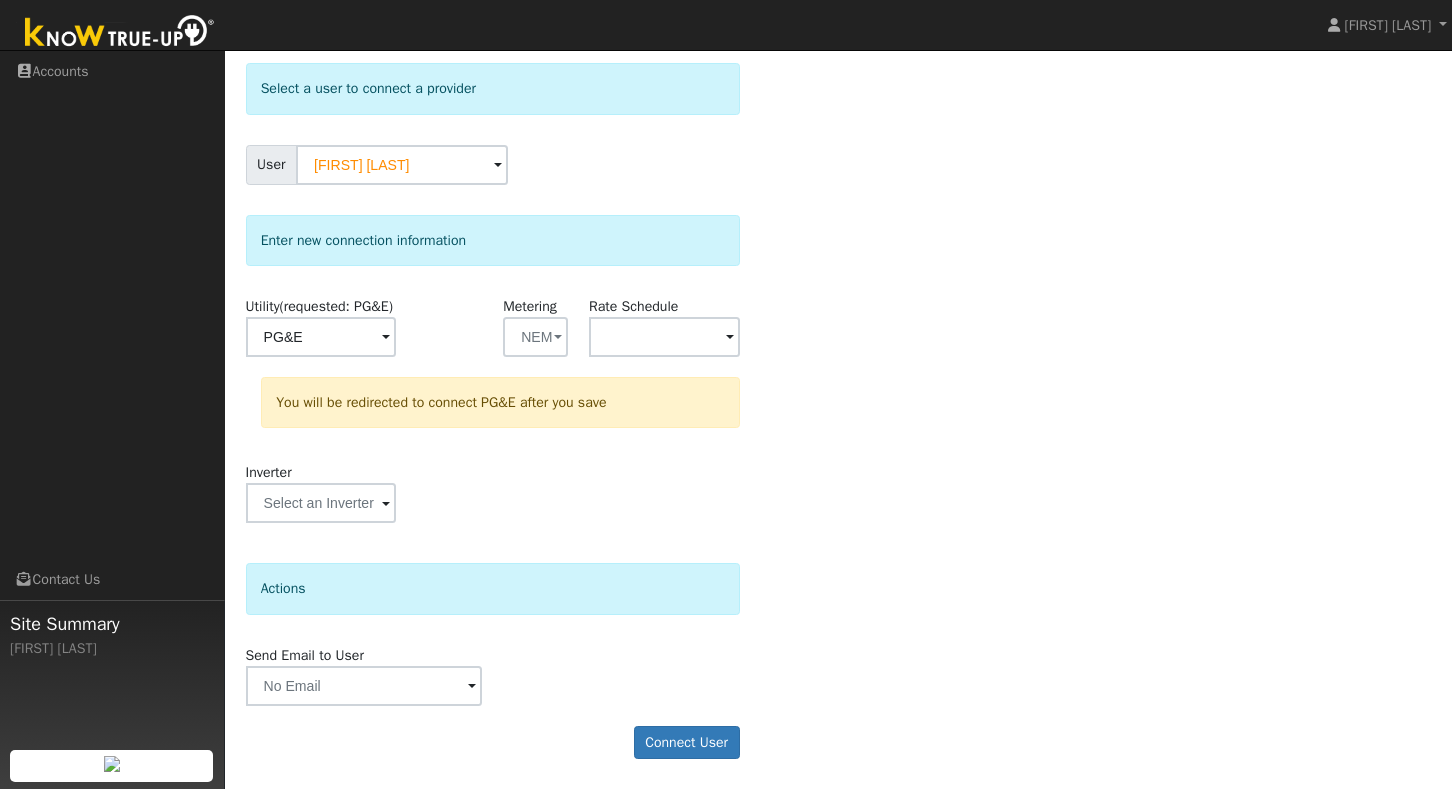 scroll, scrollTop: 113, scrollLeft: 0, axis: vertical 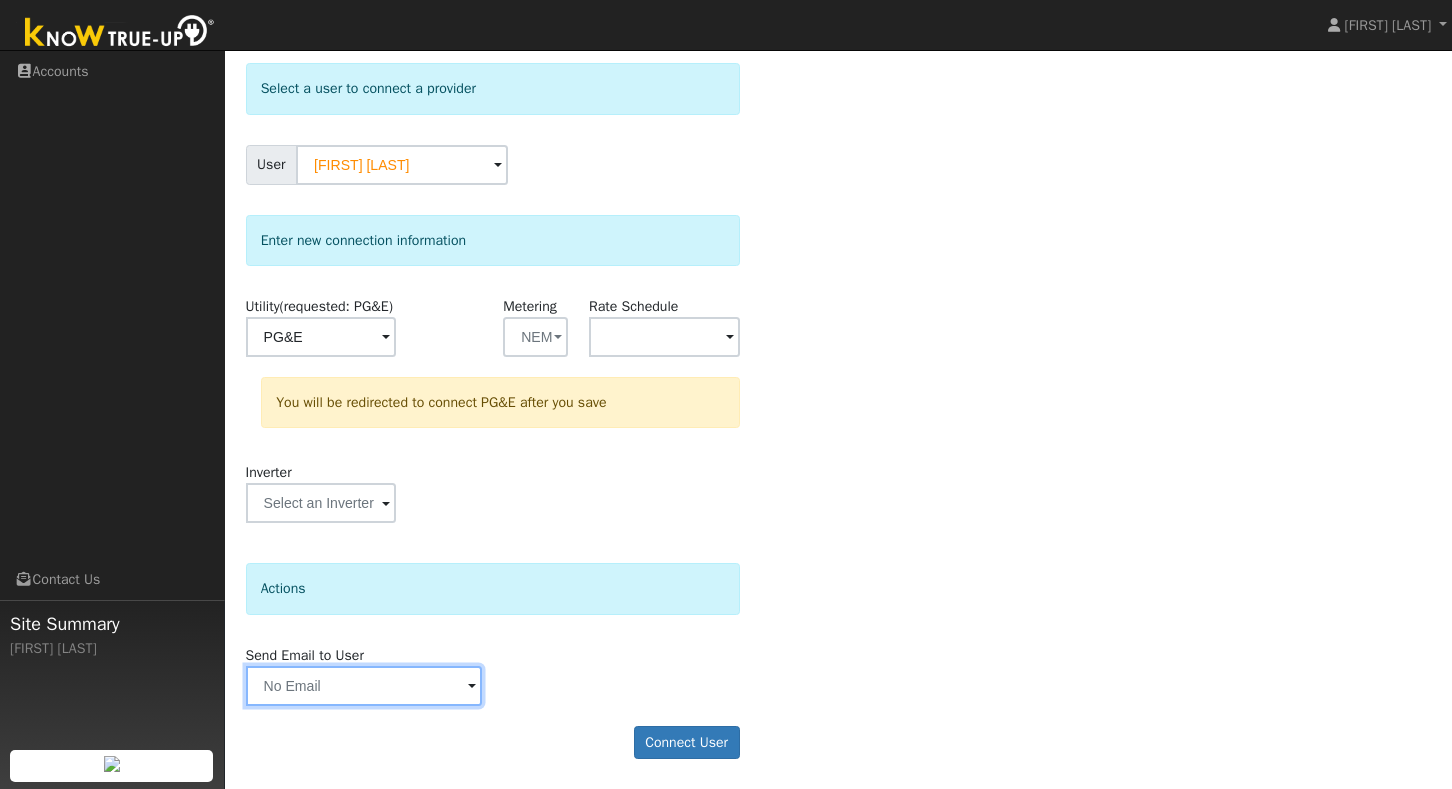 click at bounding box center [364, 686] 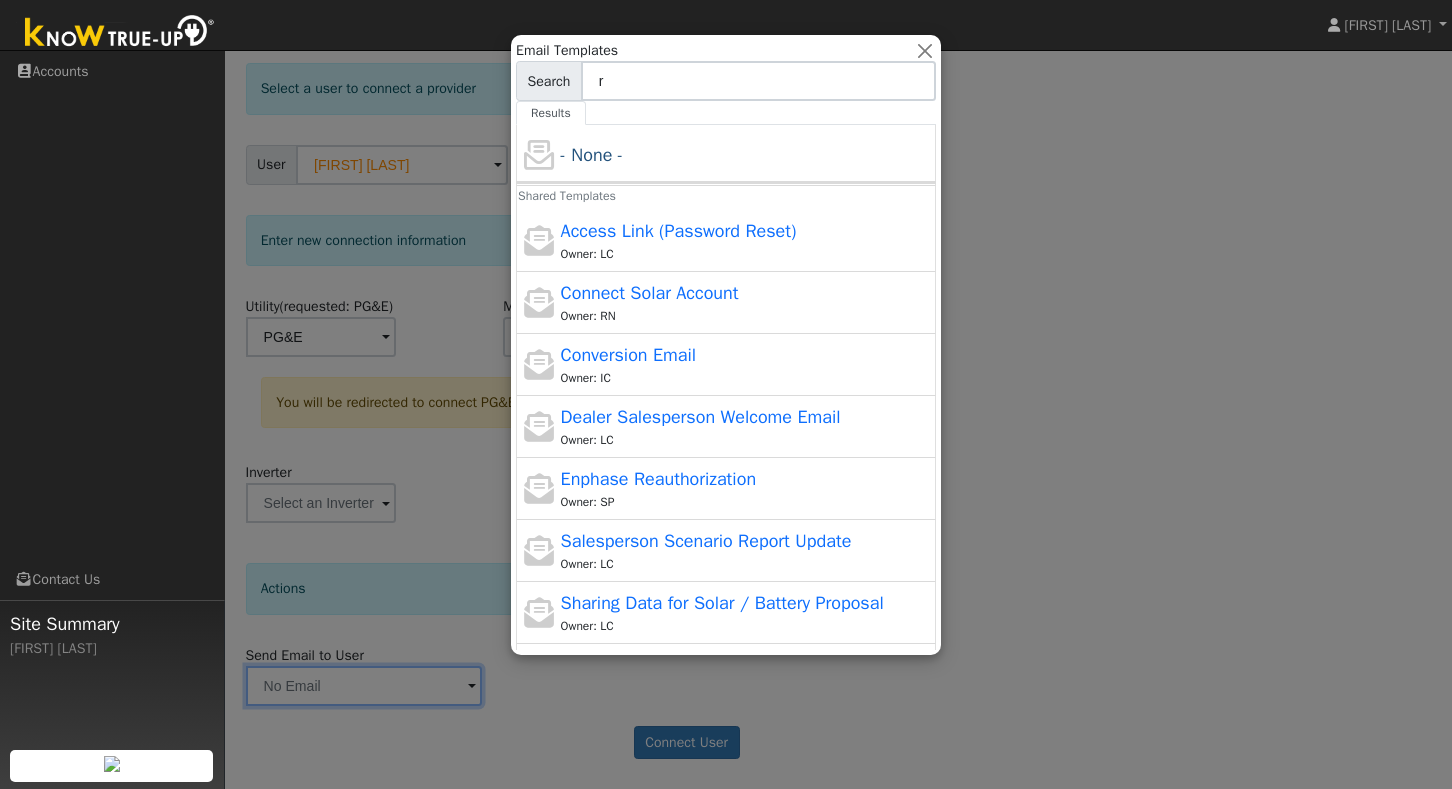 type 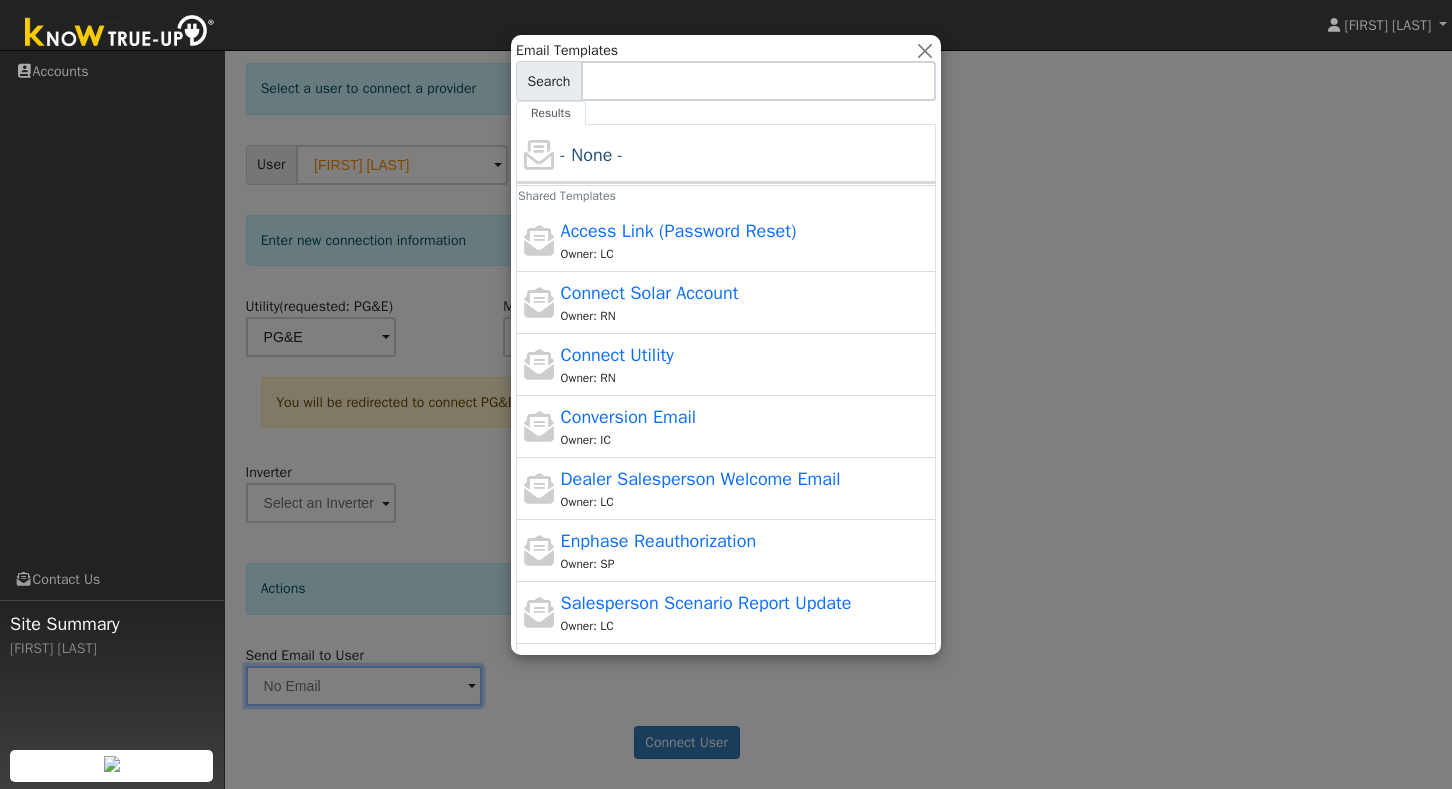 click at bounding box center [726, 394] 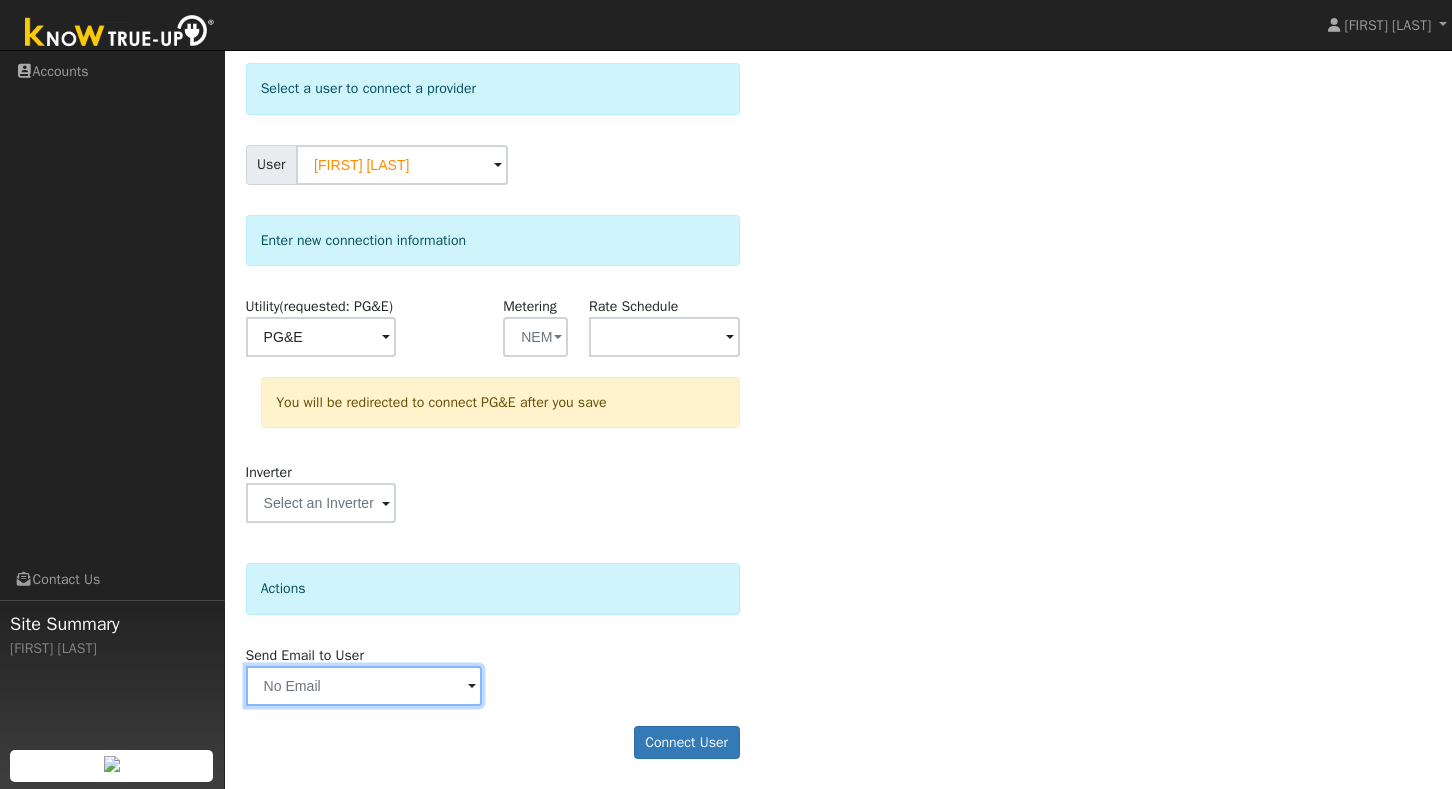 click at bounding box center [364, 686] 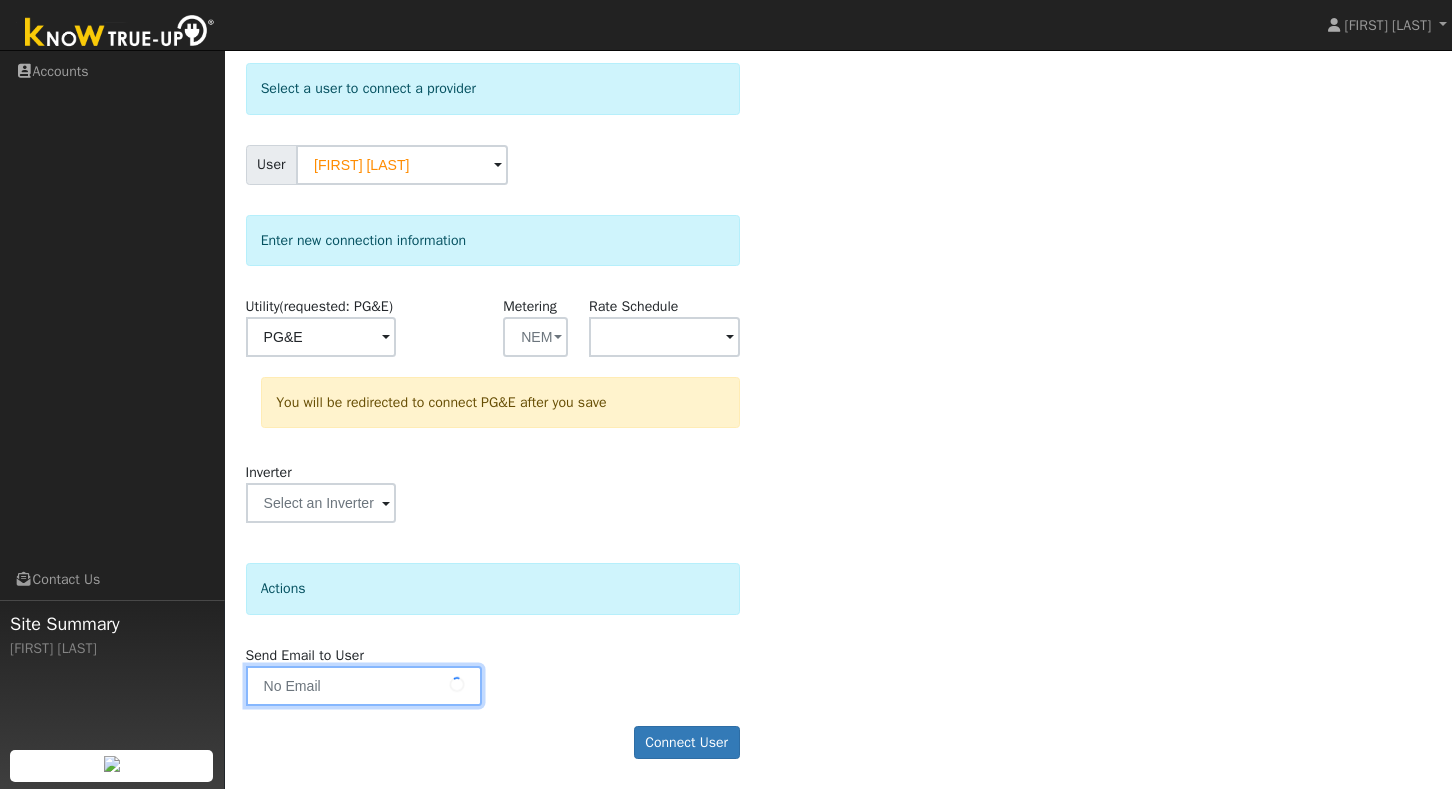 type on "r" 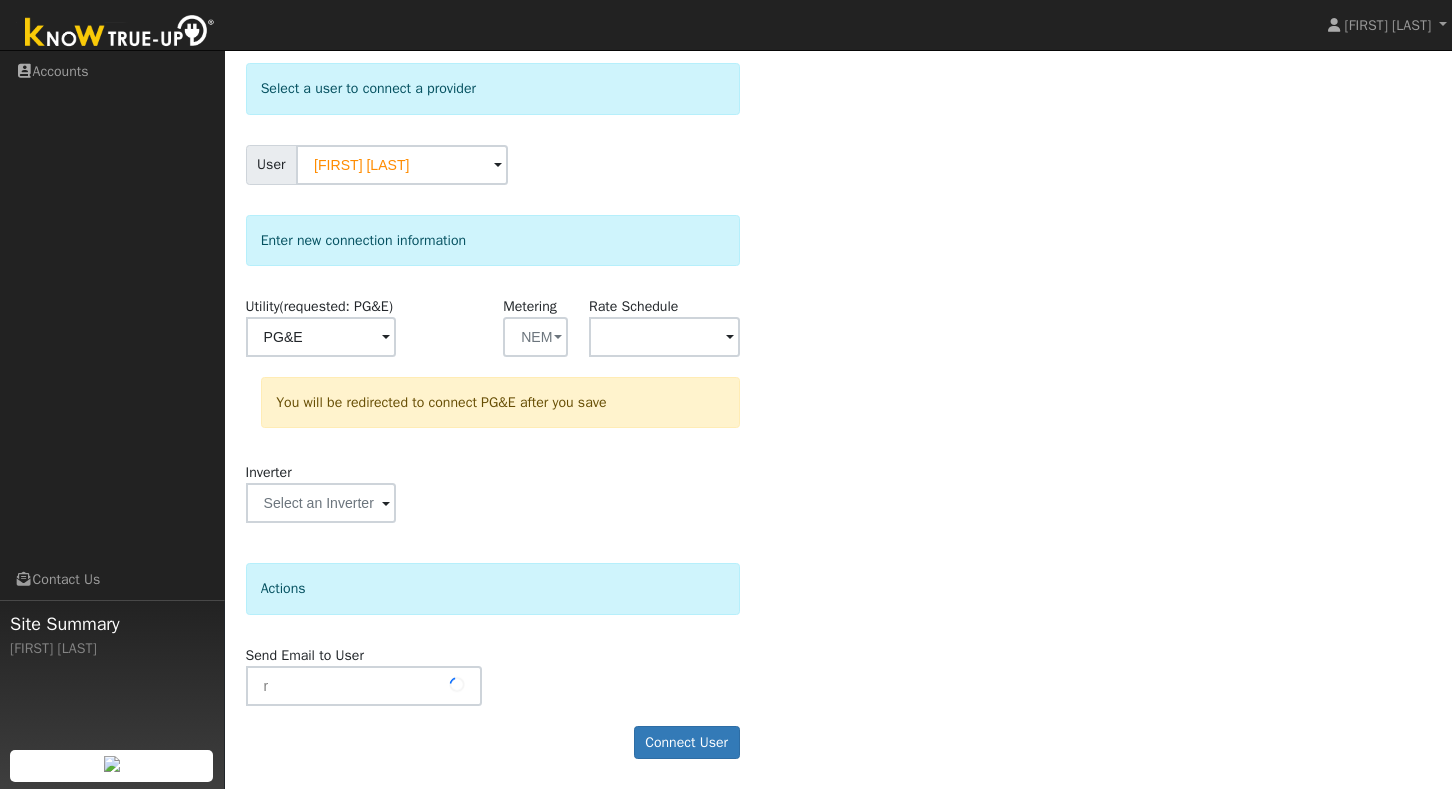 type 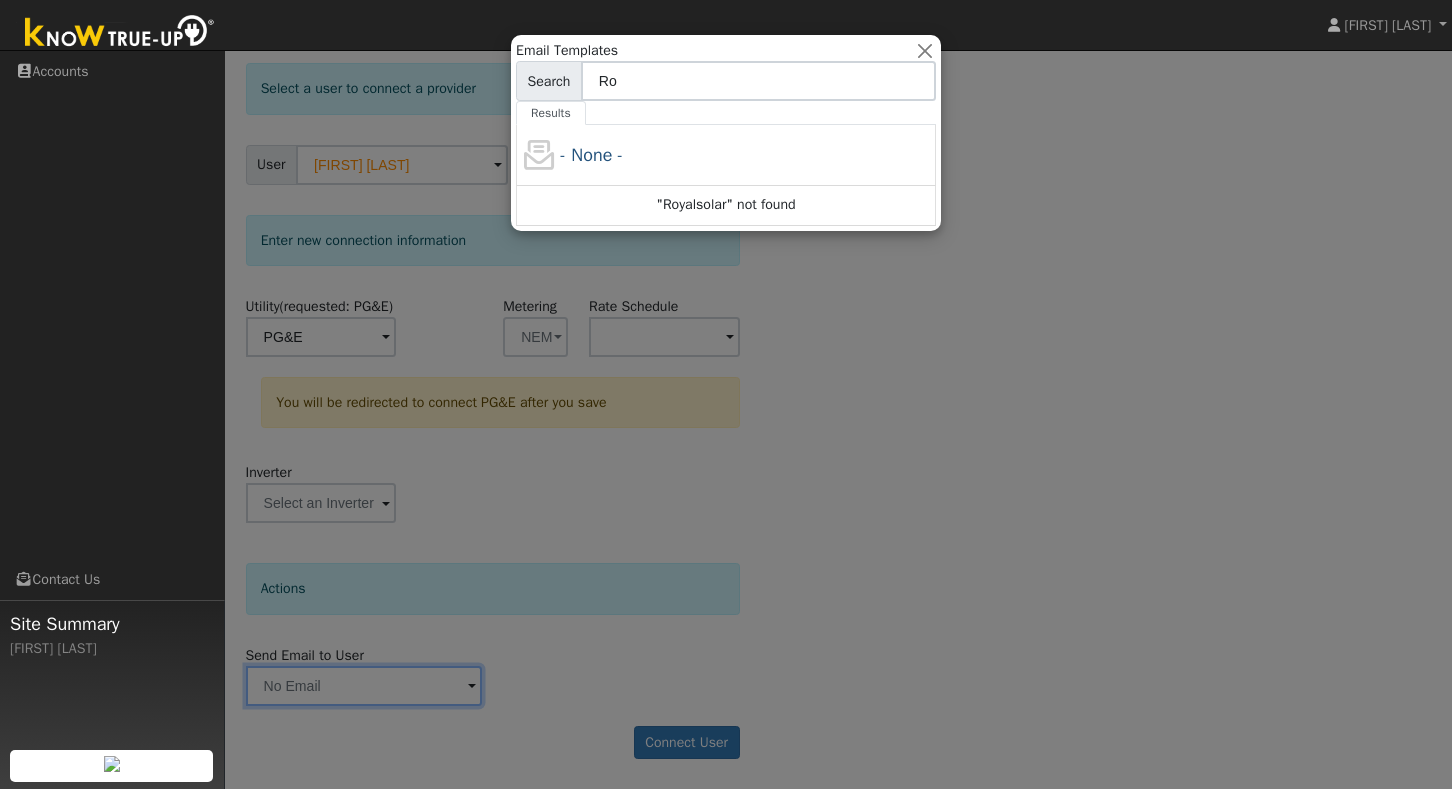 type on "R" 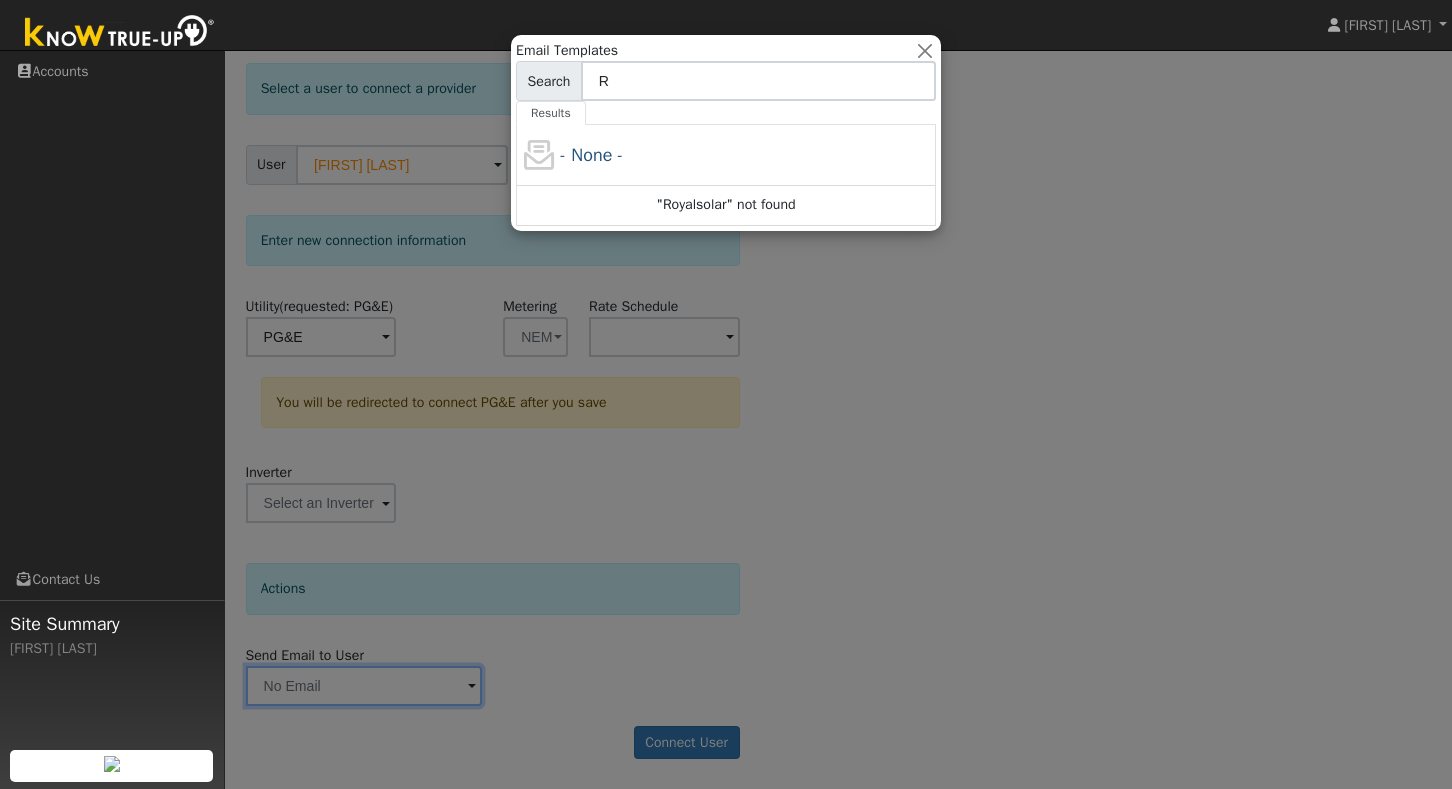 type 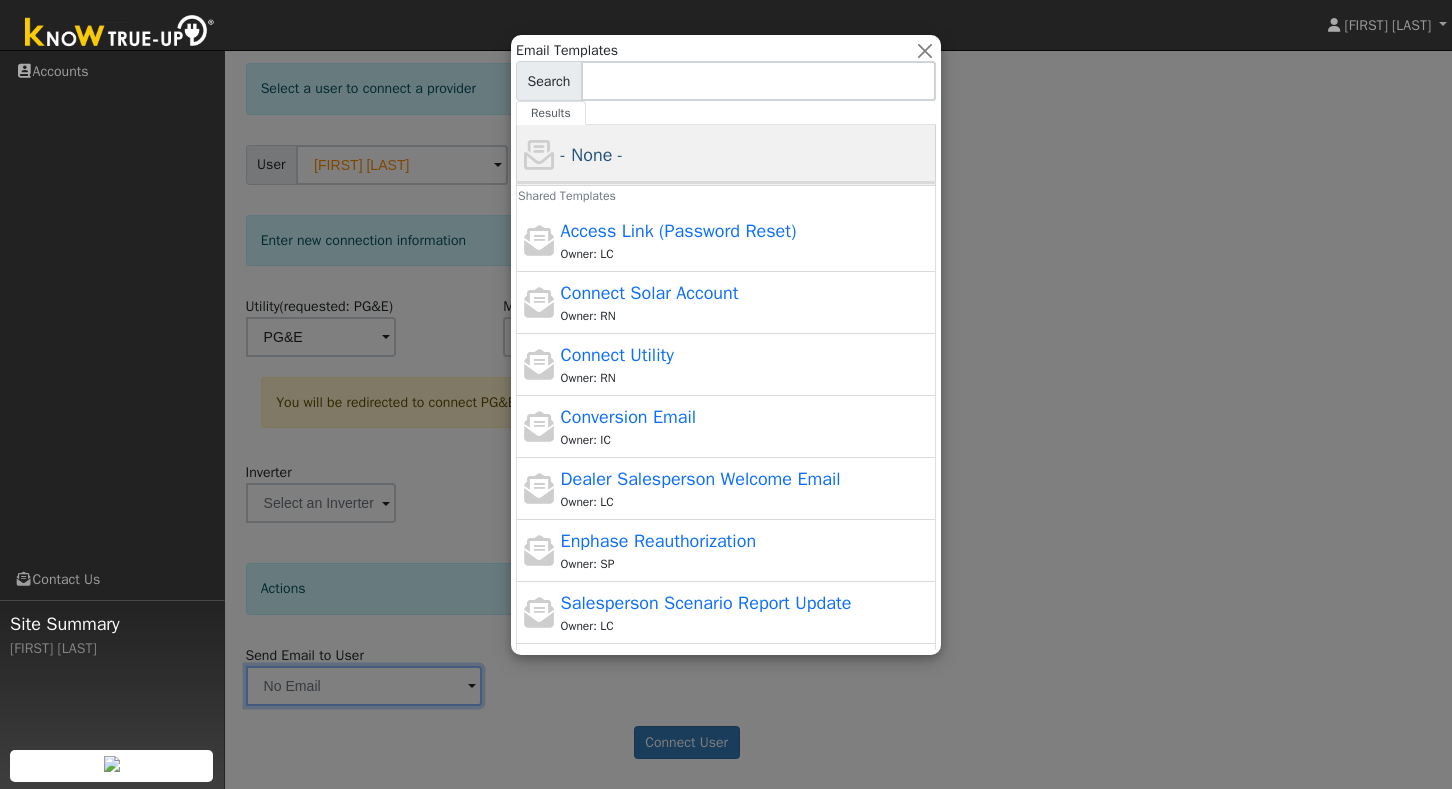 click on "- None -" at bounding box center [746, 155] 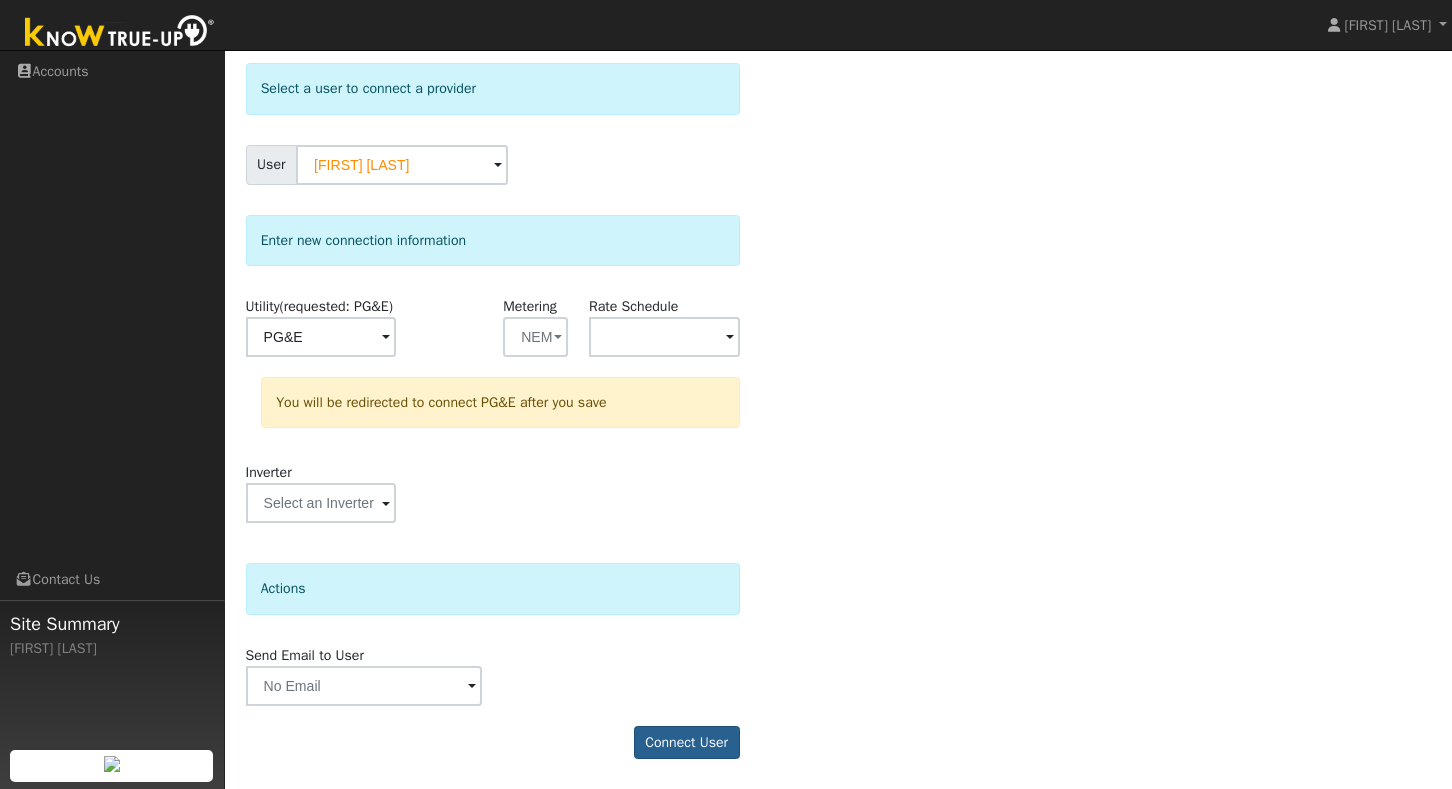 click on "Connect User" at bounding box center [687, 743] 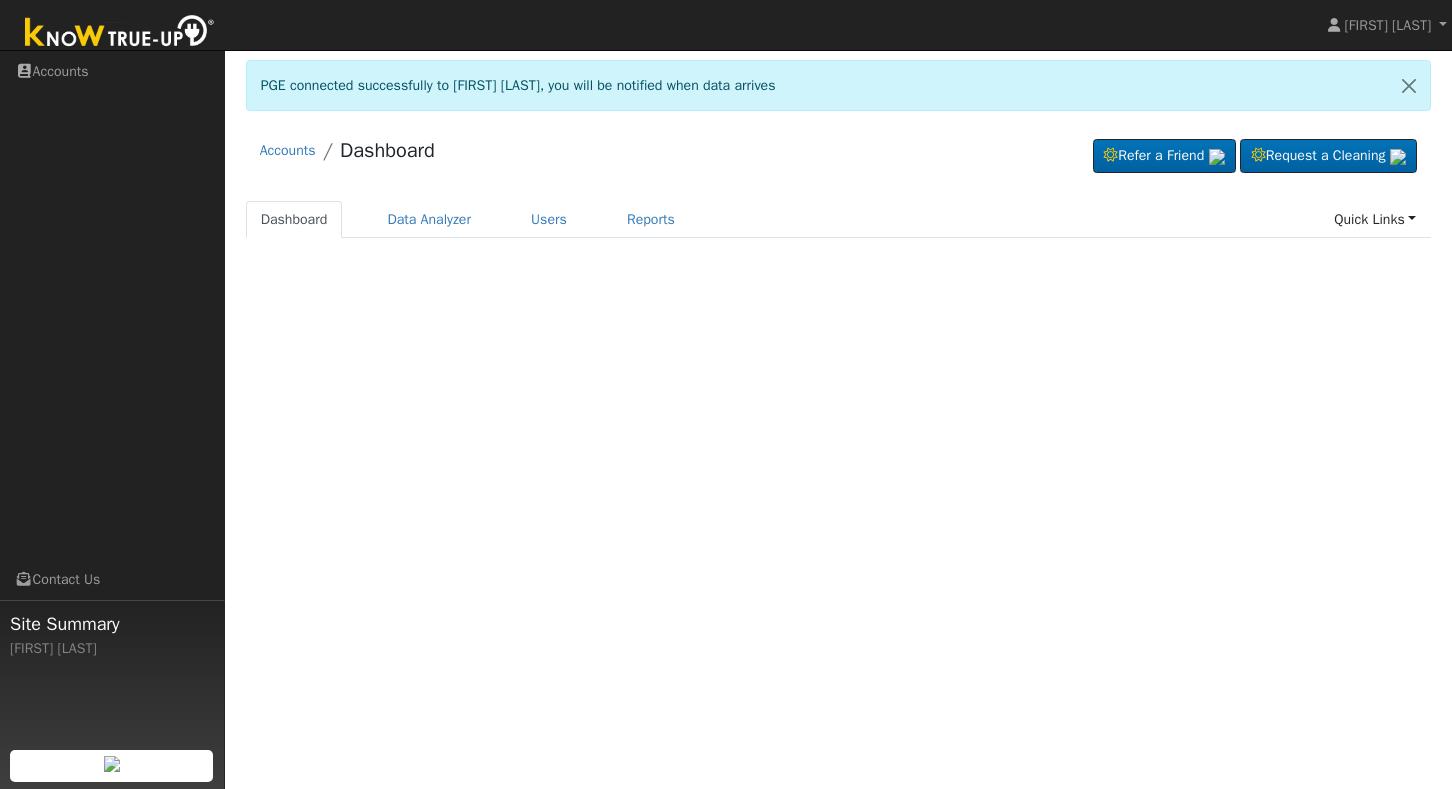 scroll, scrollTop: 0, scrollLeft: 0, axis: both 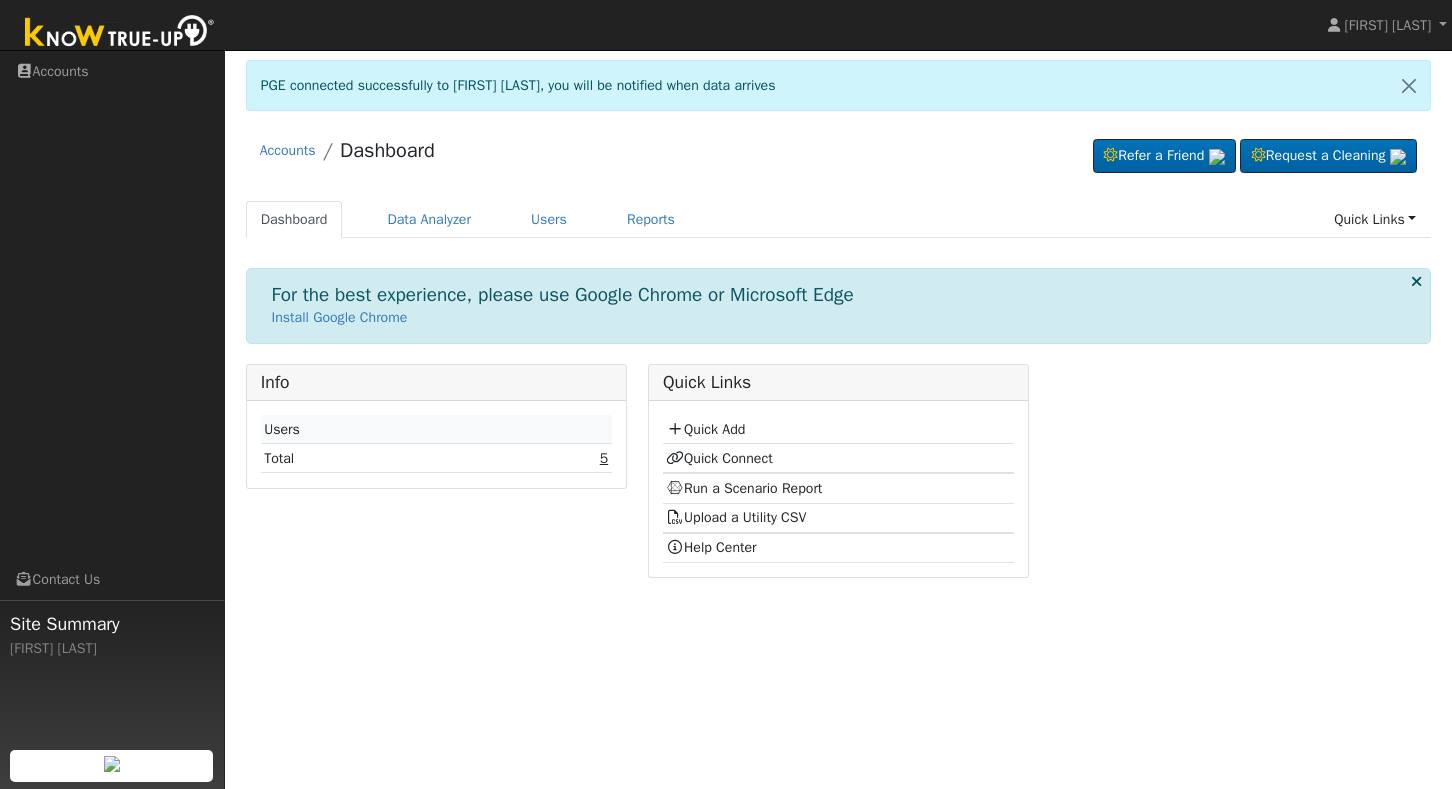 click on "5" at bounding box center [604, 458] 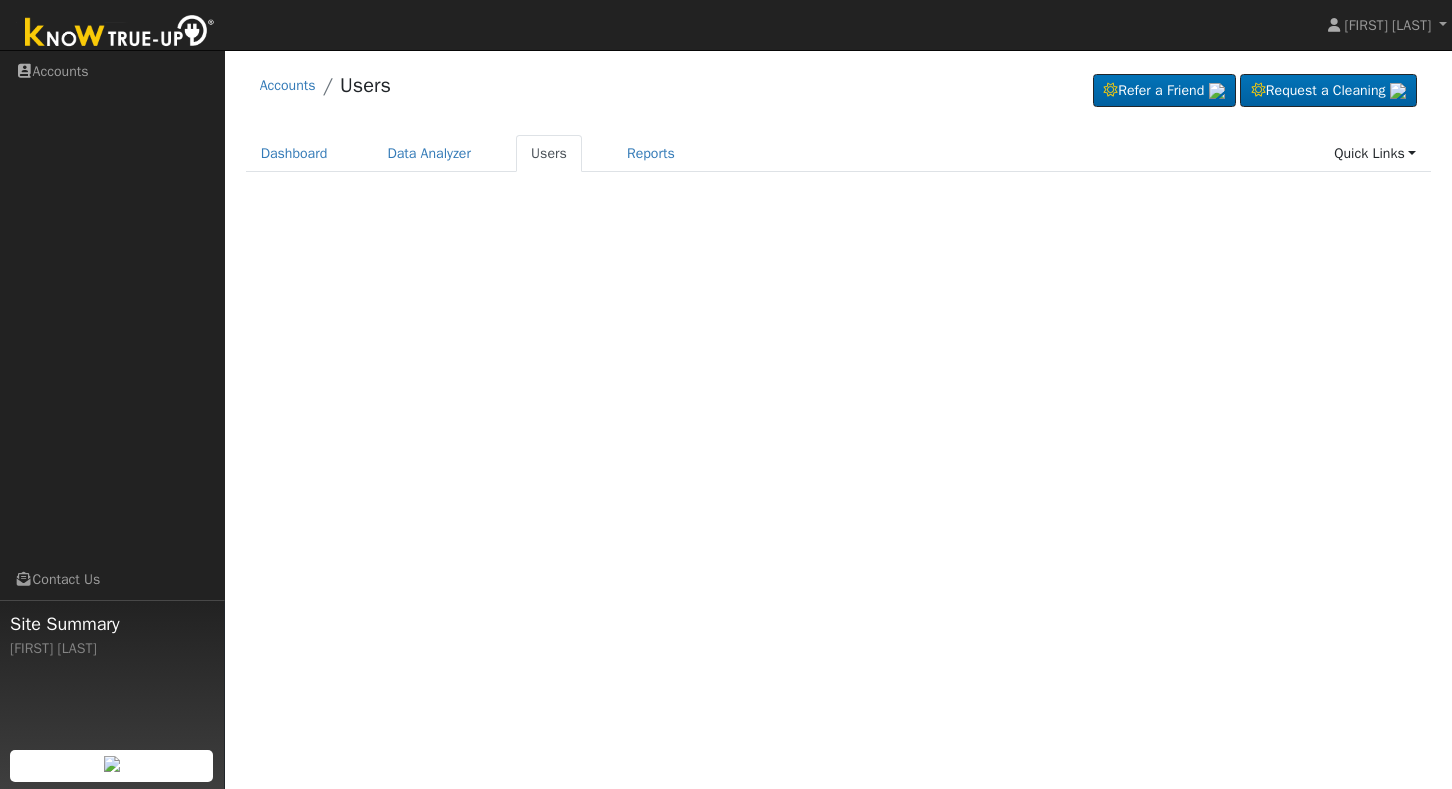 scroll, scrollTop: 0, scrollLeft: 0, axis: both 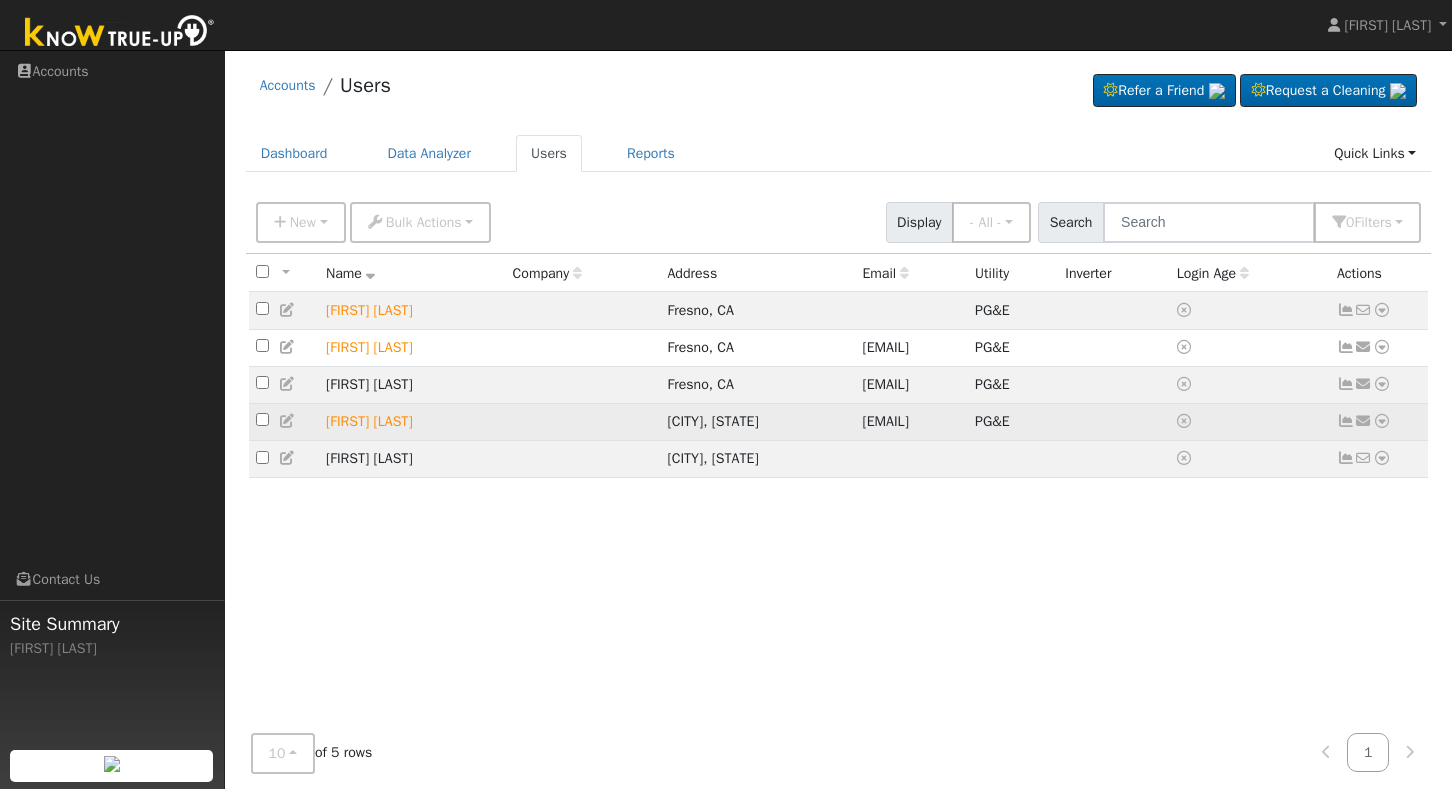 click on "mi2396@aol.com" at bounding box center (911, 421) 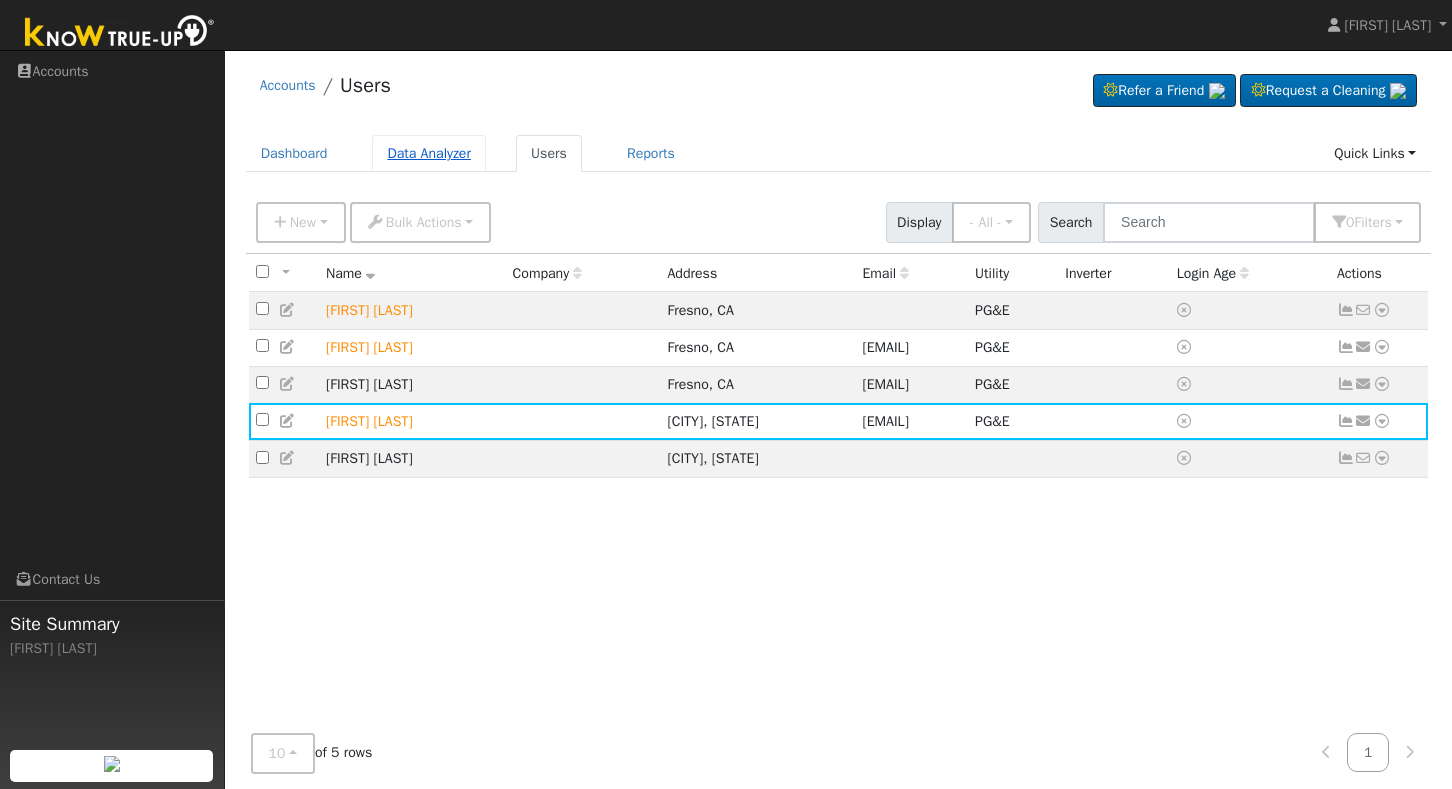click on "Data Analyzer" at bounding box center (429, 153) 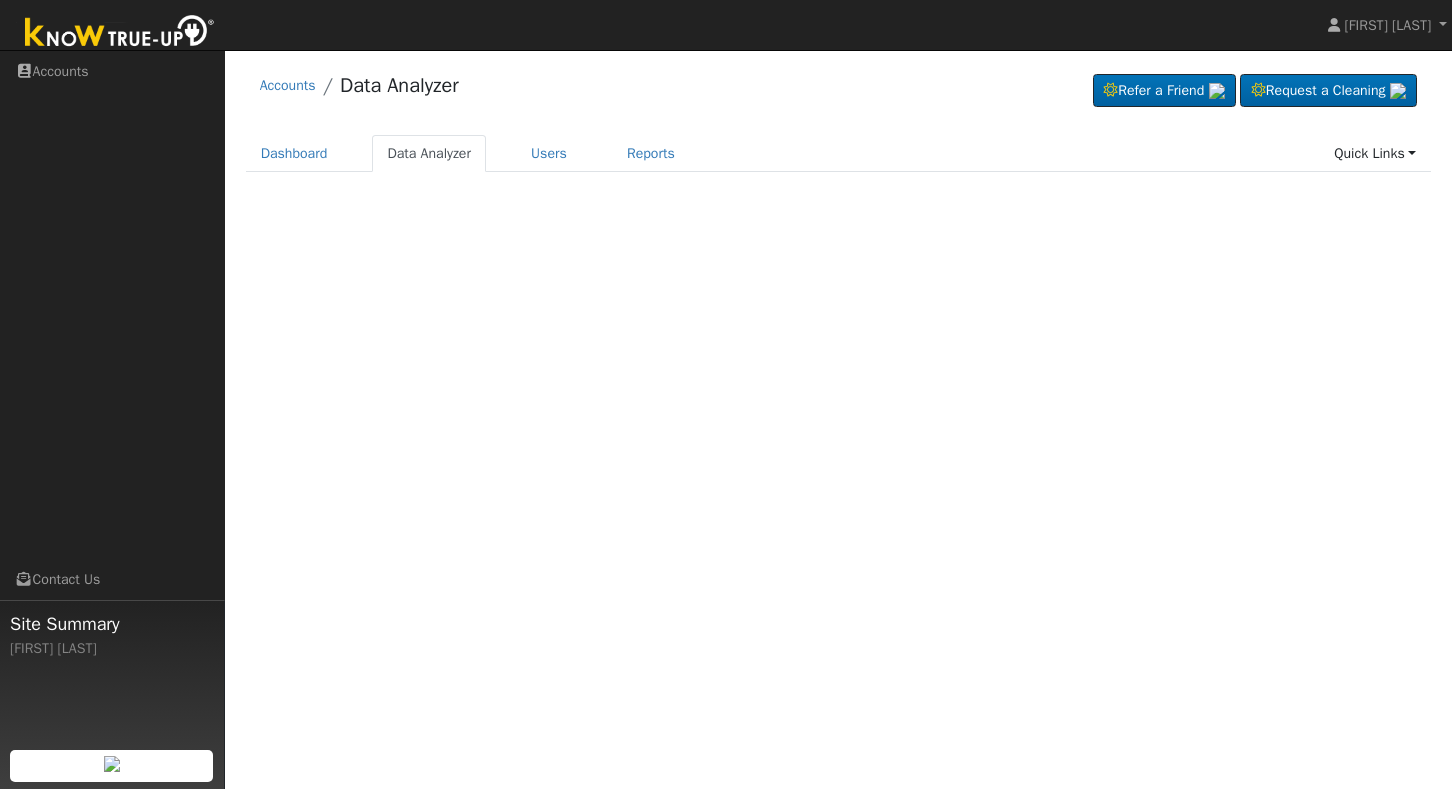 scroll, scrollTop: 0, scrollLeft: 0, axis: both 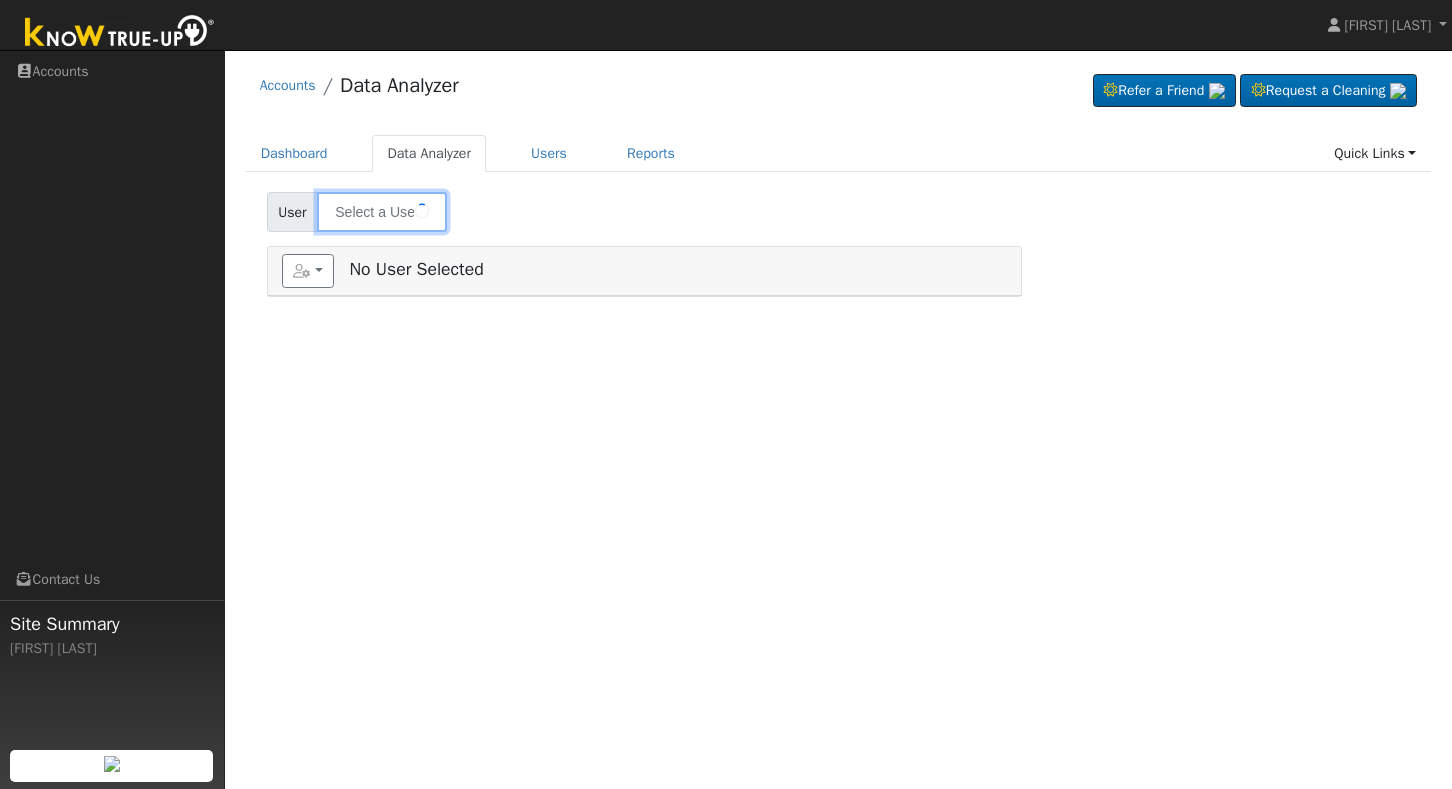 type on "[FIRST] [LAST]" 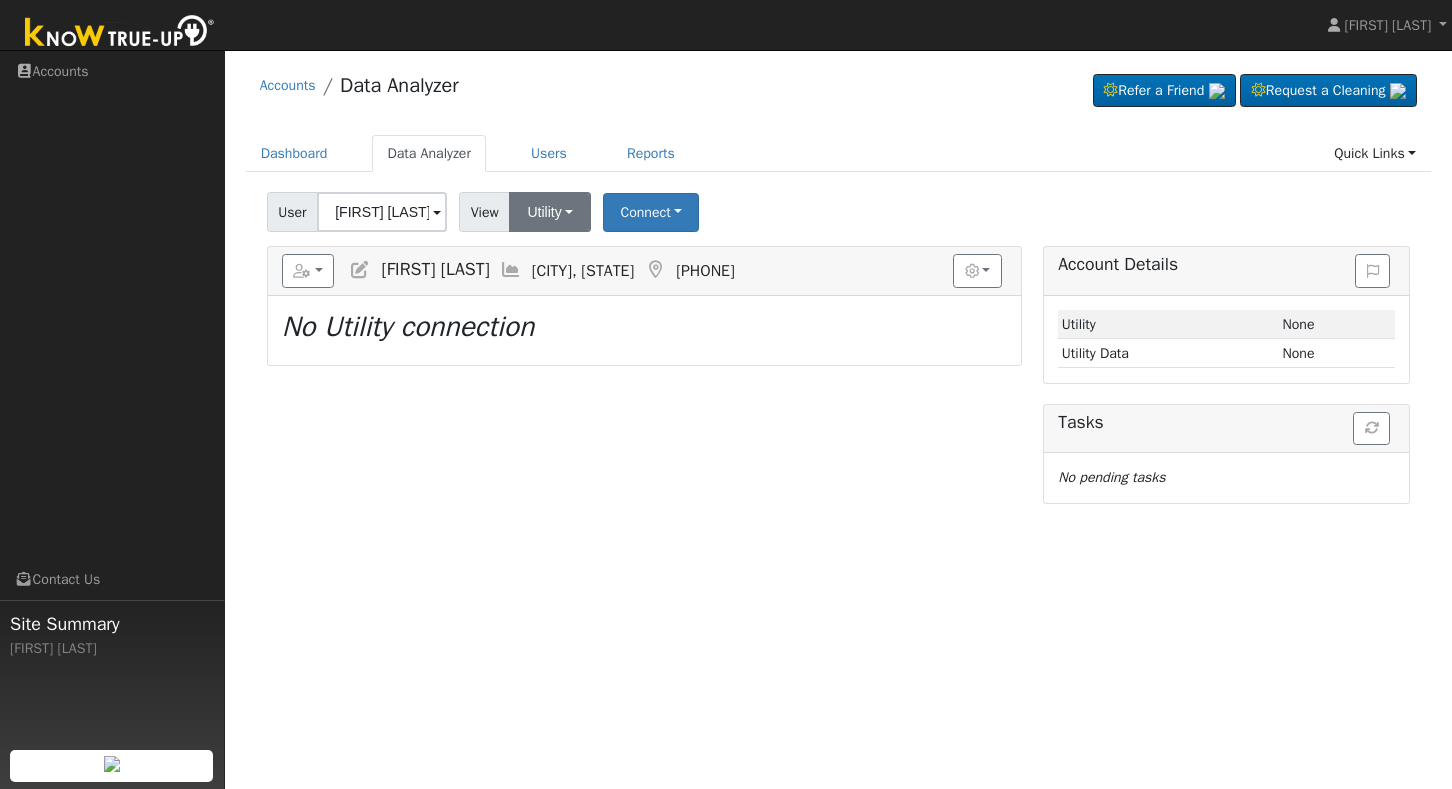 click on "Utility" at bounding box center [550, 212] 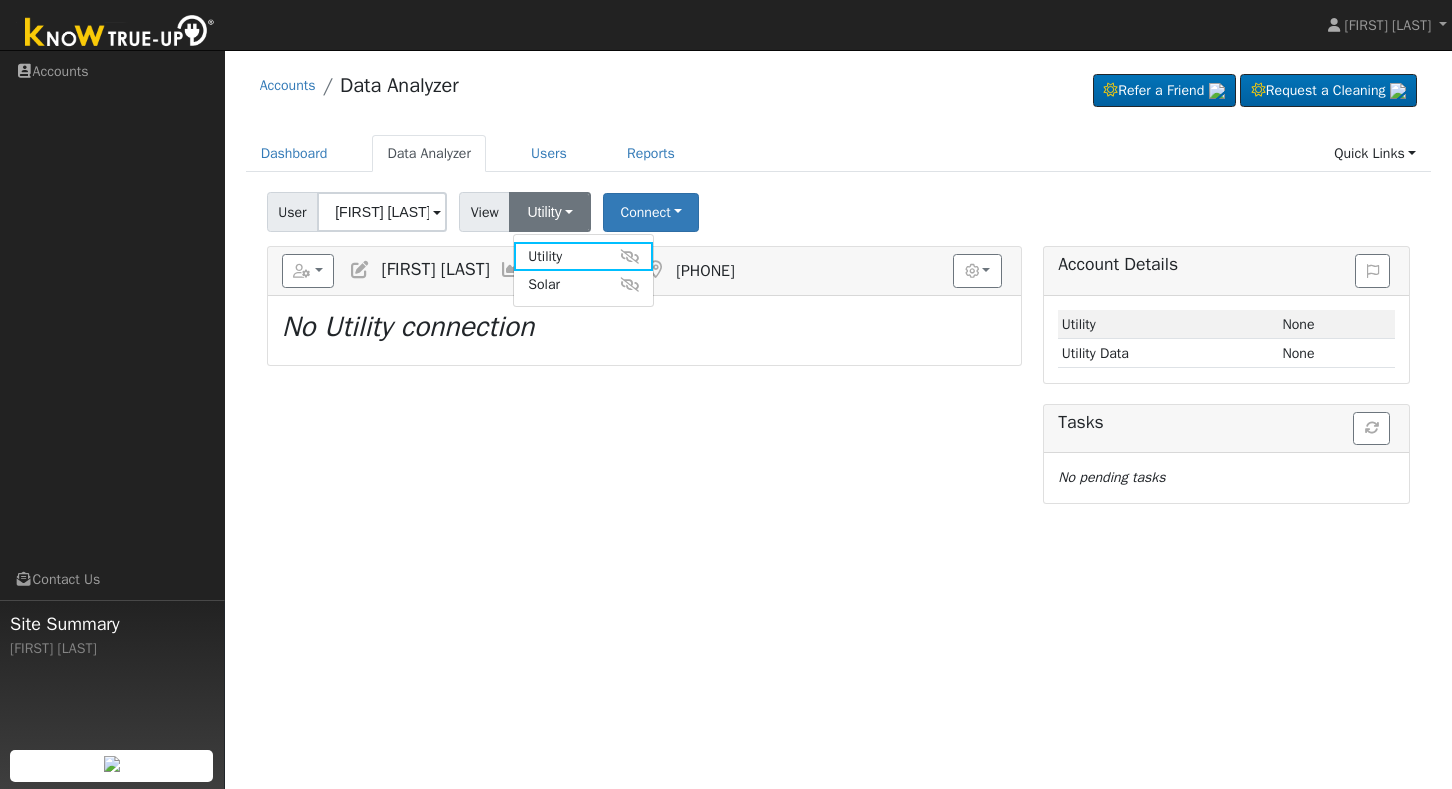 click on "Reports Scenario Health Check Energy Audit Account Timeline User Audit Trail  Interval Data Import from CSV Quick Add New User Mike Wilson Dinuba, CA 559-393-4699 Graphs  Show Previous Year  Show Net Push/Pull Options  Show Weather  kWh  $  Show °F Loading... No Utility connection" at bounding box center (644, 374) 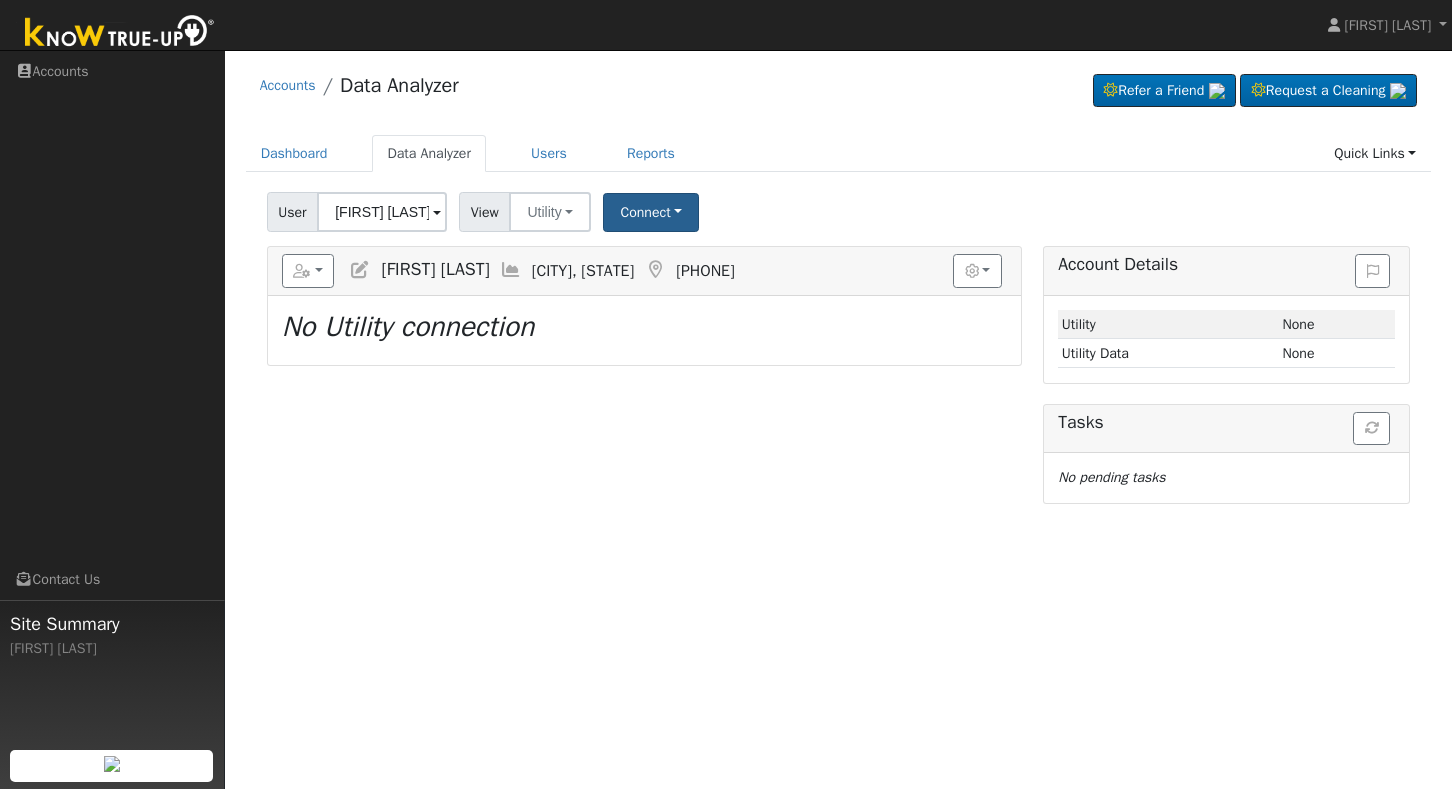 click on "Connect" at bounding box center (651, 212) 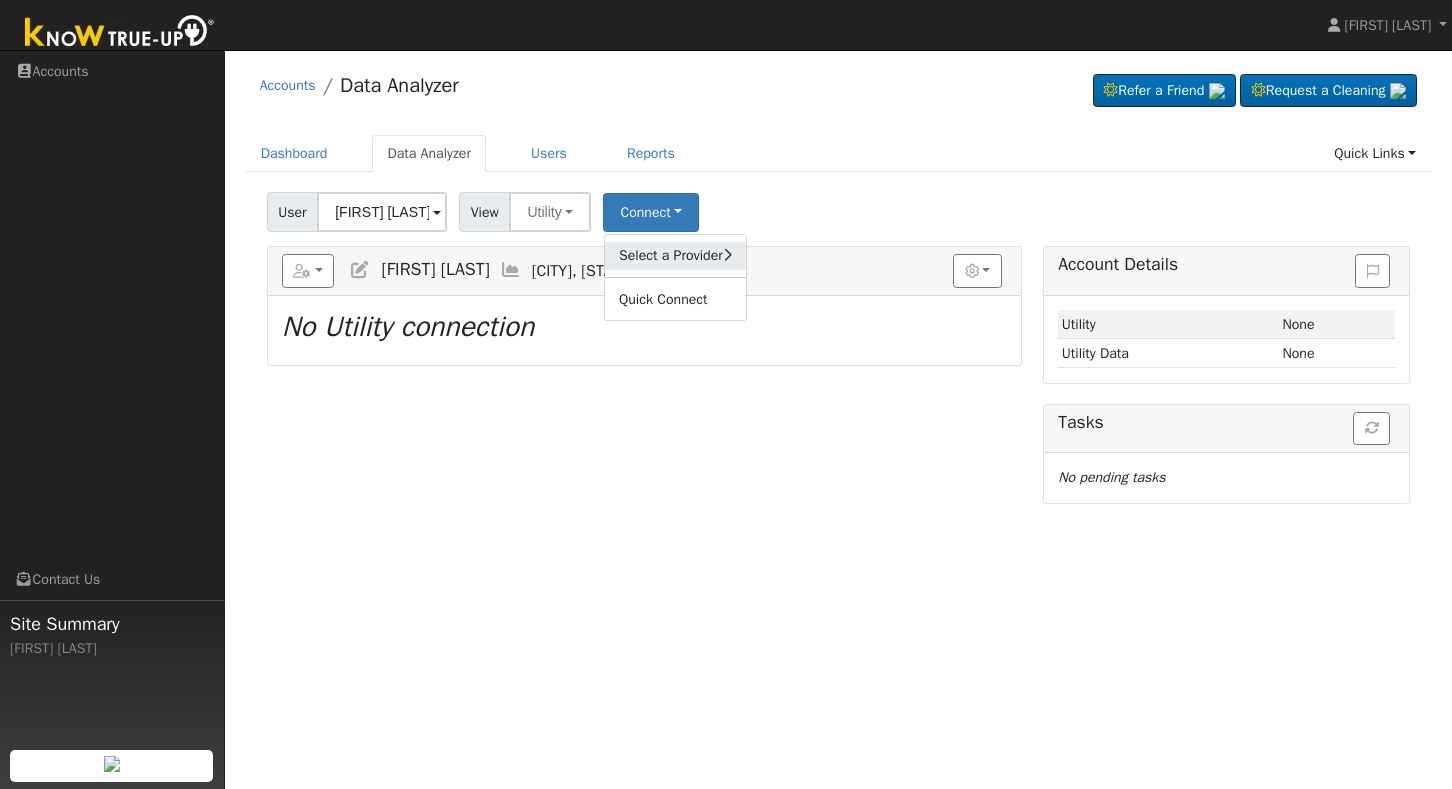 click on "Select a Provider" 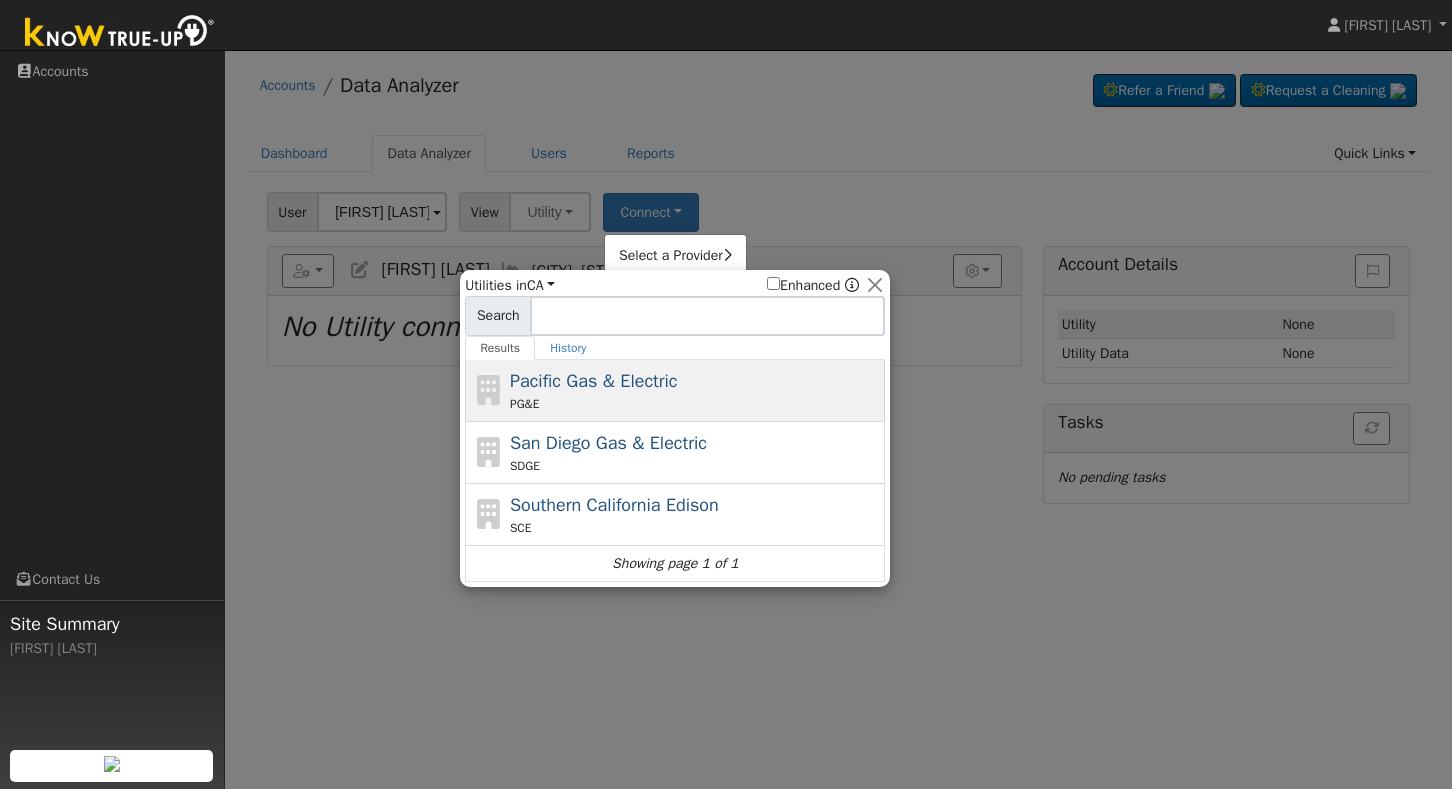 click on "Pacific Gas & Electric" at bounding box center [594, 381] 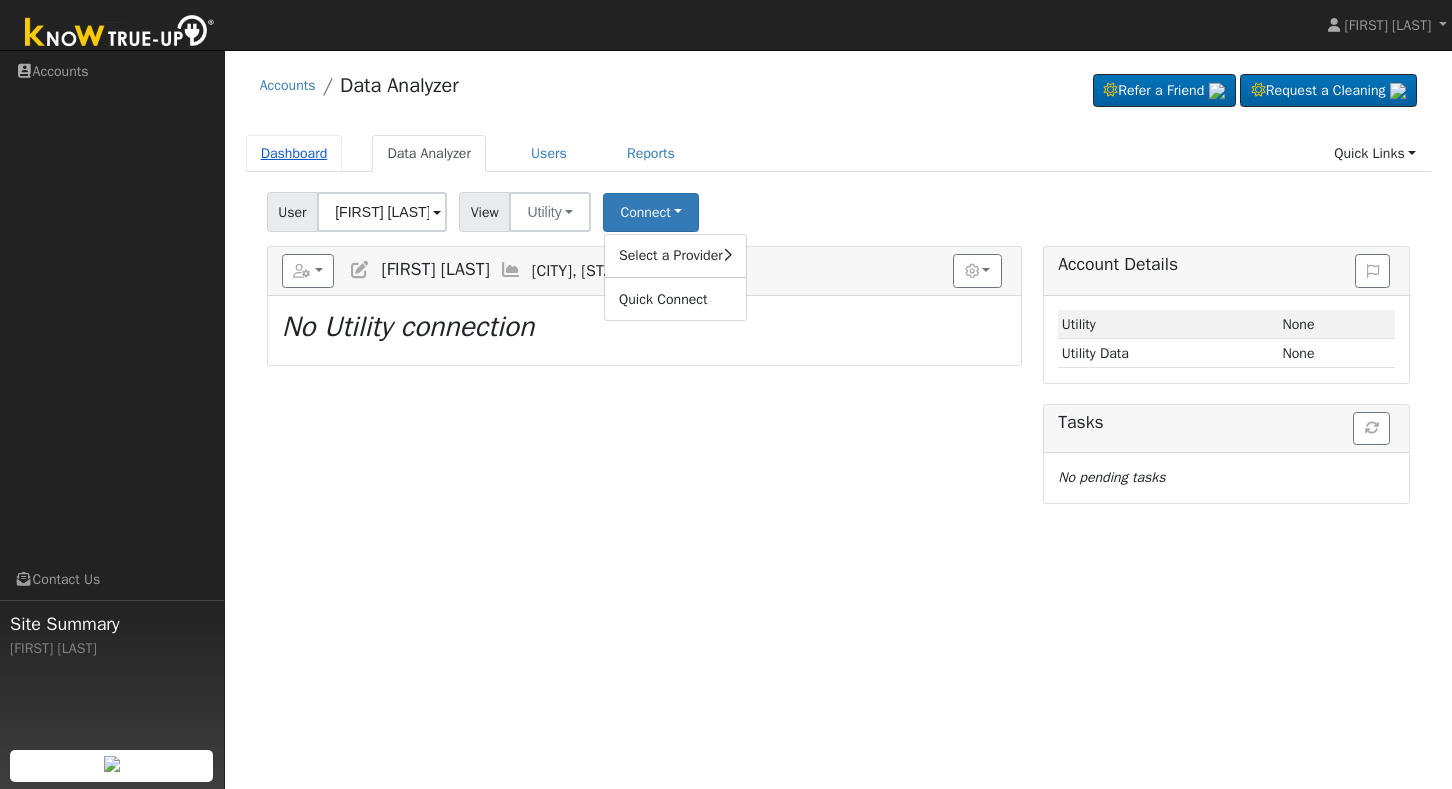 click on "Dashboard" at bounding box center [294, 153] 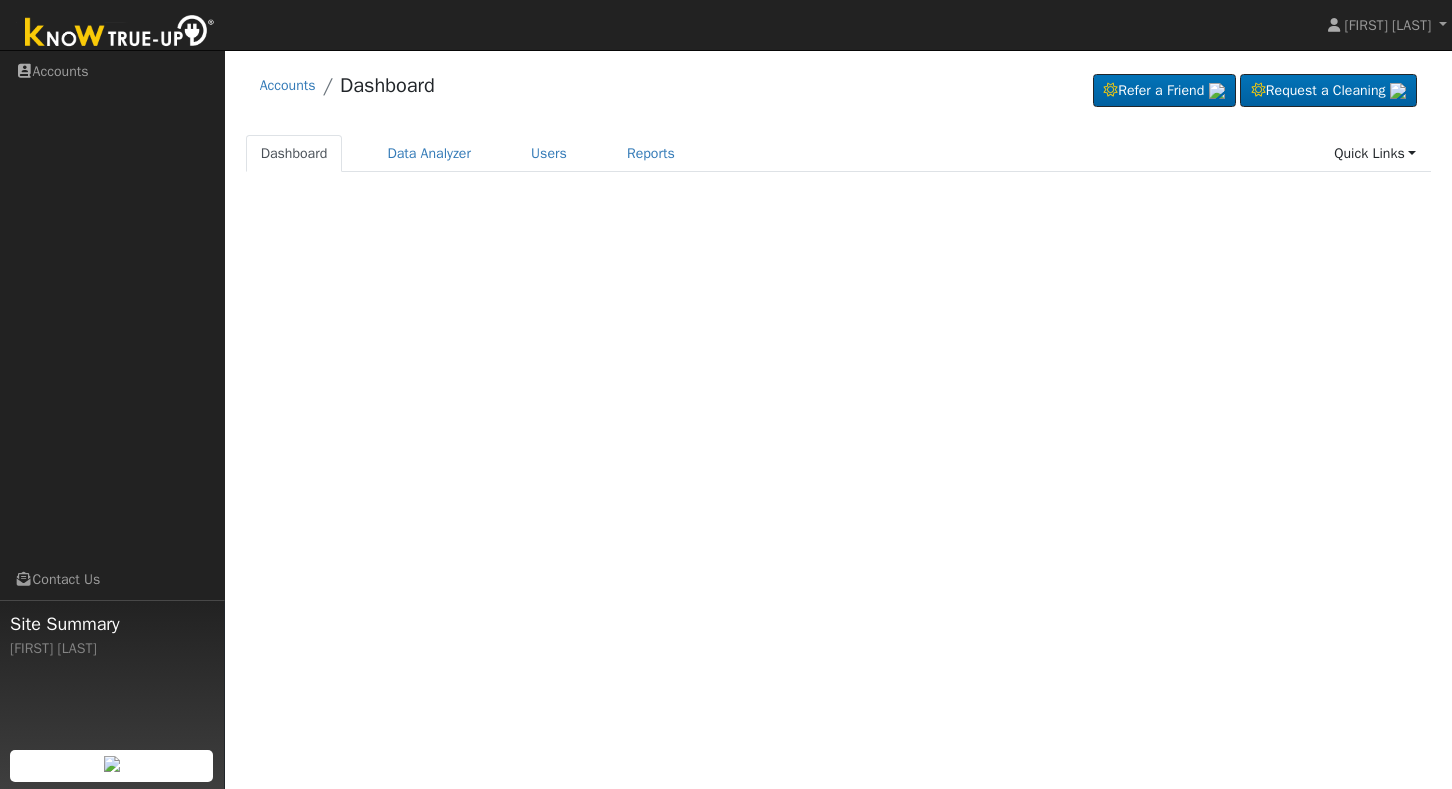scroll, scrollTop: 0, scrollLeft: 0, axis: both 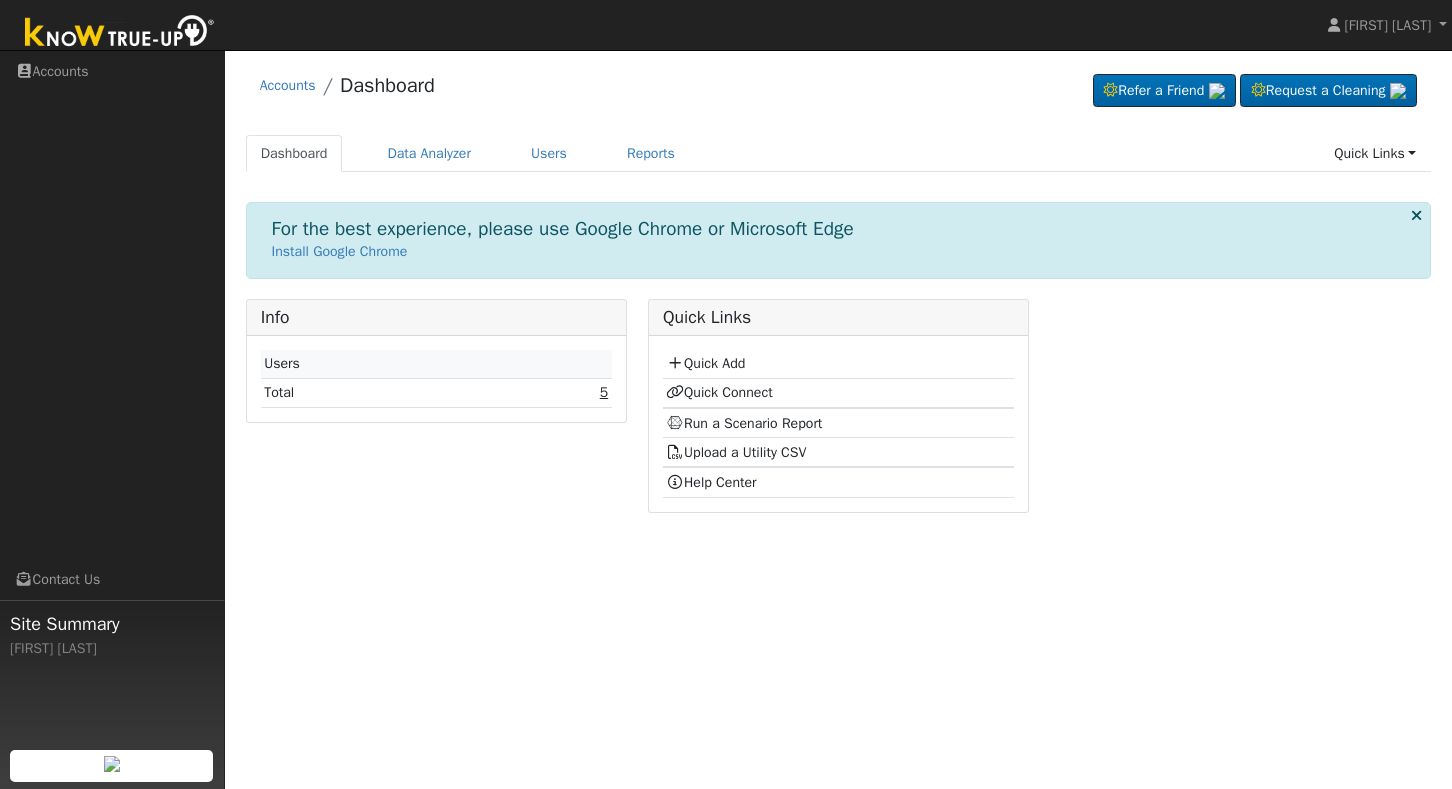 click on "5" at bounding box center (604, 392) 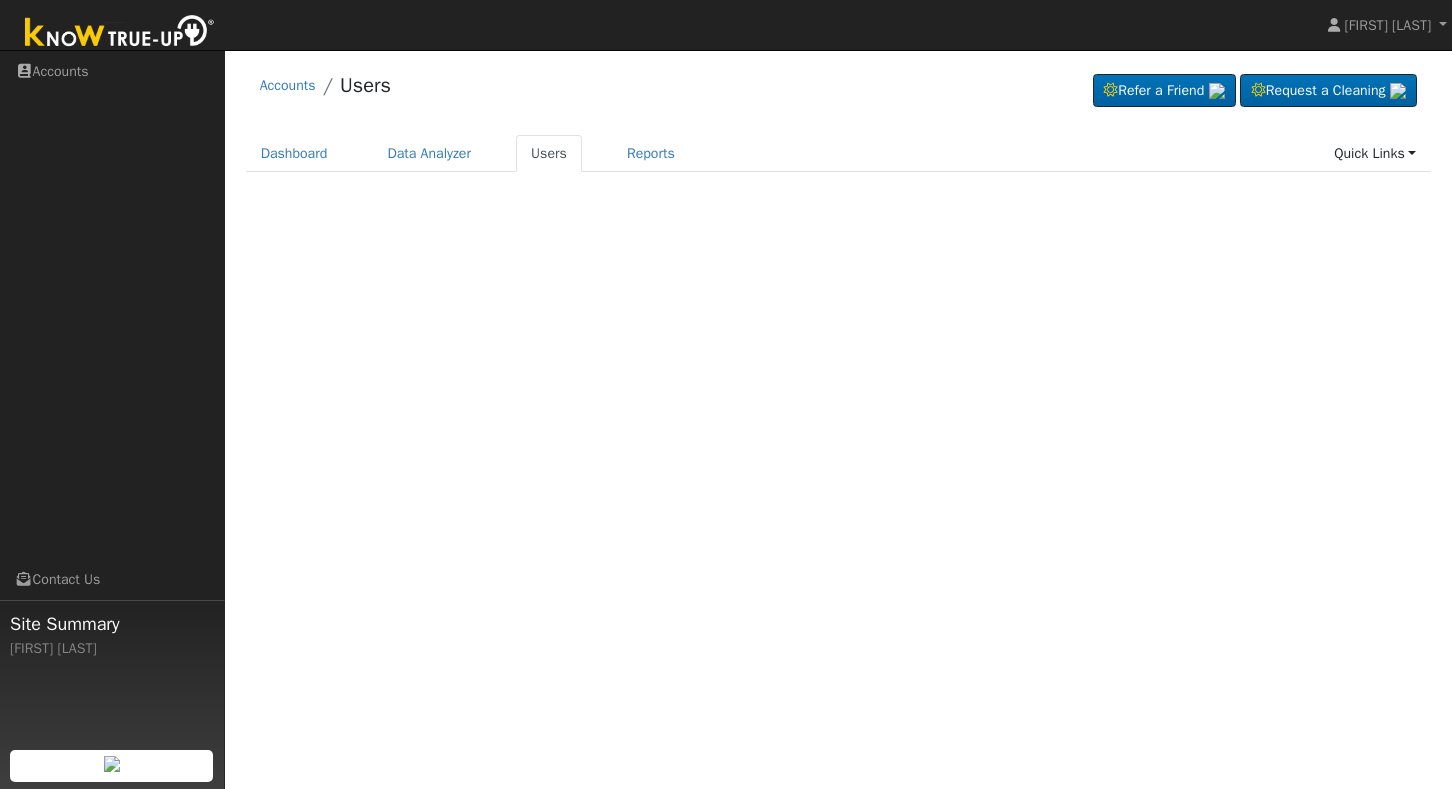 scroll, scrollTop: 0, scrollLeft: 0, axis: both 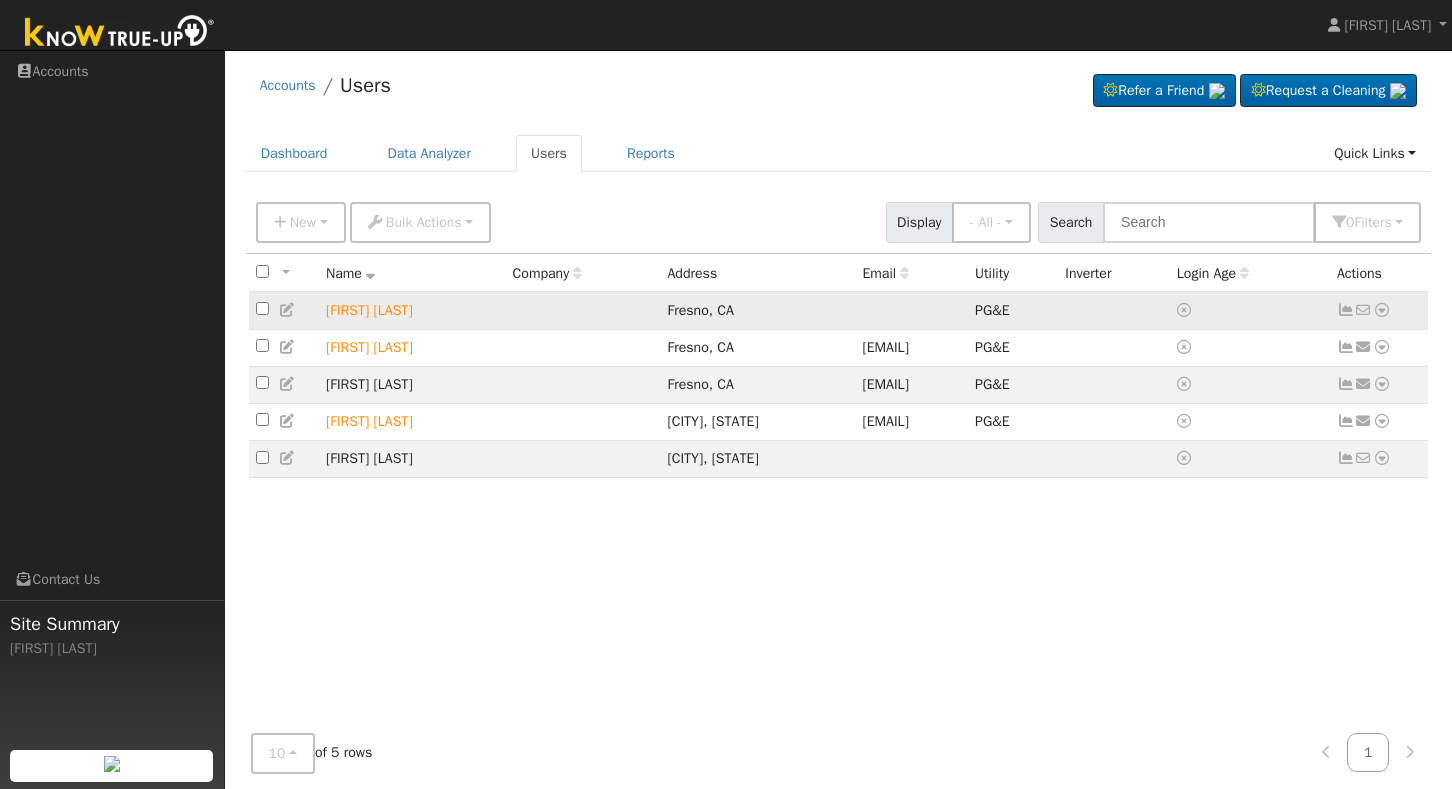 click on "[FIRST] [LAST]" at bounding box center (412, 310) 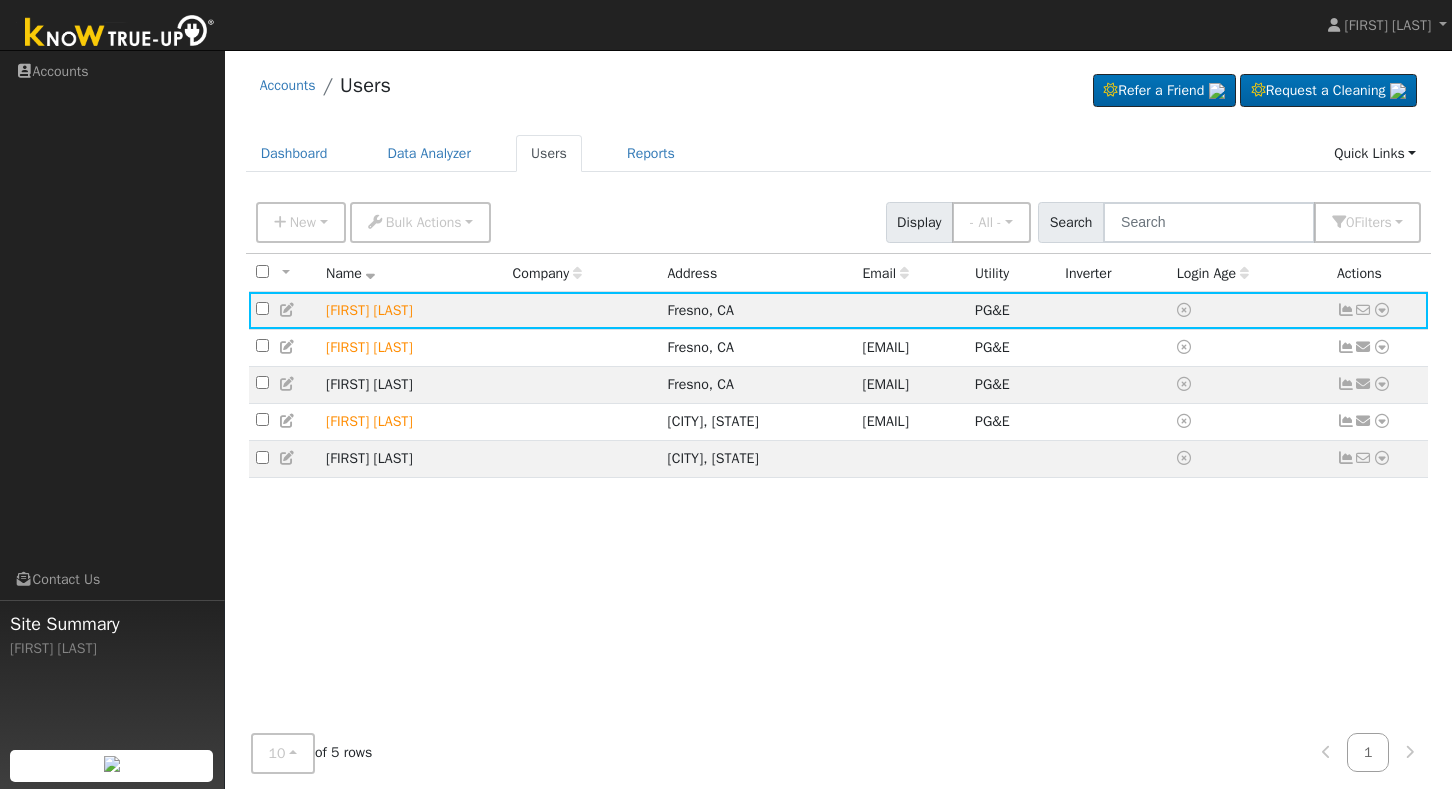 click on "All None All on page None on page  Name   Company  Address  Email  Utility Inverter  Login Age  Actions [FIRST] [LAST]  [CITY], [STATE] PG&E    No email address Send Email...  Data Analyzer  Reports Scenario Health Check Energy Audit Account Timeline User Audit Trail  Interval Data Import From CSV Export to CSV  Connect  Solar  Disconnect  Utility [FIRST] [LAST]  [CITY], [STATE] [EMAIL] PG&E    Send Email...  Data Analyzer  Reports Scenario Health Check Energy Audit Account Timeline User Audit Trail  Interval Data Import From CSV Export to CSV  Connect  Solar  Disconnect  Utility [FIRST] [LAST]  [CITY], [STATE] [EMAIL] PG&E    Send Email...  Data Analyzer  Reports Scenario Health Check Energy Audit Account Timeline User Audit Trail  Interval Data Import From CSV Export to CSV  Connect  Solar  Disconnect  Utility [FIRST] [LAST]  [CITY], [STATE] [EMAIL] PG&E    Send Email...  Data Analyzer  Reports Scenario Health Check Energy Audit Account Timeline User Audit Trail  Interval Data Export to CSV" at bounding box center [839, 490] 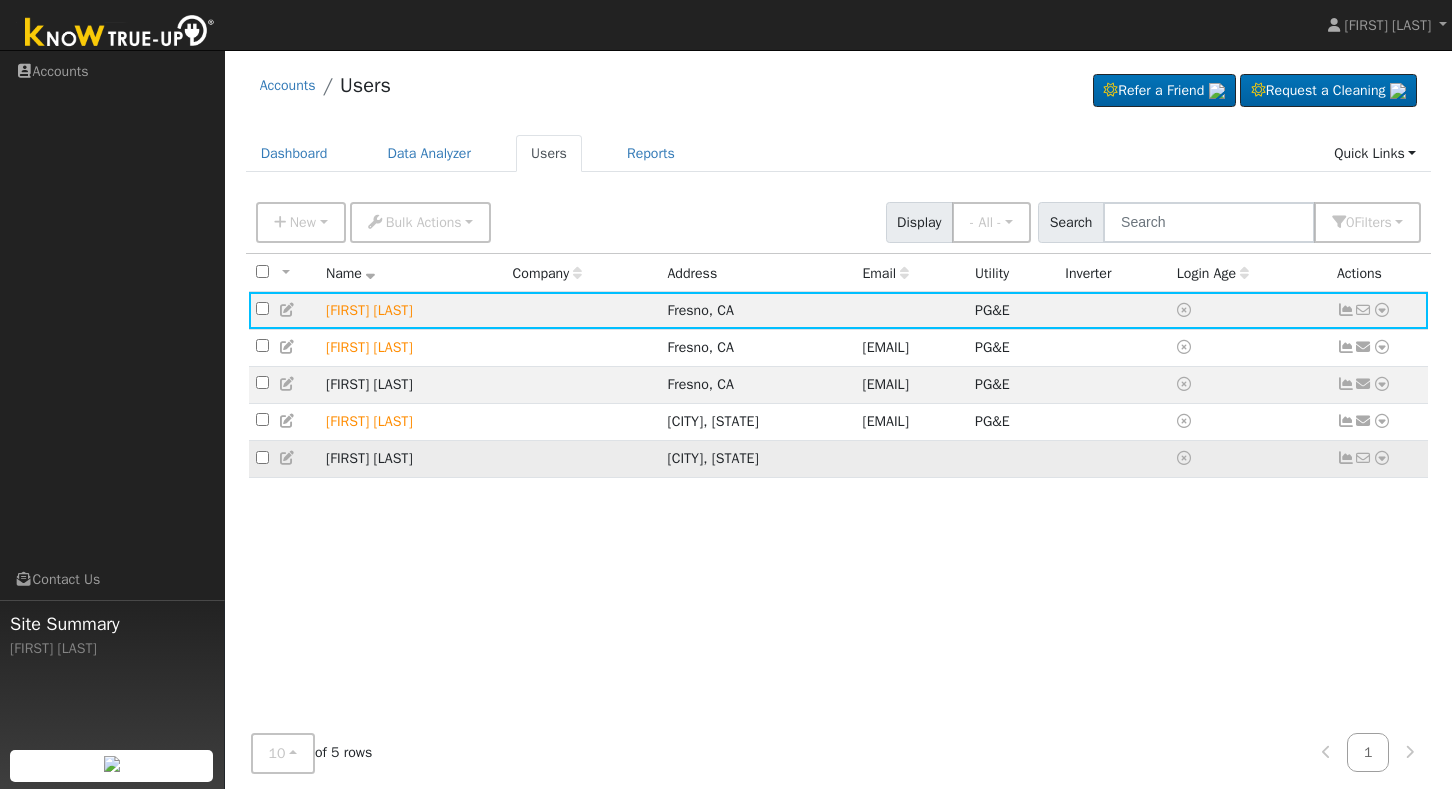 click on "[FIRST] [LAST]" at bounding box center [412, 458] 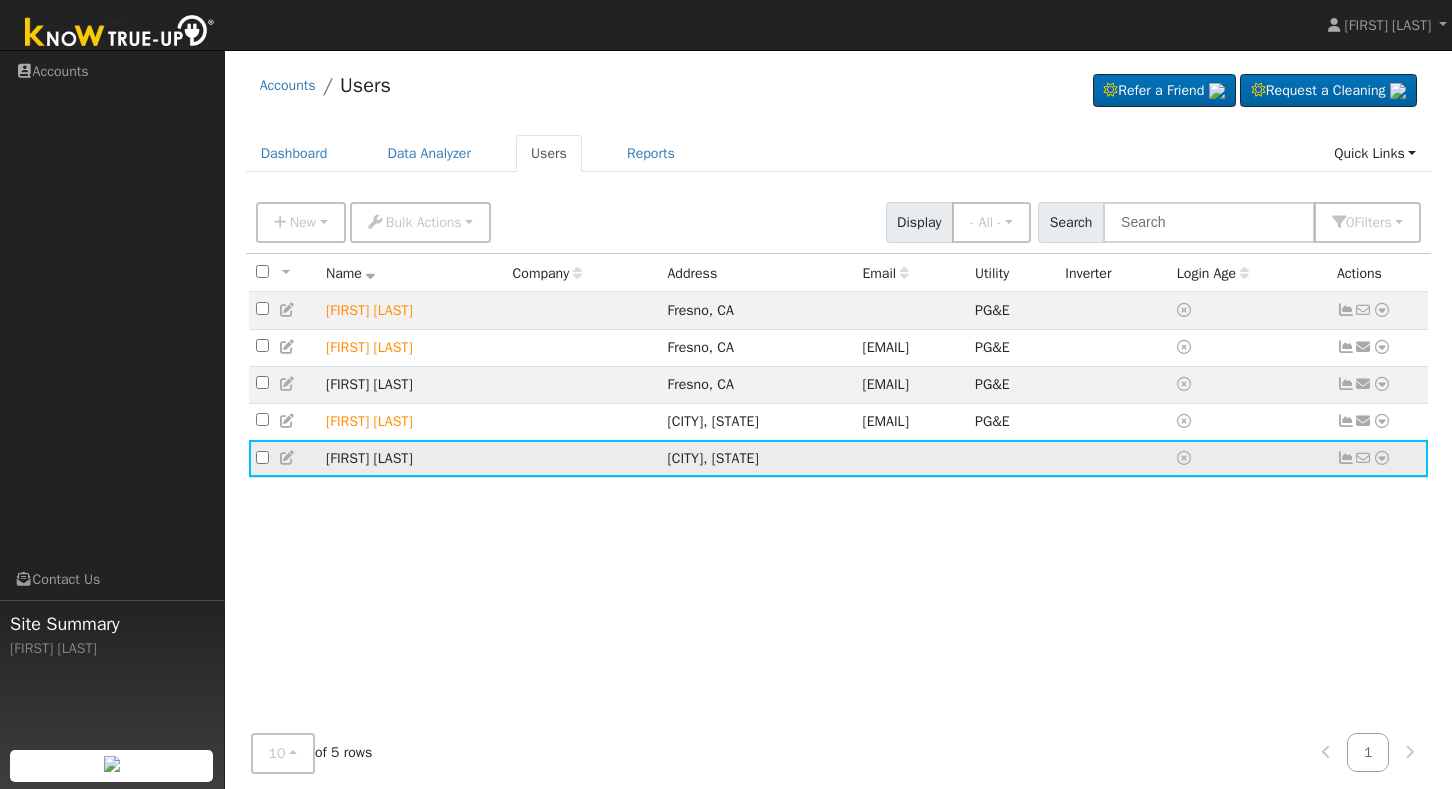 click at bounding box center [262, 457] 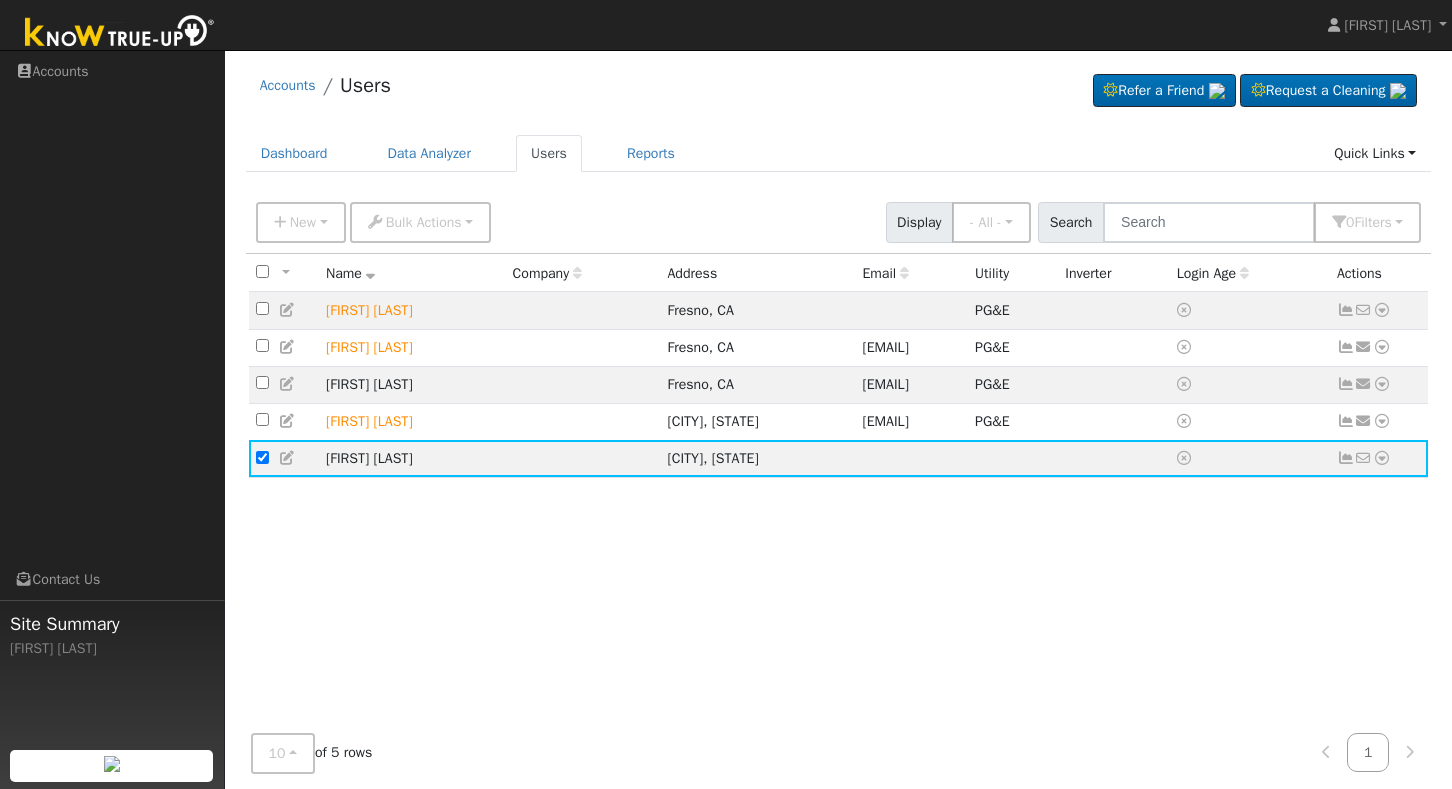 click on "All None All on page None on page  Name   Company  Address  Email  Utility Inverter  Login Age  Actions Matthew Leon  Fresno, CA PG&E    No email address Send Email...  Data Analyzer  Reports Scenario Health Check Energy Audit Account Timeline User Audit Trail  Interval Data Import From CSV Export to CSV  Connect  Solar  Disconnect  Utility jesus Navarro  Fresno, CA jesusnavarro683@gmail.com PG&E    Send Email...  Data Analyzer  Reports Scenario Health Check Energy Audit Account Timeline User Audit Trail  Interval Data Import From CSV Export to CSV  Connect  Solar  Disconnect  Utility Joe Torres  Fresno, CA Torreslilly.777@gmail.com PG&E    Send Email...  Data Analyzer  Reports Scenario Health Check Energy Audit Account Timeline User Audit Trail  Interval Data Import From CSV Export to CSV  Connect  Solar  Disconnect  Utility Mike Wilson  Dinuba, CA mi2396@aol.com PG&E    Send Email...  Data Analyzer  Reports Scenario Health Check Energy Audit Account Timeline User Audit Trail  Interval Data Export to CSV" at bounding box center (839, 490) 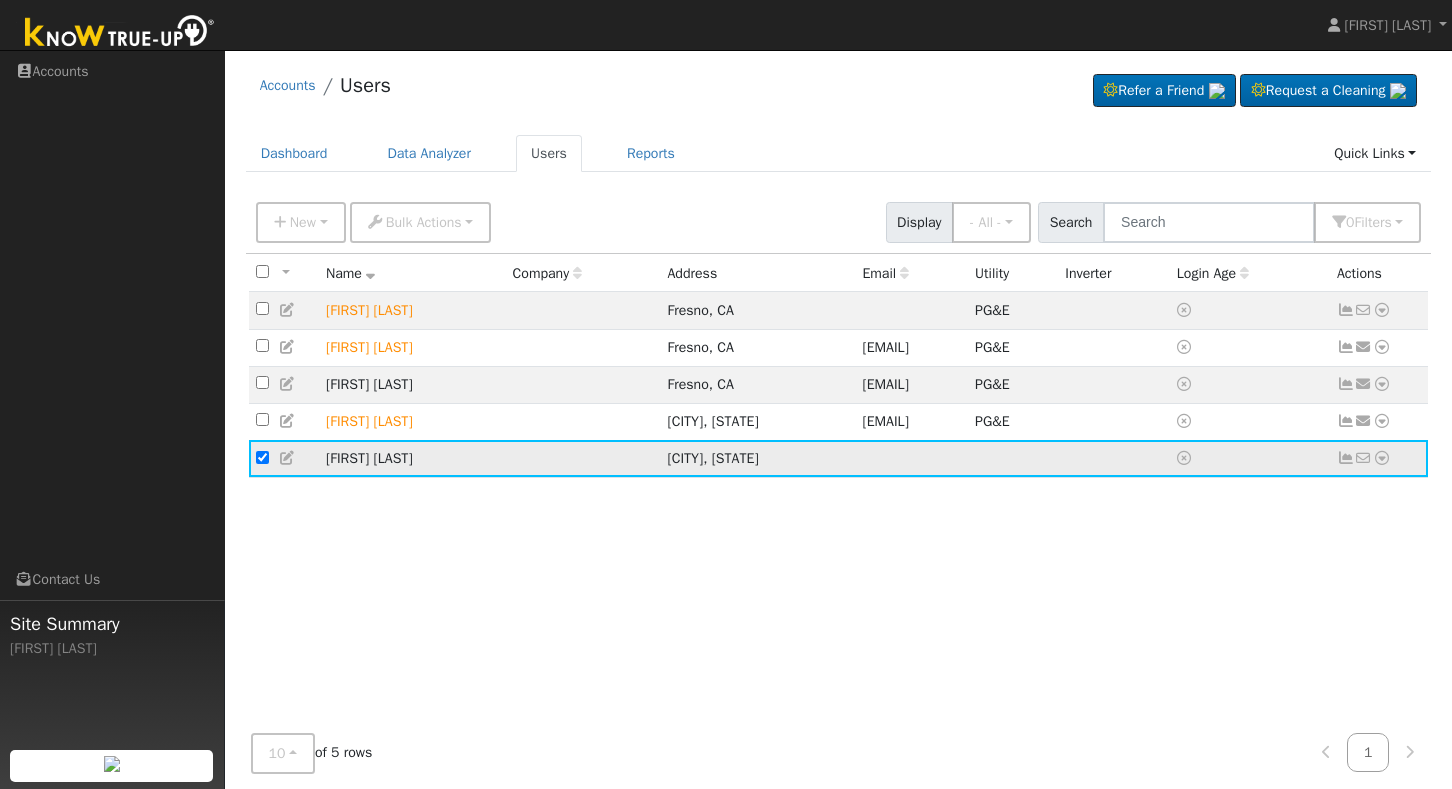 click at bounding box center [262, 457] 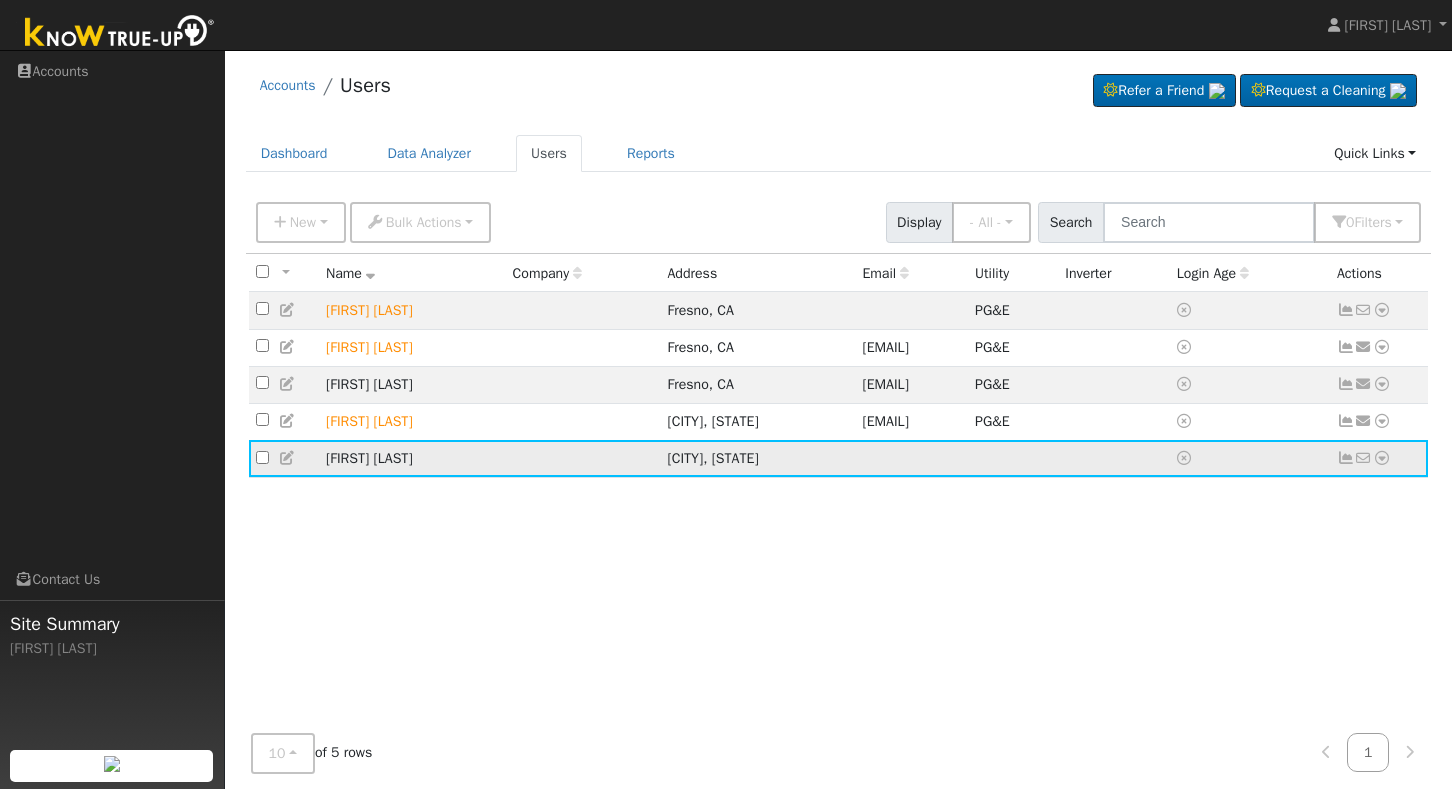 checkbox on "false" 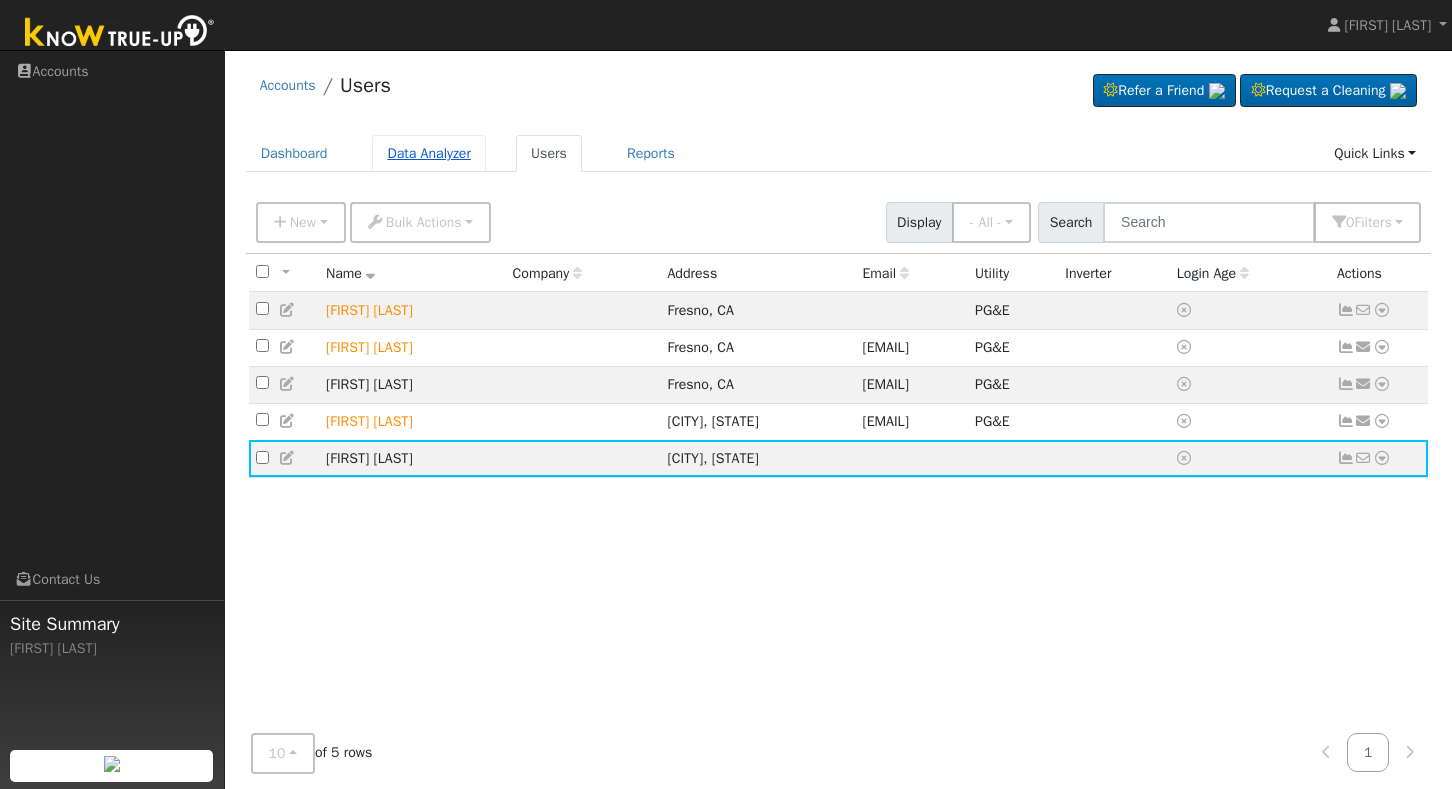click on "Data Analyzer" at bounding box center [429, 153] 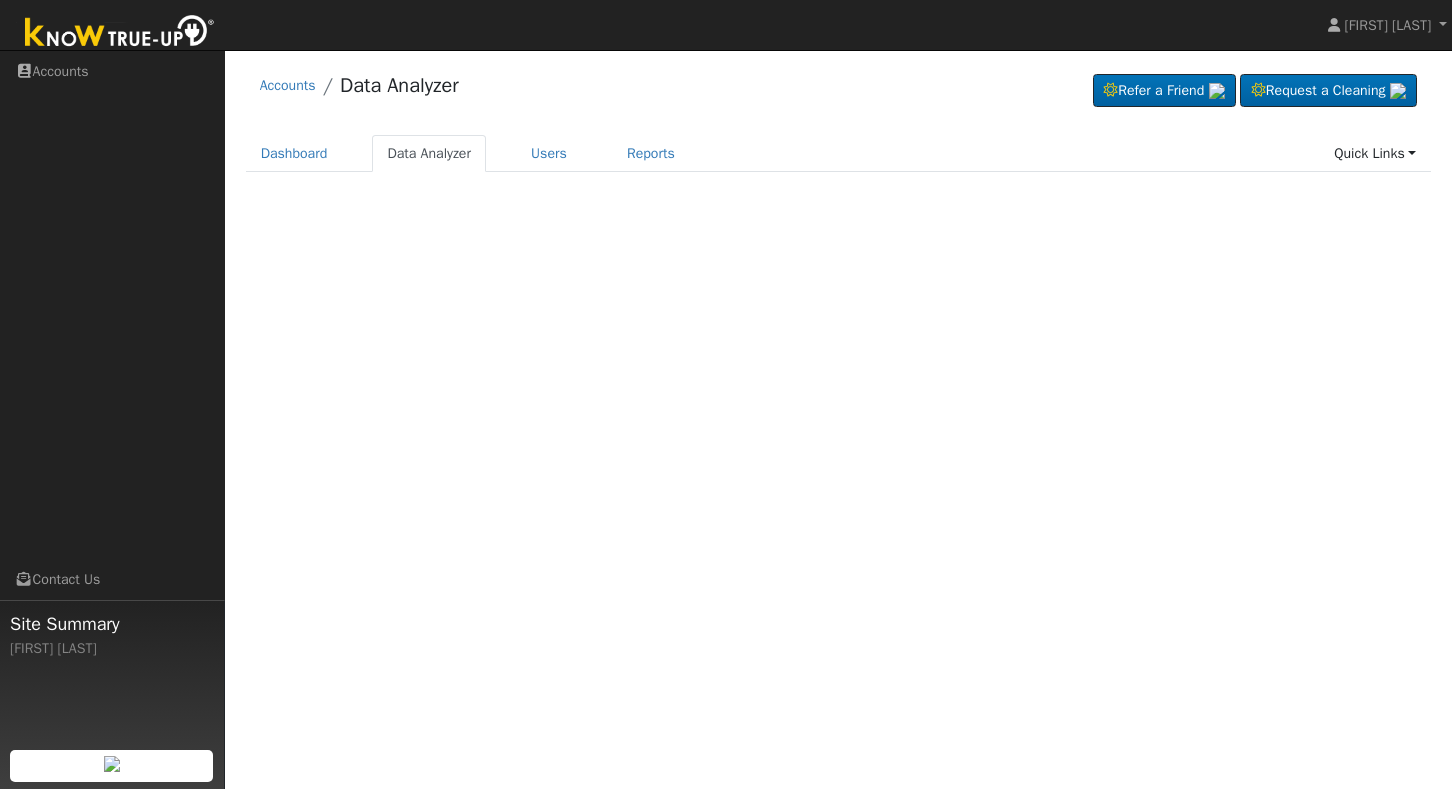 scroll, scrollTop: 0, scrollLeft: 0, axis: both 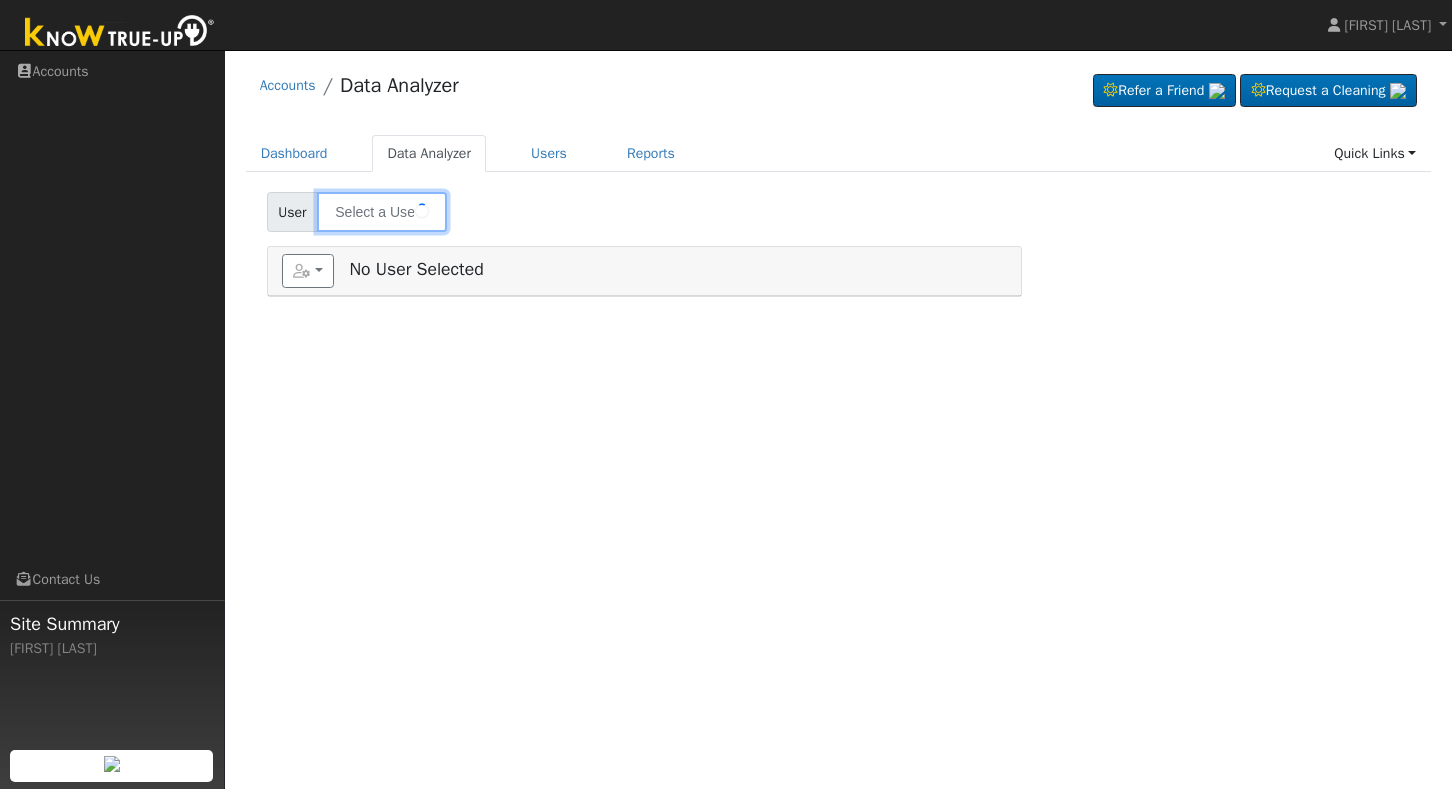 type on "[FIRST] [LAST]" 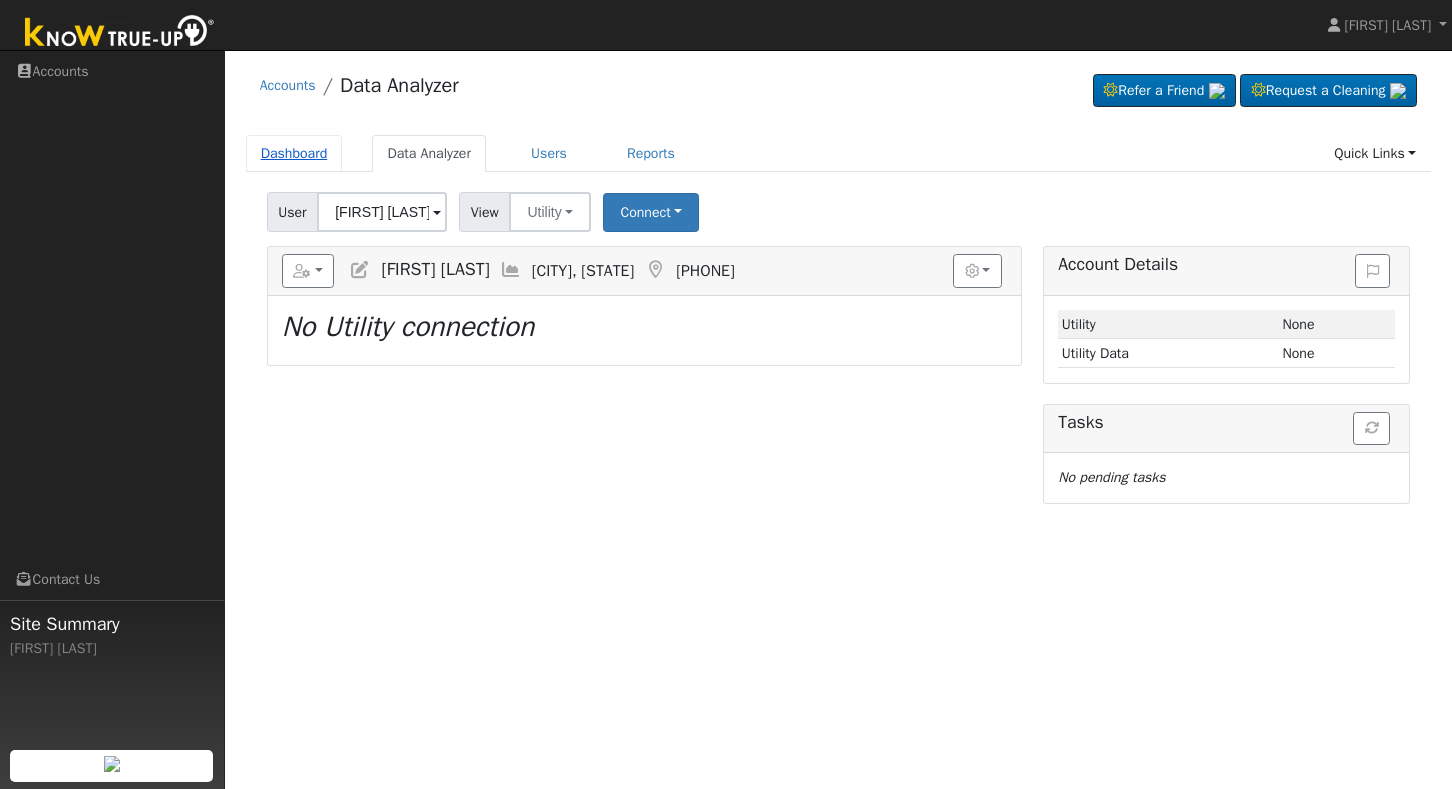 click on "Dashboard" at bounding box center (294, 153) 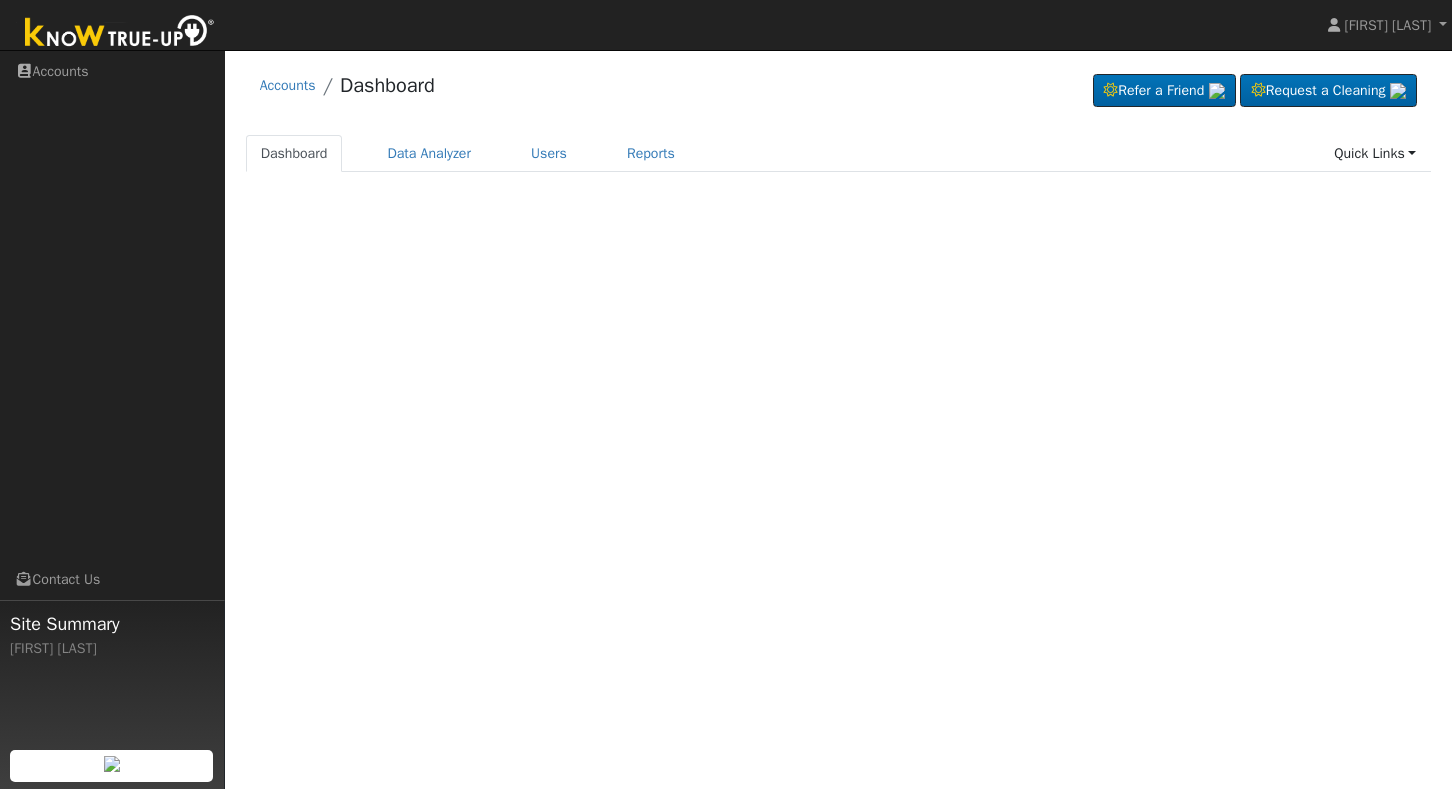 scroll, scrollTop: 0, scrollLeft: 0, axis: both 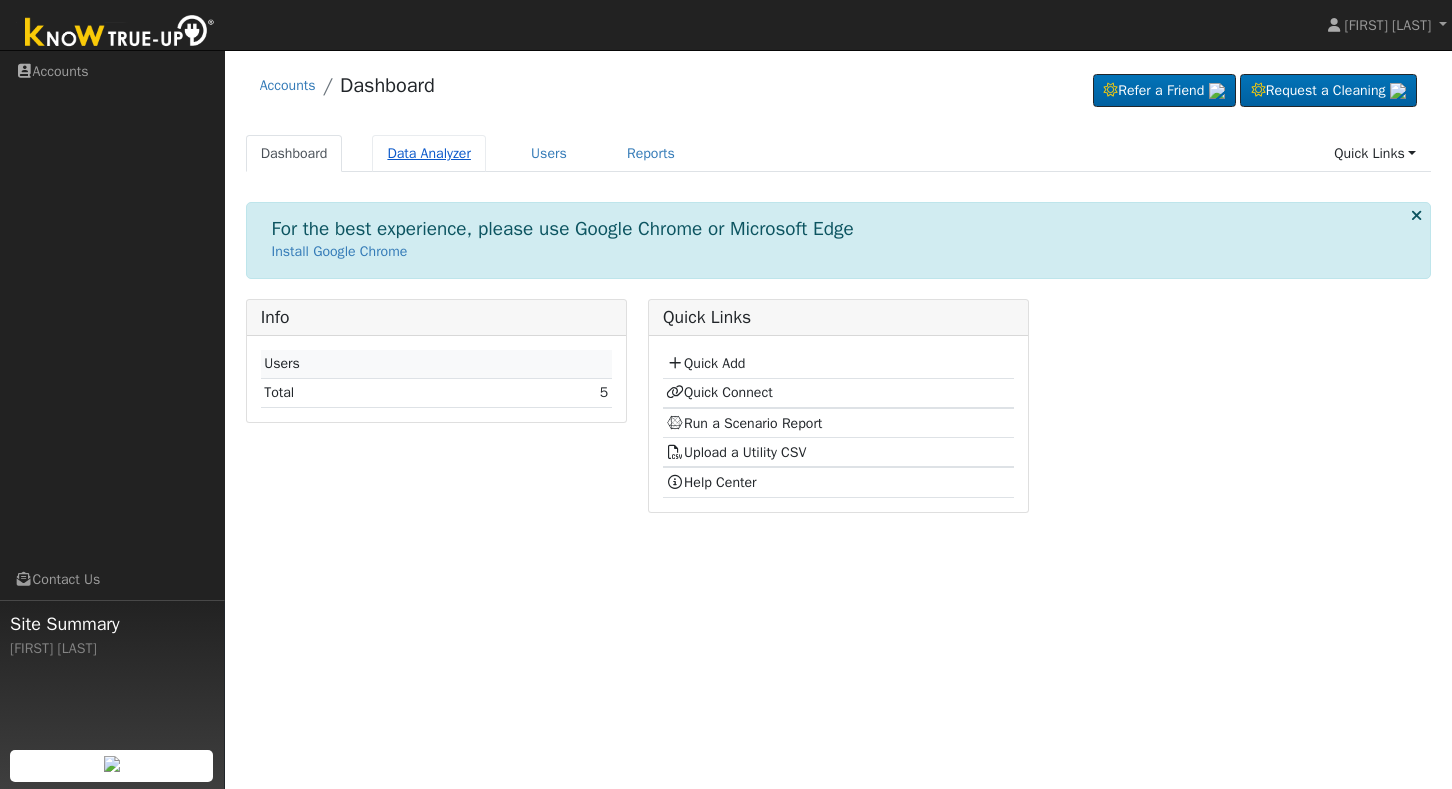 click on "Data Analyzer" at bounding box center [429, 153] 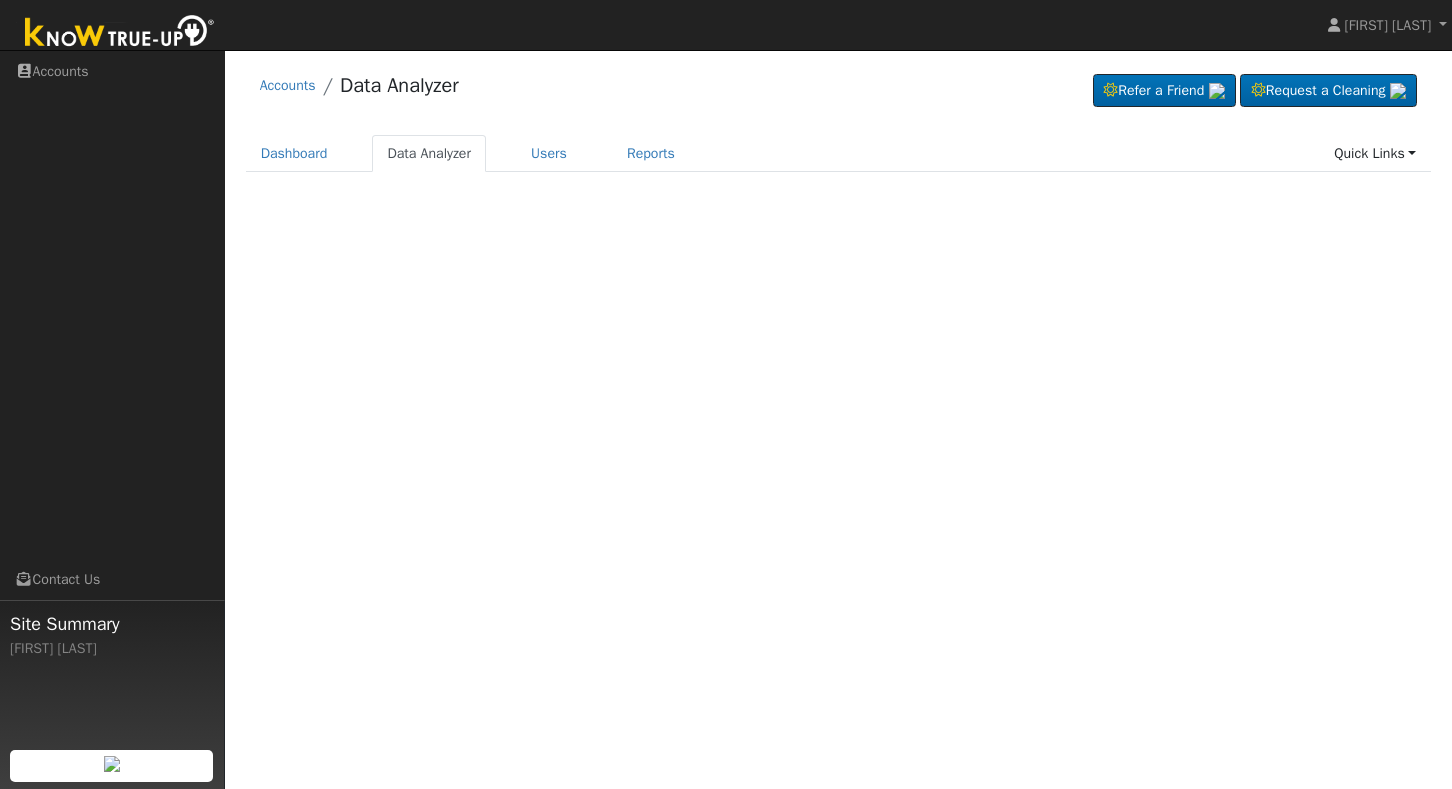 scroll, scrollTop: 0, scrollLeft: 0, axis: both 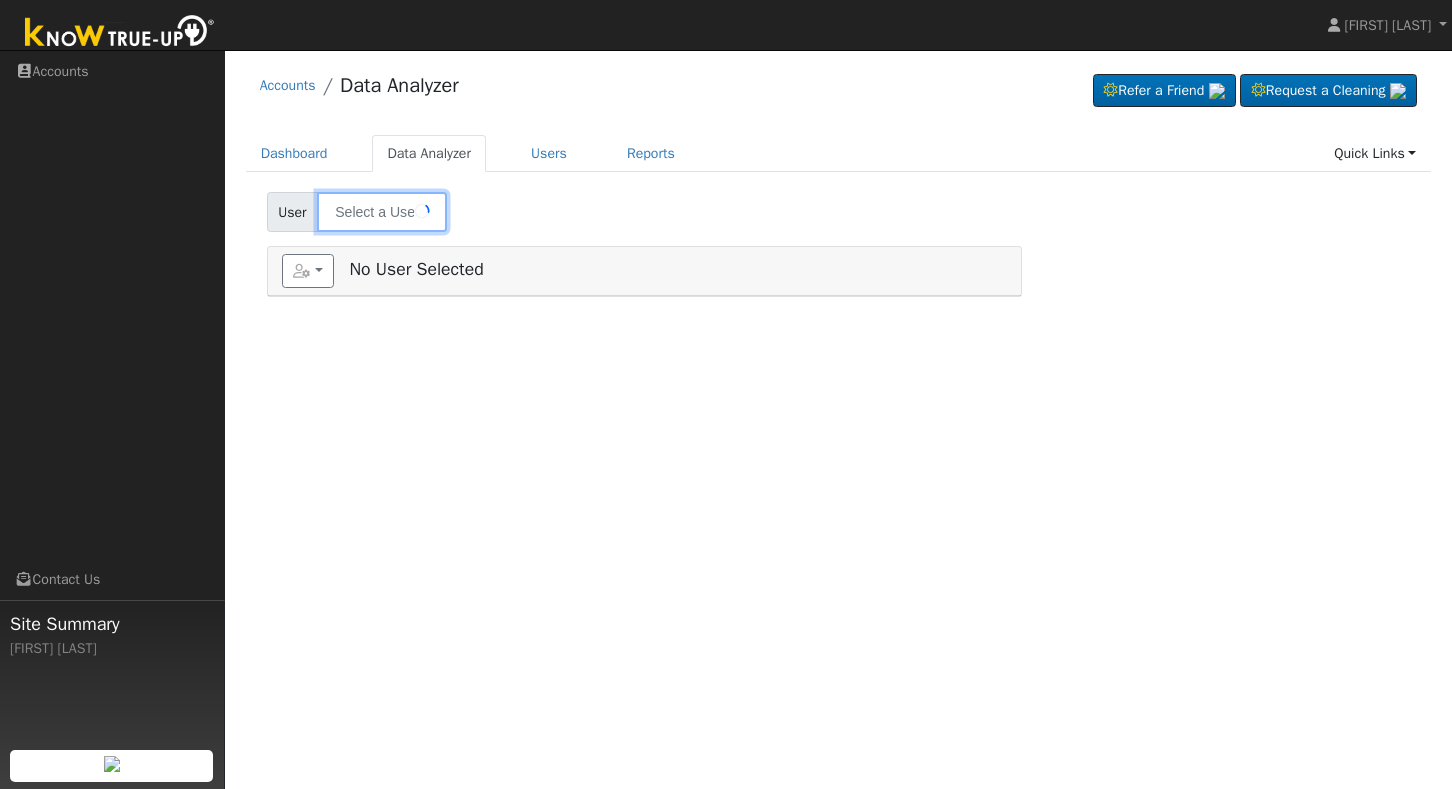 type on "[FIRST] [LAST]" 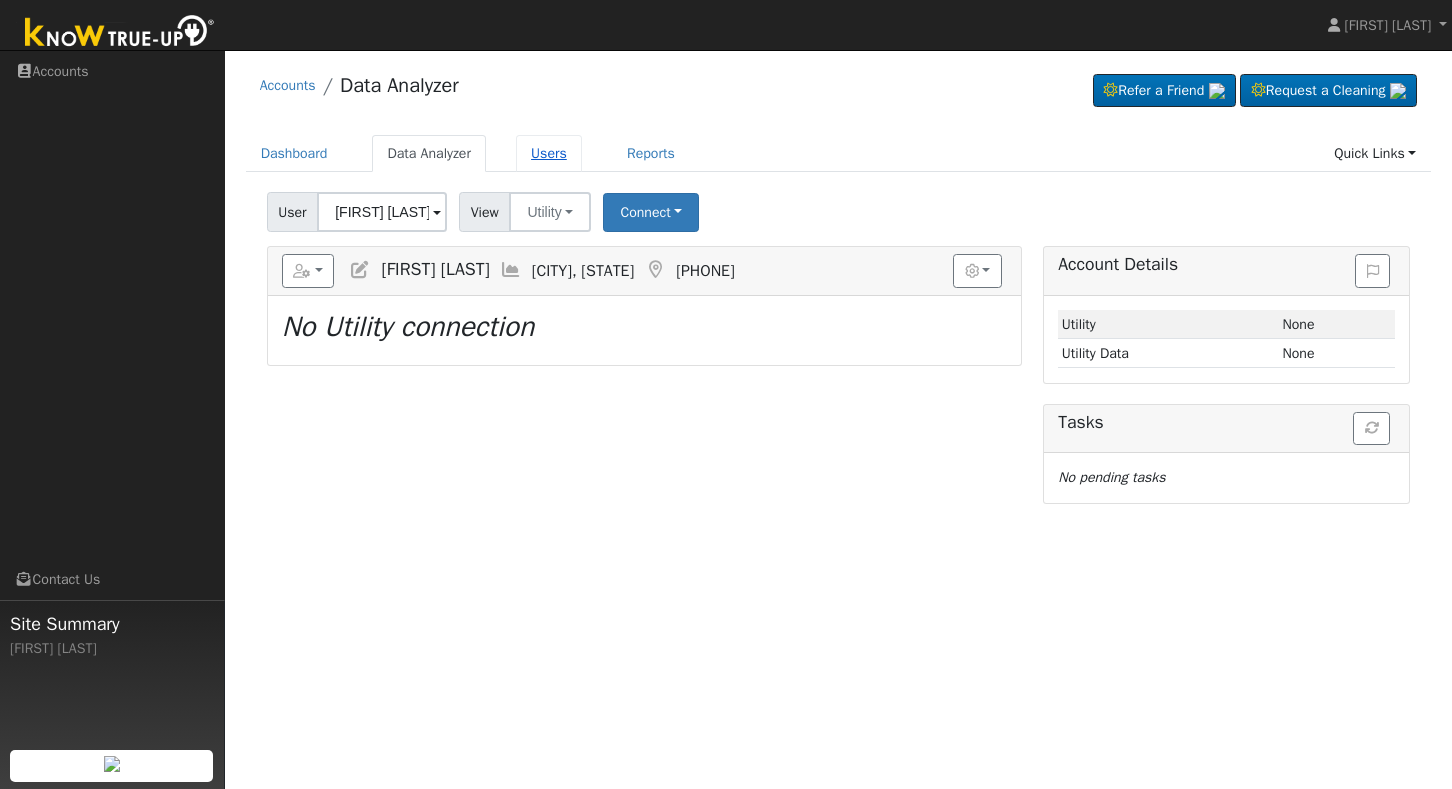 click on "Users" at bounding box center [549, 153] 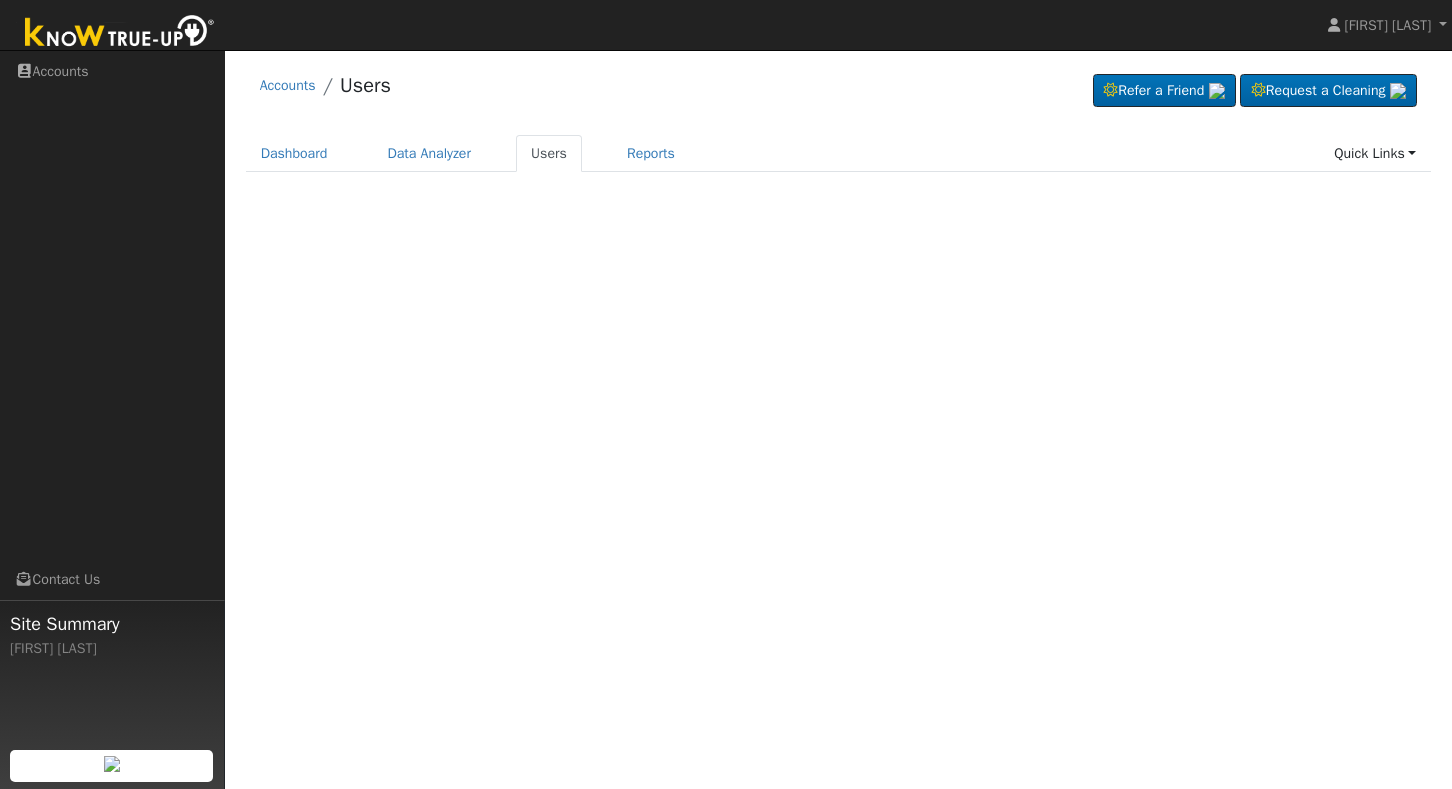 scroll, scrollTop: 0, scrollLeft: 0, axis: both 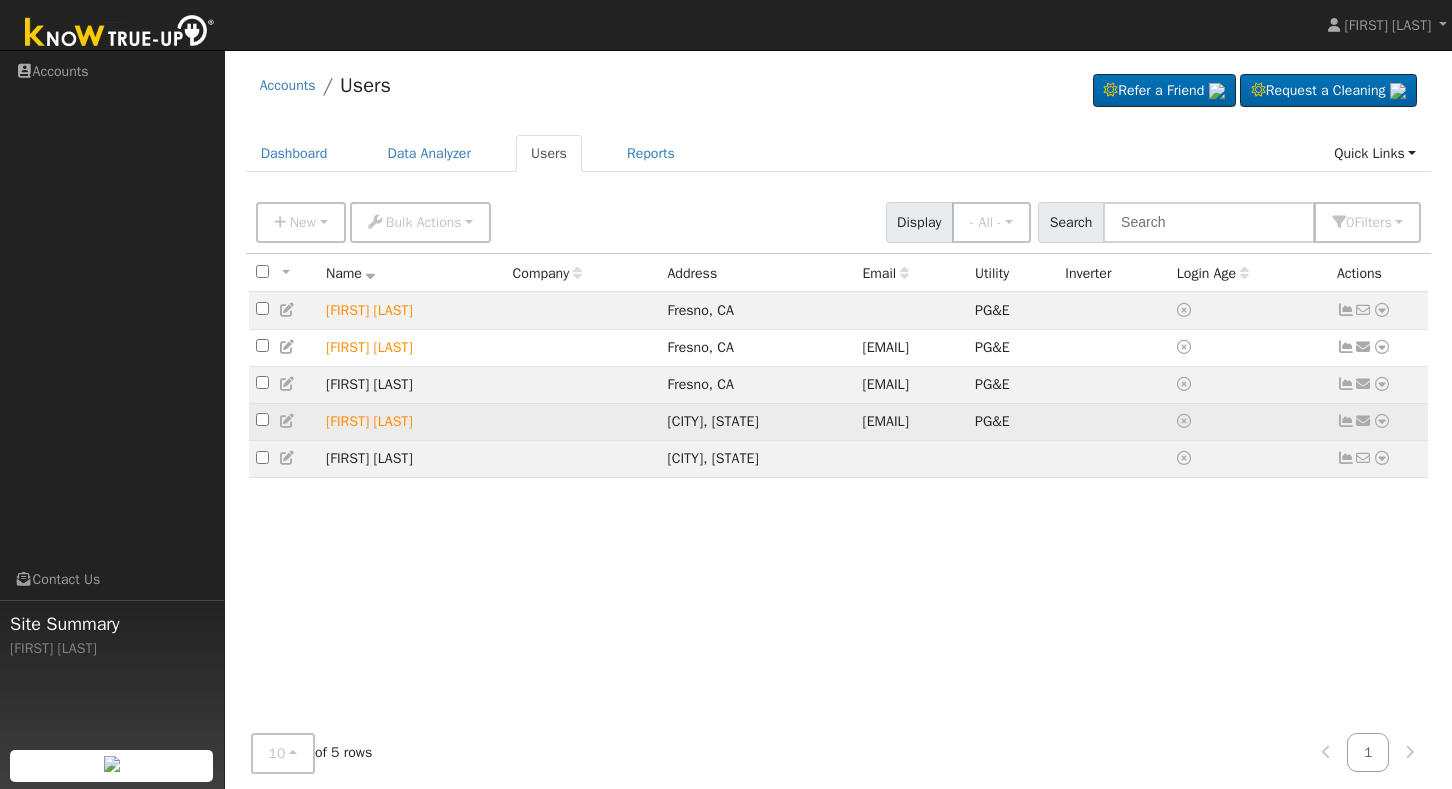 click at bounding box center [262, 419] 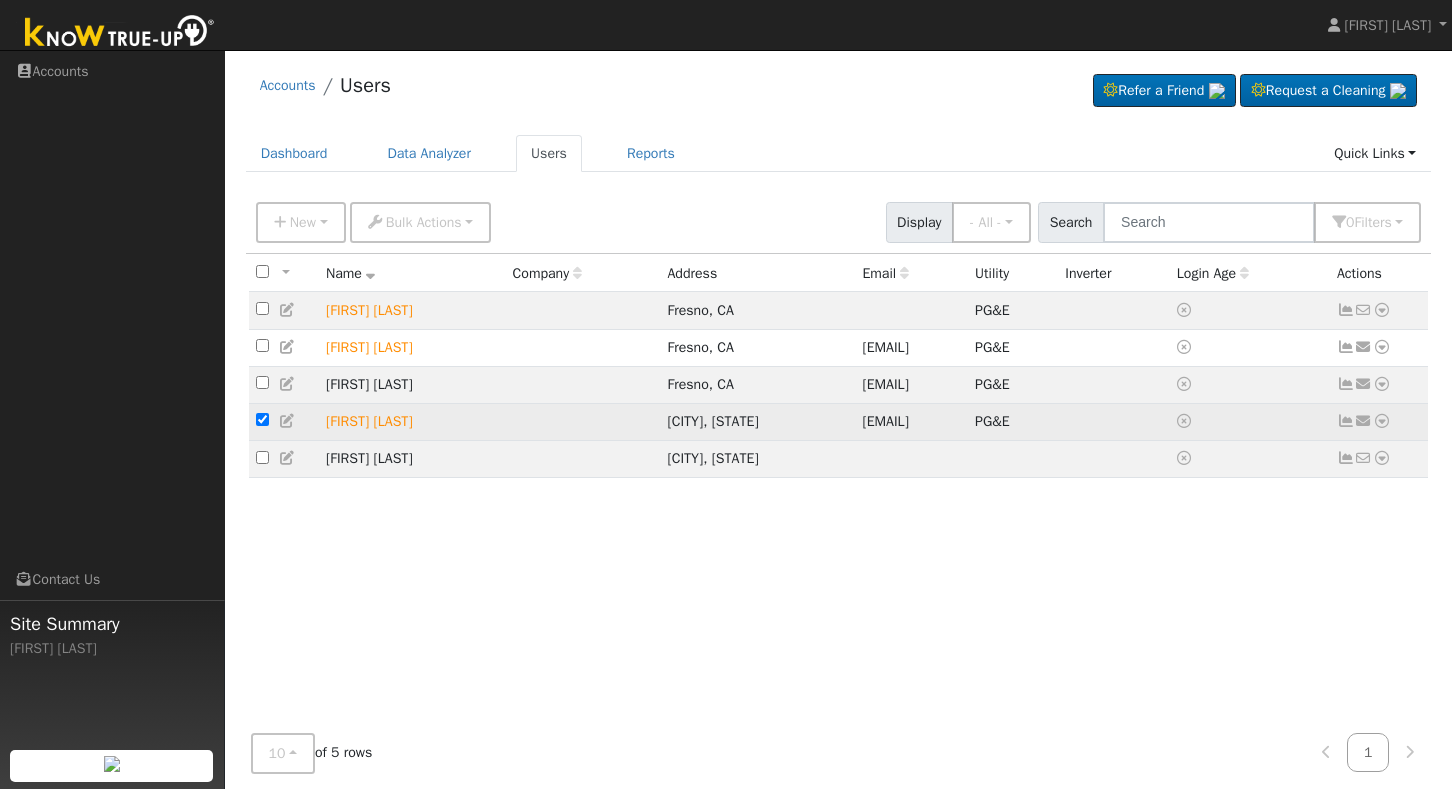 checkbox on "true" 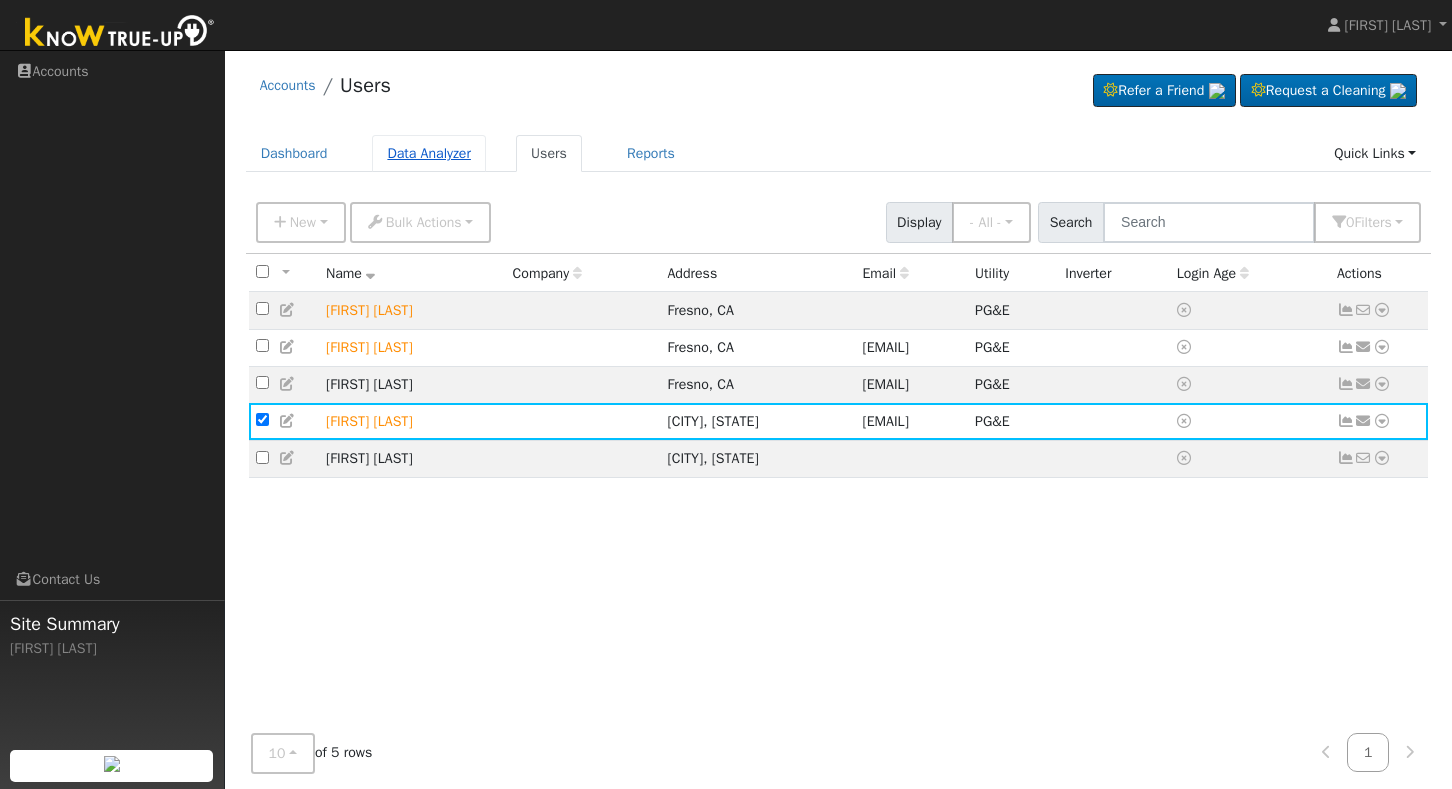 click on "Data Analyzer" at bounding box center [429, 153] 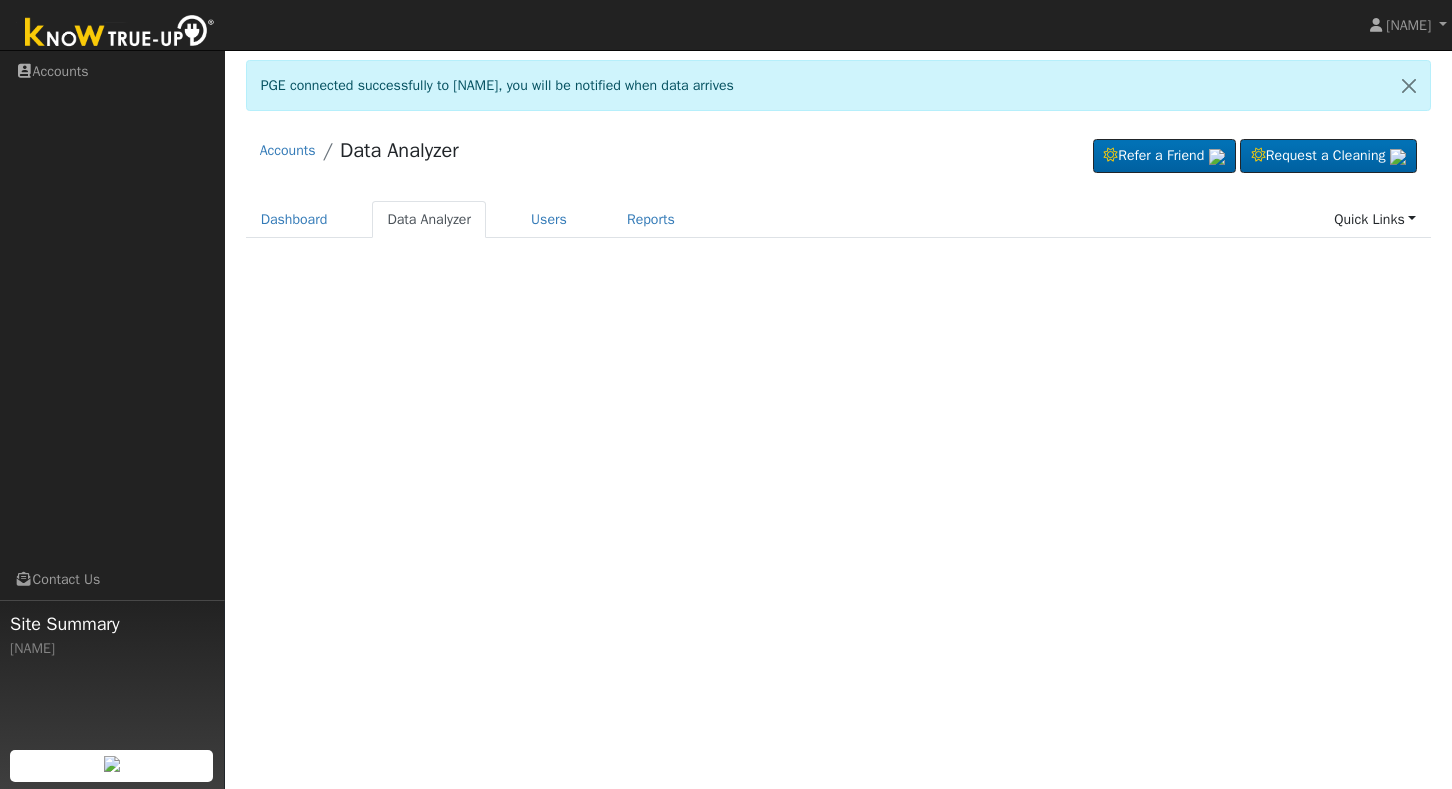 scroll, scrollTop: 0, scrollLeft: 0, axis: both 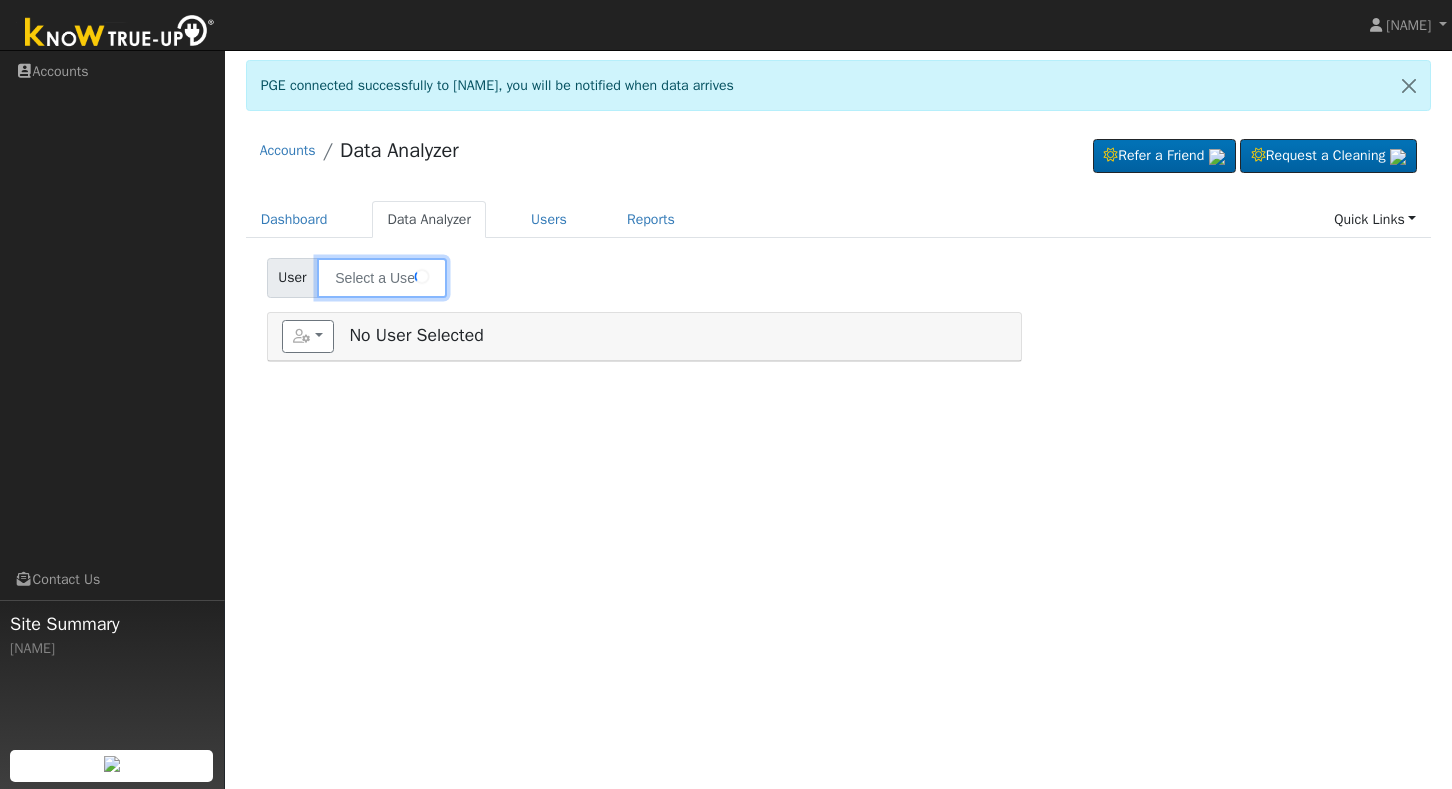 type on "Mike Wilson" 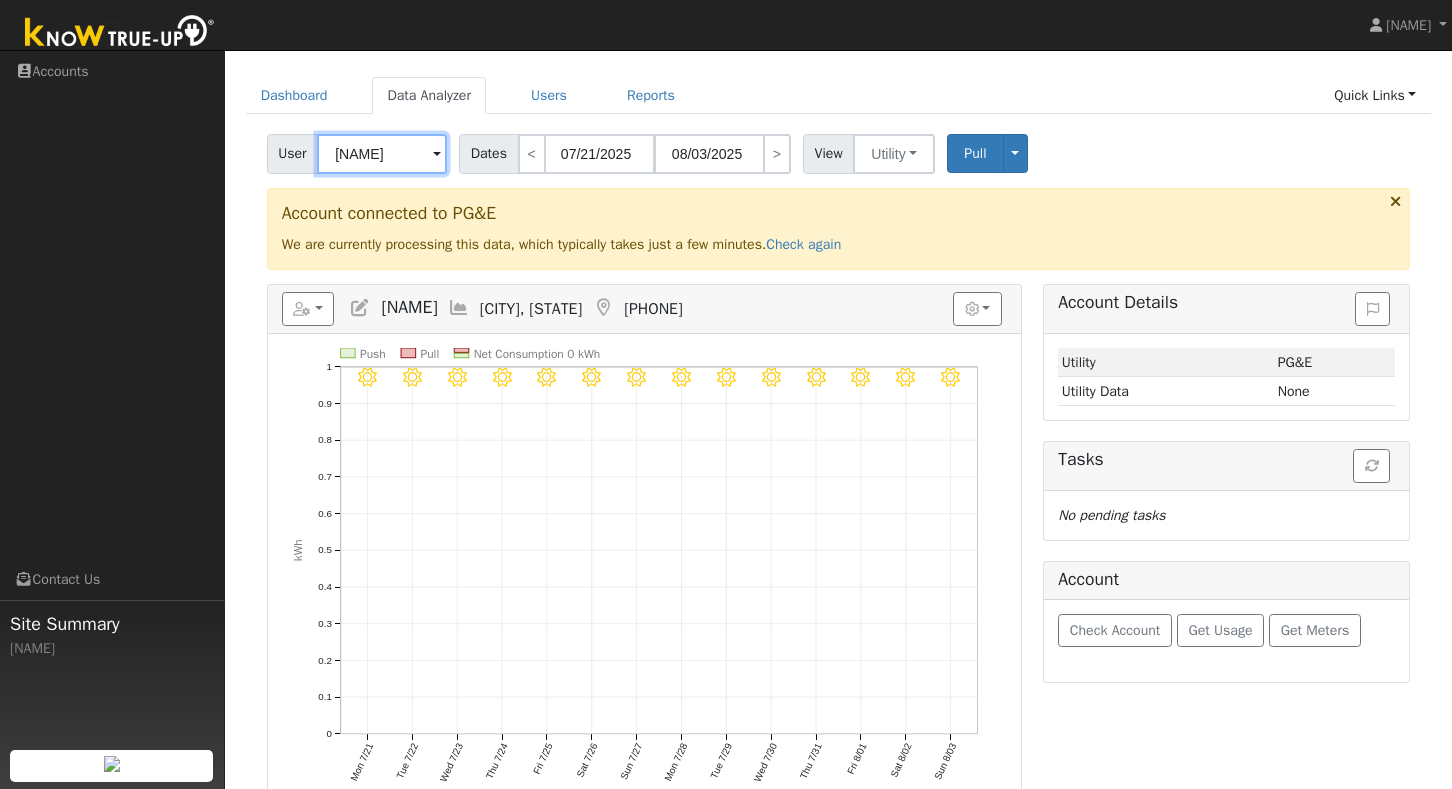 scroll, scrollTop: 124, scrollLeft: 0, axis: vertical 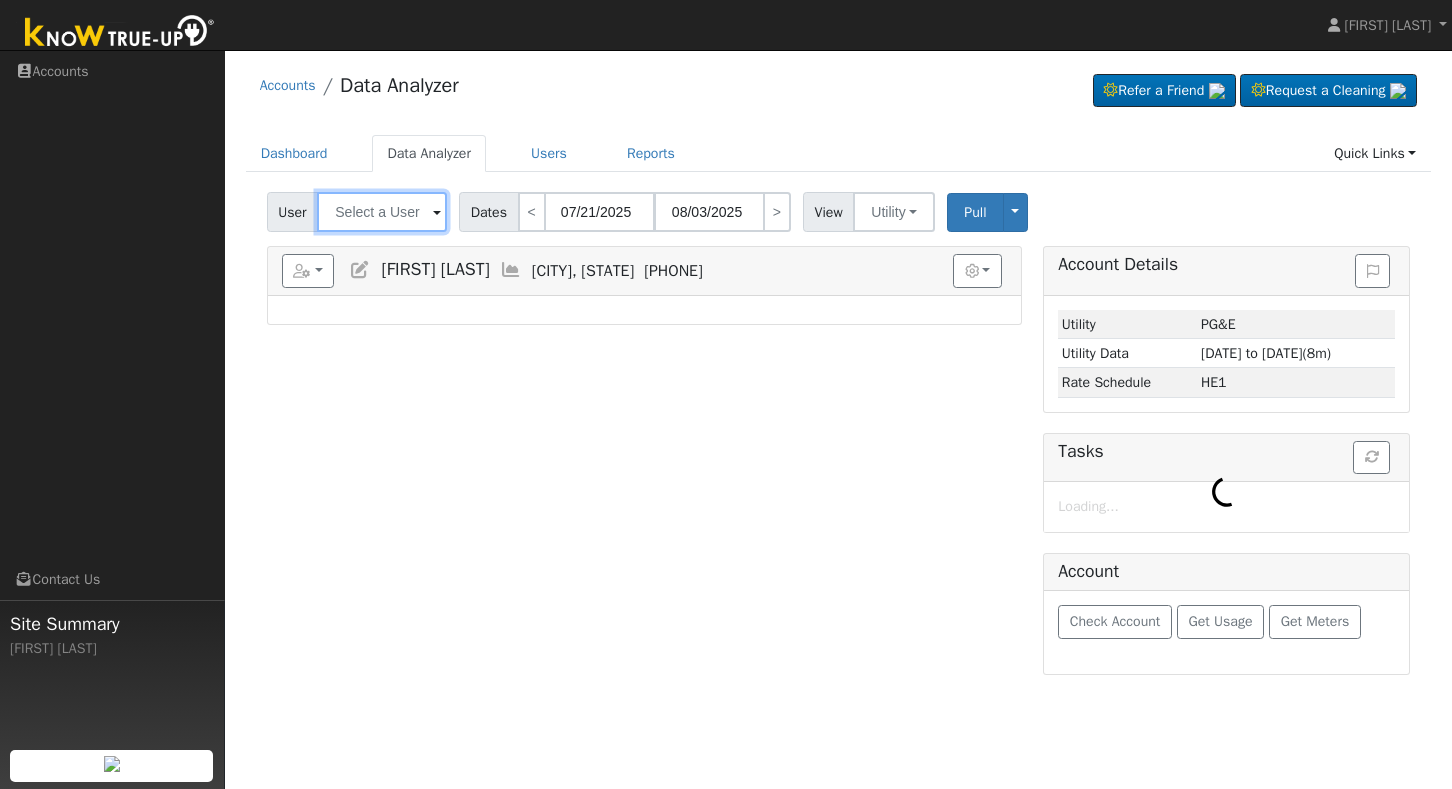 type on "[FIRST] [LAST]" 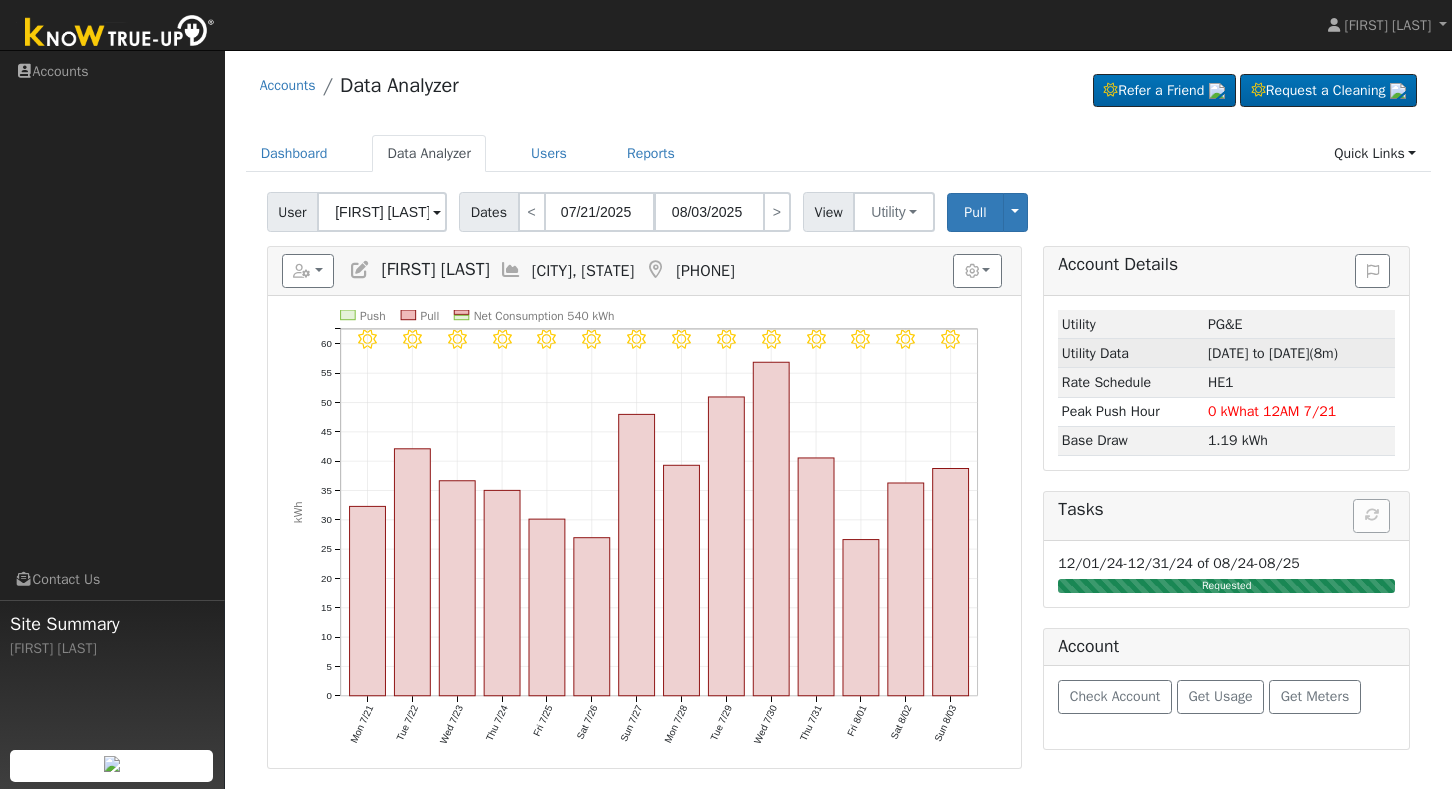 click on "01/01/25 to 08/03/25" at bounding box center (1259, 353) 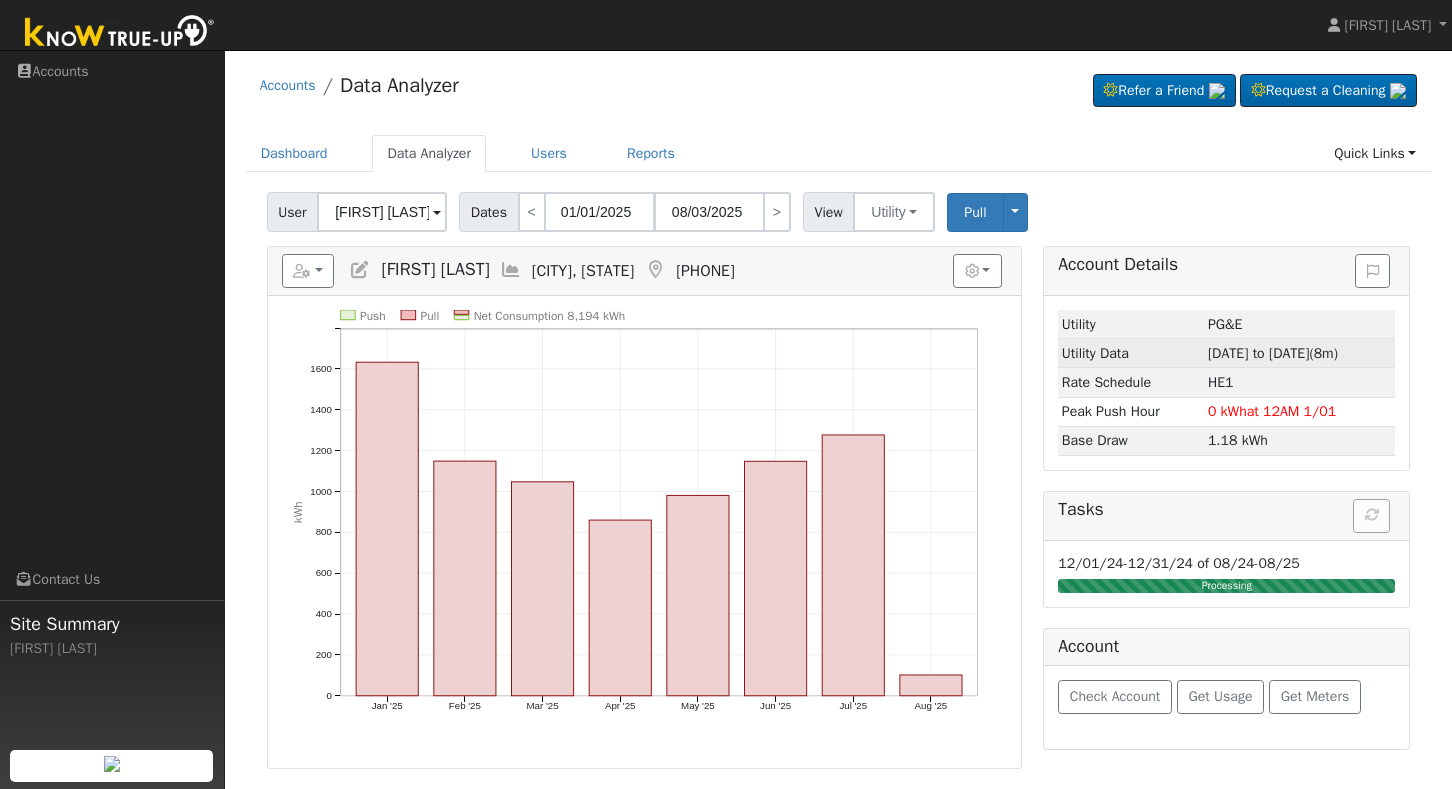 click on "01/01/25 to 08/03/25" at bounding box center [1259, 353] 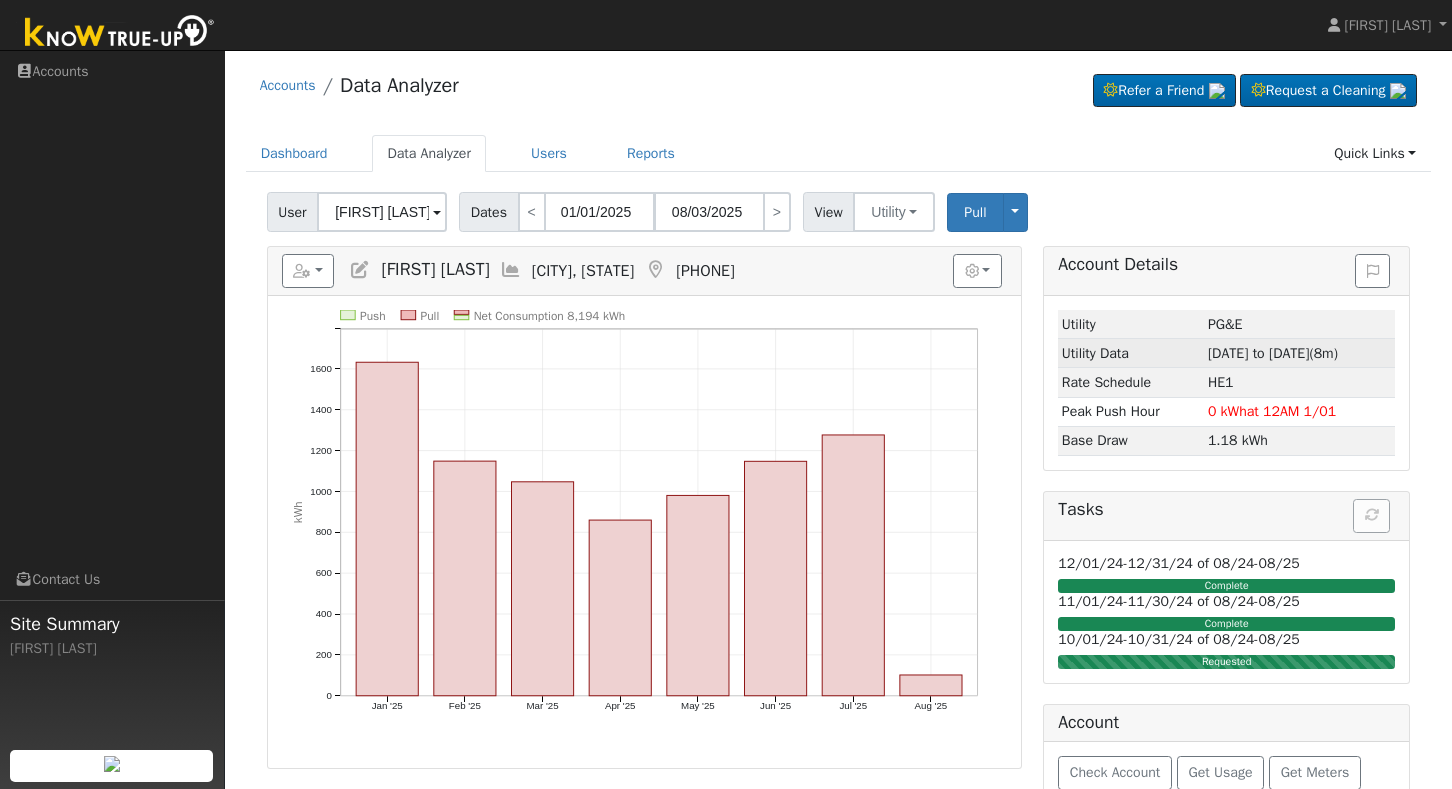 click on "01/01/25 to 08/03/25" at bounding box center (1259, 353) 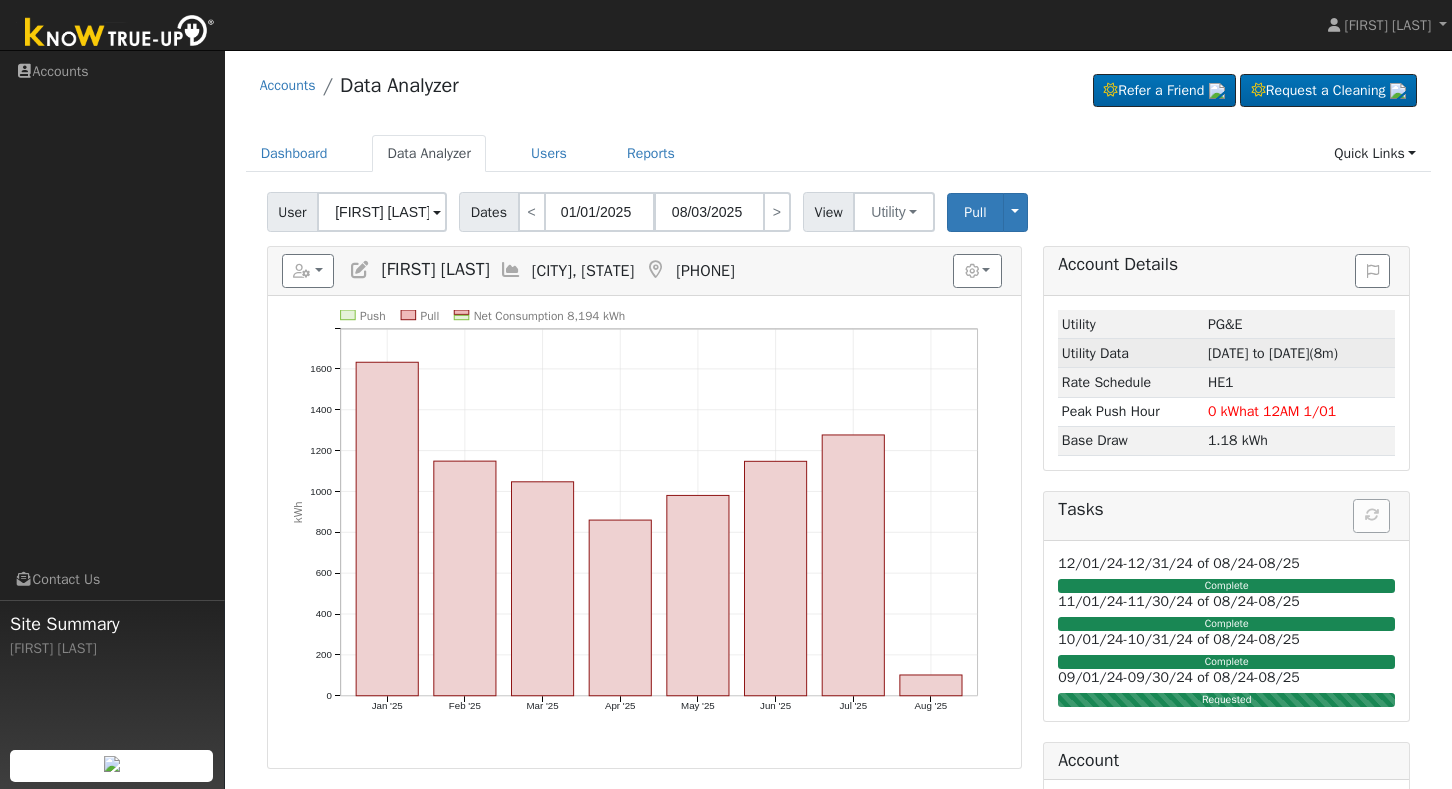 click on "01/01/25 to 08/03/25" at bounding box center [1259, 353] 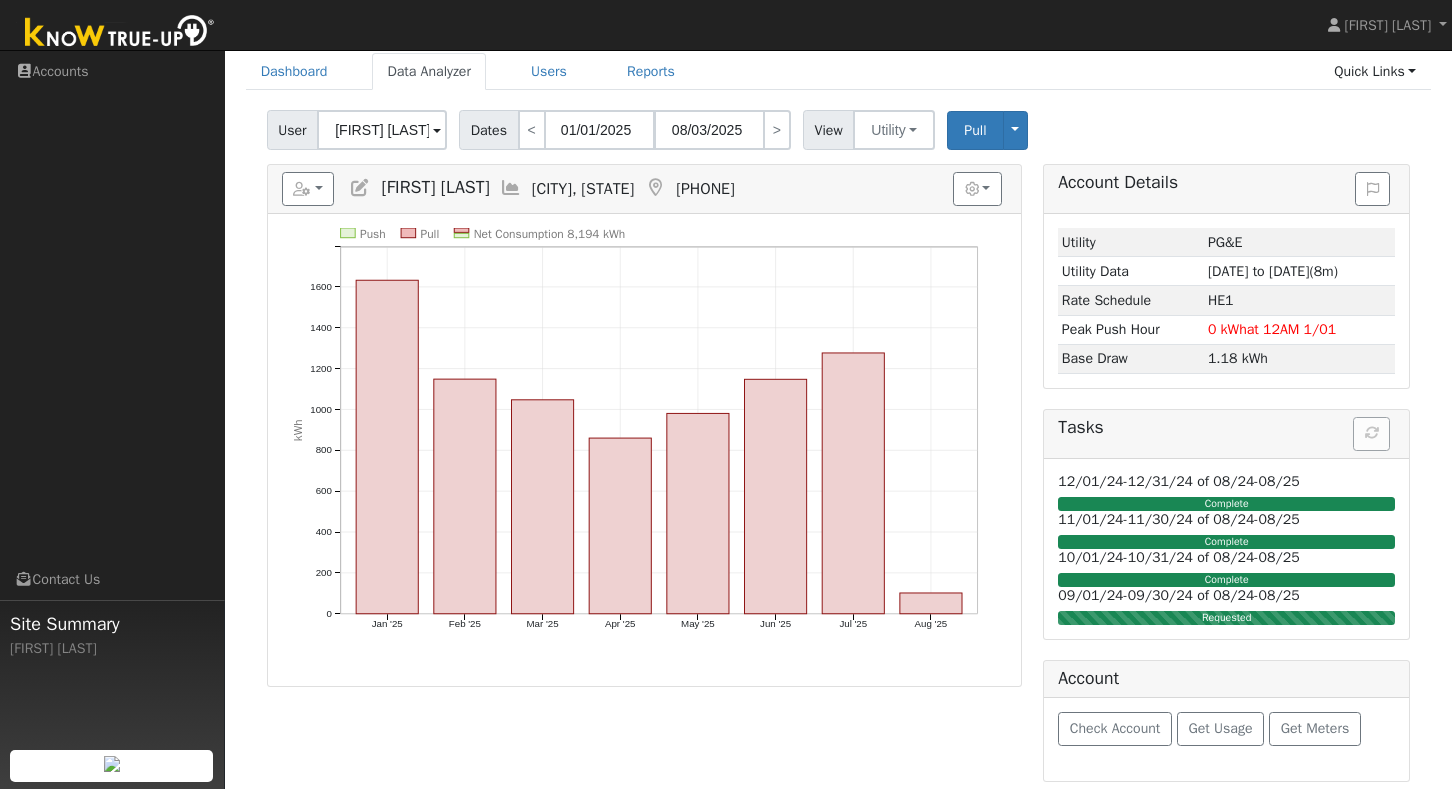 scroll, scrollTop: 81, scrollLeft: 0, axis: vertical 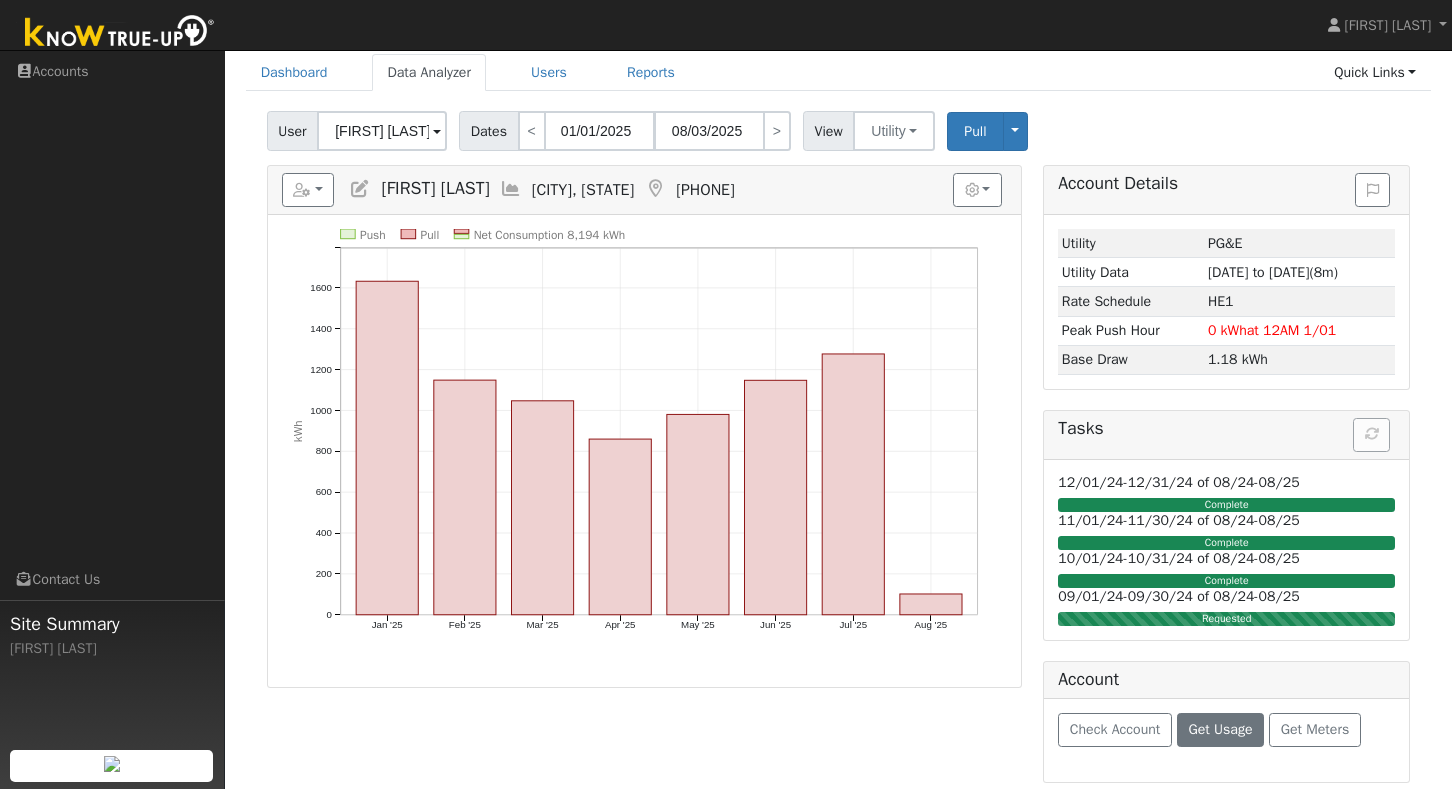 click on "Get Usage" at bounding box center [1220, 729] 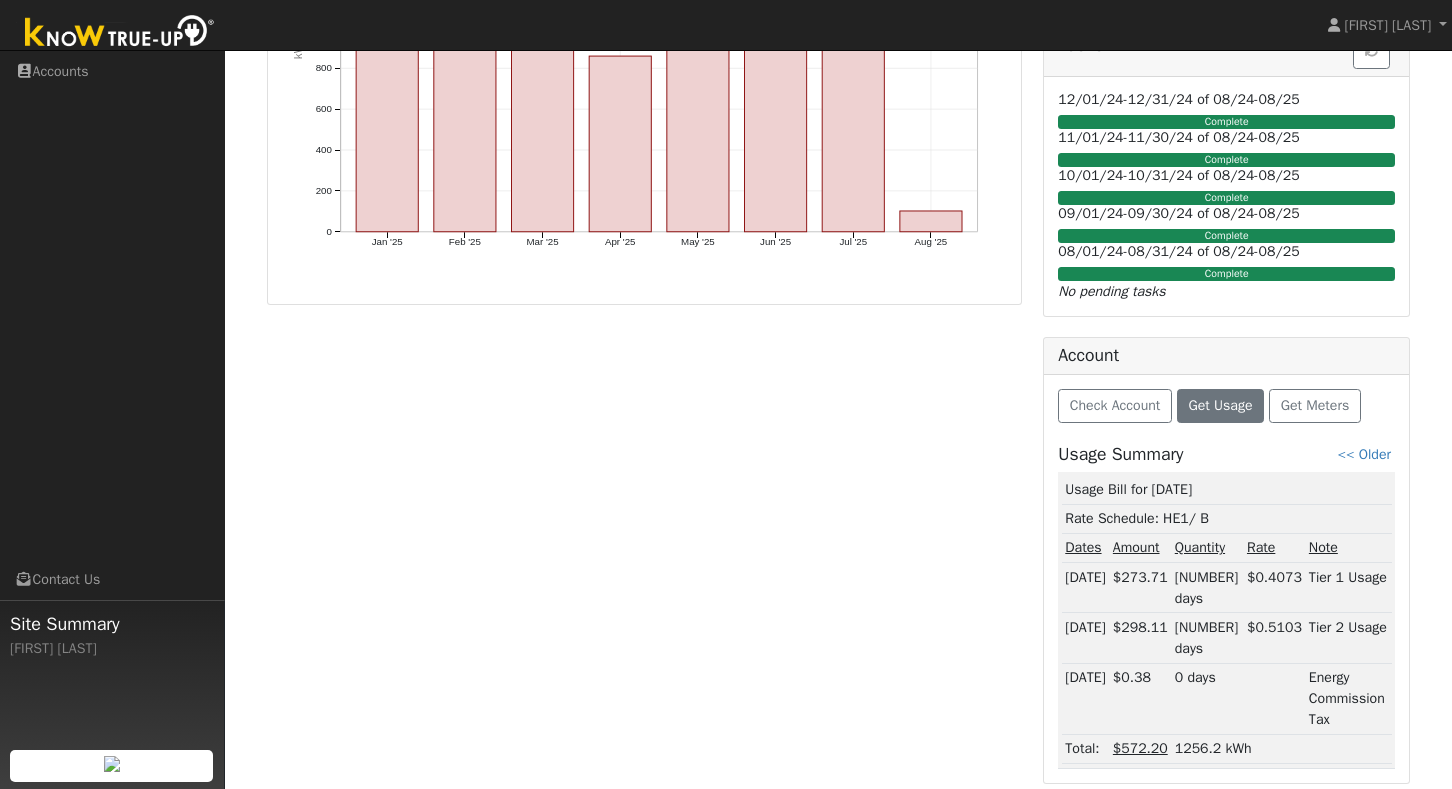 scroll, scrollTop: 462, scrollLeft: 0, axis: vertical 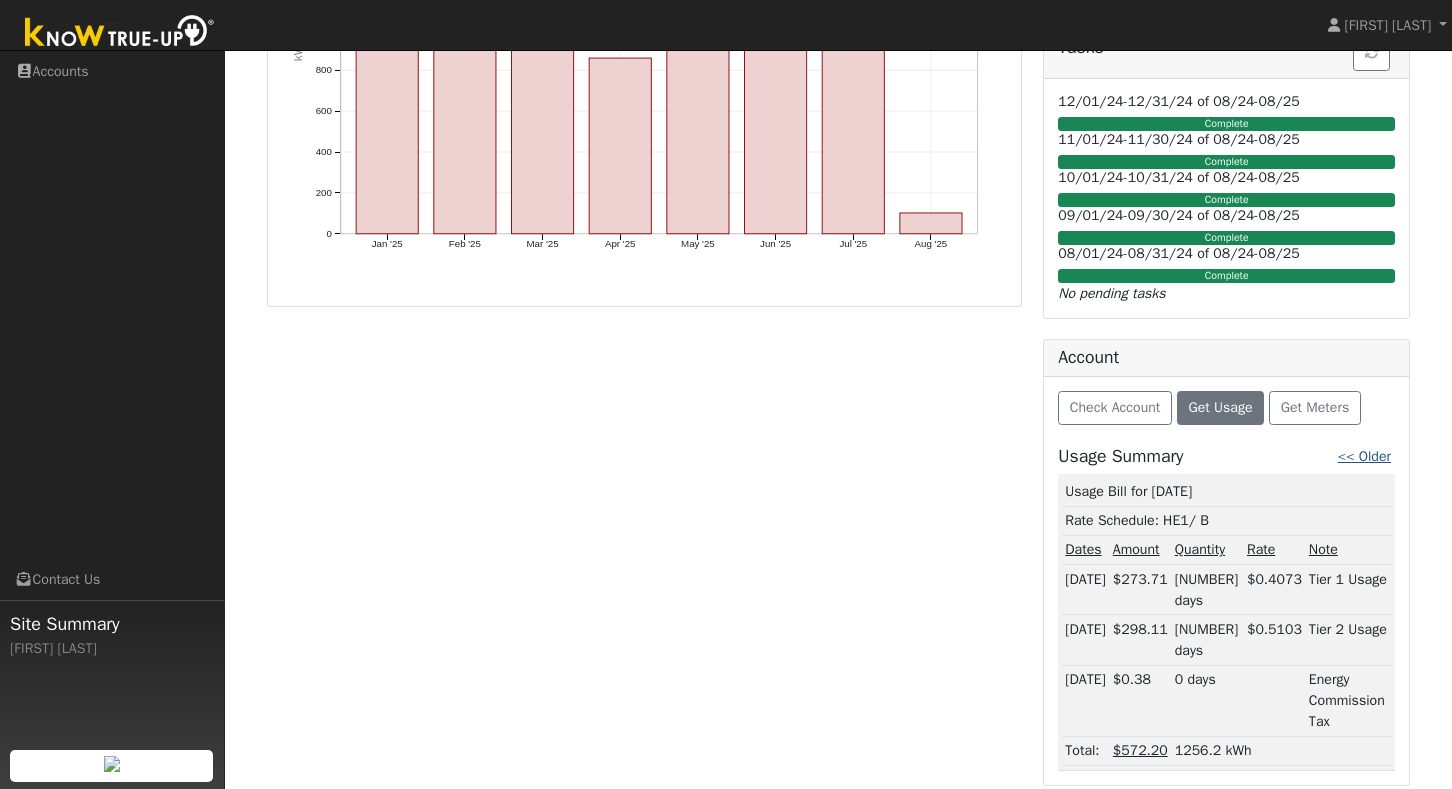 click on "<< Older" at bounding box center [1364, 456] 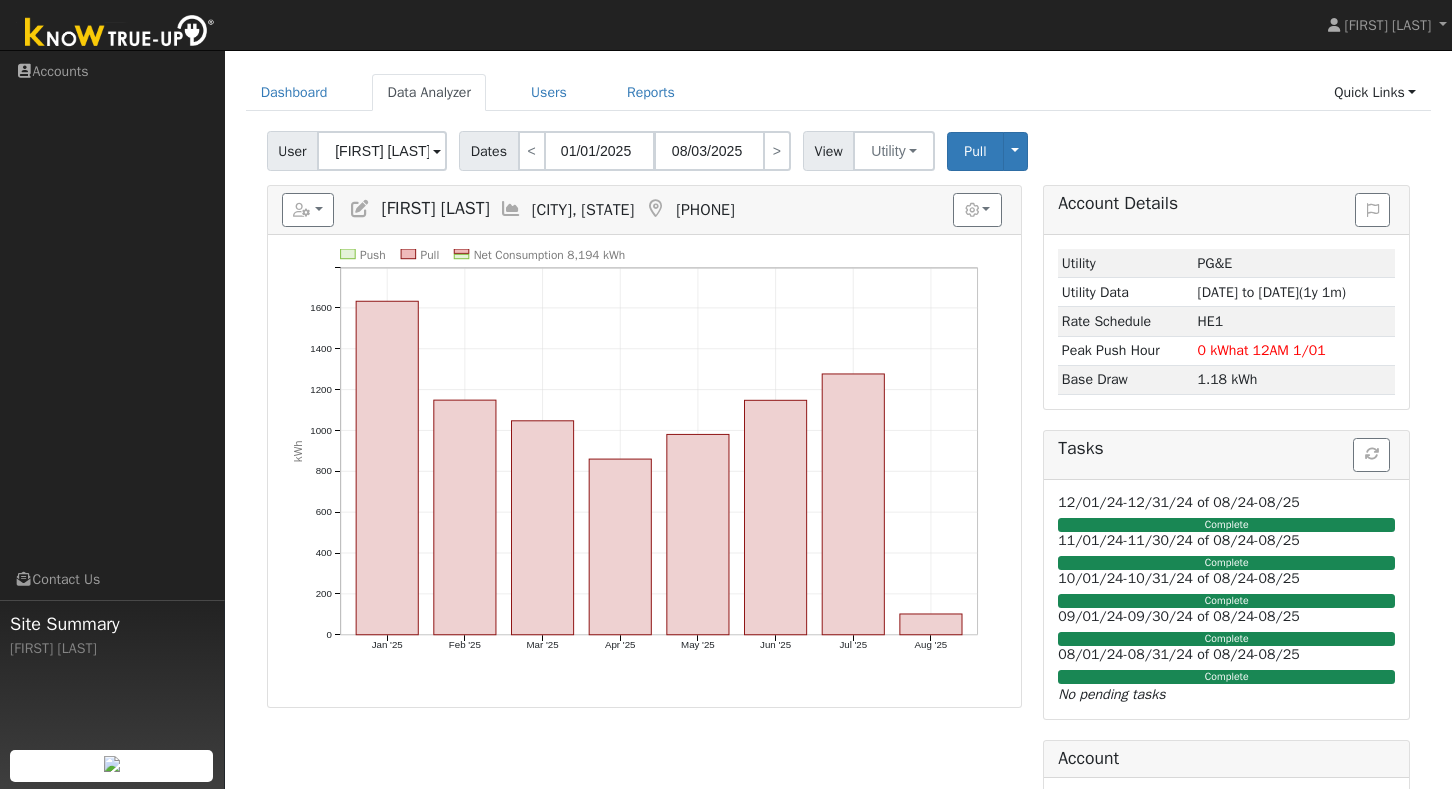 scroll, scrollTop: 60, scrollLeft: 0, axis: vertical 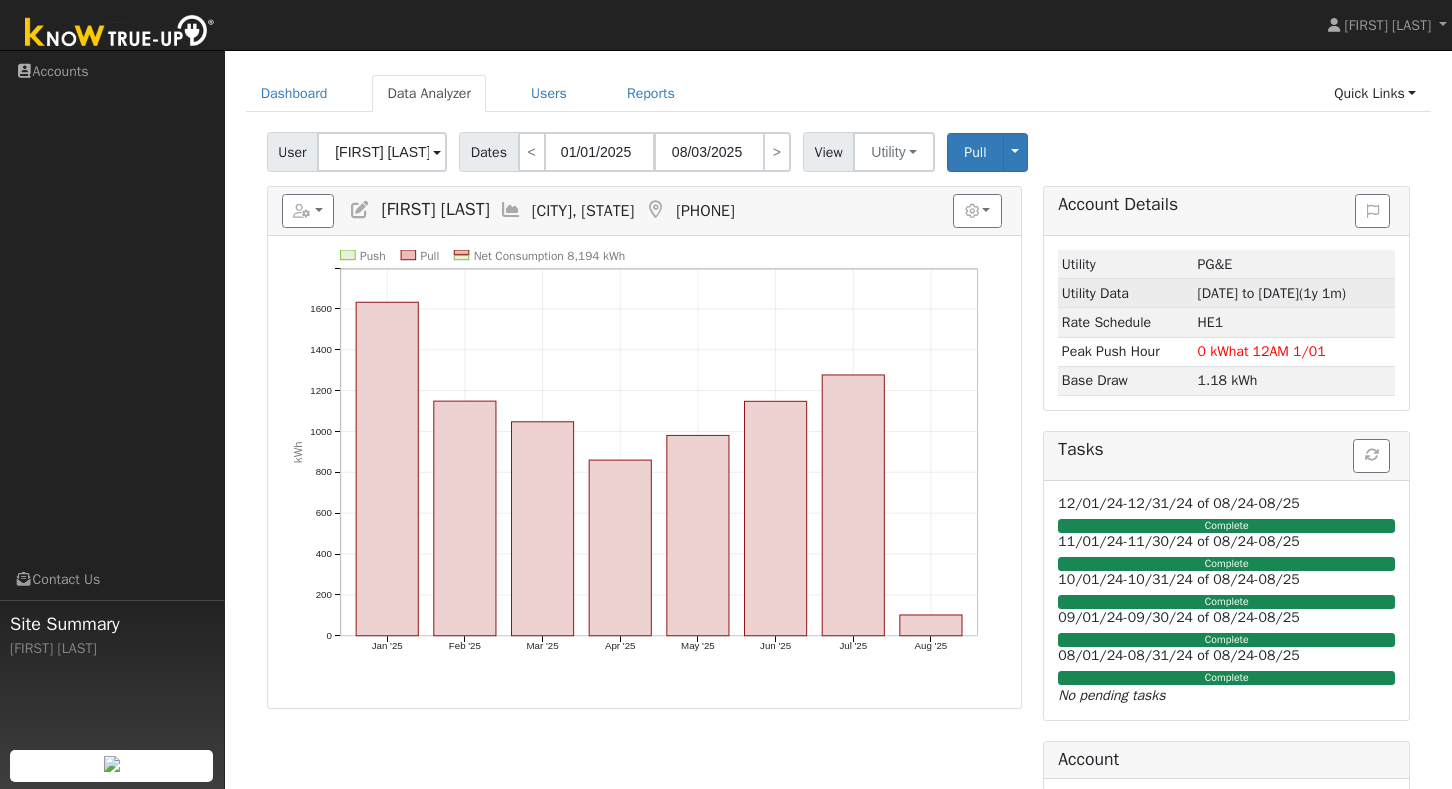click on "08/01/24 to 08/03/25" at bounding box center (1248, 293) 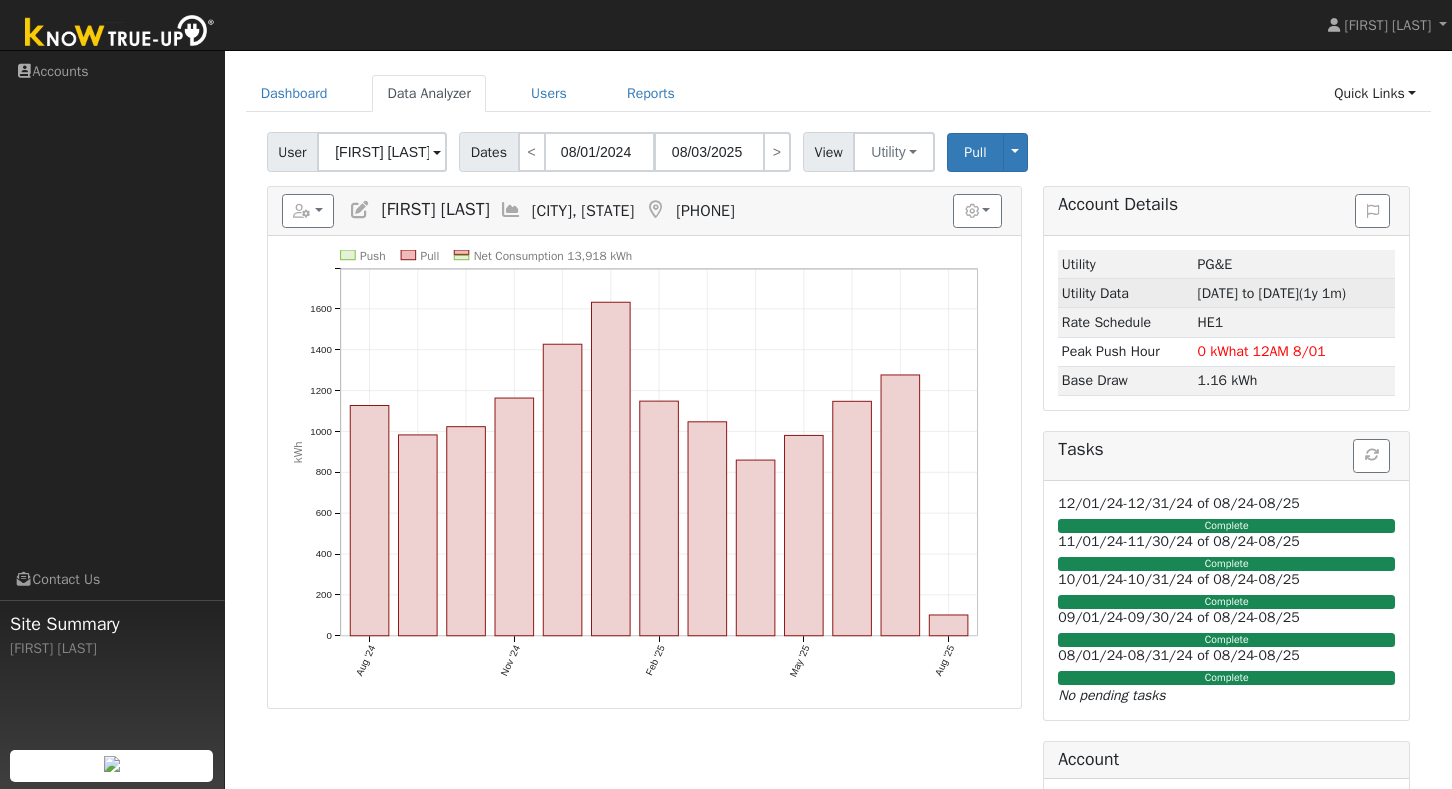 click on "08/01/24 to 08/03/25" at bounding box center [1248, 293] 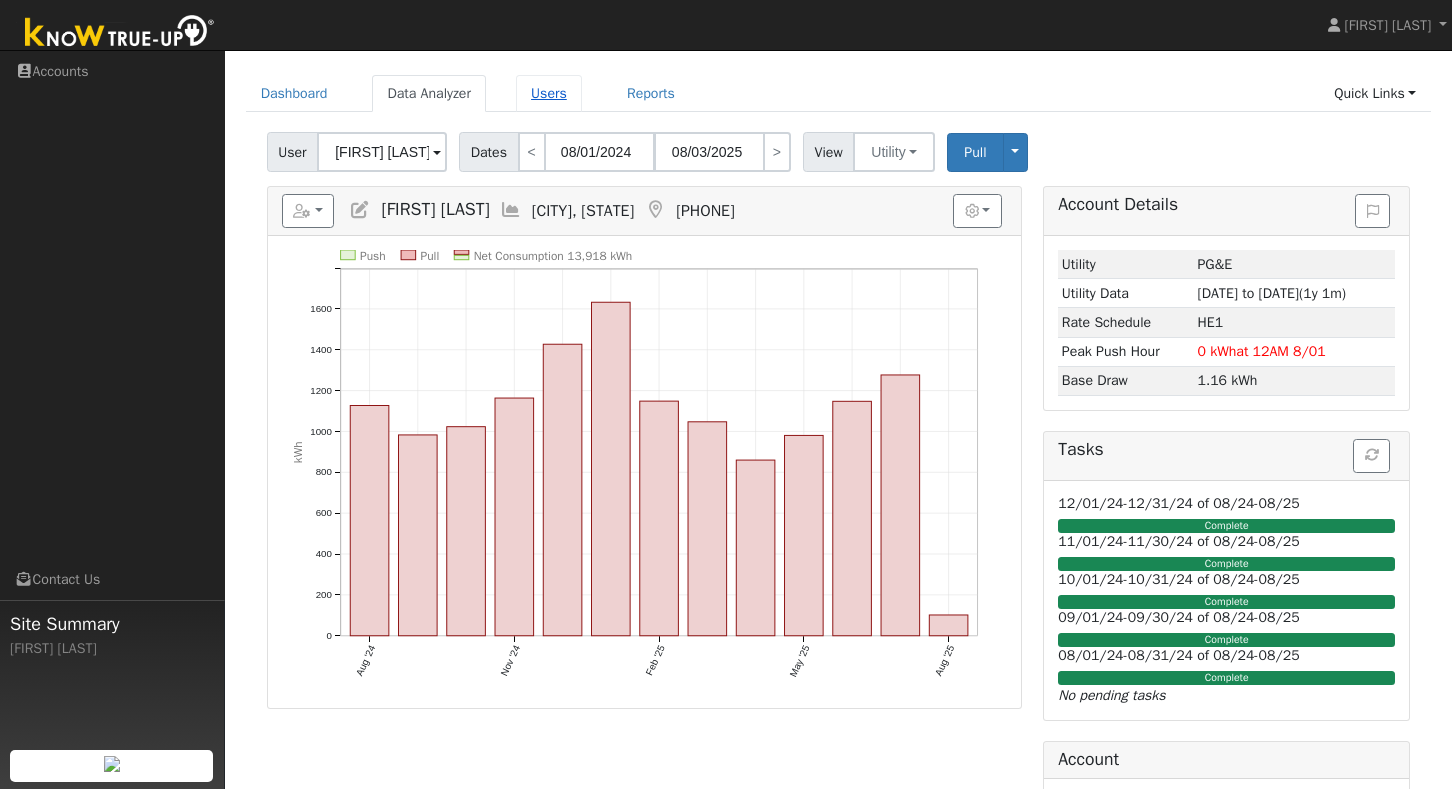 click on "Users" at bounding box center [549, 93] 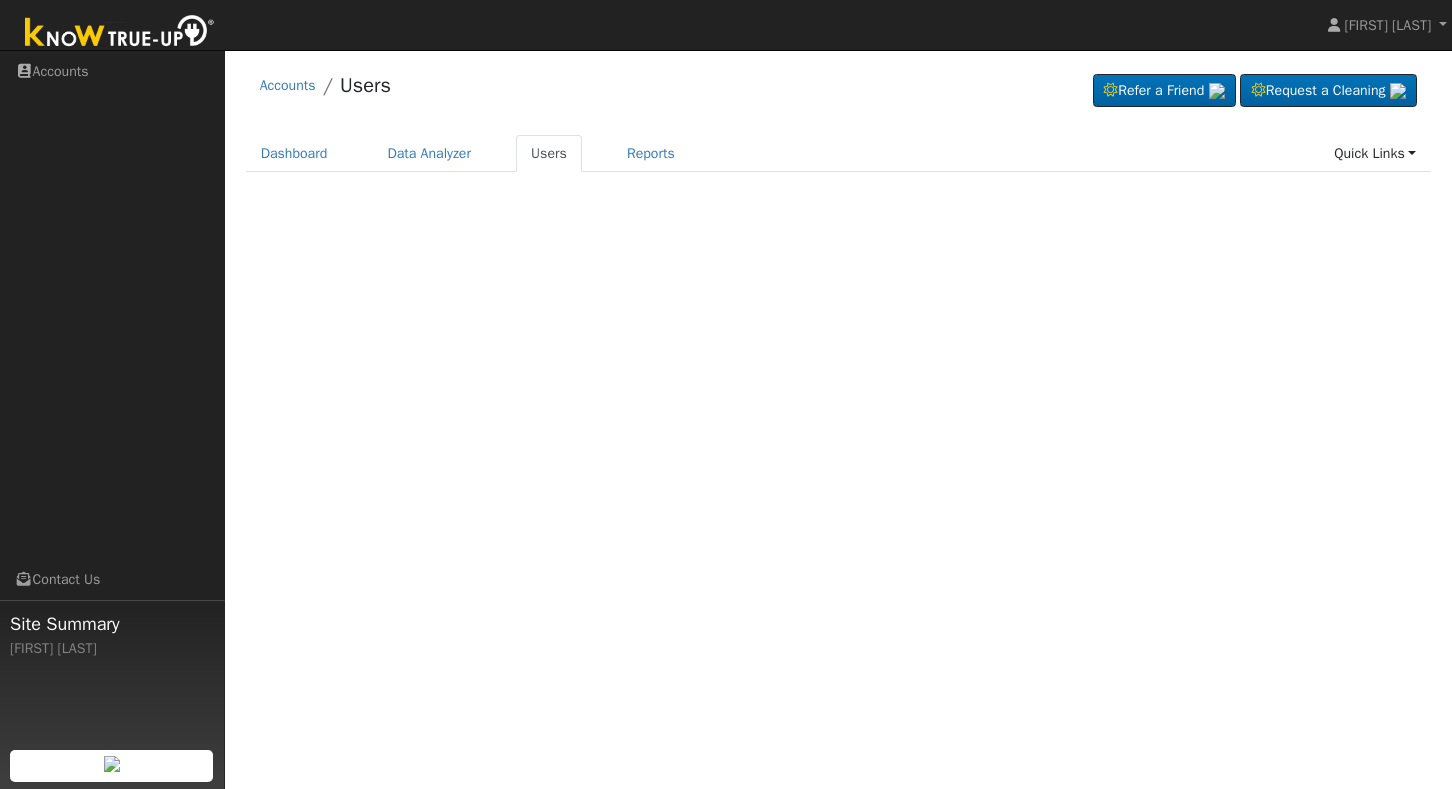 scroll, scrollTop: 0, scrollLeft: 0, axis: both 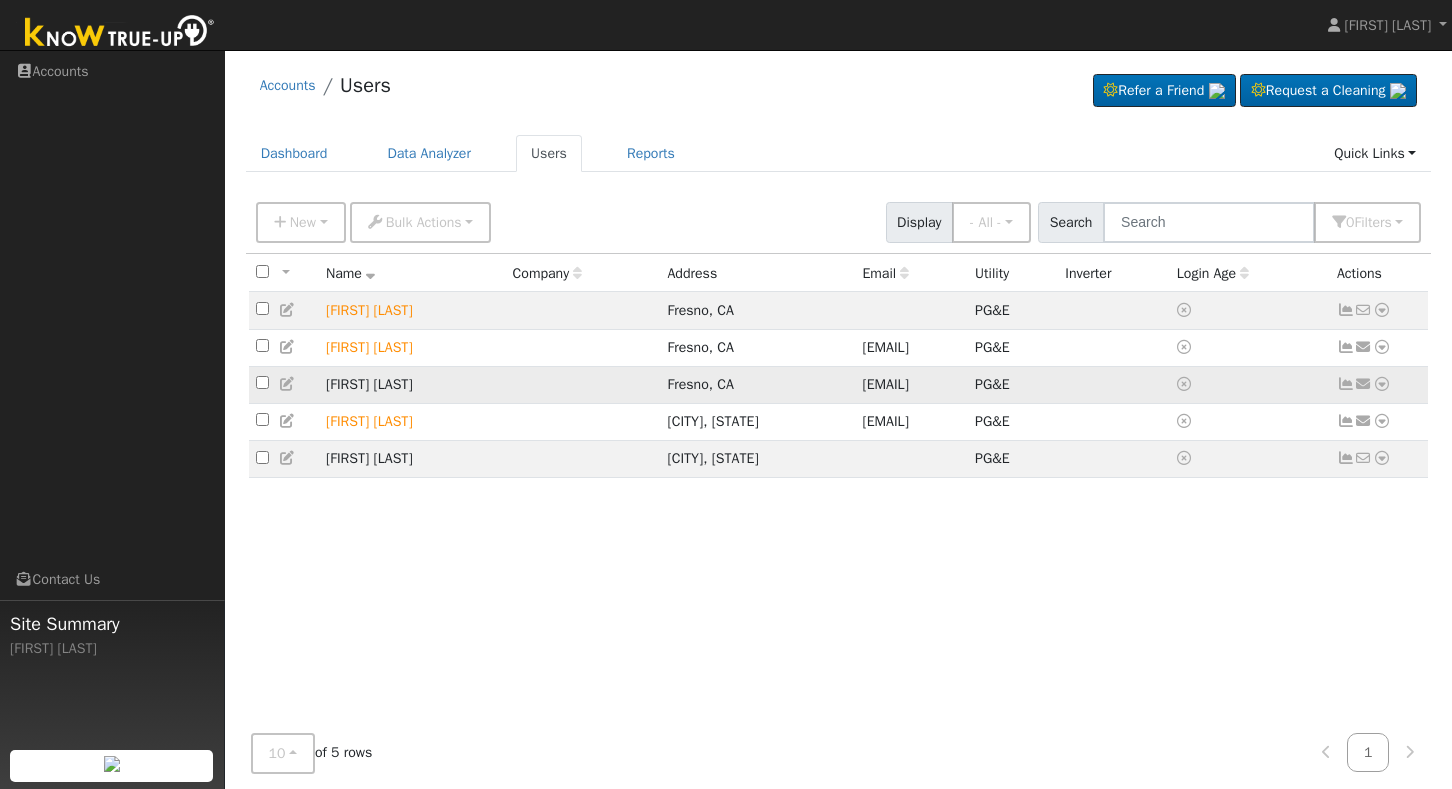 click on "[FIRST] [LAST]" at bounding box center (412, 384) 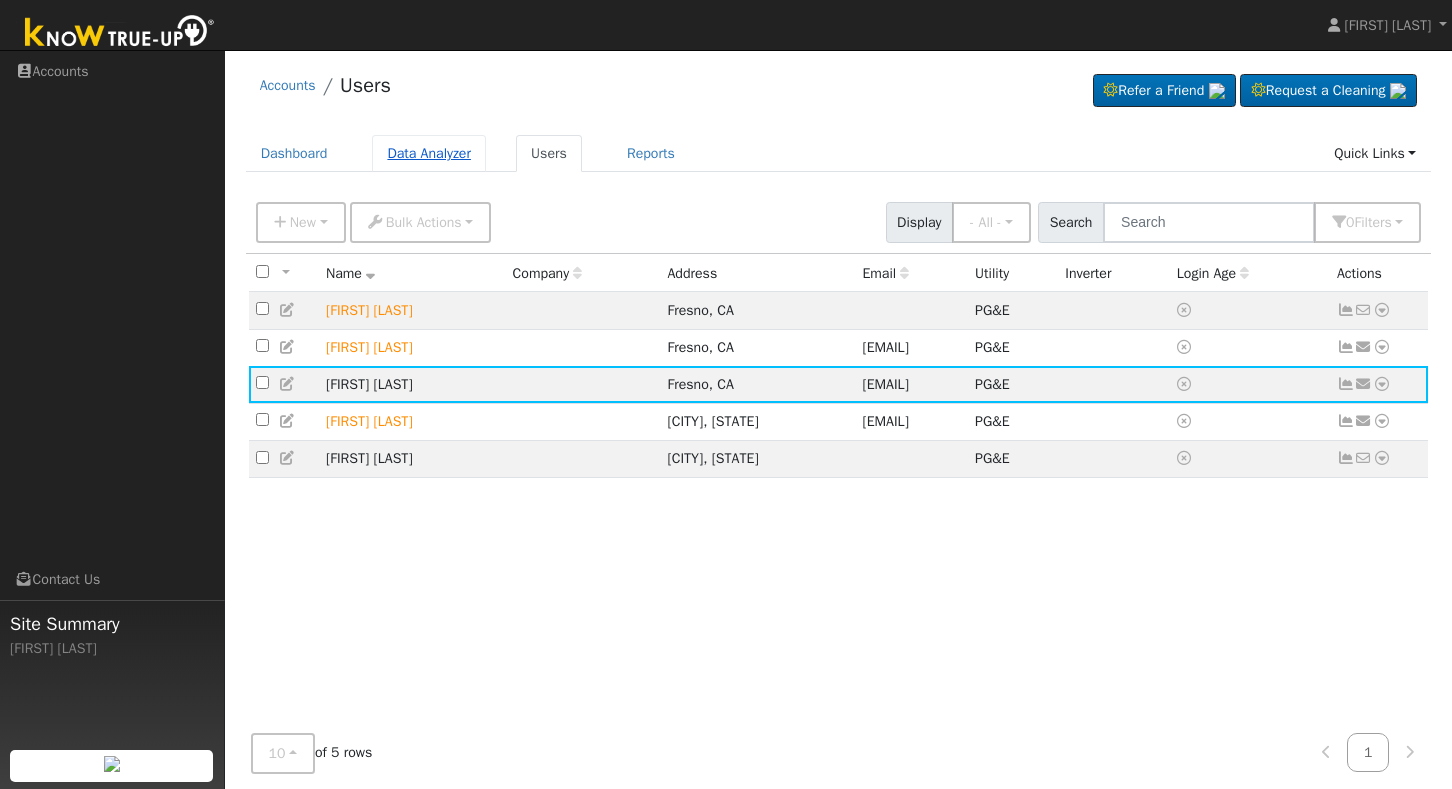 click on "Data Analyzer" at bounding box center [429, 153] 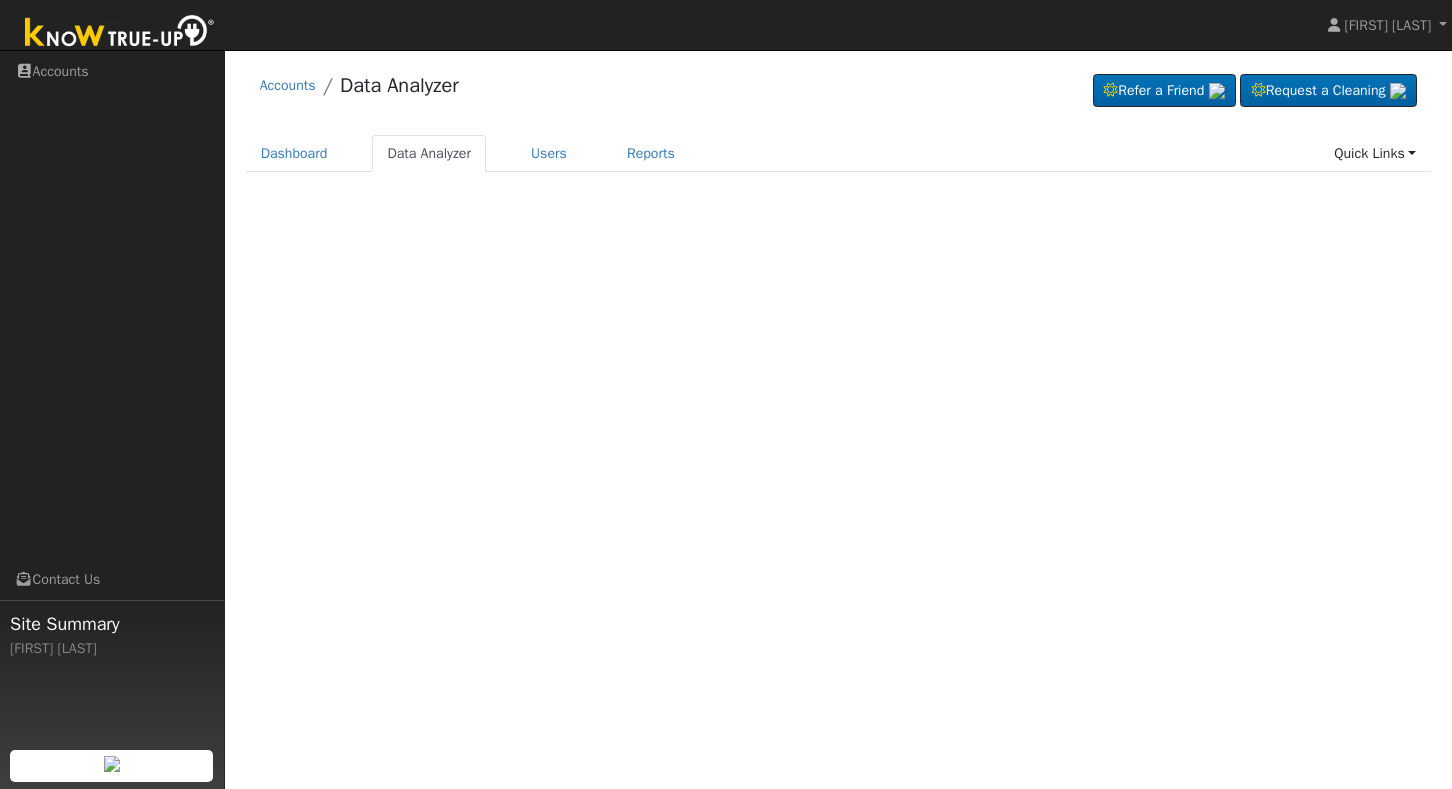 scroll, scrollTop: 0, scrollLeft: 0, axis: both 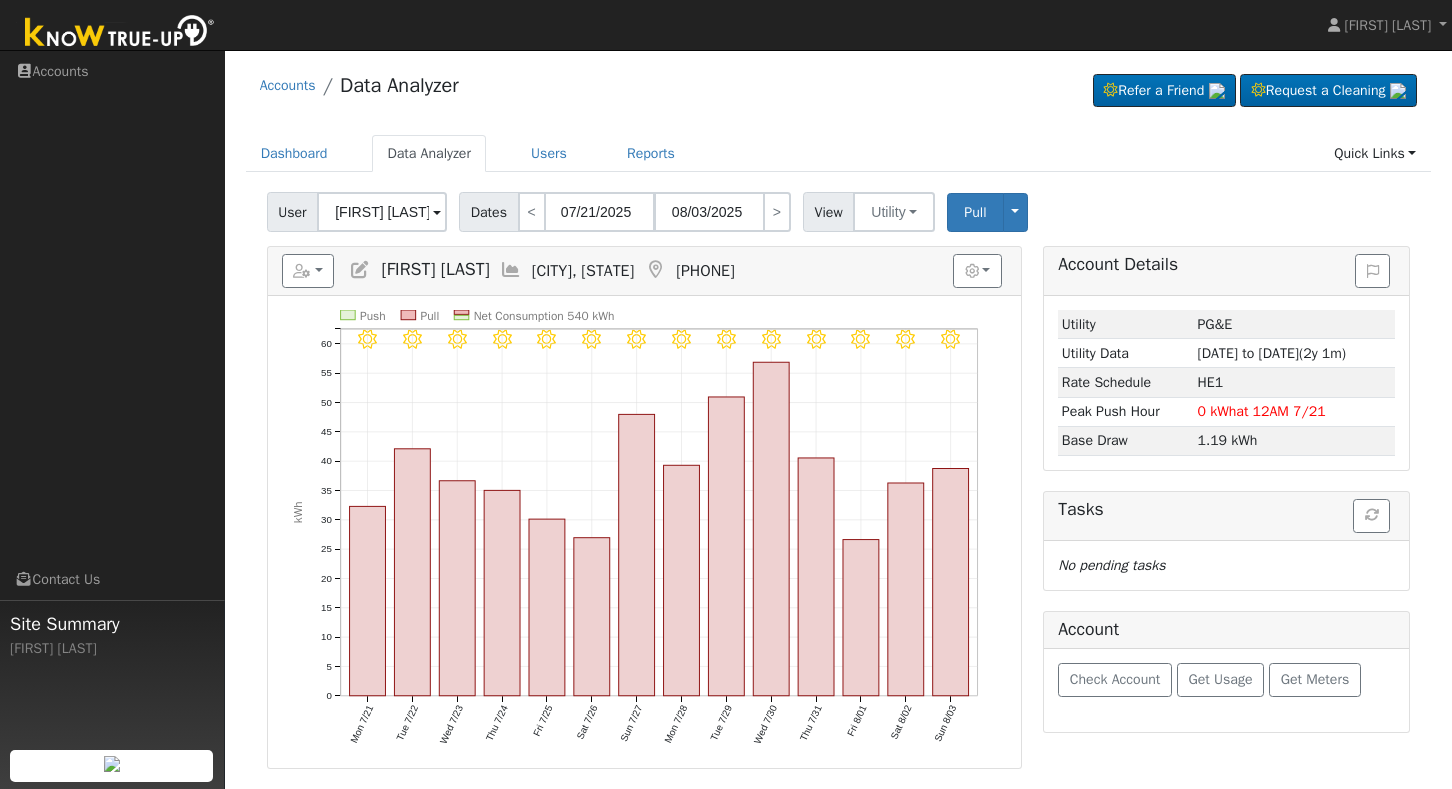 click at bounding box center (437, 213) 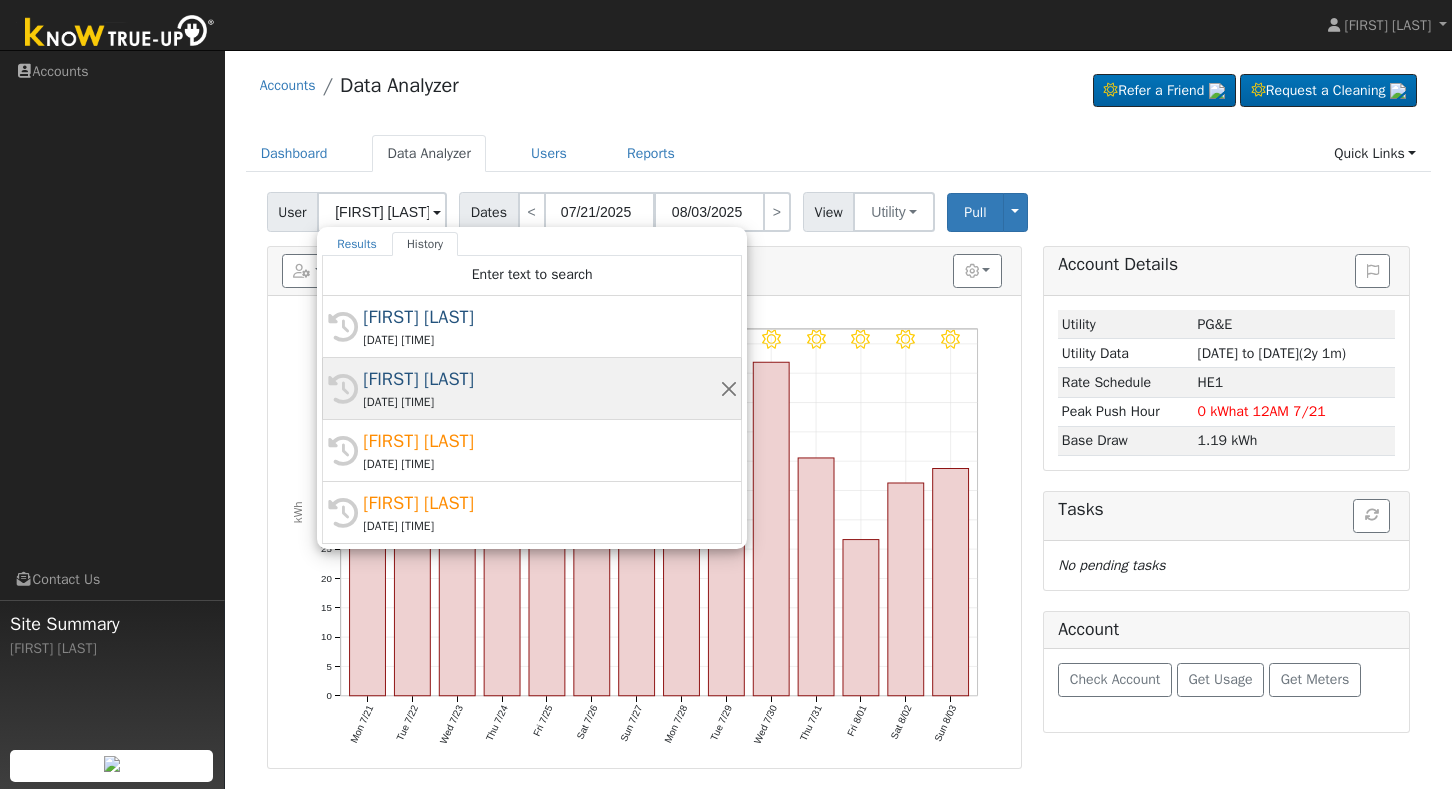 click on "[FIRST] [LAST]" at bounding box center [541, 379] 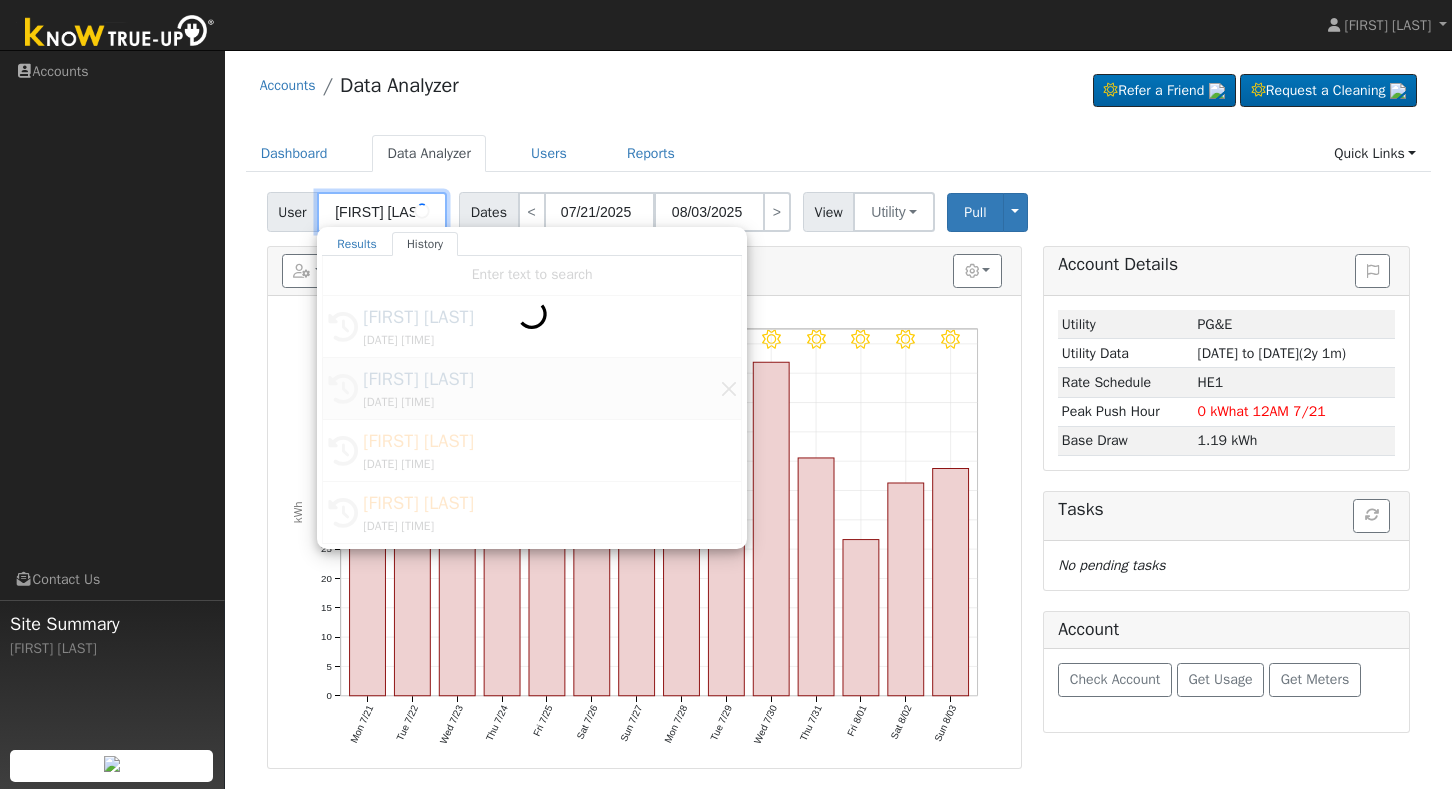 type on "[FIRST] [LAST]" 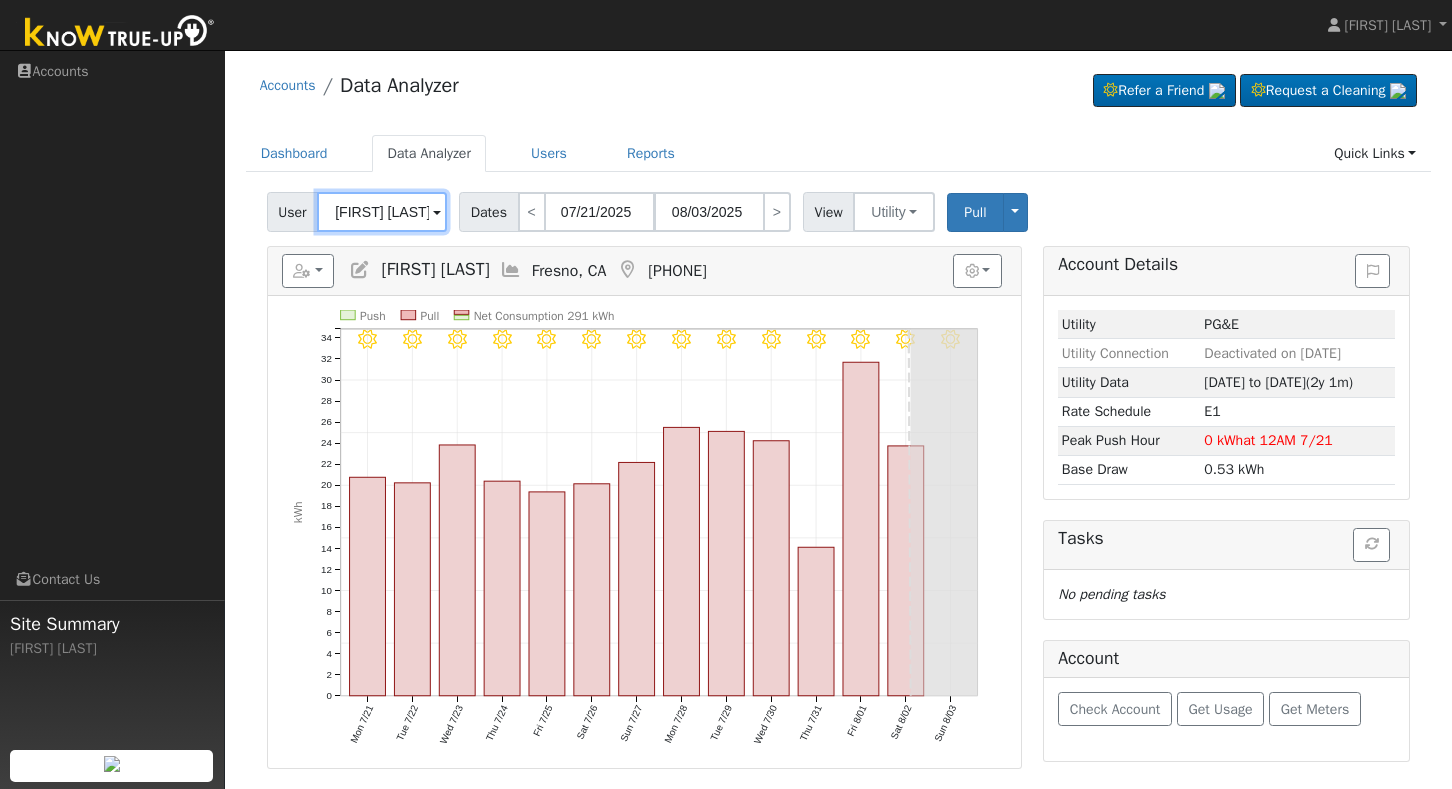 scroll, scrollTop: 0, scrollLeft: 0, axis: both 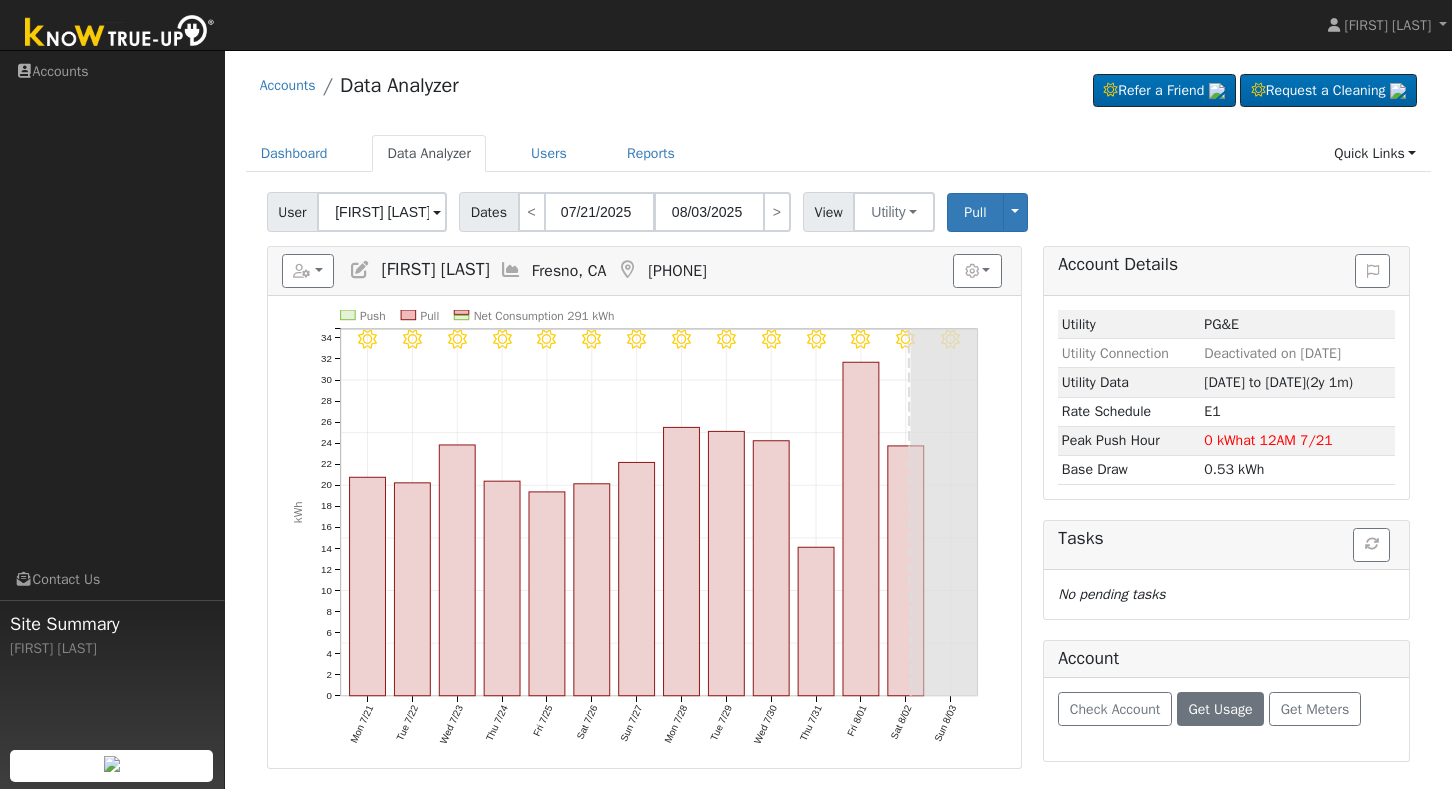 click on "Get Usage" at bounding box center [1220, 709] 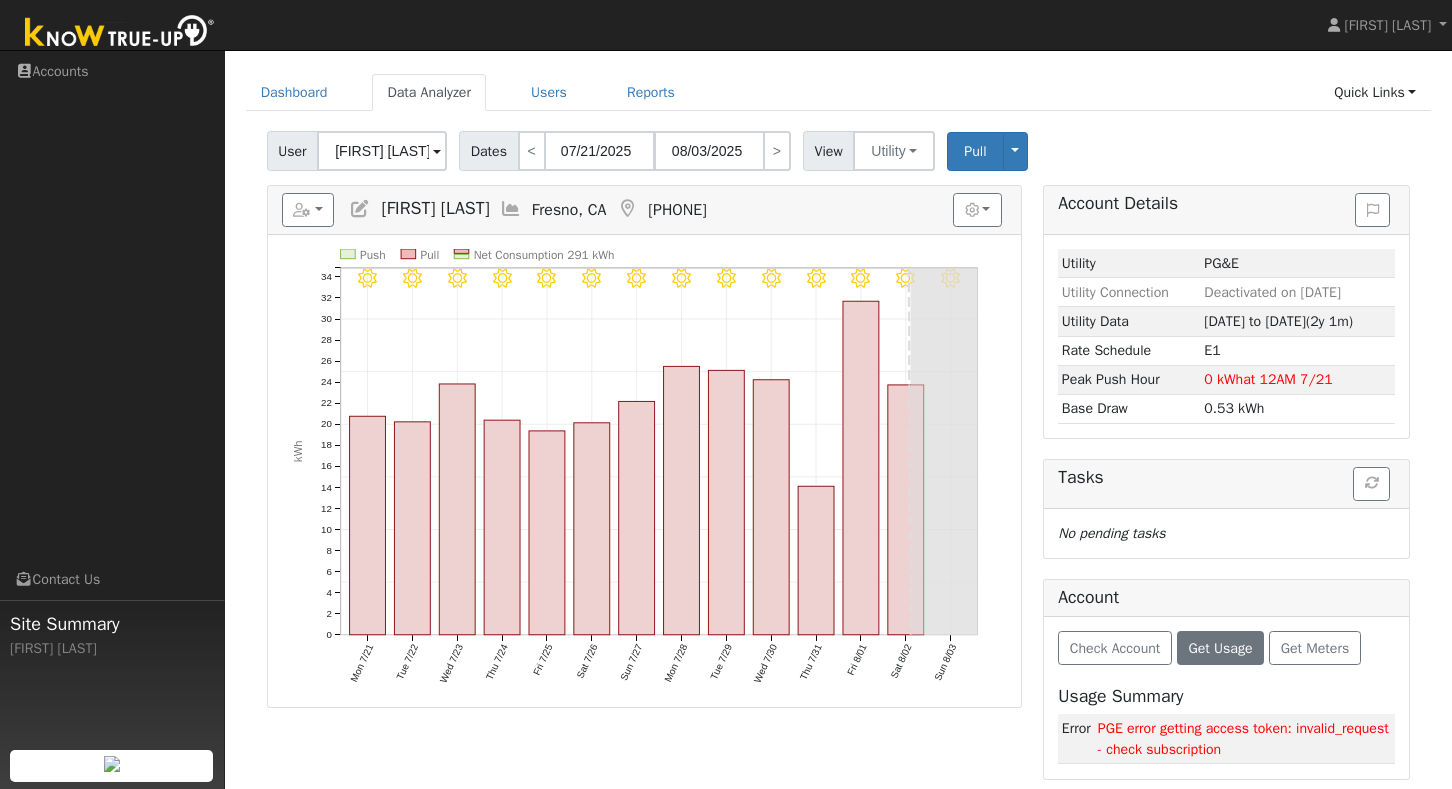 scroll, scrollTop: 60, scrollLeft: 0, axis: vertical 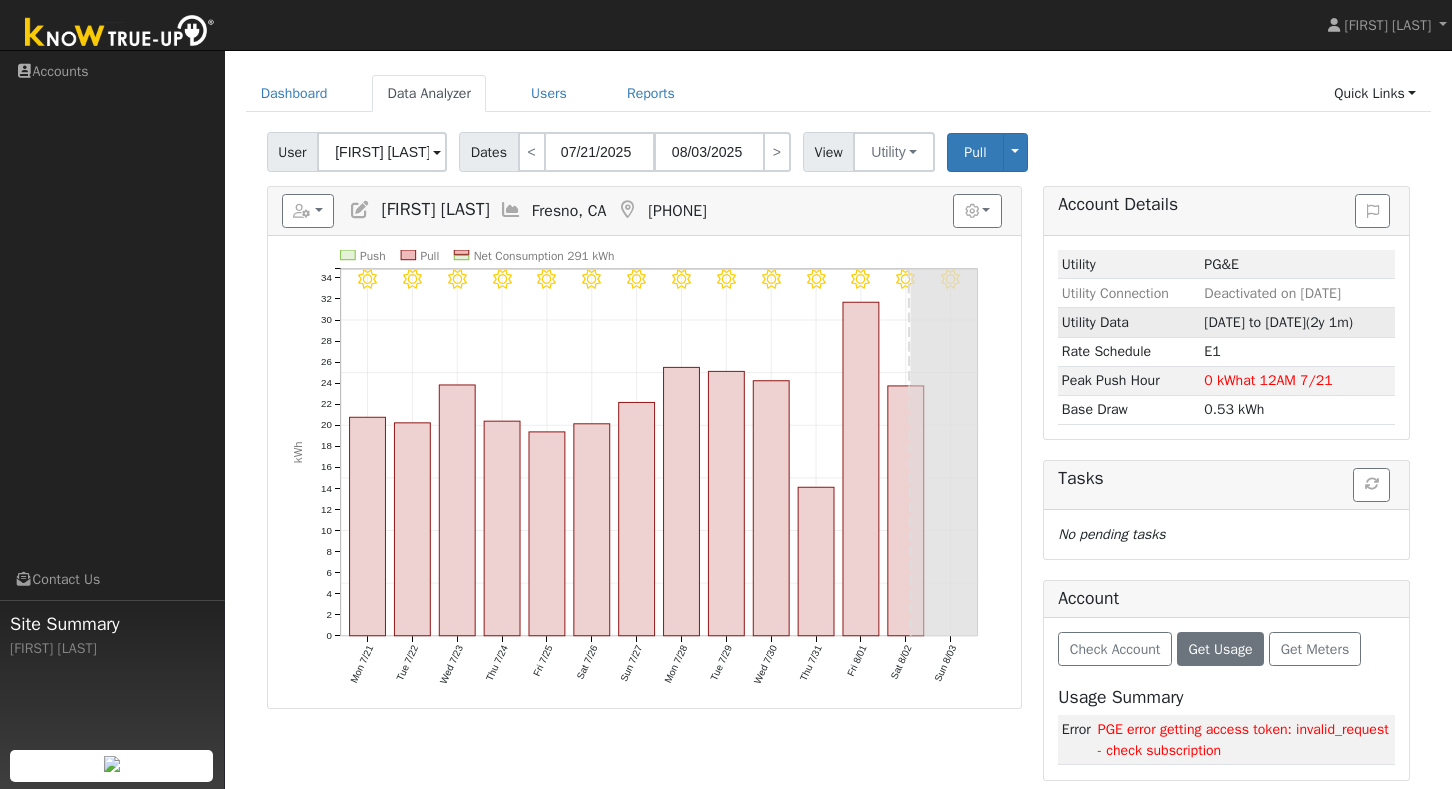 click on "08/05/23 to 08/02/25" at bounding box center [1255, 322] 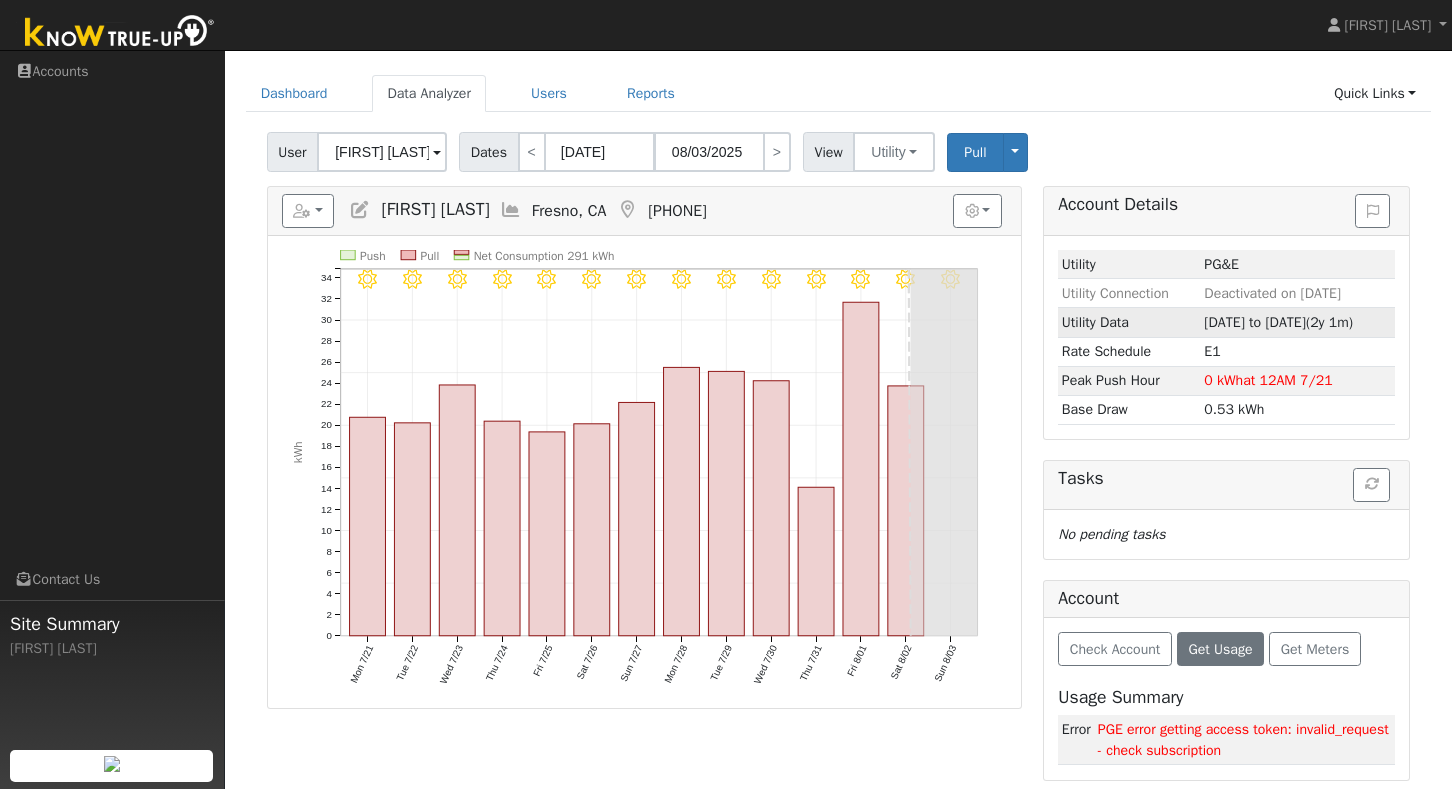 type on "08/02/2025" 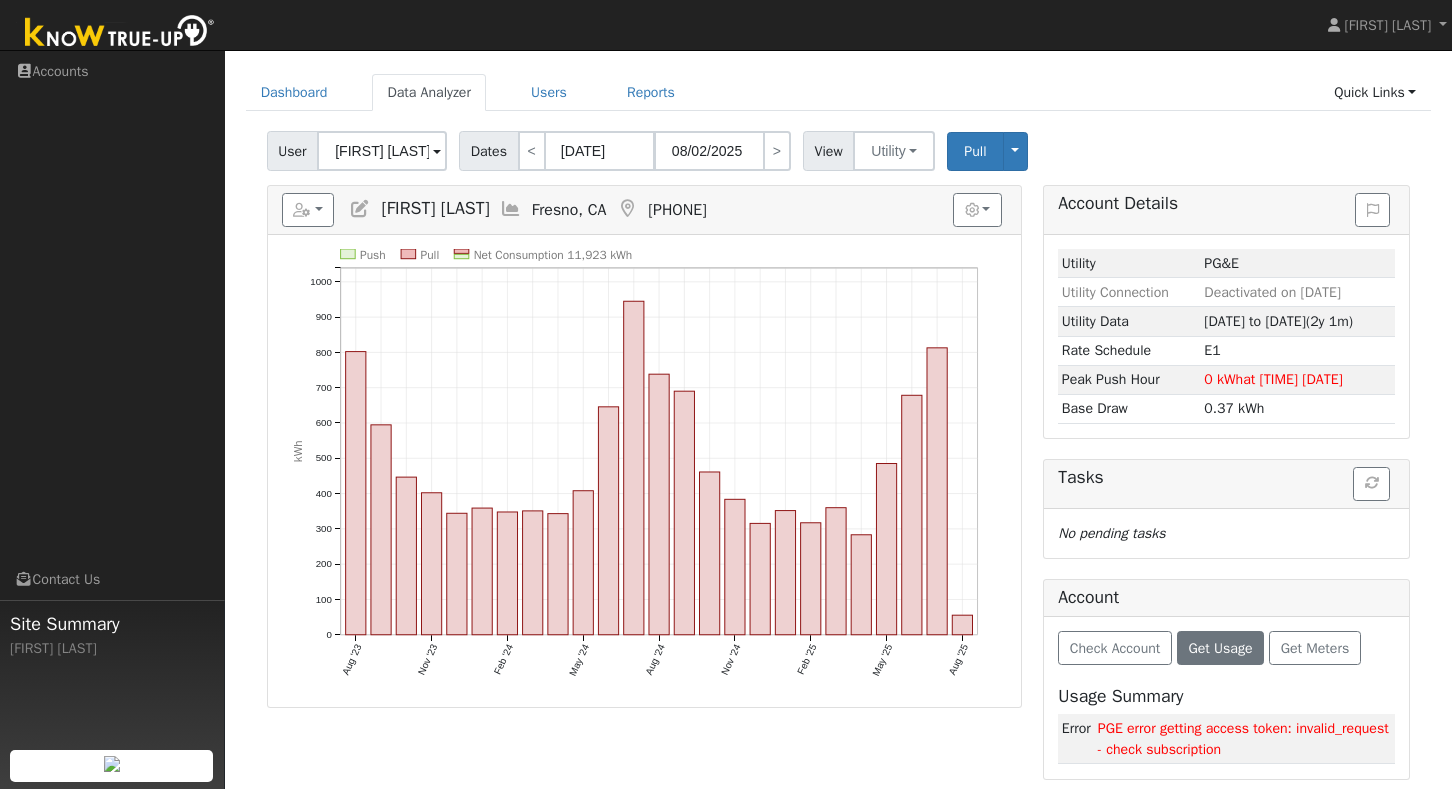 scroll, scrollTop: 60, scrollLeft: 0, axis: vertical 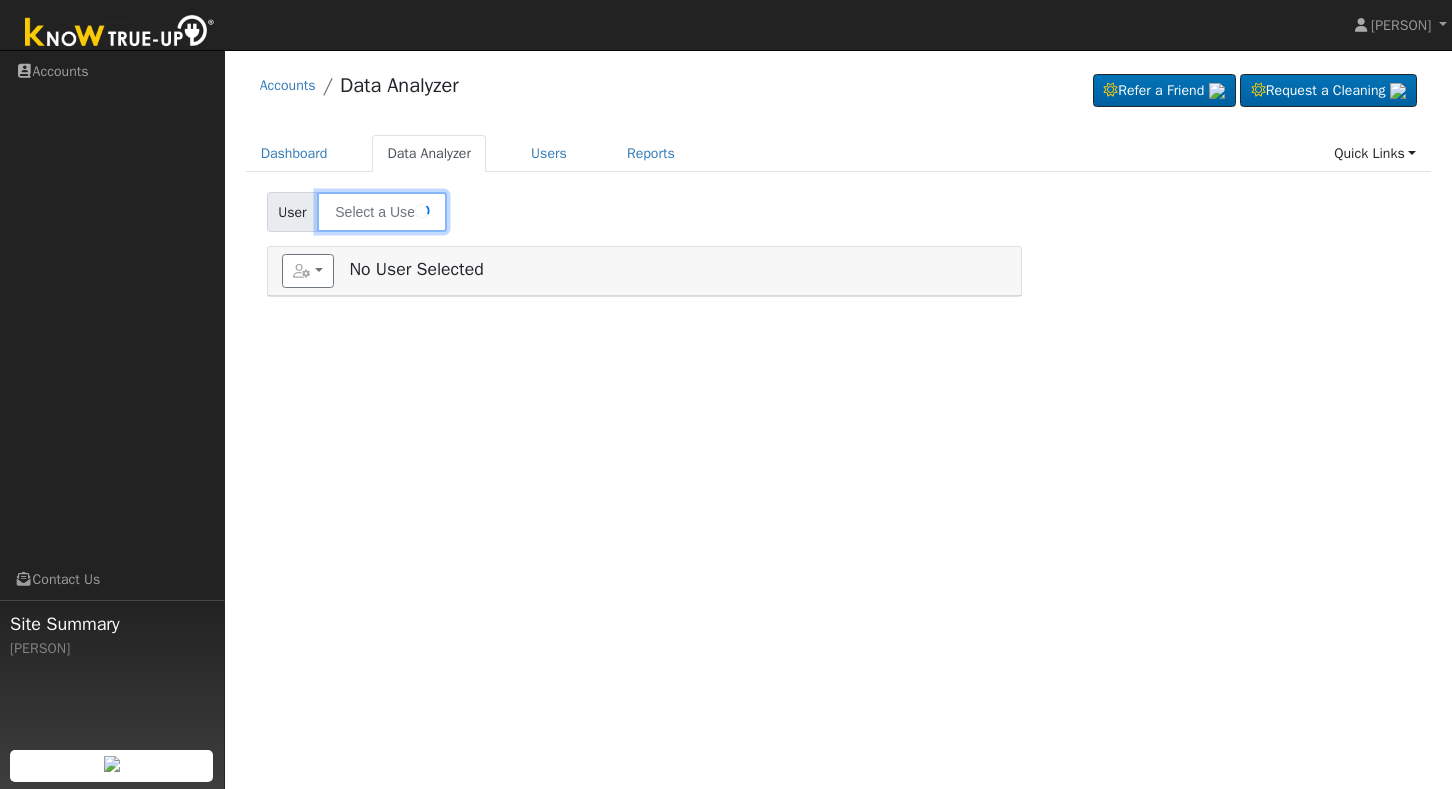 type on "[PERSON]" 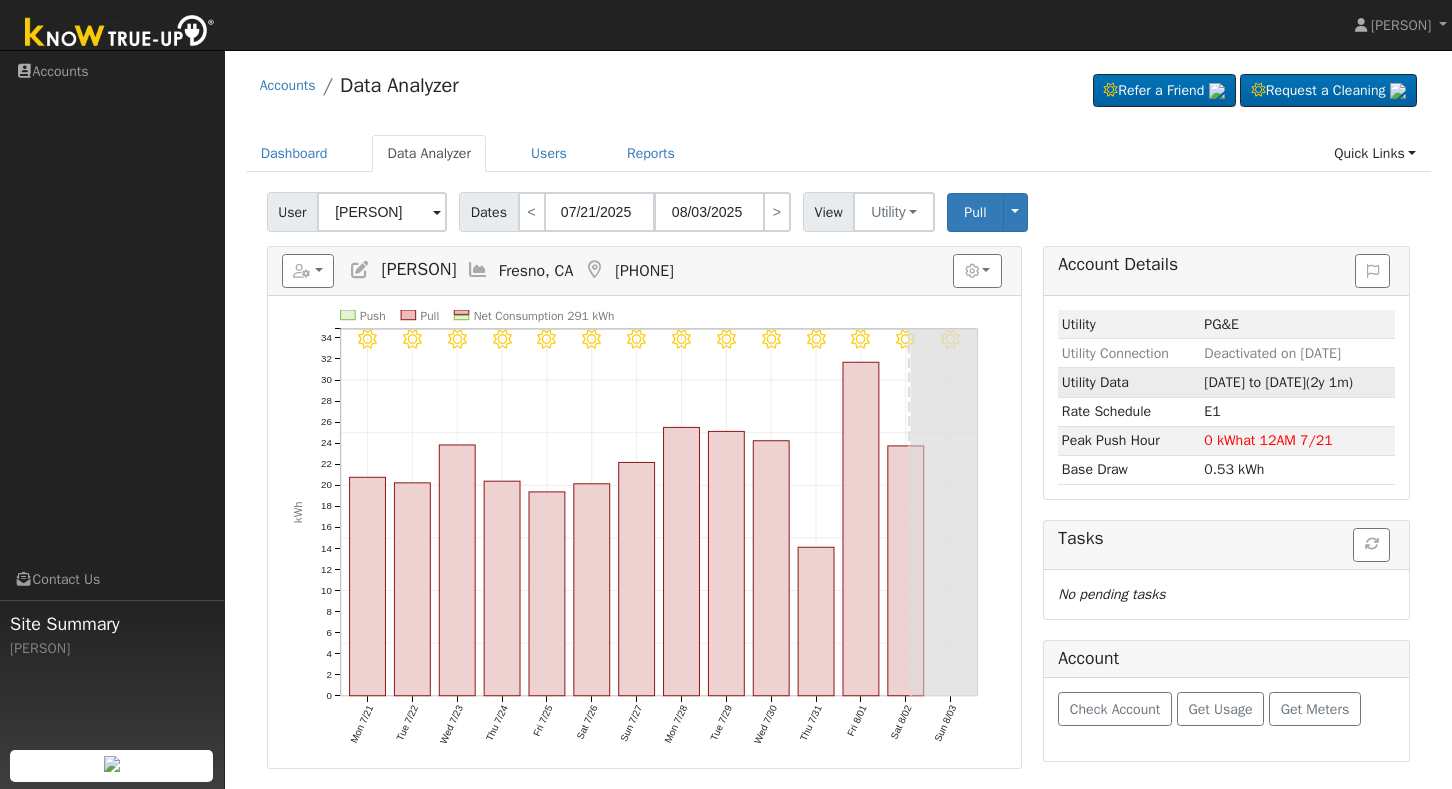 click on "[DATE] to [DATE]" at bounding box center [1255, 382] 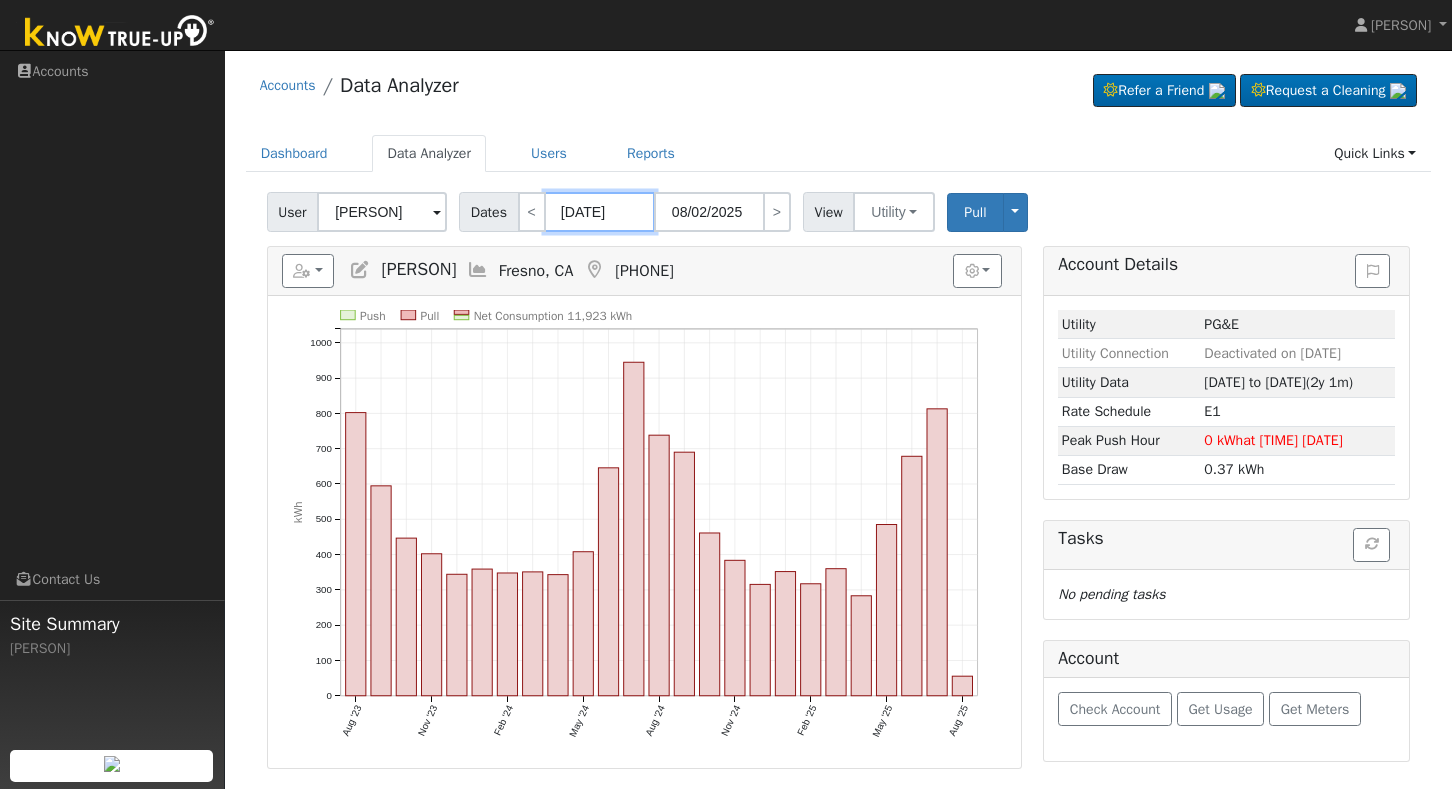 click on "08/05/2023" at bounding box center [600, 212] 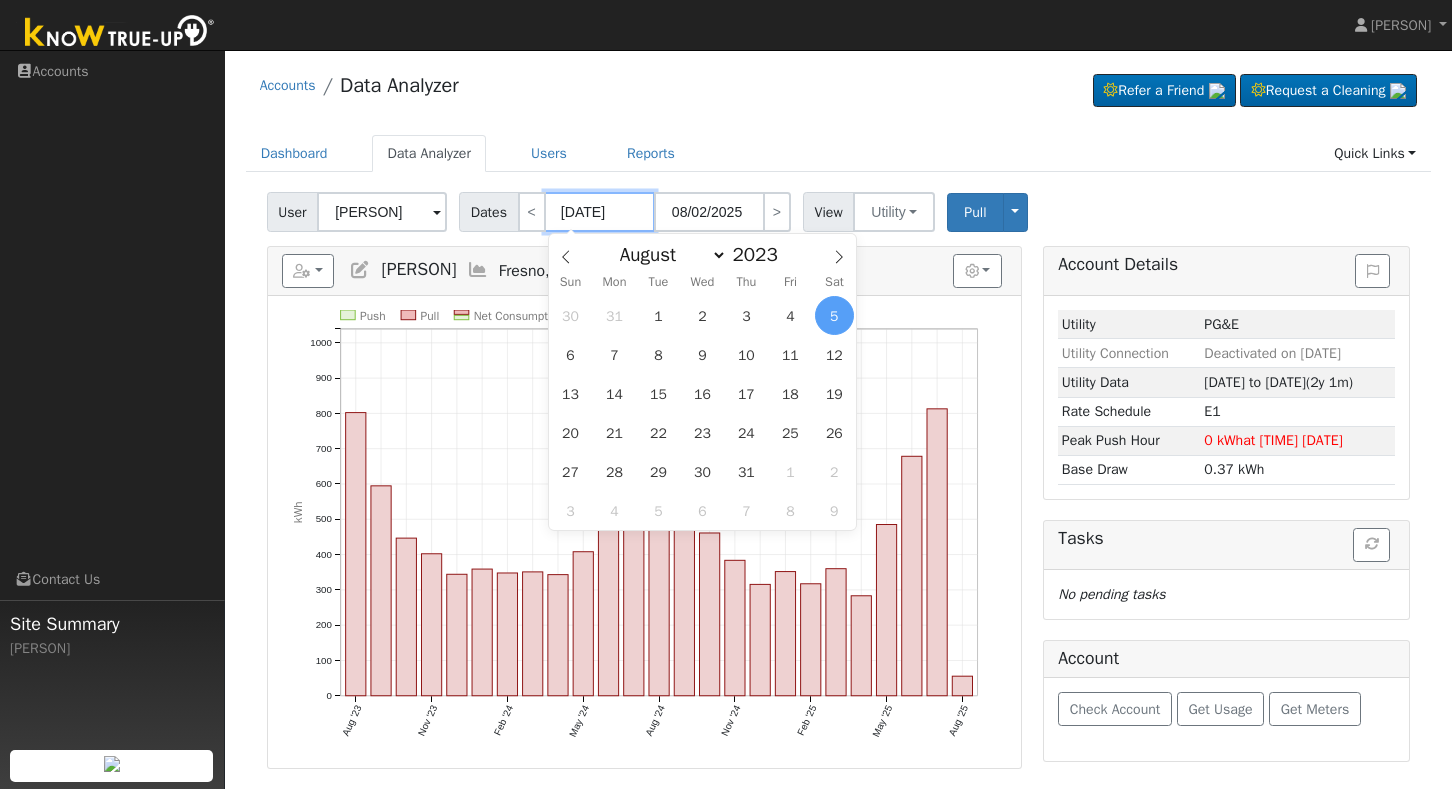 type on "08/18/0202" 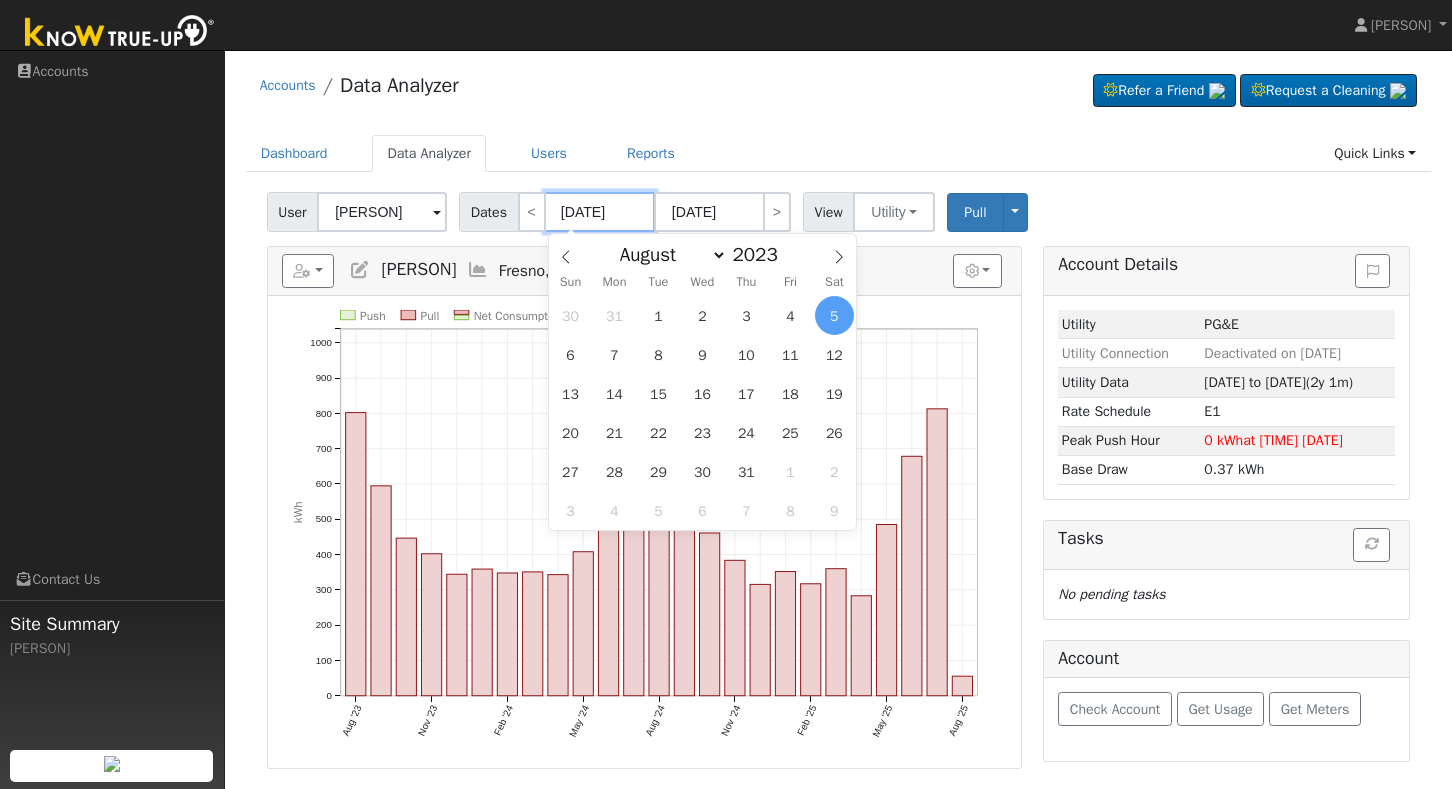 type on "08/05/202" 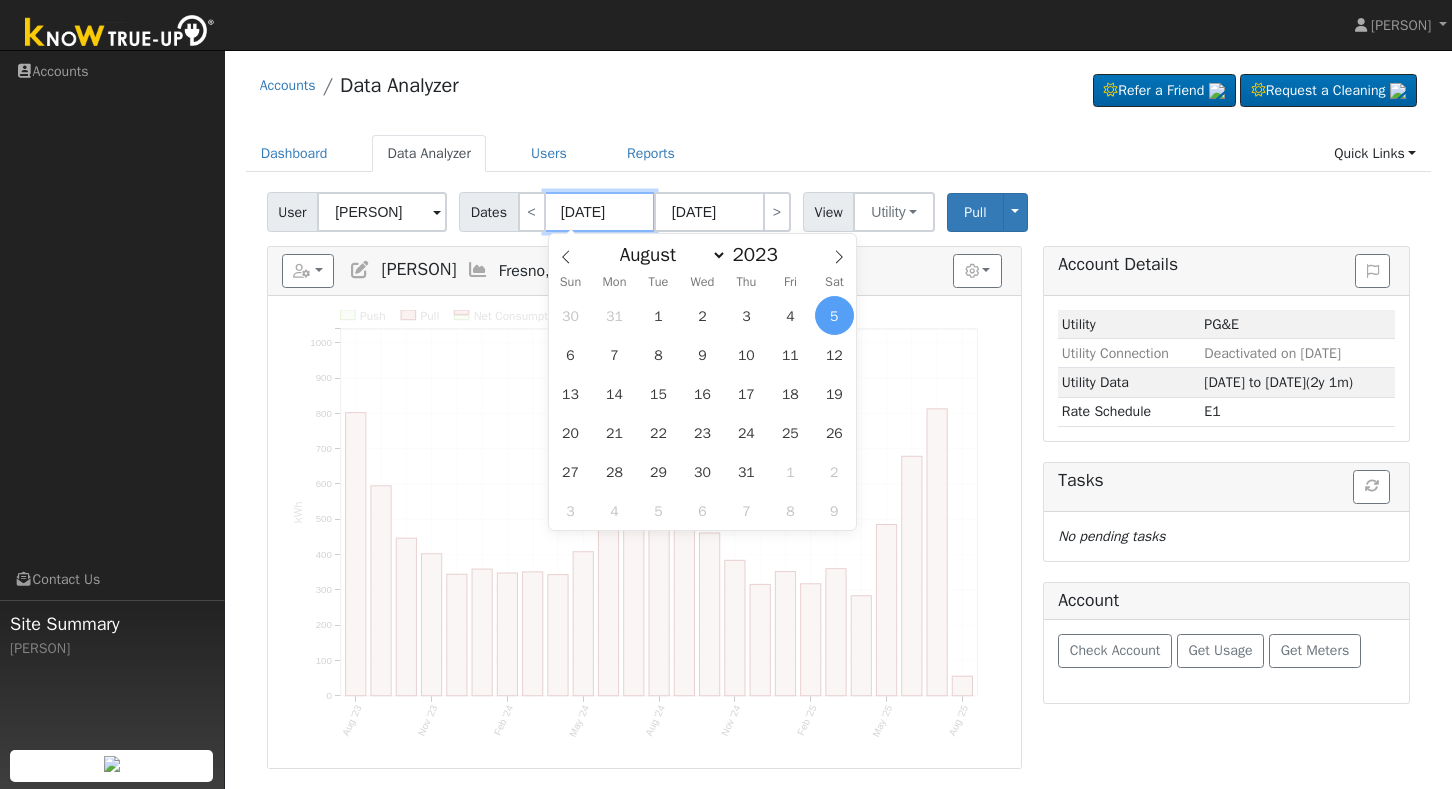type on "08/18/2024" 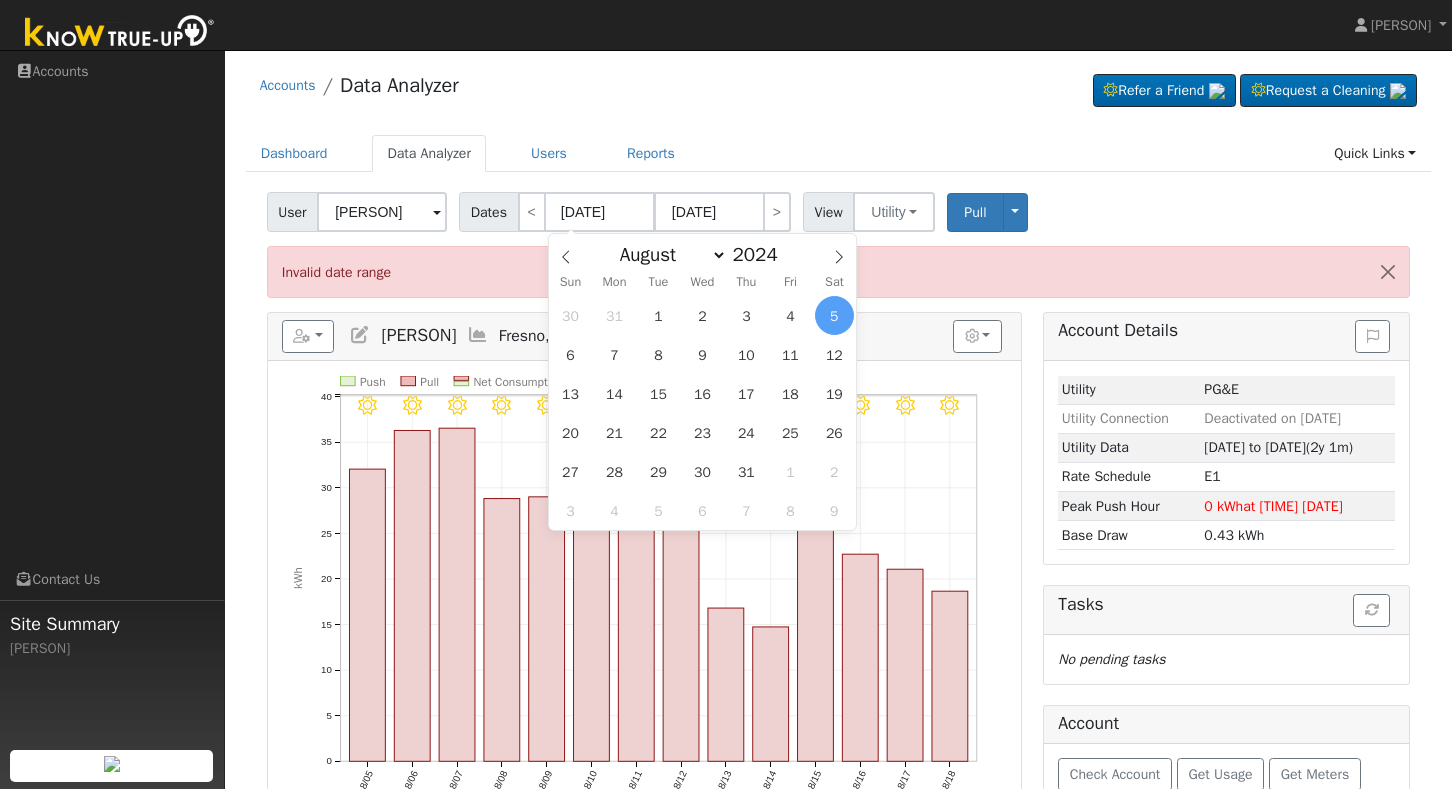 click on "Dashboard
Data Analyzer
Users
Reports
Quick Links
Quick Add
Quick Connect
Run a Scenario Report
Upload a Utility CSV
Help Center
Go to
Dashboard
Data Analyzer
Users
Reports
Quick Links
Quick Add
Quick Connect
Run a Scenario Report
Upload a Utility CSV
Help Center" at bounding box center (839, 163) 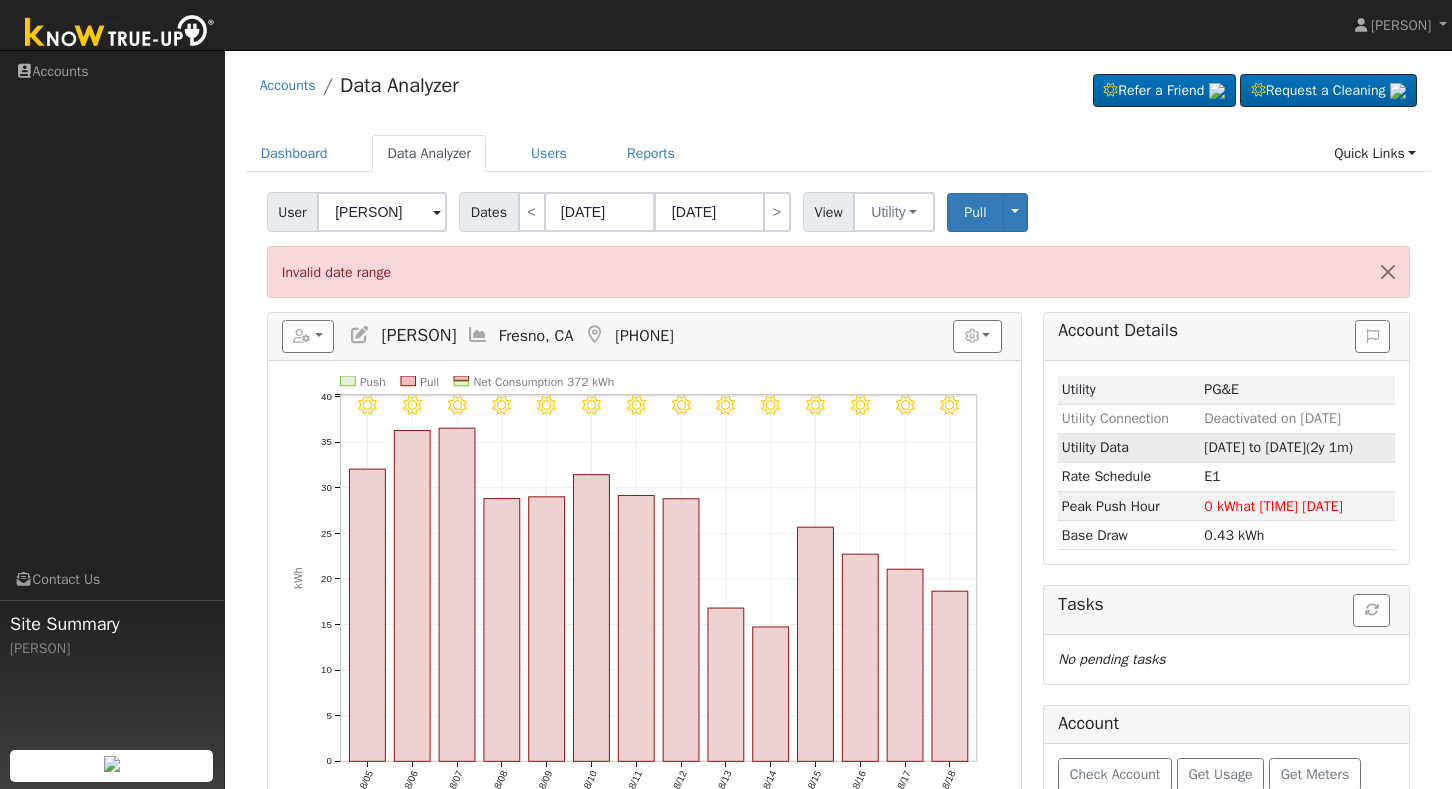 click on "08/05/23 to 08/02/25" at bounding box center [1255, 447] 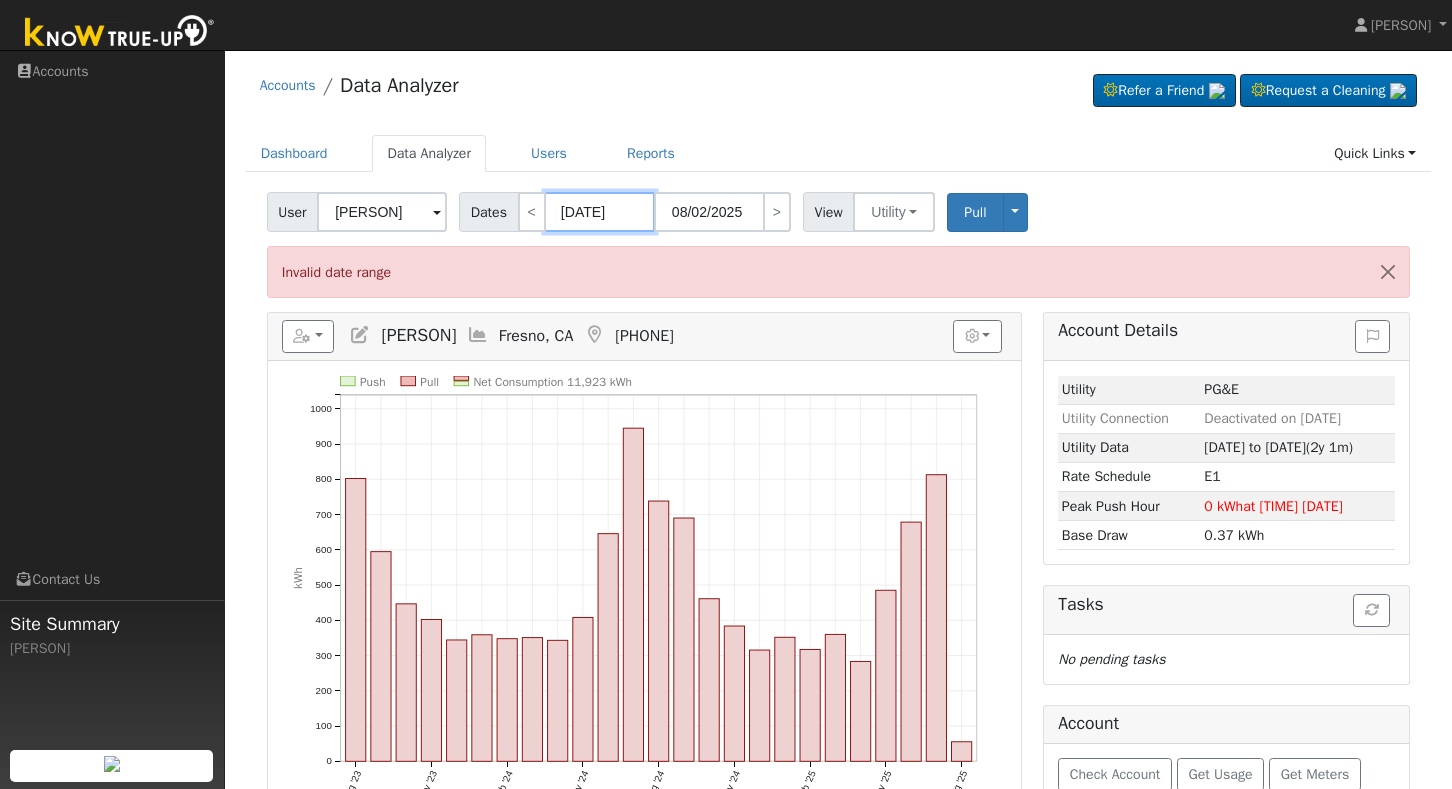 click on "08/05/2023" at bounding box center (600, 212) 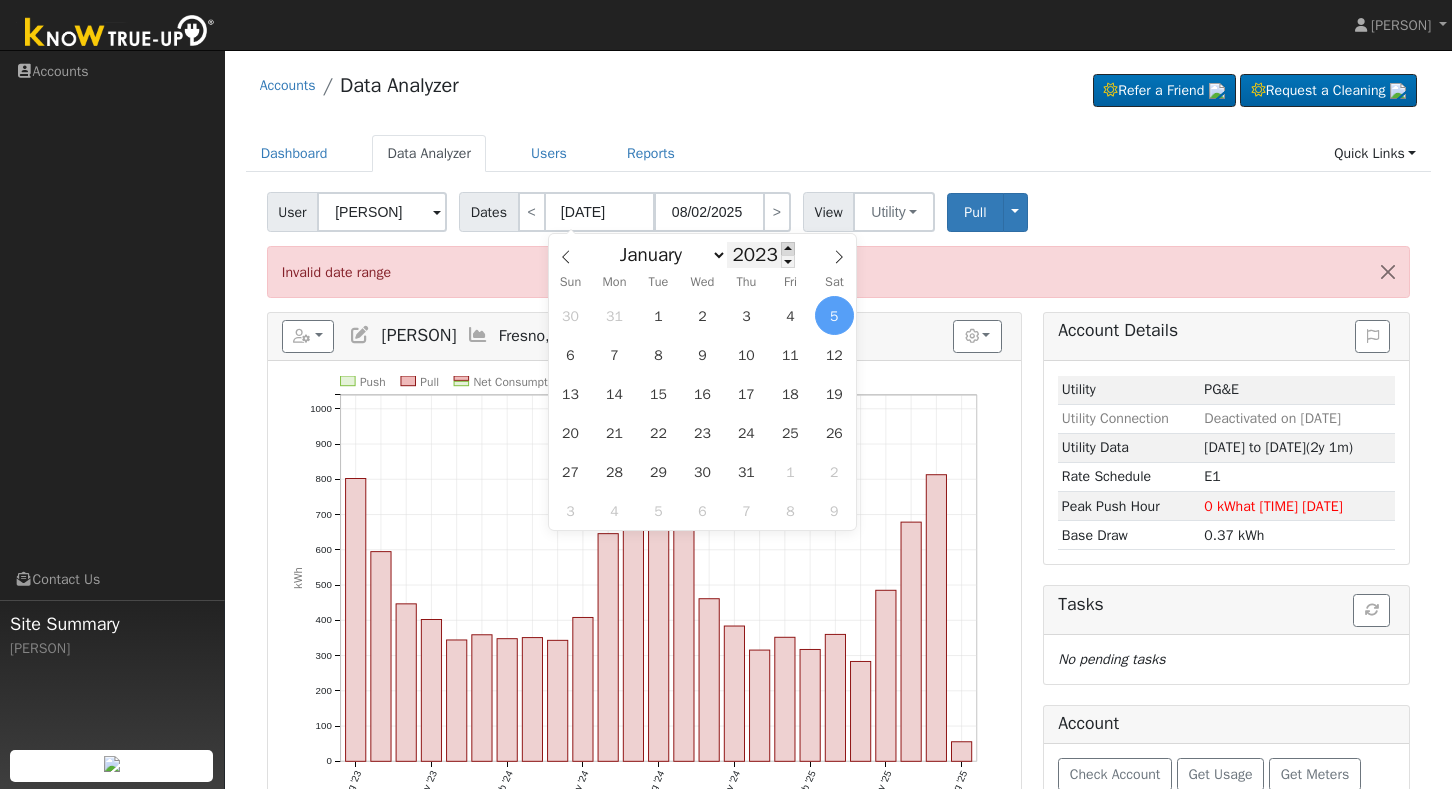 click at bounding box center (788, 248) 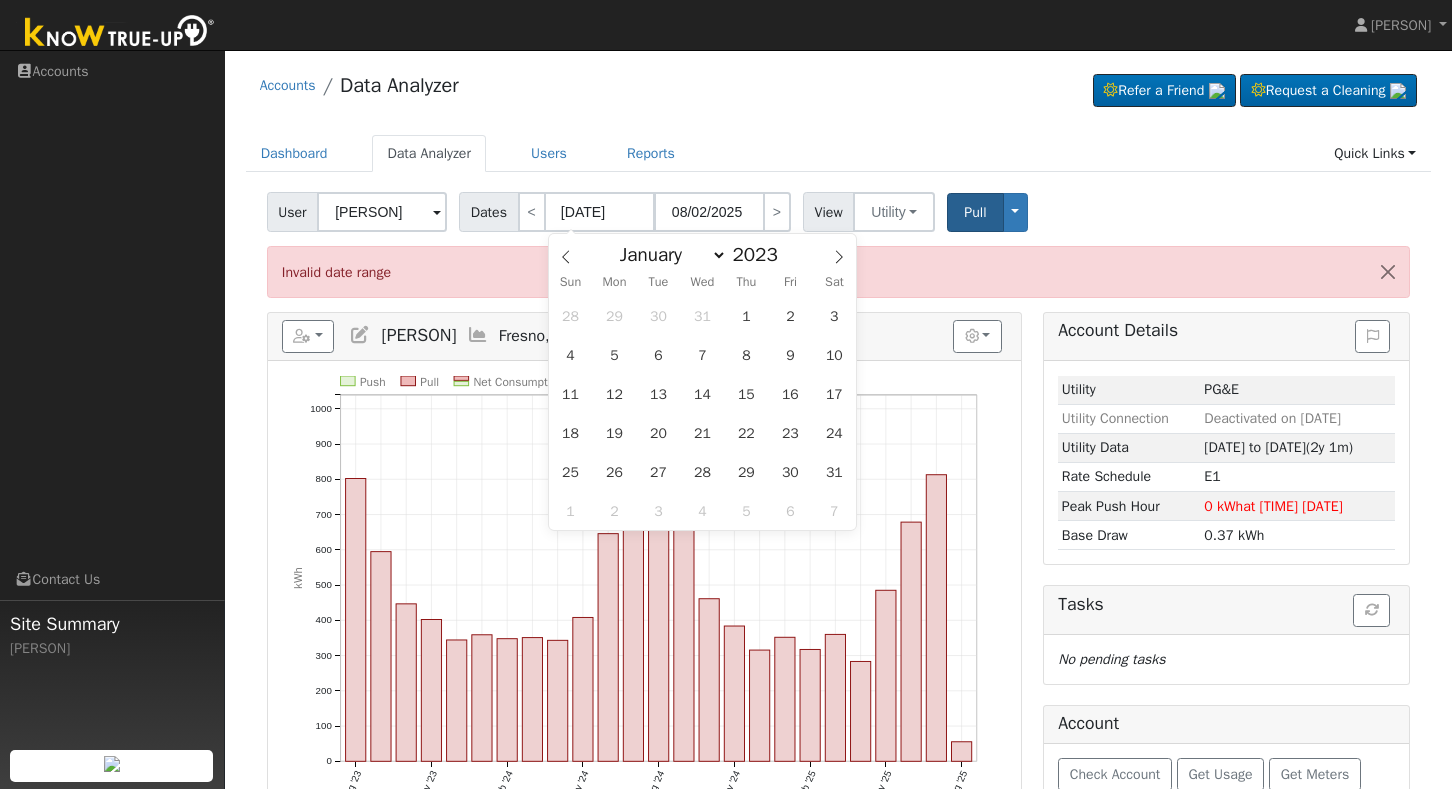 click on "Pull" at bounding box center (975, 212) 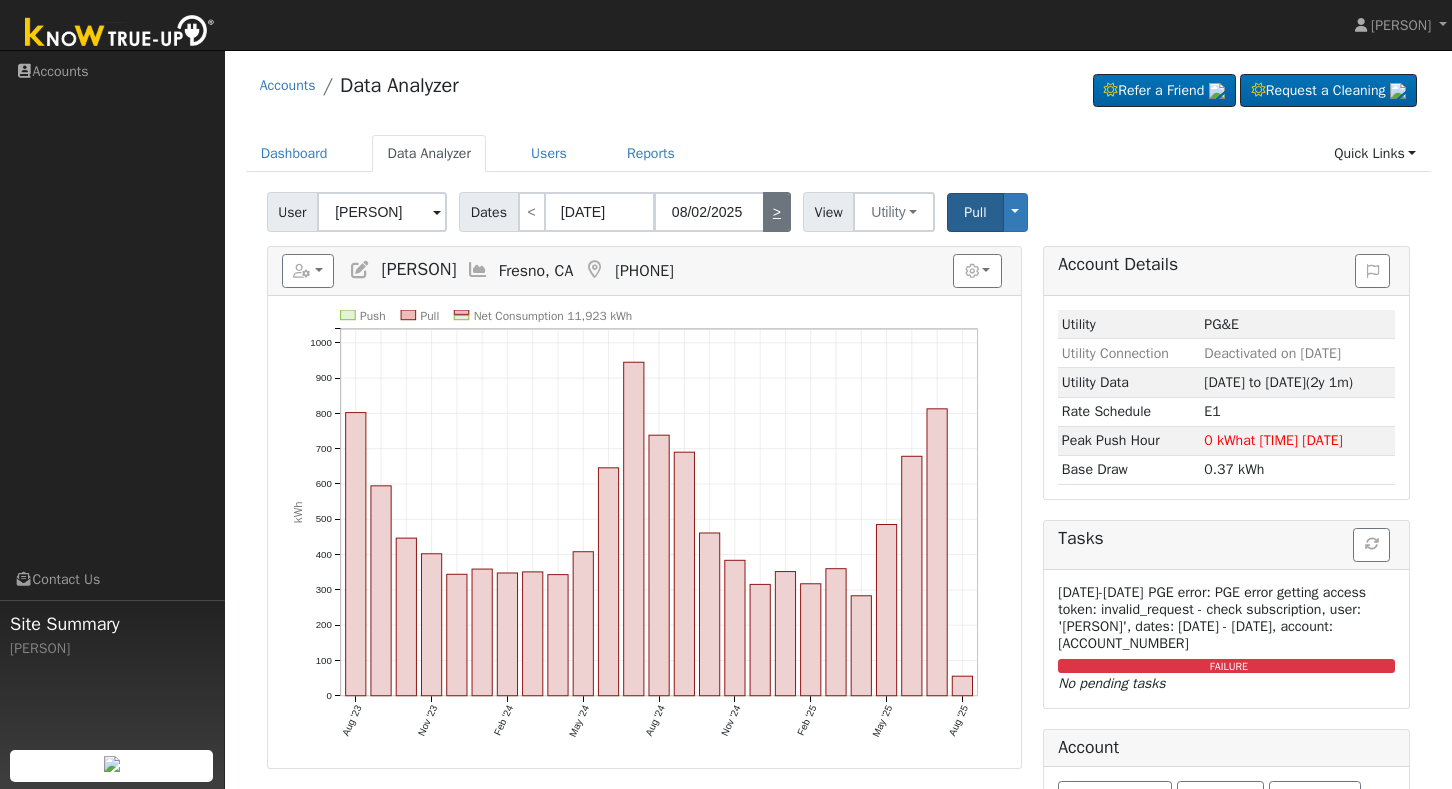 click on ">" at bounding box center [777, 212] 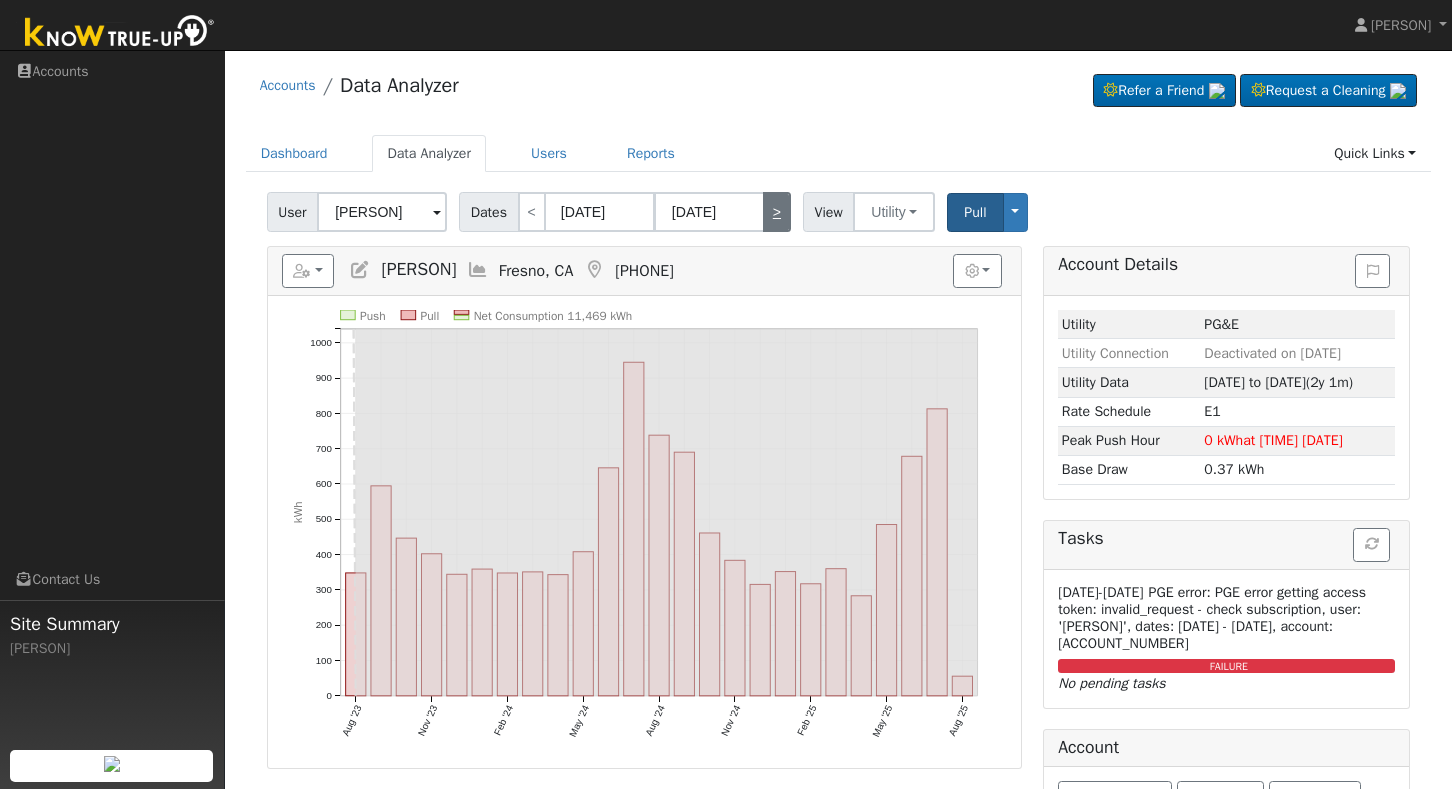 click on ">" at bounding box center [777, 212] 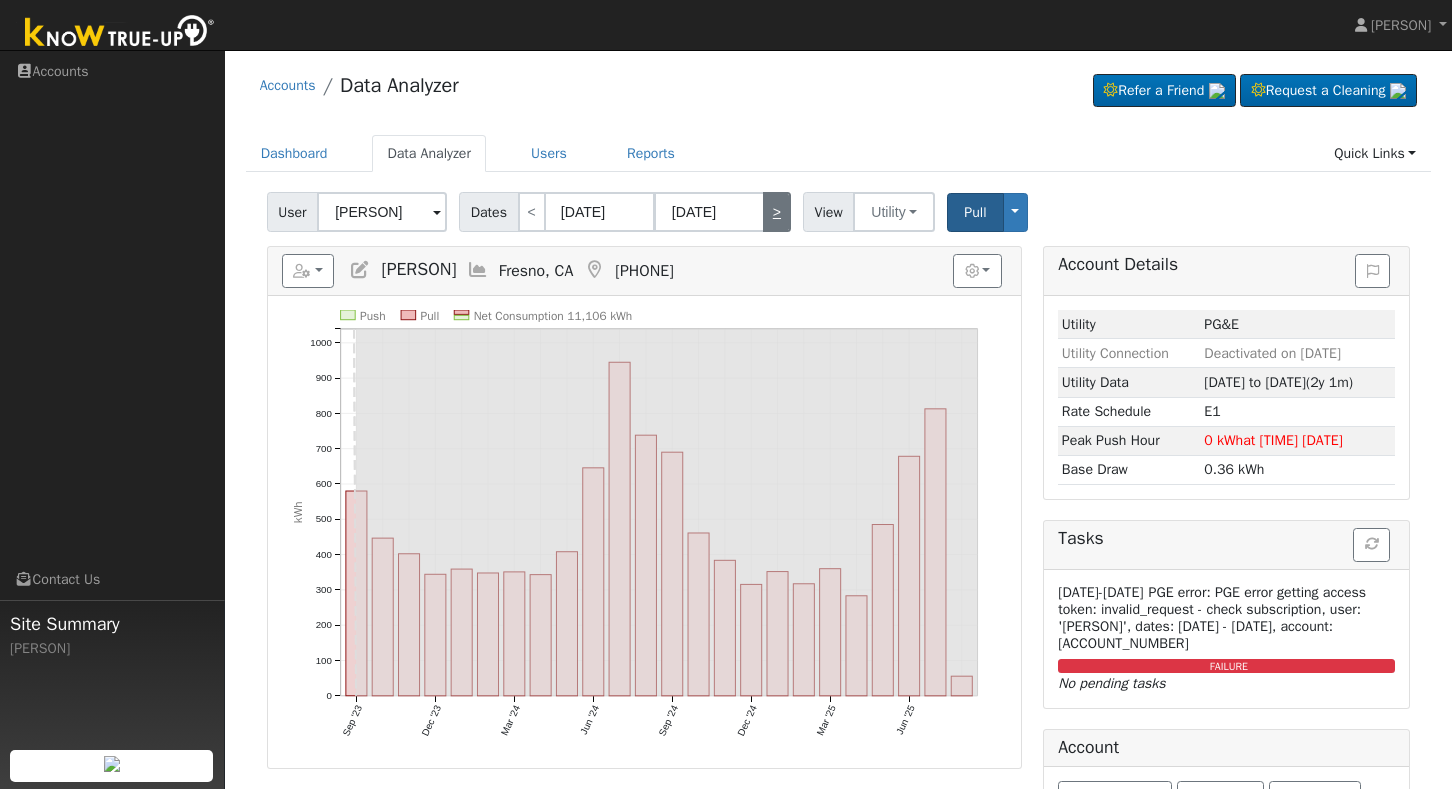 click on ">" at bounding box center [777, 212] 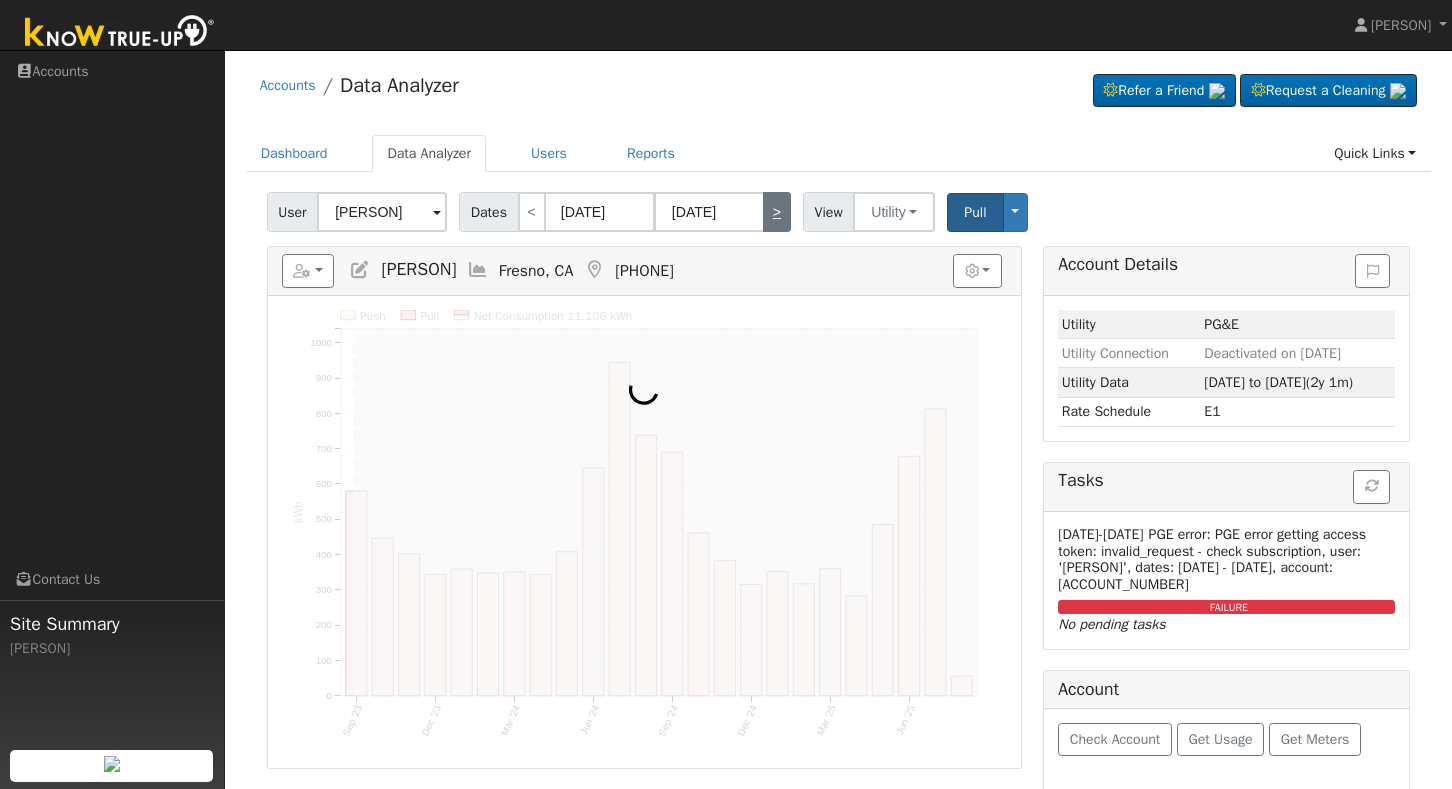 click on ">" at bounding box center (777, 212) 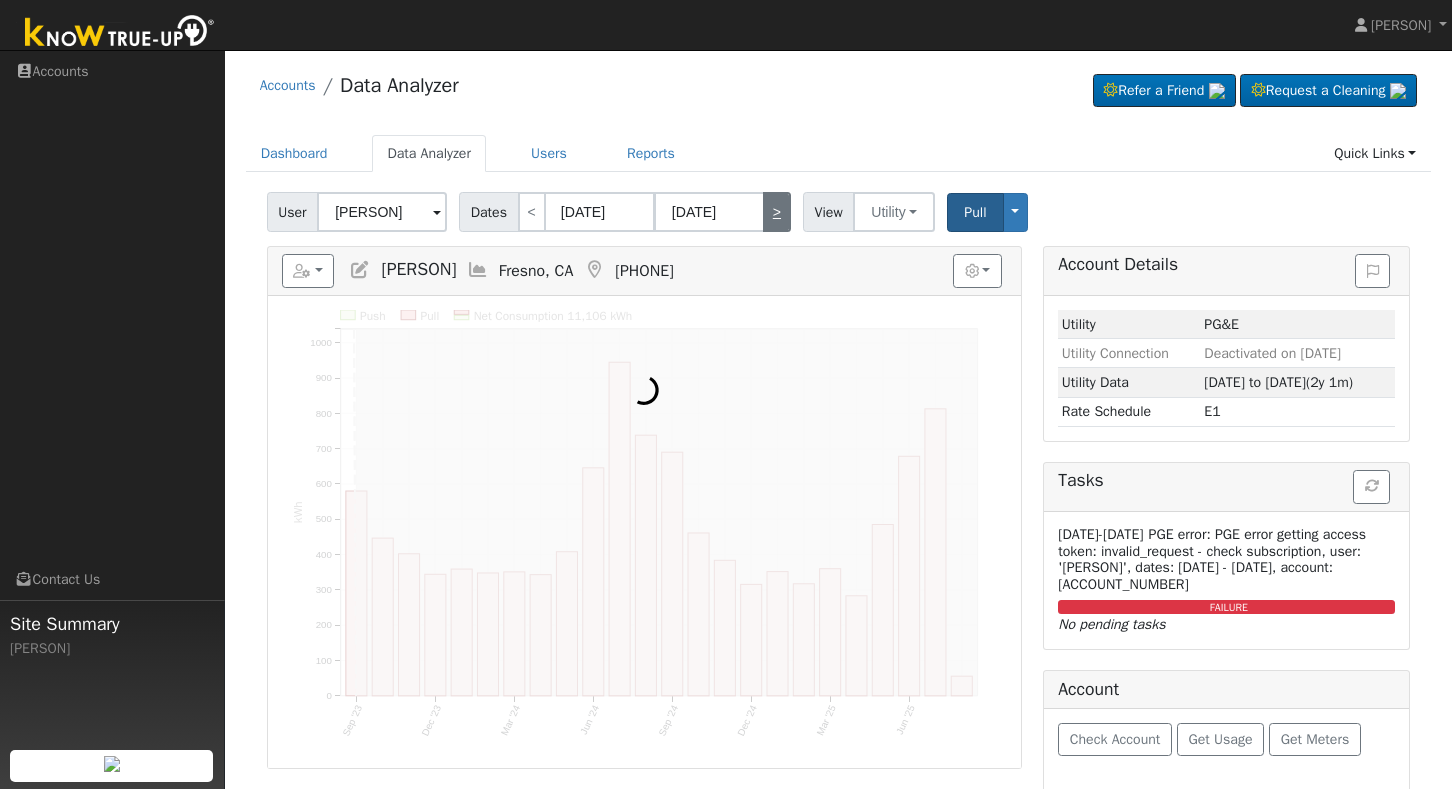 type on "09/30/2023" 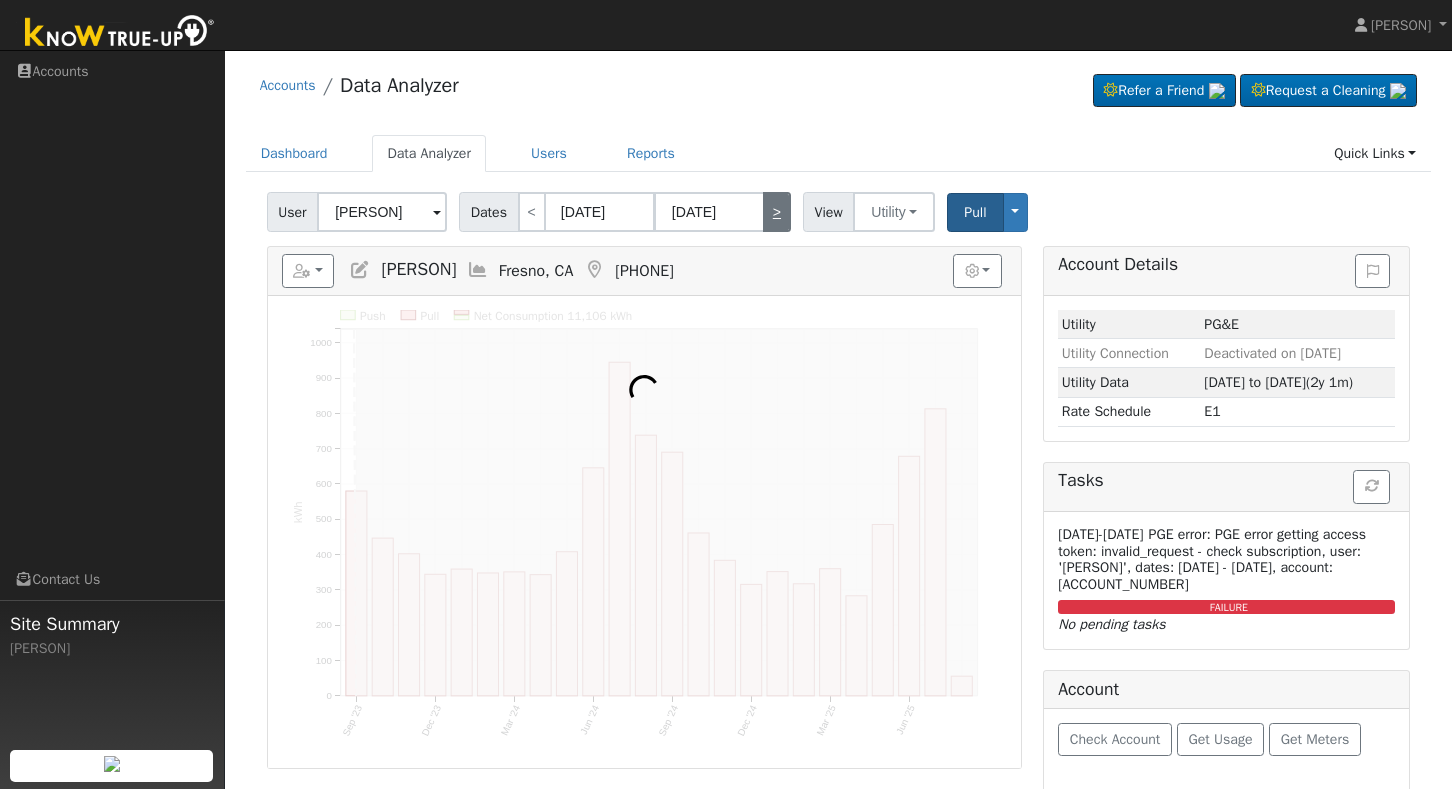 type on "09/27/2025" 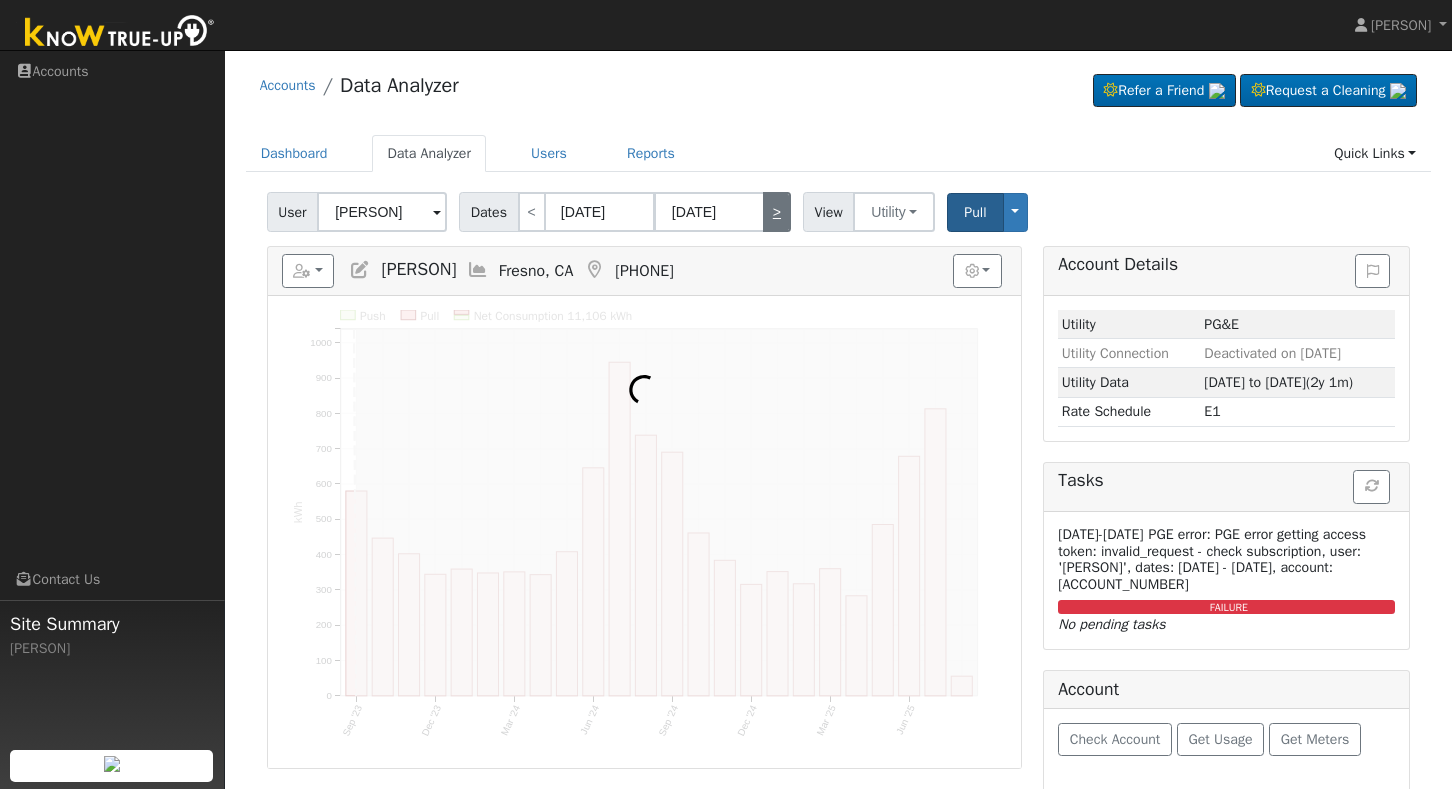 click on ">" at bounding box center (777, 212) 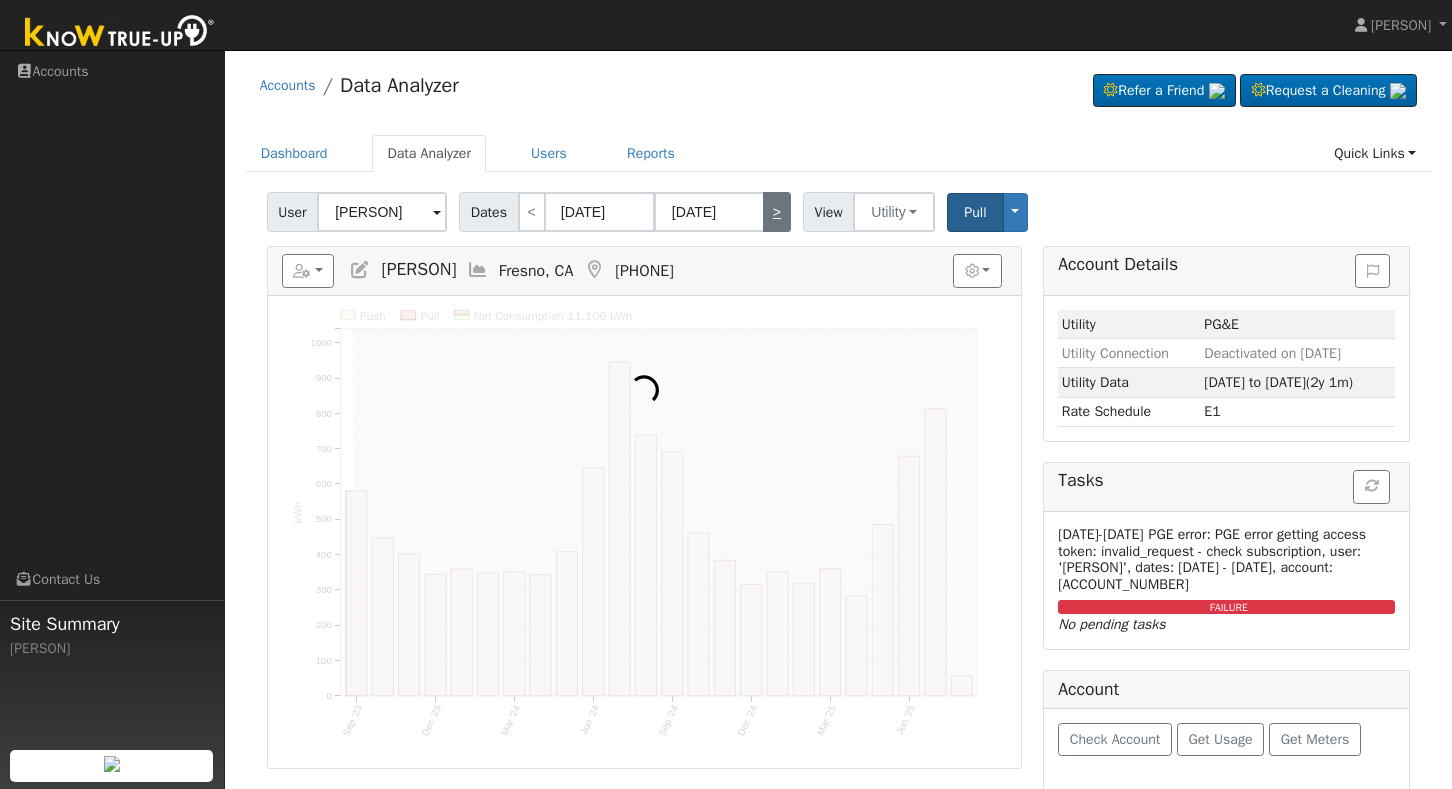 type on "10/14/2023" 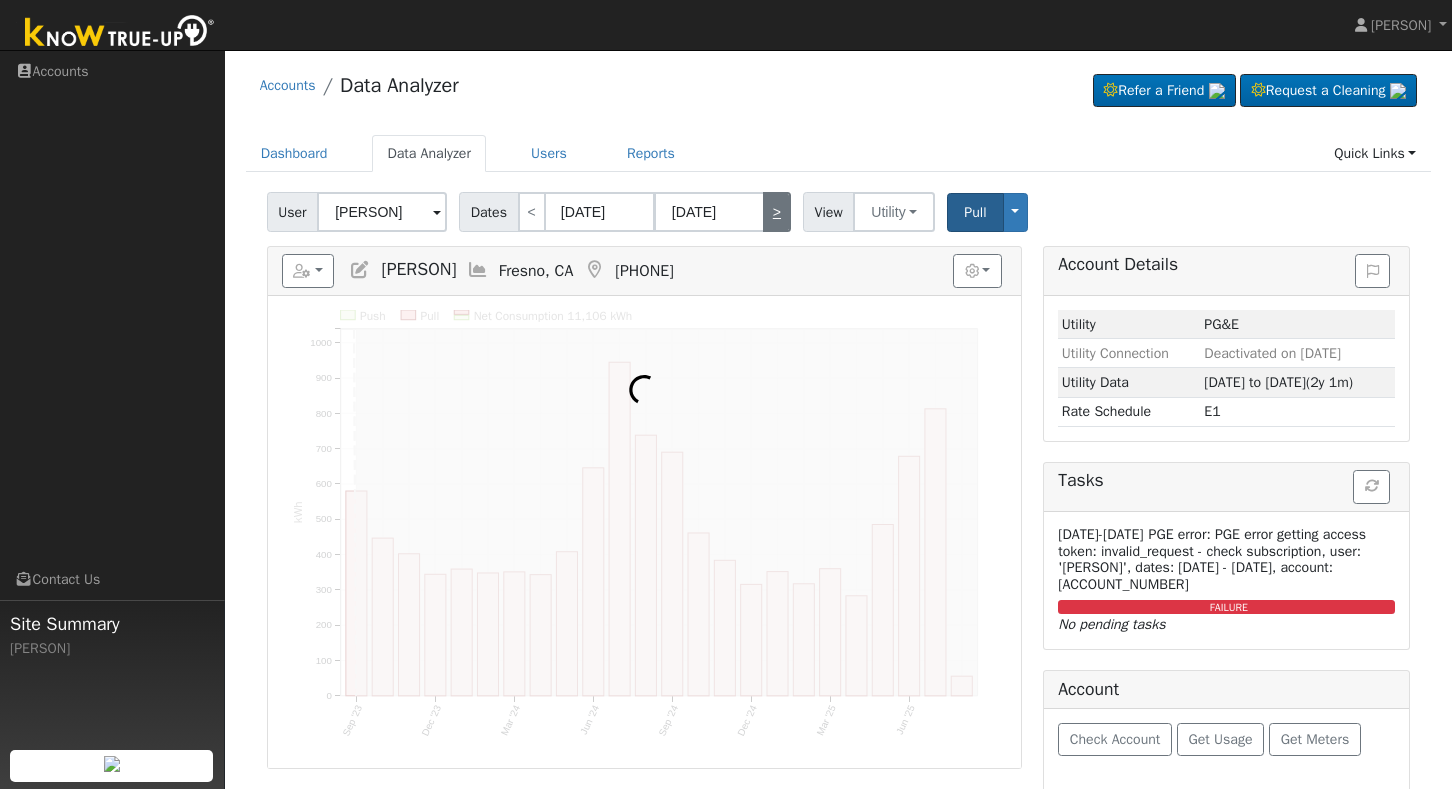 type on "10/11/2025" 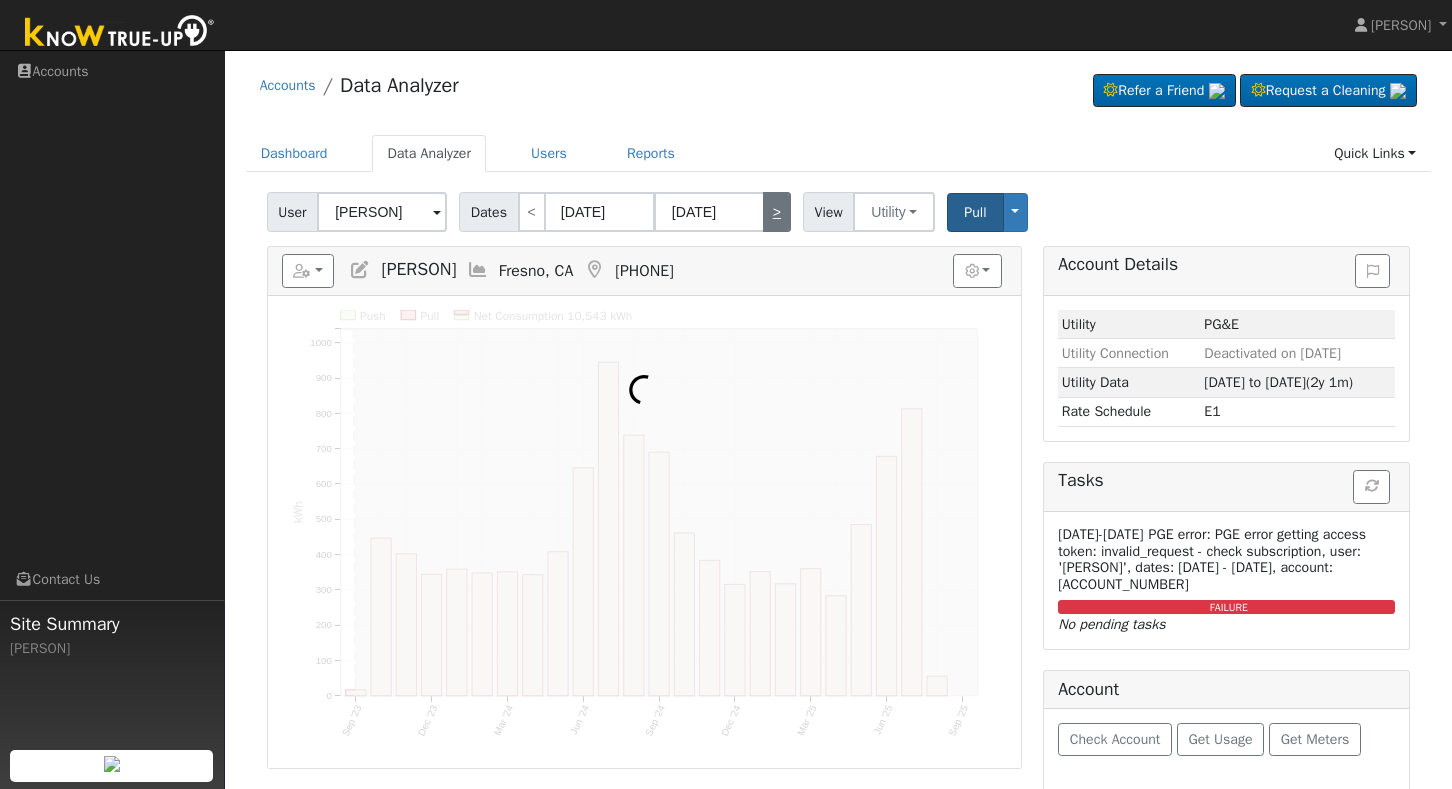 click on ">" at bounding box center (777, 212) 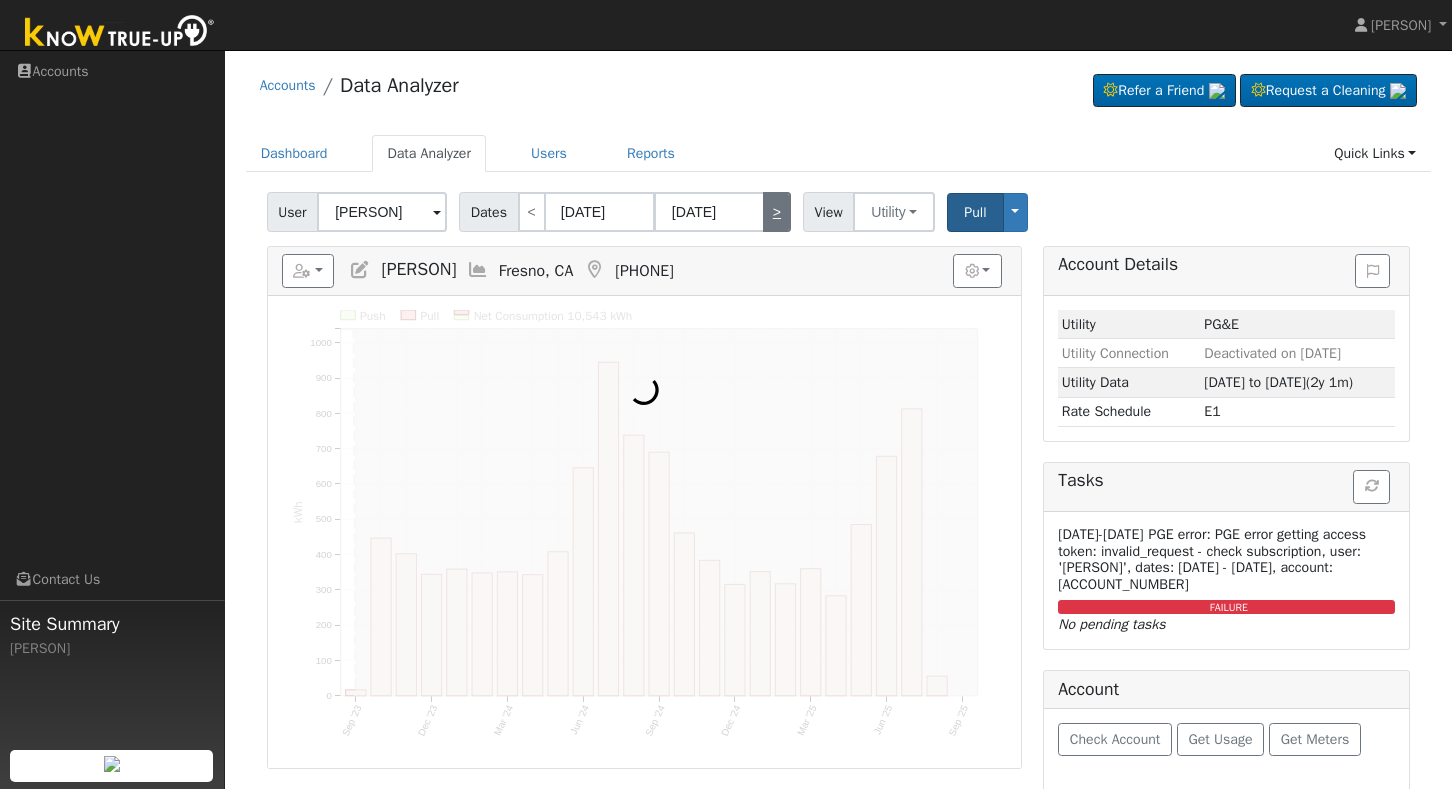 type on "10/28/2023" 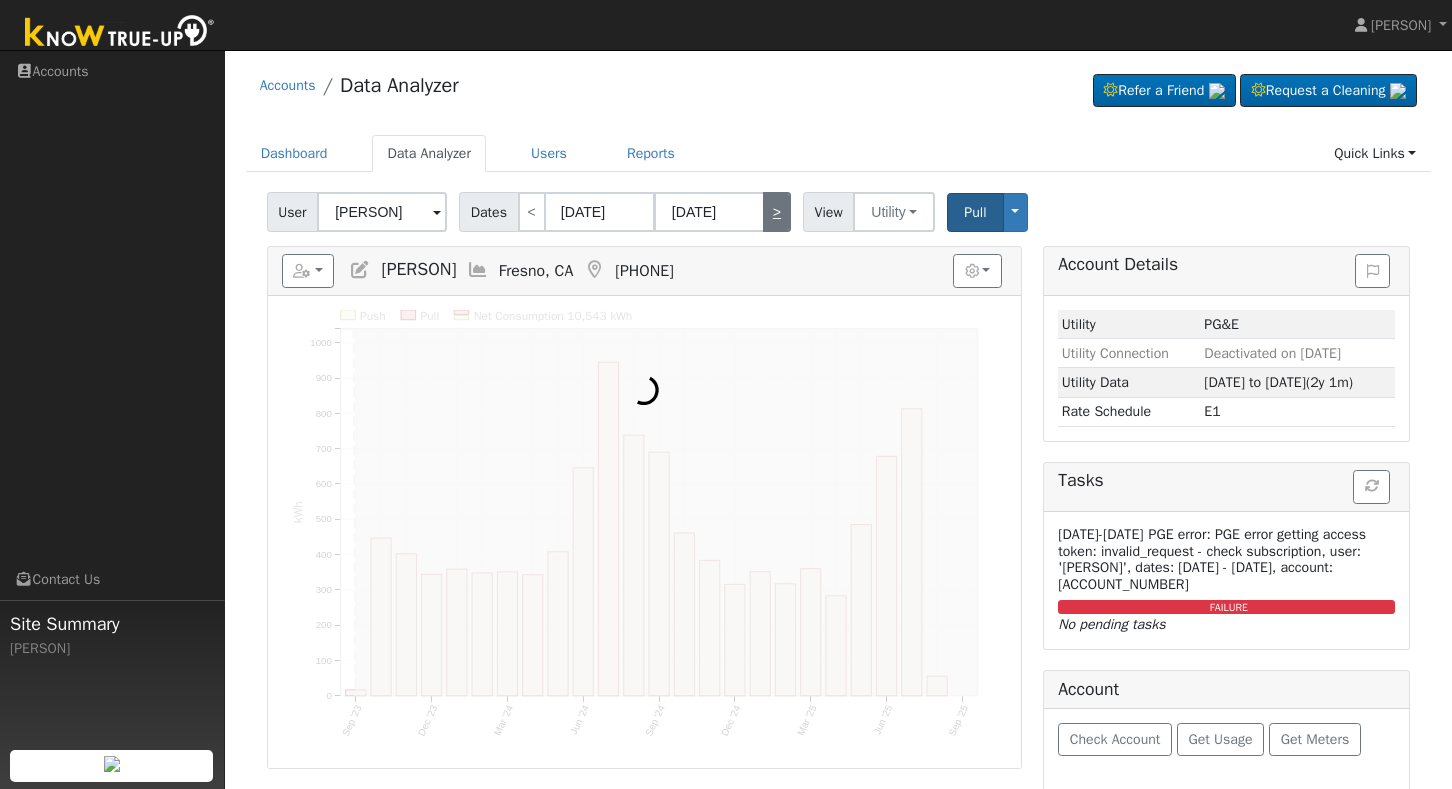 type on "10/25/2025" 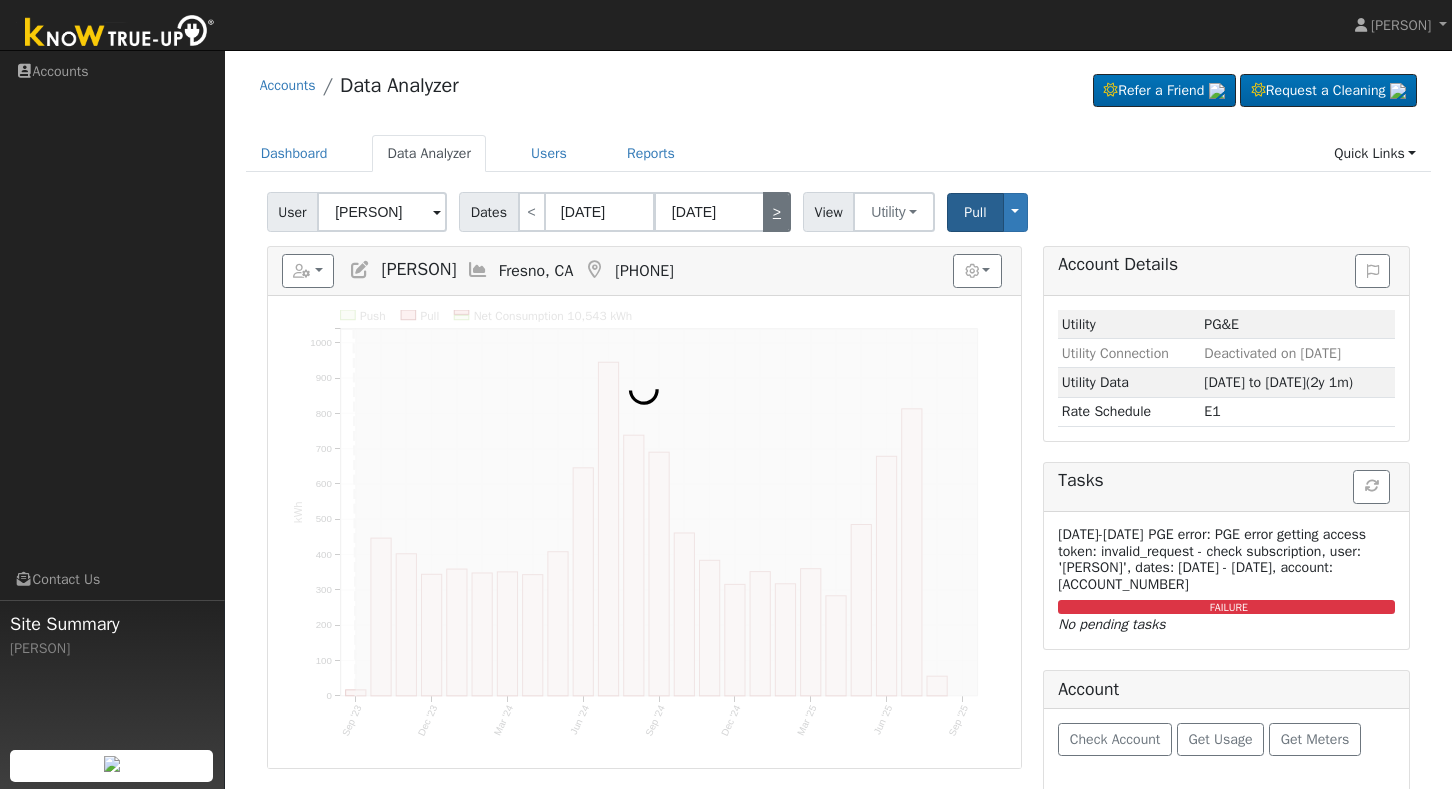 click on ">" at bounding box center [777, 212] 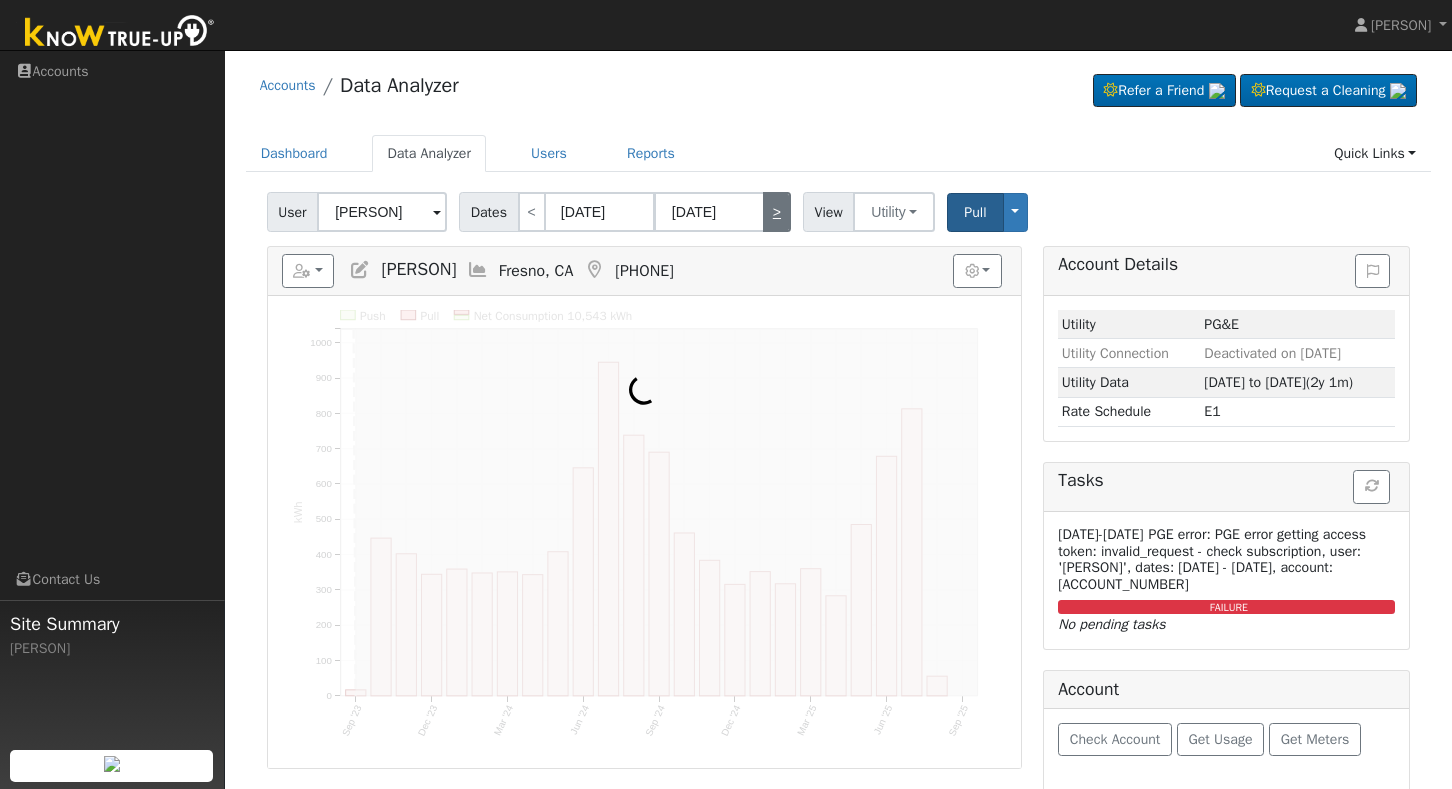 type on "11/11/2023" 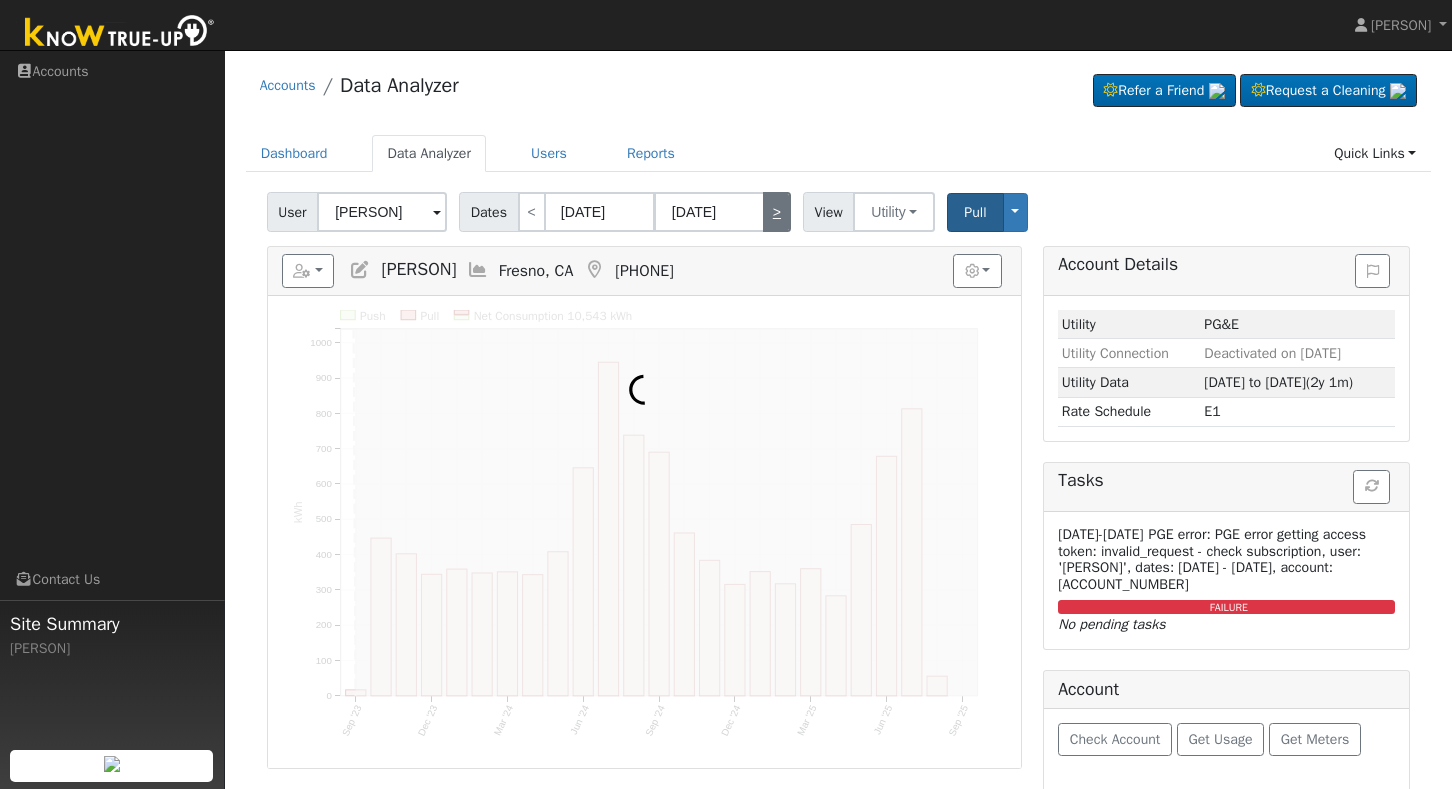 type on "11/08/2025" 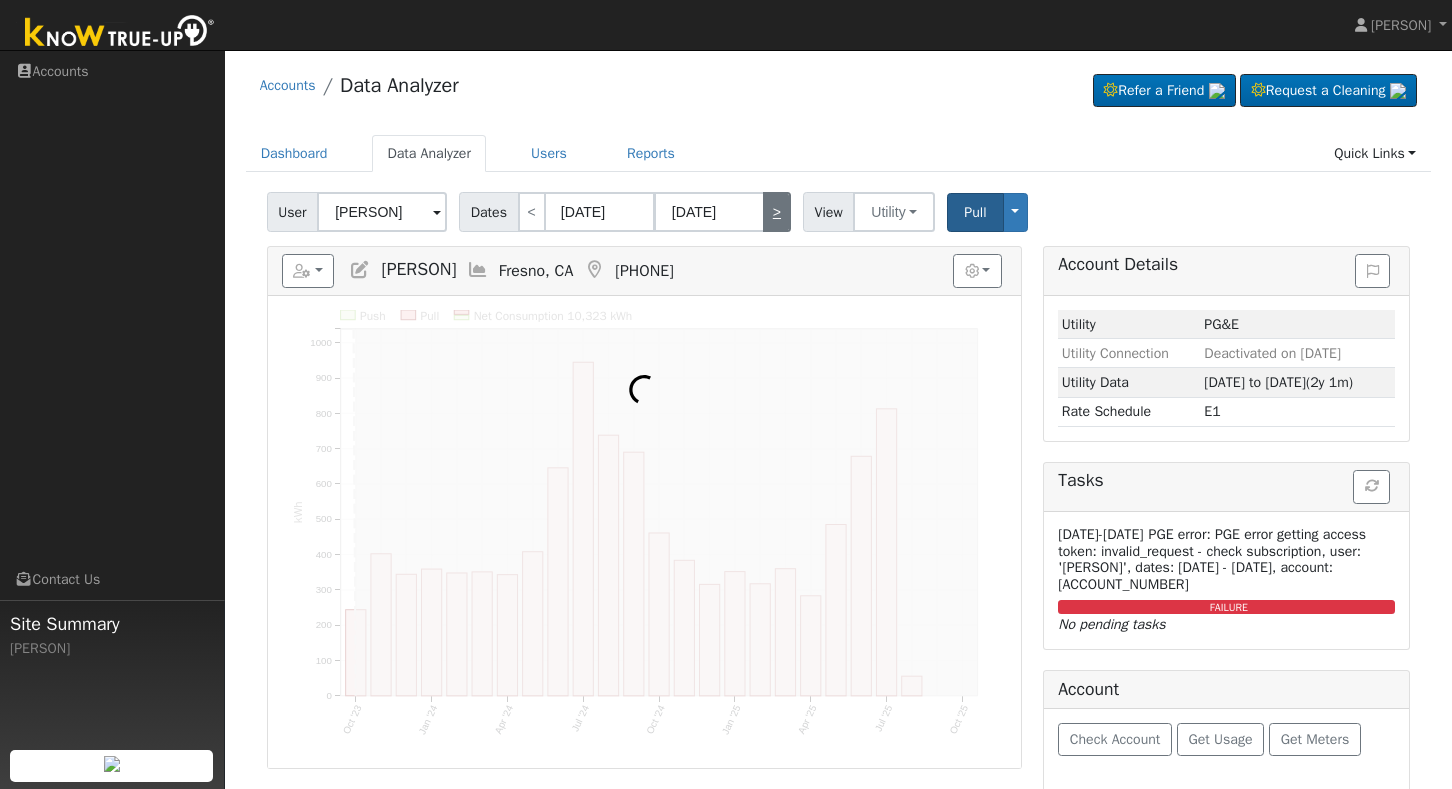 click on ">" at bounding box center (777, 212) 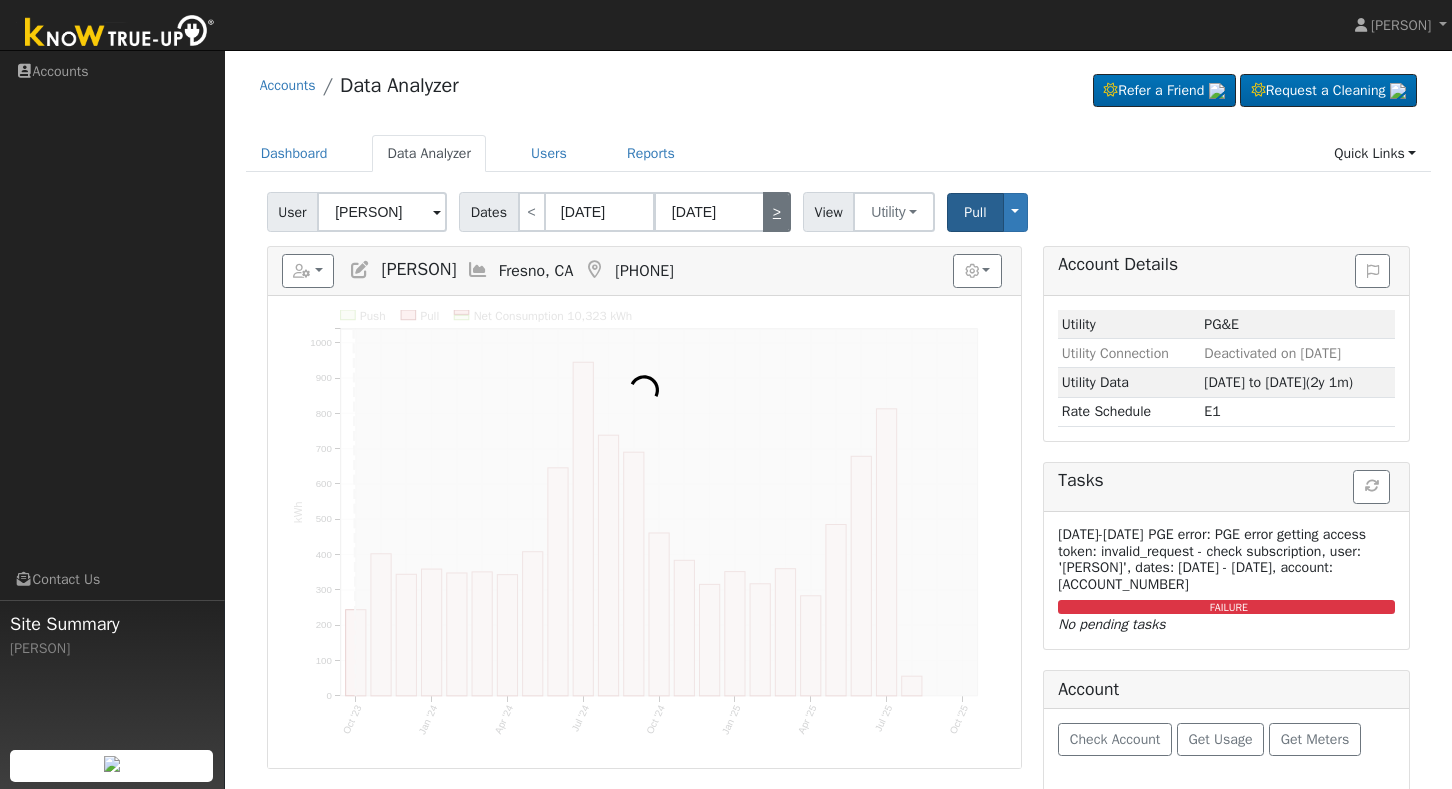type on "11/25/2023" 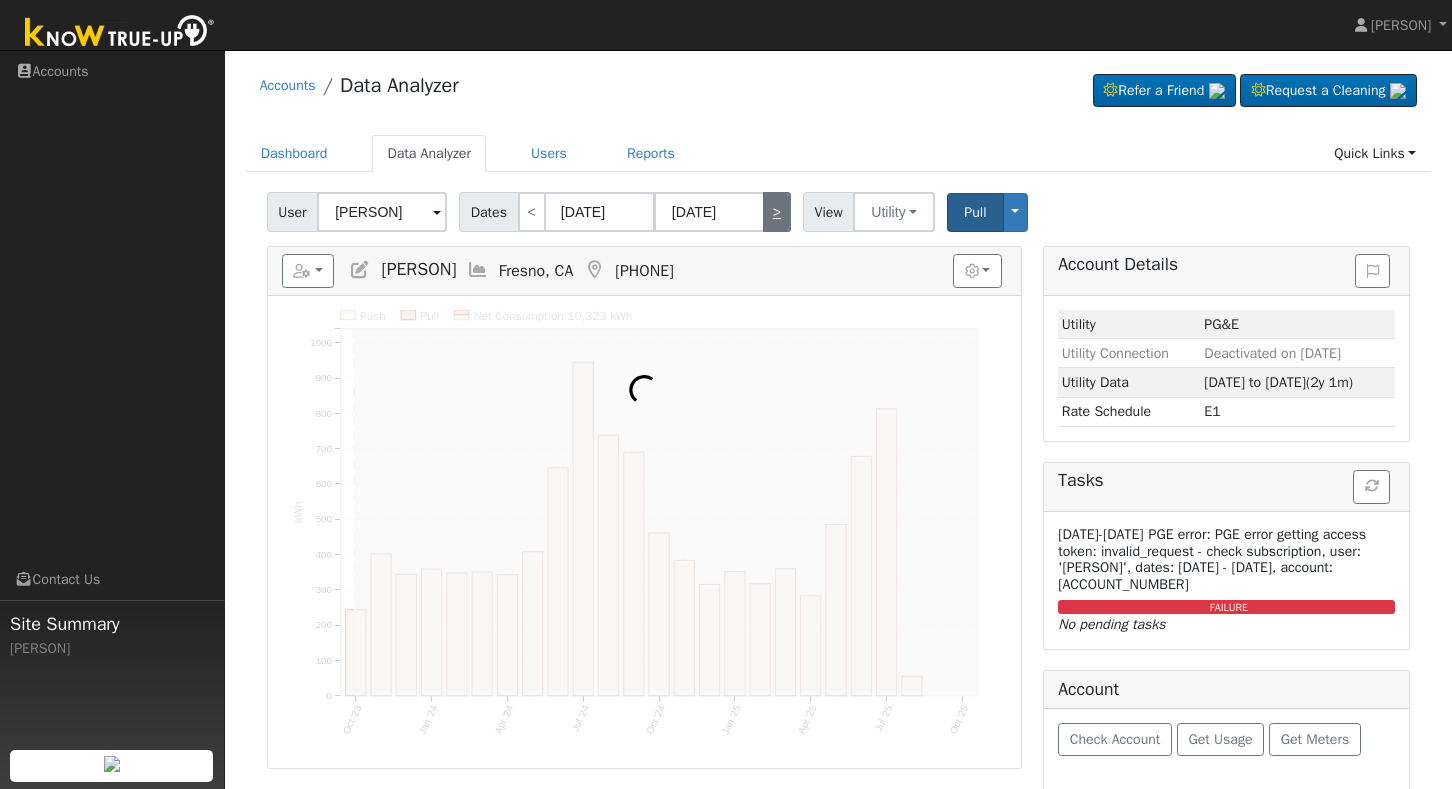 type on "11/22/2025" 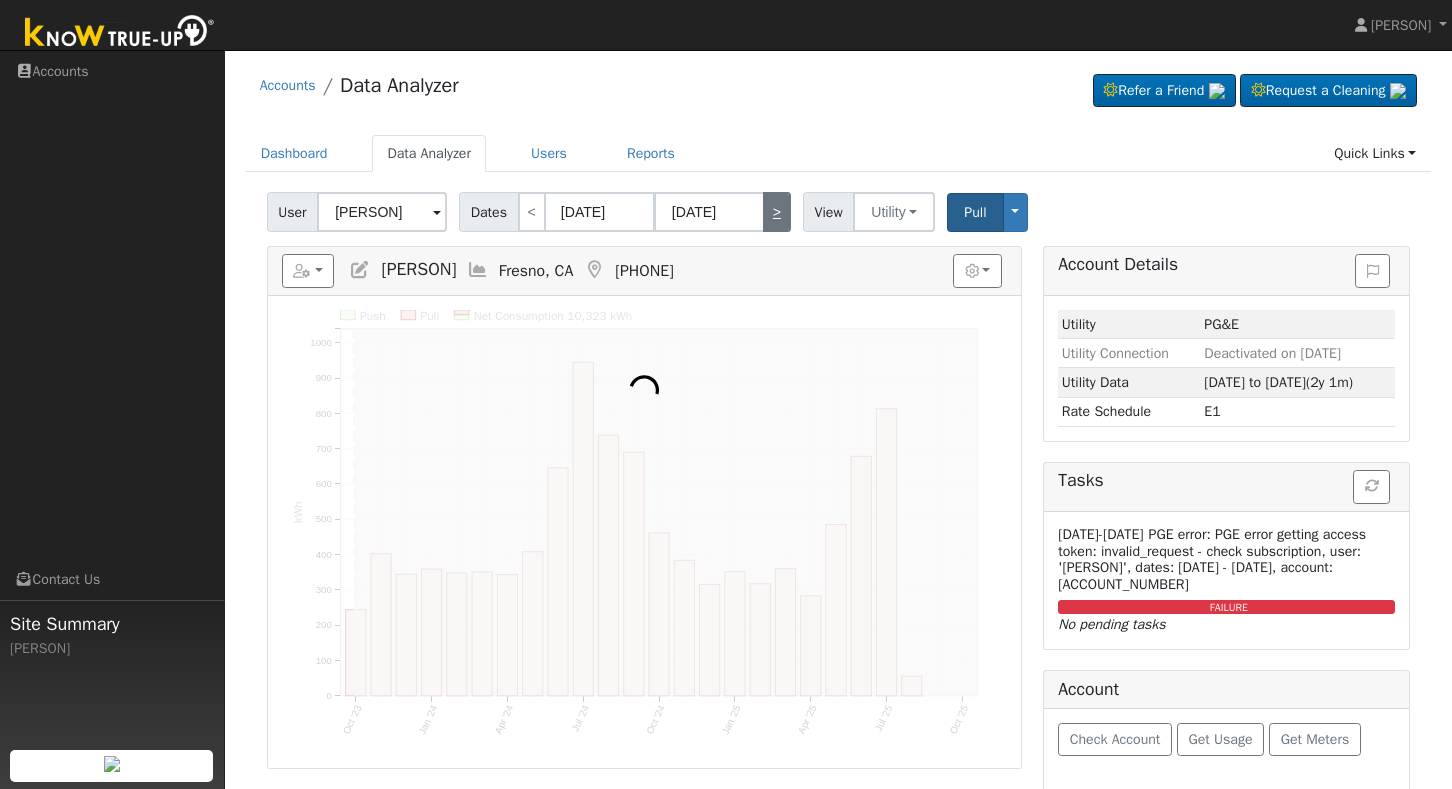click on ">" at bounding box center [777, 212] 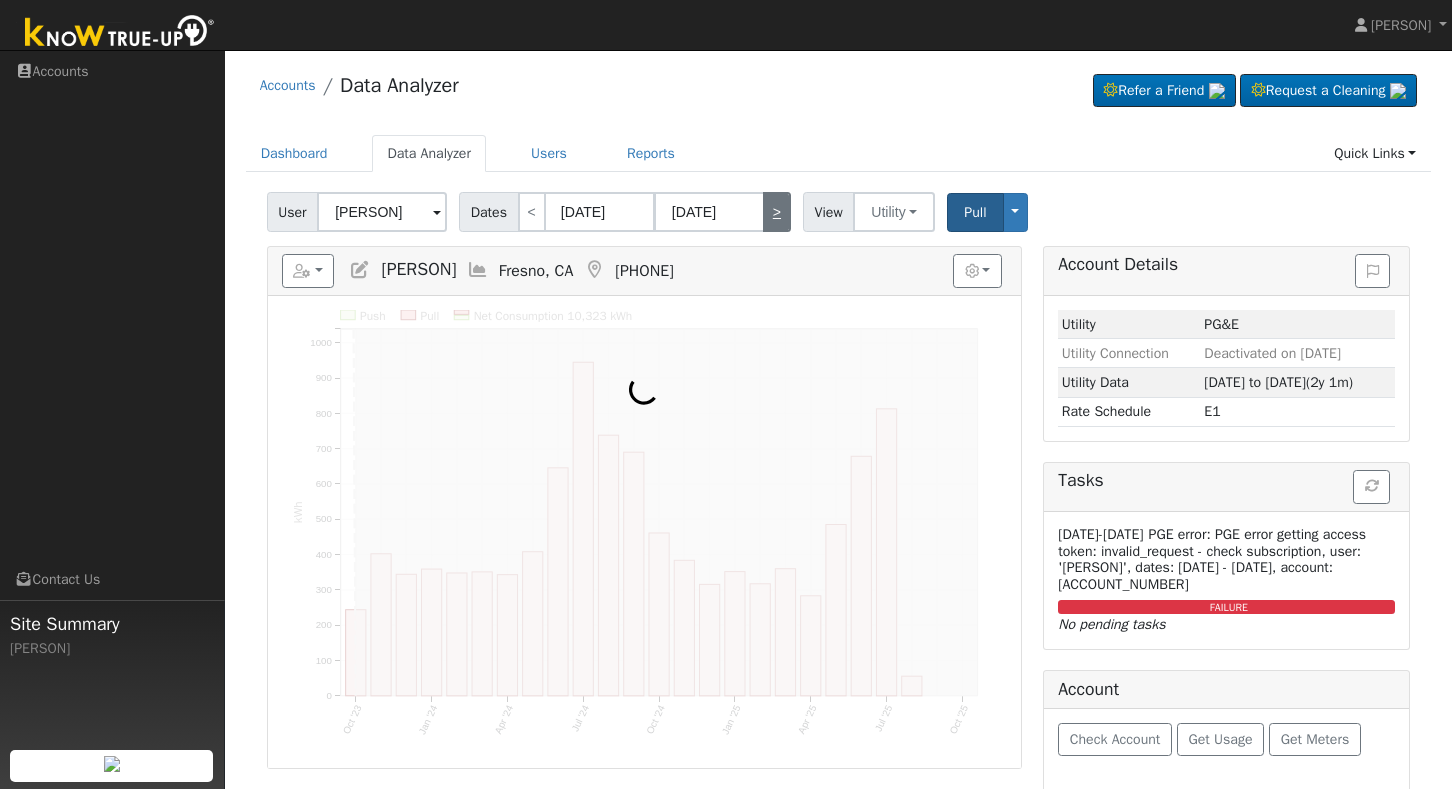 type on "12/09/2023" 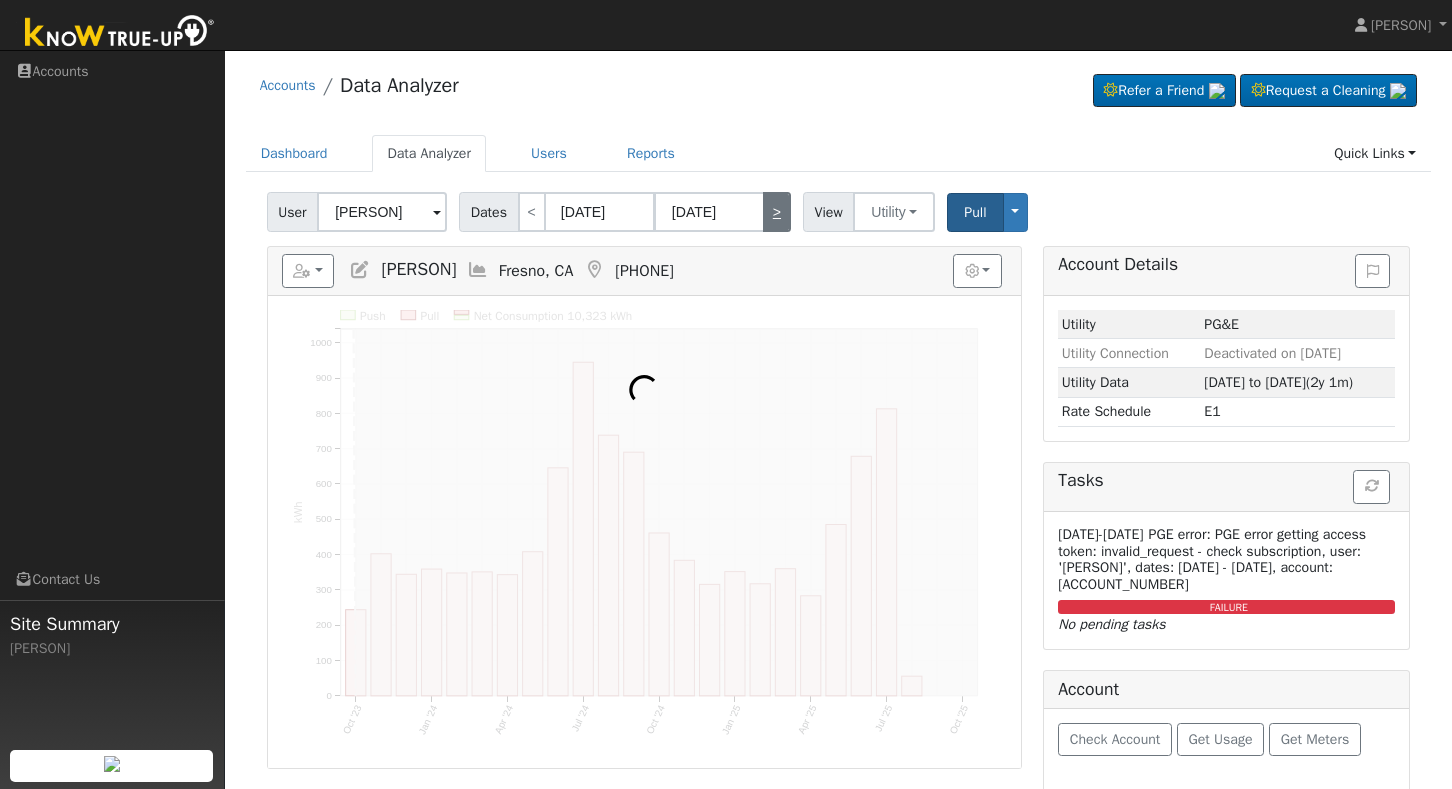 type on "12/06/2025" 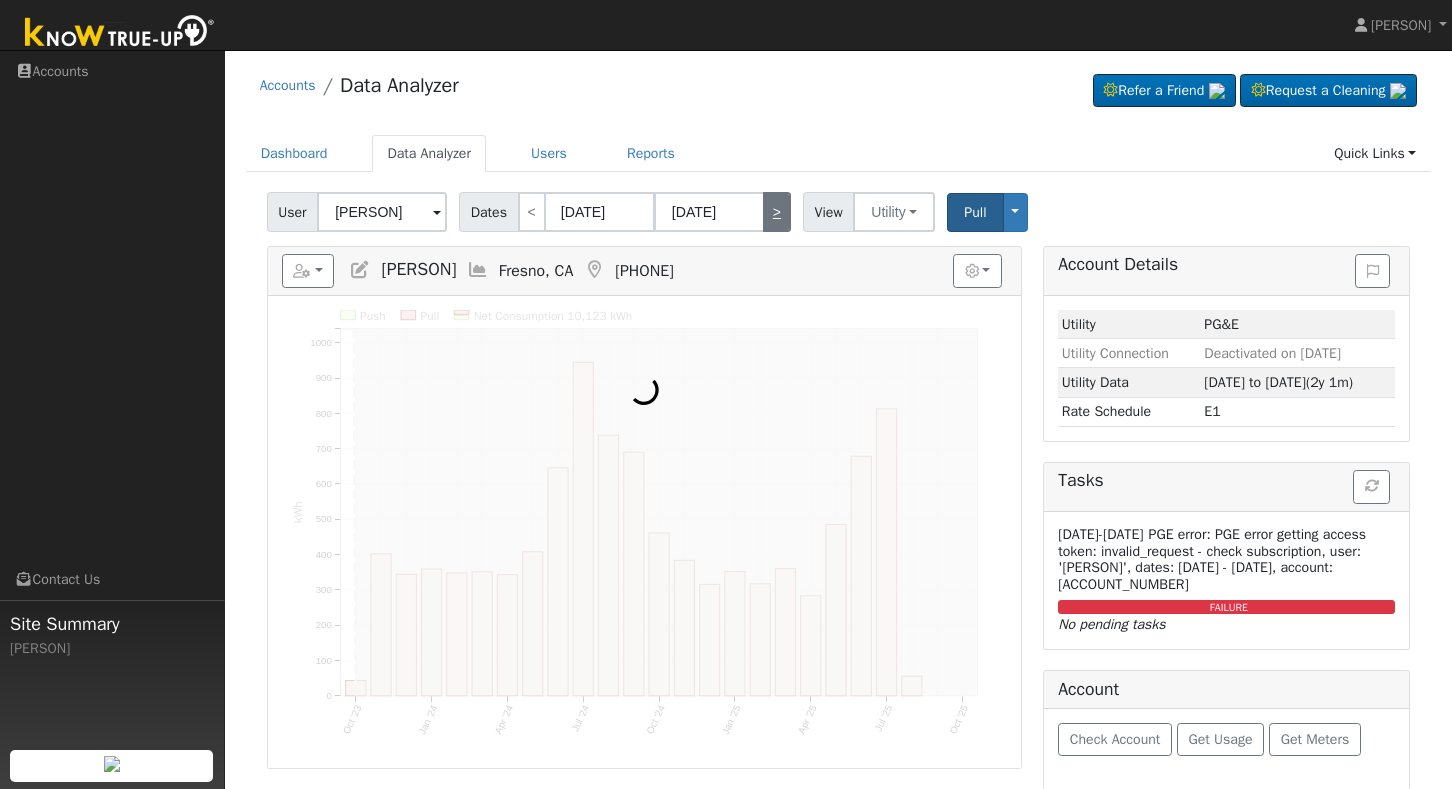 click on ">" at bounding box center [777, 212] 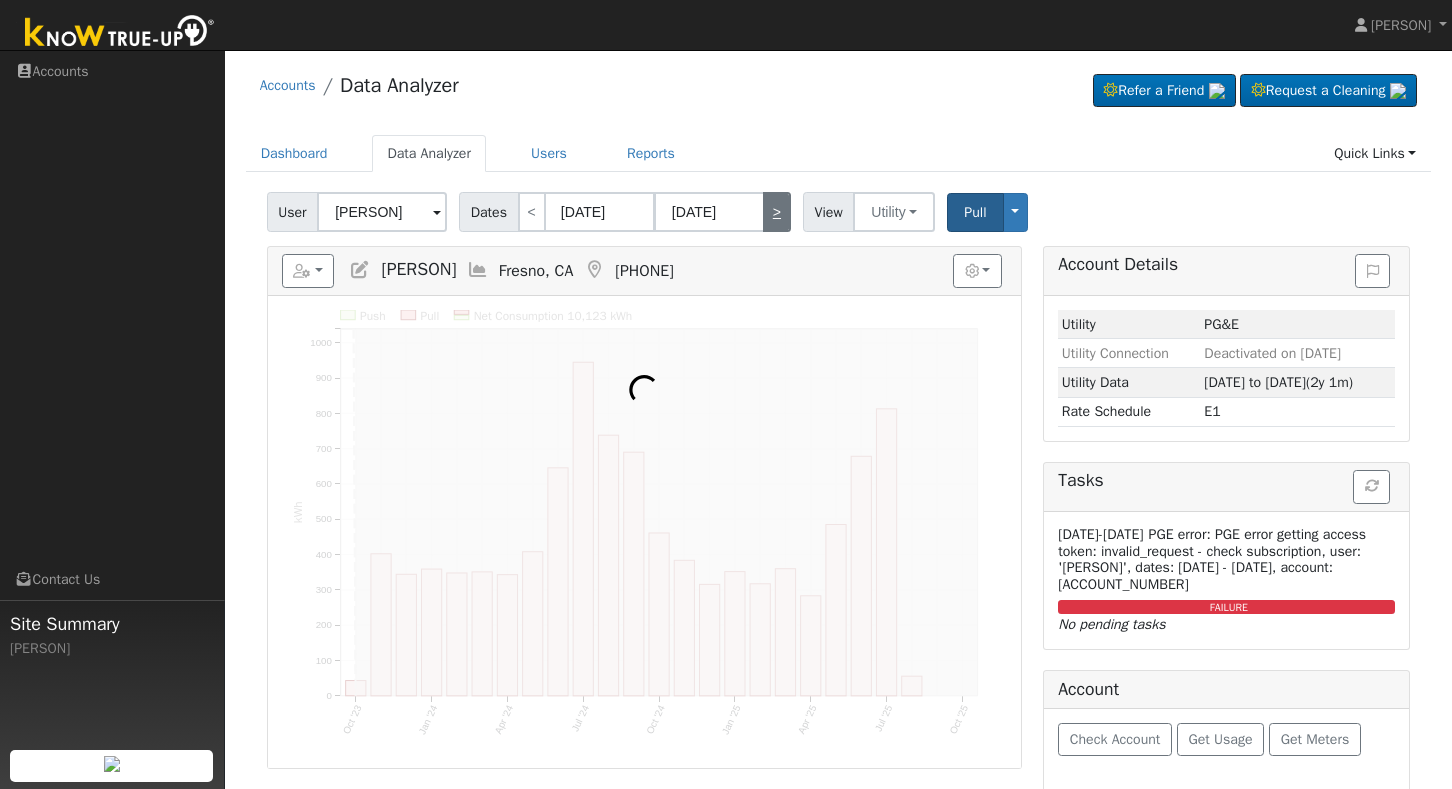 type on "12/23/2023" 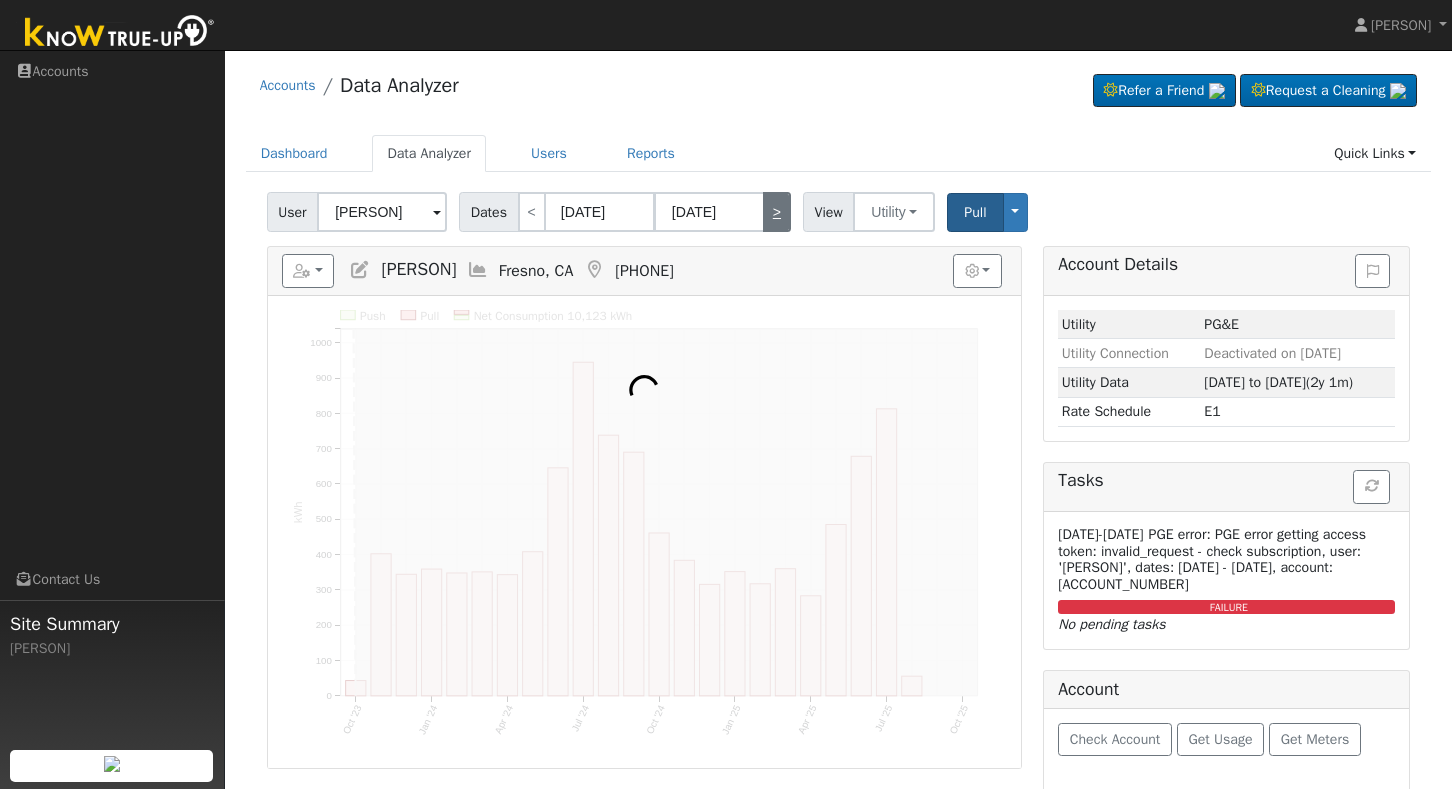 type on "12/20/2025" 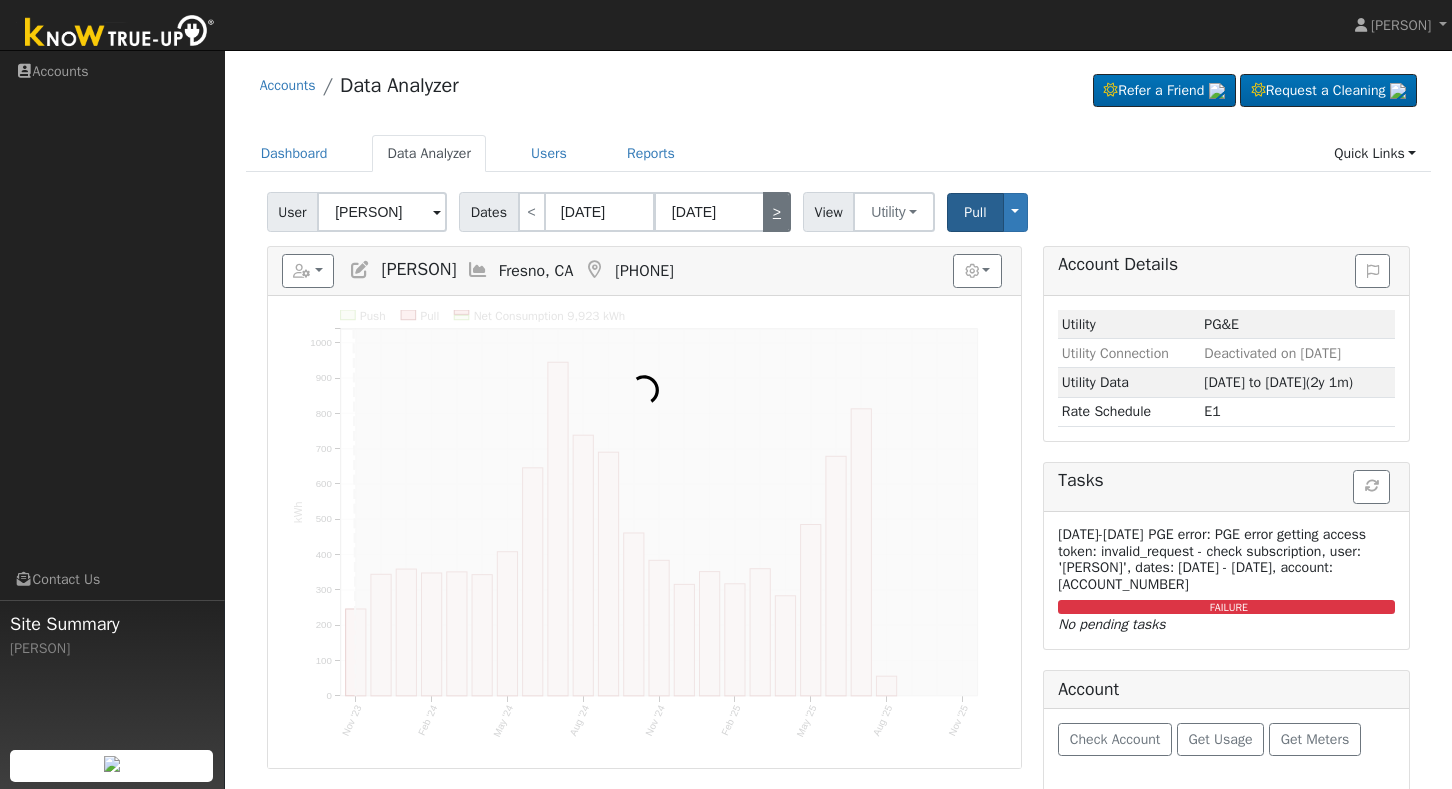 click on ">" at bounding box center (777, 212) 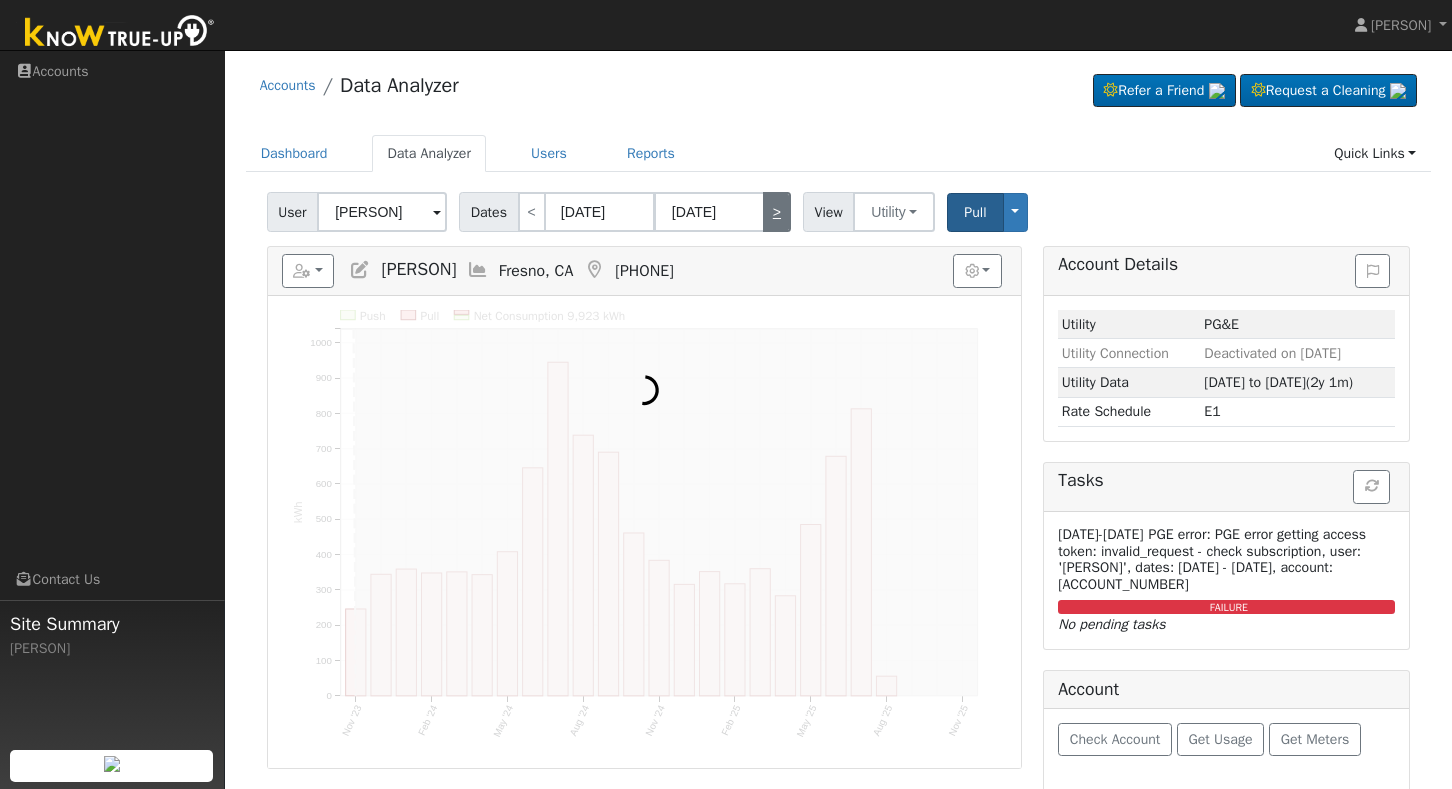 type on "01/06/2024" 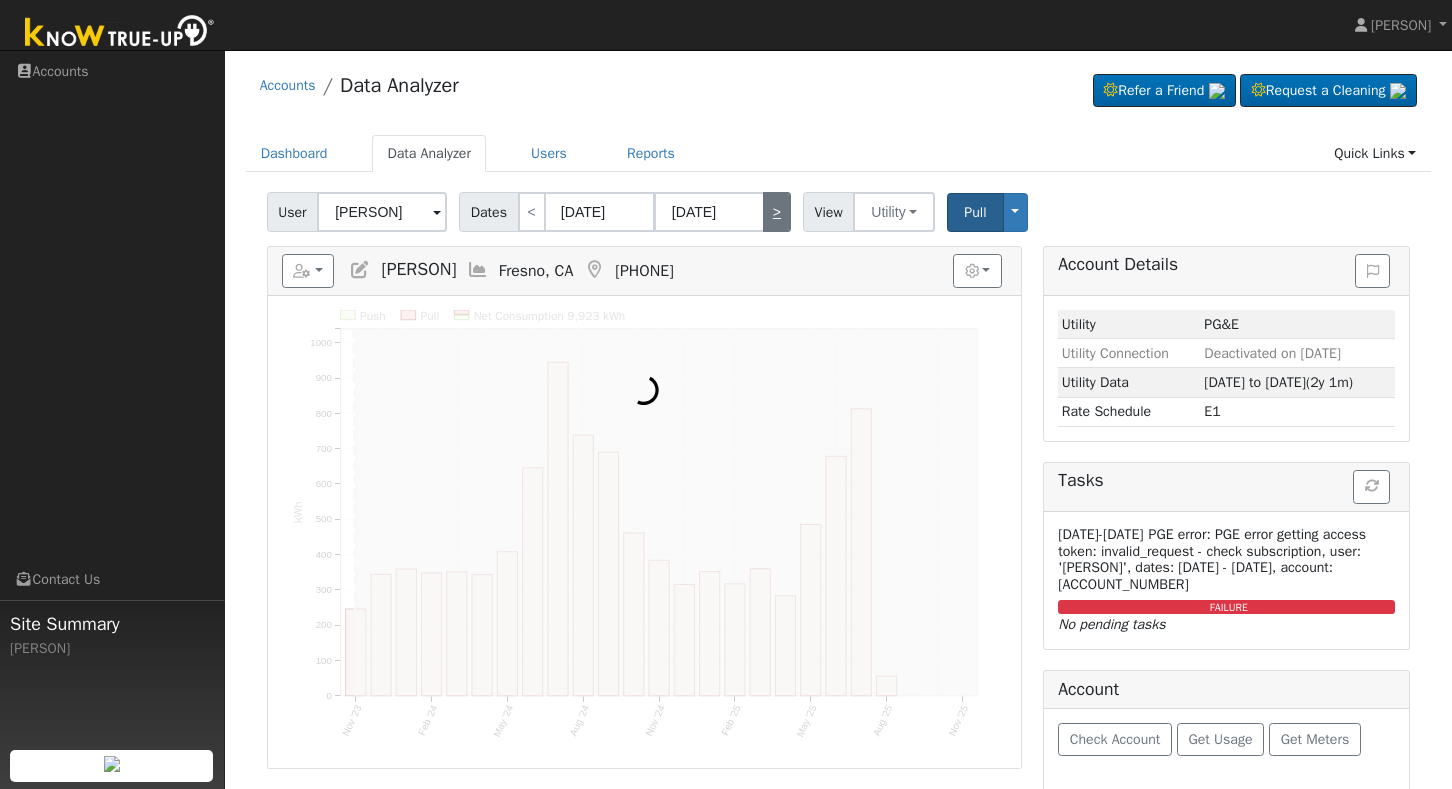 type on "01/03/2026" 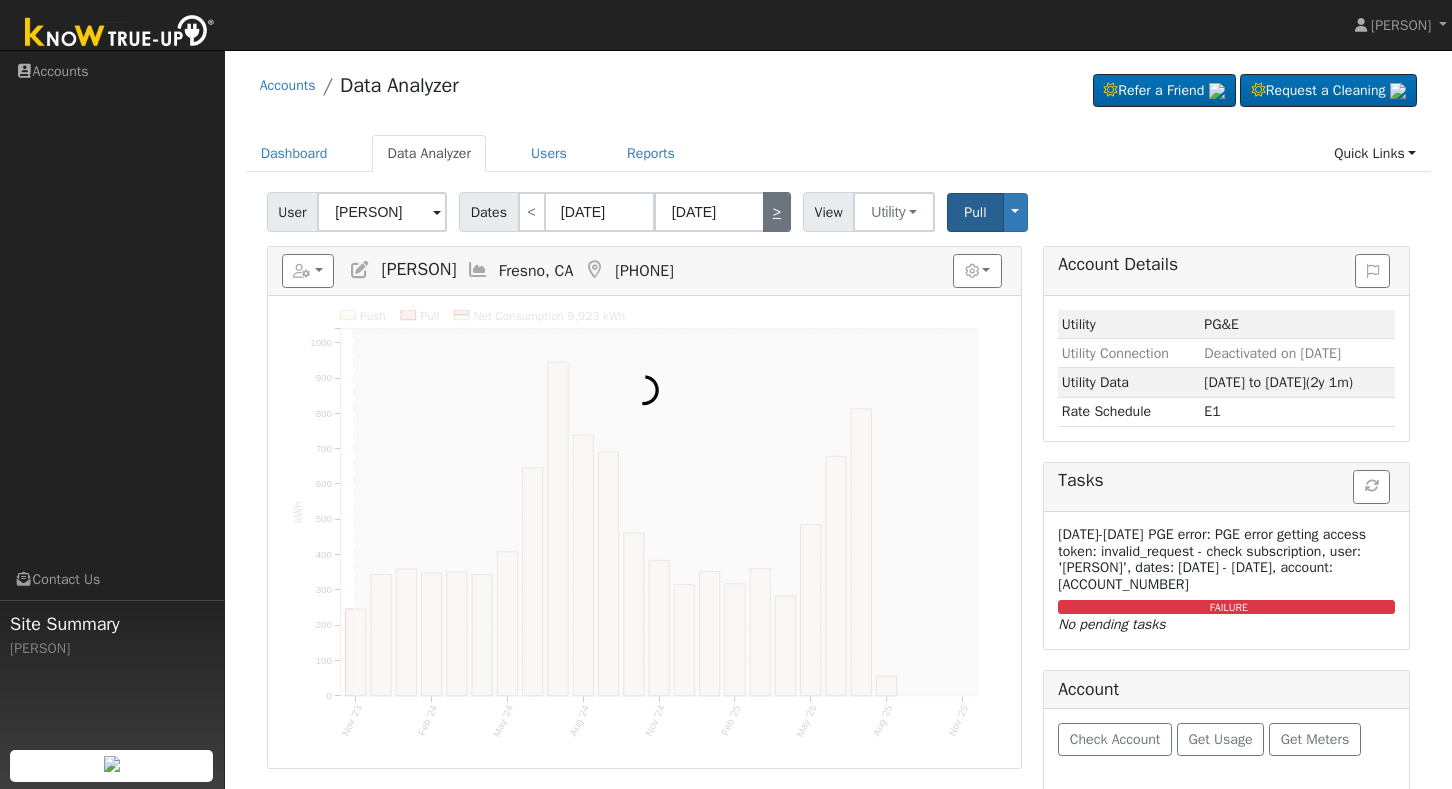 click on ">" at bounding box center [777, 212] 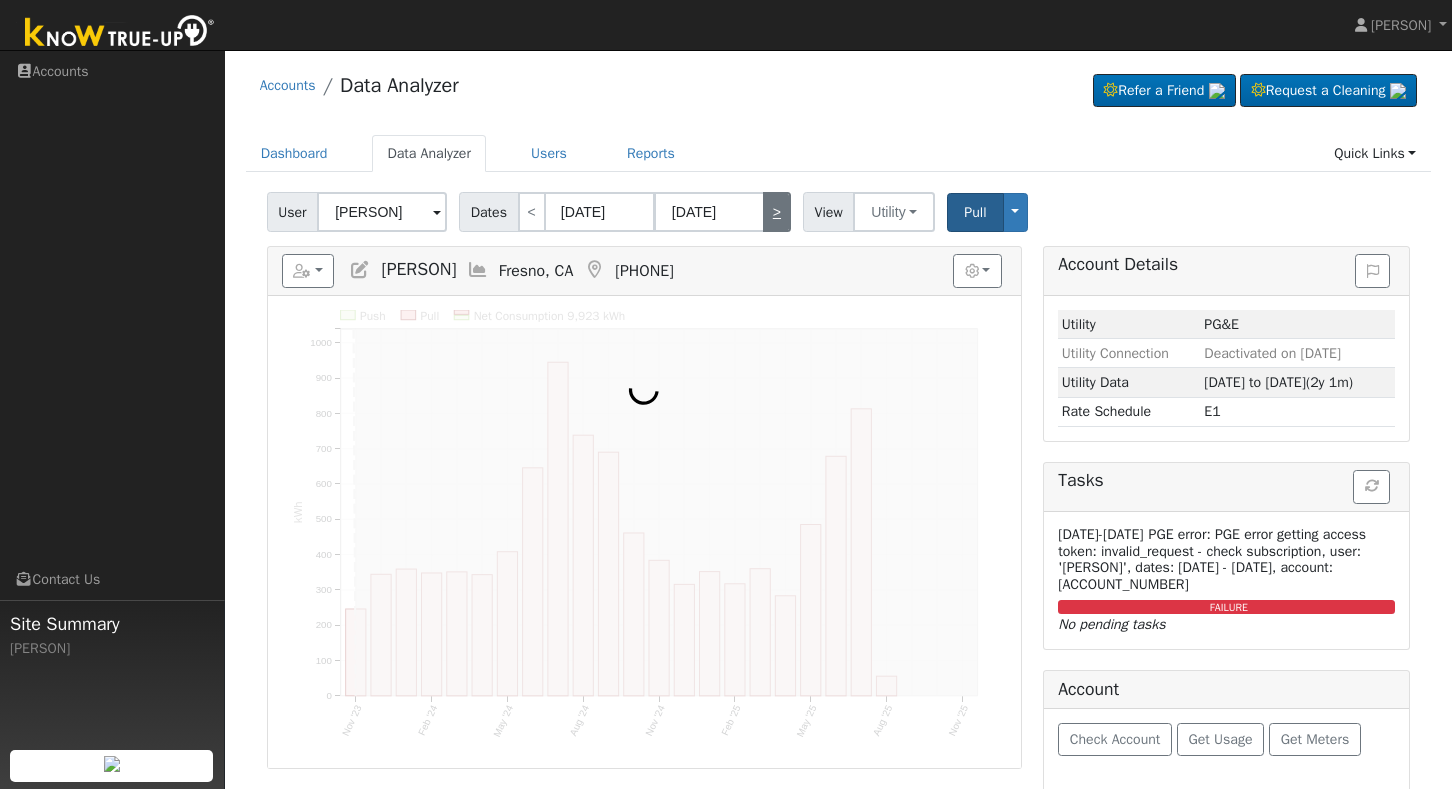 type on "01/20/2024" 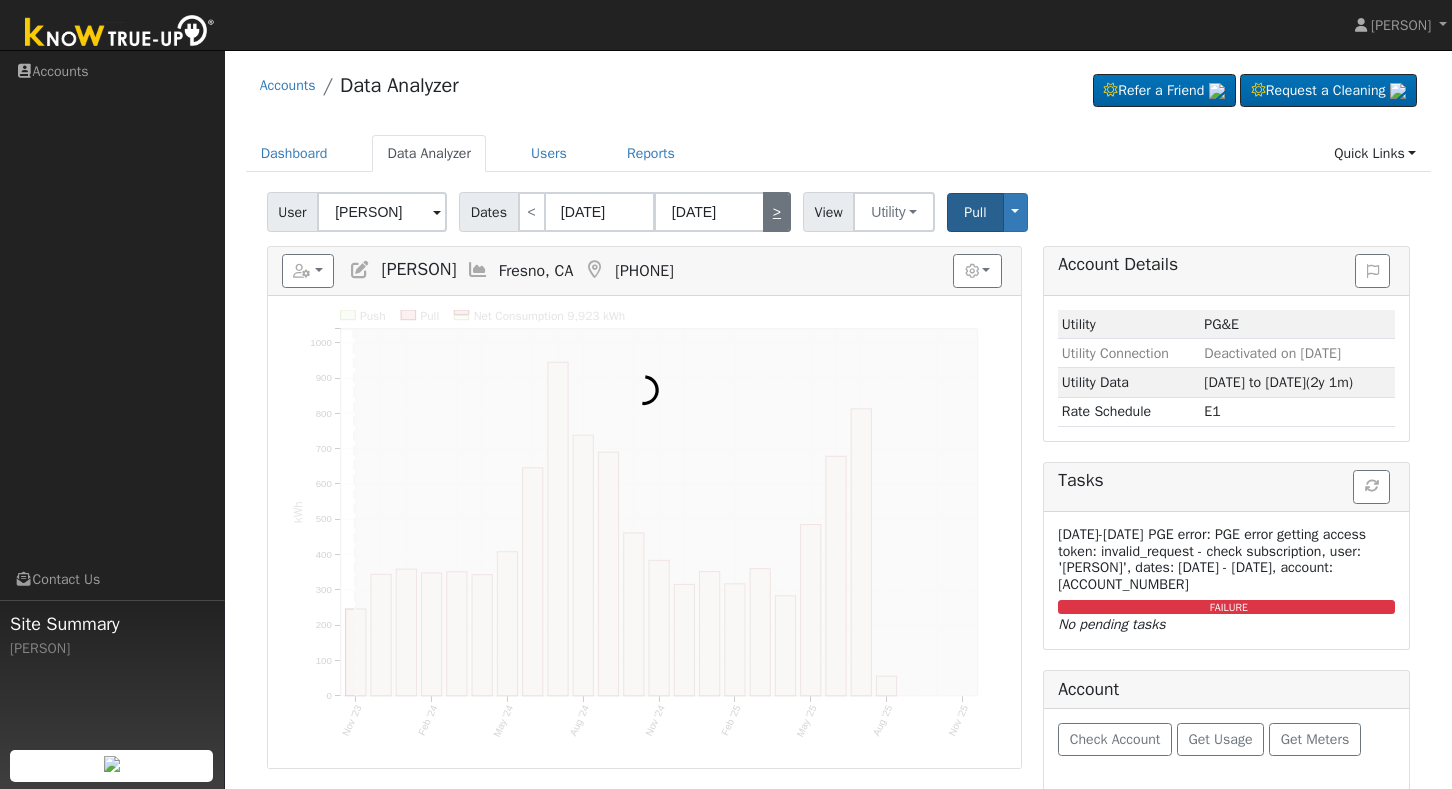 type on "01/17/2026" 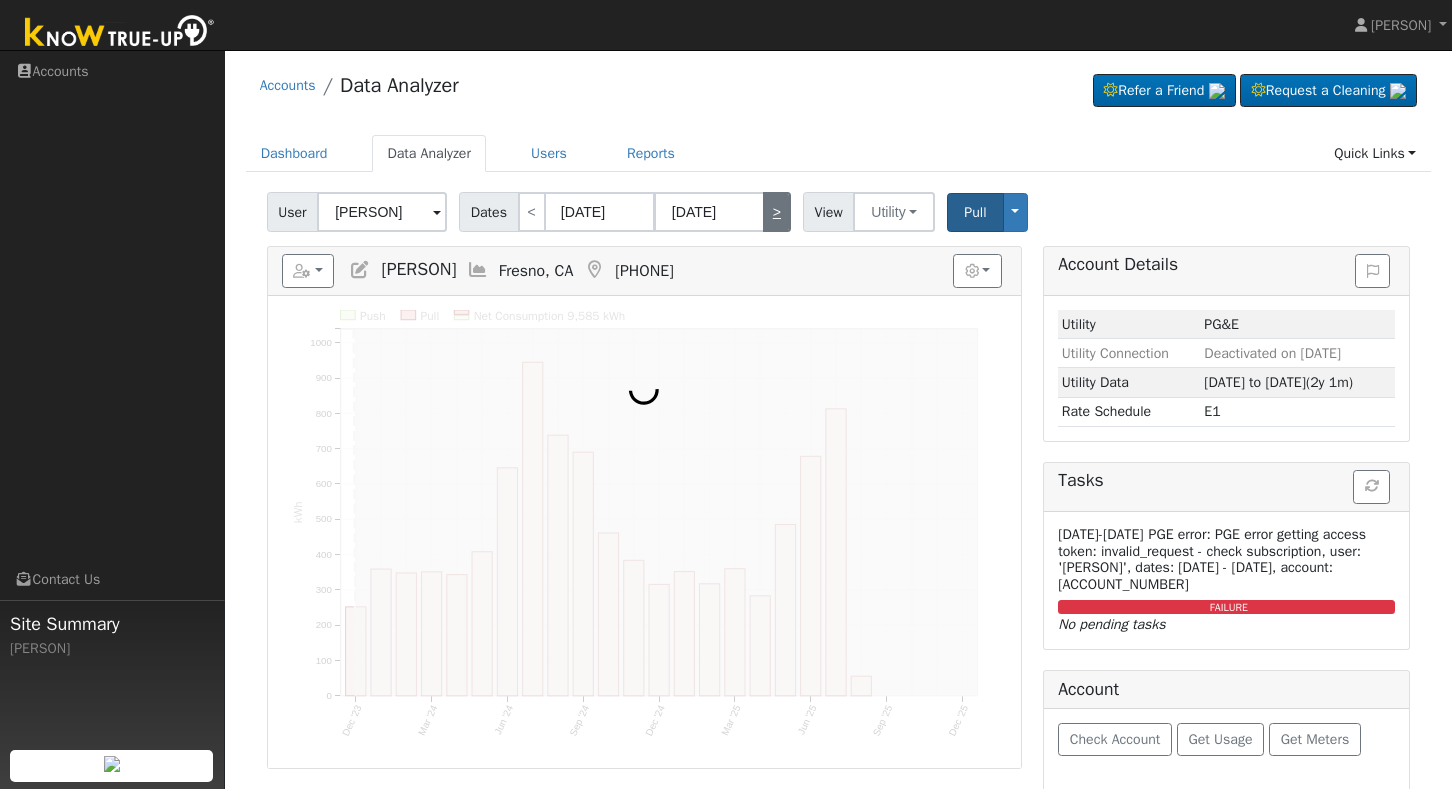 click on ">" at bounding box center [777, 212] 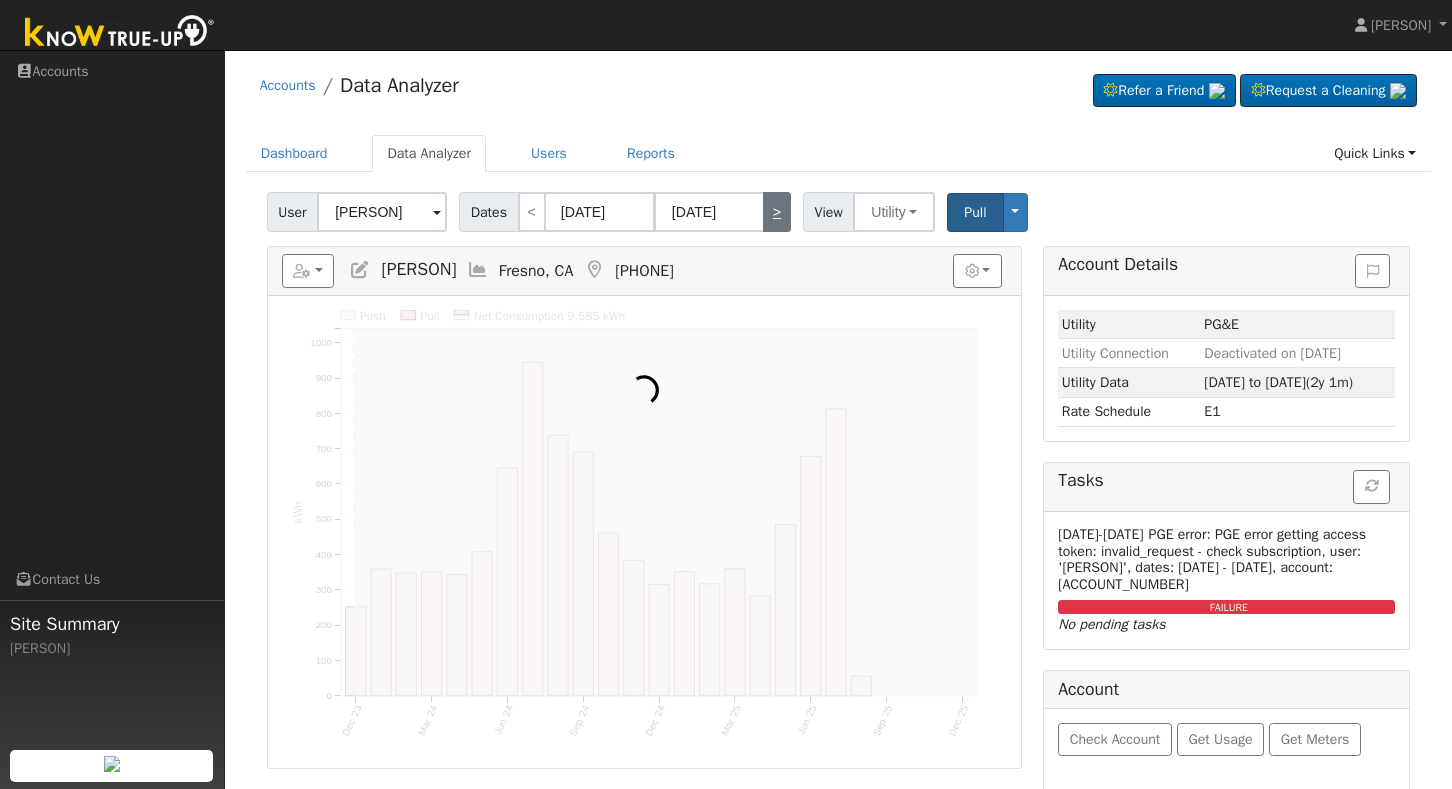 type on "02/03/2024" 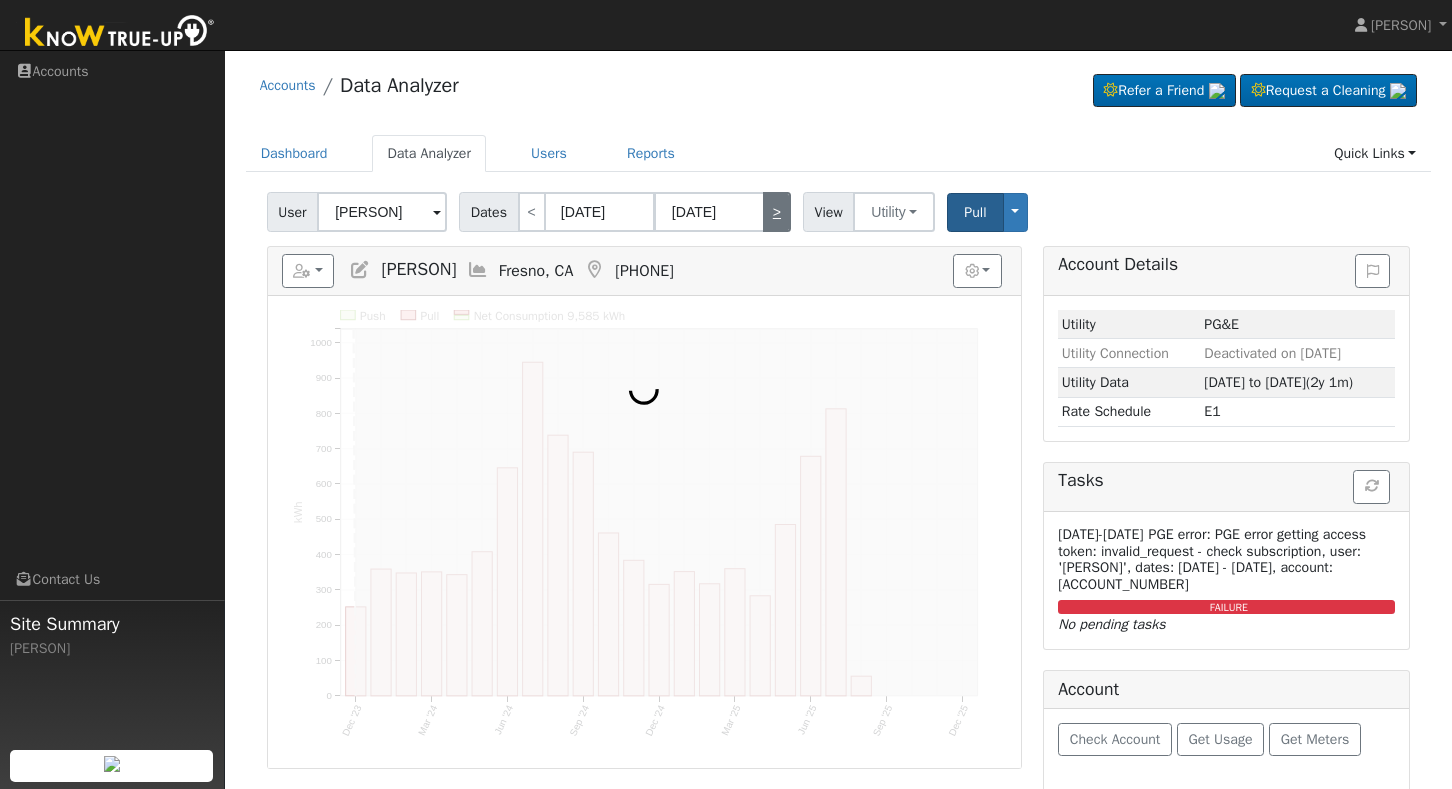 type on "01/31/2026" 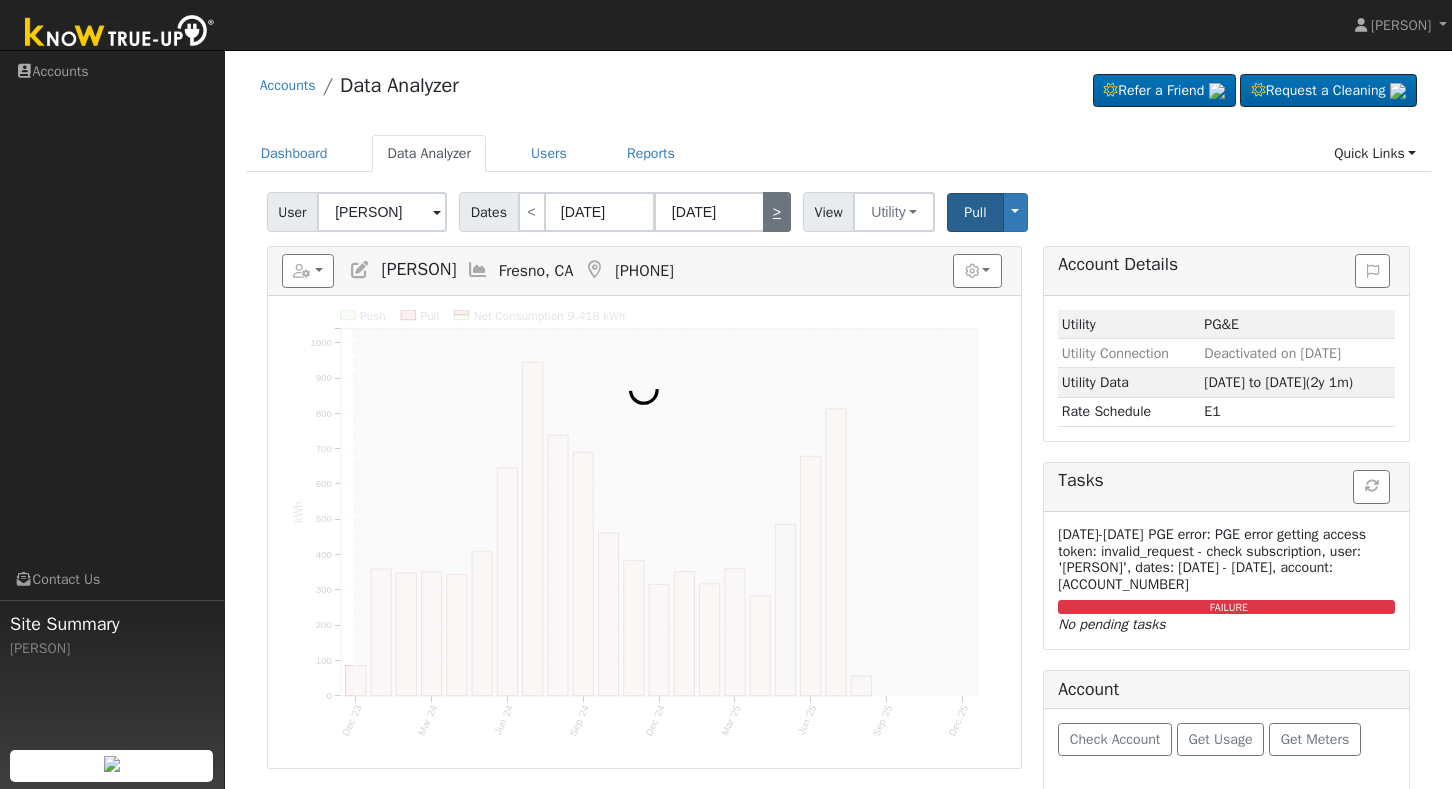click on ">" at bounding box center [777, 212] 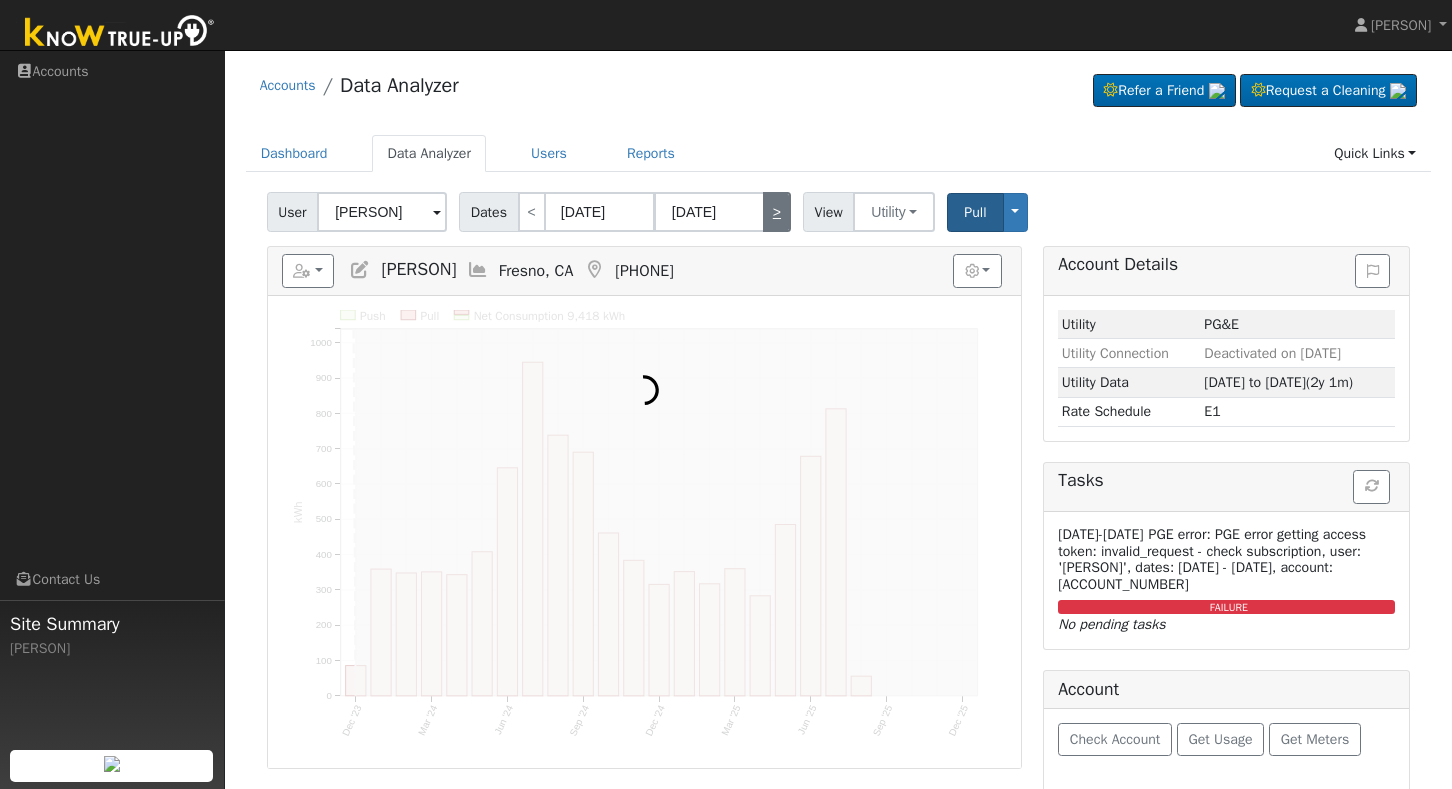 type on "02/17/2024" 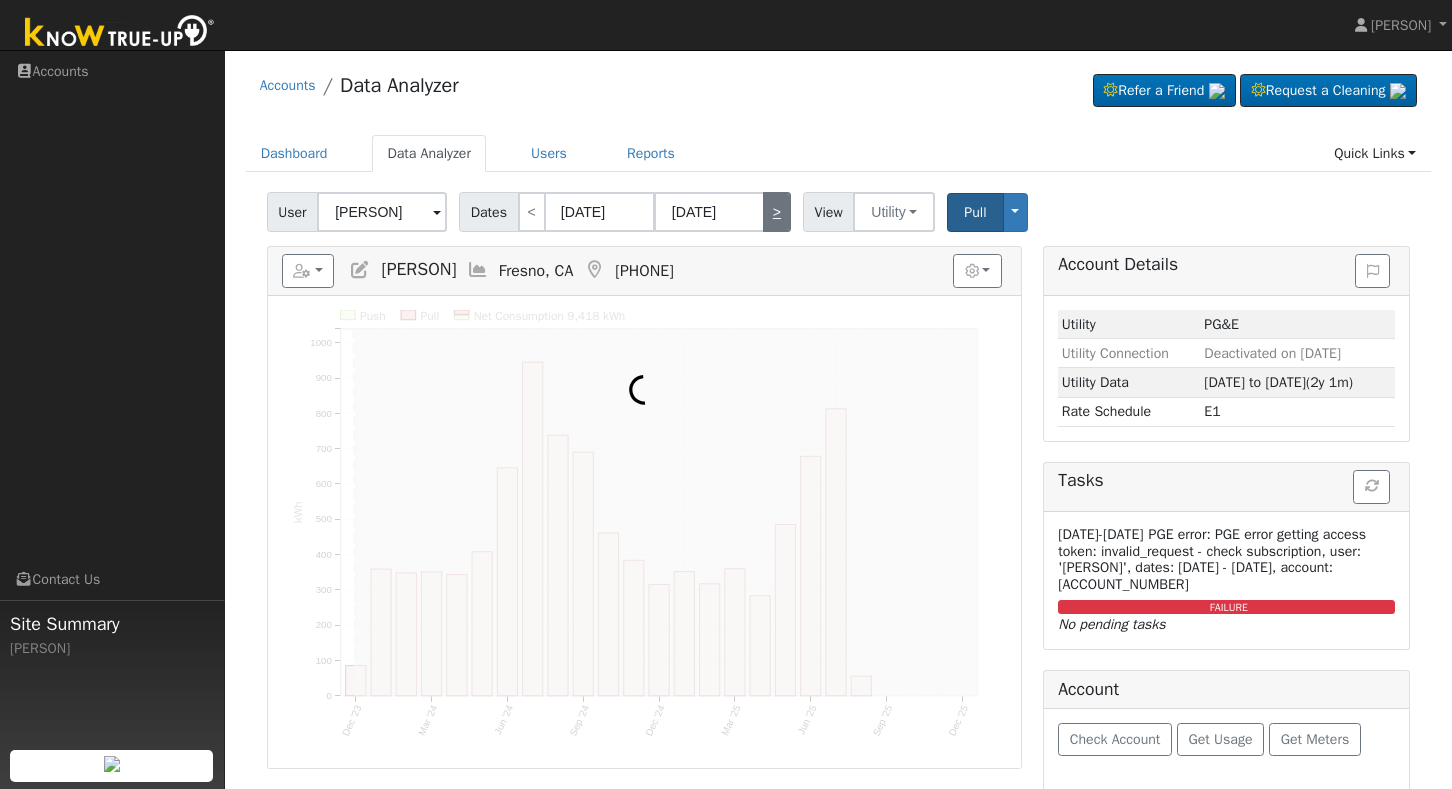 type on "02/14/2026" 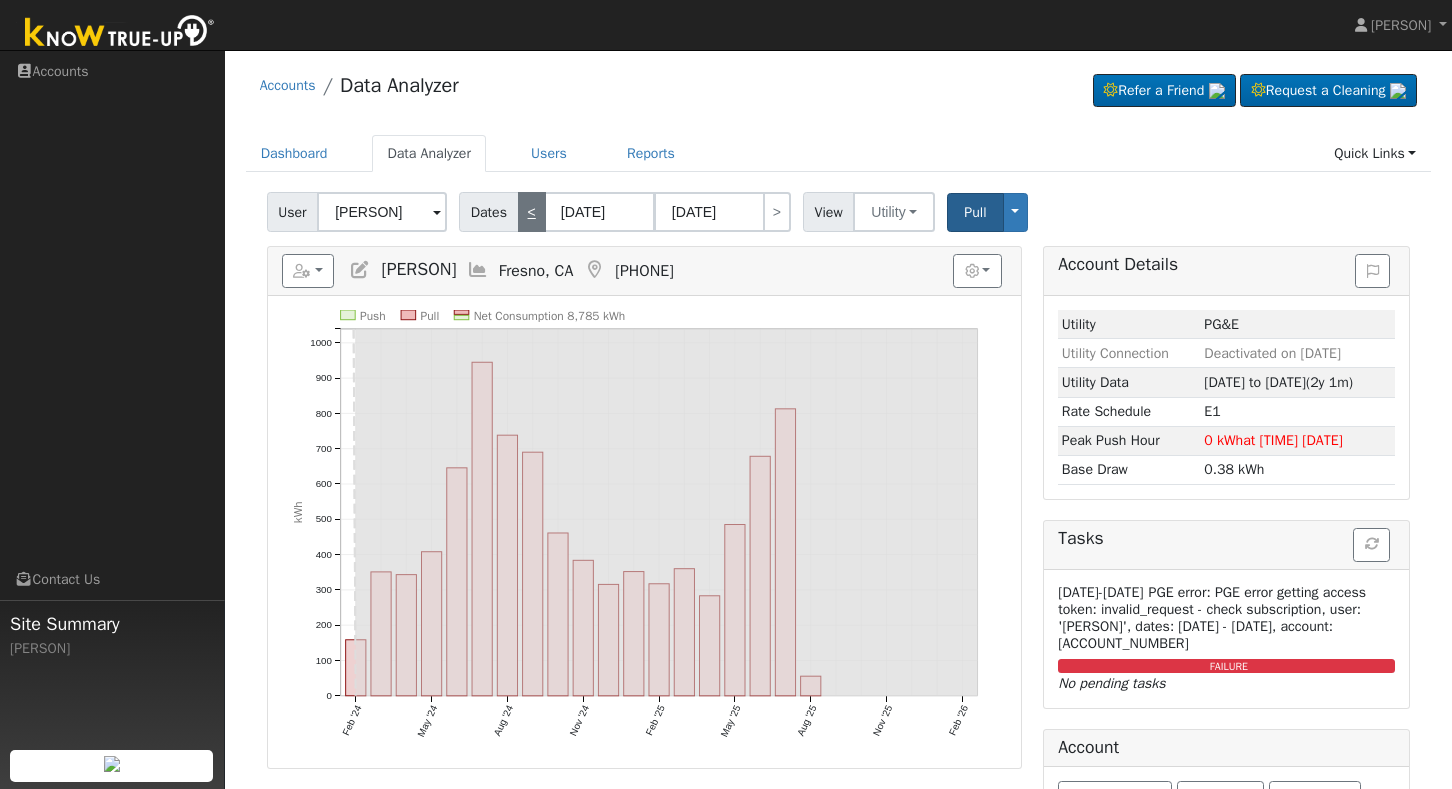 click on "<" at bounding box center (532, 212) 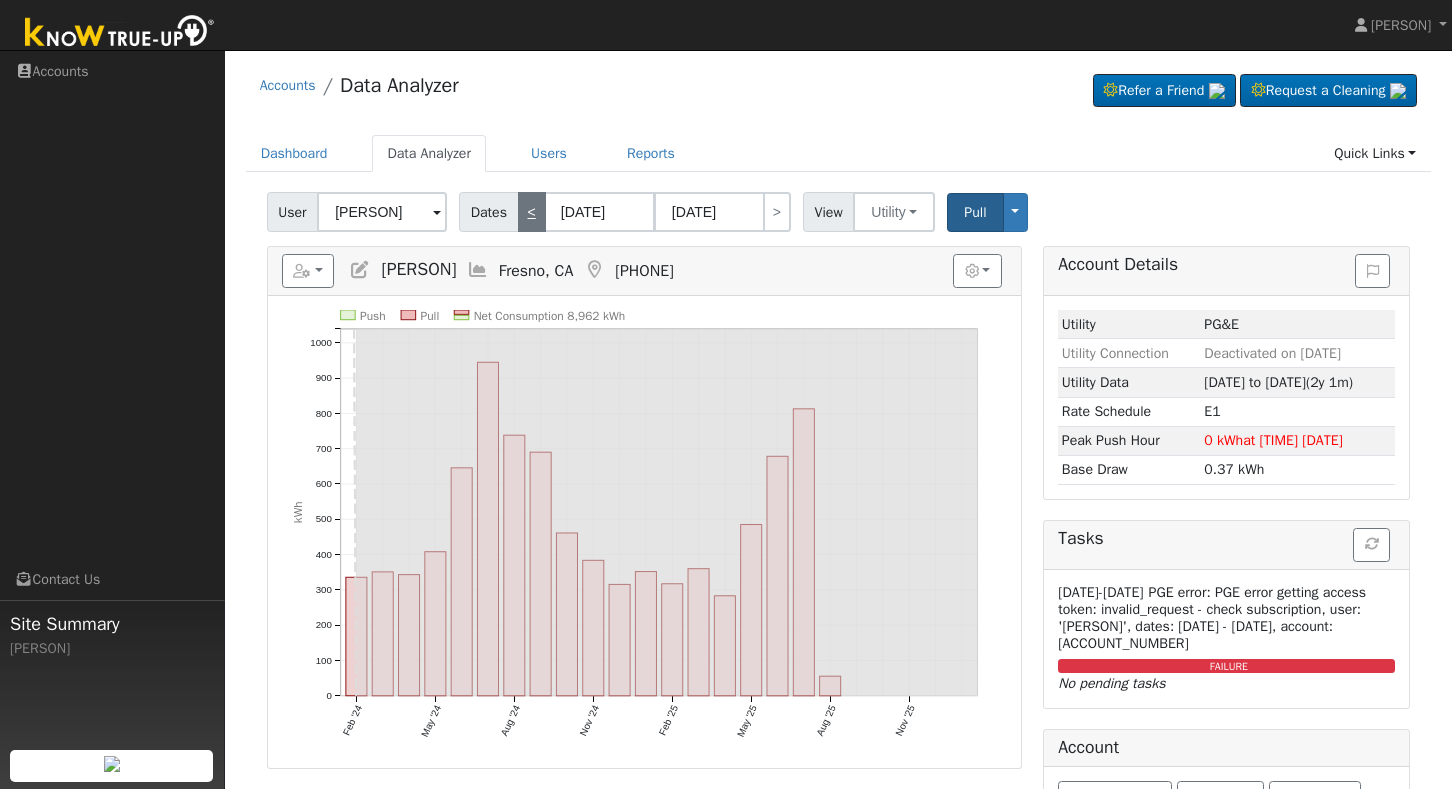 click on "<" at bounding box center [532, 212] 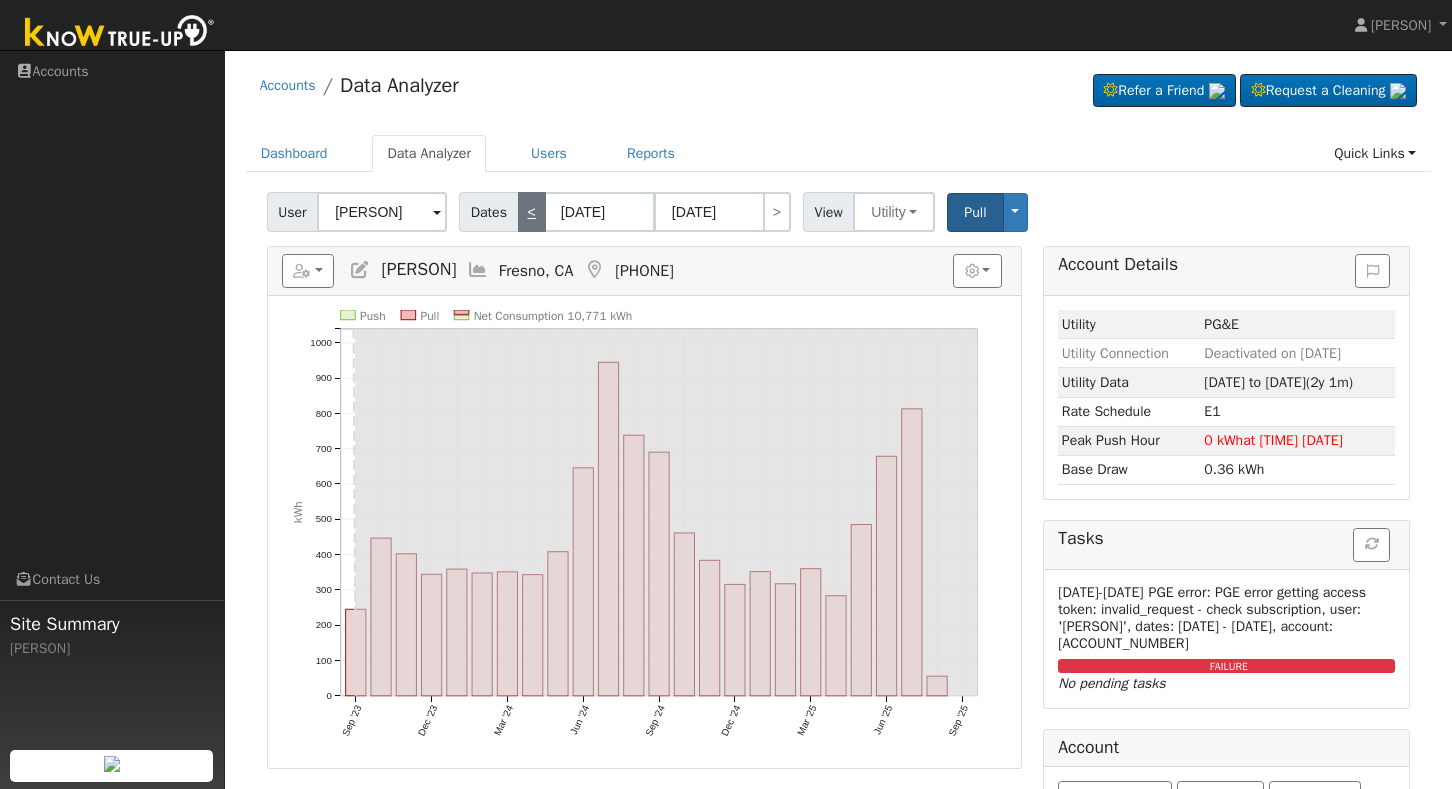 click on "<" at bounding box center [532, 212] 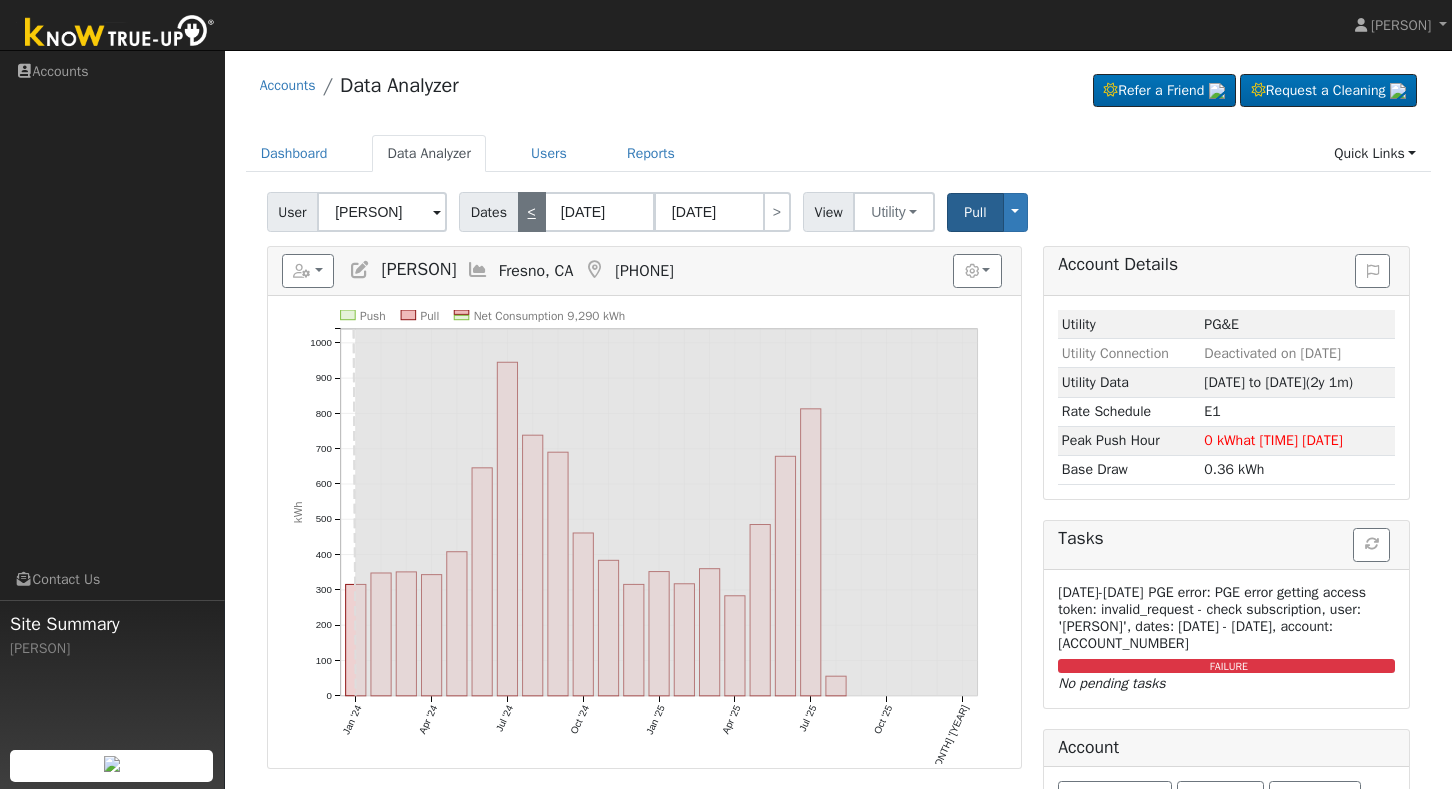 click on "<" at bounding box center (532, 212) 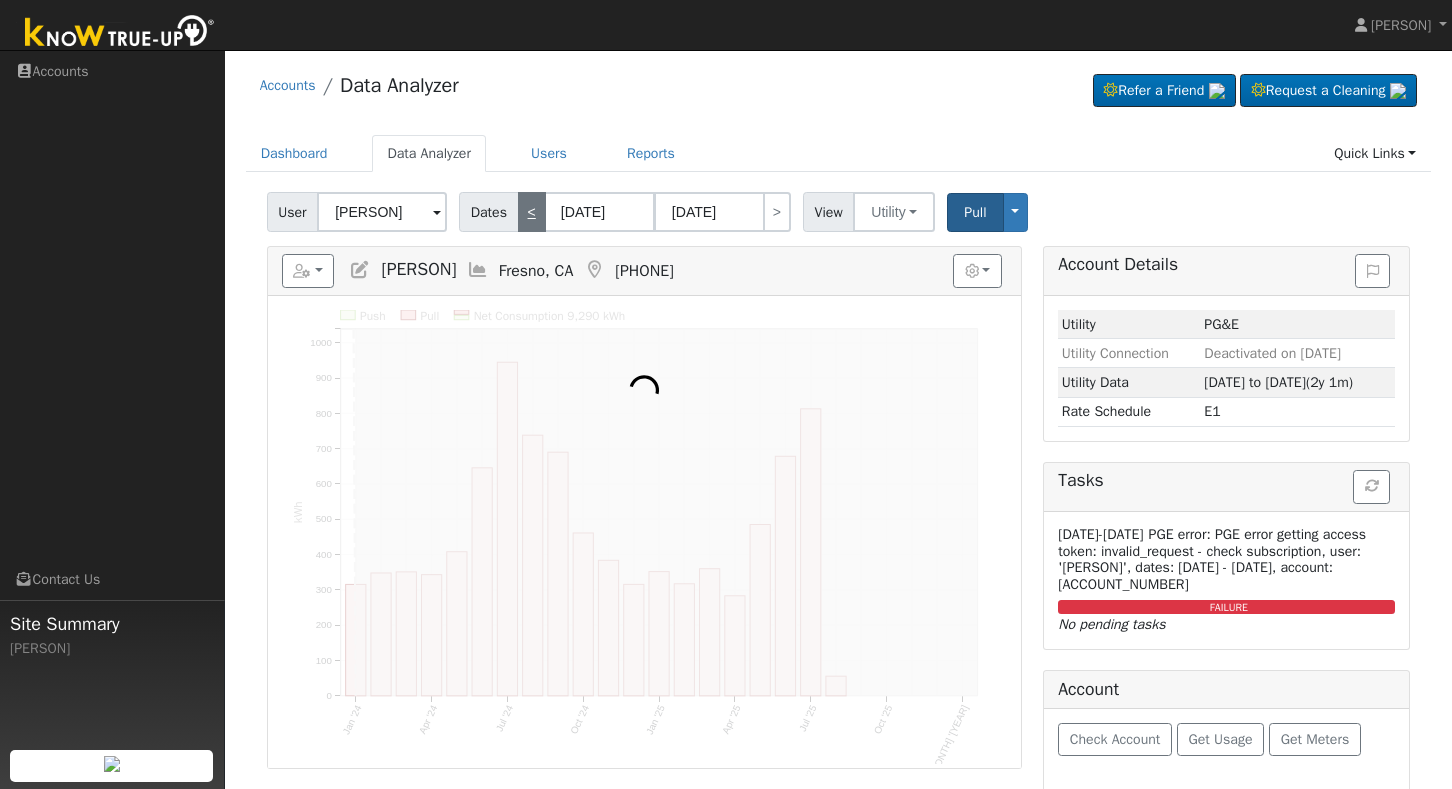 click on "<" at bounding box center (532, 212) 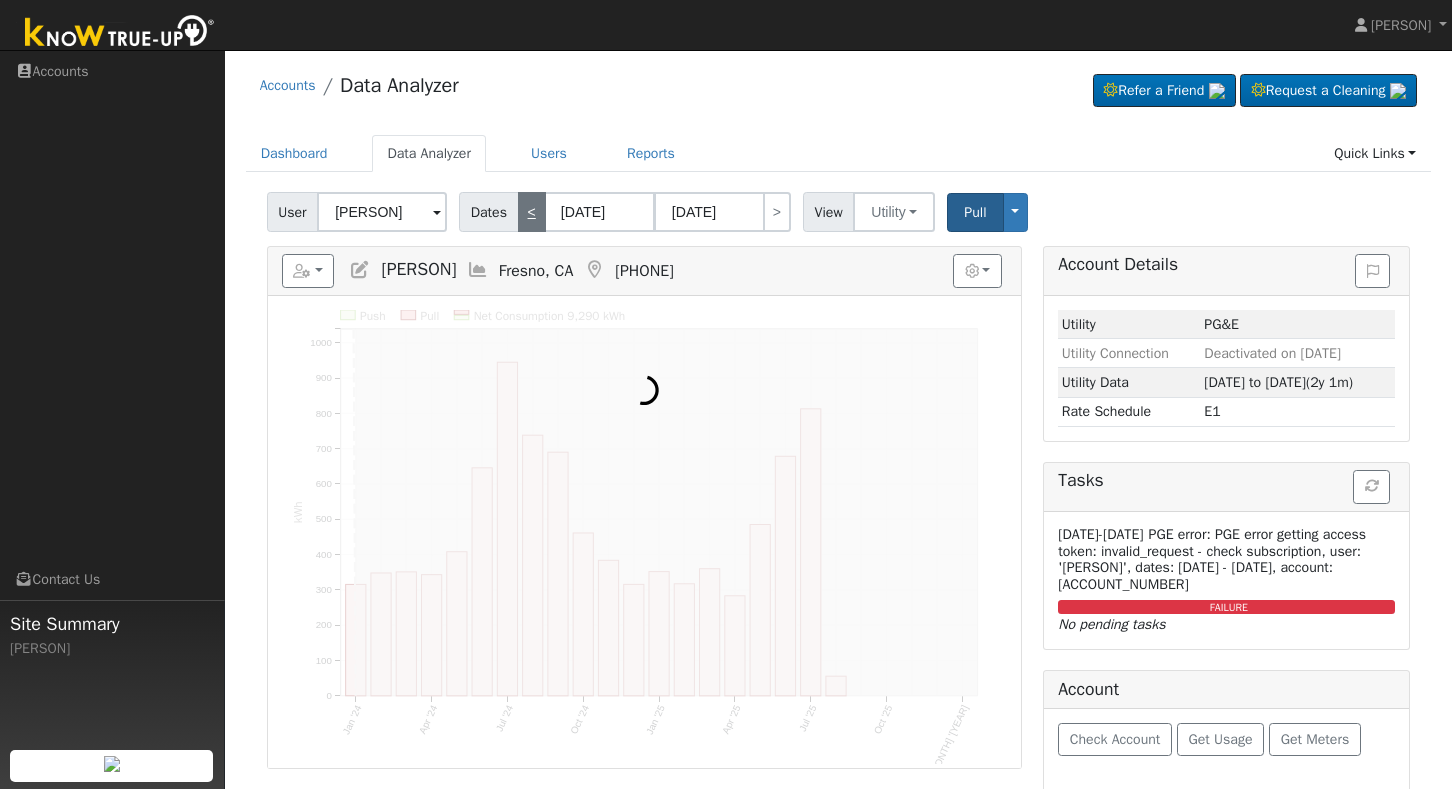 type on "12/09/2023" 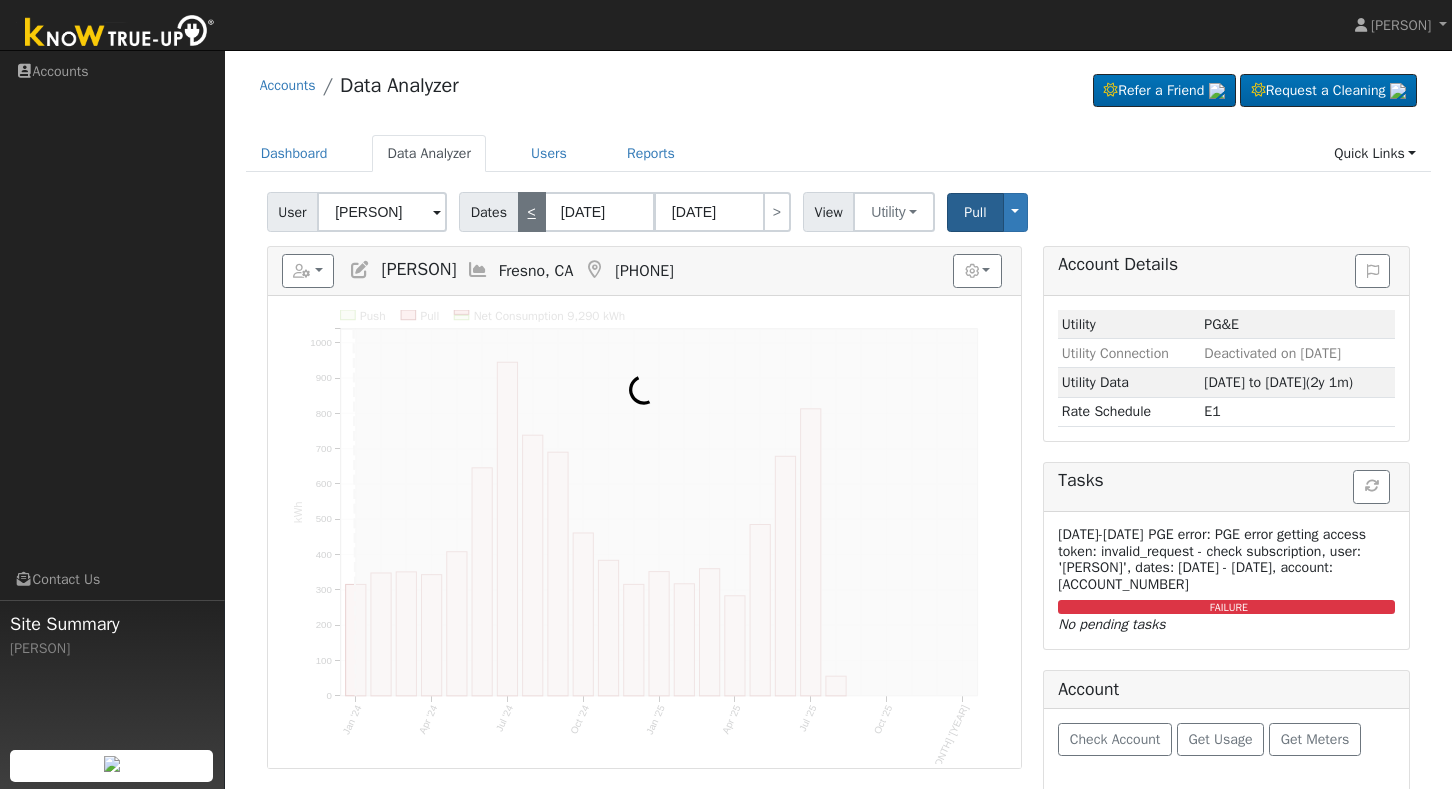 type on "12/06/2025" 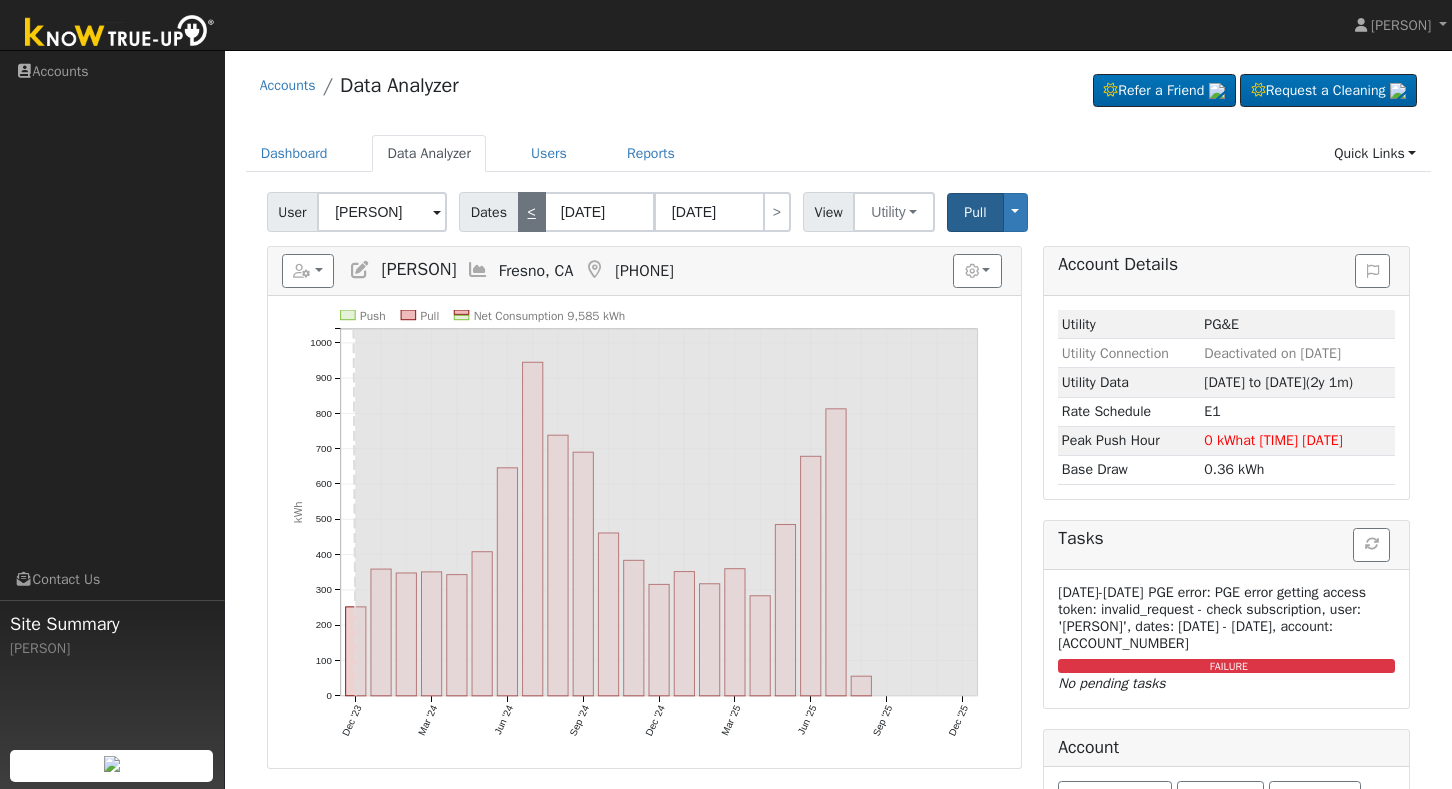 click on "<" at bounding box center [532, 212] 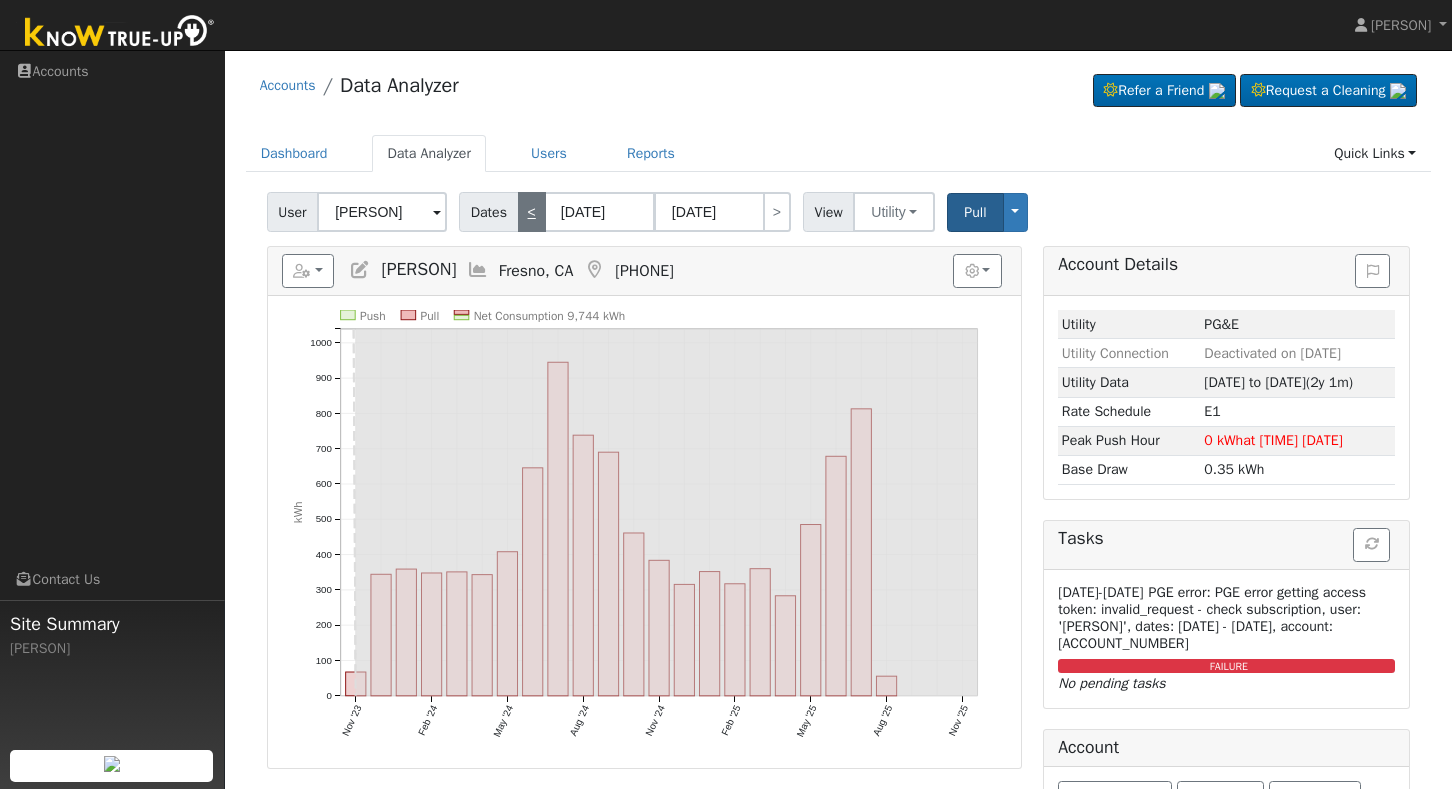 click on "<" at bounding box center [532, 212] 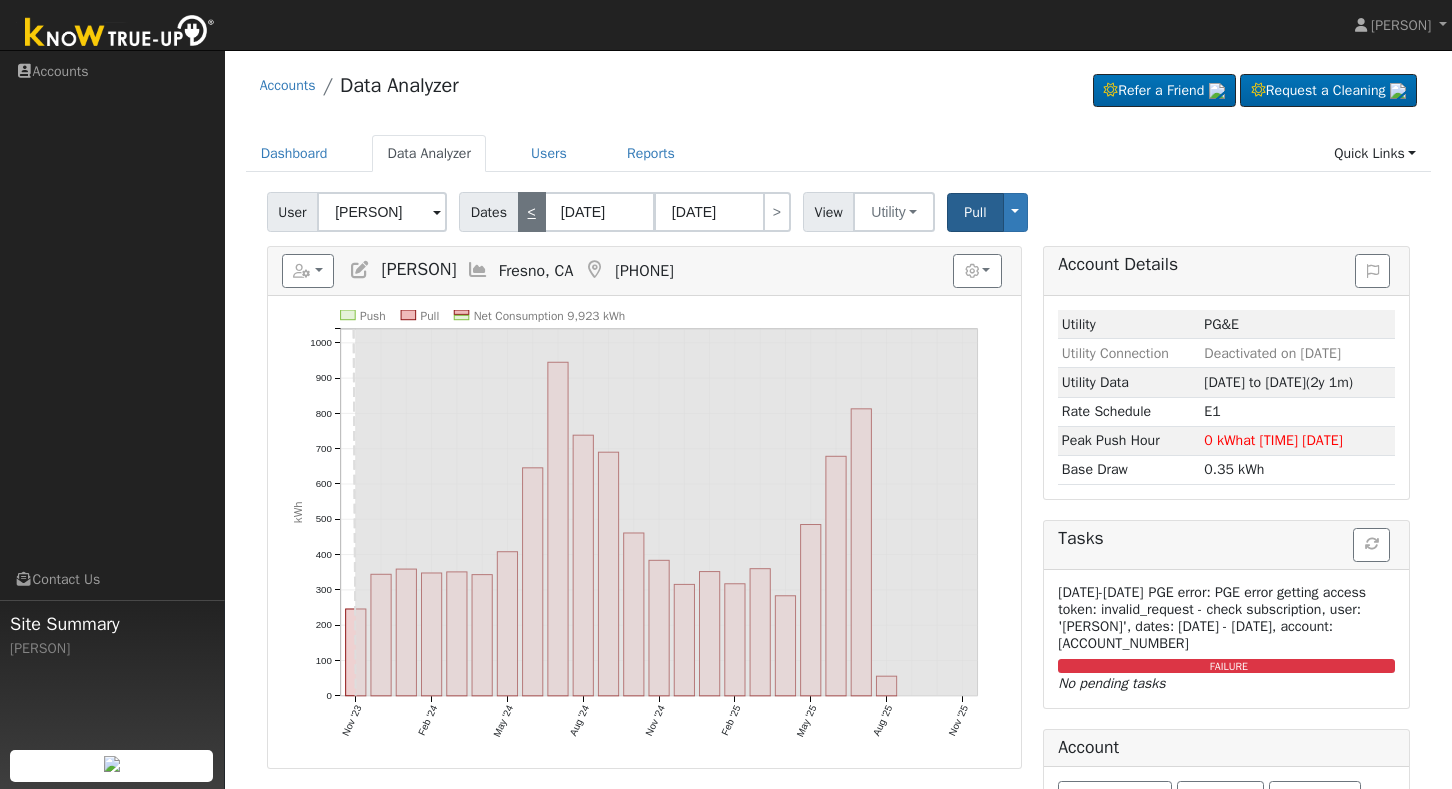 click on "<" at bounding box center [532, 212] 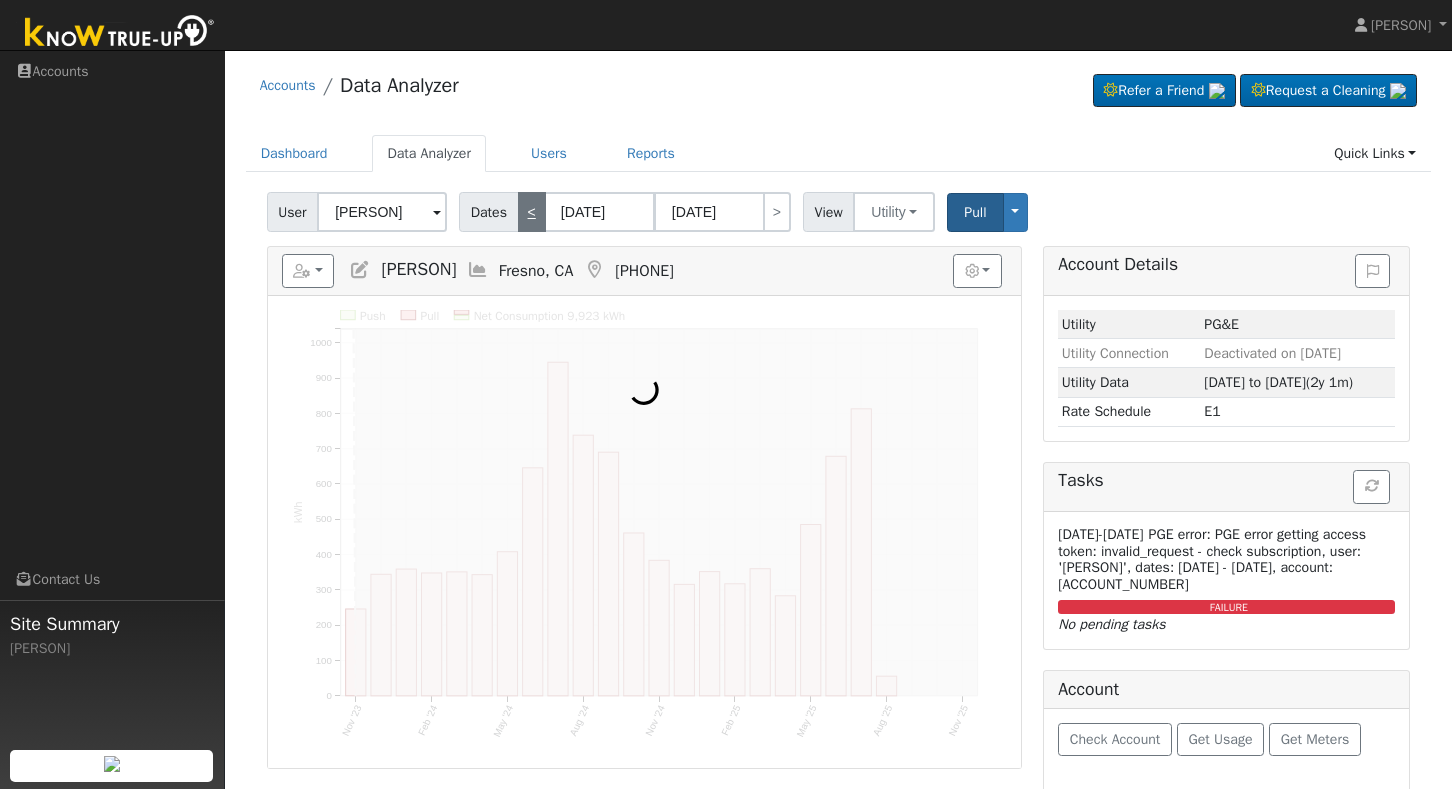click on "<" at bounding box center [532, 212] 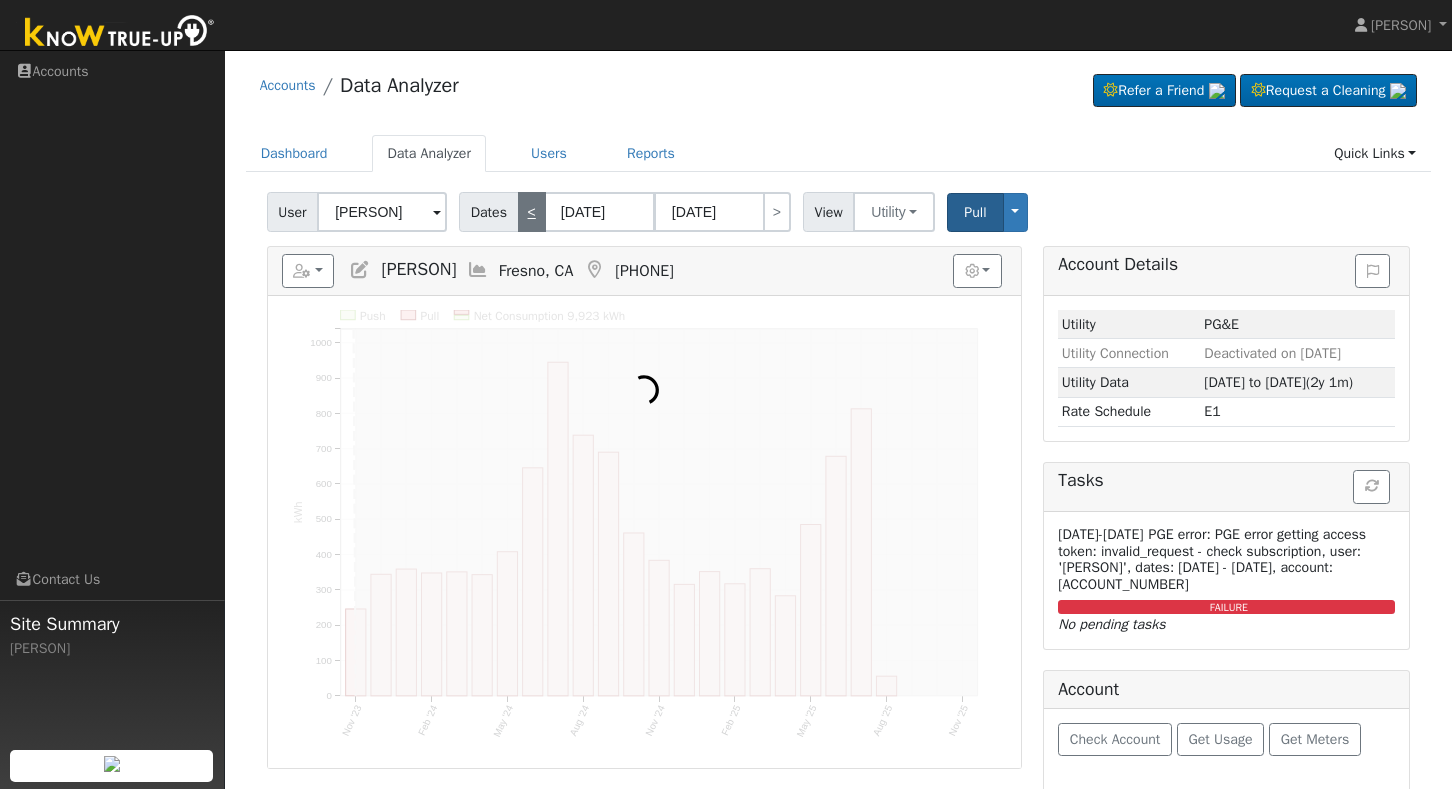 type on "10/14/2023" 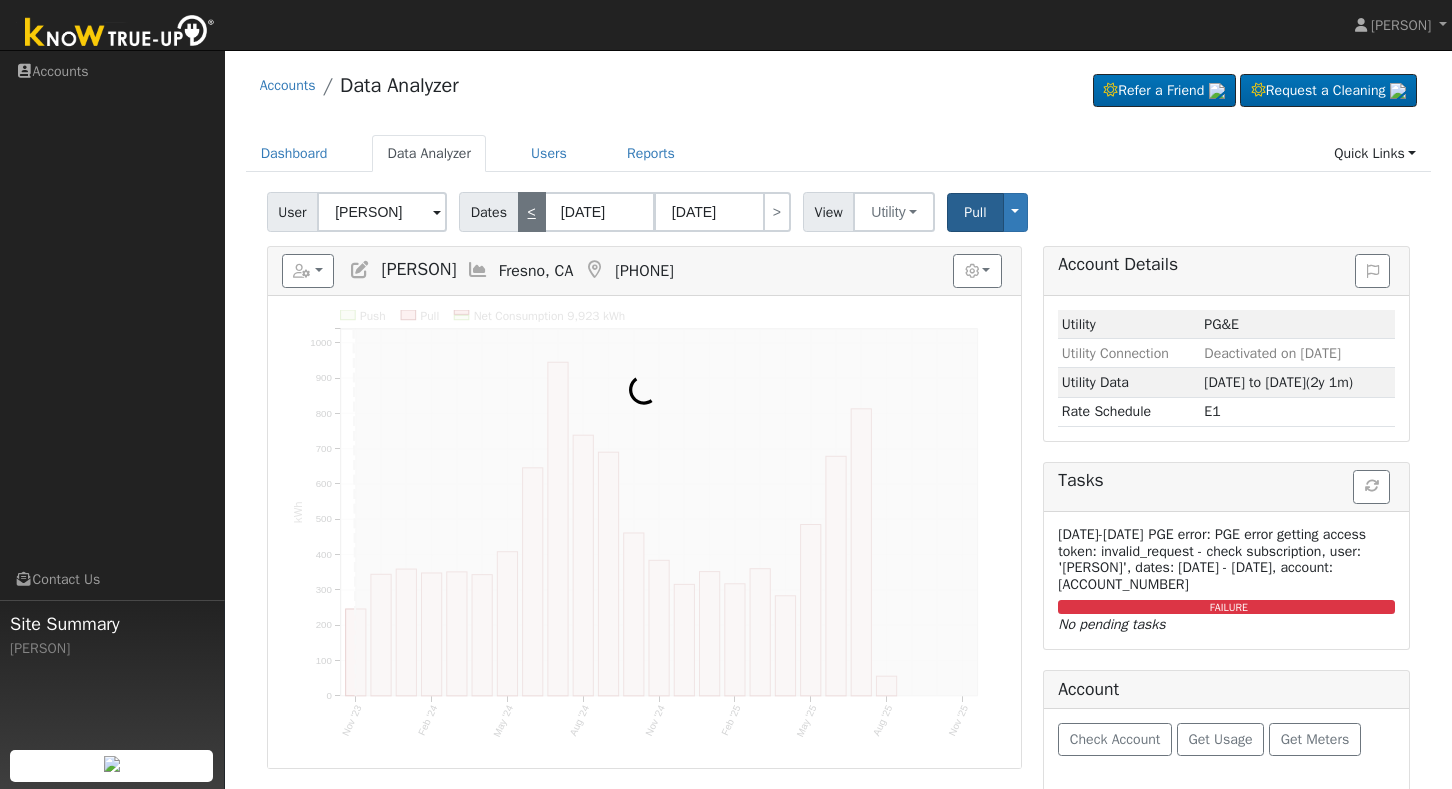 type on "10/11/2025" 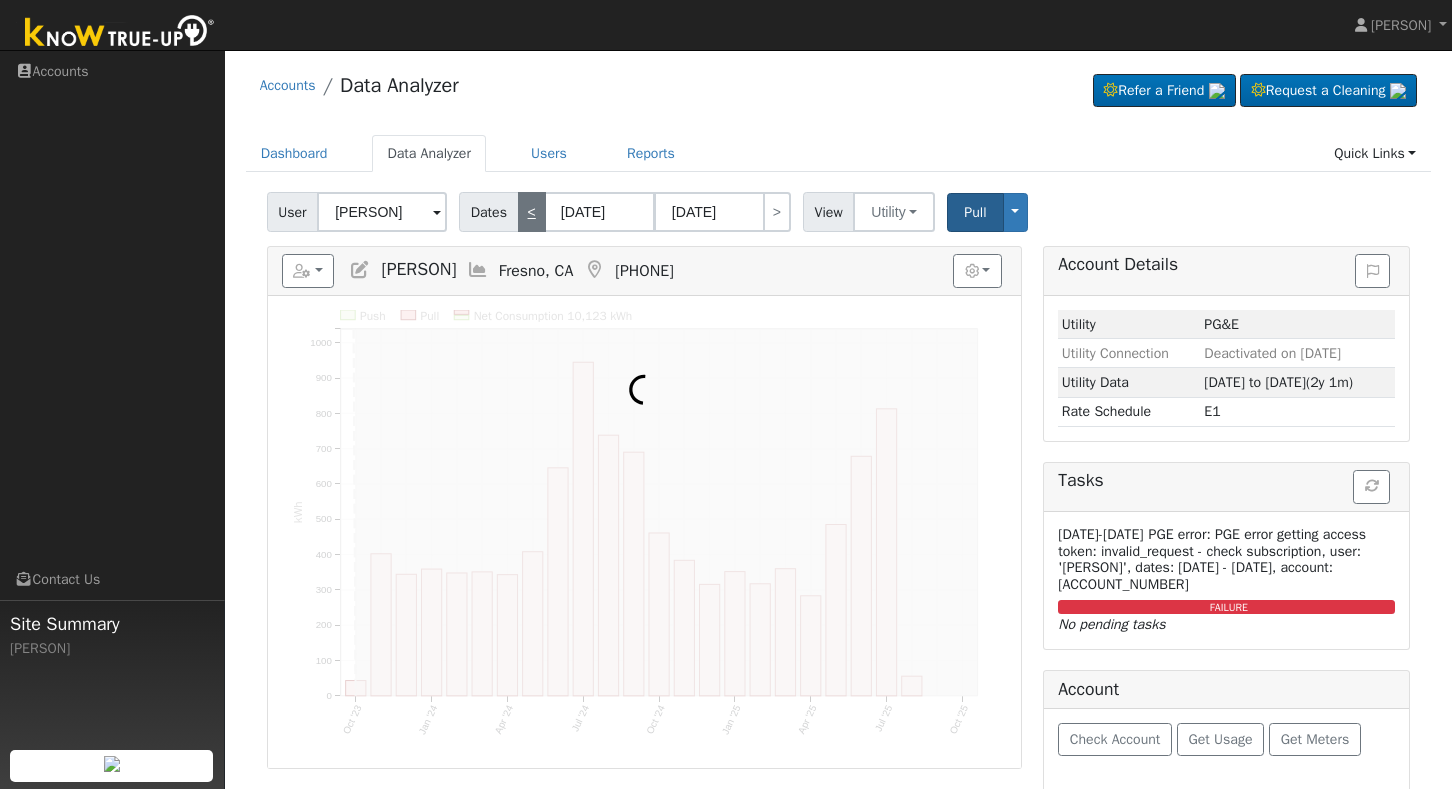 click on "<" at bounding box center [532, 212] 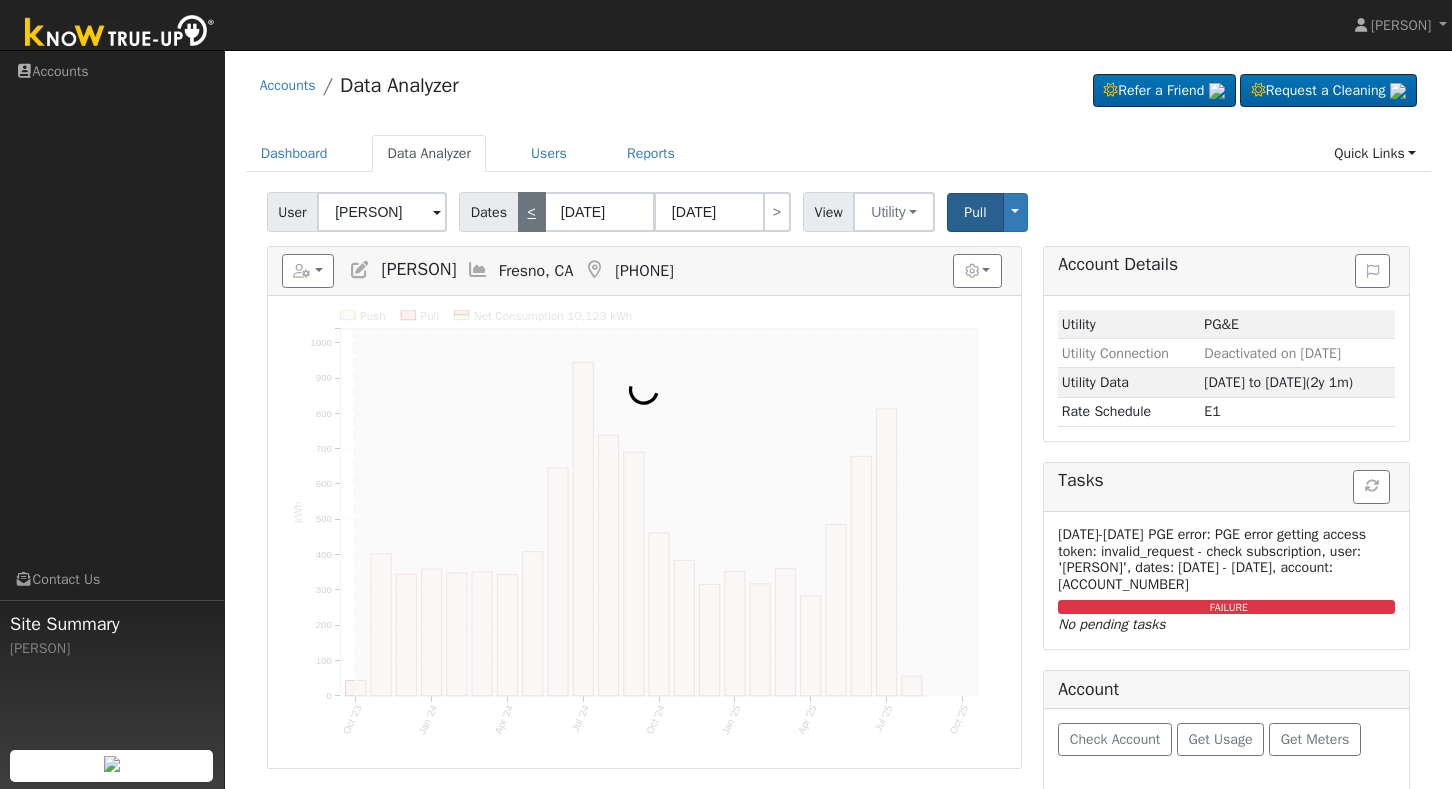 type on "09/30/2023" 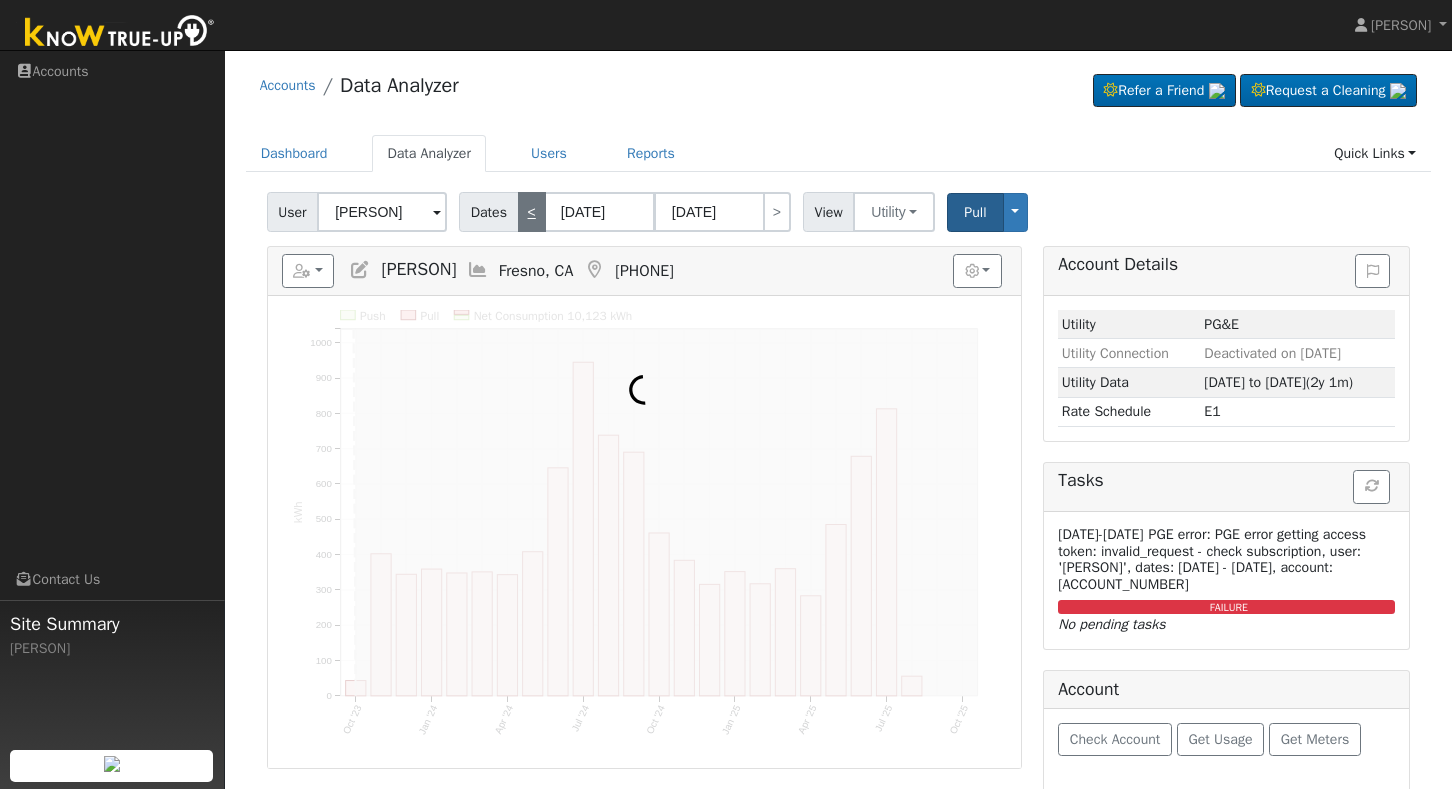 type on "09/27/2025" 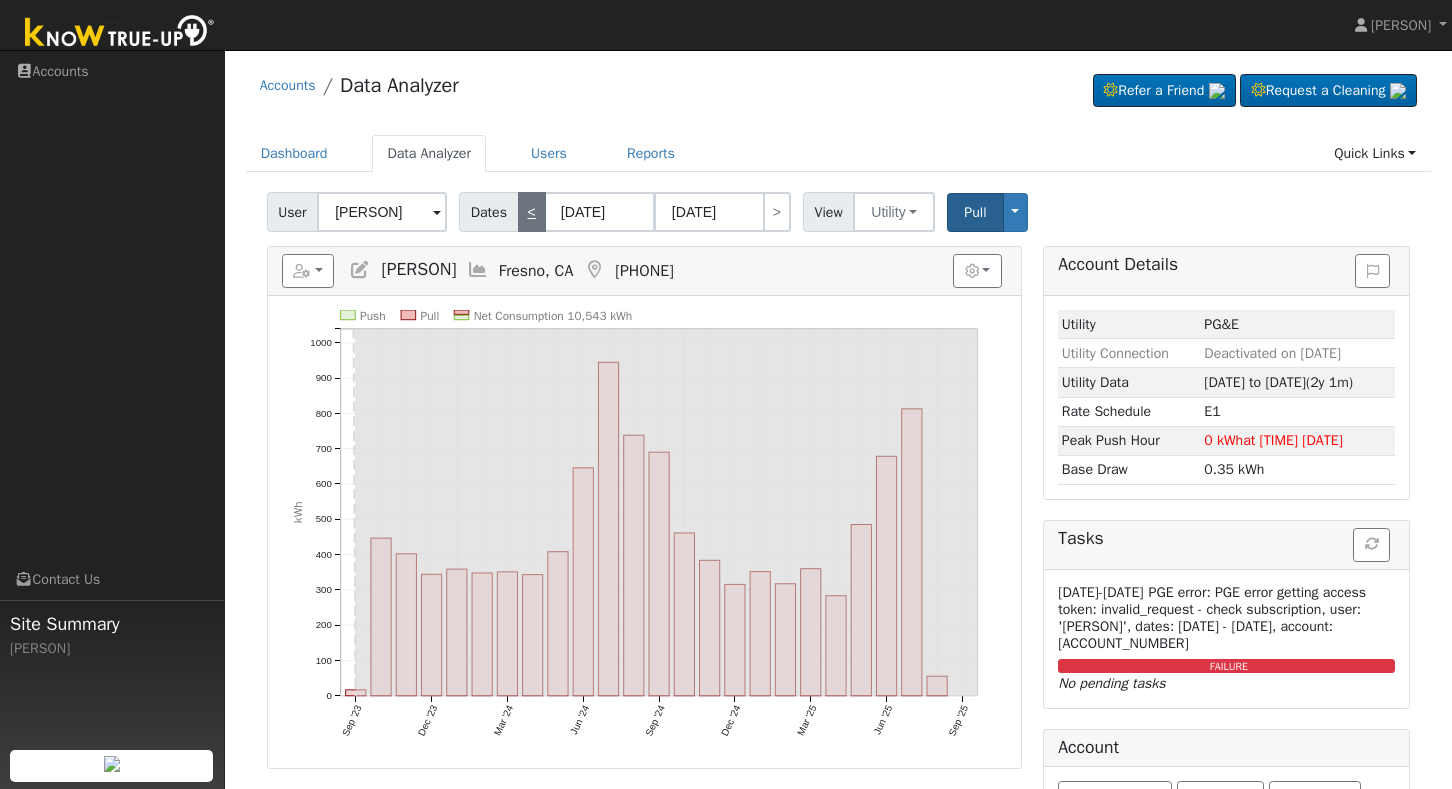 click on "<" at bounding box center [532, 212] 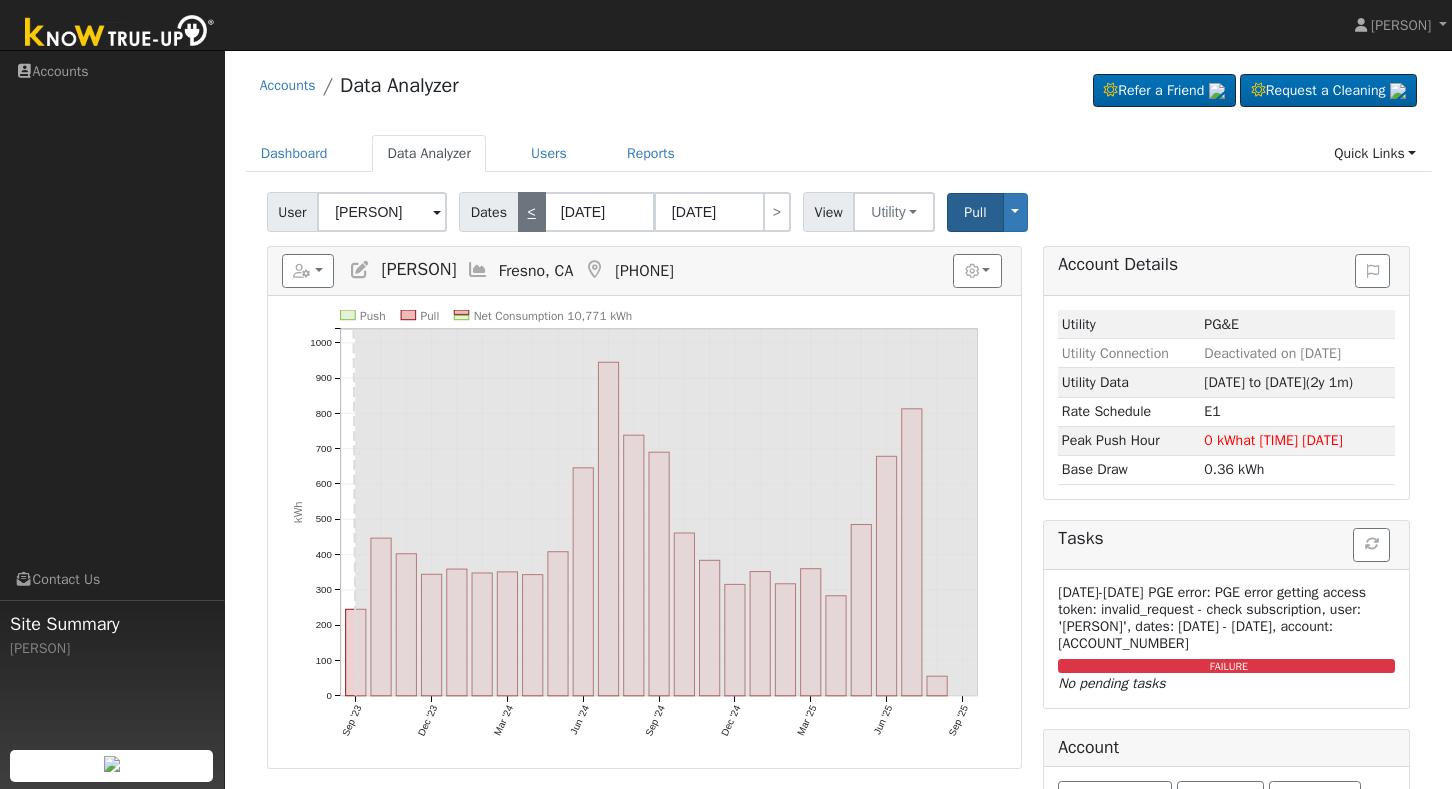click on "<" at bounding box center (532, 212) 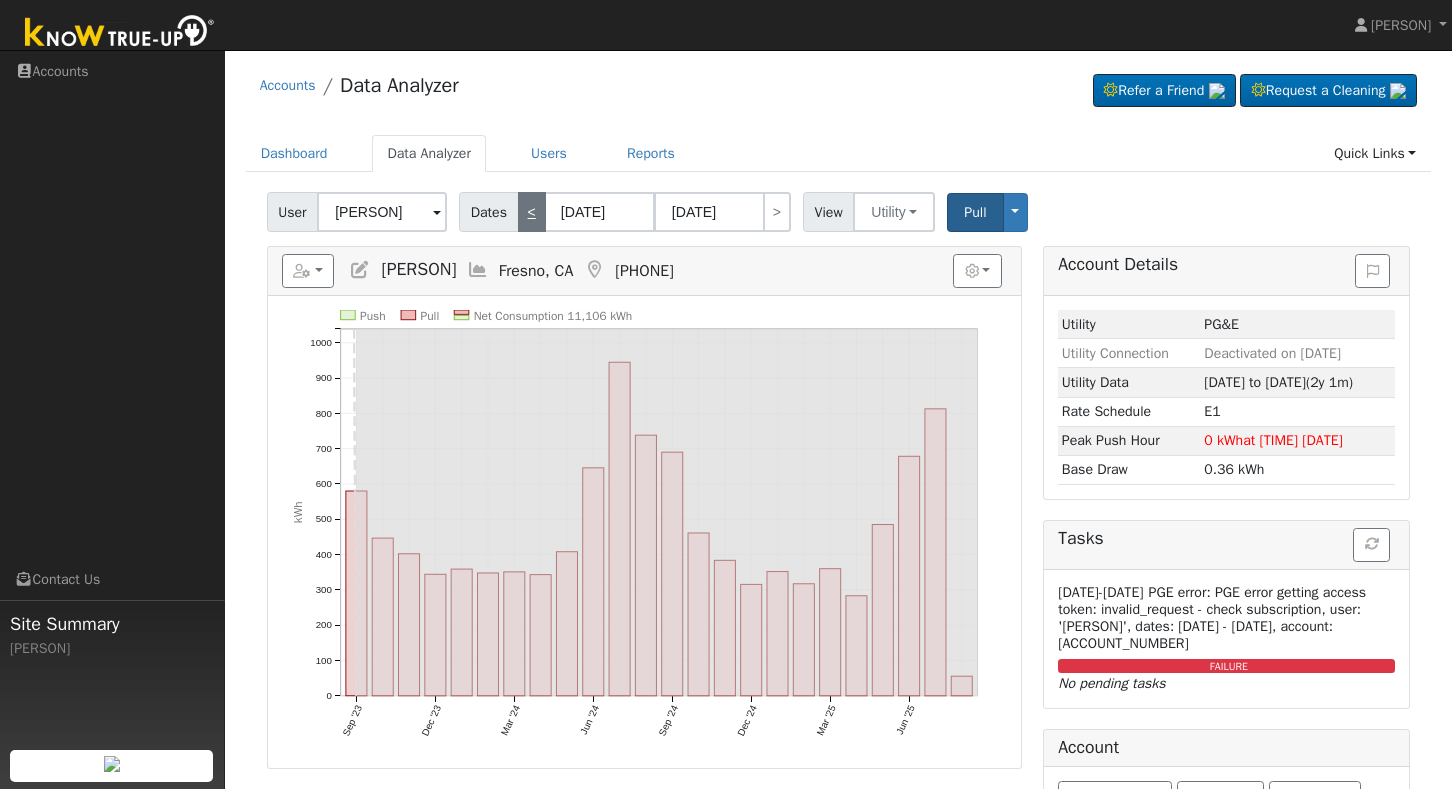 click on "<" at bounding box center [532, 212] 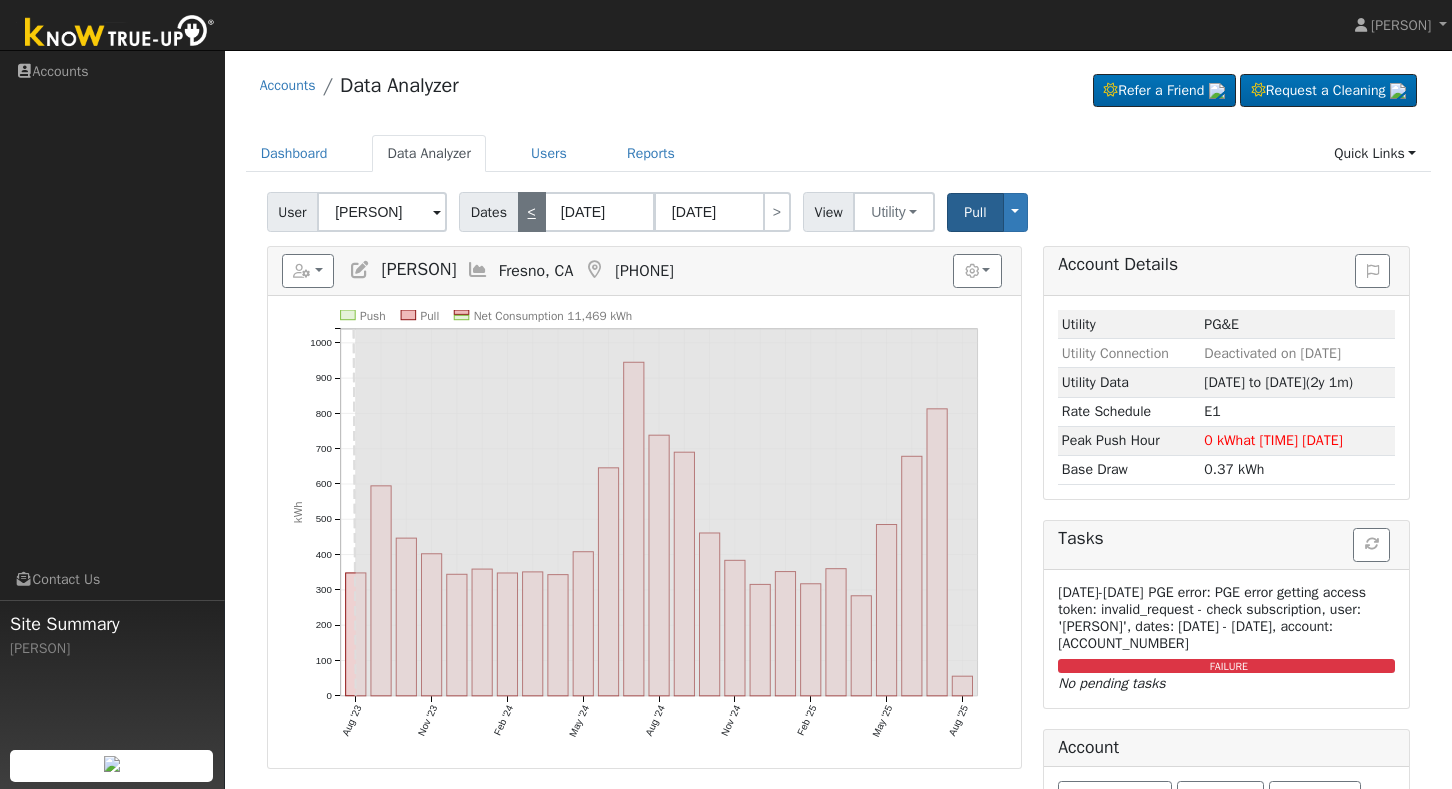 click on "<" at bounding box center [532, 212] 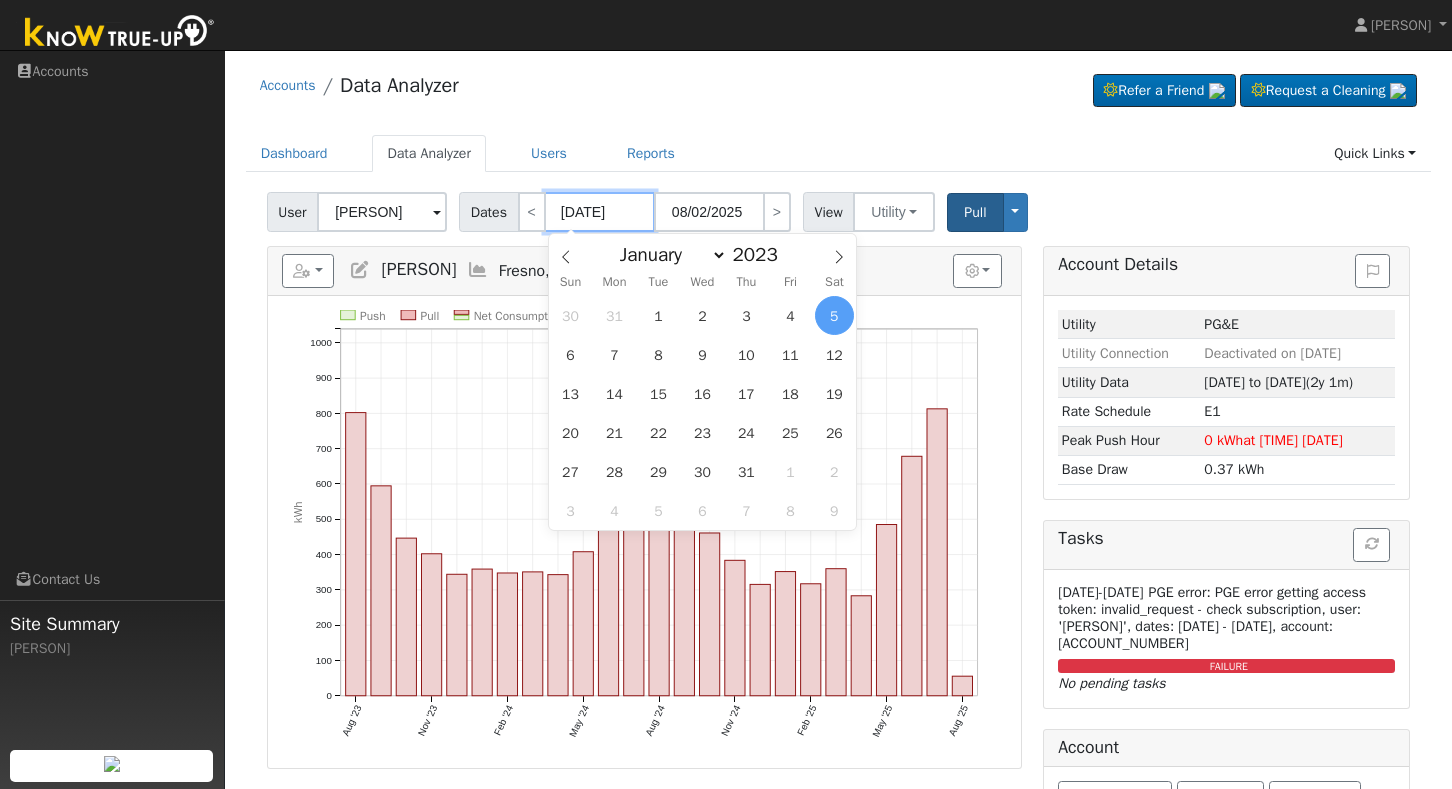 click on "08/05/2023" at bounding box center [600, 212] 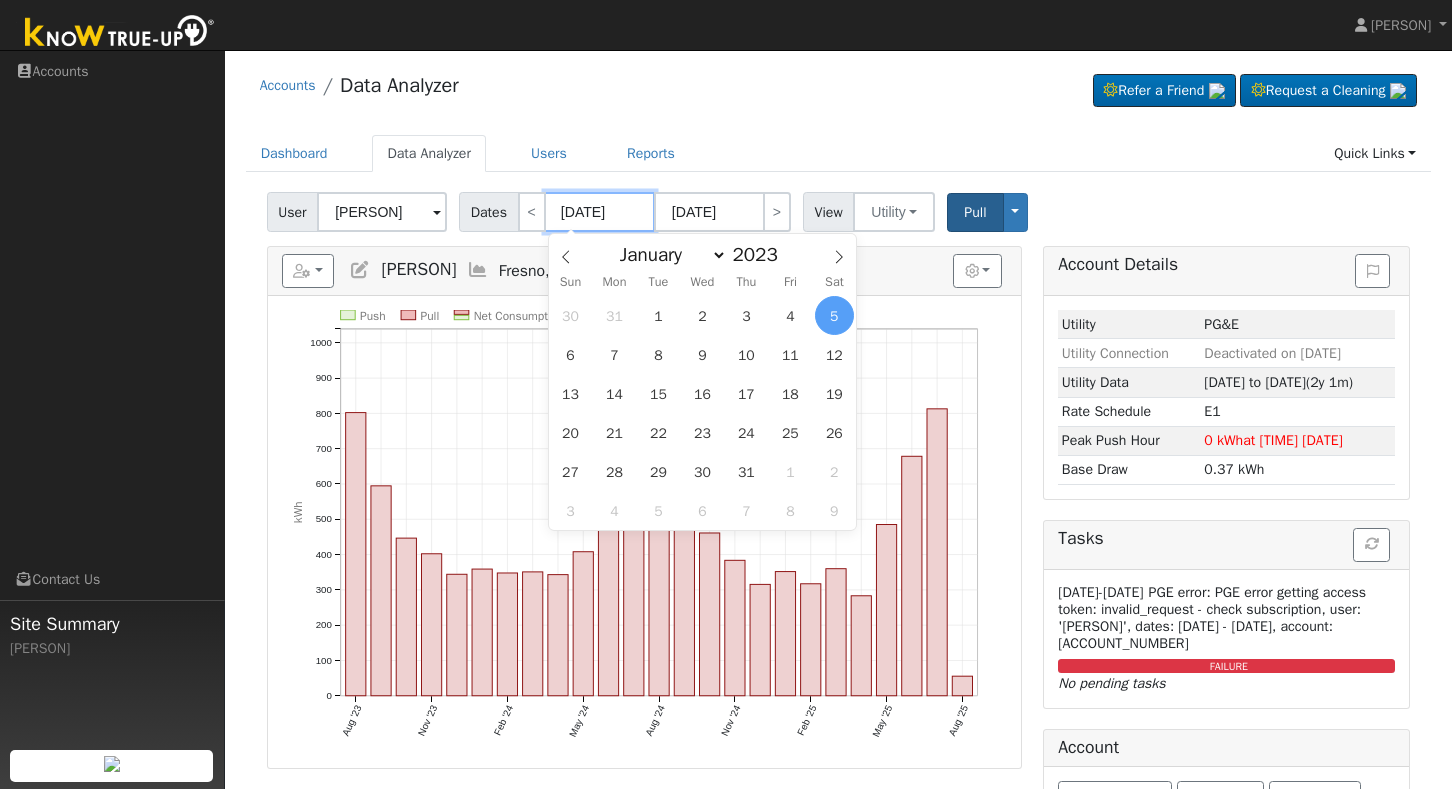type on "08/05/202" 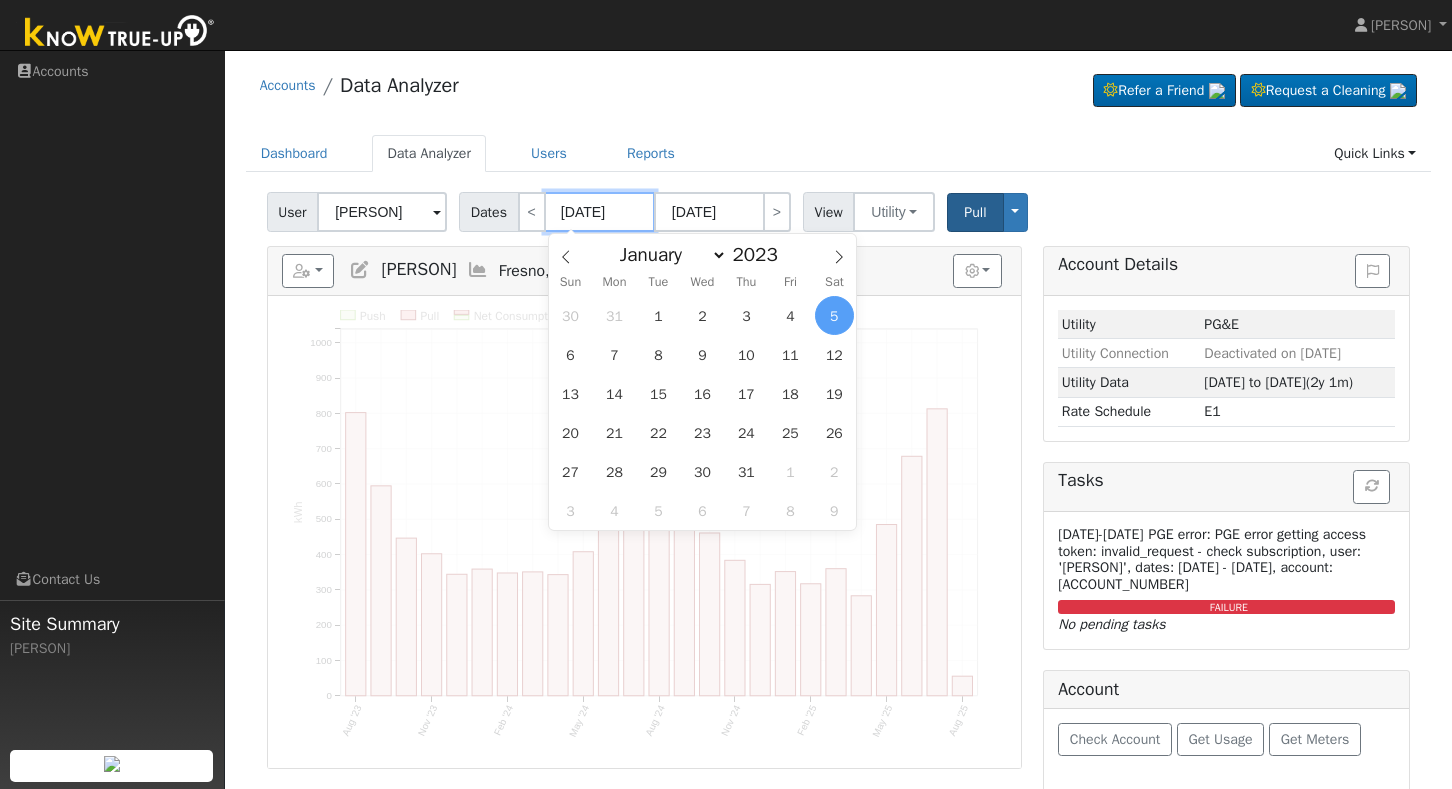 type on "08/18/2024" 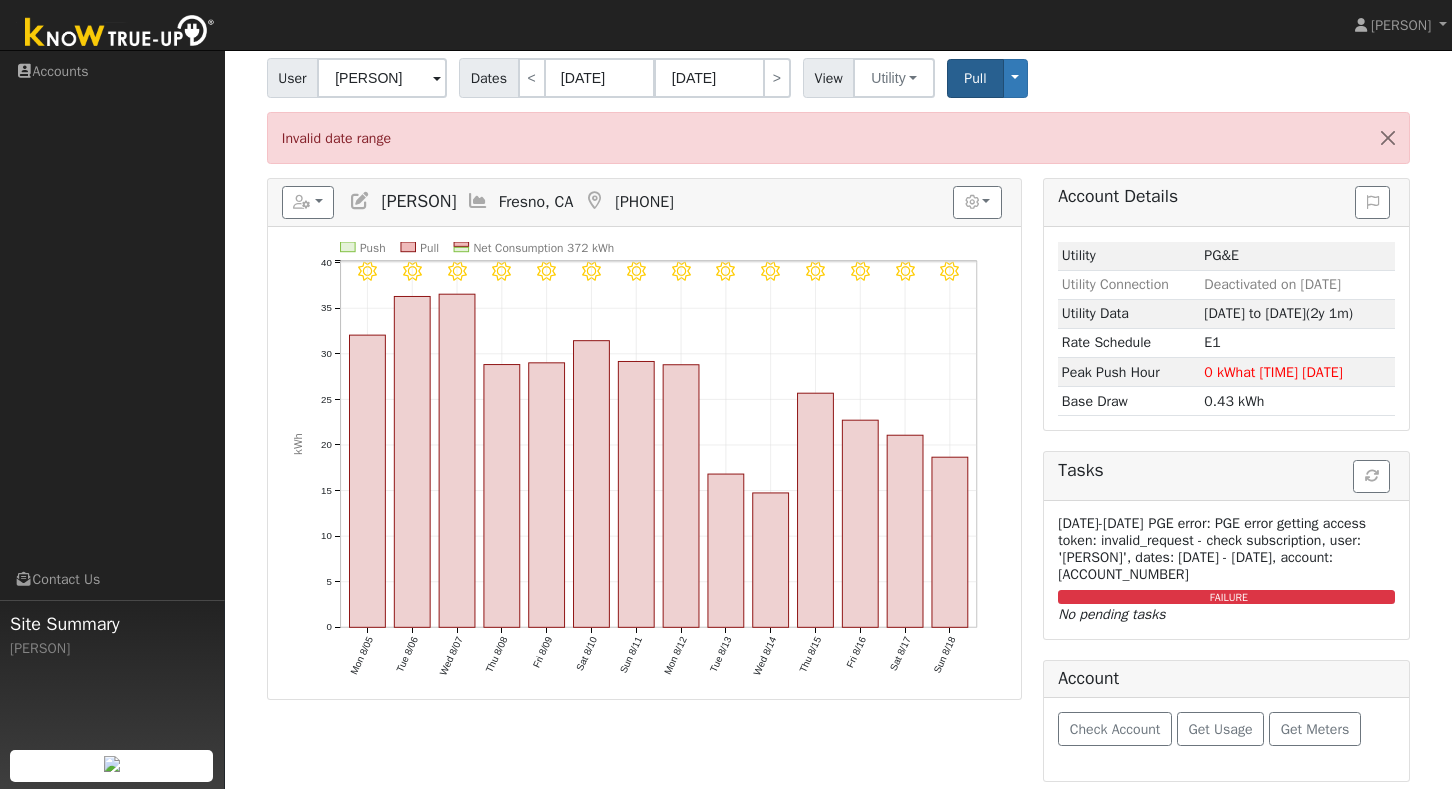 scroll, scrollTop: 133, scrollLeft: 0, axis: vertical 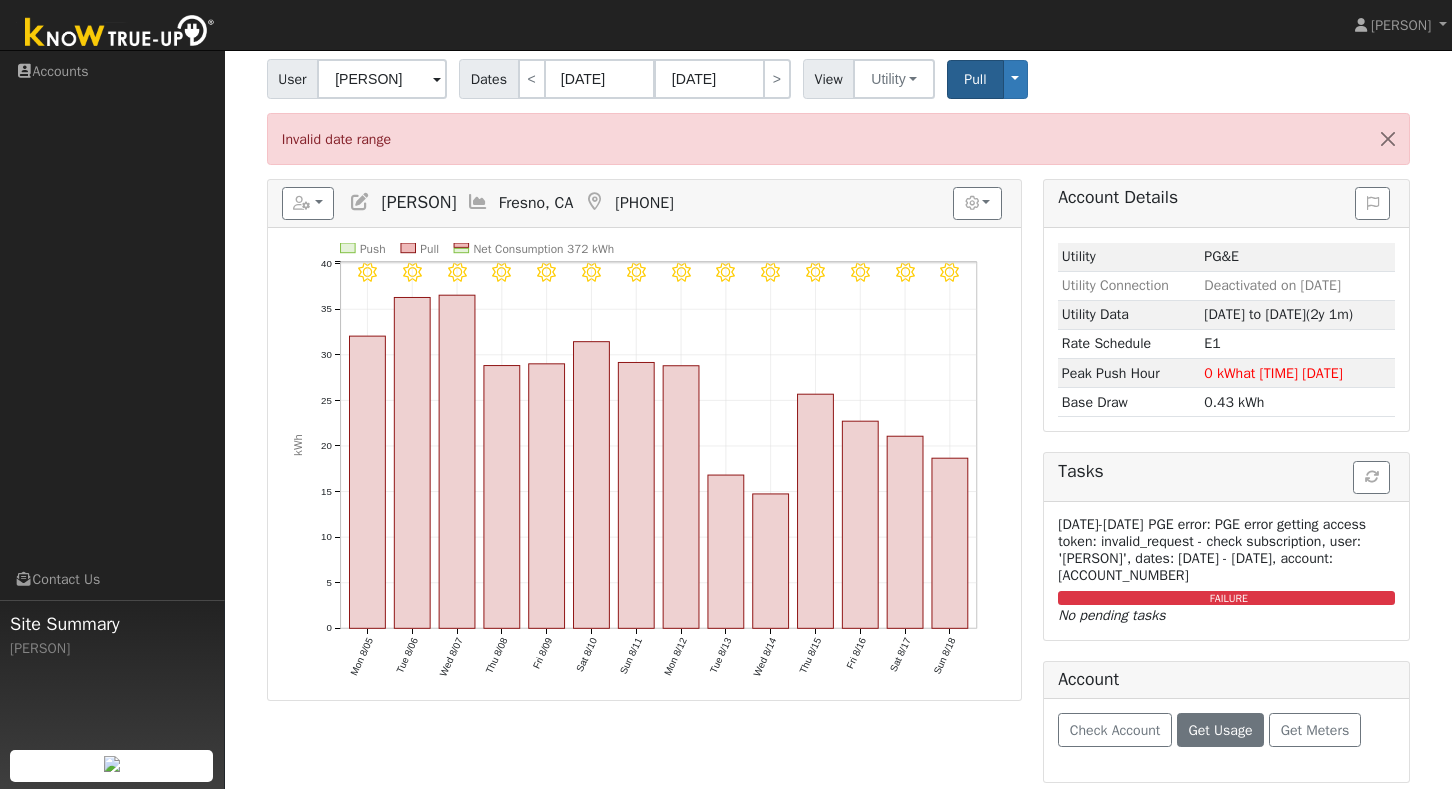 click on "Get Usage" at bounding box center (1220, 730) 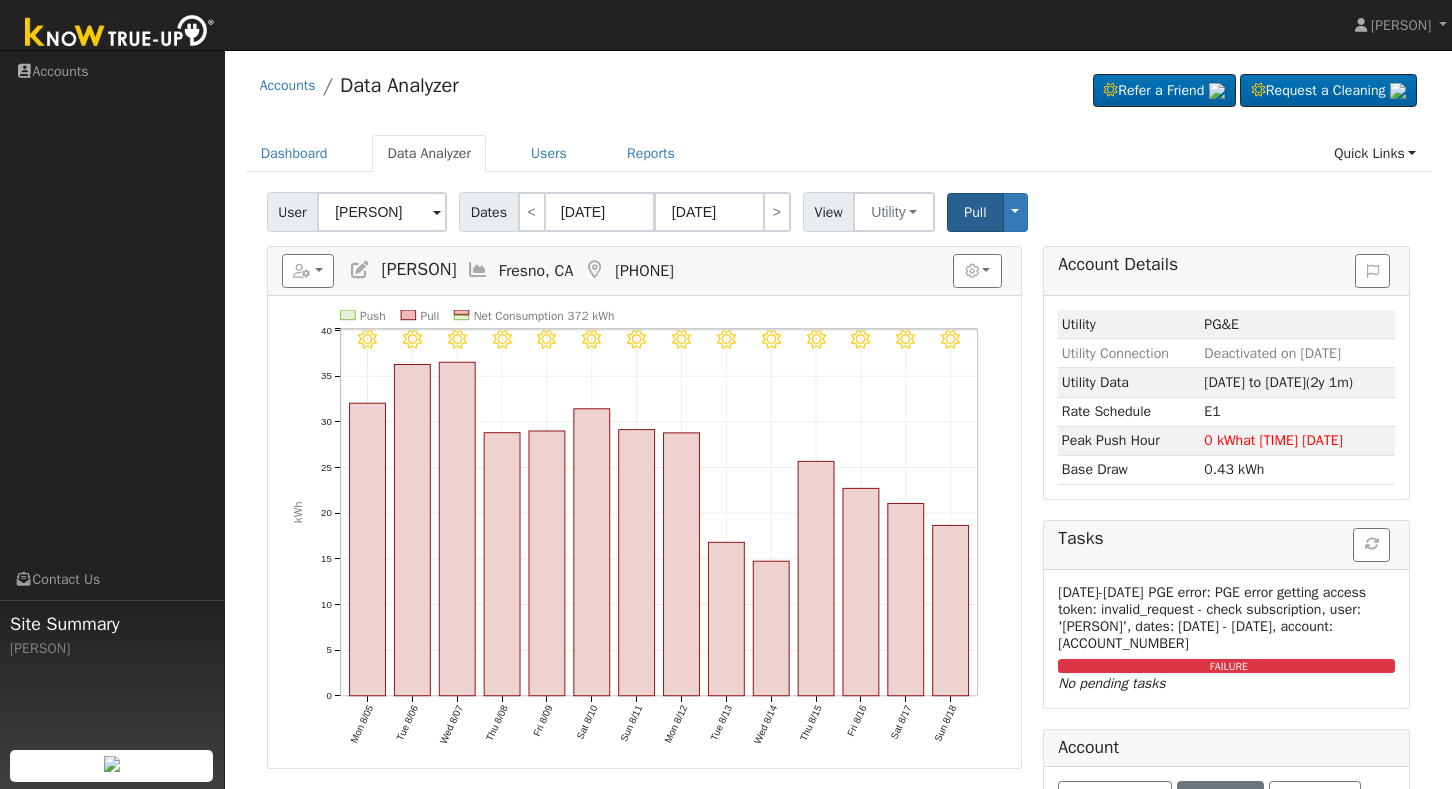 scroll, scrollTop: 0, scrollLeft: 0, axis: both 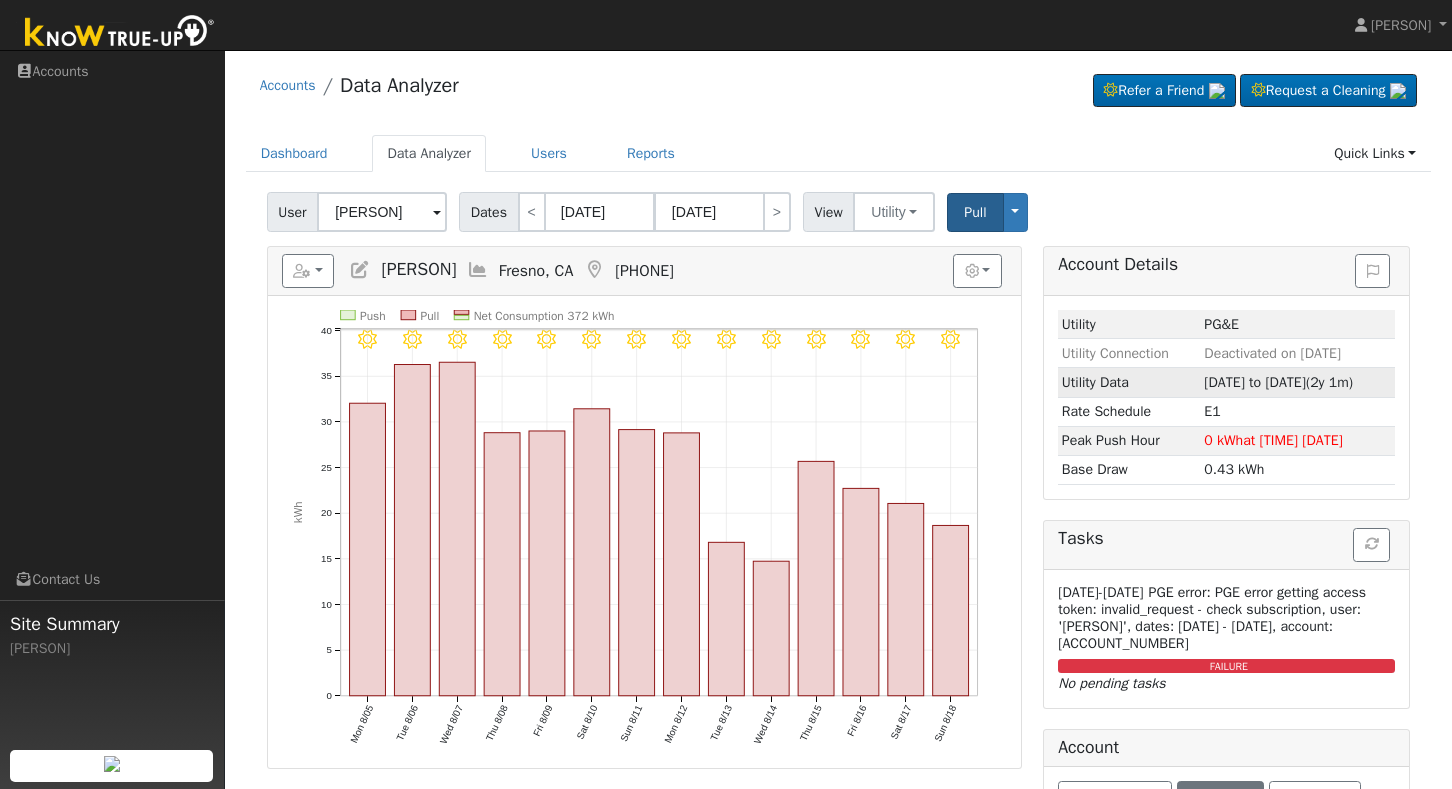 click on "08/05/23 to 08/02/25  (2y 1m)" at bounding box center (1278, 382) 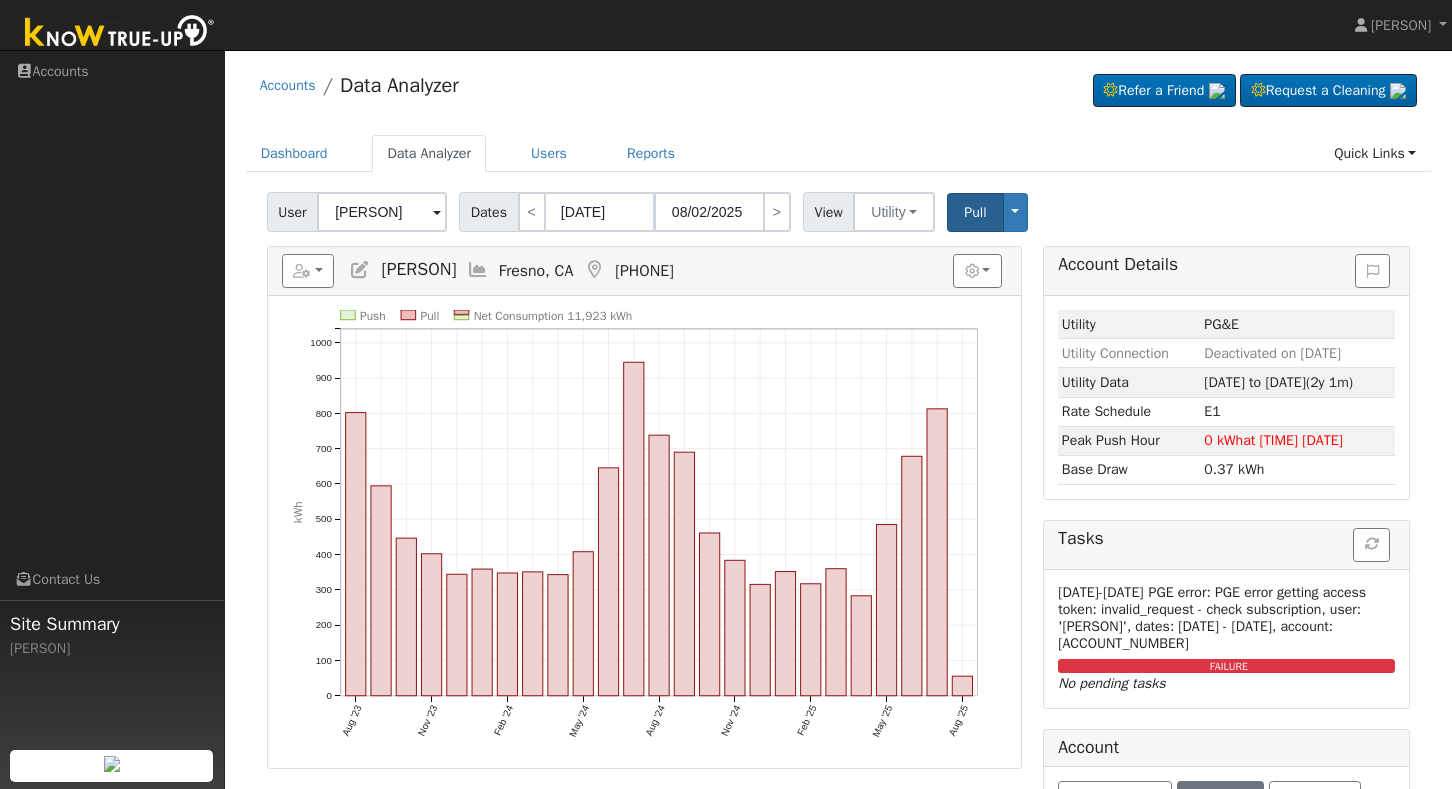 click on "Dates" at bounding box center [488, 212] 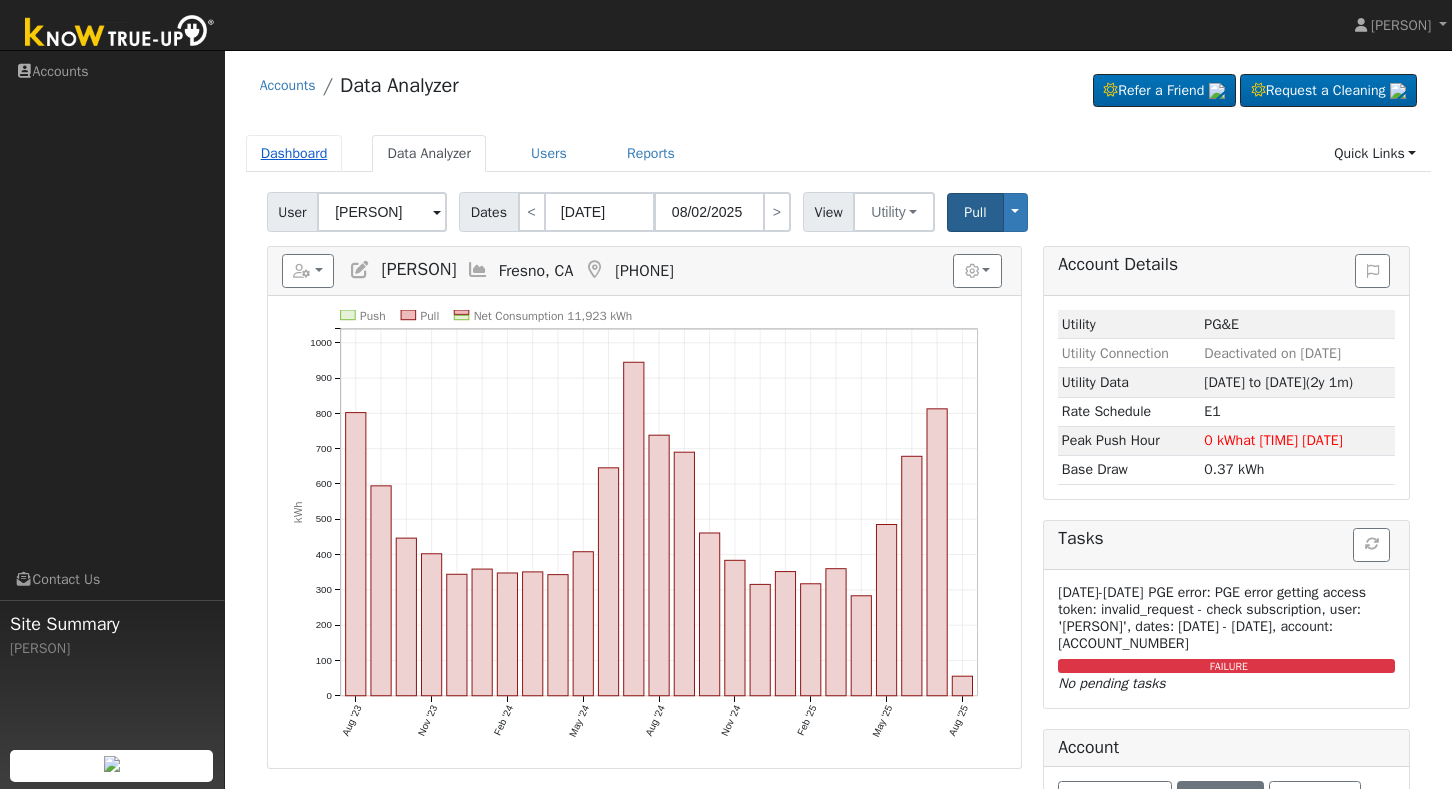 click on "Dashboard" at bounding box center [294, 153] 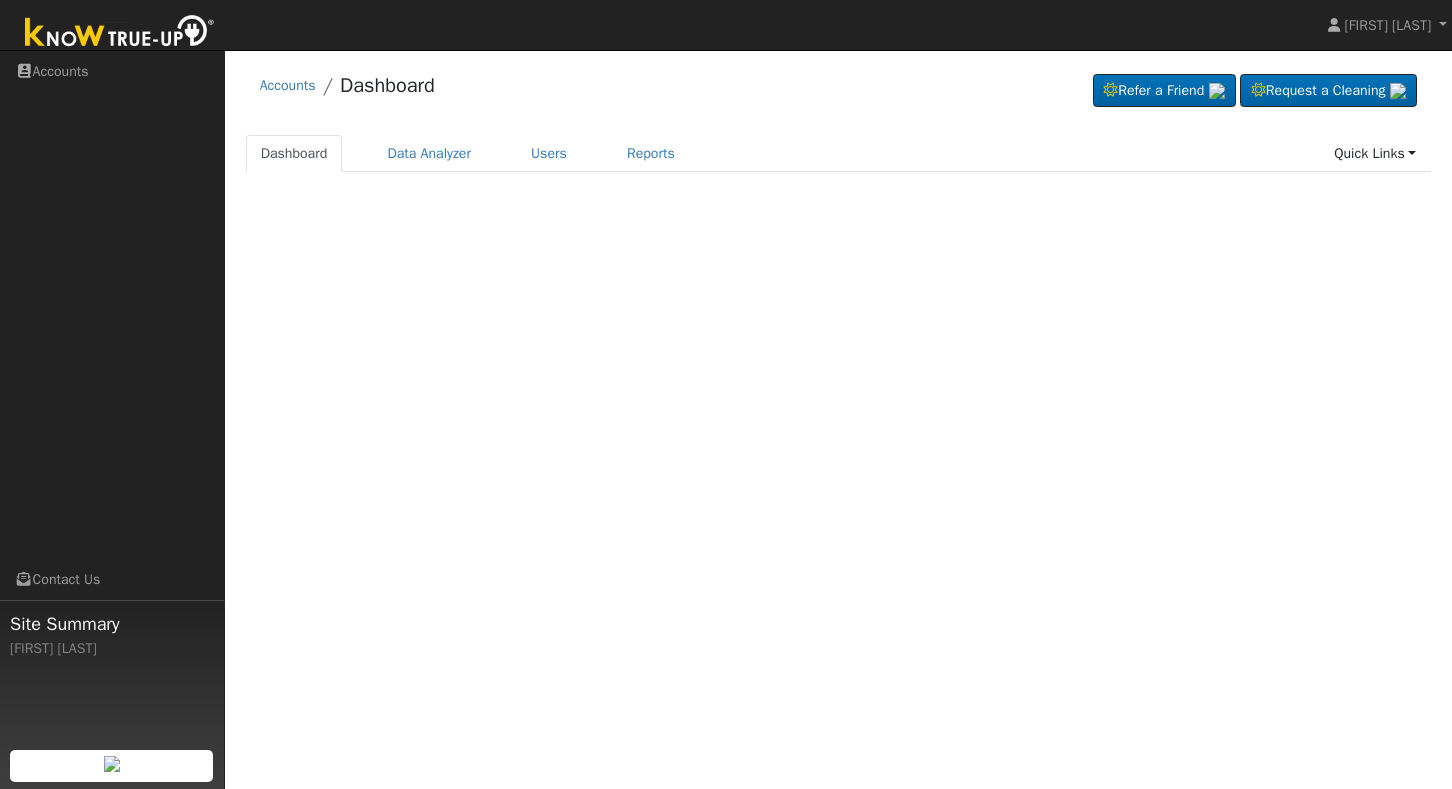 scroll, scrollTop: 0, scrollLeft: 0, axis: both 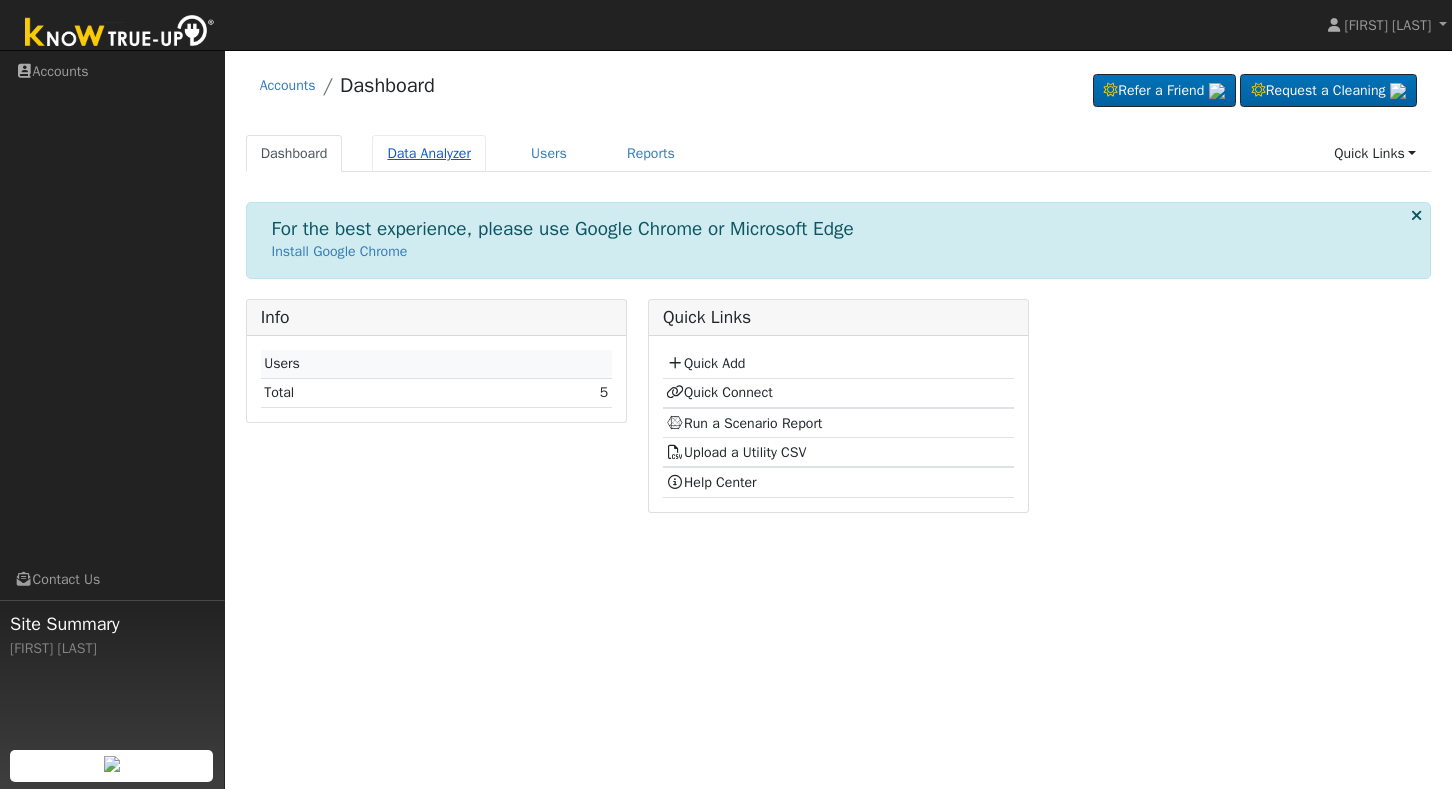 click on "Data Analyzer" at bounding box center [429, 153] 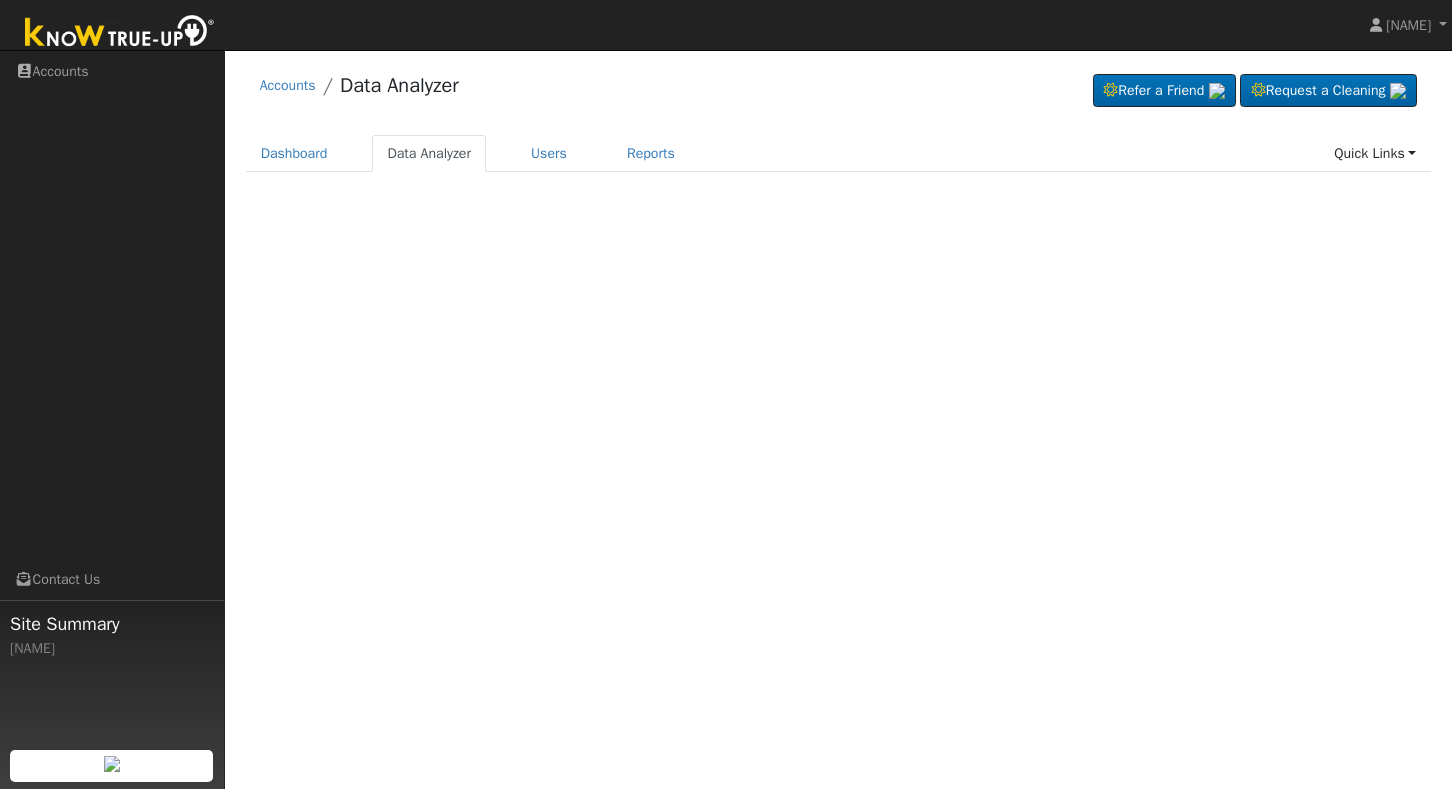 scroll, scrollTop: 0, scrollLeft: 0, axis: both 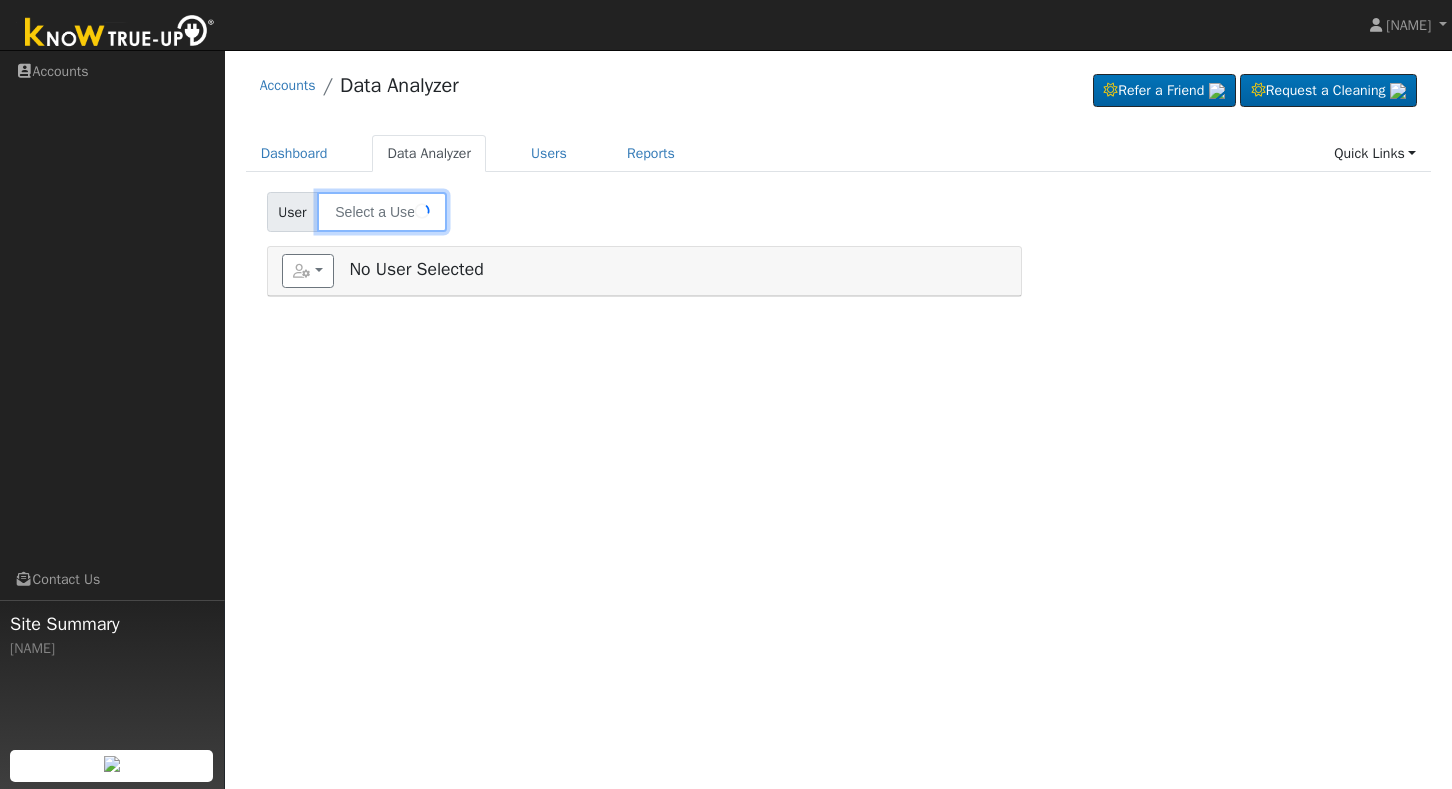 type on "[NAME]" 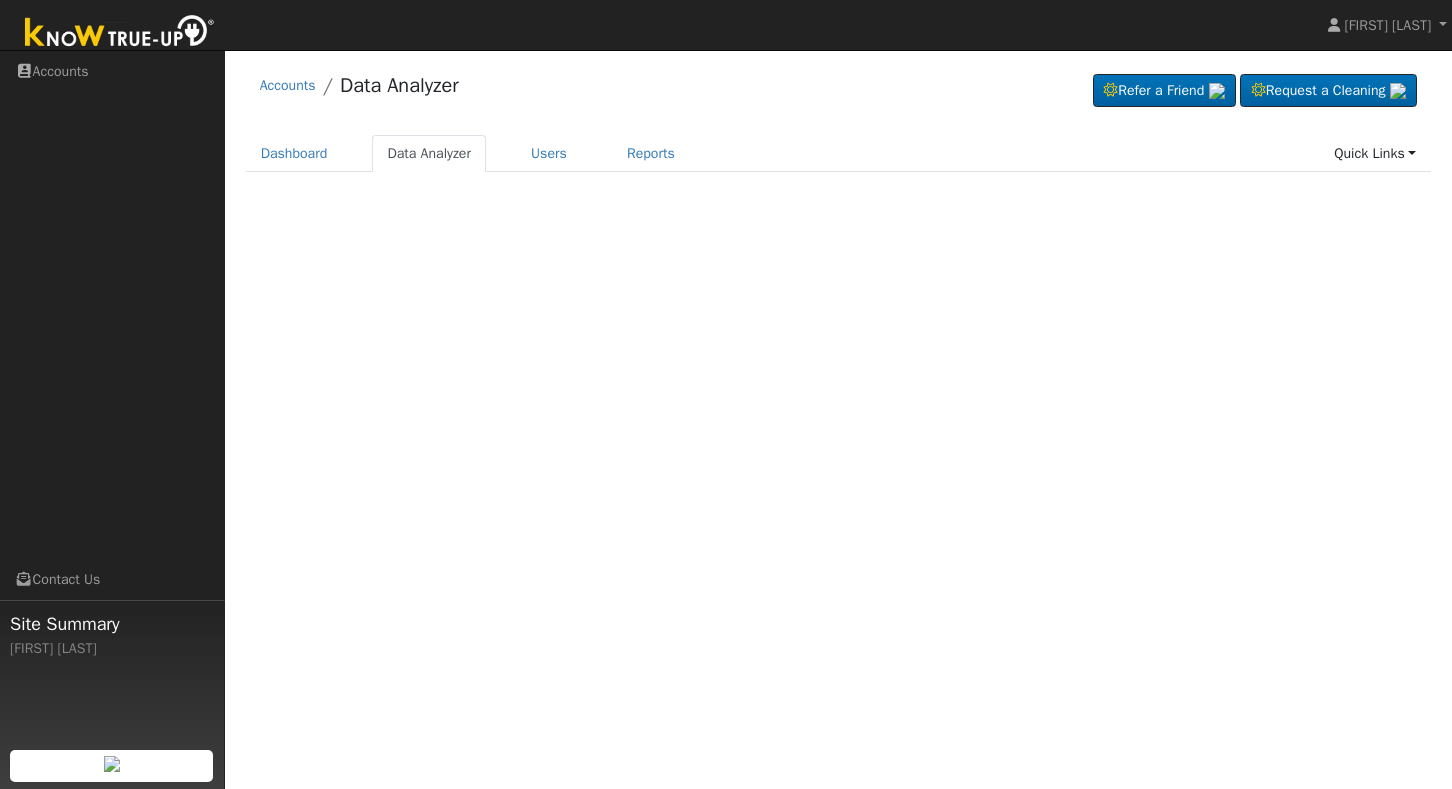 scroll, scrollTop: 0, scrollLeft: 0, axis: both 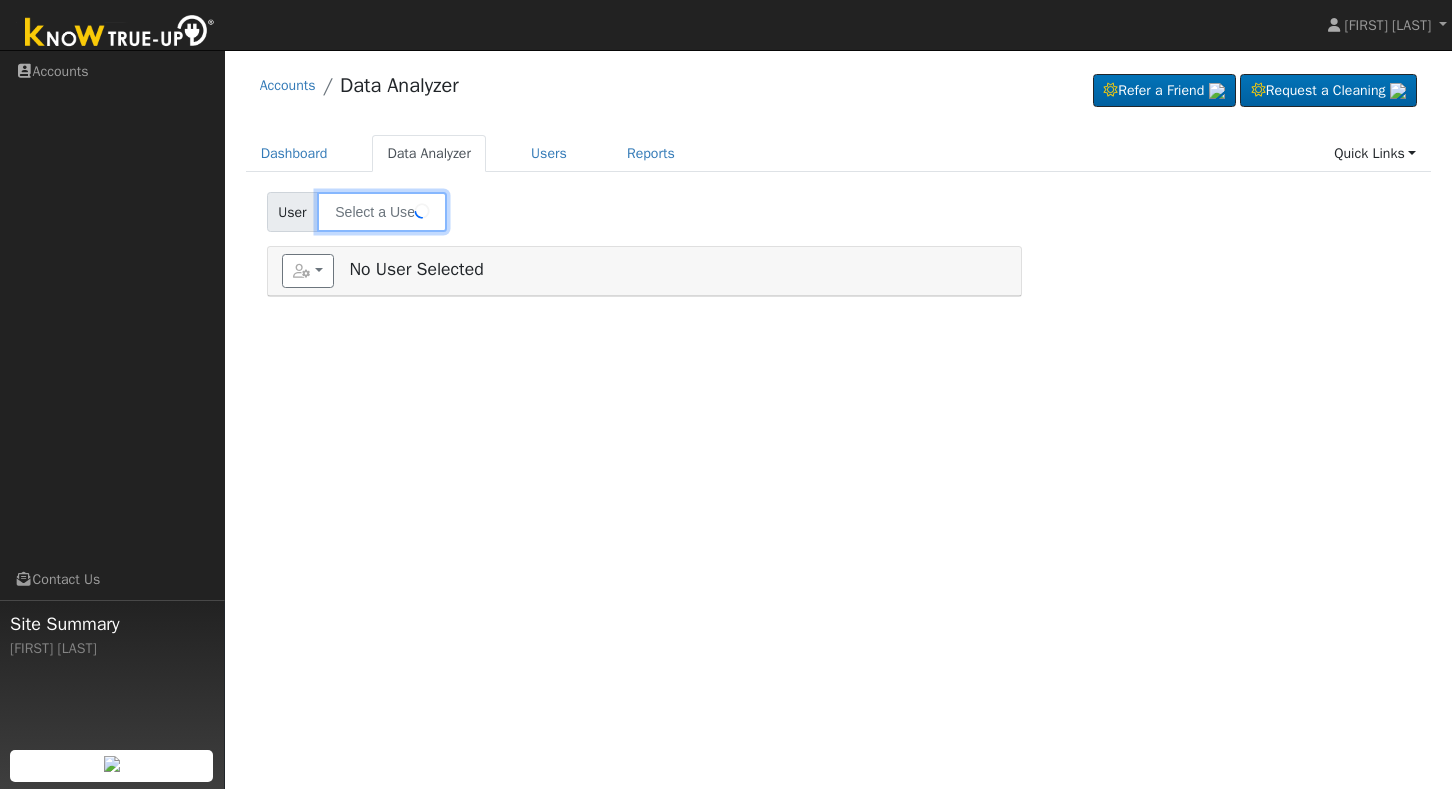 type on "[FIRST] [LAST]" 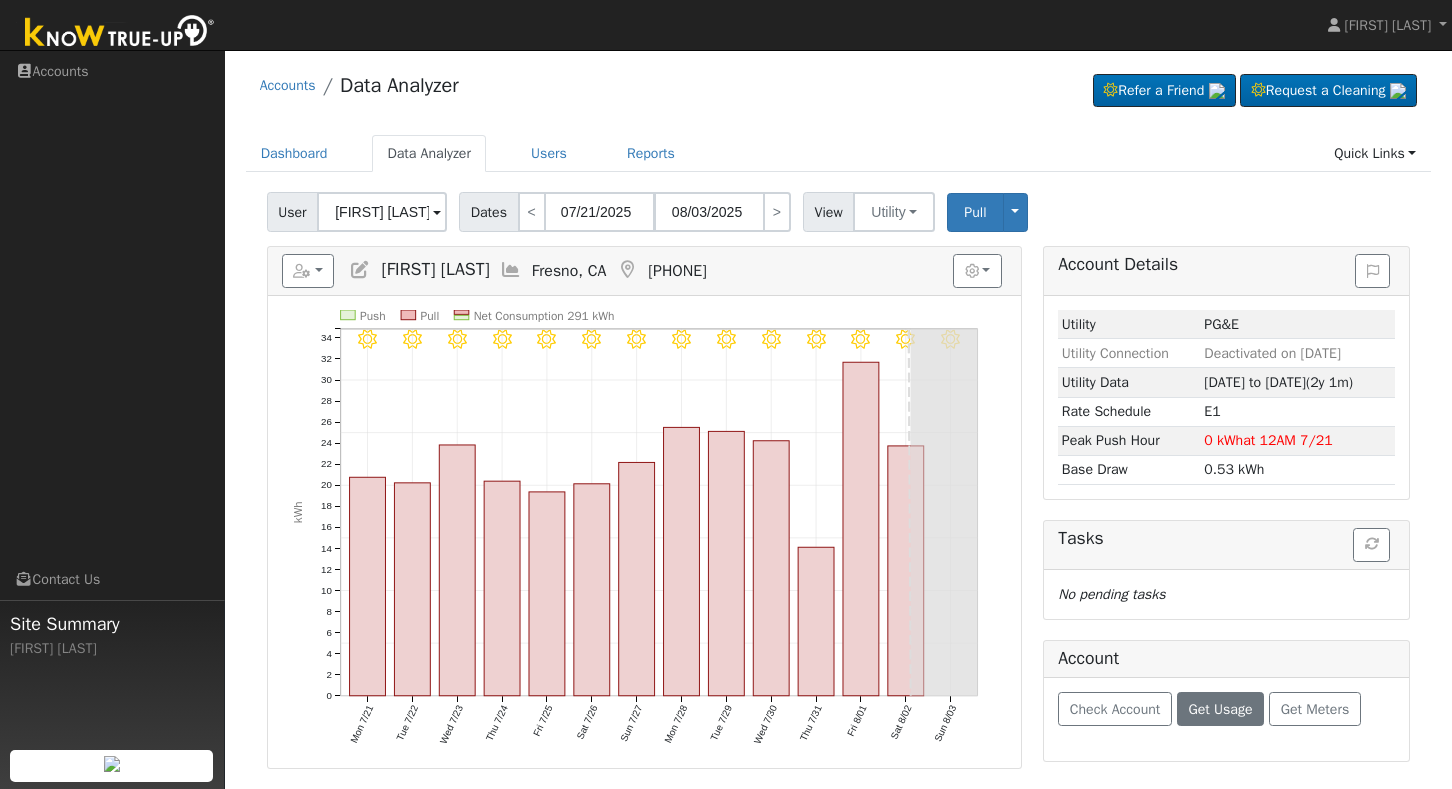 click on "Get Usage" at bounding box center [1220, 709] 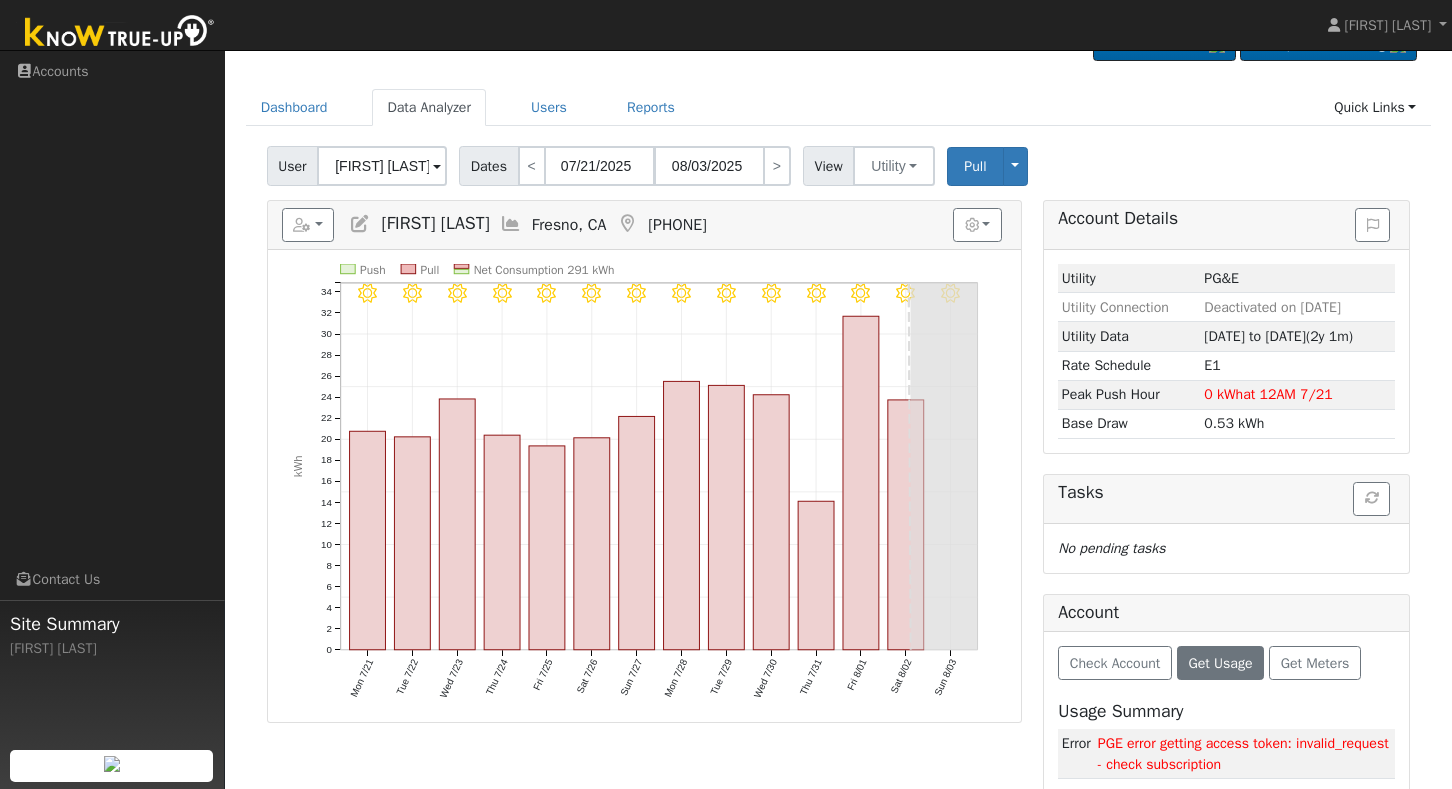 scroll, scrollTop: 43, scrollLeft: 0, axis: vertical 